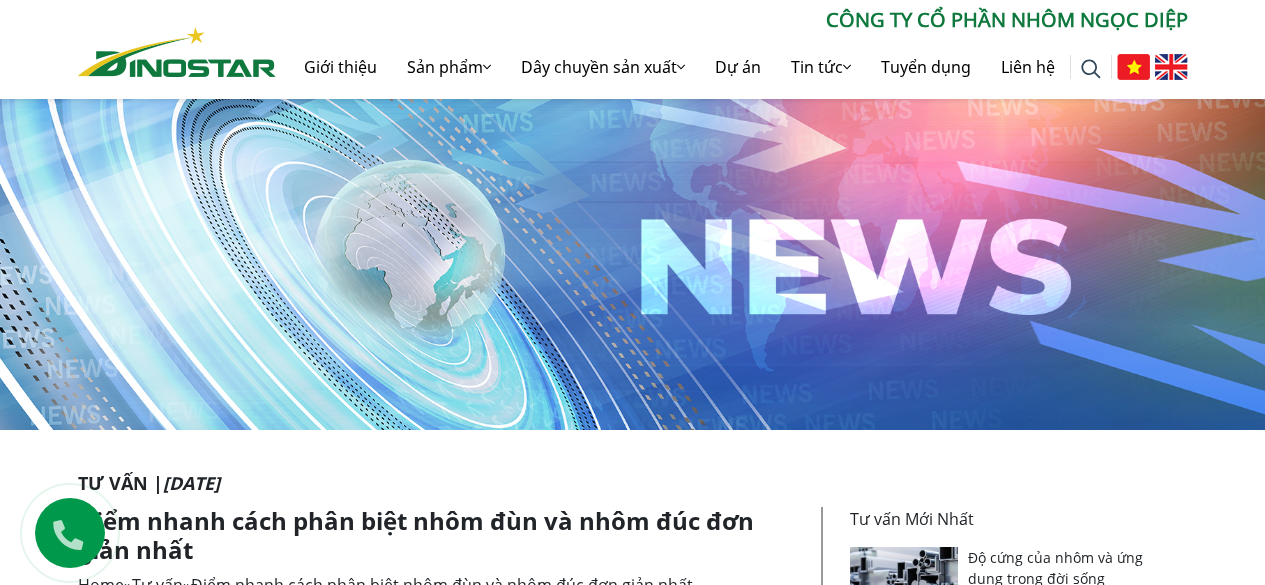 scroll, scrollTop: 1130, scrollLeft: 0, axis: vertical 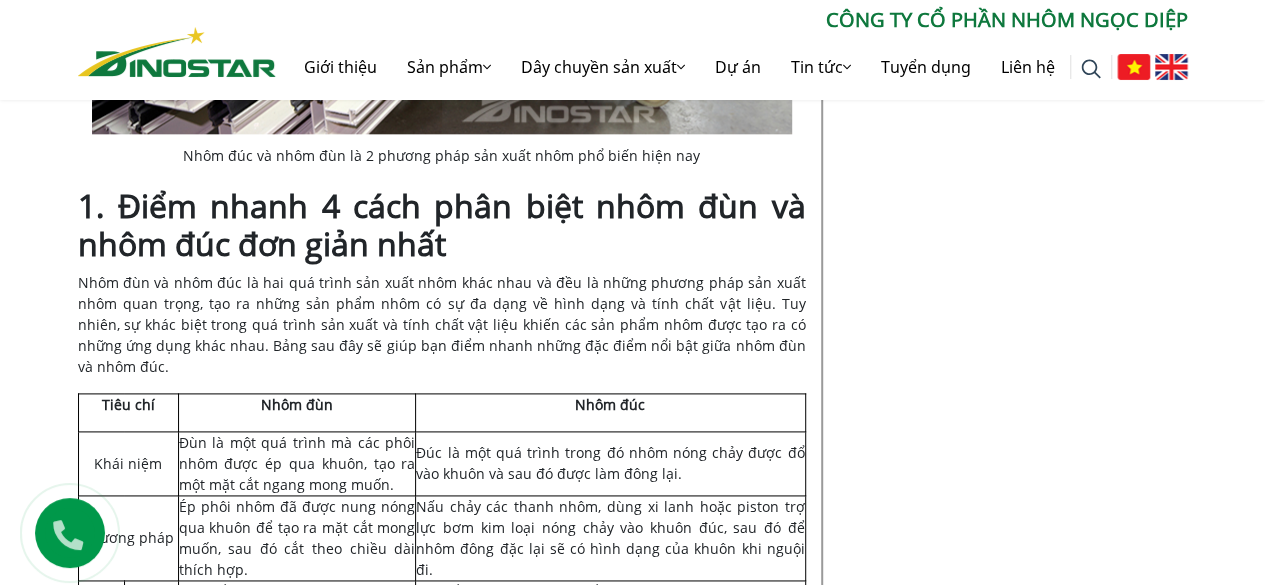 click on "Nhôm đùn và nhôm đúc là hai quá trình sản xuất nhôm khác nhau và đều là những phương pháp sản xuất nhôm quan trọng, tạo ra những sản phẩm nhôm có sự đa dạng về hình dạng và tính chất vật liệu. Tuy nhiên, sự khác biệt trong quá trình sản xuất và tính chất vật liệu khiến các sản phẩm nhôm được tạo ra có những ứng dụng khác nhau. Bảng sau đây sẽ giúp bạn điểm nhanh những đặc điểm nổi bật giữa nhôm đùn và nhôm đúc." at bounding box center [442, 324] 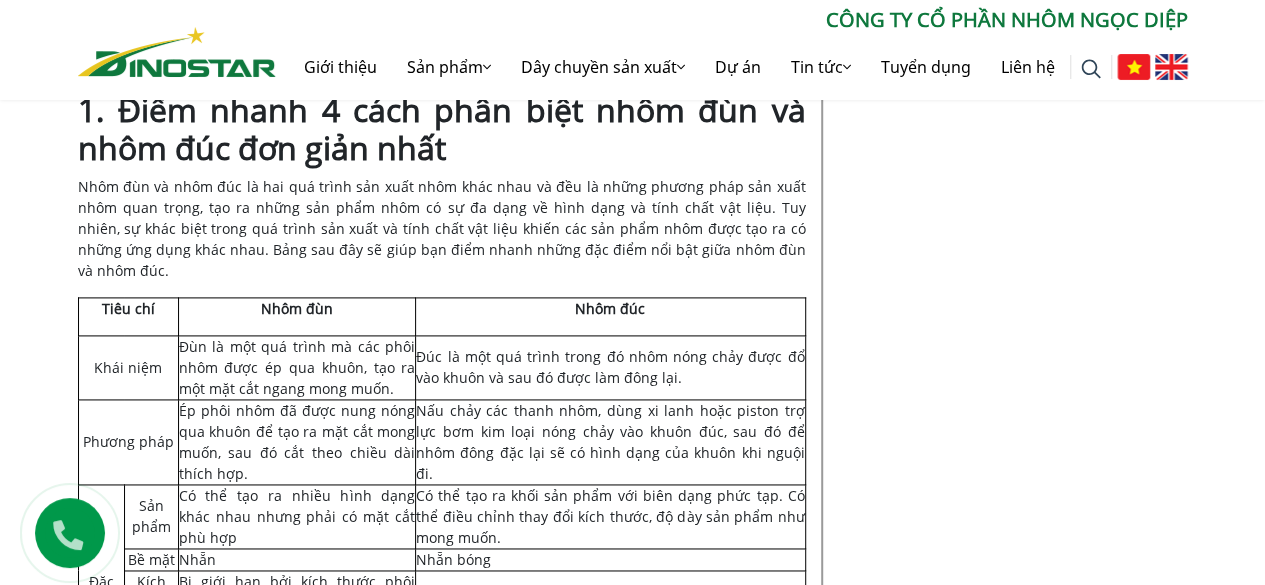 scroll, scrollTop: 1330, scrollLeft: 0, axis: vertical 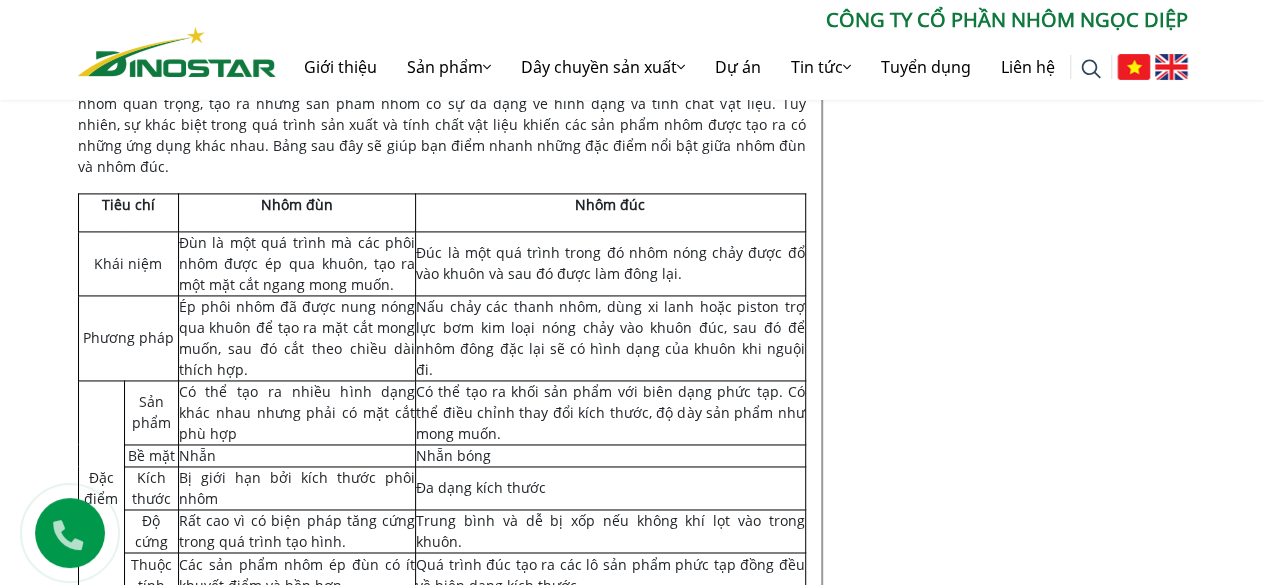 click on "Nhôm đùn và nhôm đúc là hai quá trình sản xuất nhôm khác nhau và đều là những phương pháp sản xuất nhôm quan trọng, tạo ra những sản phẩm nhôm có sự đa dạng về hình dạng và tính chất vật liệu. Tuy nhiên, sự khác biệt trong quá trình sản xuất và tính chất vật liệu khiến các sản phẩm nhôm được tạo ra có những ứng dụng khác nhau. Bảng sau đây sẽ giúp bạn điểm nhanh những đặc điểm nổi bật giữa nhôm đùn và nhôm đúc." at bounding box center [442, 124] 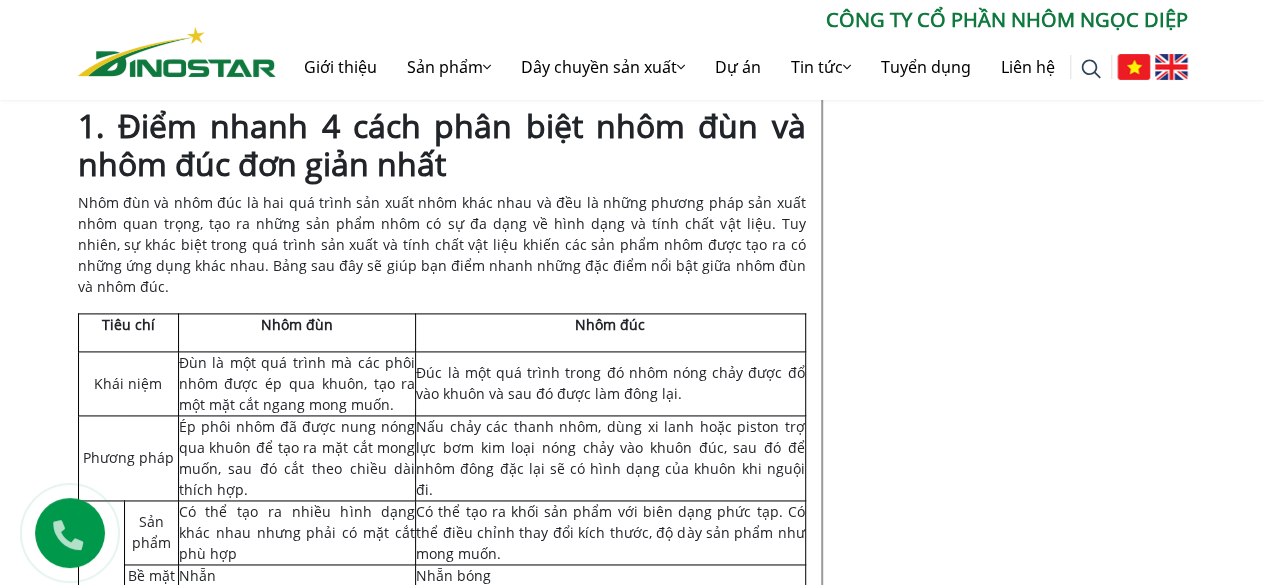 scroll, scrollTop: 1130, scrollLeft: 0, axis: vertical 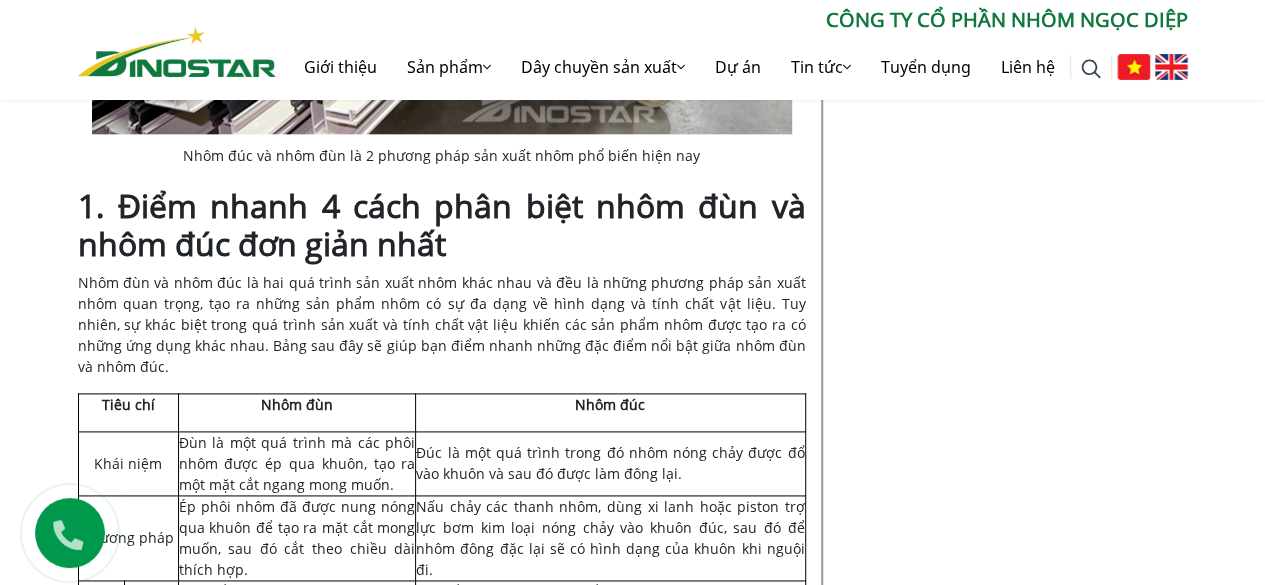 click on "Nội dung
Toggle
1. Điểm nhanh 4 cách phân biệt nhôm đùn và nhôm đúc đơn giản nhất 1.1. Phương pháp  1.2. Quy trình thực hiện 1.3. Đặc điểm 1.4. Chi phí sản xuất 2. [GEOGRAPHIC_DATA] và nhược điểm của [GEOGRAPHIC_DATA] và nhôm đúc 3. Nhôm Dinostar – Đơn vị cung cấp nhôm tốt nhất hiện nay
Nhôm đùn và nhôm đúc được sử dụng phổ biến hiện nay, đều sở hữu các đặc tính vật lý lượt trội về độ cứng, độ bền,… Tuy nhiên, đối với những người mới vào ngành hoặc đang tìm hiểu về 2 phương pháp sản xuất nhôm này sẽ rất khó  phân biệt nhôm đùn và nhôm đúc . Bài viết này sẽ gửi đến bạn những thông tin cụ thể, dễ dàng phân biệt được nhôm đùn và nhôm đúc.
Nhôm đúc và nhôm đùn là 2 phương pháp sản xuất nhôm phổ biến hiện nay
Tiêu chí
Nhôm đùn
Nhôm đúc" at bounding box center (442, 3706) 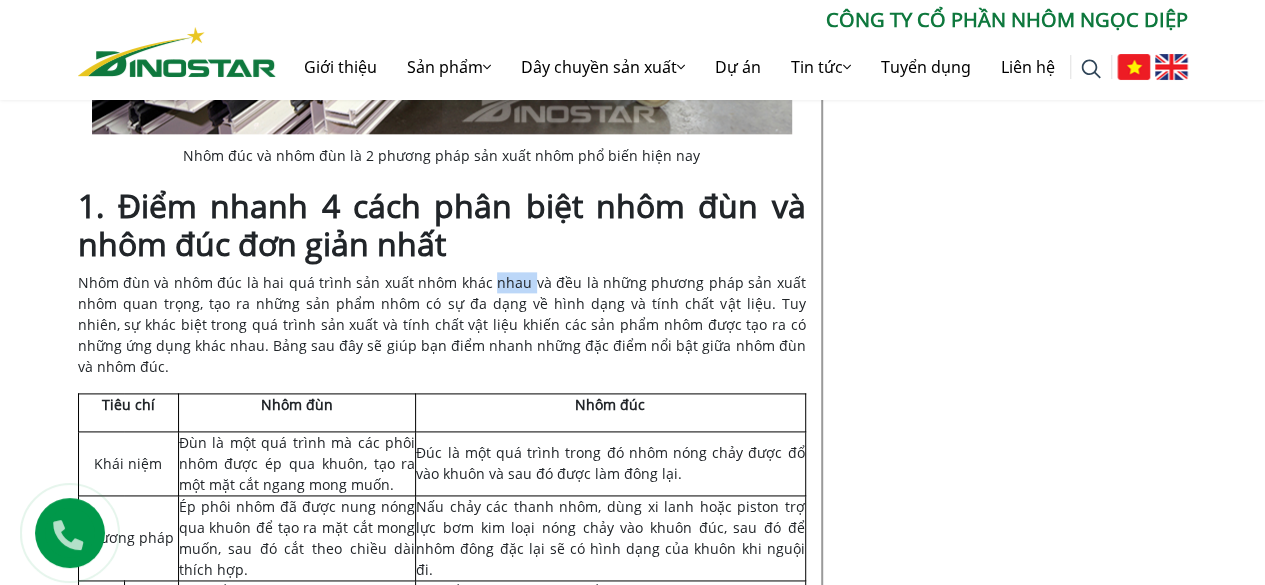click on "Nhôm đùn và nhôm đúc là hai quá trình sản xuất nhôm khác nhau và đều là những phương pháp sản xuất nhôm quan trọng, tạo ra những sản phẩm nhôm có sự đa dạng về hình dạng và tính chất vật liệu. Tuy nhiên, sự khác biệt trong quá trình sản xuất và tính chất vật liệu khiến các sản phẩm nhôm được tạo ra có những ứng dụng khác nhau. Bảng sau đây sẽ giúp bạn điểm nhanh những đặc điểm nổi bật giữa nhôm đùn và nhôm đúc." at bounding box center (442, 324) 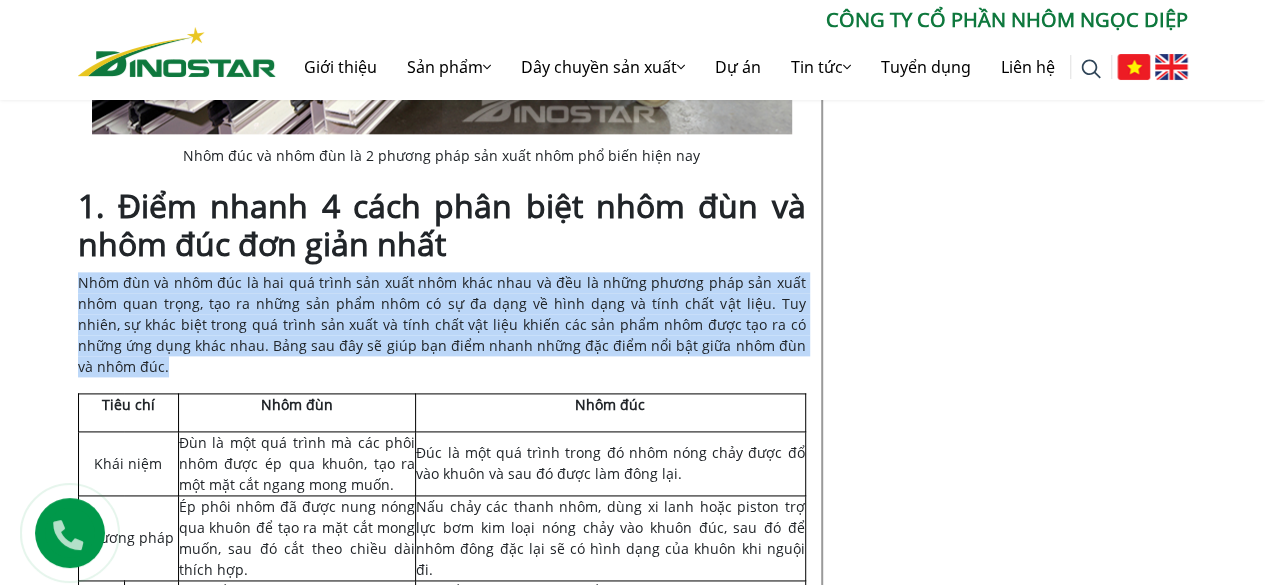 click on "Nhôm đùn và nhôm đúc là hai quá trình sản xuất nhôm khác nhau và đều là những phương pháp sản xuất nhôm quan trọng, tạo ra những sản phẩm nhôm có sự đa dạng về hình dạng và tính chất vật liệu. Tuy nhiên, sự khác biệt trong quá trình sản xuất và tính chất vật liệu khiến các sản phẩm nhôm được tạo ra có những ứng dụng khác nhau. Bảng sau đây sẽ giúp bạn điểm nhanh những đặc điểm nổi bật giữa nhôm đùn và nhôm đúc." at bounding box center [442, 324] 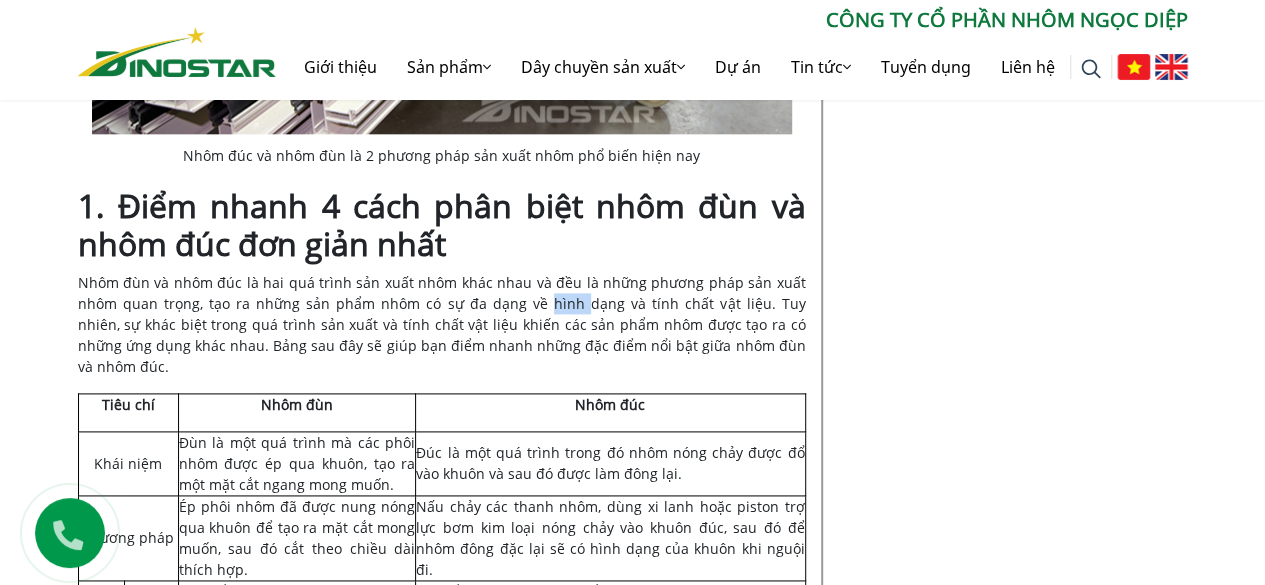 click on "Nhôm đùn và nhôm đúc là hai quá trình sản xuất nhôm khác nhau và đều là những phương pháp sản xuất nhôm quan trọng, tạo ra những sản phẩm nhôm có sự đa dạng về hình dạng và tính chất vật liệu. Tuy nhiên, sự khác biệt trong quá trình sản xuất và tính chất vật liệu khiến các sản phẩm nhôm được tạo ra có những ứng dụng khác nhau. Bảng sau đây sẽ giúp bạn điểm nhanh những đặc điểm nổi bật giữa nhôm đùn và nhôm đúc." at bounding box center [442, 324] 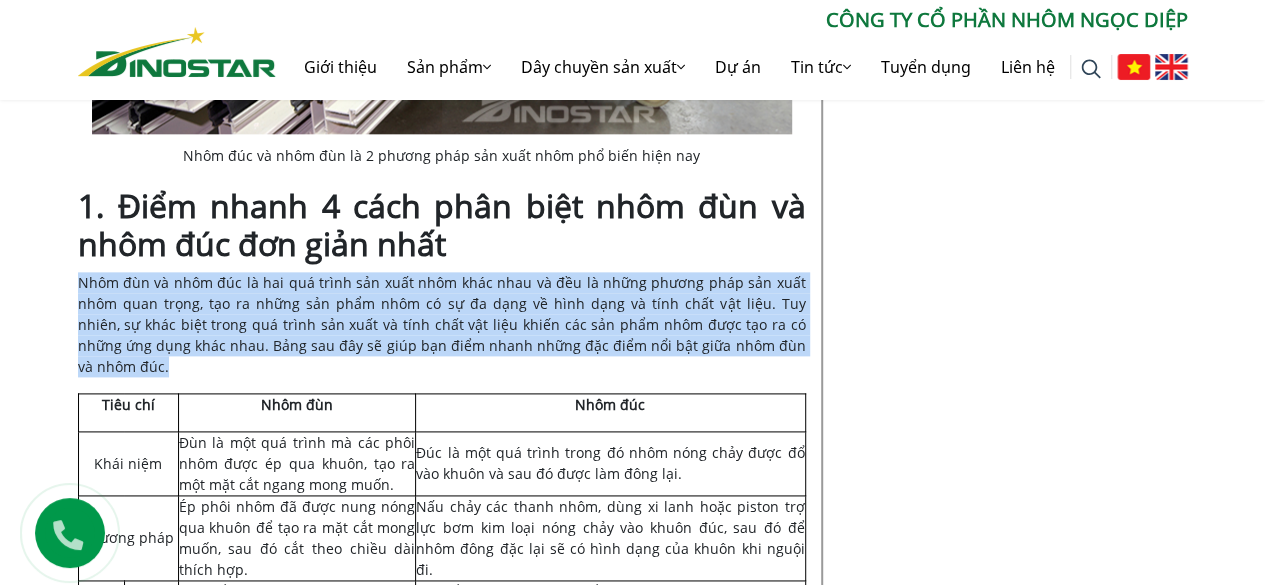 click on "Nhôm đùn và nhôm đúc là hai quá trình sản xuất nhôm khác nhau và đều là những phương pháp sản xuất nhôm quan trọng, tạo ra những sản phẩm nhôm có sự đa dạng về hình dạng và tính chất vật liệu. Tuy nhiên, sự khác biệt trong quá trình sản xuất và tính chất vật liệu khiến các sản phẩm nhôm được tạo ra có những ứng dụng khác nhau. Bảng sau đây sẽ giúp bạn điểm nhanh những đặc điểm nổi bật giữa nhôm đùn và nhôm đúc." at bounding box center [442, 324] 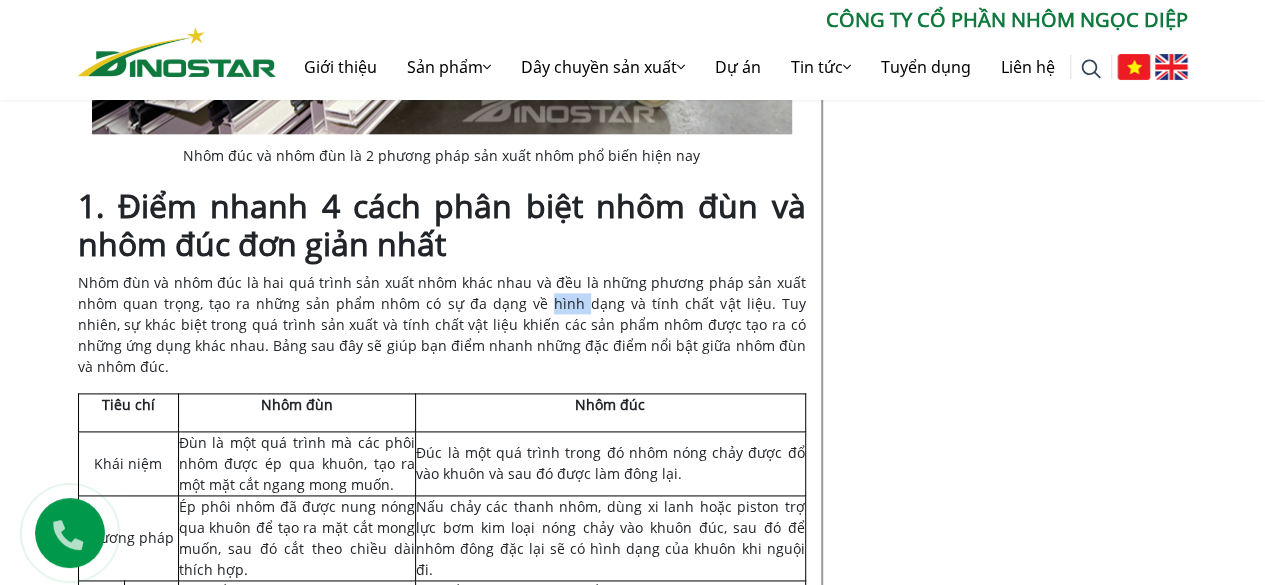 click on "Nhôm đùn và nhôm đúc là hai quá trình sản xuất nhôm khác nhau và đều là những phương pháp sản xuất nhôm quan trọng, tạo ra những sản phẩm nhôm có sự đa dạng về hình dạng và tính chất vật liệu. Tuy nhiên, sự khác biệt trong quá trình sản xuất và tính chất vật liệu khiến các sản phẩm nhôm được tạo ra có những ứng dụng khác nhau. Bảng sau đây sẽ giúp bạn điểm nhanh những đặc điểm nổi bật giữa nhôm đùn và nhôm đúc." at bounding box center [442, 324] 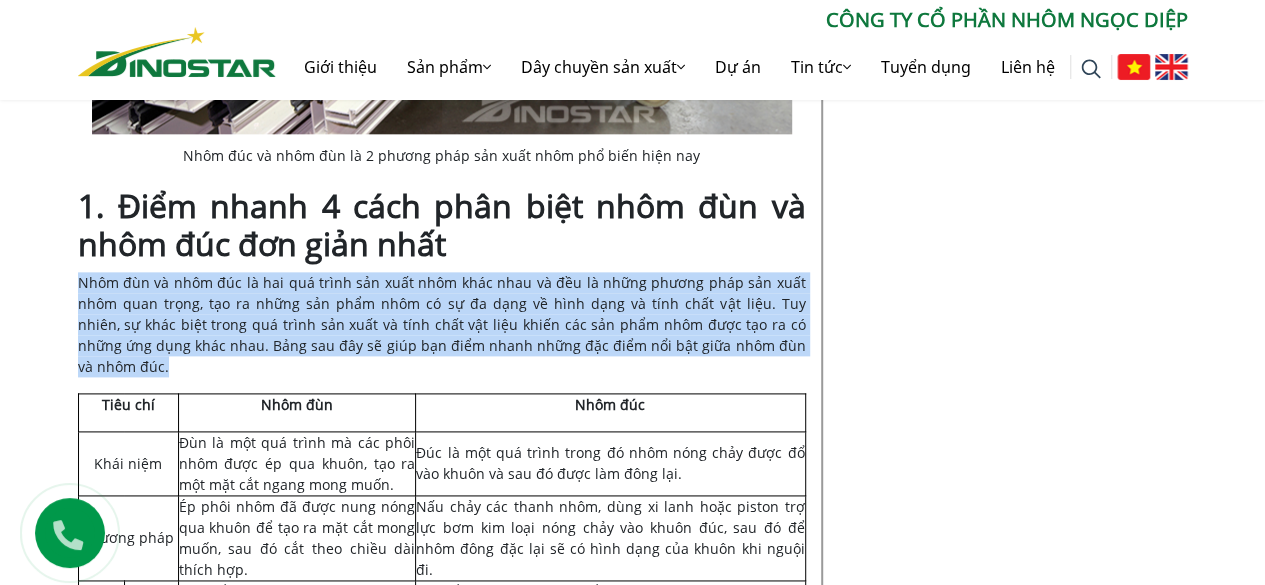 click on "Nhôm đùn và nhôm đúc là hai quá trình sản xuất nhôm khác nhau và đều là những phương pháp sản xuất nhôm quan trọng, tạo ra những sản phẩm nhôm có sự đa dạng về hình dạng và tính chất vật liệu. Tuy nhiên, sự khác biệt trong quá trình sản xuất và tính chất vật liệu khiến các sản phẩm nhôm được tạo ra có những ứng dụng khác nhau. Bảng sau đây sẽ giúp bạn điểm nhanh những đặc điểm nổi bật giữa nhôm đùn và nhôm đúc." at bounding box center (442, 324) 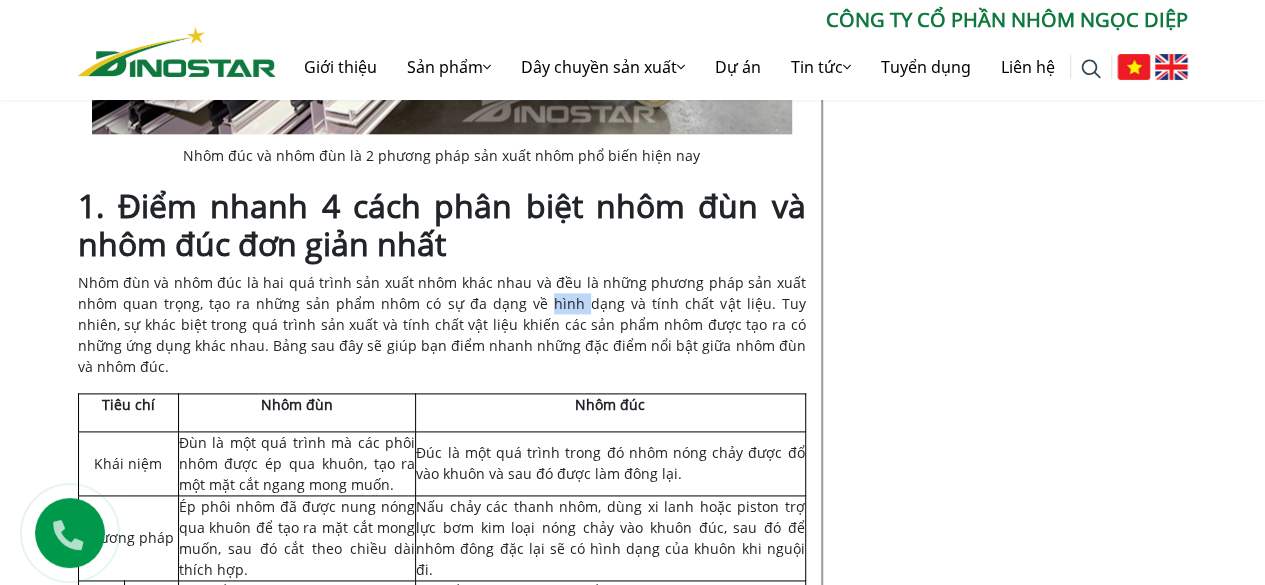 click on "Nhôm đùn và nhôm đúc là hai quá trình sản xuất nhôm khác nhau và đều là những phương pháp sản xuất nhôm quan trọng, tạo ra những sản phẩm nhôm có sự đa dạng về hình dạng và tính chất vật liệu. Tuy nhiên, sự khác biệt trong quá trình sản xuất và tính chất vật liệu khiến các sản phẩm nhôm được tạo ra có những ứng dụng khác nhau. Bảng sau đây sẽ giúp bạn điểm nhanh những đặc điểm nổi bật giữa nhôm đùn và nhôm đúc." at bounding box center (442, 324) 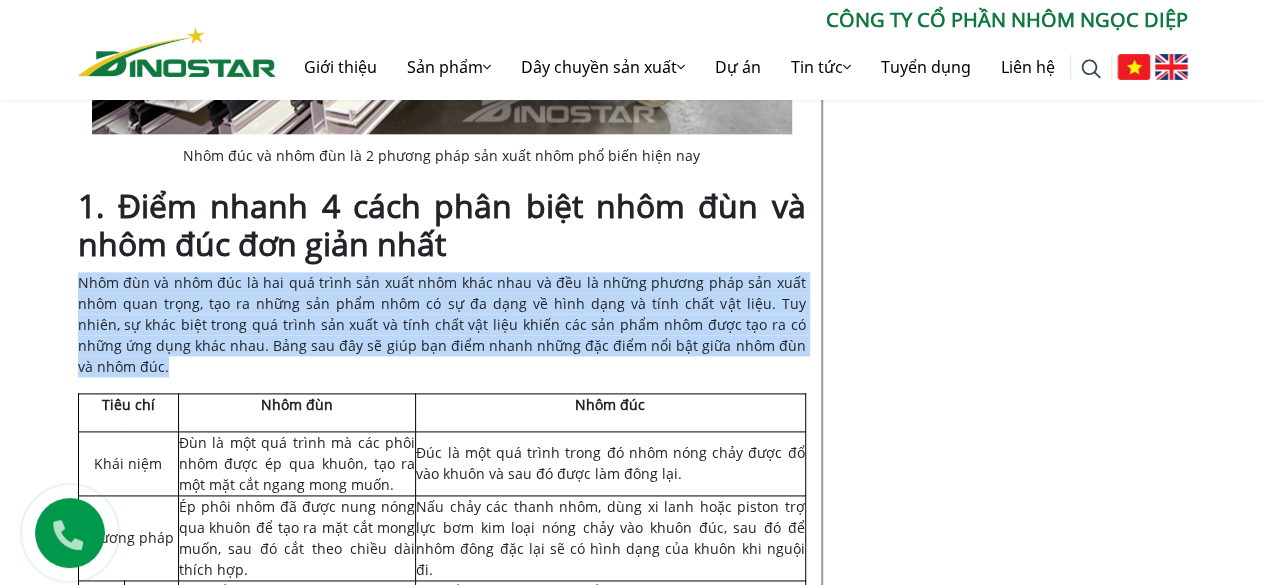 click on "Nhôm đùn và nhôm đúc là hai quá trình sản xuất nhôm khác nhau và đều là những phương pháp sản xuất nhôm quan trọng, tạo ra những sản phẩm nhôm có sự đa dạng về hình dạng và tính chất vật liệu. Tuy nhiên, sự khác biệt trong quá trình sản xuất và tính chất vật liệu khiến các sản phẩm nhôm được tạo ra có những ứng dụng khác nhau. Bảng sau đây sẽ giúp bạn điểm nhanh những đặc điểm nổi bật giữa nhôm đùn và nhôm đúc." at bounding box center [442, 324] 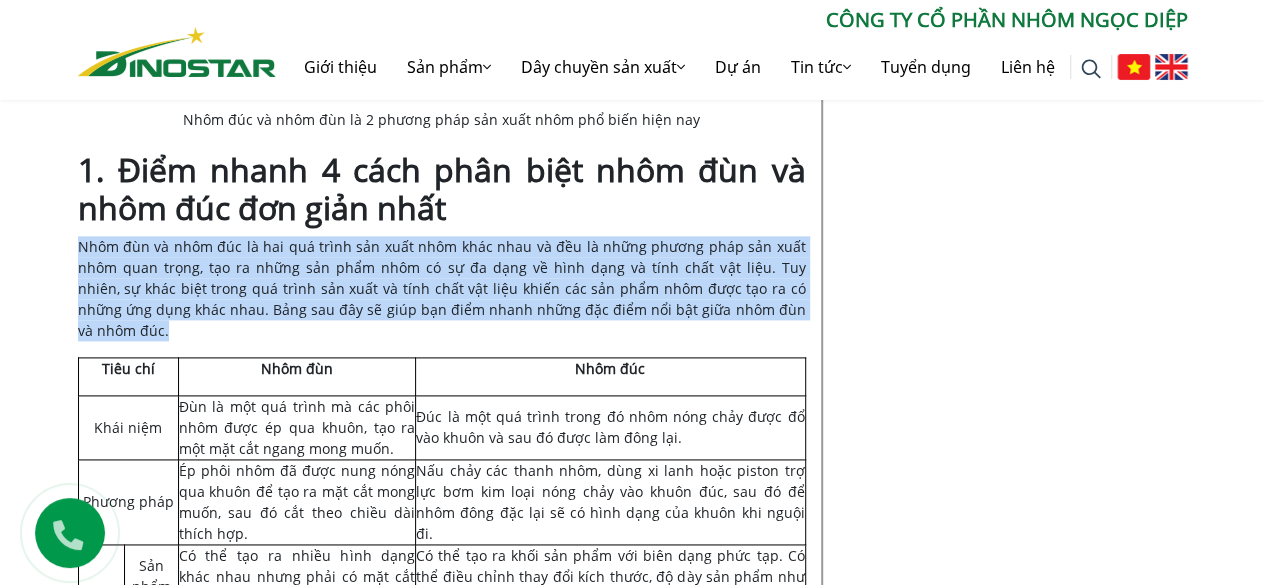 scroll, scrollTop: 1030, scrollLeft: 0, axis: vertical 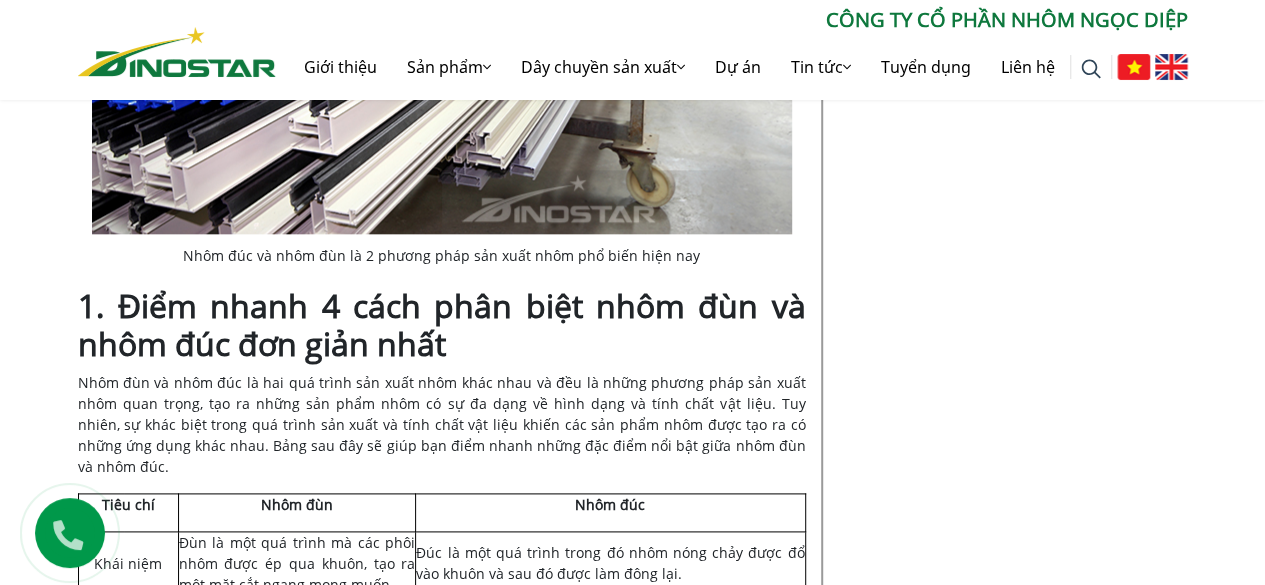 click on "1. Điểm nhanh 4 cách phân biệt nhôm đùn và nhôm đúc đơn giản nhất" at bounding box center [442, 324] 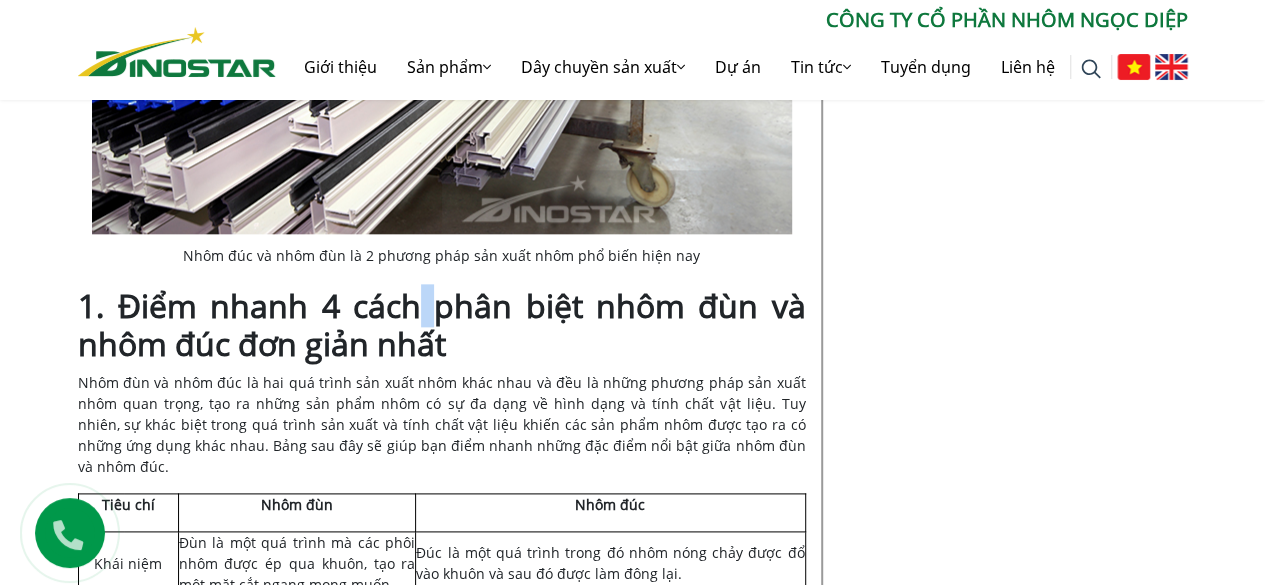 click on "1. Điểm nhanh 4 cách phân biệt nhôm đùn và nhôm đúc đơn giản nhất" at bounding box center [442, 324] 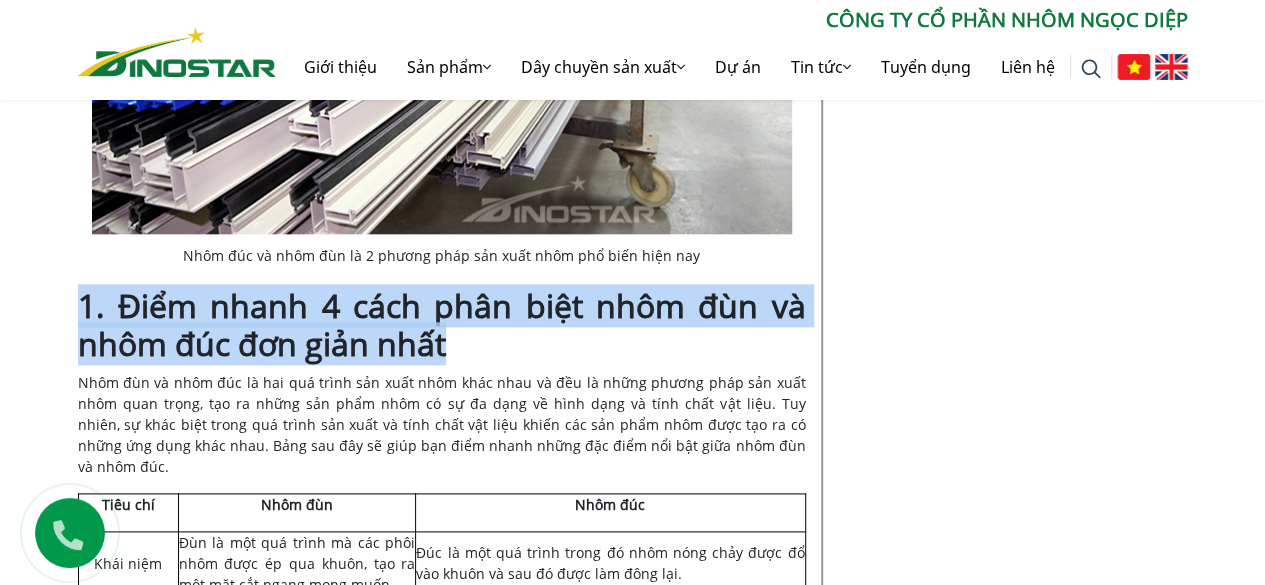 click on "1. Điểm nhanh 4 cách phân biệt nhôm đùn và nhôm đúc đơn giản nhất" at bounding box center [442, 324] 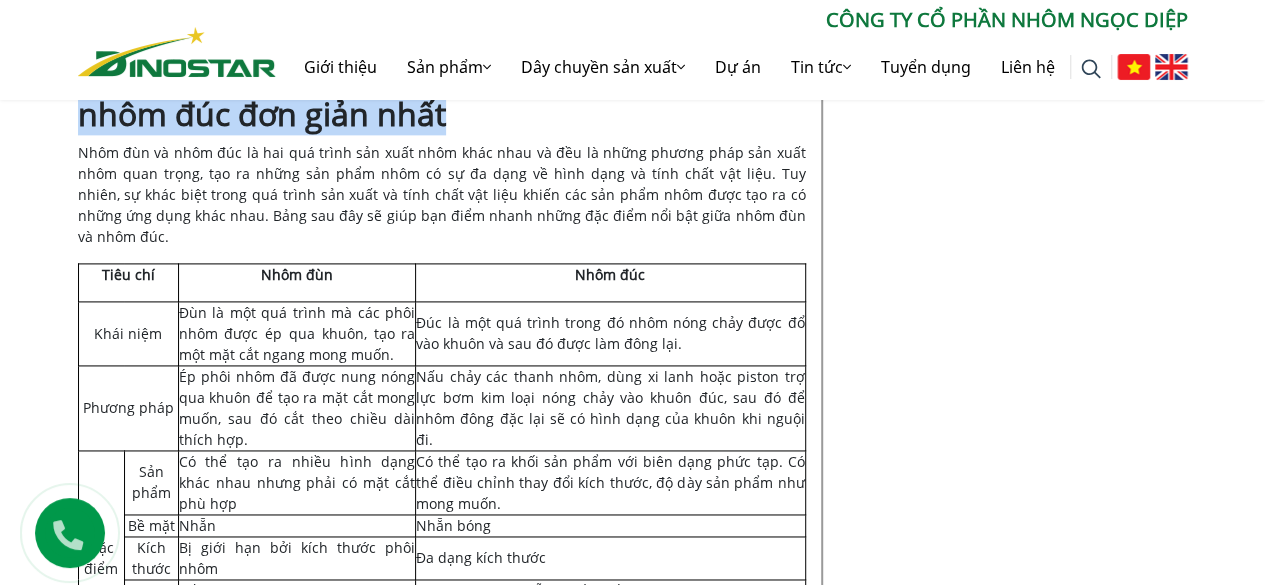 scroll, scrollTop: 1230, scrollLeft: 0, axis: vertical 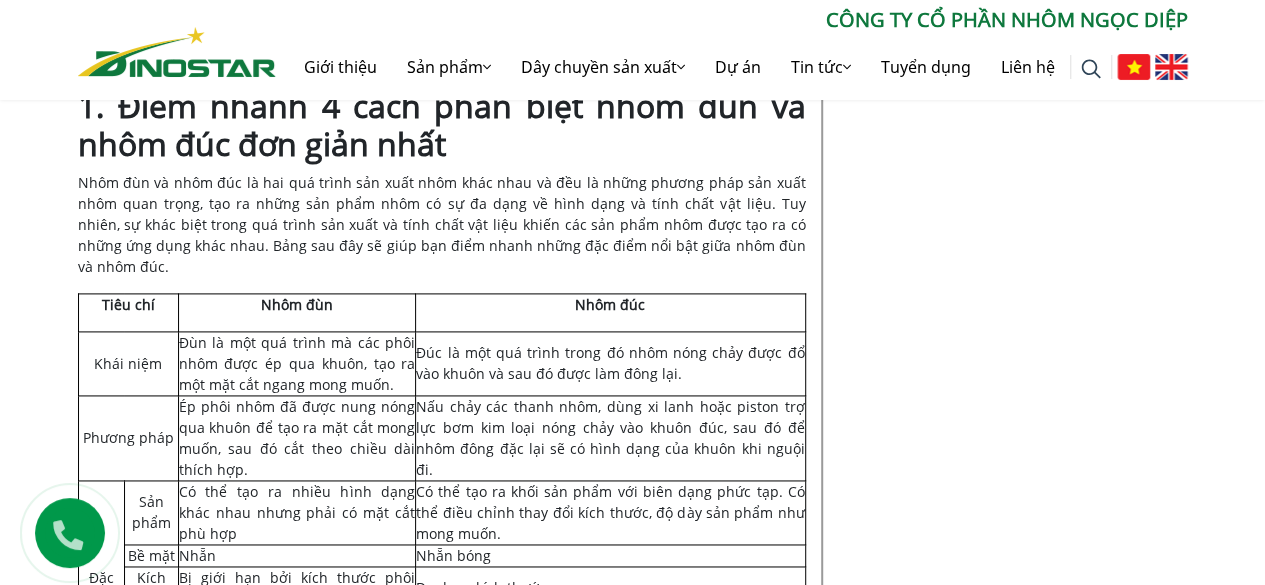 click on "Nhôm đùn và nhôm đúc là hai quá trình sản xuất nhôm khác nhau và đều là những phương pháp sản xuất nhôm quan trọng, tạo ra những sản phẩm nhôm có sự đa dạng về hình dạng và tính chất vật liệu. Tuy nhiên, sự khác biệt trong quá trình sản xuất và tính chất vật liệu khiến các sản phẩm nhôm được tạo ra có những ứng dụng khác nhau. Bảng sau đây sẽ giúp bạn điểm nhanh những đặc điểm nổi bật giữa nhôm đùn và nhôm đúc." at bounding box center [442, 224] 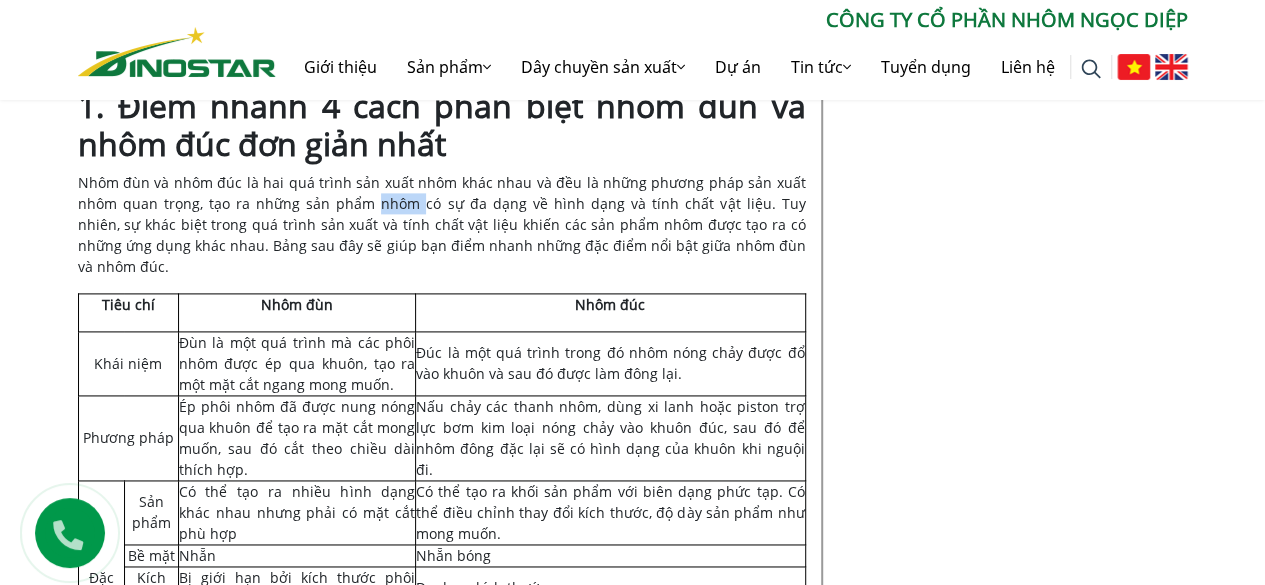 click on "Nhôm đùn và nhôm đúc là hai quá trình sản xuất nhôm khác nhau và đều là những phương pháp sản xuất nhôm quan trọng, tạo ra những sản phẩm nhôm có sự đa dạng về hình dạng và tính chất vật liệu. Tuy nhiên, sự khác biệt trong quá trình sản xuất và tính chất vật liệu khiến các sản phẩm nhôm được tạo ra có những ứng dụng khác nhau. Bảng sau đây sẽ giúp bạn điểm nhanh những đặc điểm nổi bật giữa nhôm đùn và nhôm đúc." at bounding box center (442, 224) 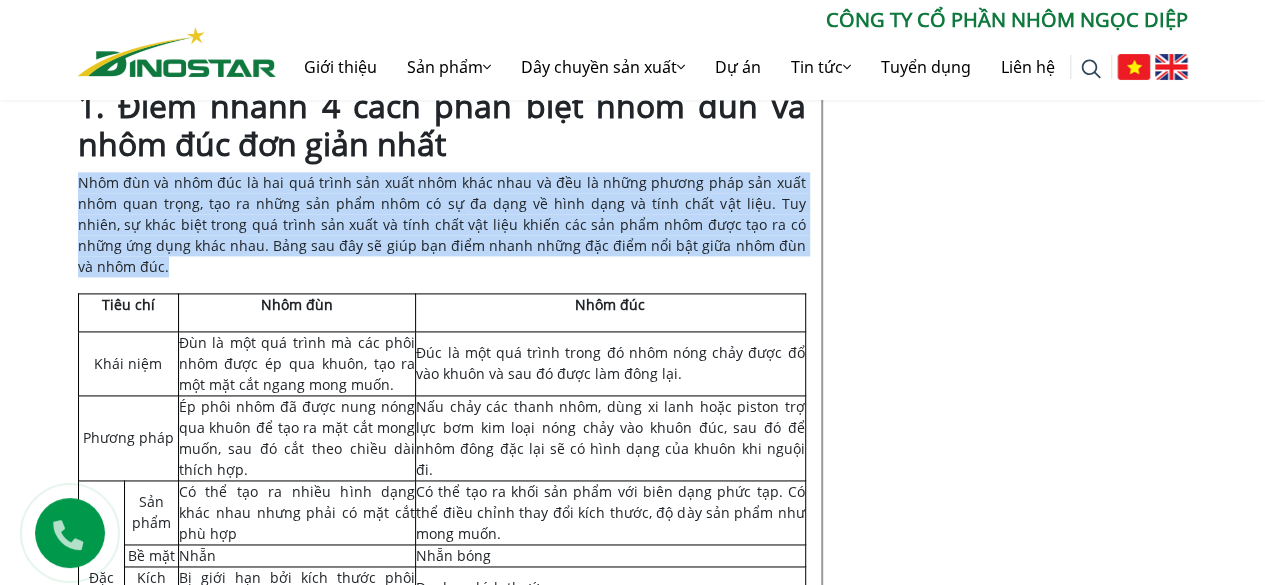 click on "Nhôm đùn và nhôm đúc là hai quá trình sản xuất nhôm khác nhau và đều là những phương pháp sản xuất nhôm quan trọng, tạo ra những sản phẩm nhôm có sự đa dạng về hình dạng và tính chất vật liệu. Tuy nhiên, sự khác biệt trong quá trình sản xuất và tính chất vật liệu khiến các sản phẩm nhôm được tạo ra có những ứng dụng khác nhau. Bảng sau đây sẽ giúp bạn điểm nhanh những đặc điểm nổi bật giữa nhôm đùn và nhôm đúc." at bounding box center (442, 224) 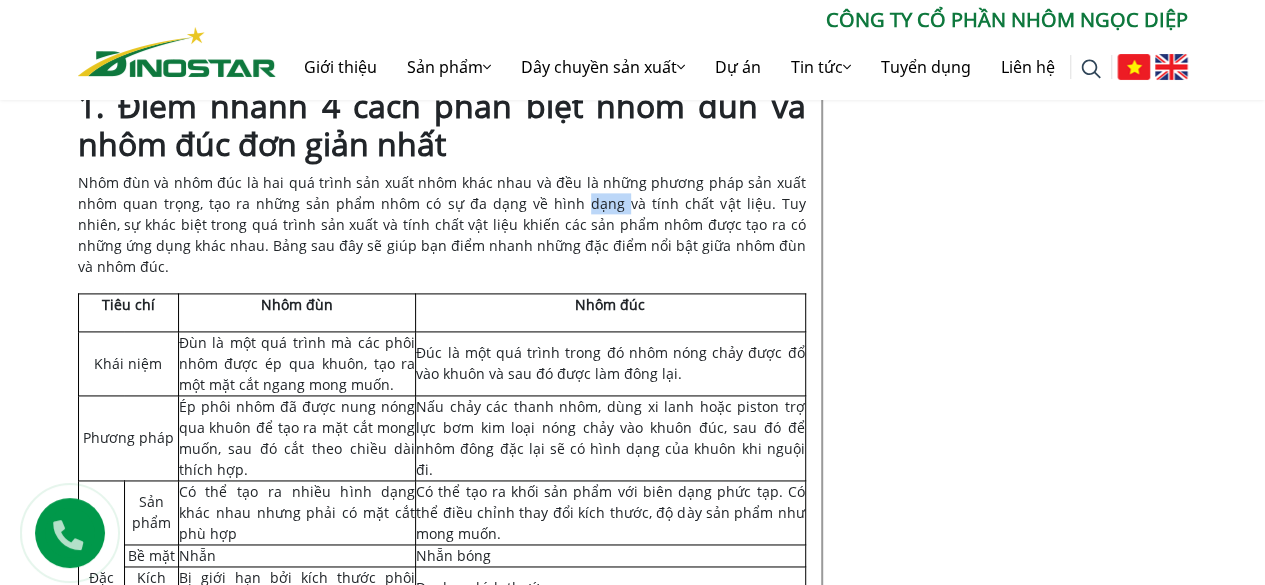 click on "Nhôm đùn và nhôm đúc là hai quá trình sản xuất nhôm khác nhau và đều là những phương pháp sản xuất nhôm quan trọng, tạo ra những sản phẩm nhôm có sự đa dạng về hình dạng và tính chất vật liệu. Tuy nhiên, sự khác biệt trong quá trình sản xuất và tính chất vật liệu khiến các sản phẩm nhôm được tạo ra có những ứng dụng khác nhau. Bảng sau đây sẽ giúp bạn điểm nhanh những đặc điểm nổi bật giữa nhôm đùn và nhôm đúc." at bounding box center [442, 224] 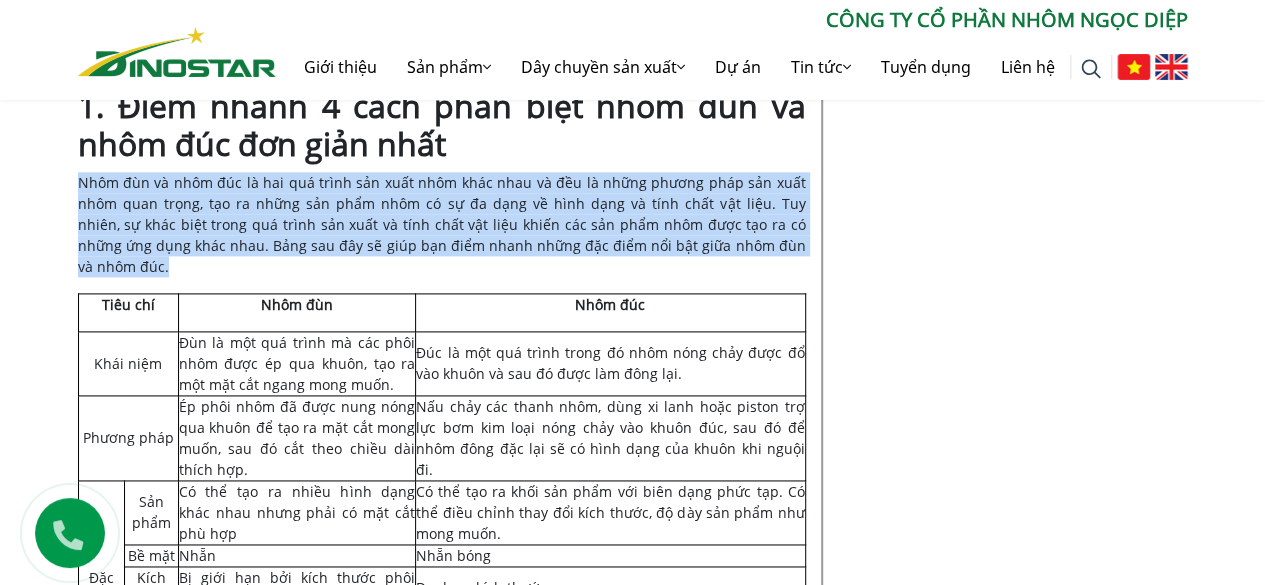 click on "Nhôm đùn và nhôm đúc là hai quá trình sản xuất nhôm khác nhau và đều là những phương pháp sản xuất nhôm quan trọng, tạo ra những sản phẩm nhôm có sự đa dạng về hình dạng và tính chất vật liệu. Tuy nhiên, sự khác biệt trong quá trình sản xuất và tính chất vật liệu khiến các sản phẩm nhôm được tạo ra có những ứng dụng khác nhau. Bảng sau đây sẽ giúp bạn điểm nhanh những đặc điểm nổi bật giữa nhôm đùn và nhôm đúc." at bounding box center [442, 224] 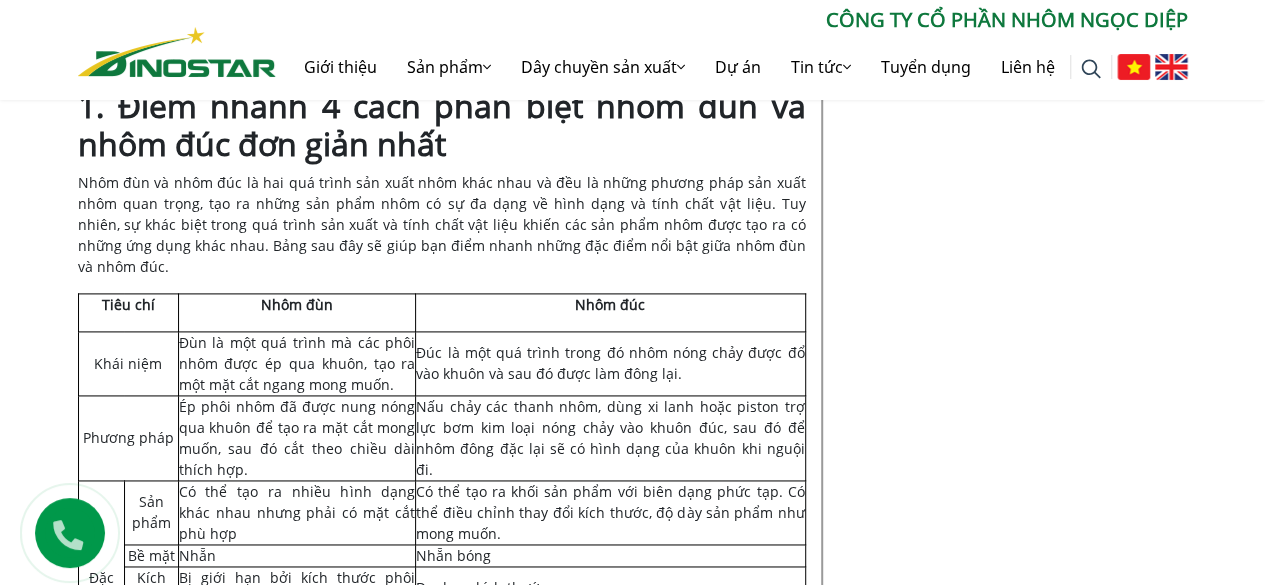 click on "Đùn là một quá trình mà các phôi nhôm được ép qua khuôn, tạo ra một mặt cắt ngang mong muốn." at bounding box center (297, 363) 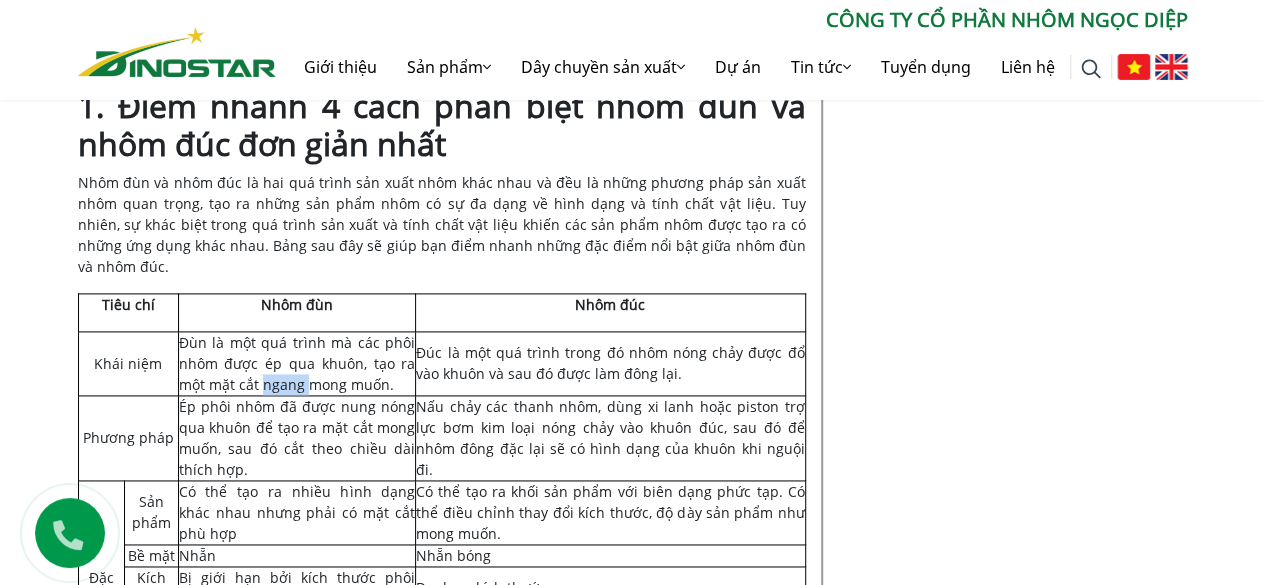 click on "Đùn là một quá trình mà các phôi nhôm được ép qua khuôn, tạo ra một mặt cắt ngang mong muốn." at bounding box center (297, 363) 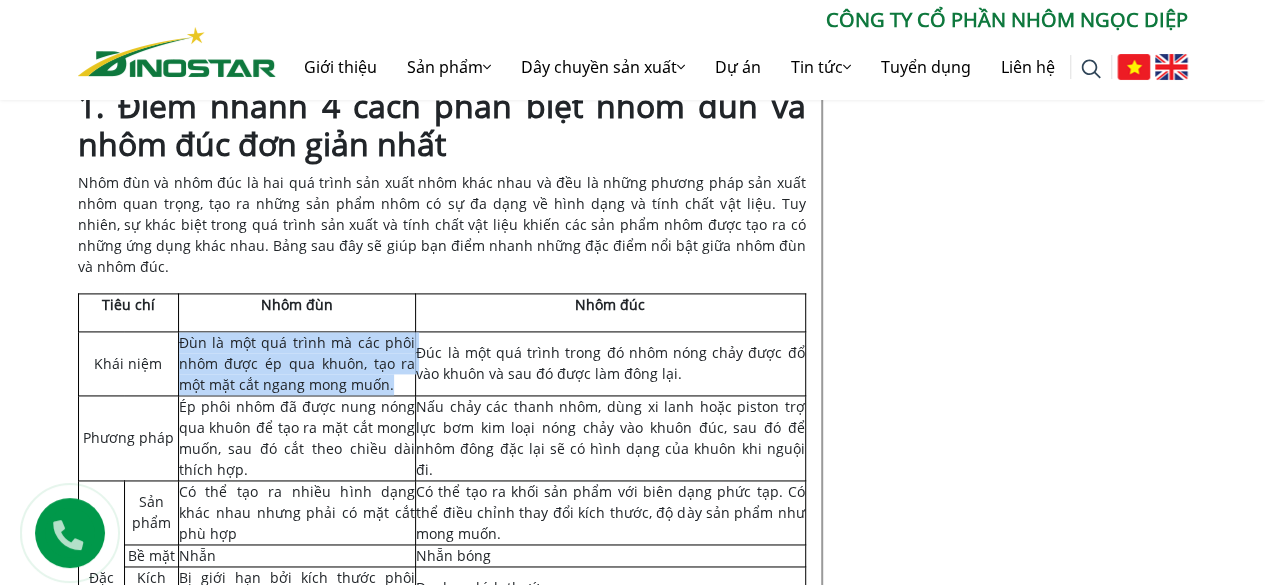 click on "Đùn là một quá trình mà các phôi nhôm được ép qua khuôn, tạo ra một mặt cắt ngang mong muốn." at bounding box center (297, 363) 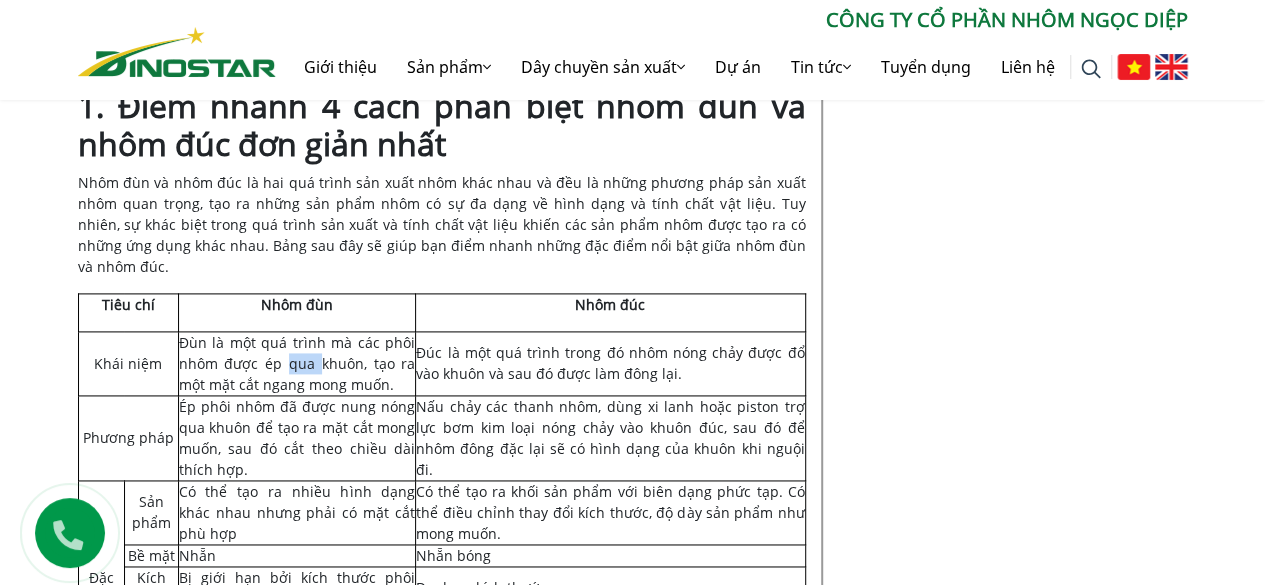 click on "Đùn là một quá trình mà các phôi nhôm được ép qua khuôn, tạo ra một mặt cắt ngang mong muốn." at bounding box center [297, 363] 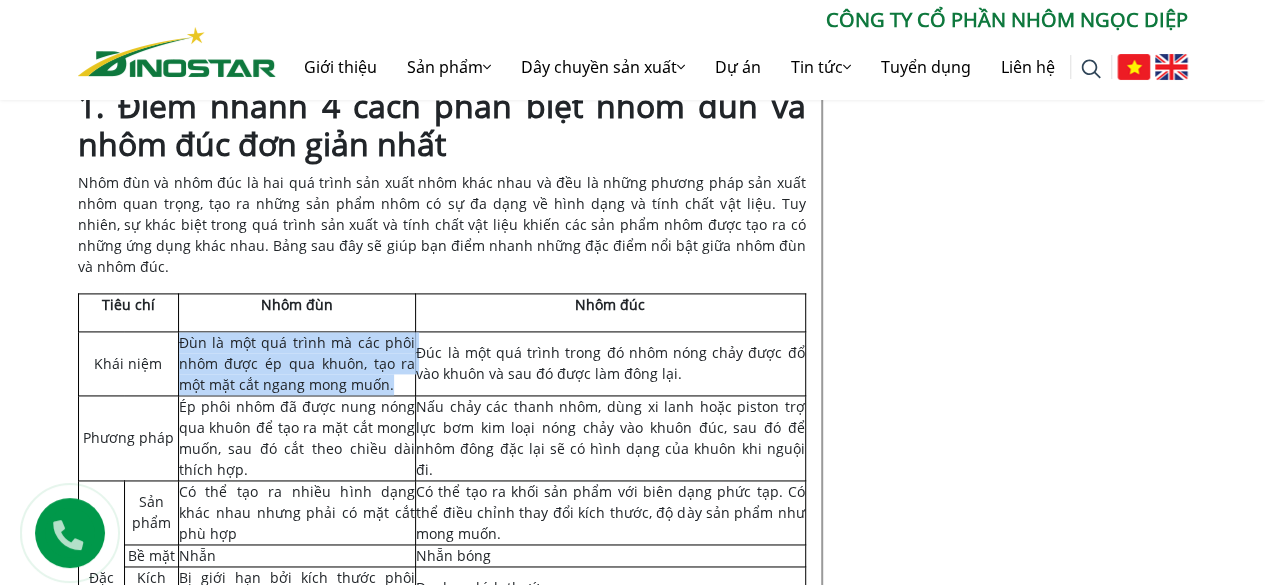 click on "Đùn là một quá trình mà các phôi nhôm được ép qua khuôn, tạo ra một mặt cắt ngang mong muốn." at bounding box center [297, 363] 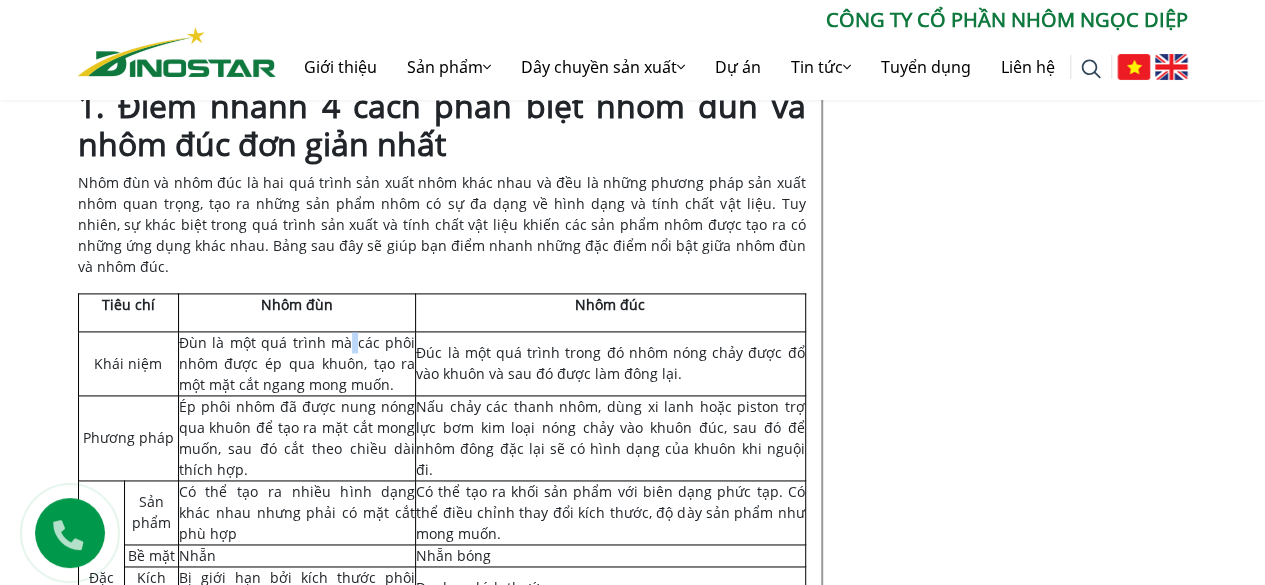 click on "Đùn là một quá trình mà các phôi nhôm được ép qua khuôn, tạo ra một mặt cắt ngang mong muốn." at bounding box center (297, 363) 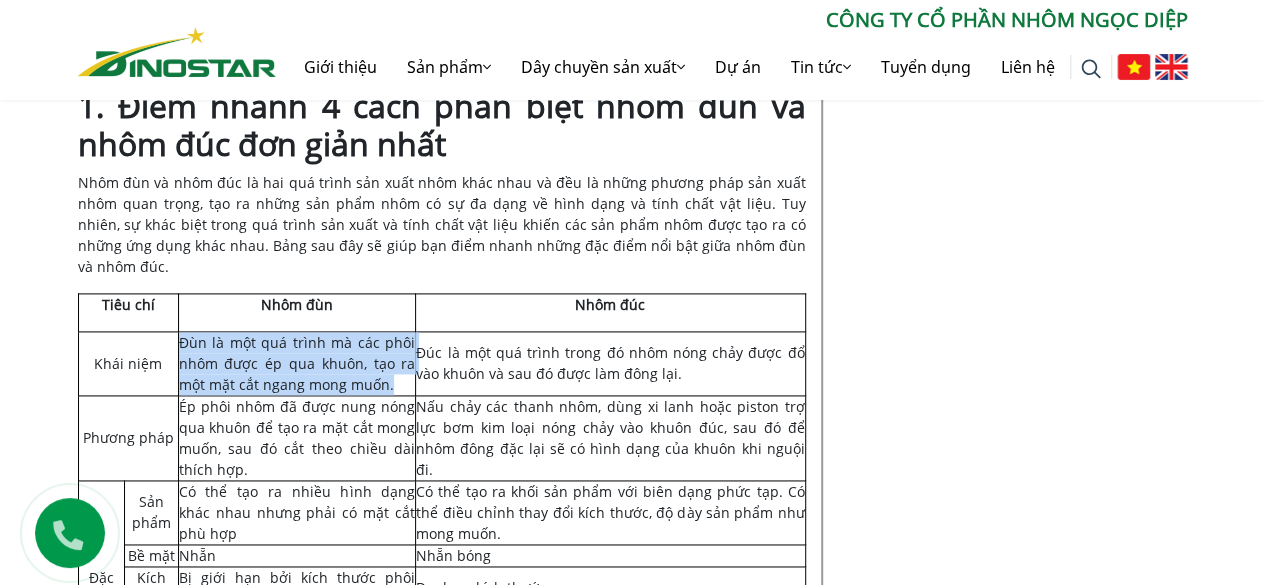 click on "Đùn là một quá trình mà các phôi nhôm được ép qua khuôn, tạo ra một mặt cắt ngang mong muốn." at bounding box center [297, 363] 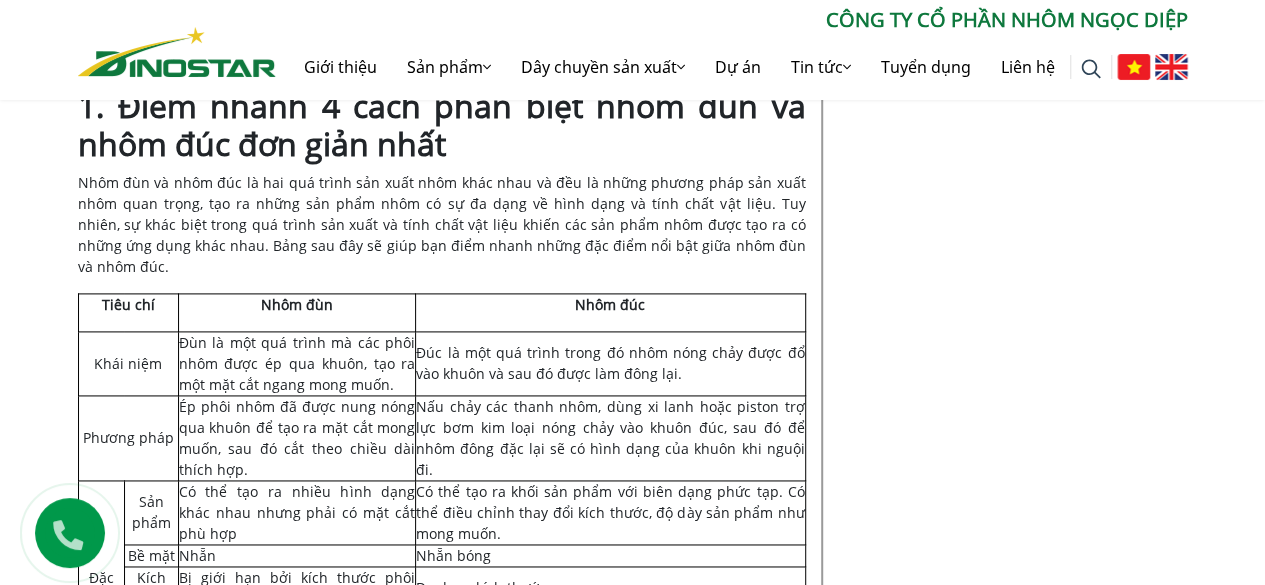 click on "Đúc là một quá trình trong đó nhôm nóng chảy được đổ vào khuôn và sau đó được làm đông lại." at bounding box center (610, 363) 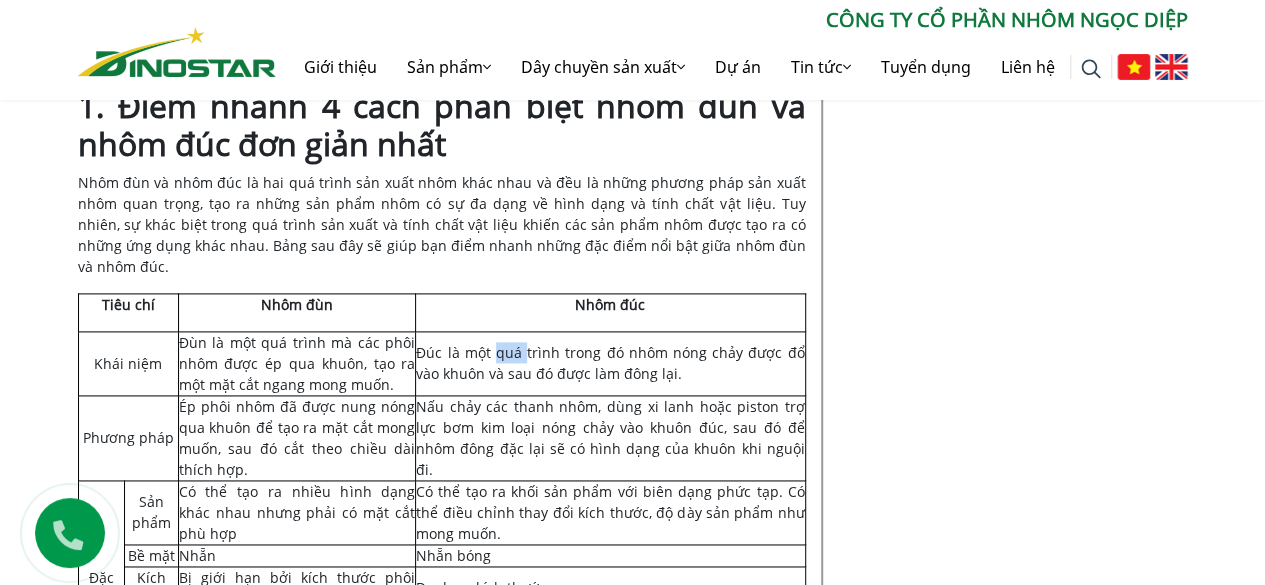 click on "Đúc là một quá trình trong đó nhôm nóng chảy được đổ vào khuôn và sau đó được làm đông lại." at bounding box center [610, 363] 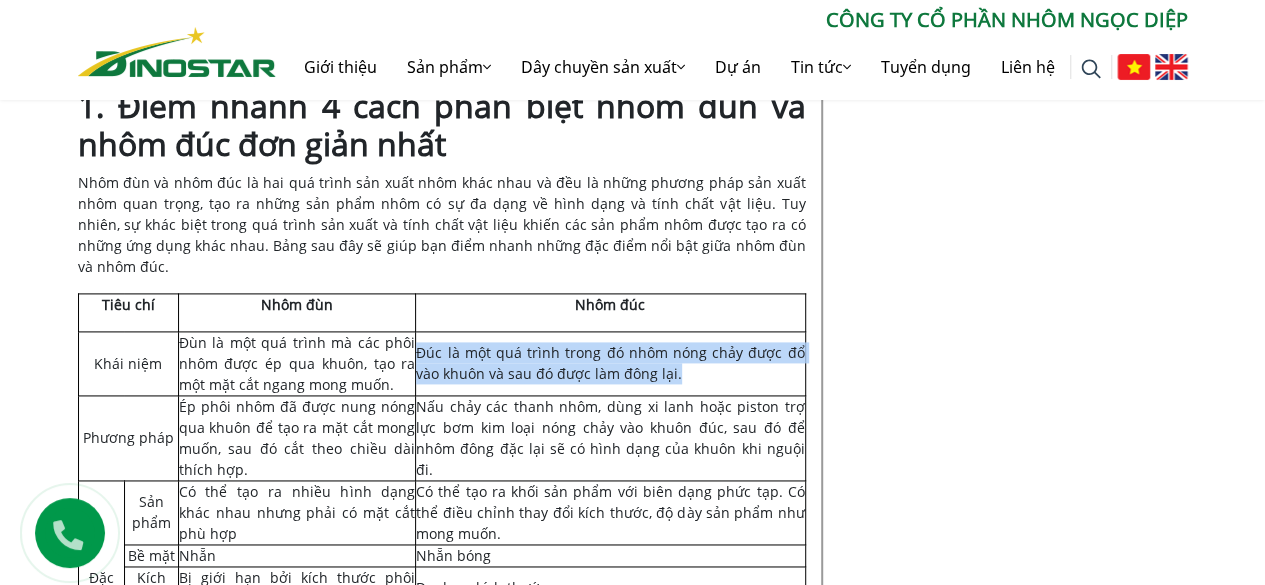 click on "Đúc là một quá trình trong đó nhôm nóng chảy được đổ vào khuôn và sau đó được làm đông lại." at bounding box center [610, 363] 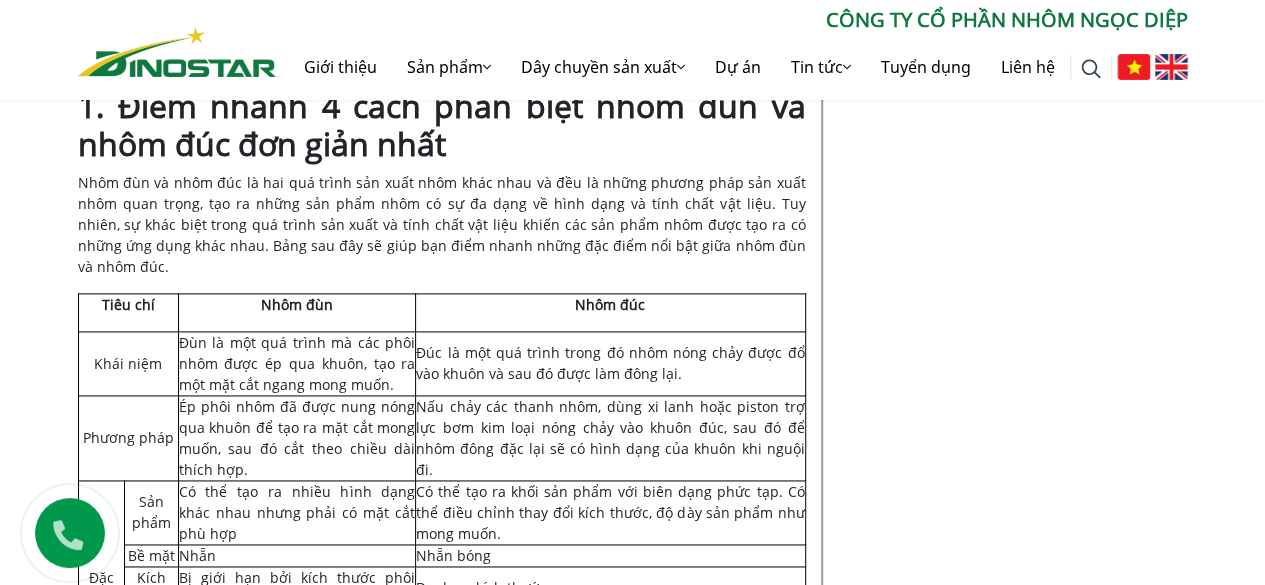click on "Đùn là một quá trình mà các phôi nhôm được ép qua khuôn, tạo ra một mặt cắt ngang mong muốn." at bounding box center (297, 363) 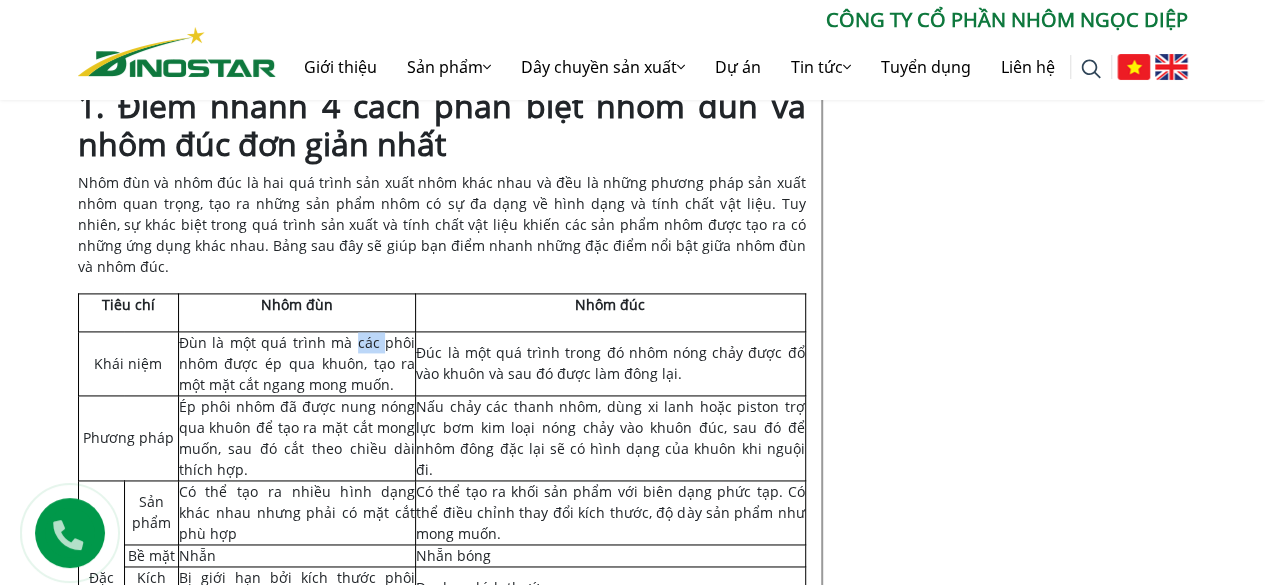 click on "Đùn là một quá trình mà các phôi nhôm được ép qua khuôn, tạo ra một mặt cắt ngang mong muốn." at bounding box center [297, 363] 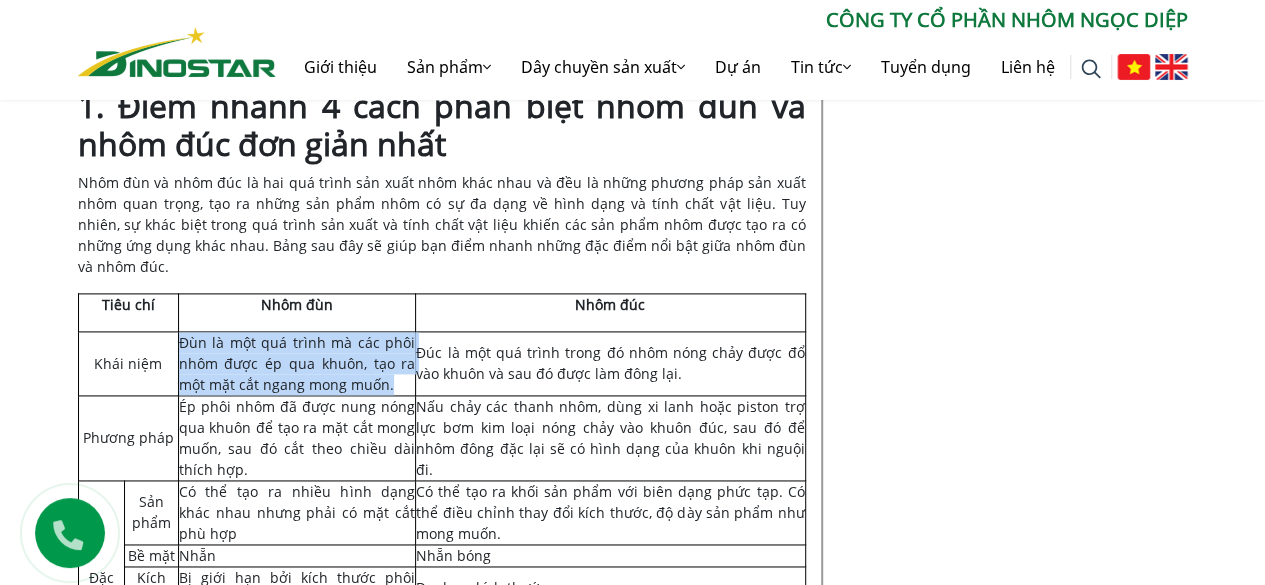 click on "Đùn là một quá trình mà các phôi nhôm được ép qua khuôn, tạo ra một mặt cắt ngang mong muốn." at bounding box center (297, 363) 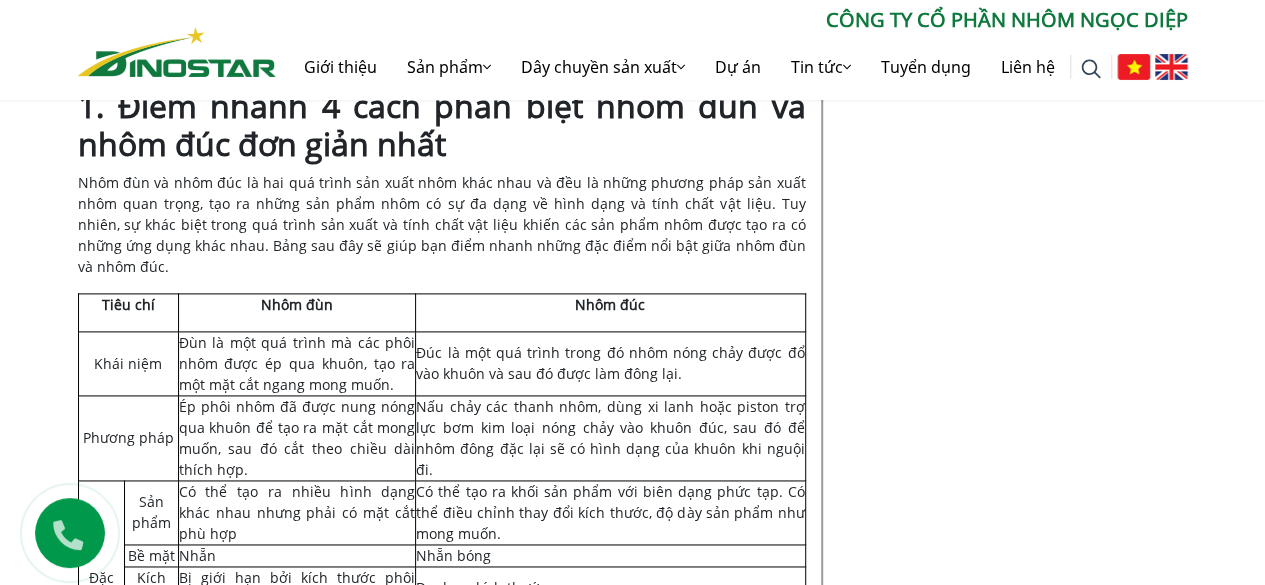 click on "Ép phôi nhôm đã được nung nóng qua khuôn để tạo ra mặt cắt mong muốn, sau đó cắt theo chiều dài thích hợp." at bounding box center [297, 438] 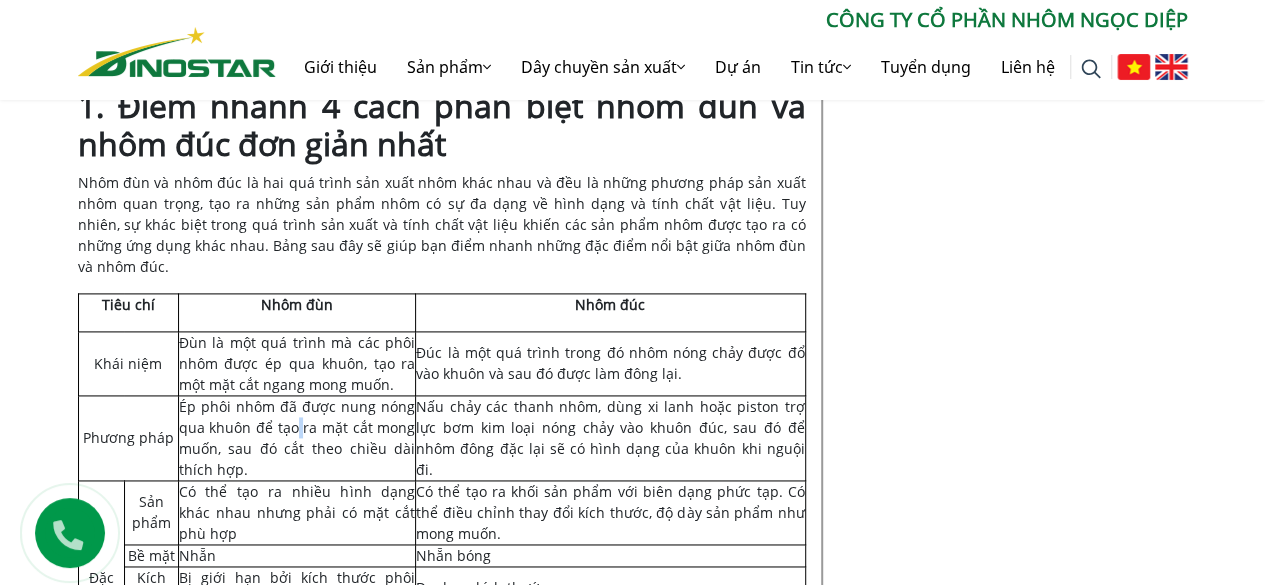 click on "Ép phôi nhôm đã được nung nóng qua khuôn để tạo ra mặt cắt mong muốn, sau đó cắt theo chiều dài thích hợp." at bounding box center [297, 438] 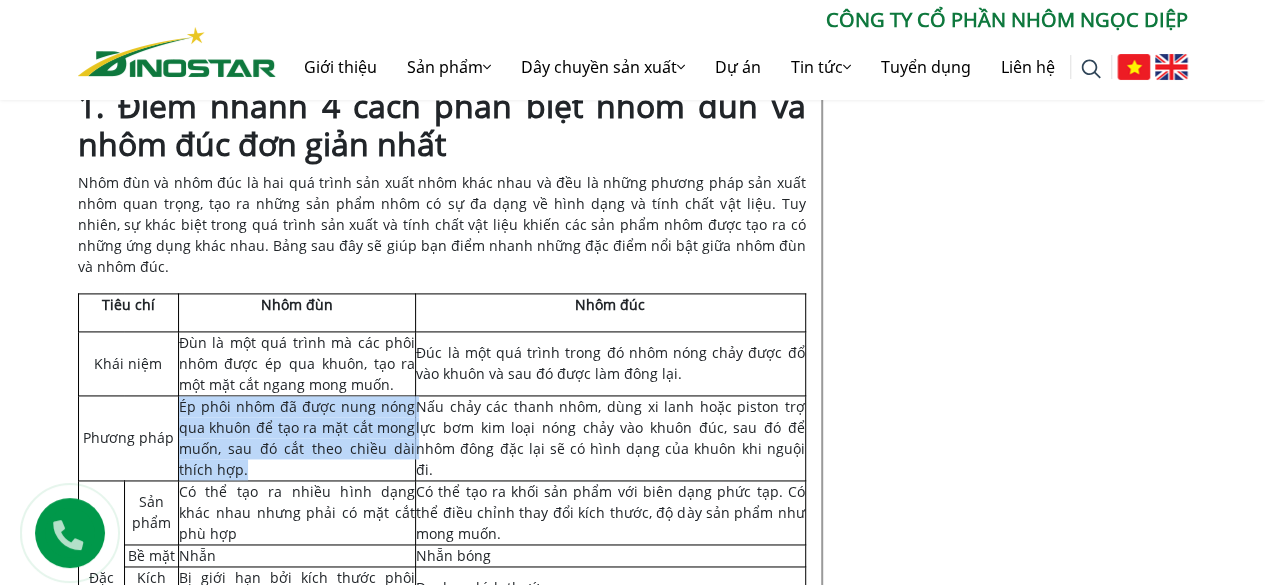 click on "Ép phôi nhôm đã được nung nóng qua khuôn để tạo ra mặt cắt mong muốn, sau đó cắt theo chiều dài thích hợp." at bounding box center (297, 438) 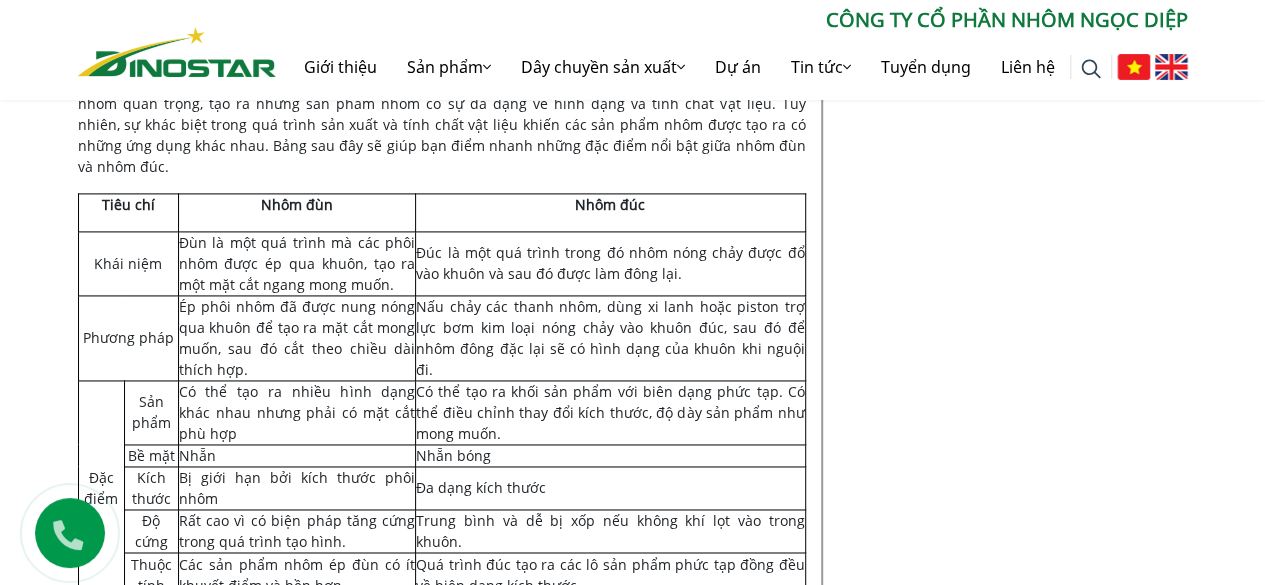 click on "Có thể tạo ra nhiều hình dạng khác nhau nhưng phải có mặt cắt phù hợp" at bounding box center (297, 412) 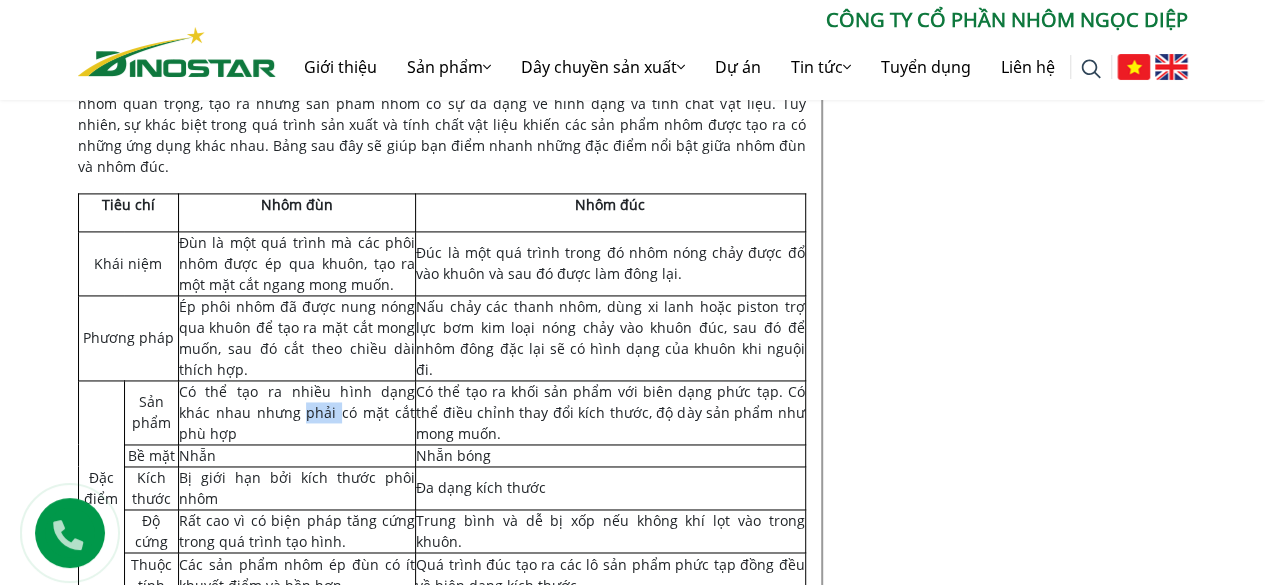 click on "Có thể tạo ra nhiều hình dạng khác nhau nhưng phải có mặt cắt phù hợp" at bounding box center [297, 412] 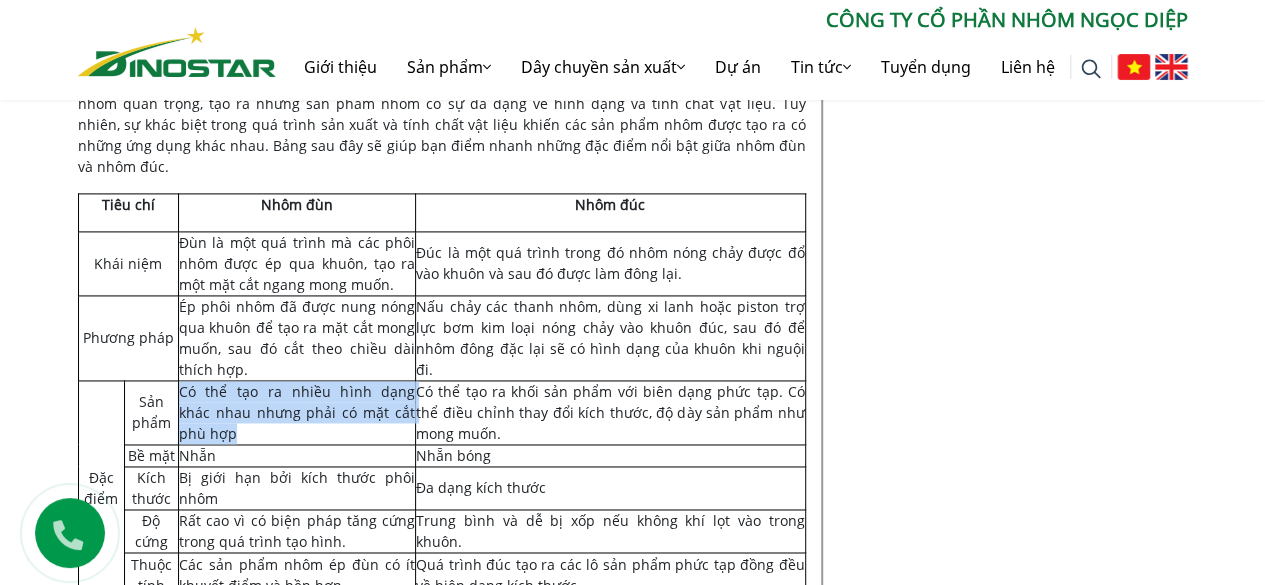 click on "Có thể tạo ra nhiều hình dạng khác nhau nhưng phải có mặt cắt phù hợp" at bounding box center (297, 412) 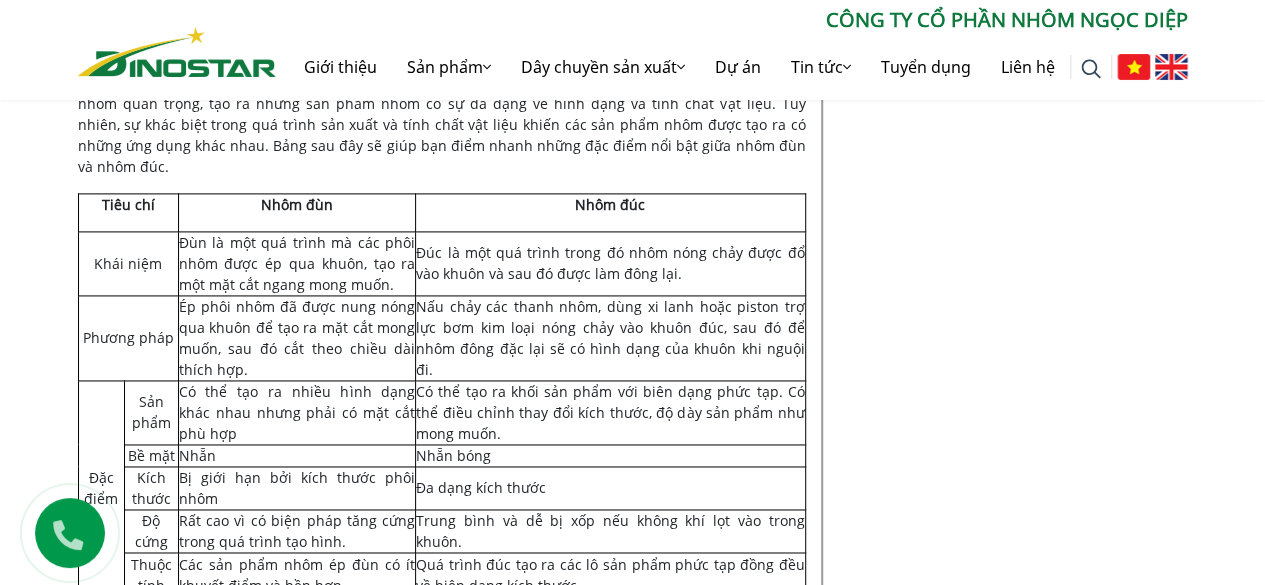 click on "Ép phôi nhôm đã được nung nóng qua khuôn để tạo ra mặt cắt mong muốn, sau đó cắt theo chiều dài thích hợp." at bounding box center [297, 338] 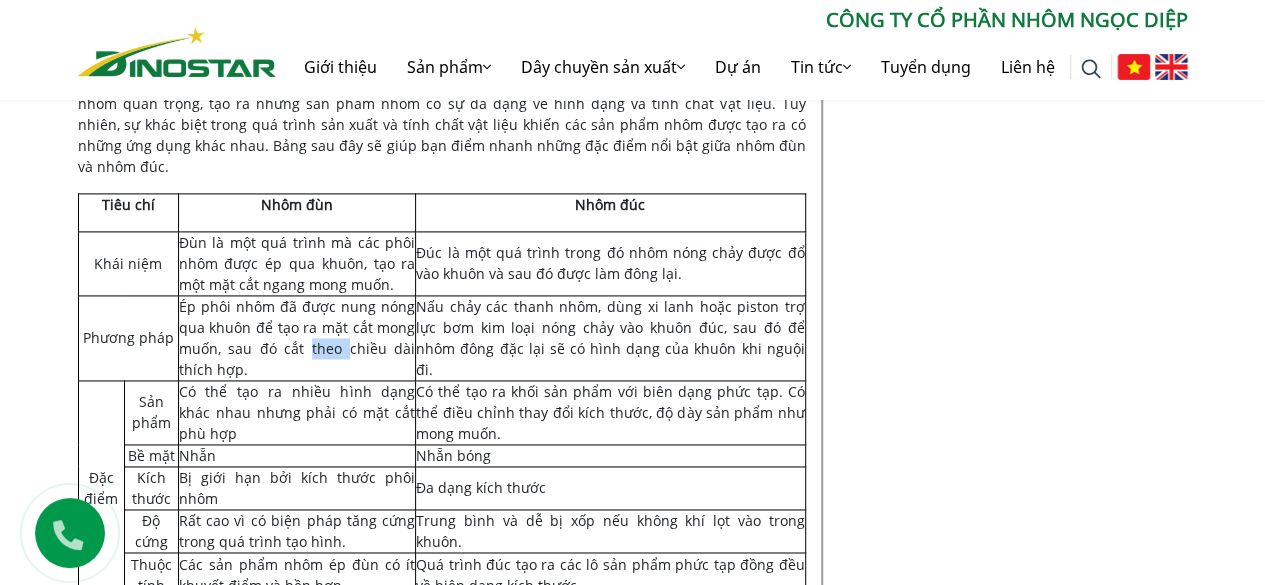 click on "Ép phôi nhôm đã được nung nóng qua khuôn để tạo ra mặt cắt mong muốn, sau đó cắt theo chiều dài thích hợp." at bounding box center [297, 338] 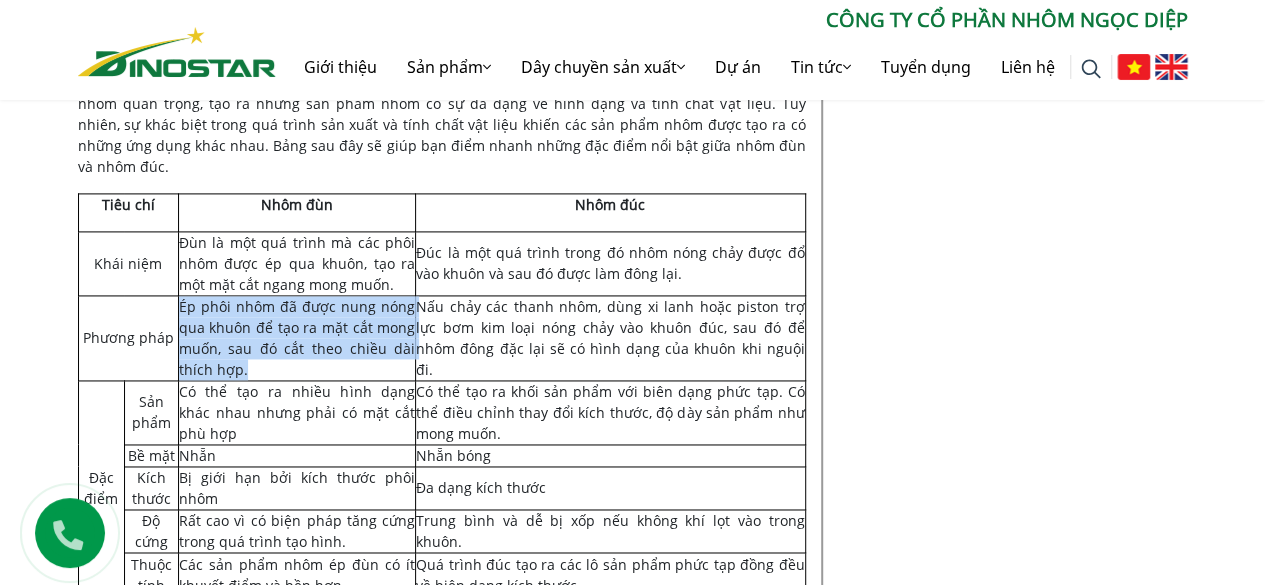 click on "Ép phôi nhôm đã được nung nóng qua khuôn để tạo ra mặt cắt mong muốn, sau đó cắt theo chiều dài thích hợp." at bounding box center [297, 338] 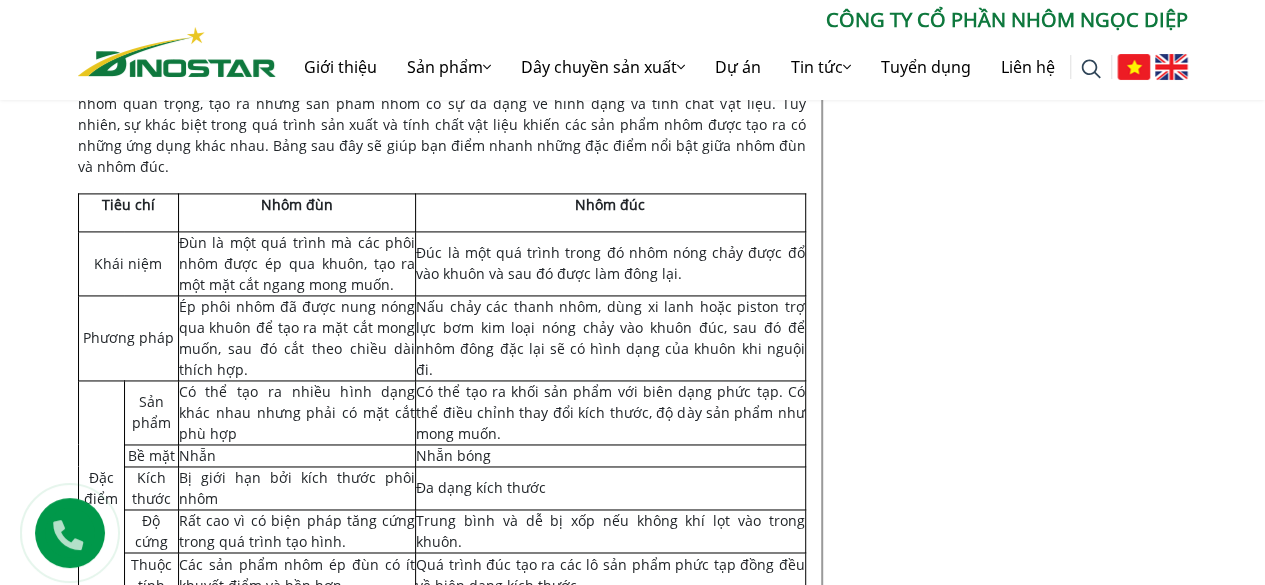 click on "Nấu chảy các thanh nhôm, dùng xi lanh hoặc piston trợ lực bơm kim loại nóng chảy vào khuôn đúc, sau đó để nhôm đông đặc lại sẽ có hình dạng của khuôn khi nguội đi." at bounding box center (610, 338) 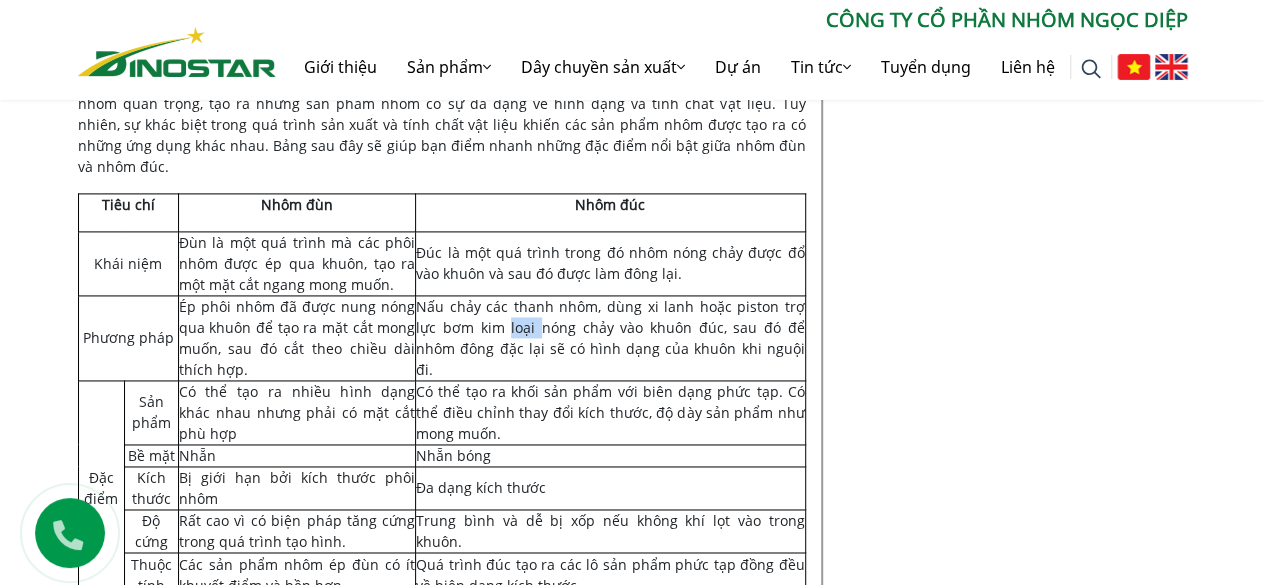 click on "Nấu chảy các thanh nhôm, dùng xi lanh hoặc piston trợ lực bơm kim loại nóng chảy vào khuôn đúc, sau đó để nhôm đông đặc lại sẽ có hình dạng của khuôn khi nguội đi." at bounding box center [610, 338] 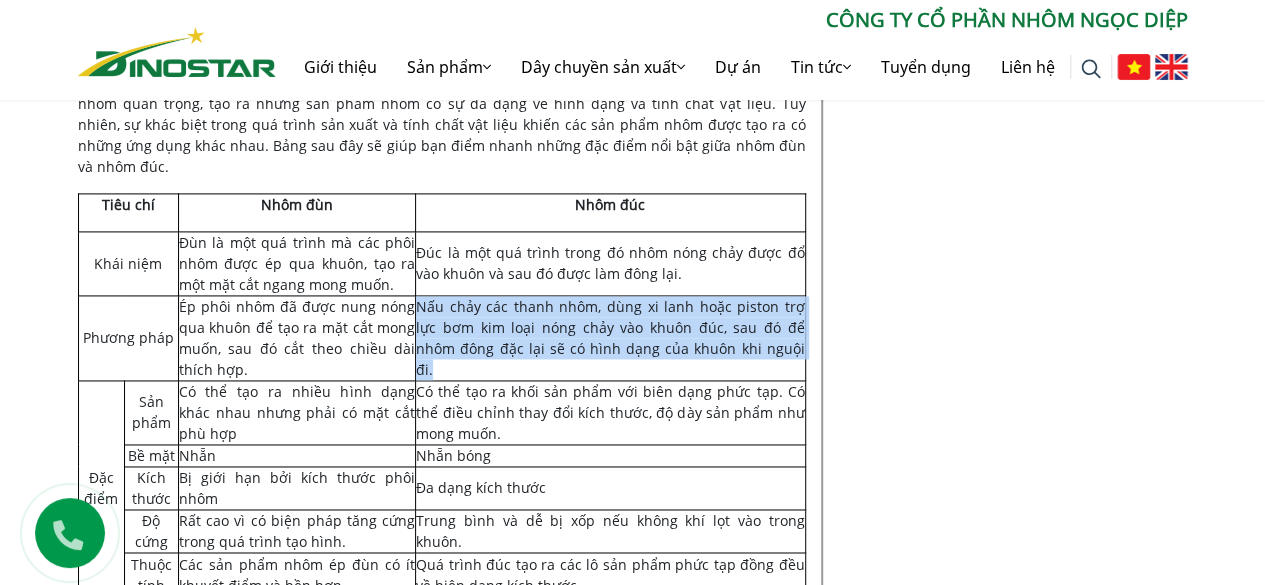 click on "Nấu chảy các thanh nhôm, dùng xi lanh hoặc piston trợ lực bơm kim loại nóng chảy vào khuôn đúc, sau đó để nhôm đông đặc lại sẽ có hình dạng của khuôn khi nguội đi." at bounding box center (610, 338) 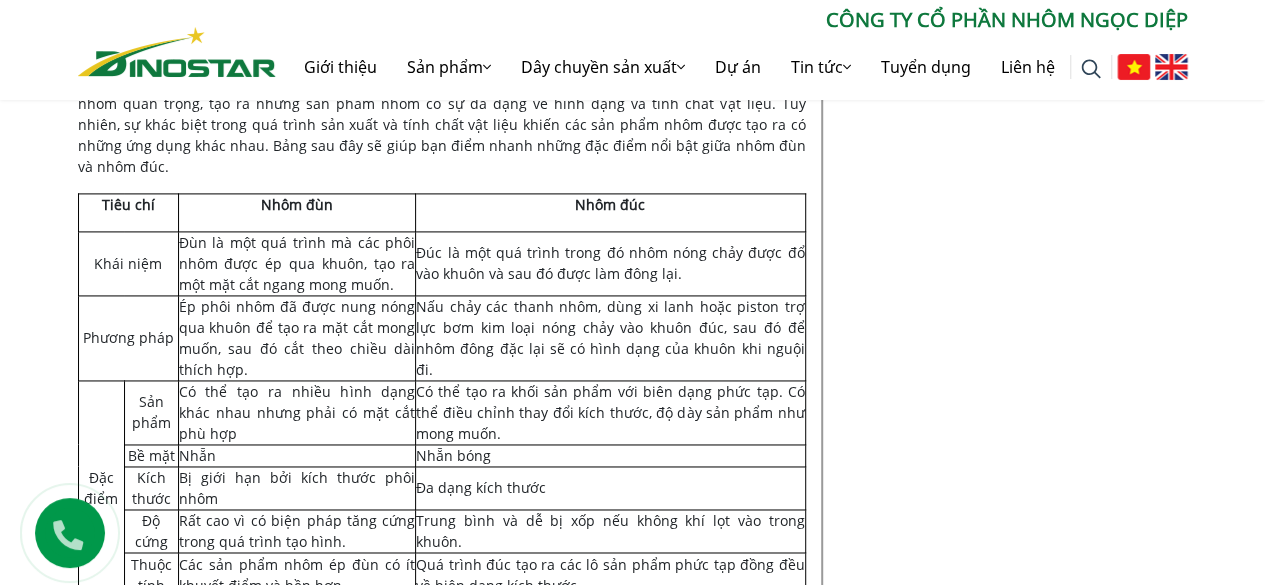 click on "Đúc là một quá trình trong đó nhôm nóng chảy được đổ vào khuôn và sau đó được làm đông lại." at bounding box center (610, 263) 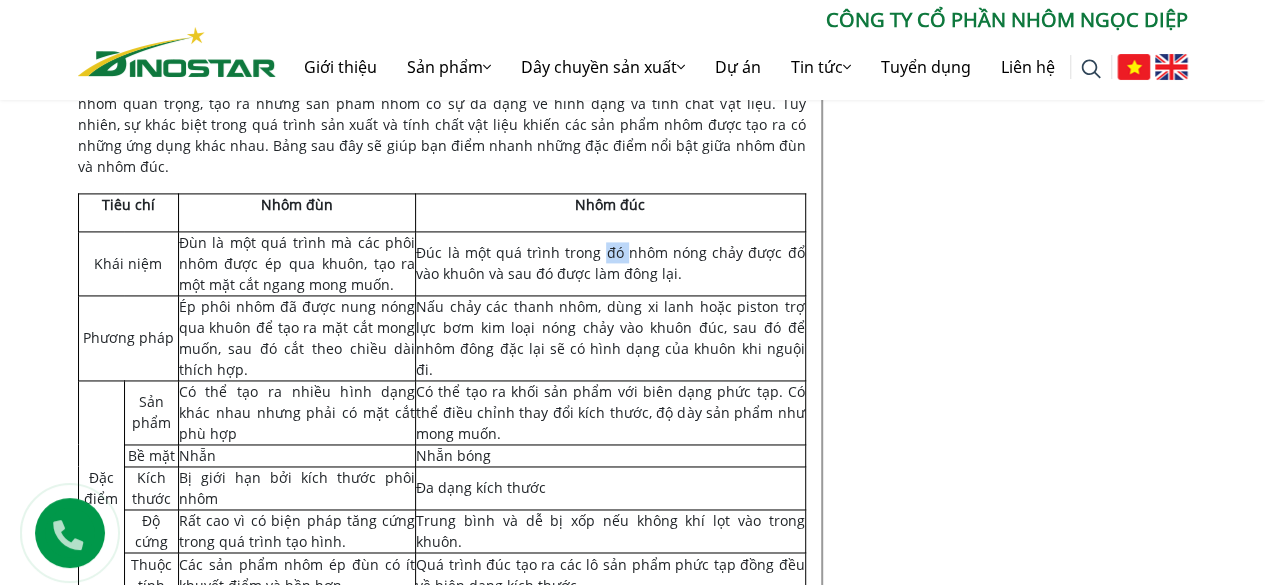 click on "Đúc là một quá trình trong đó nhôm nóng chảy được đổ vào khuôn và sau đó được làm đông lại." at bounding box center (610, 263) 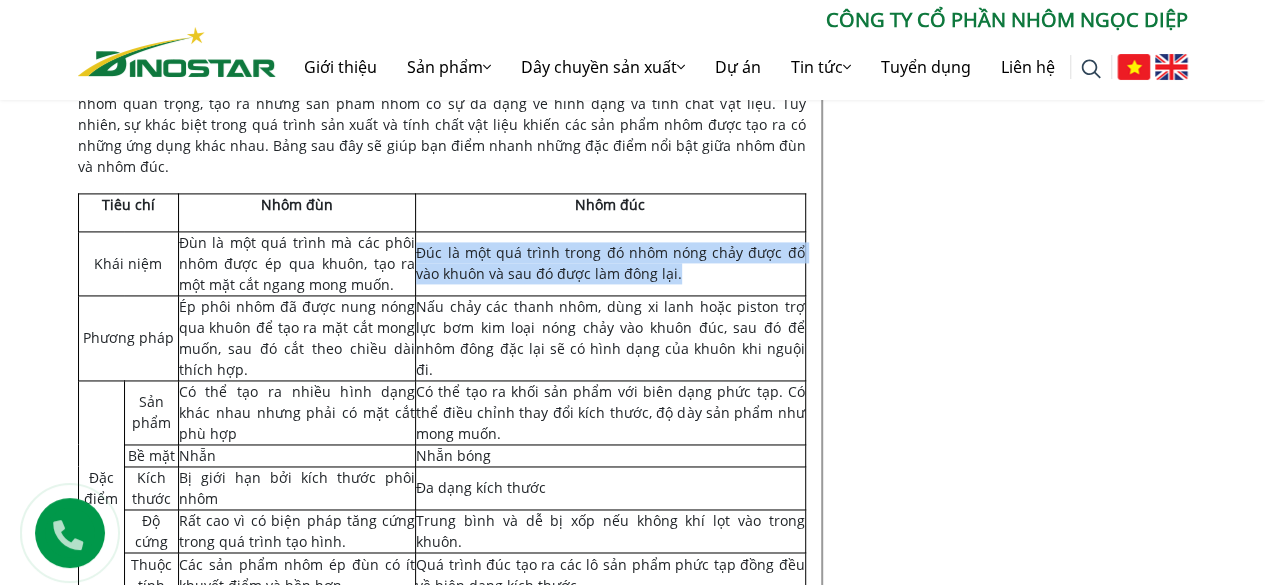 click on "Đúc là một quá trình trong đó nhôm nóng chảy được đổ vào khuôn và sau đó được làm đông lại." at bounding box center [610, 263] 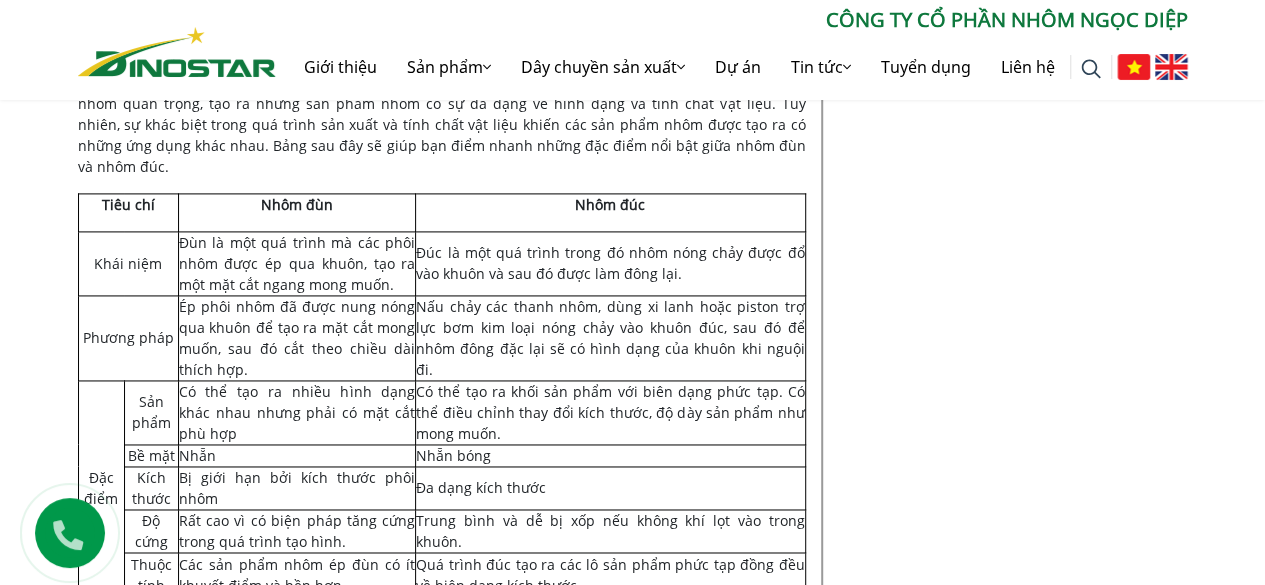 click on "Nấu chảy các thanh nhôm, dùng xi lanh hoặc piston trợ lực bơm kim loại nóng chảy vào khuôn đúc, sau đó để nhôm đông đặc lại sẽ có hình dạng của khuôn khi nguội đi." at bounding box center [610, 337] 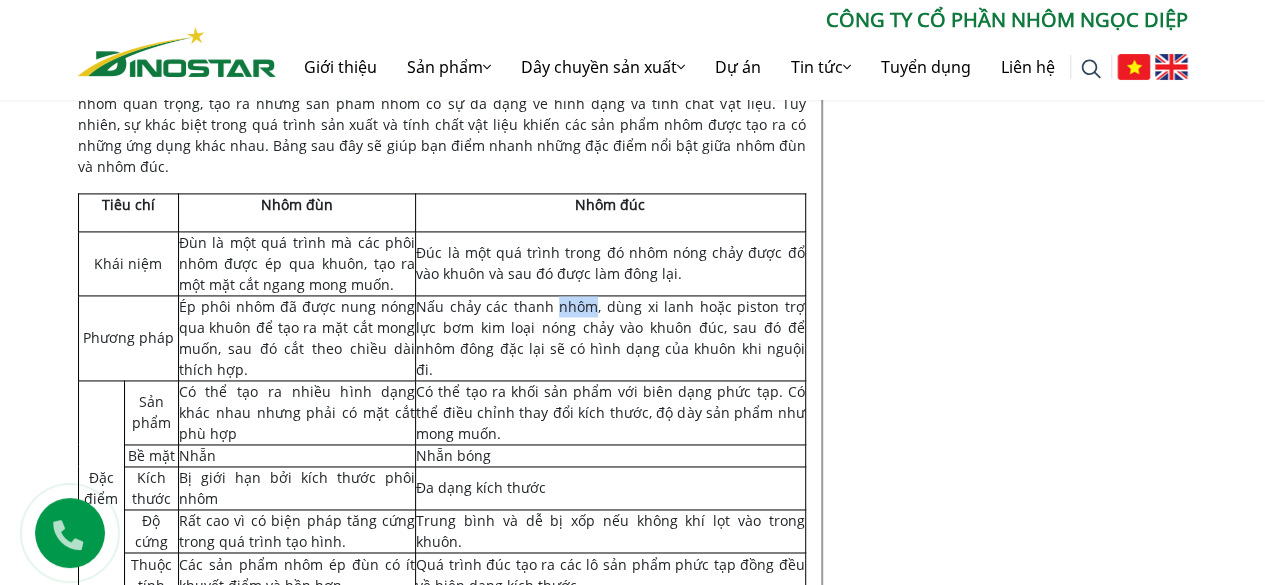 click on "Nấu chảy các thanh nhôm, dùng xi lanh hoặc piston trợ lực bơm kim loại nóng chảy vào khuôn đúc, sau đó để nhôm đông đặc lại sẽ có hình dạng của khuôn khi nguội đi." at bounding box center [610, 337] 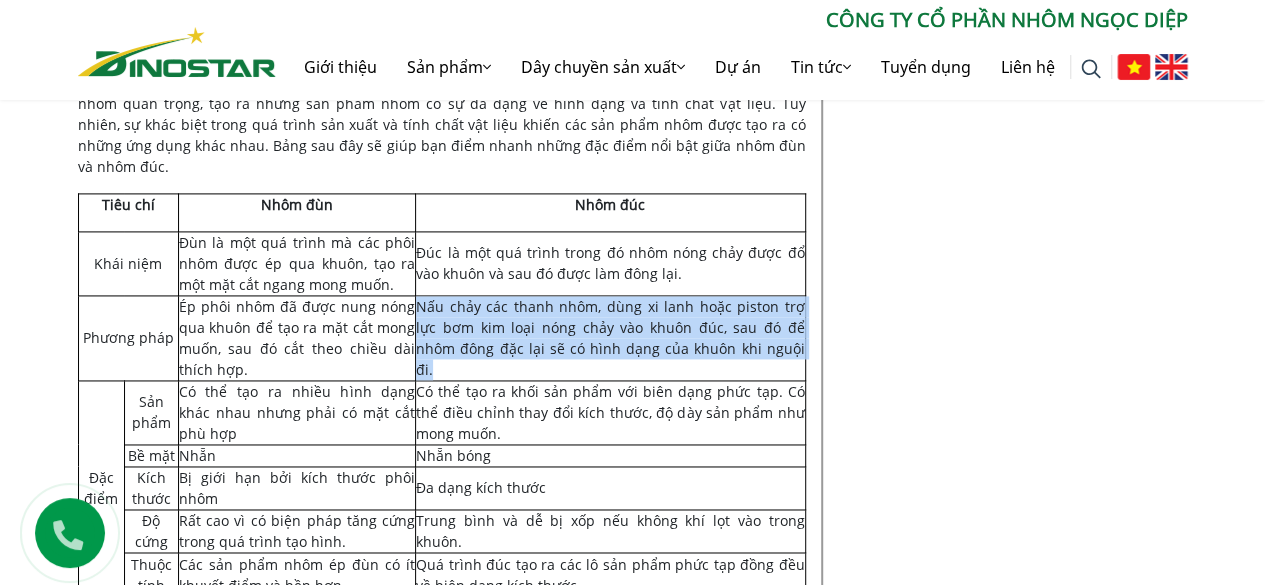 click on "Nấu chảy các thanh nhôm, dùng xi lanh hoặc piston trợ lực bơm kim loại nóng chảy vào khuôn đúc, sau đó để nhôm đông đặc lại sẽ có hình dạng của khuôn khi nguội đi." at bounding box center (610, 337) 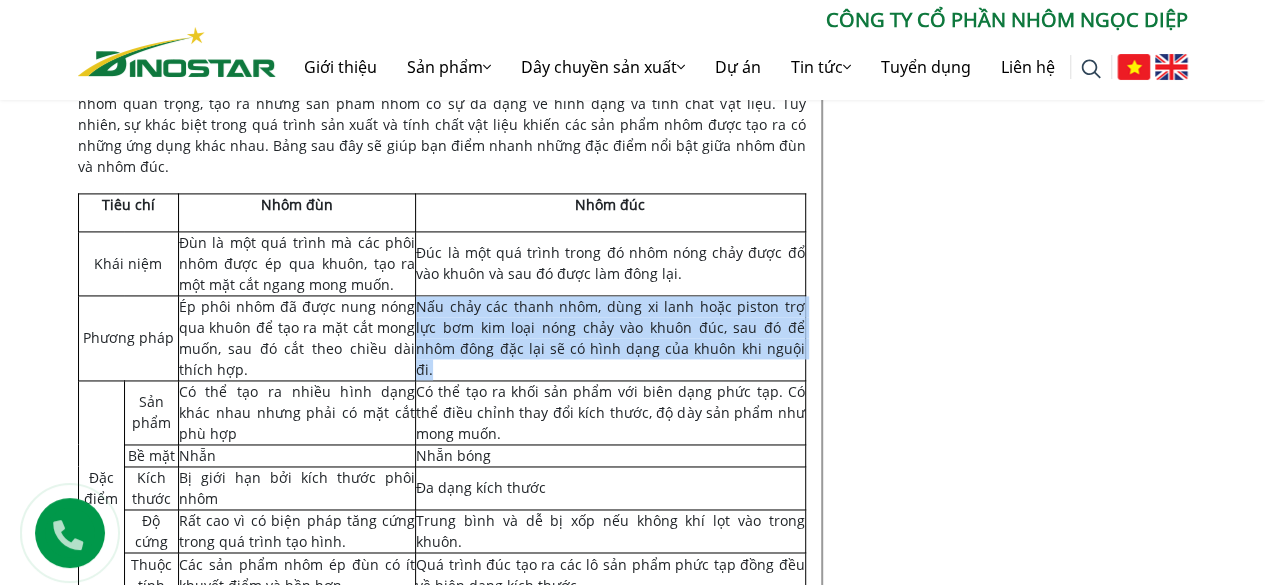 click on "Nấu chảy các thanh nhôm, dùng xi lanh hoặc piston trợ lực bơm kim loại nóng chảy vào khuôn đúc, sau đó để nhôm đông đặc lại sẽ có hình dạng của khuôn khi nguội đi." at bounding box center [610, 338] 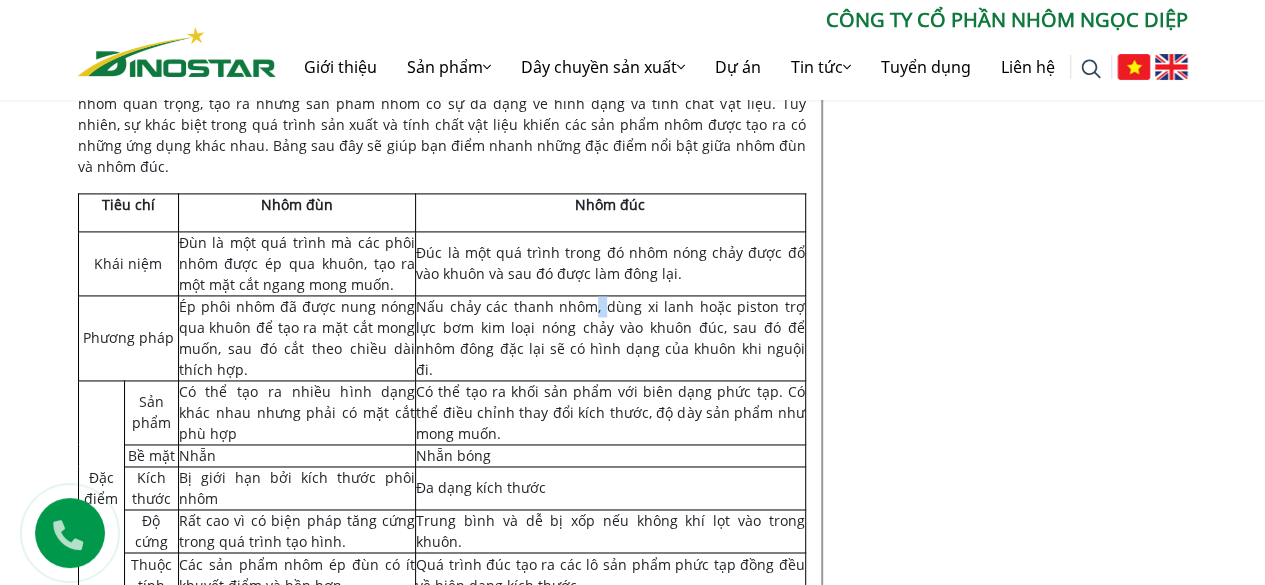 click on "Nấu chảy các thanh nhôm, dùng xi lanh hoặc piston trợ lực bơm kim loại nóng chảy vào khuôn đúc, sau đó để nhôm đông đặc lại sẽ có hình dạng của khuôn khi nguội đi." at bounding box center (610, 338) 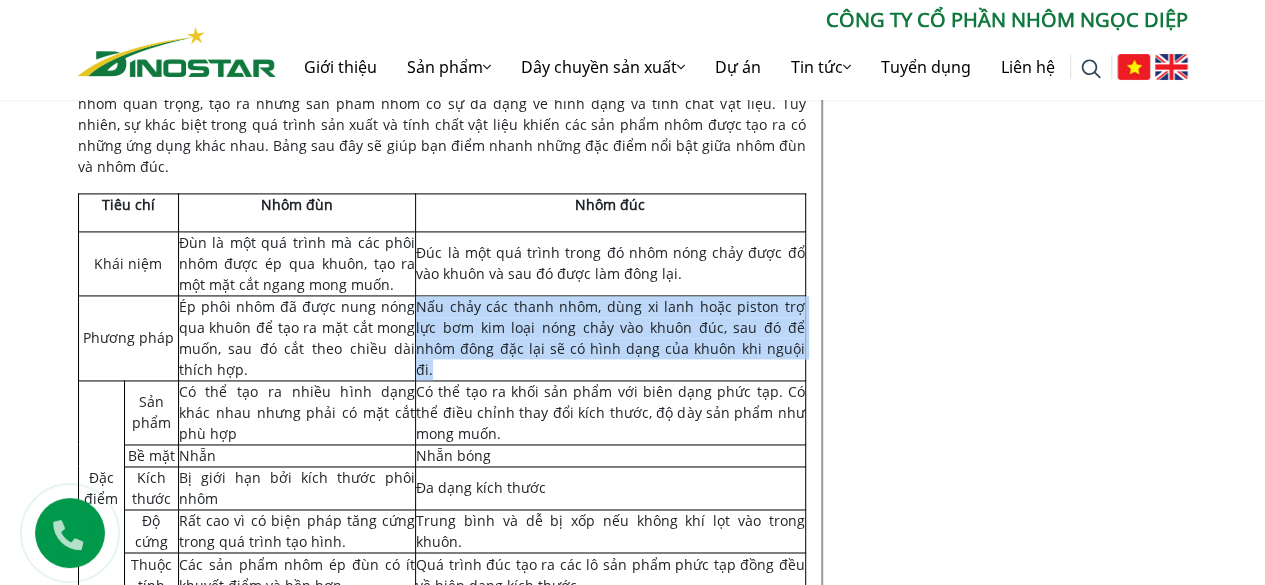 click on "Nấu chảy các thanh nhôm, dùng xi lanh hoặc piston trợ lực bơm kim loại nóng chảy vào khuôn đúc, sau đó để nhôm đông đặc lại sẽ có hình dạng của khuôn khi nguội đi." at bounding box center [610, 338] 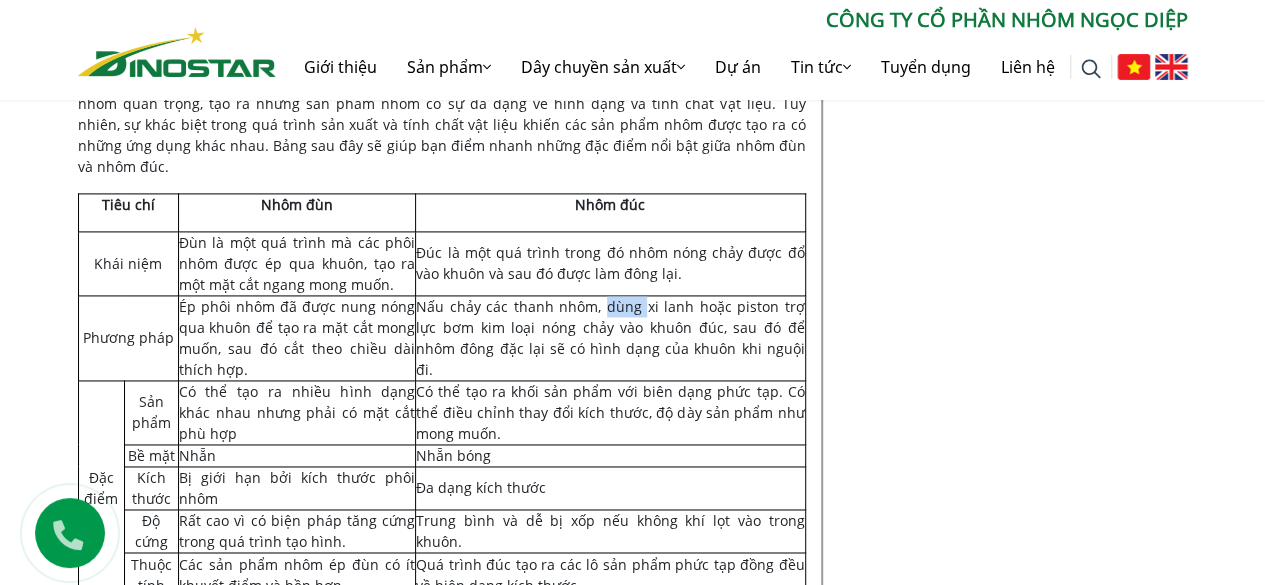 click on "Nấu chảy các thanh nhôm, dùng xi lanh hoặc piston trợ lực bơm kim loại nóng chảy vào khuôn đúc, sau đó để nhôm đông đặc lại sẽ có hình dạng của khuôn khi nguội đi." at bounding box center [610, 338] 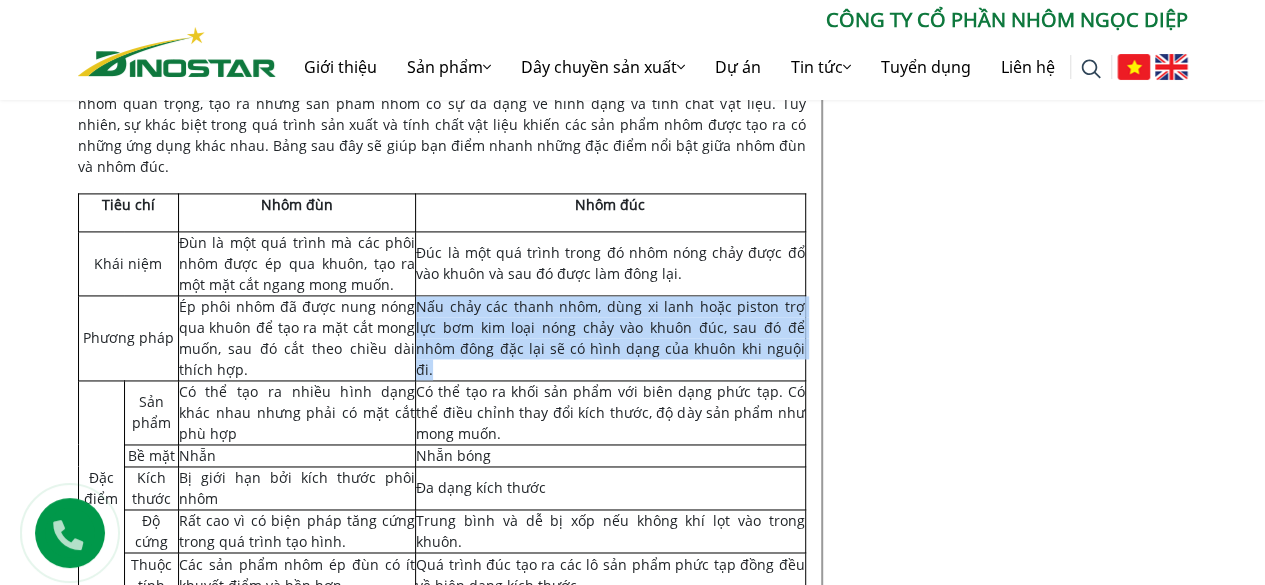 click on "Nấu chảy các thanh nhôm, dùng xi lanh hoặc piston trợ lực bơm kim loại nóng chảy vào khuôn đúc, sau đó để nhôm đông đặc lại sẽ có hình dạng của khuôn khi nguội đi." at bounding box center (610, 338) 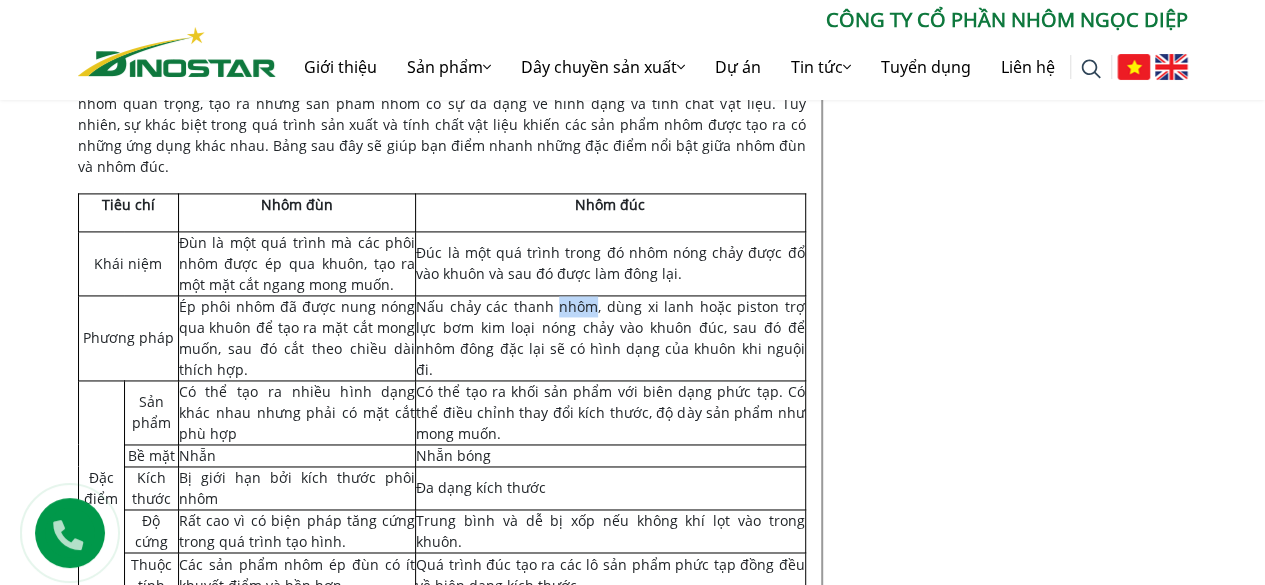 click on "Nấu chảy các thanh nhôm, dùng xi lanh hoặc piston trợ lực bơm kim loại nóng chảy vào khuôn đúc, sau đó để nhôm đông đặc lại sẽ có hình dạng của khuôn khi nguội đi." at bounding box center (610, 338) 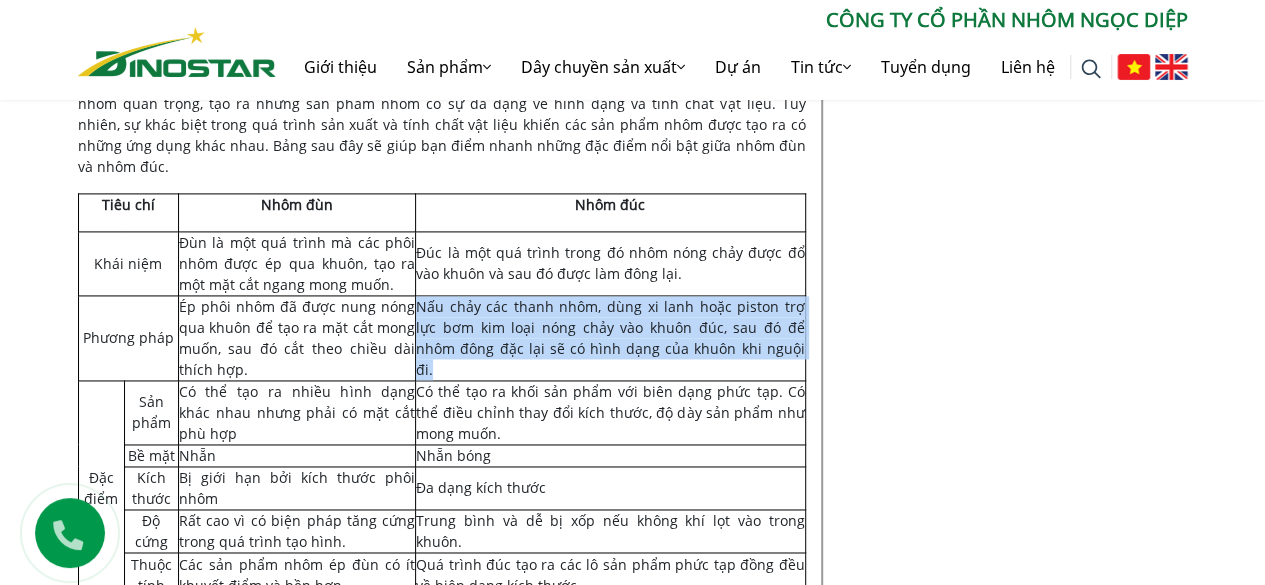 click on "Nấu chảy các thanh nhôm, dùng xi lanh hoặc piston trợ lực bơm kim loại nóng chảy vào khuôn đúc, sau đó để nhôm đông đặc lại sẽ có hình dạng của khuôn khi nguội đi." at bounding box center [610, 338] 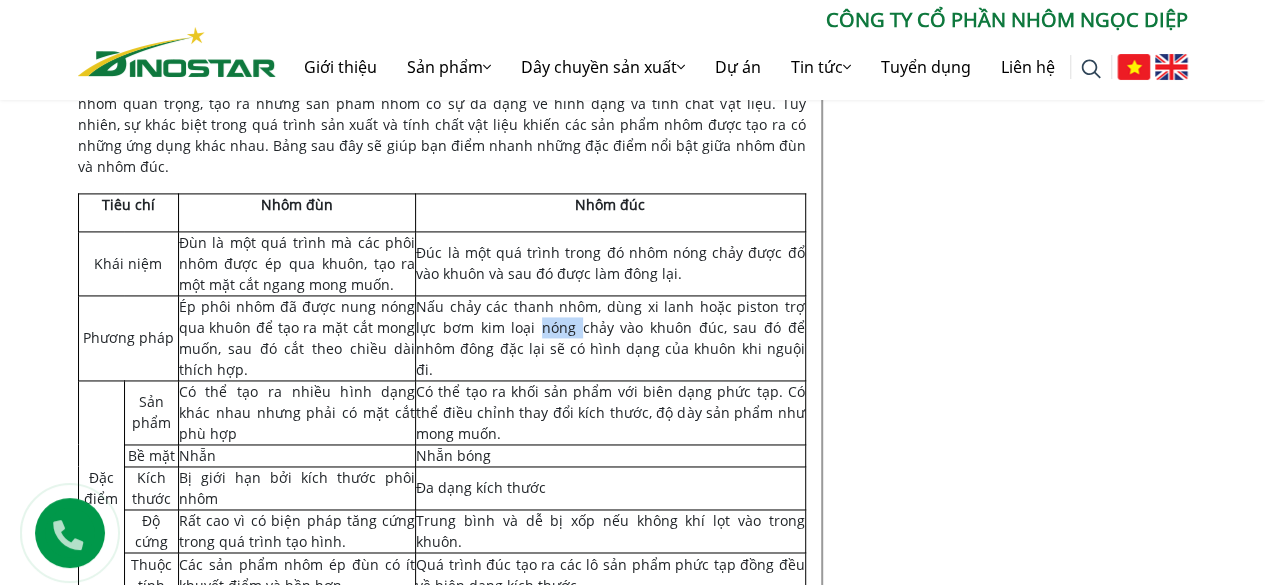 click on "Nấu chảy các thanh nhôm, dùng xi lanh hoặc piston trợ lực bơm kim loại nóng chảy vào khuôn đúc, sau đó để nhôm đông đặc lại sẽ có hình dạng của khuôn khi nguội đi." at bounding box center (610, 338) 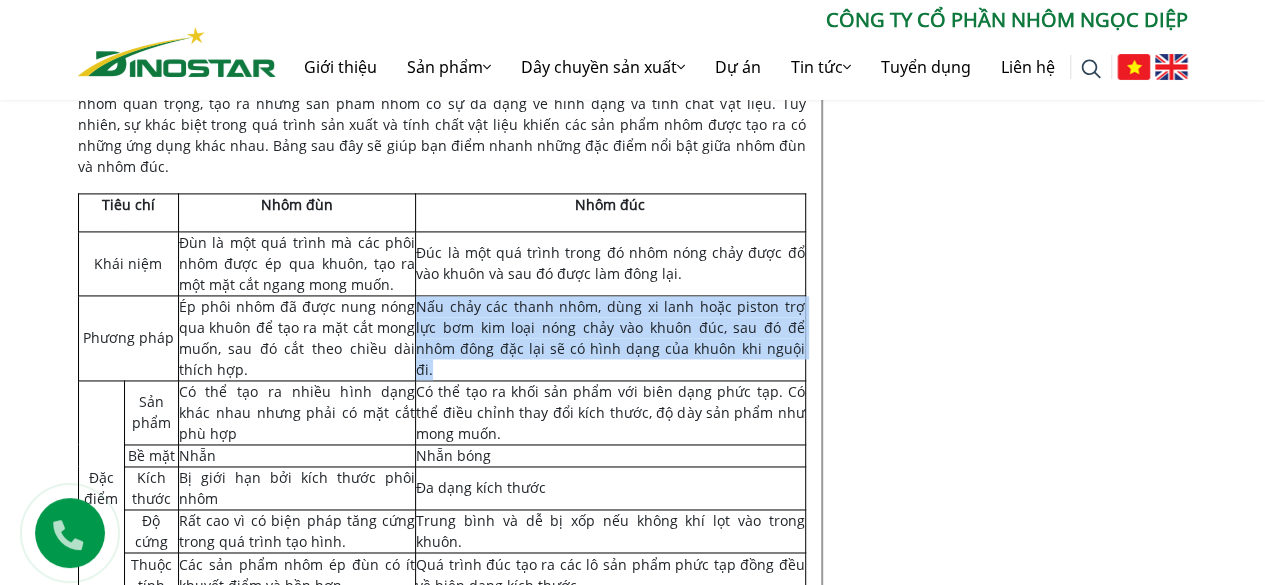 click on "Nấu chảy các thanh nhôm, dùng xi lanh hoặc piston trợ lực bơm kim loại nóng chảy vào khuôn đúc, sau đó để nhôm đông đặc lại sẽ có hình dạng của khuôn khi nguội đi." at bounding box center (610, 338) 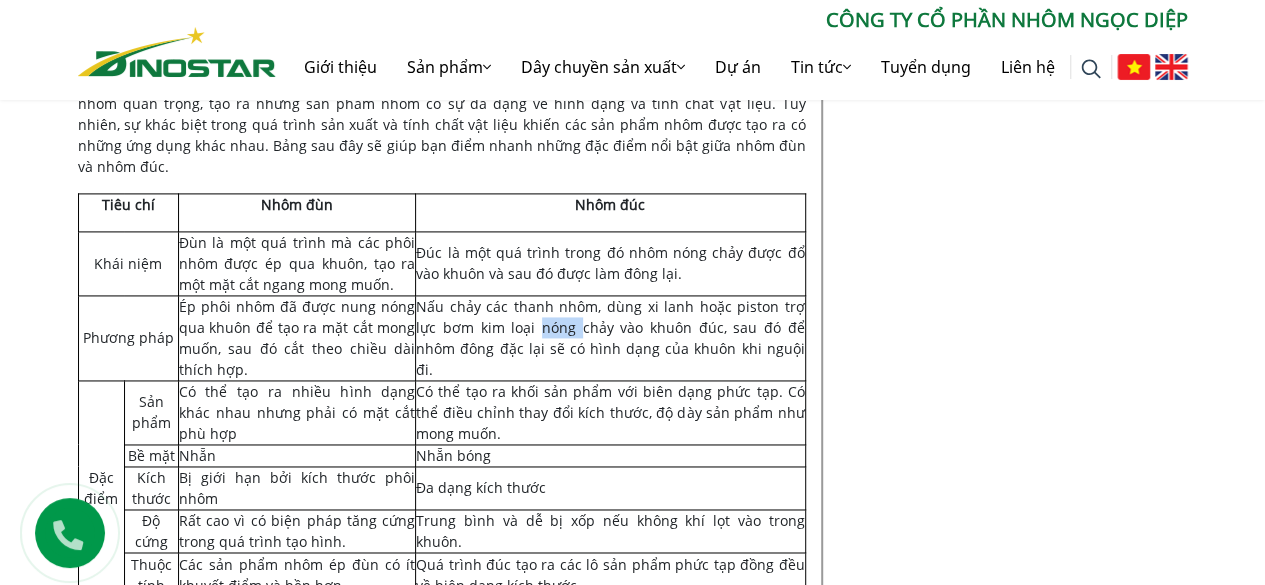 click on "Nấu chảy các thanh nhôm, dùng xi lanh hoặc piston trợ lực bơm kim loại nóng chảy vào khuôn đúc, sau đó để nhôm đông đặc lại sẽ có hình dạng của khuôn khi nguội đi." at bounding box center (610, 338) 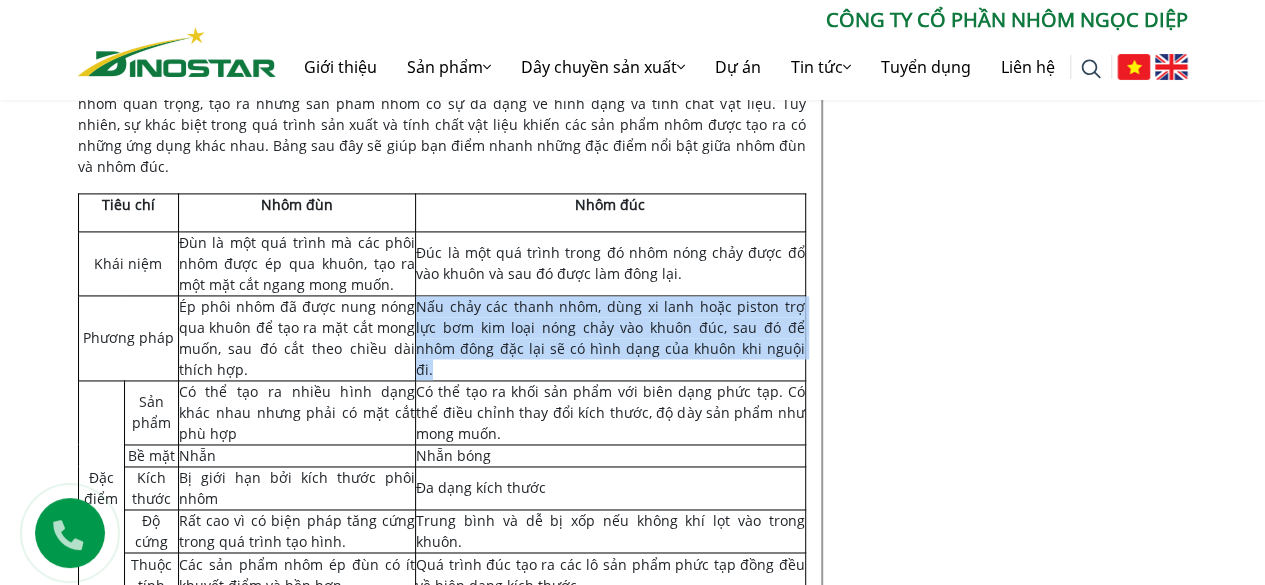 click on "Nấu chảy các thanh nhôm, dùng xi lanh hoặc piston trợ lực bơm kim loại nóng chảy vào khuôn đúc, sau đó để nhôm đông đặc lại sẽ có hình dạng của khuôn khi nguội đi." at bounding box center [610, 338] 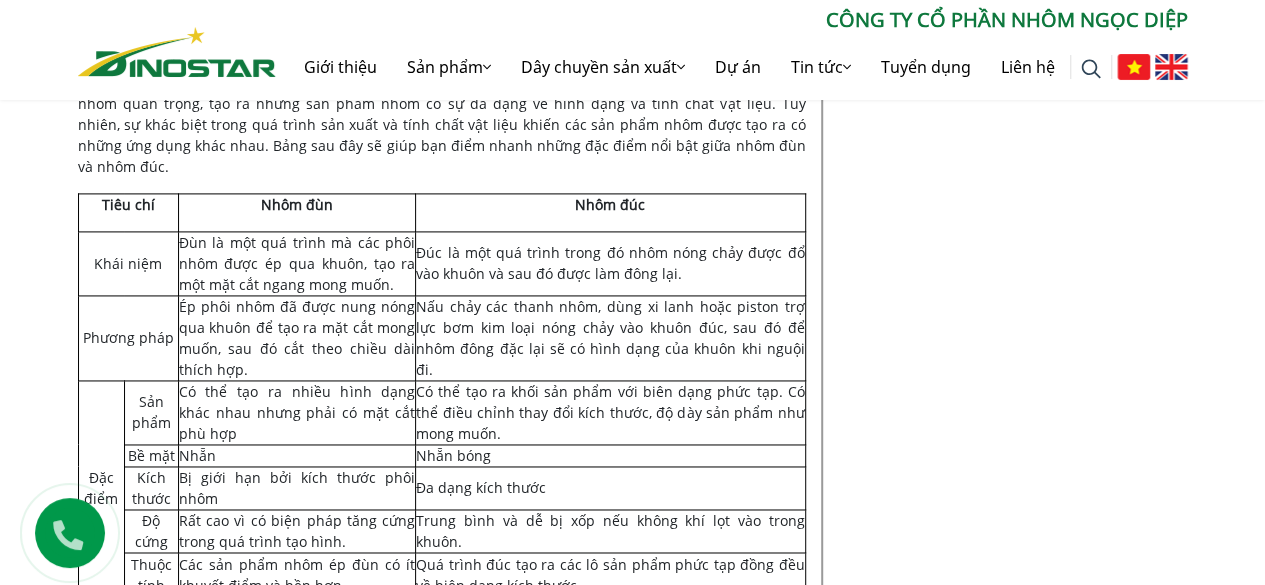 click on "Đúc là một quá trình trong đó nhôm nóng chảy được đổ vào khuôn và sau đó được làm đông lại." at bounding box center [610, 263] 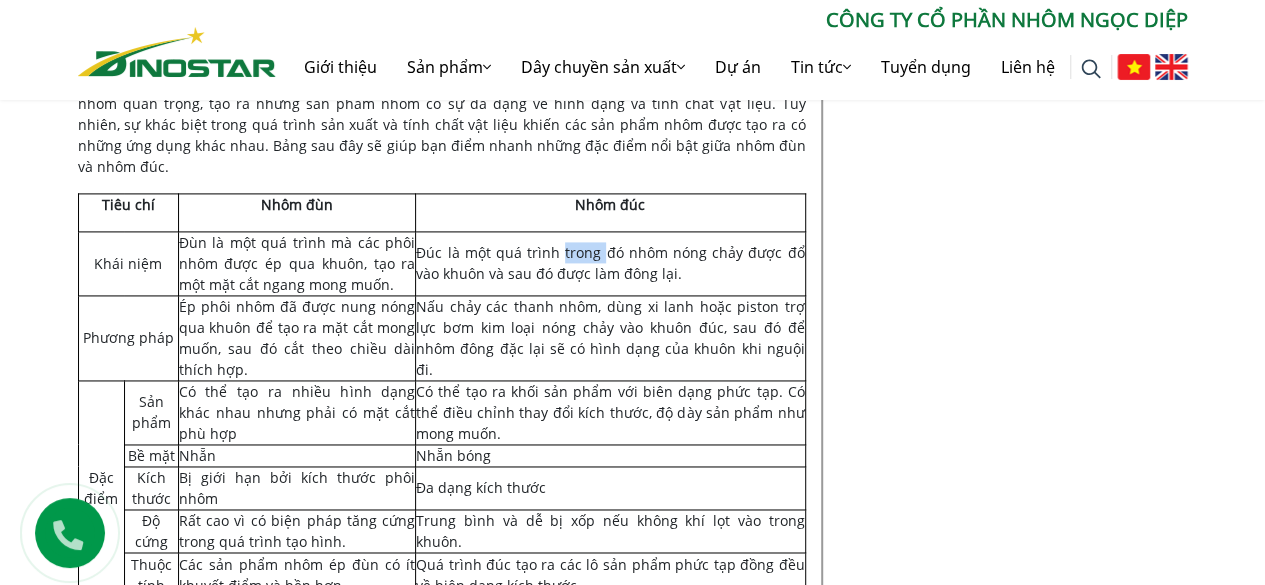 click on "Đúc là một quá trình trong đó nhôm nóng chảy được đổ vào khuôn và sau đó được làm đông lại." at bounding box center (610, 263) 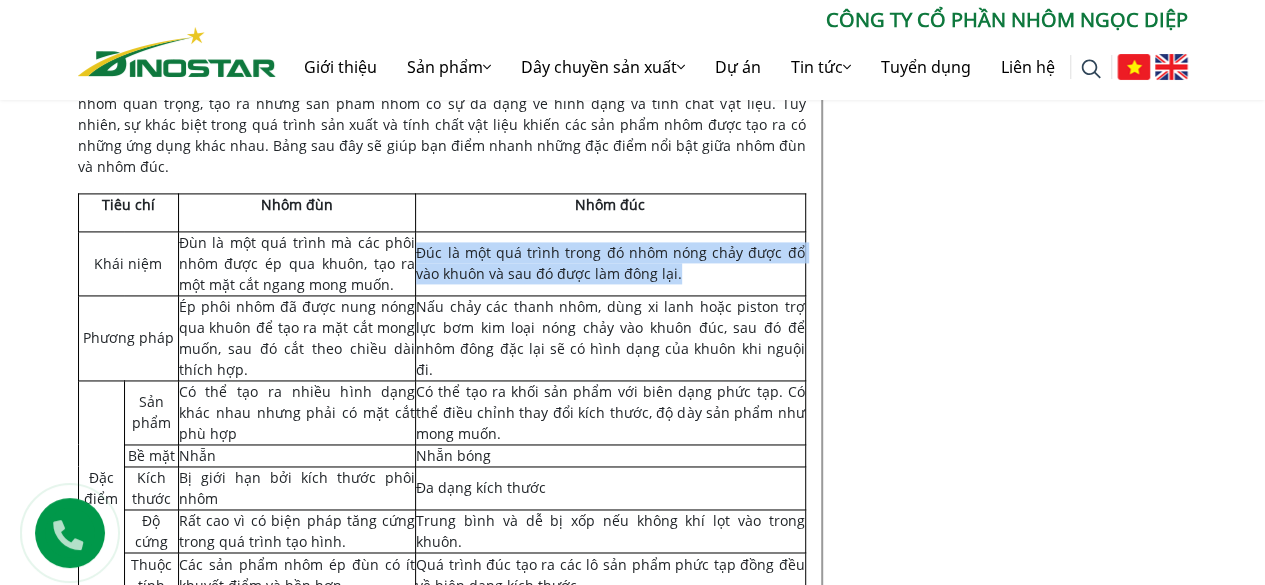 click on "Đúc là một quá trình trong đó nhôm nóng chảy được đổ vào khuôn và sau đó được làm đông lại." at bounding box center (610, 263) 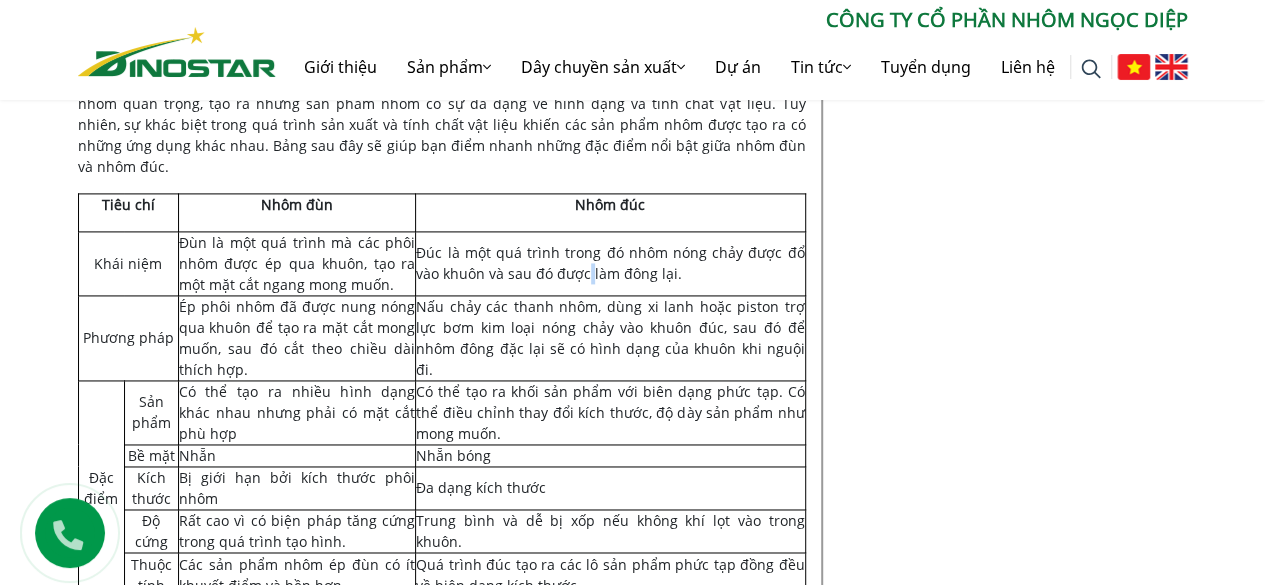 click on "Đúc là một quá trình trong đó nhôm nóng chảy được đổ vào khuôn và sau đó được làm đông lại." at bounding box center (610, 263) 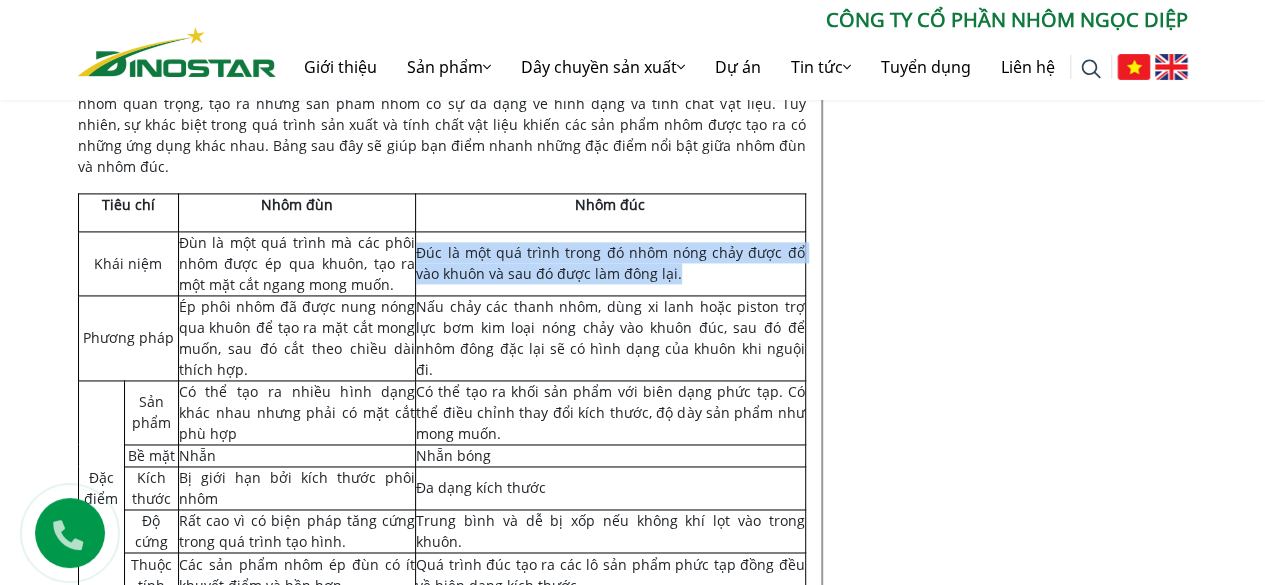 click on "Đúc là một quá trình trong đó nhôm nóng chảy được đổ vào khuôn và sau đó được làm đông lại." at bounding box center (610, 263) 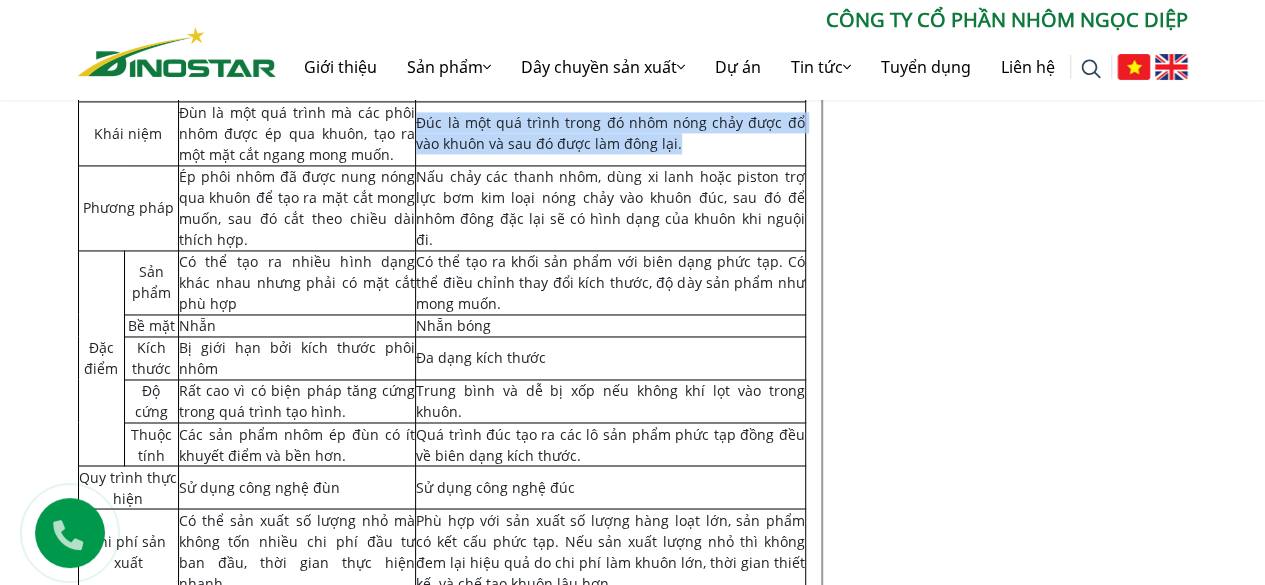 scroll, scrollTop: 1430, scrollLeft: 0, axis: vertical 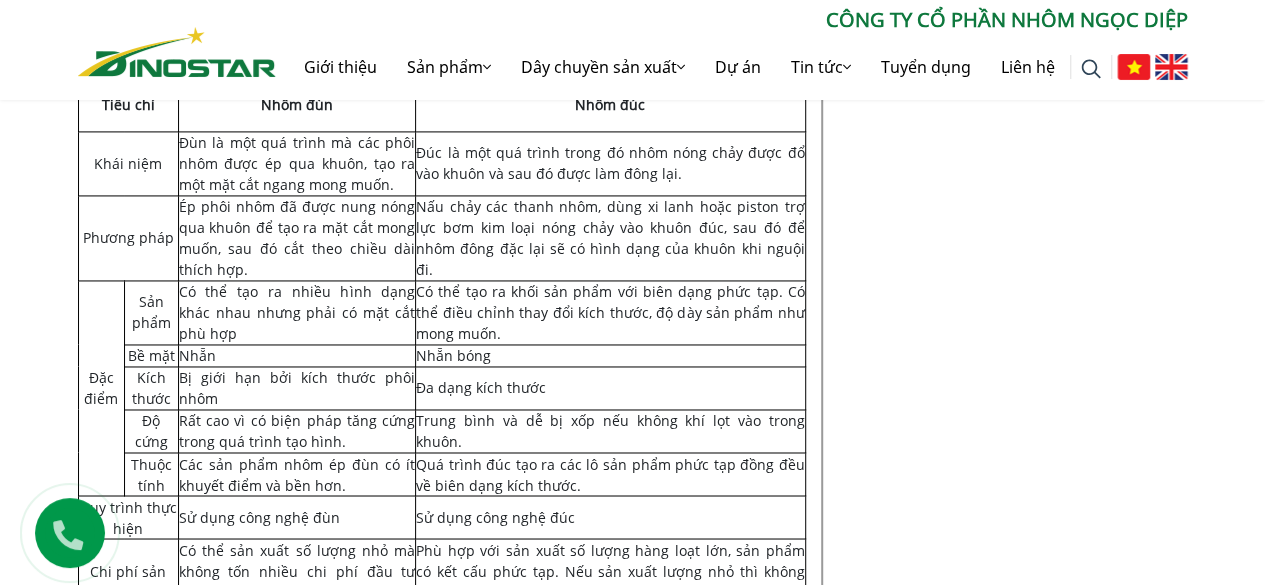 click on "Rất cao vì có biện pháp tăng cứng trong quá trình tạo hình." at bounding box center [297, 431] 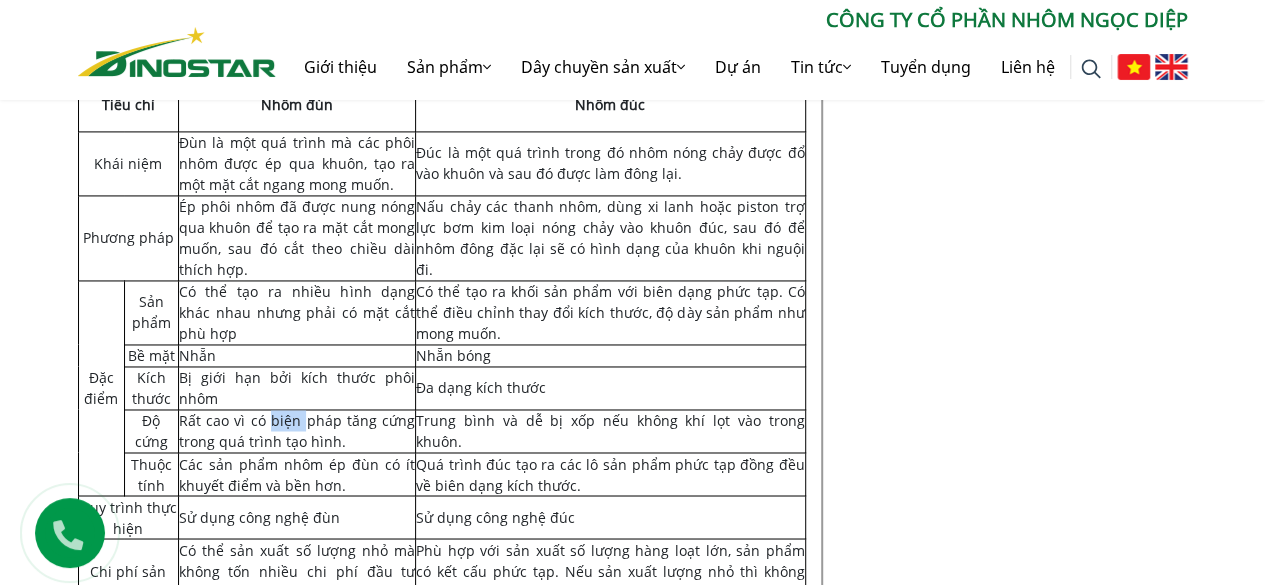click on "Rất cao vì có biện pháp tăng cứng trong quá trình tạo hình." at bounding box center [297, 431] 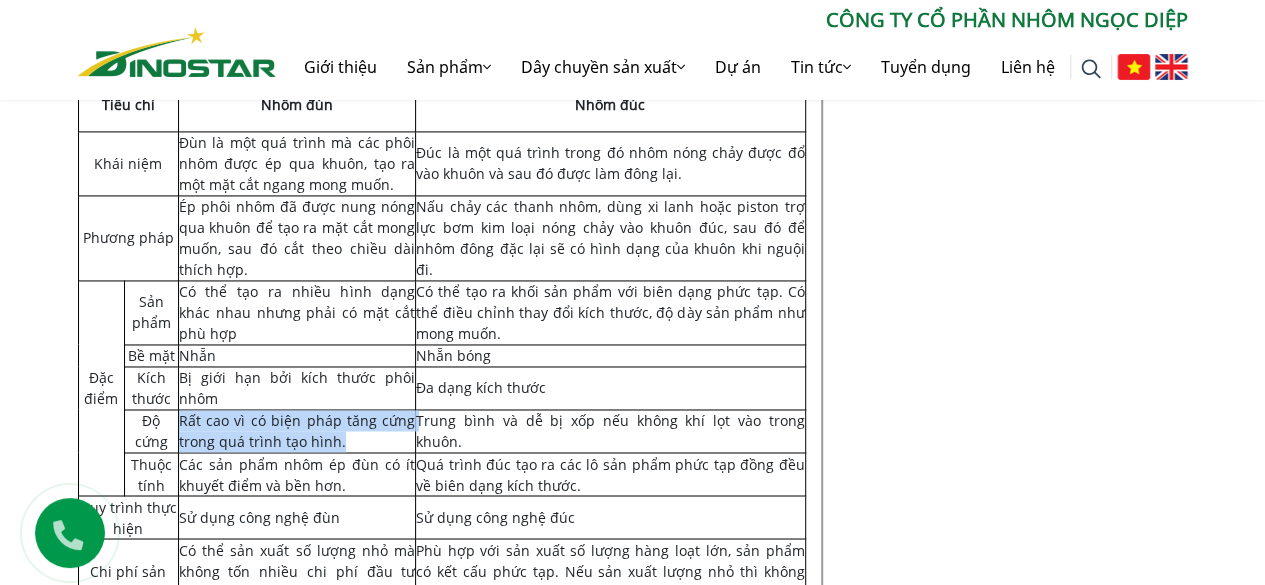 click on "Rất cao vì có biện pháp tăng cứng trong quá trình tạo hình." at bounding box center (297, 431) 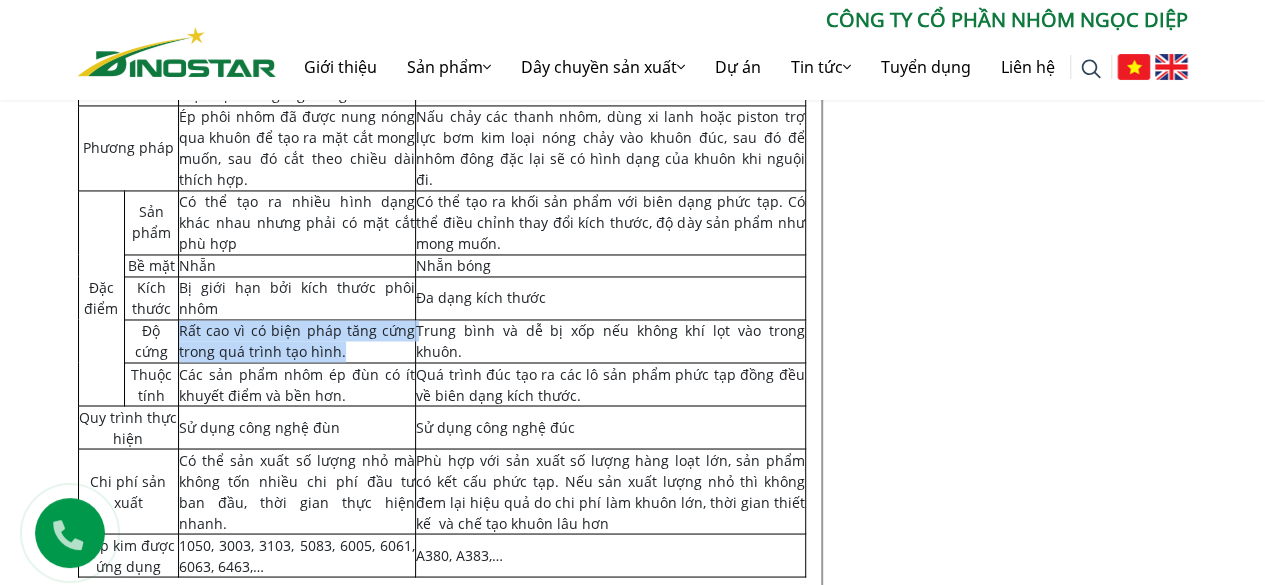 scroll, scrollTop: 1630, scrollLeft: 0, axis: vertical 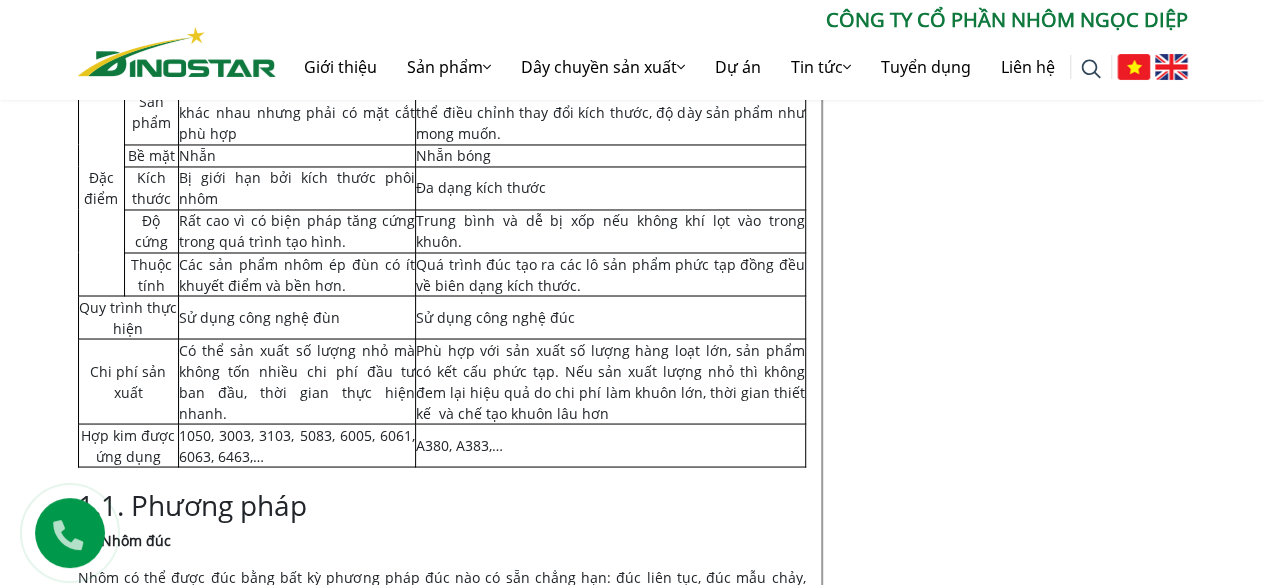 click on "Sử dụng công nghệ đùn" at bounding box center (297, 316) 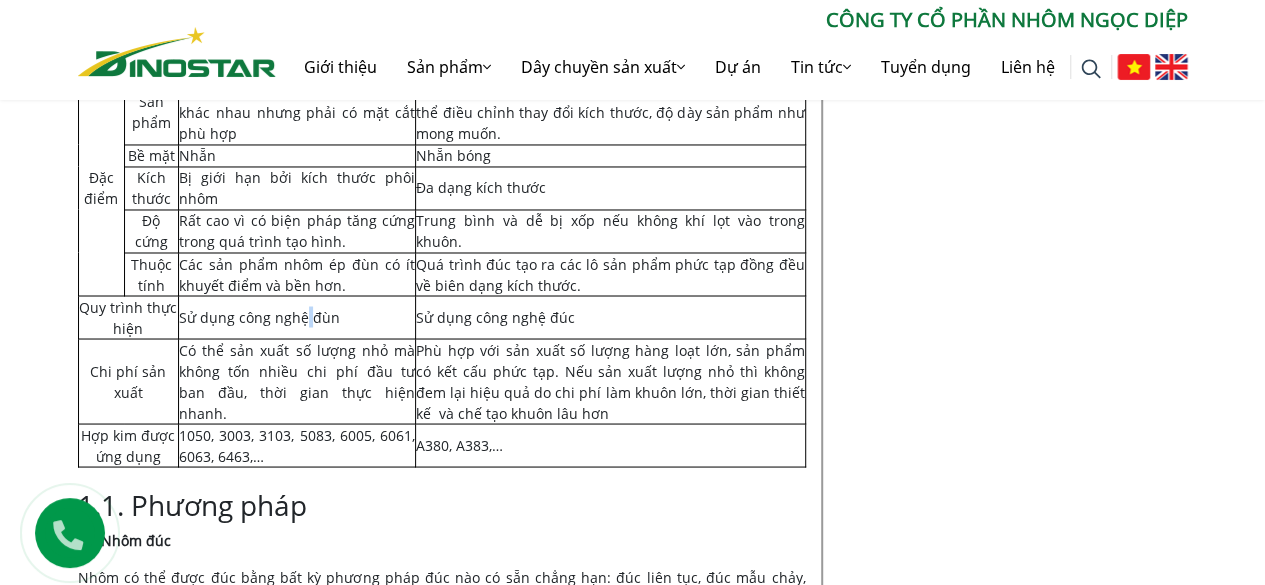 click on "Sử dụng công nghệ đùn" at bounding box center (259, 316) 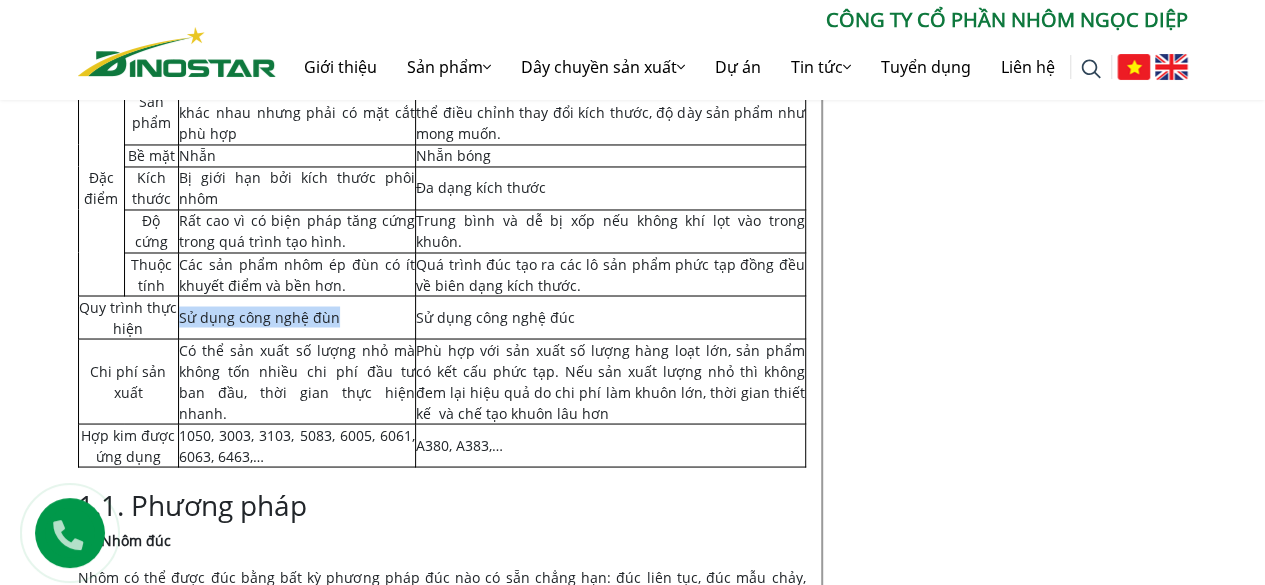 click on "Sử dụng công nghệ đùn" at bounding box center (259, 316) 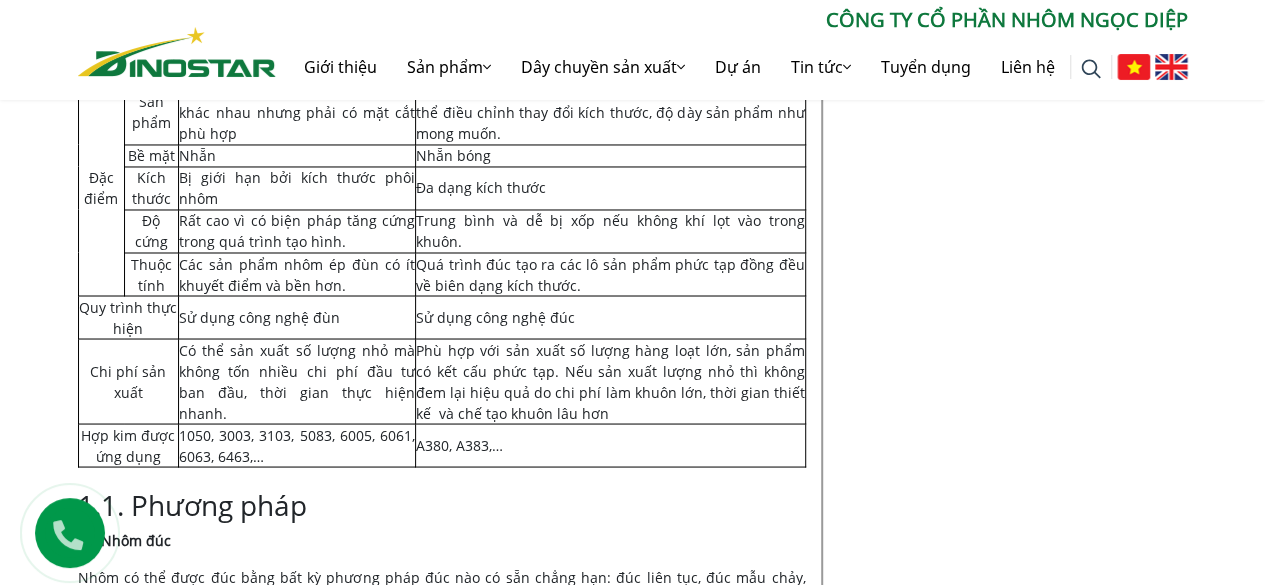 click on "Có thể sản xuất số lượng nhỏ mà không tốn nhiều chi phí đầu tư ban đầu, thời gian thực hiện nhanh." at bounding box center [297, 381] 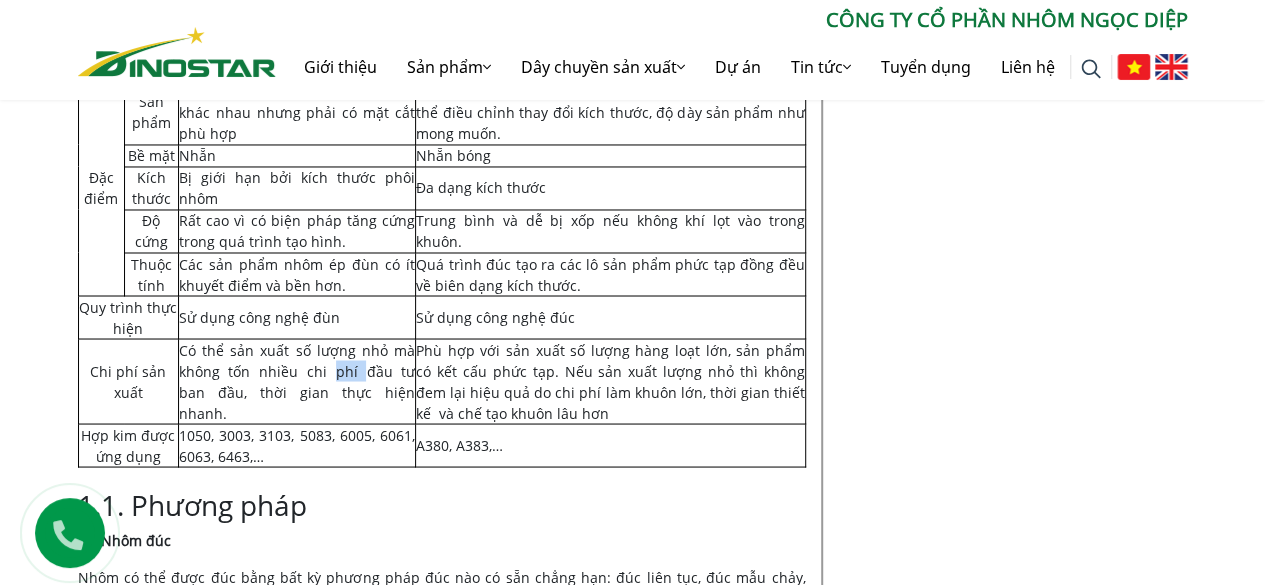 click on "Có thể sản xuất số lượng nhỏ mà không tốn nhiều chi phí đầu tư ban đầu, thời gian thực hiện nhanh." at bounding box center (297, 381) 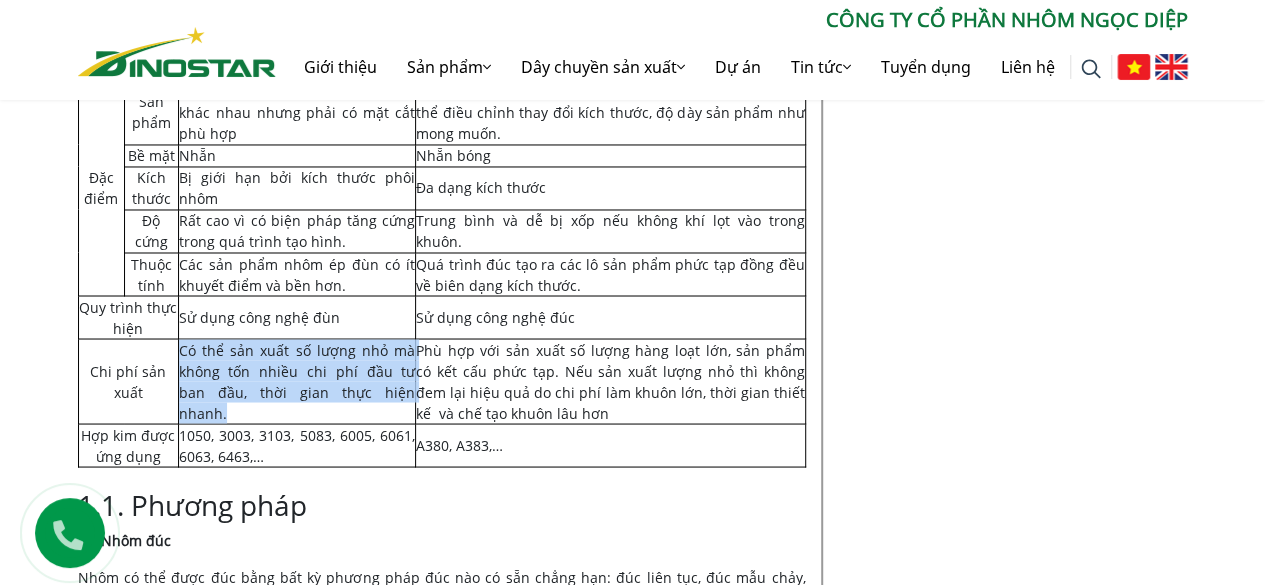 click on "Có thể sản xuất số lượng nhỏ mà không tốn nhiều chi phí đầu tư ban đầu, thời gian thực hiện nhanh." at bounding box center [297, 381] 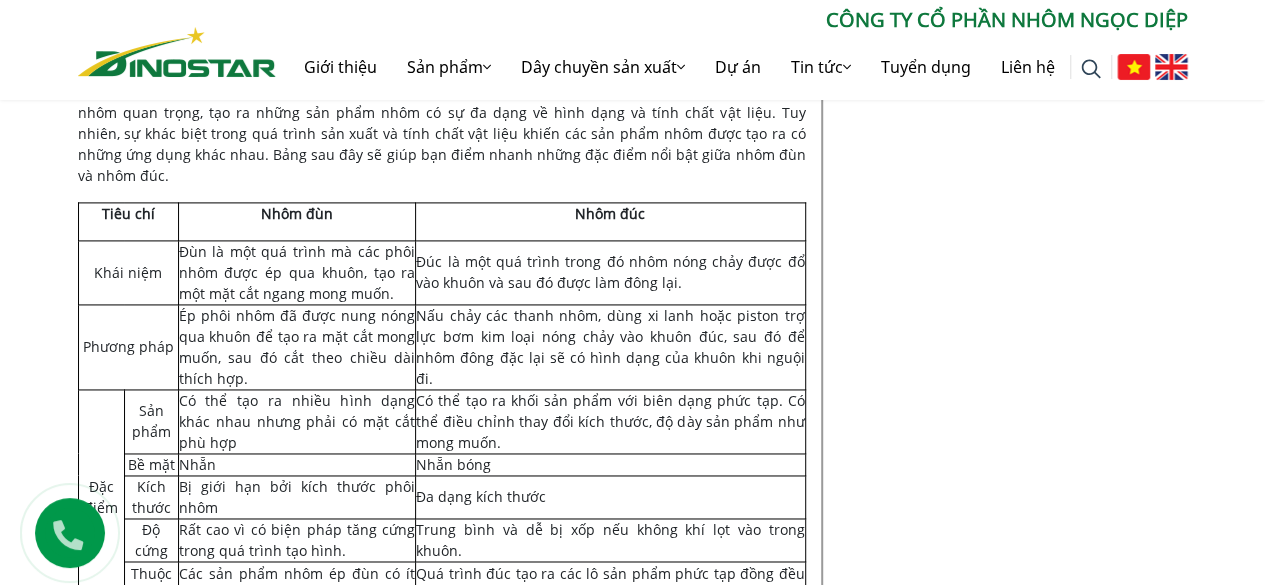 scroll, scrollTop: 1430, scrollLeft: 0, axis: vertical 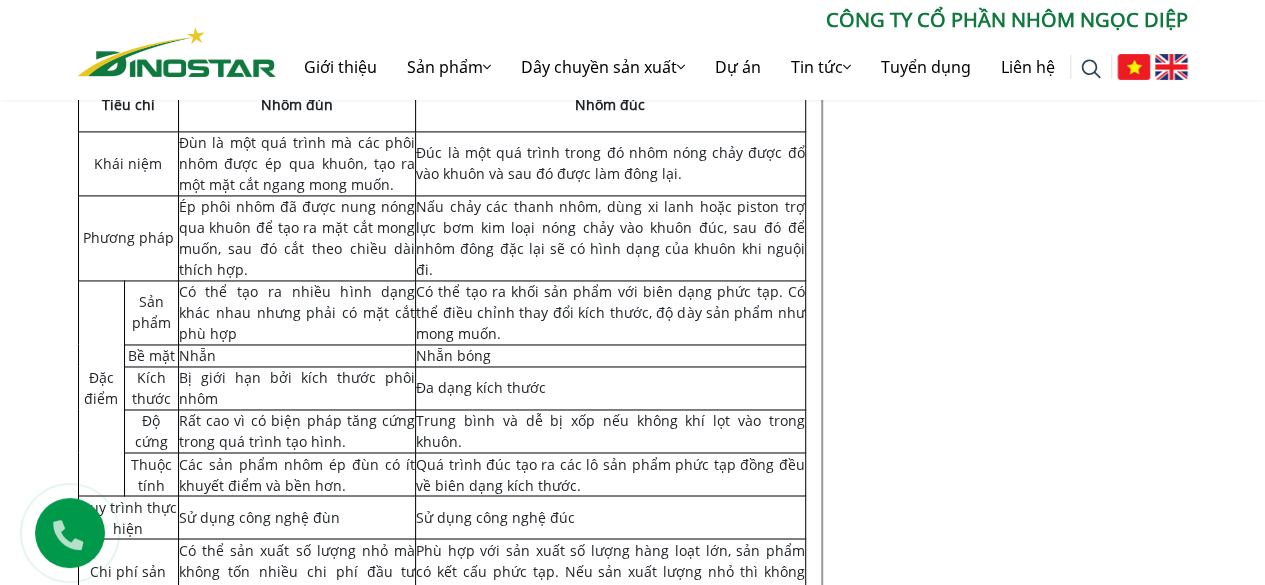 click on "Có thể tạo ra nhiều hình dạng khác nhau nhưng phải có mặt cắt phù hợp" at bounding box center [297, 312] 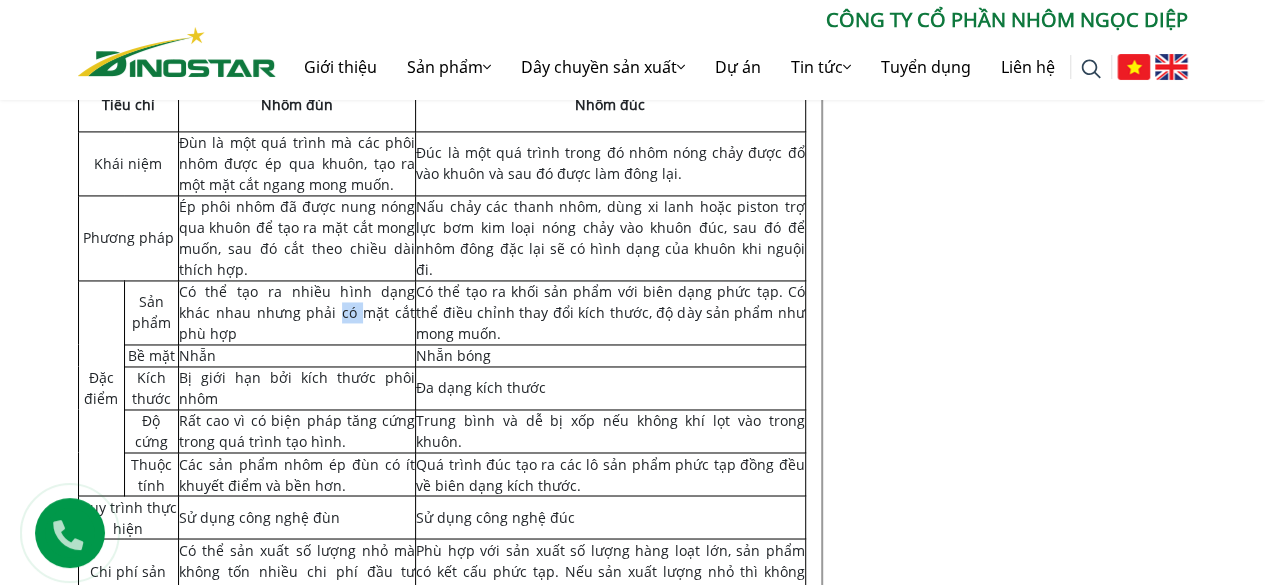 click on "Có thể tạo ra nhiều hình dạng khác nhau nhưng phải có mặt cắt phù hợp" at bounding box center (297, 312) 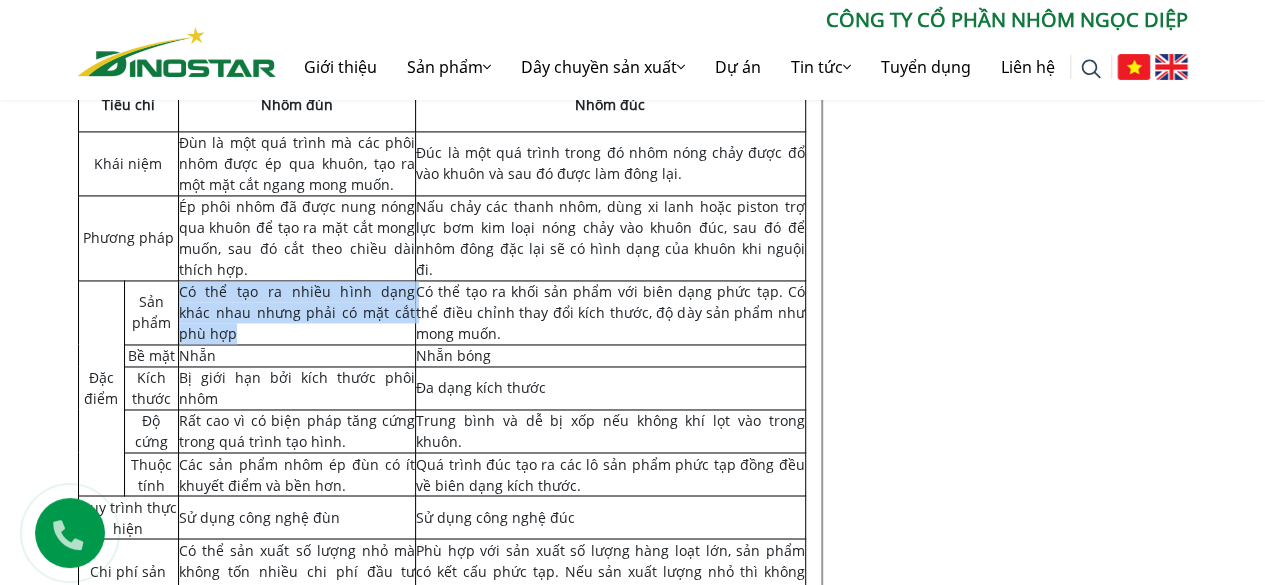 click on "Có thể tạo ra nhiều hình dạng khác nhau nhưng phải có mặt cắt phù hợp" at bounding box center (297, 312) 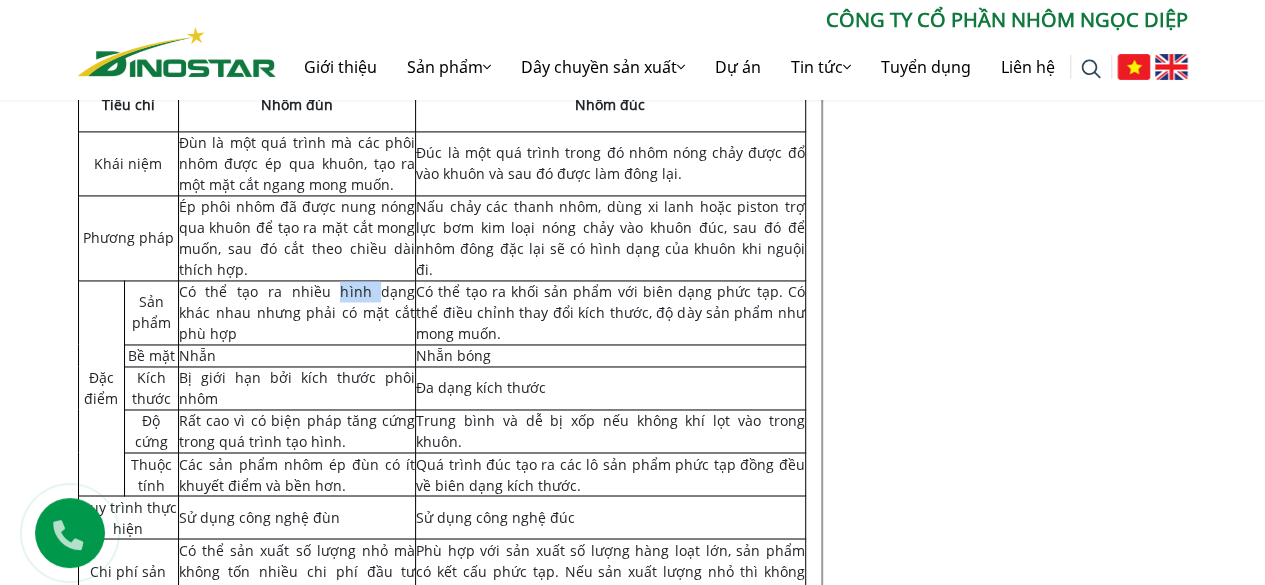 click on "Có thể tạo ra nhiều hình dạng khác nhau nhưng phải có mặt cắt phù hợp" at bounding box center [297, 312] 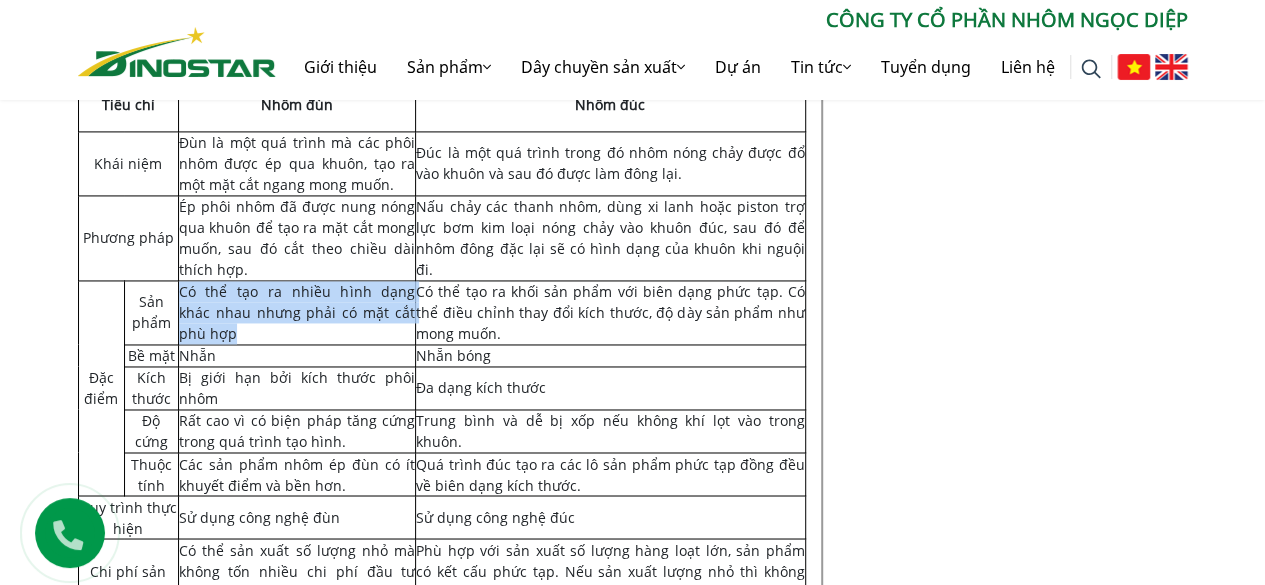 click on "Có thể tạo ra nhiều hình dạng khác nhau nhưng phải có mặt cắt phù hợp" at bounding box center (297, 312) 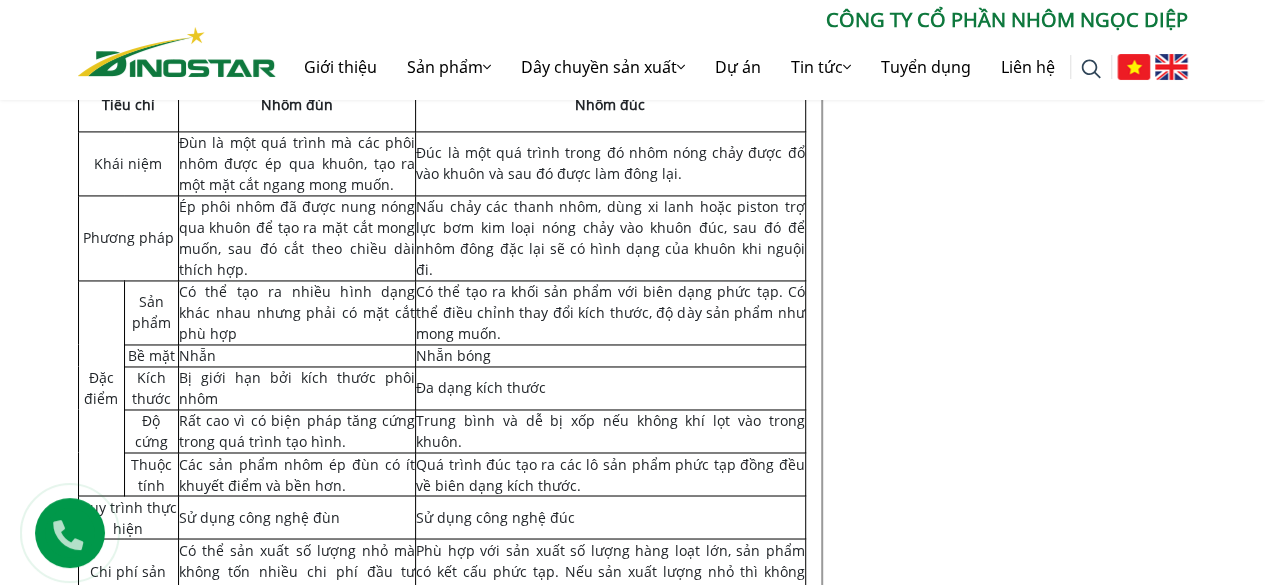 click on "Bị giới hạn bởi kích thước phôi nhôm" at bounding box center [297, 388] 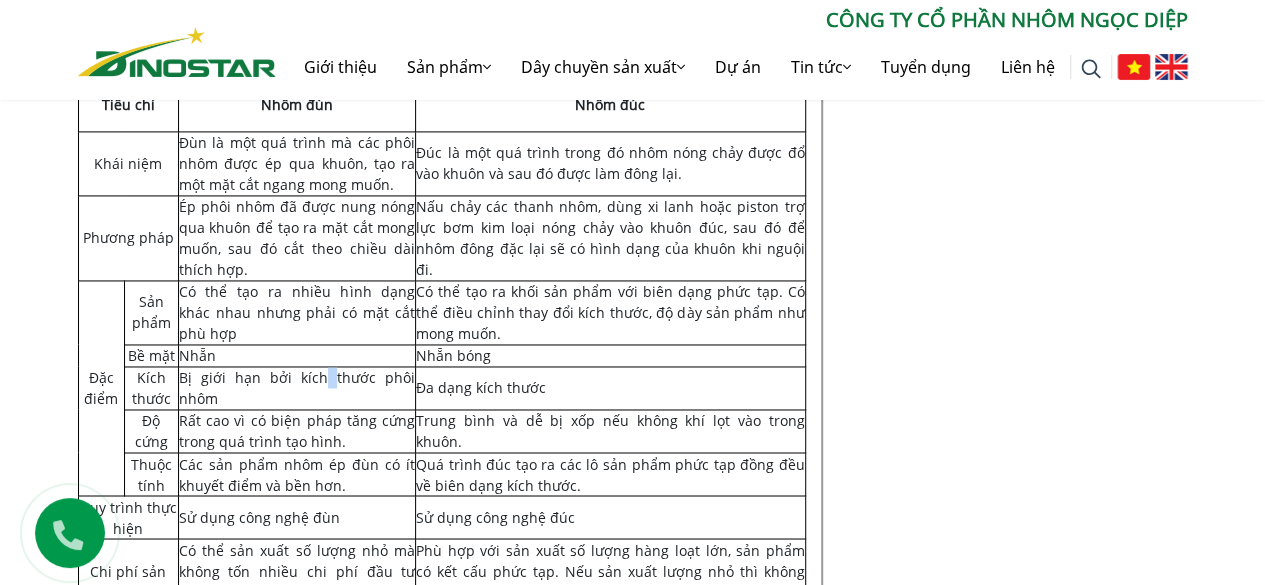 click on "Bị giới hạn bởi kích thước phôi nhôm" at bounding box center (297, 388) 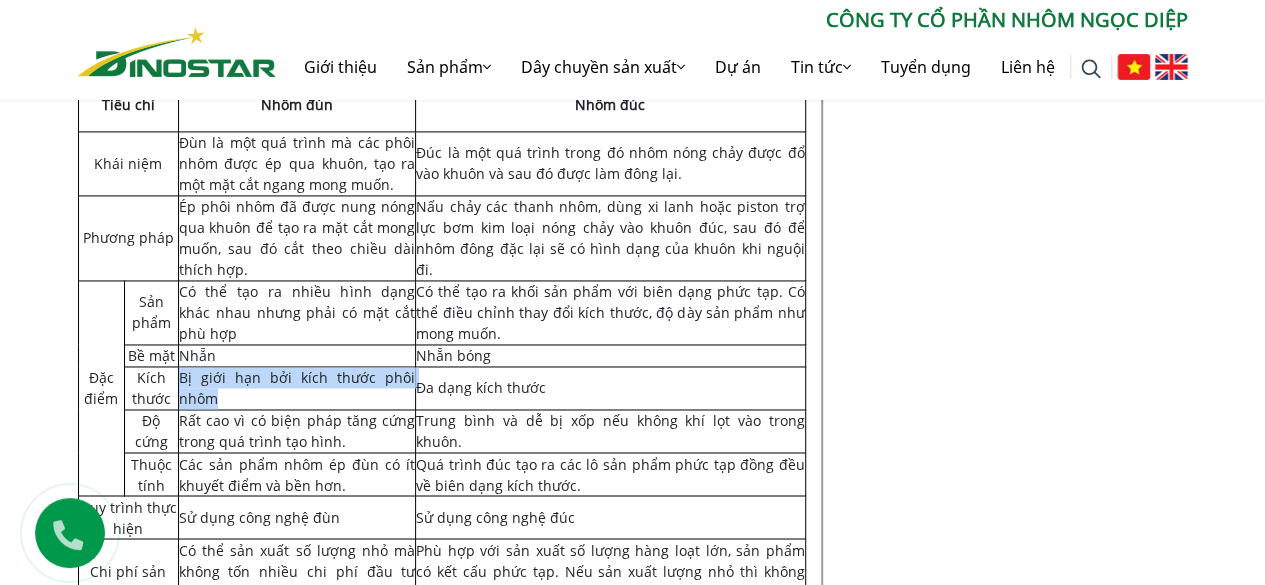 click on "Bị giới hạn bởi kích thước phôi nhôm" at bounding box center [297, 388] 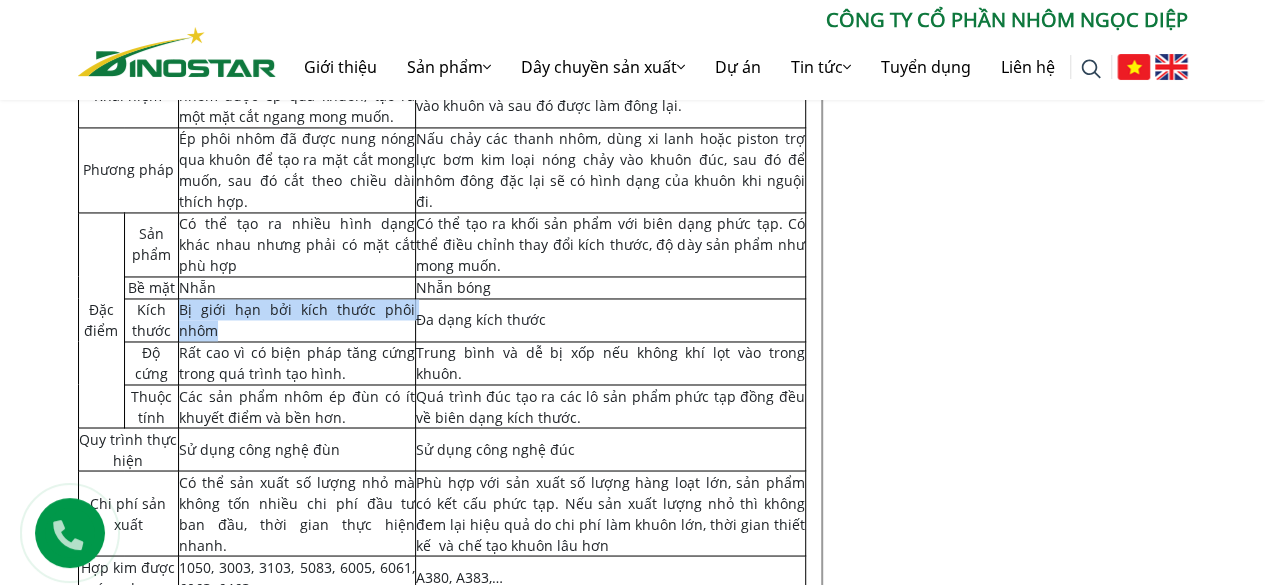 scroll, scrollTop: 1530, scrollLeft: 0, axis: vertical 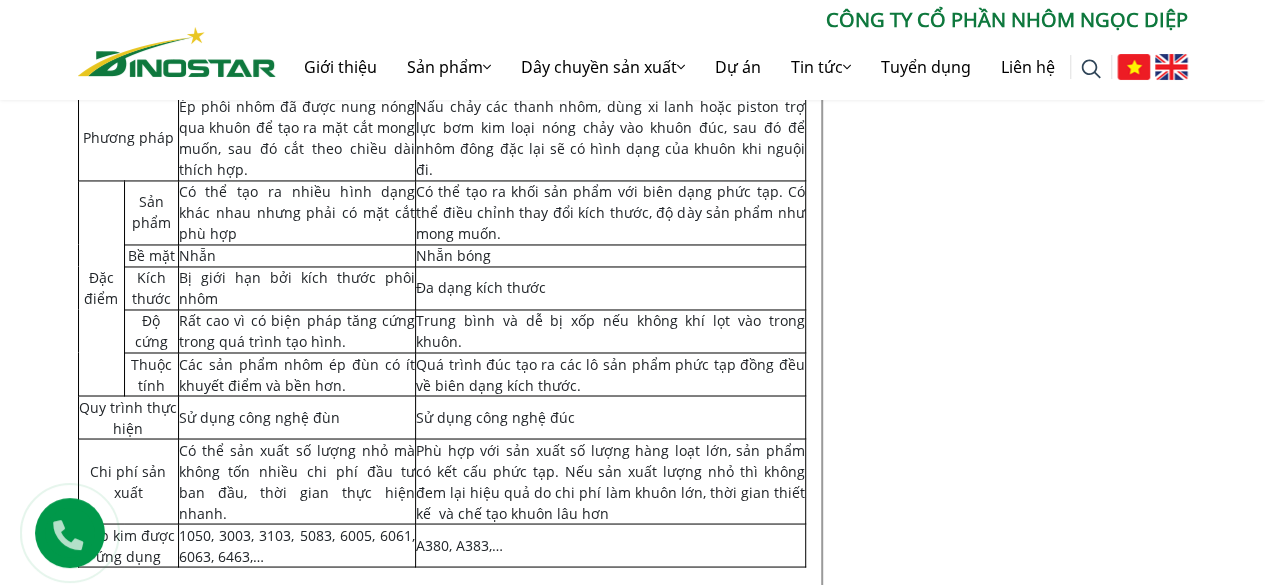 click on "Rất cao vì có biện pháp tăng cứng trong quá trình tạo hình." at bounding box center (297, 331) 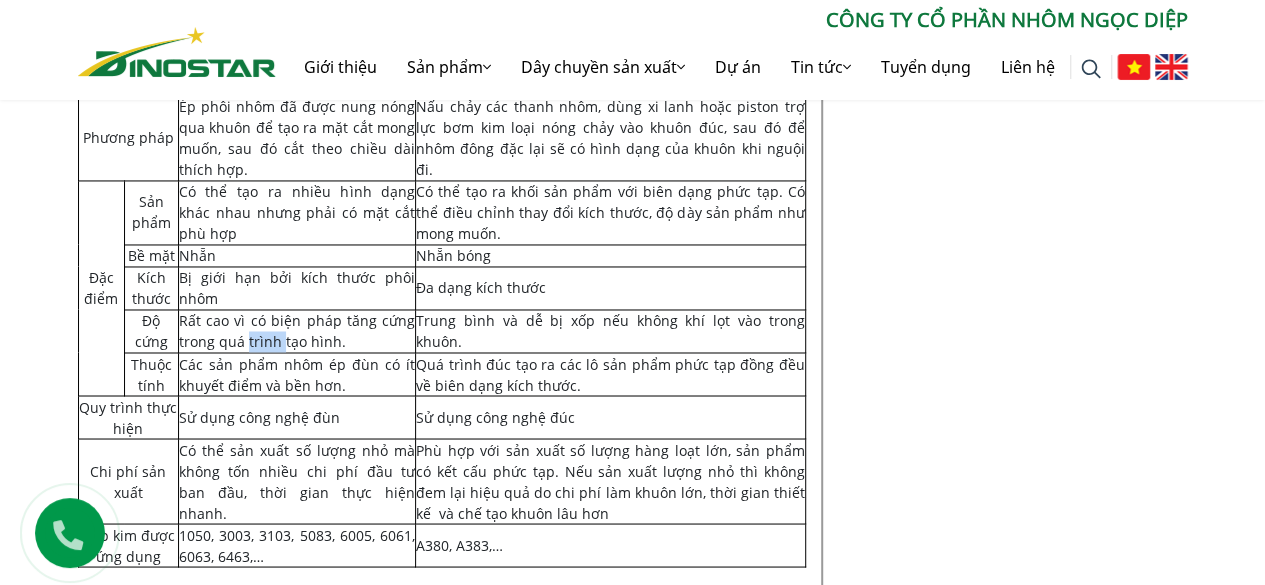 click on "Rất cao vì có biện pháp tăng cứng trong quá trình tạo hình." at bounding box center [297, 331] 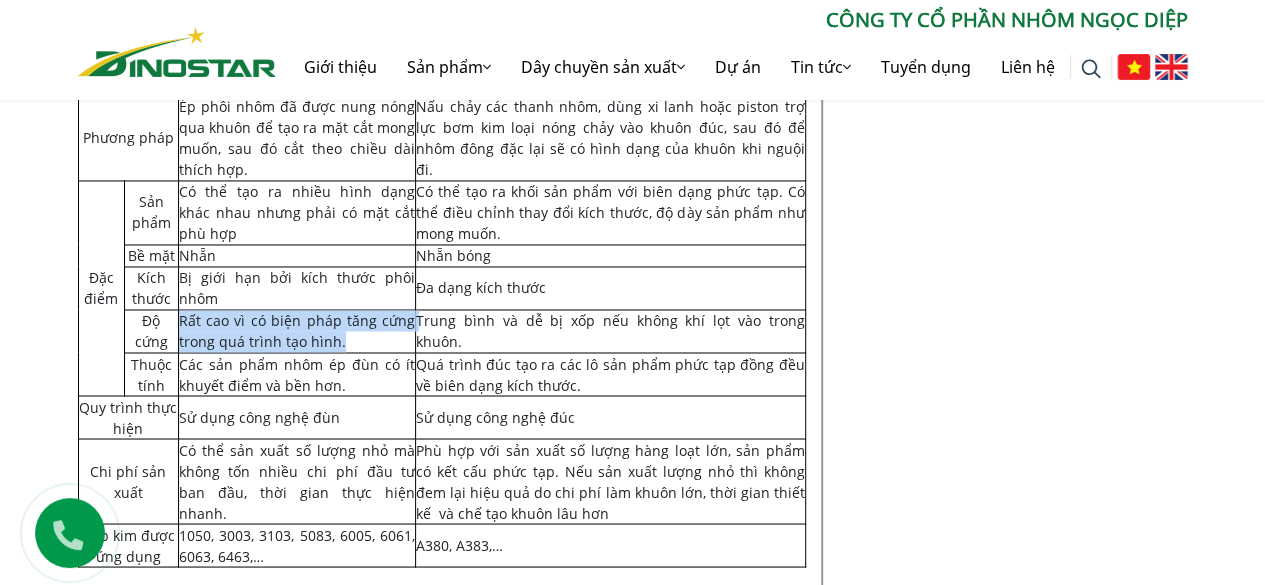click on "Rất cao vì có biện pháp tăng cứng trong quá trình tạo hình." at bounding box center [297, 331] 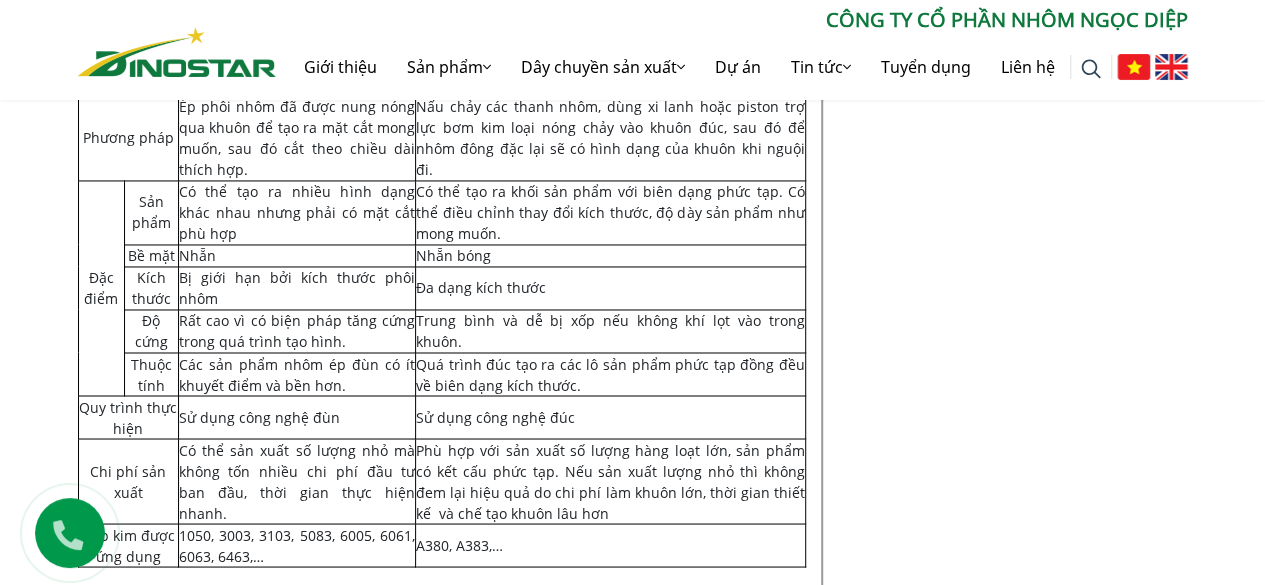 click on "Trung bình và dễ bị xốp nếu không khí lọt vào trong khuôn." at bounding box center [610, 331] 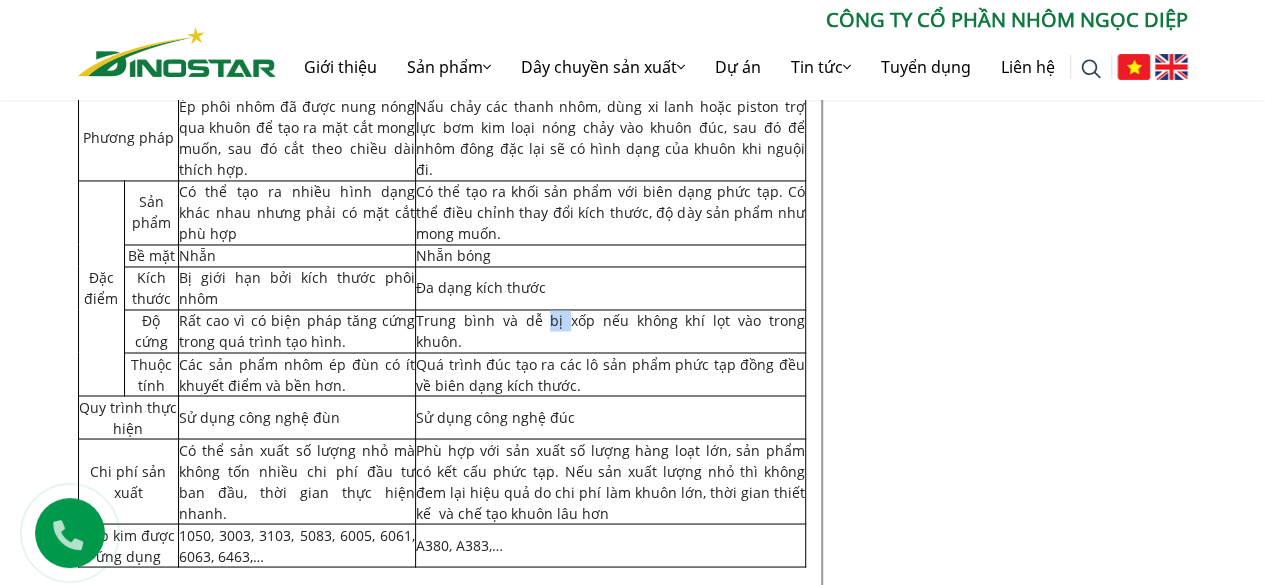 click on "Trung bình và dễ bị xốp nếu không khí lọt vào trong khuôn." at bounding box center [610, 331] 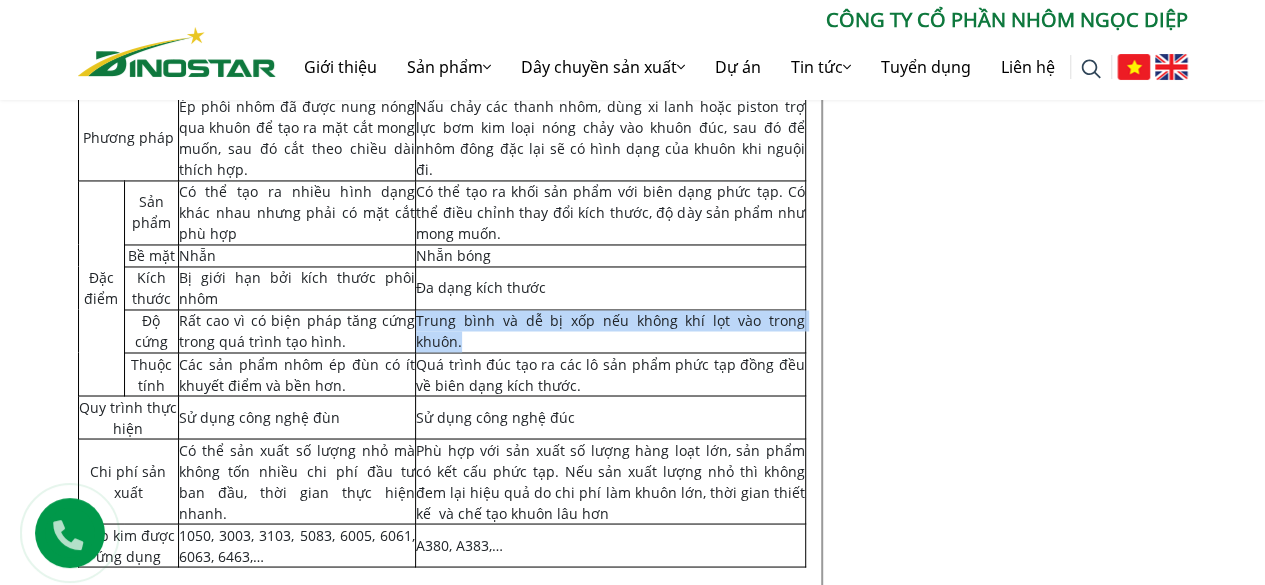 click on "Trung bình và dễ bị xốp nếu không khí lọt vào trong khuôn." at bounding box center (610, 331) 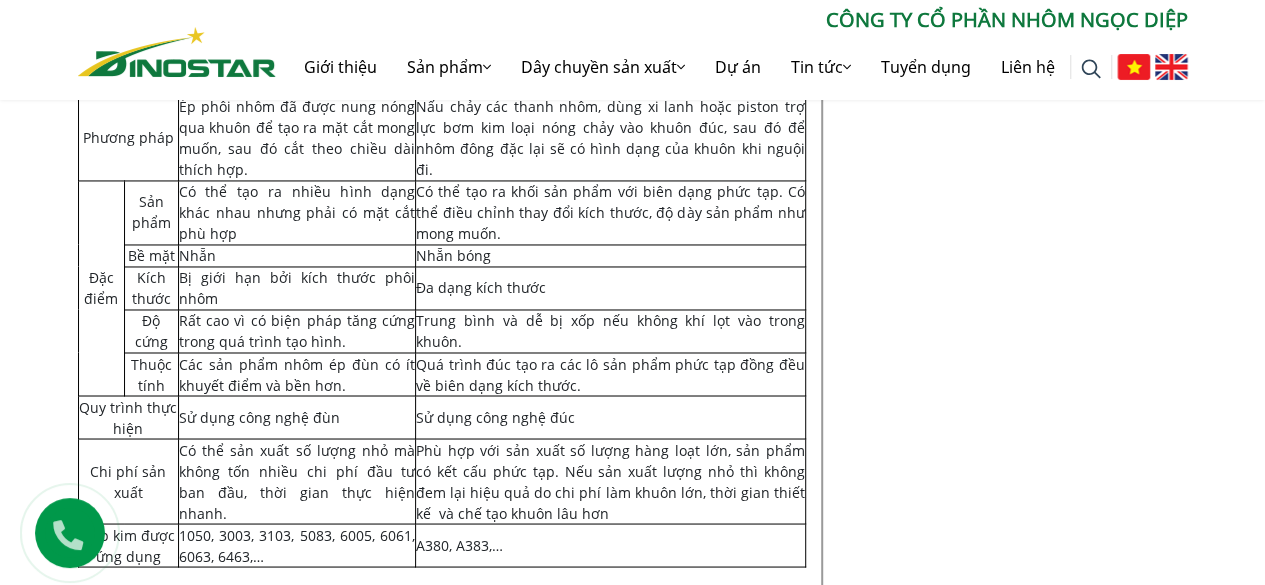 click on "Sử dụng công nghệ đùn" at bounding box center [297, 416] 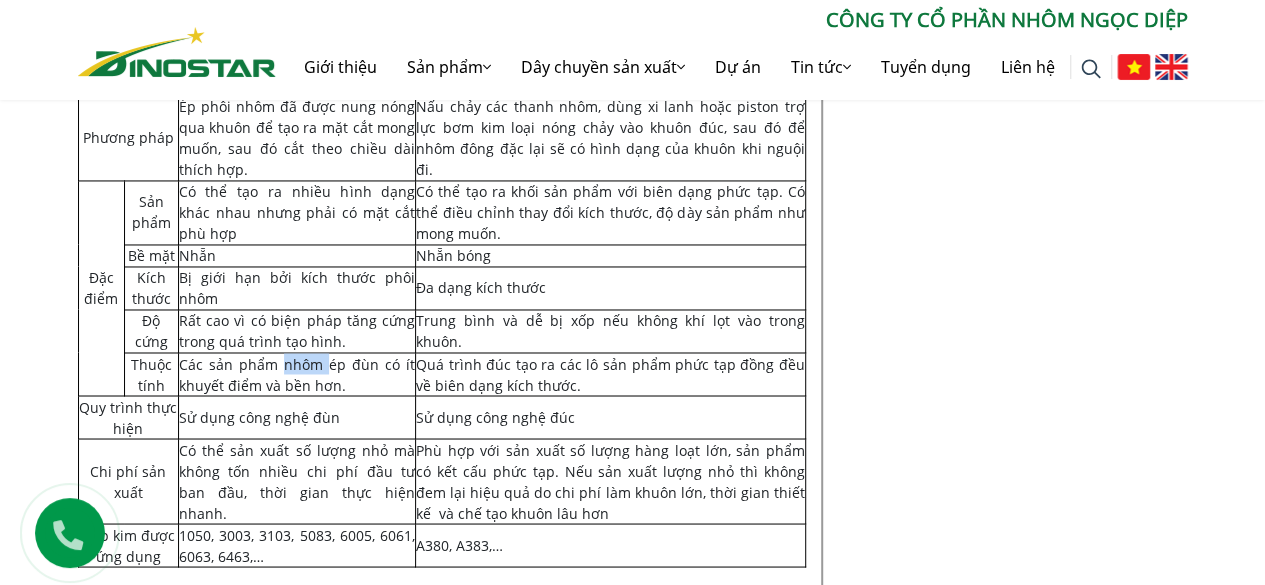 click on "Các sản phẩm nhôm ép đùn có ít khuyết điểm và bền hơn." at bounding box center (297, 374) 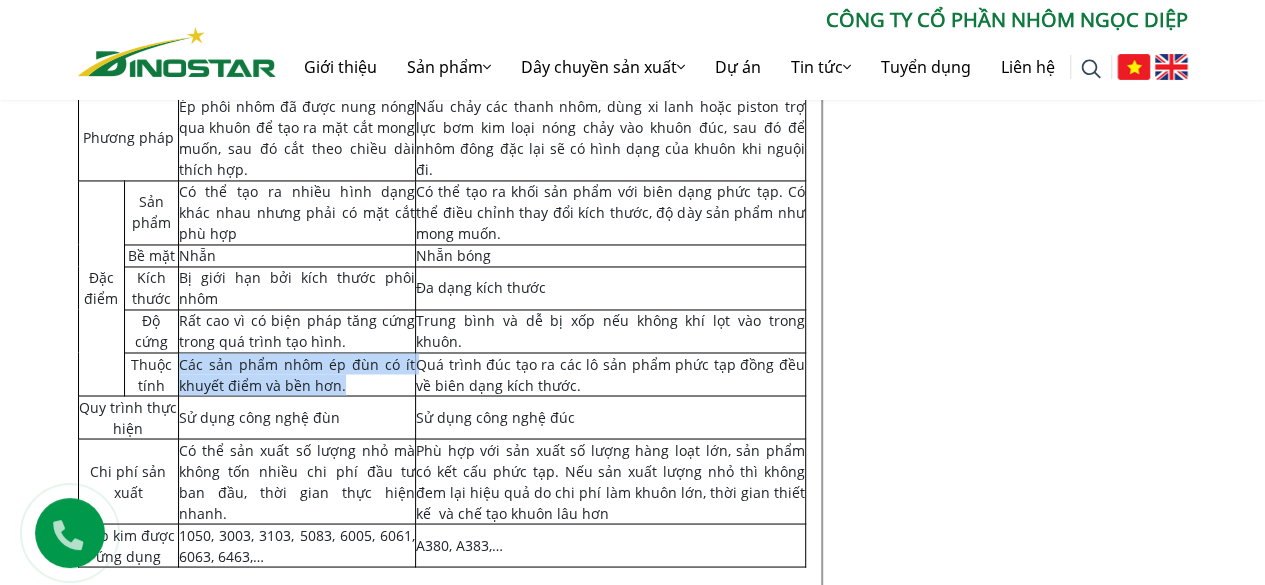 click on "Các sản phẩm nhôm ép đùn có ít khuyết điểm và bền hơn." at bounding box center [297, 374] 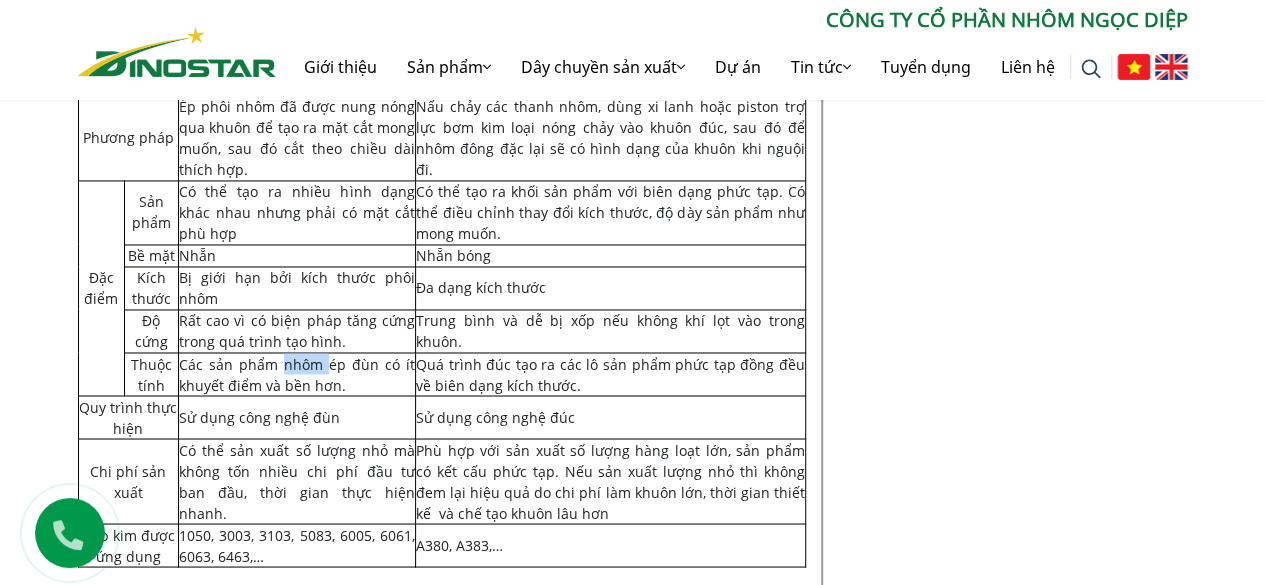 click on "Các sản phẩm nhôm ép đùn có ít khuyết điểm và bền hơn." at bounding box center [297, 374] 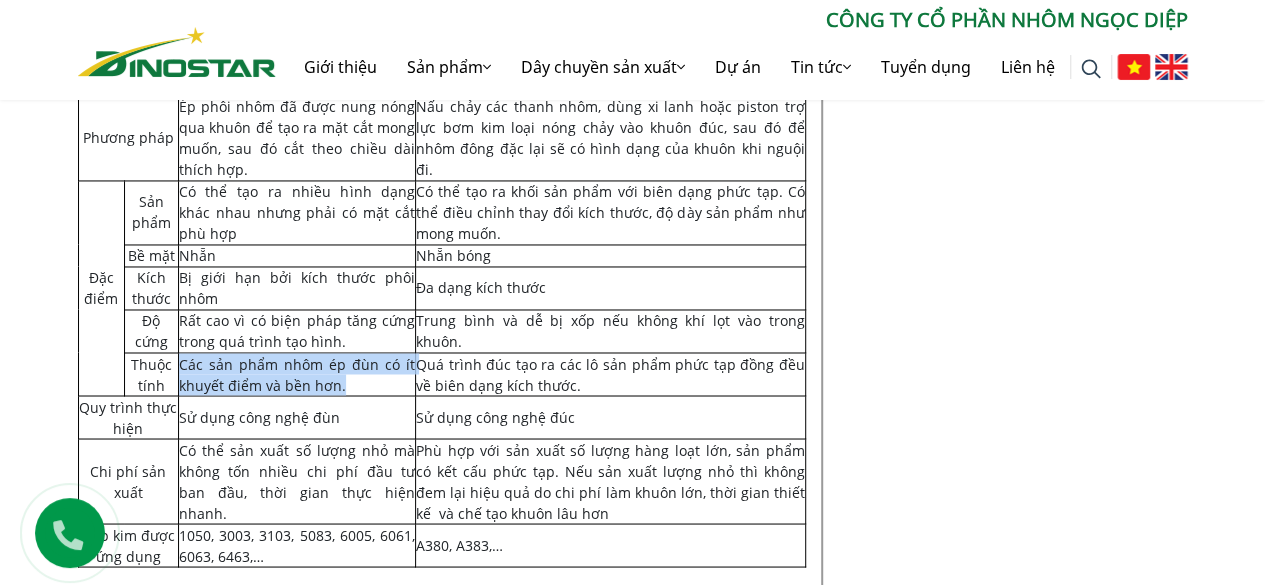 click on "Các sản phẩm nhôm ép đùn có ít khuyết điểm và bền hơn." at bounding box center (297, 374) 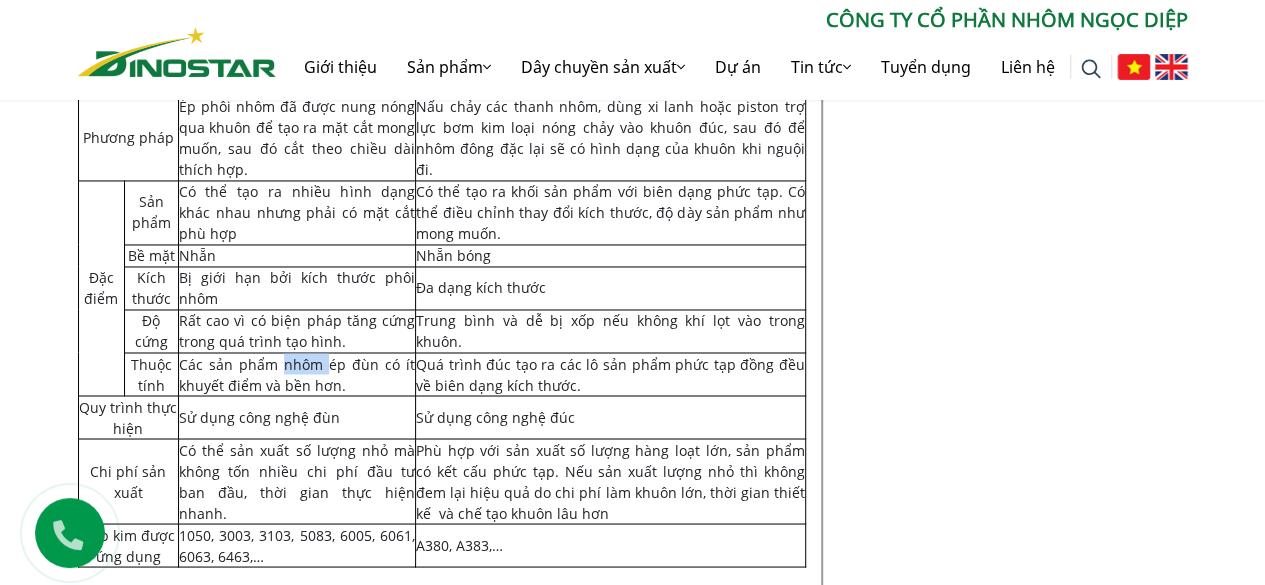 click on "Các sản phẩm nhôm ép đùn có ít khuyết điểm và bền hơn." at bounding box center [297, 374] 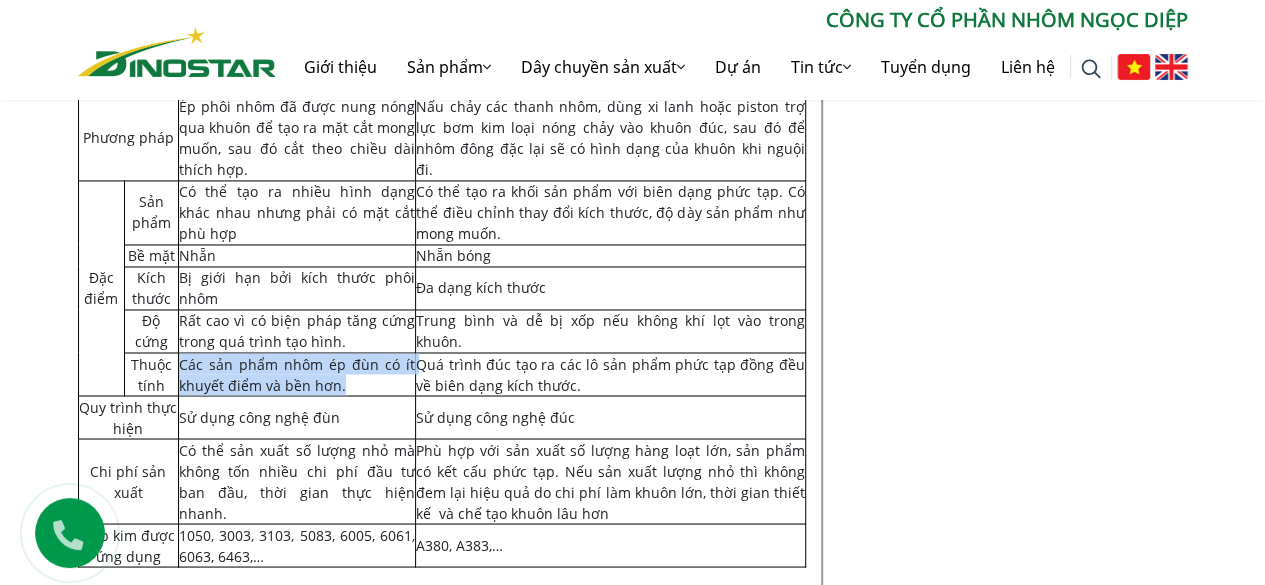 click on "Các sản phẩm nhôm ép đùn có ít khuyết điểm và bền hơn." at bounding box center (297, 374) 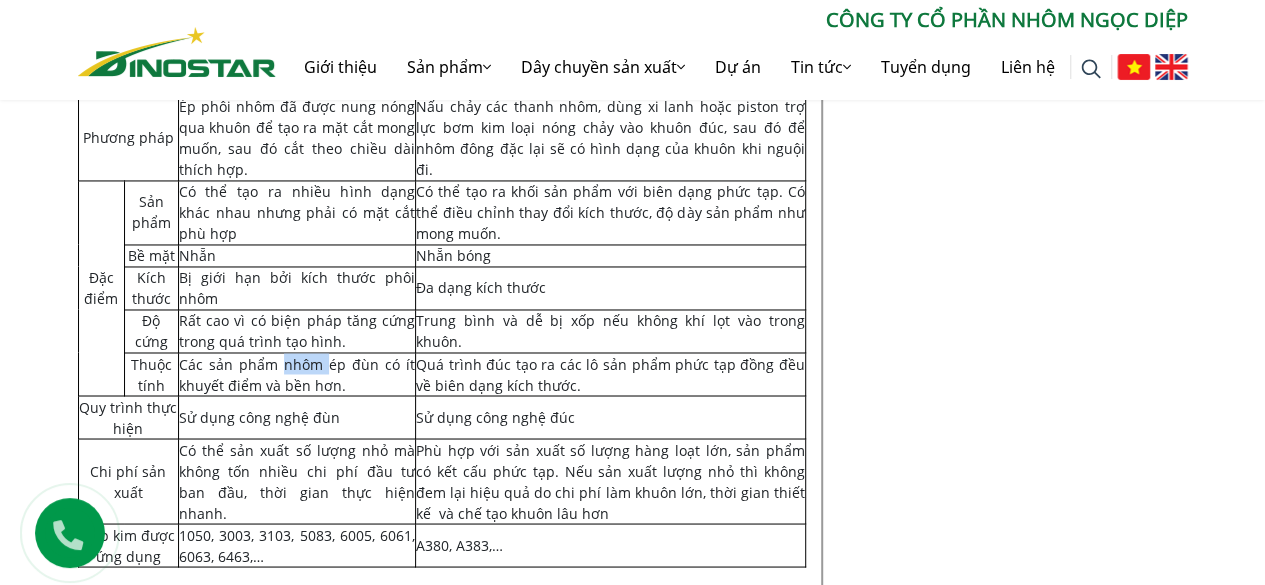 click on "Các sản phẩm nhôm ép đùn có ít khuyết điểm và bền hơn." at bounding box center (297, 374) 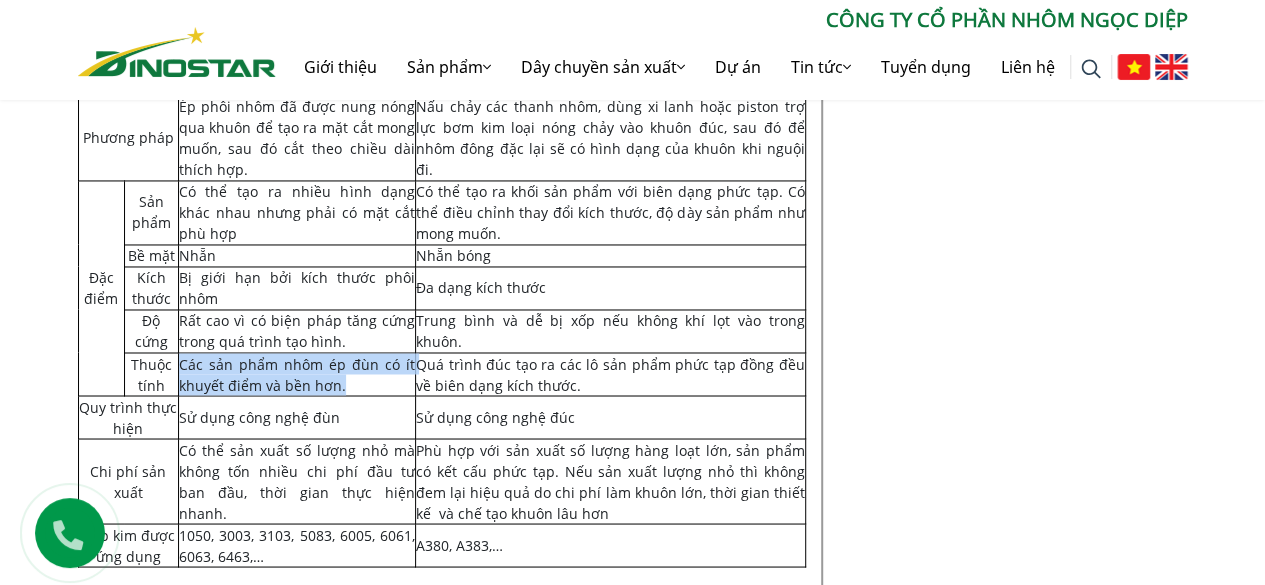 click on "Các sản phẩm nhôm ép đùn có ít khuyết điểm và bền hơn." at bounding box center (297, 374) 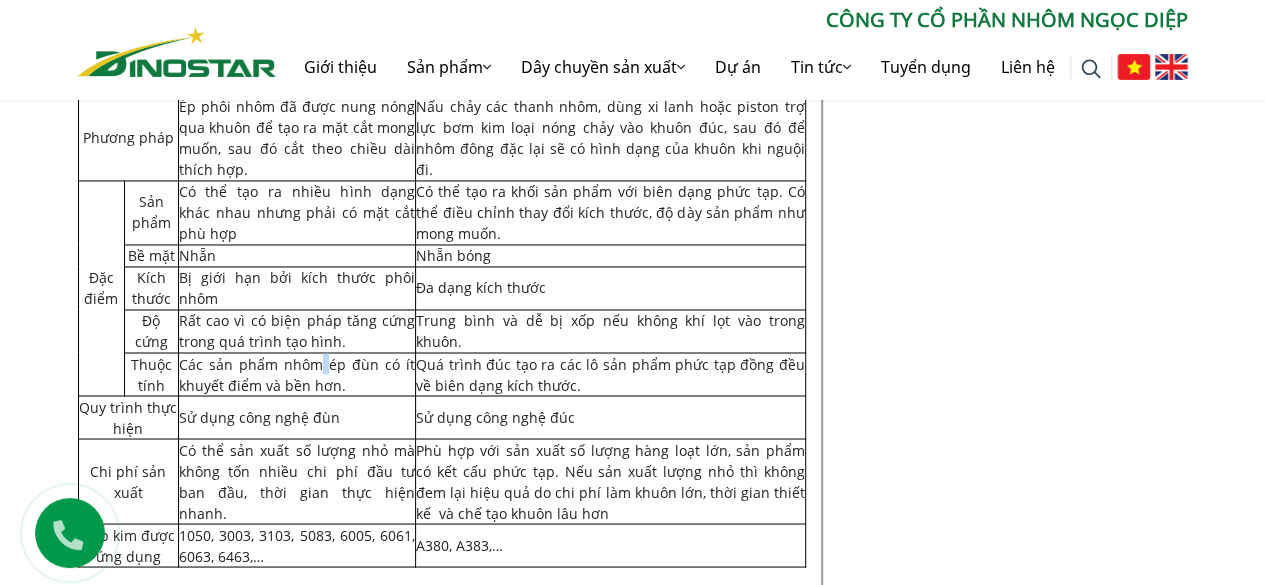 click on "Các sản phẩm nhôm ép đùn có ít khuyết điểm và bền hơn." at bounding box center (297, 374) 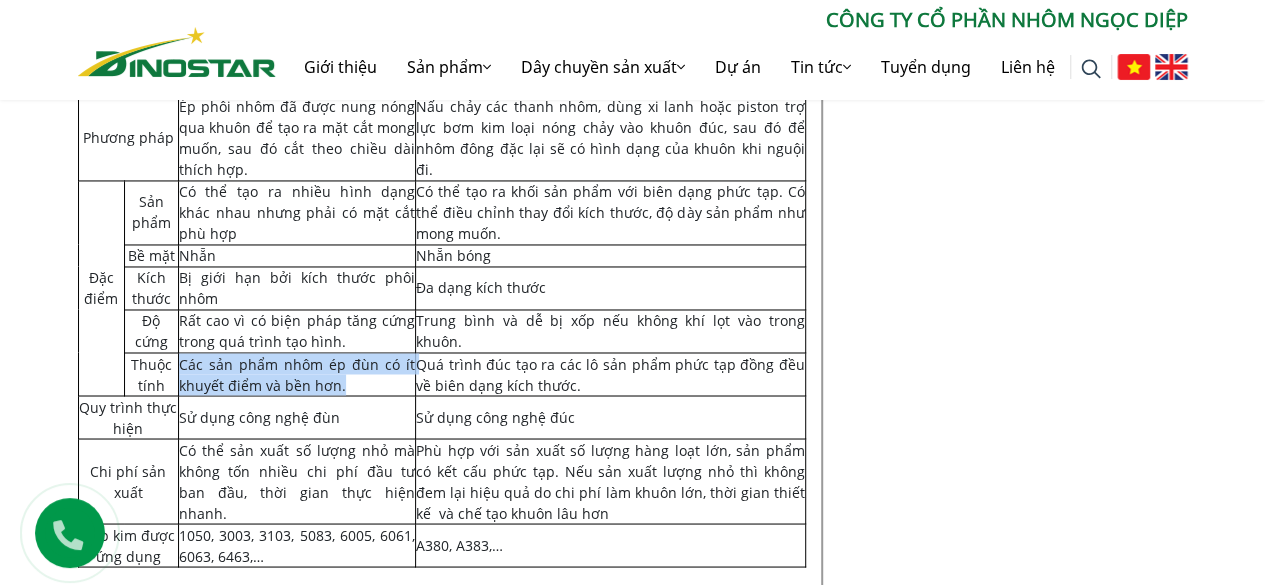 click on "Các sản phẩm nhôm ép đùn có ít khuyết điểm và bền hơn." at bounding box center (297, 374) 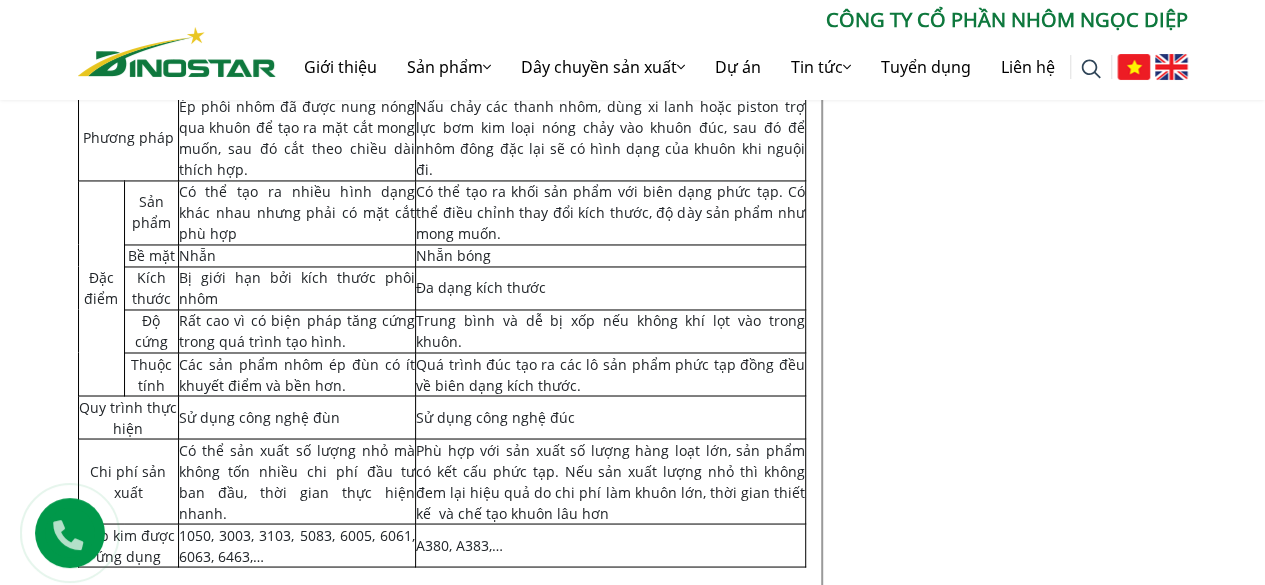 click on "Quá trình đúc tạo ra các lô sản phẩm phức tạp đồng đều về biên dạng kích thước." at bounding box center [610, 374] 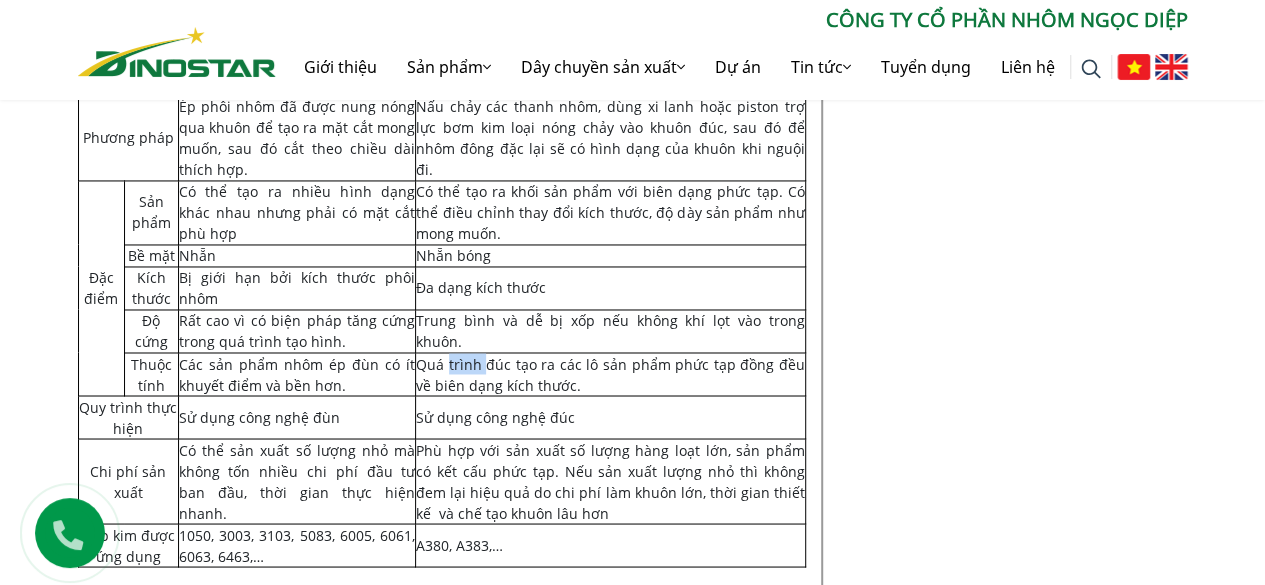 click on "Quá trình đúc tạo ra các lô sản phẩm phức tạp đồng đều về biên dạng kích thước." at bounding box center [610, 374] 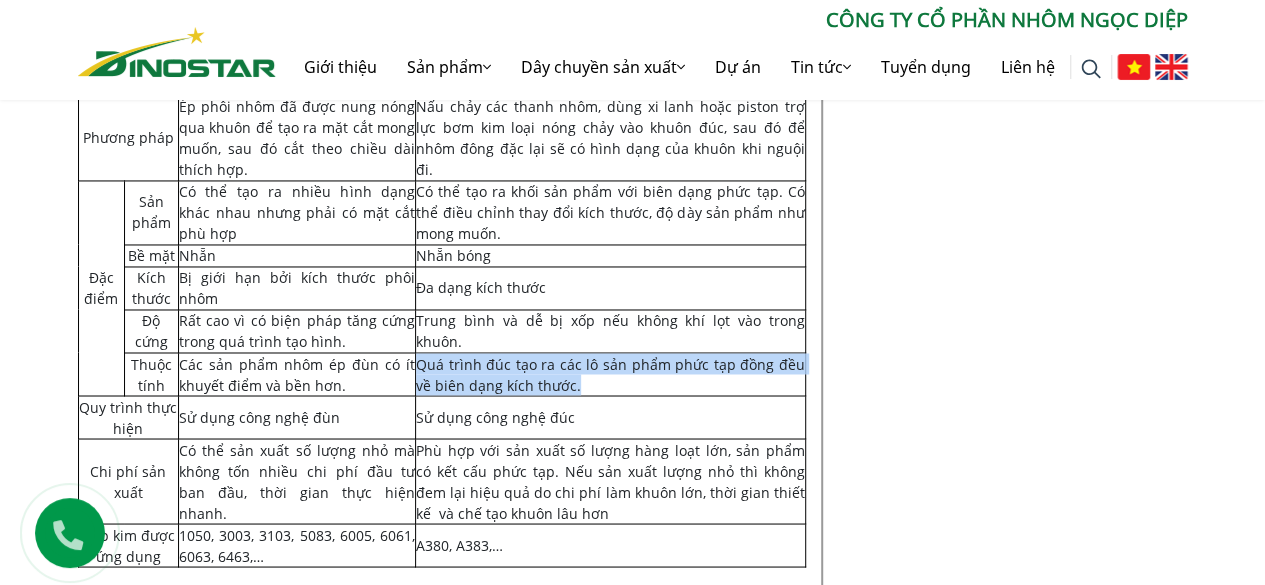 click on "Quá trình đúc tạo ra các lô sản phẩm phức tạp đồng đều về biên dạng kích thước." at bounding box center (610, 374) 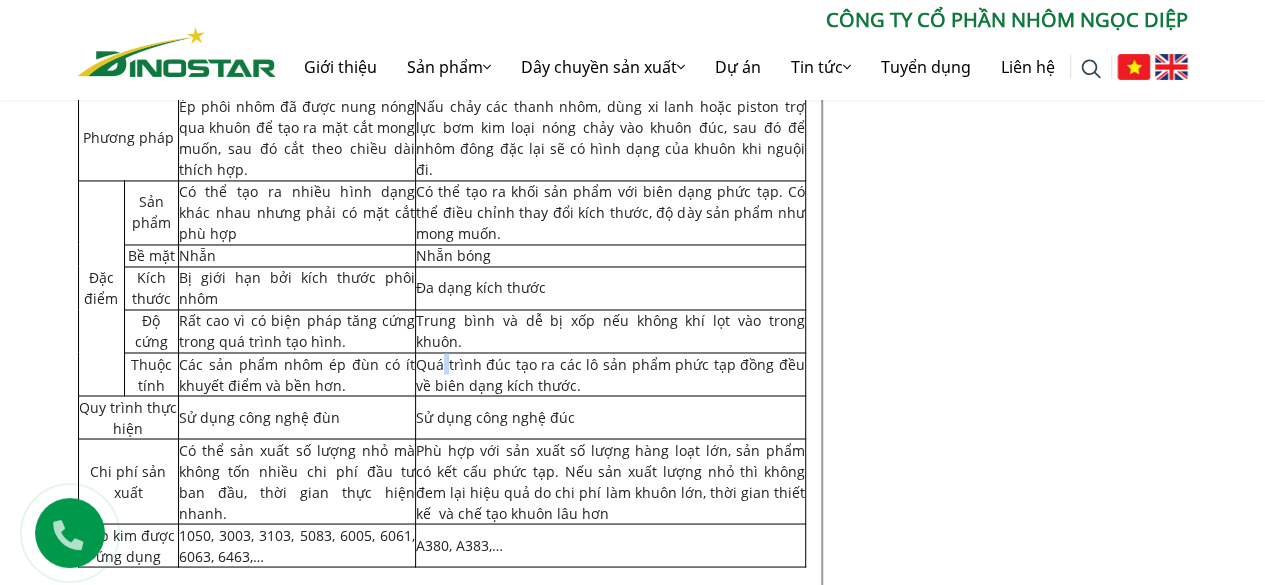 click on "Quá trình đúc tạo ra các lô sản phẩm phức tạp đồng đều về biên dạng kích thước." at bounding box center [610, 374] 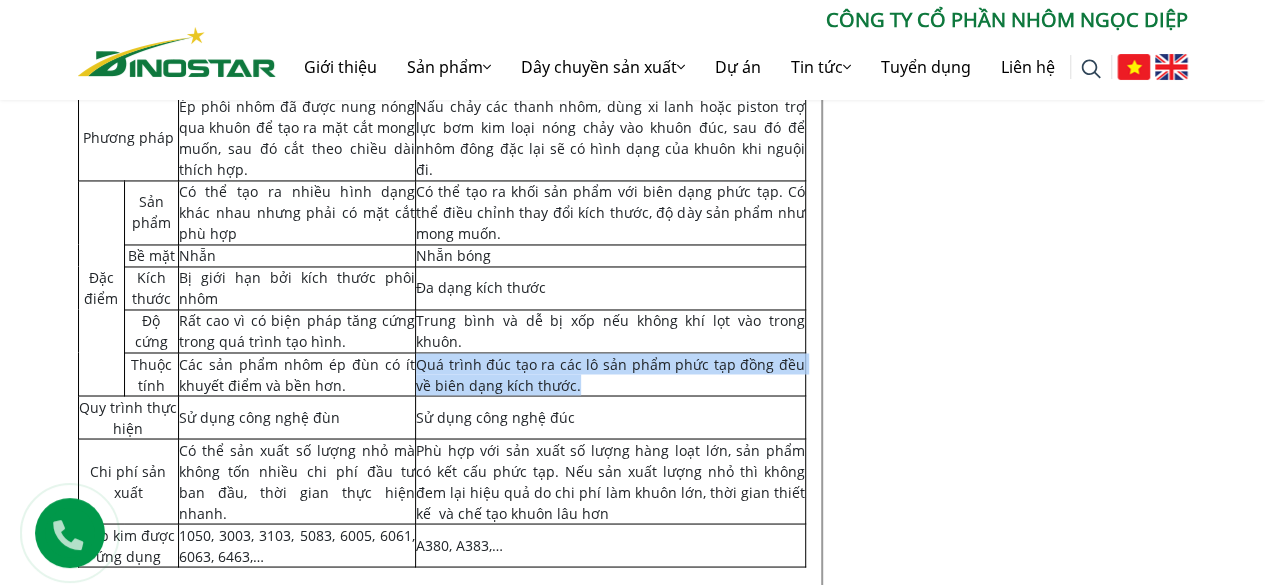 click on "Quá trình đúc tạo ra các lô sản phẩm phức tạp đồng đều về biên dạng kích thước." at bounding box center [610, 374] 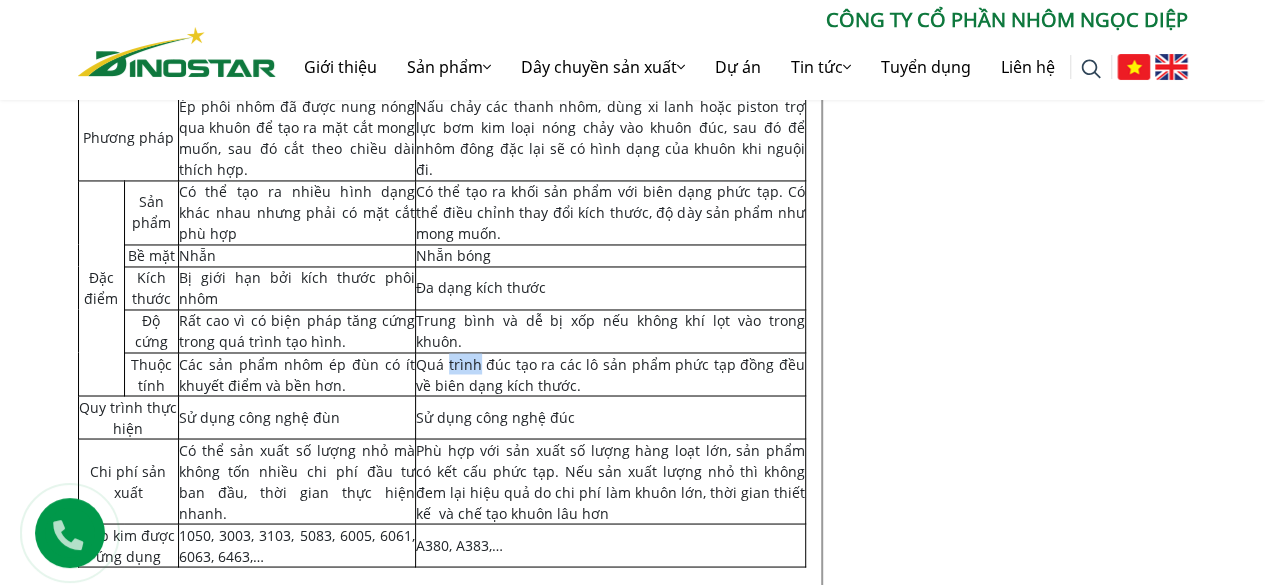 click on "Quá trình đúc tạo ra các lô sản phẩm phức tạp đồng đều về biên dạng kích thước." at bounding box center [610, 374] 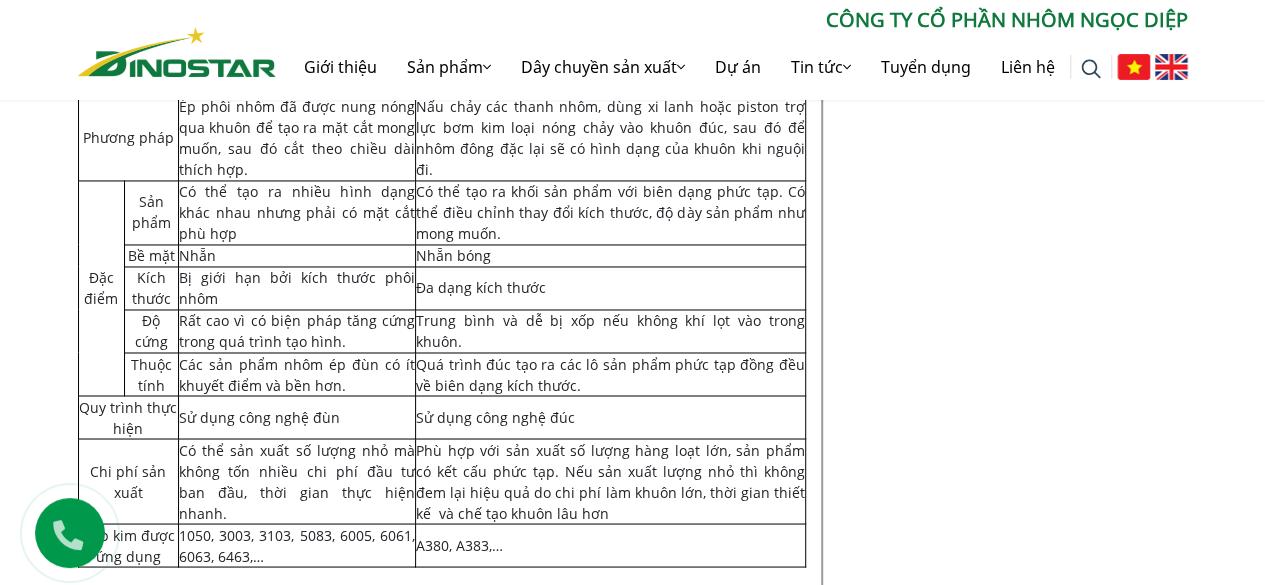 click on "Quá trình đúc tạo ra các lô sản phẩm phức tạp đồng đều về biên dạng kích thước." at bounding box center [610, 374] 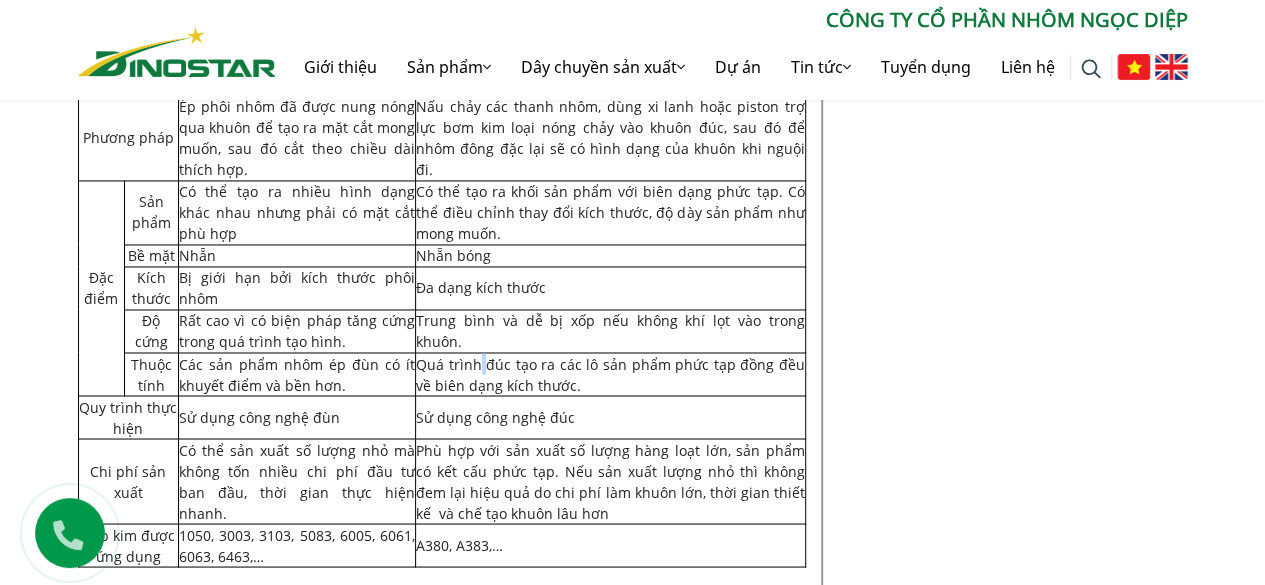 click on "Quá trình đúc tạo ra các lô sản phẩm phức tạp đồng đều về biên dạng kích thước." at bounding box center (610, 374) 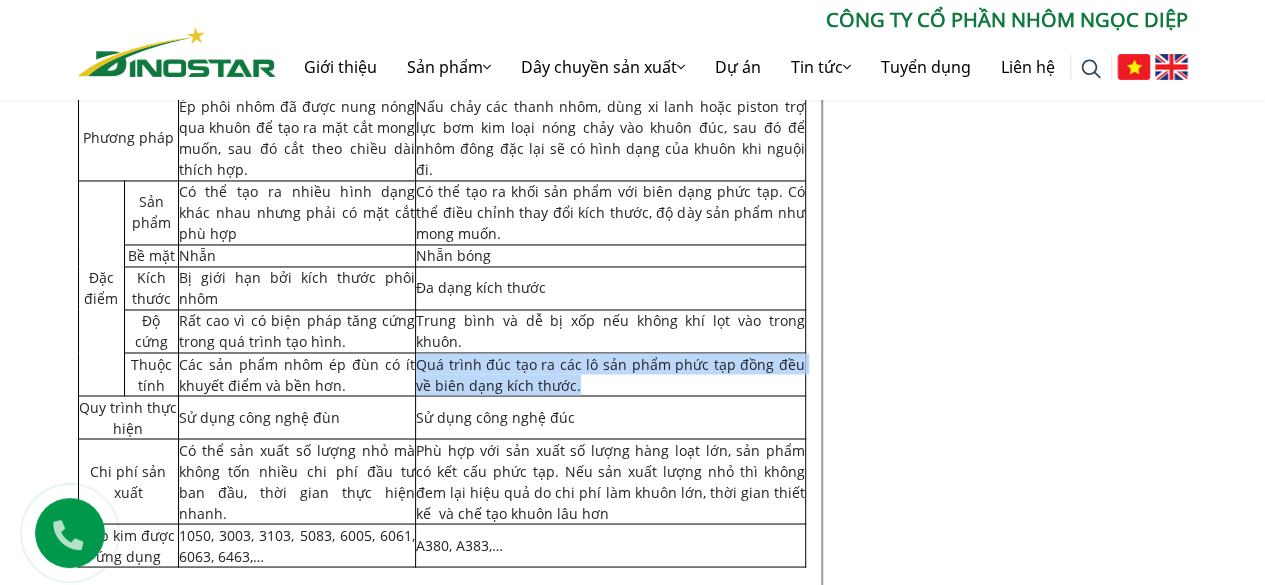 click on "Quá trình đúc tạo ra các lô sản phẩm phức tạp đồng đều về biên dạng kích thước." at bounding box center (610, 374) 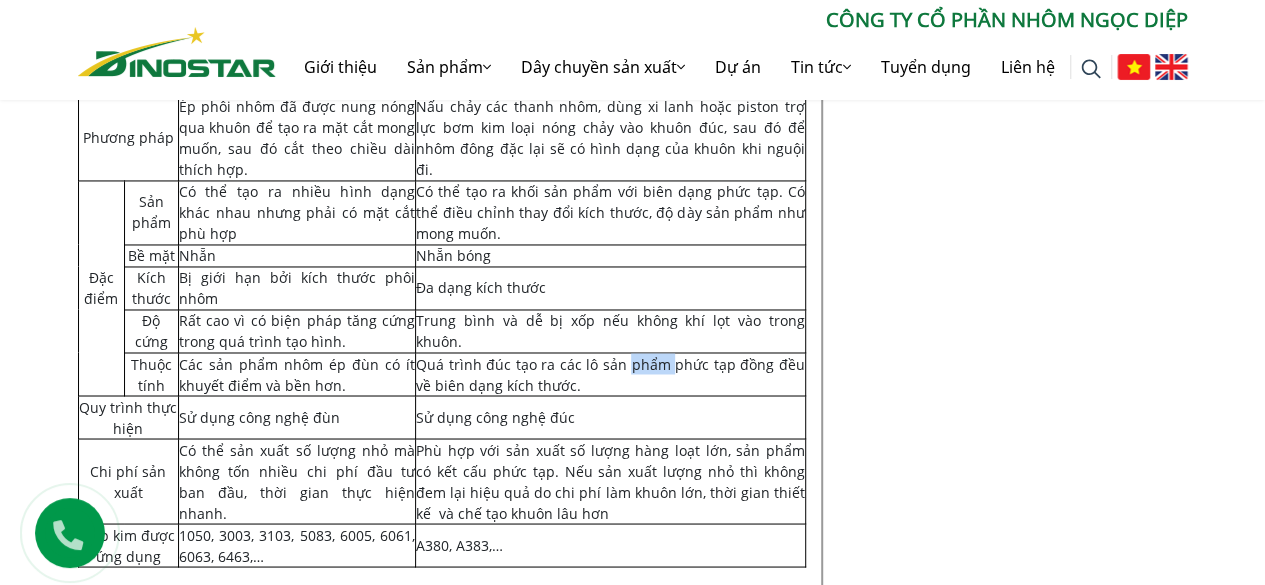 click on "Quá trình đúc tạo ra các lô sản phẩm phức tạp đồng đều về biên dạng kích thước." at bounding box center [610, 374] 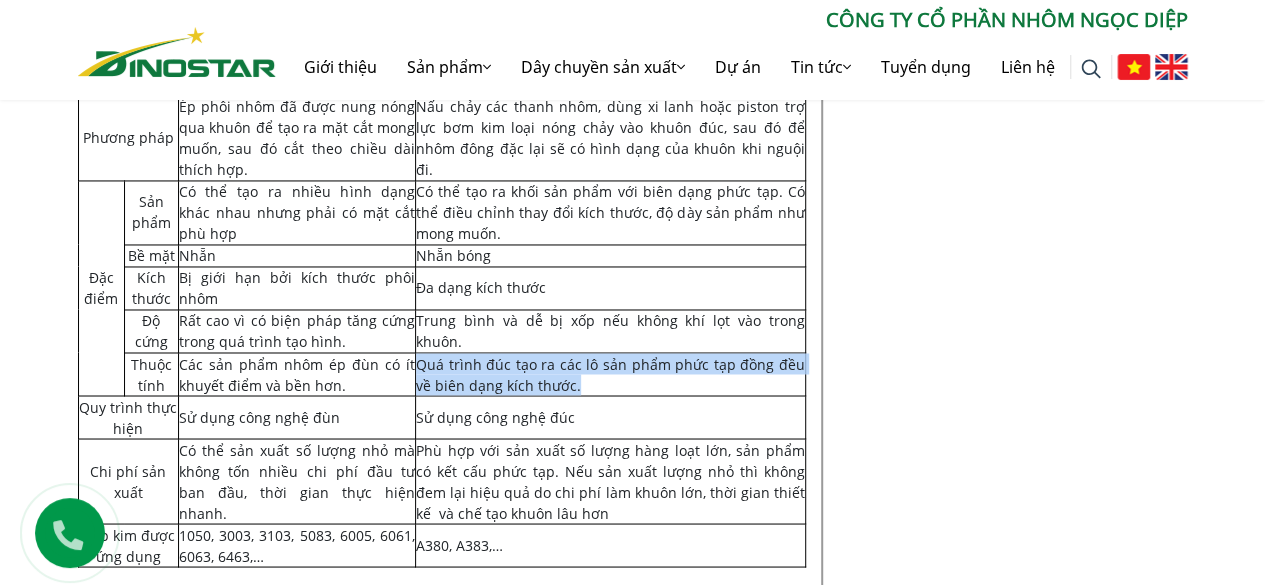 click on "Quá trình đúc tạo ra các lô sản phẩm phức tạp đồng đều về biên dạng kích thước." at bounding box center [610, 374] 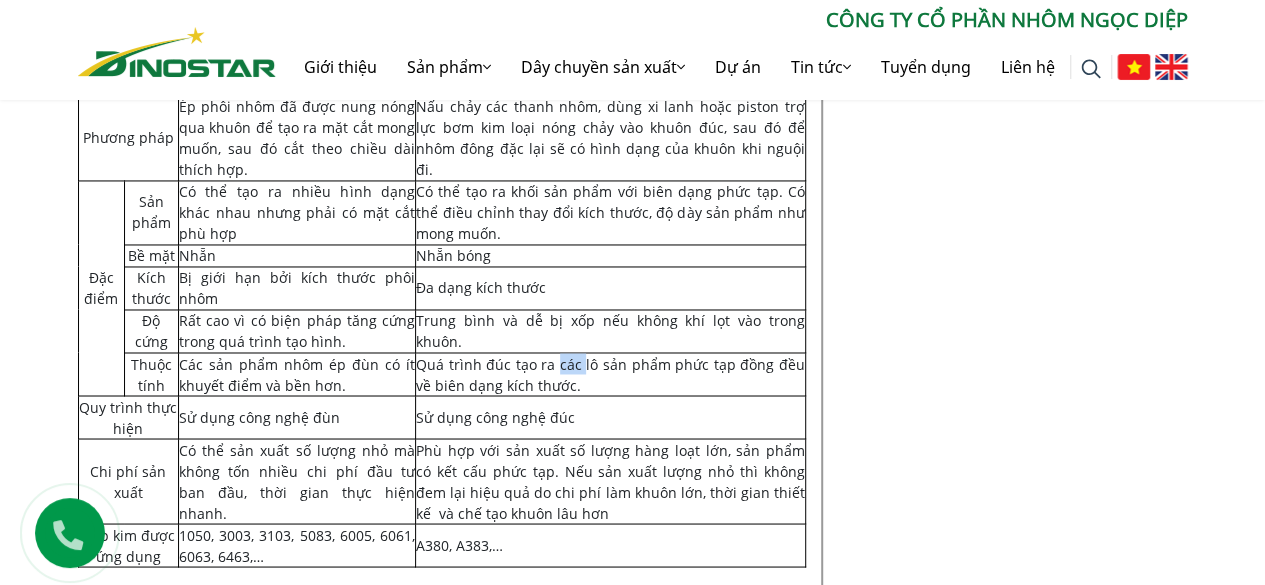 click on "Quá trình đúc tạo ra các lô sản phẩm phức tạp đồng đều về biên dạng kích thước." at bounding box center [610, 374] 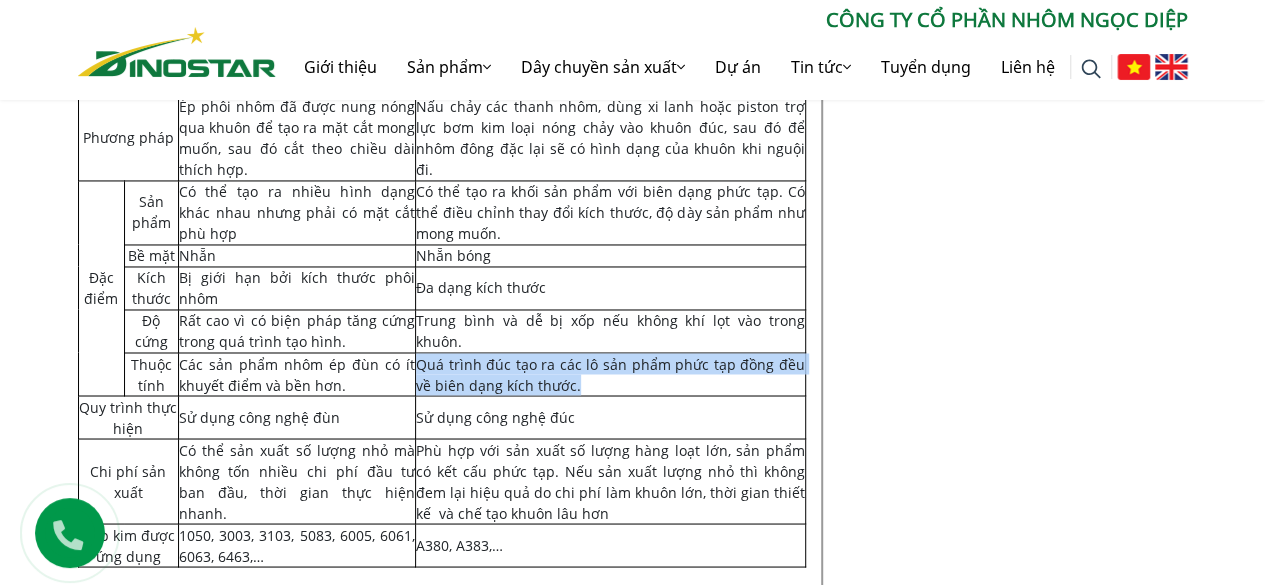 click on "Quá trình đúc tạo ra các lô sản phẩm phức tạp đồng đều về biên dạng kích thước." at bounding box center [610, 374] 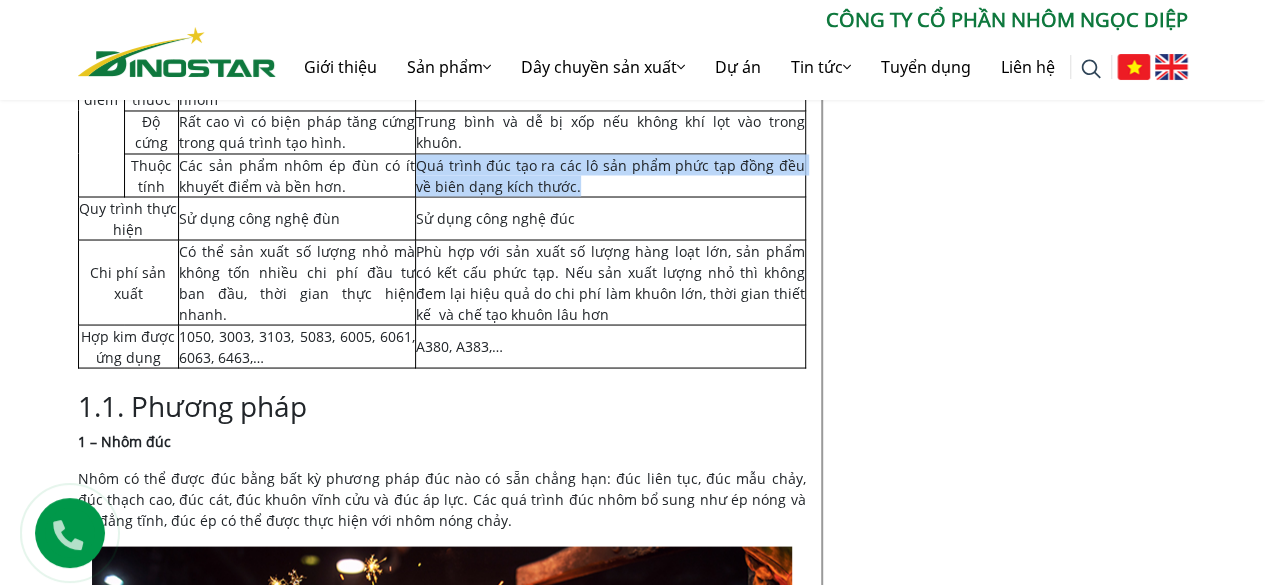 scroll, scrollTop: 1730, scrollLeft: 0, axis: vertical 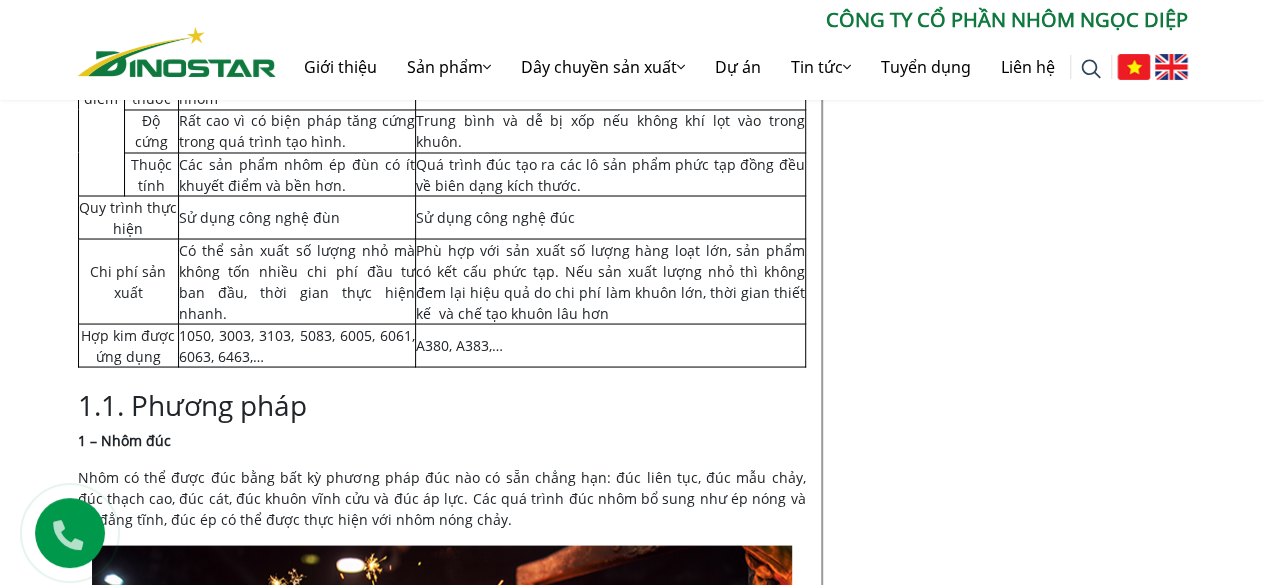 click on "Có thể sản xuất số lượng nhỏ mà không tốn nhiều chi phí đầu tư ban đầu, thời gian thực hiện nhanh." at bounding box center (297, 281) 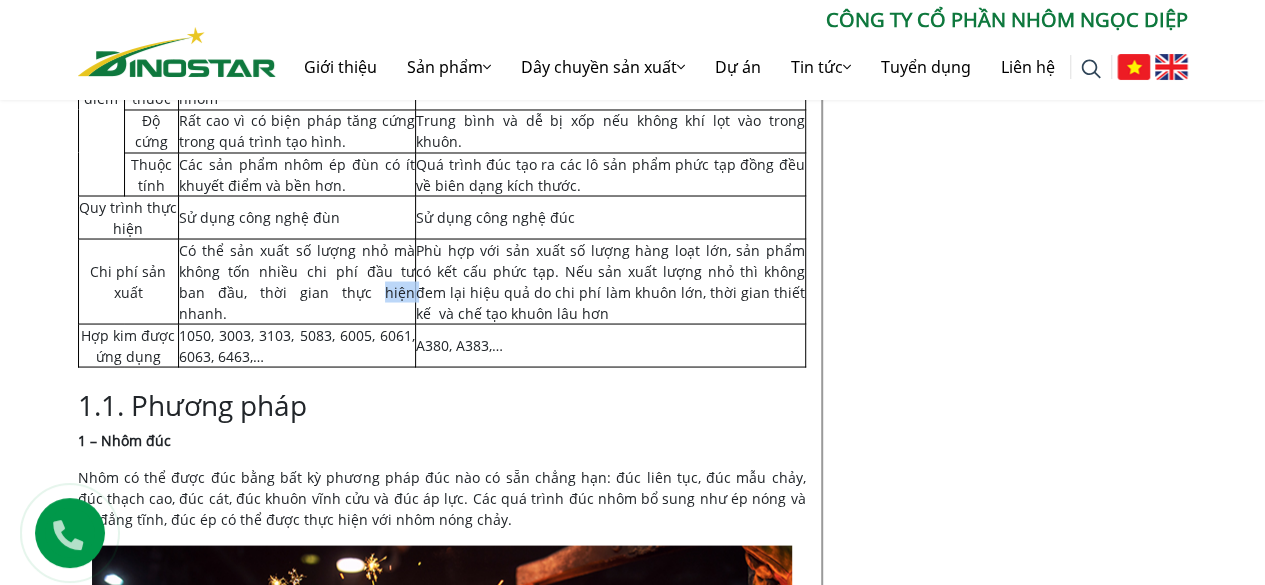 click on "Có thể sản xuất số lượng nhỏ mà không tốn nhiều chi phí đầu tư ban đầu, thời gian thực hiện nhanh." at bounding box center [297, 281] 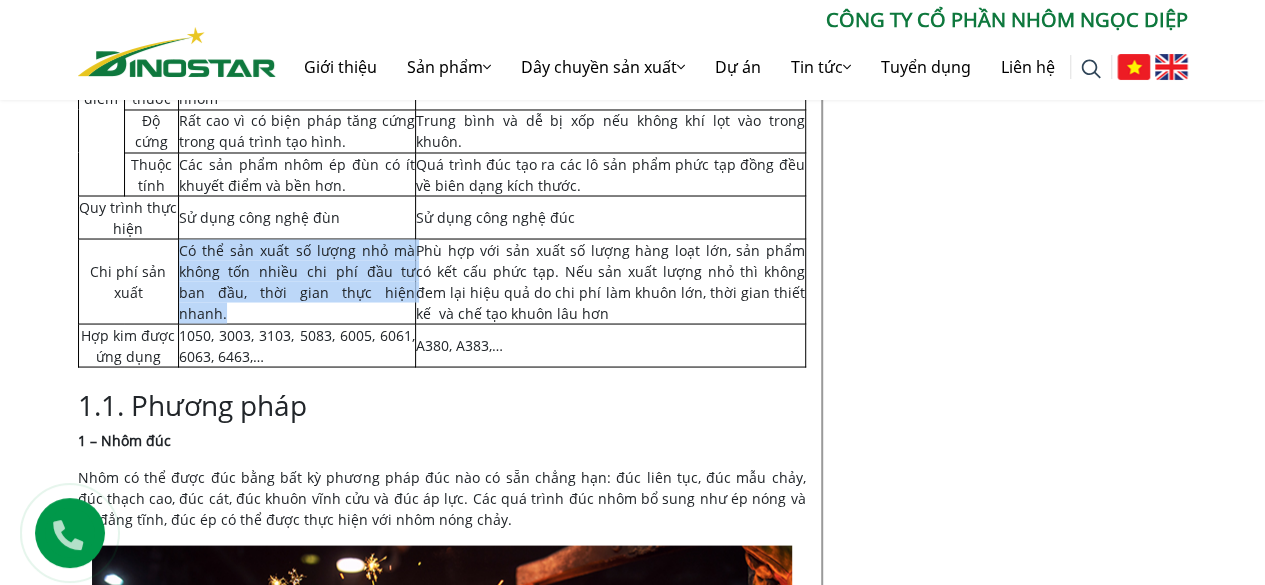 click on "Có thể sản xuất số lượng nhỏ mà không tốn nhiều chi phí đầu tư ban đầu, thời gian thực hiện nhanh." at bounding box center [297, 281] 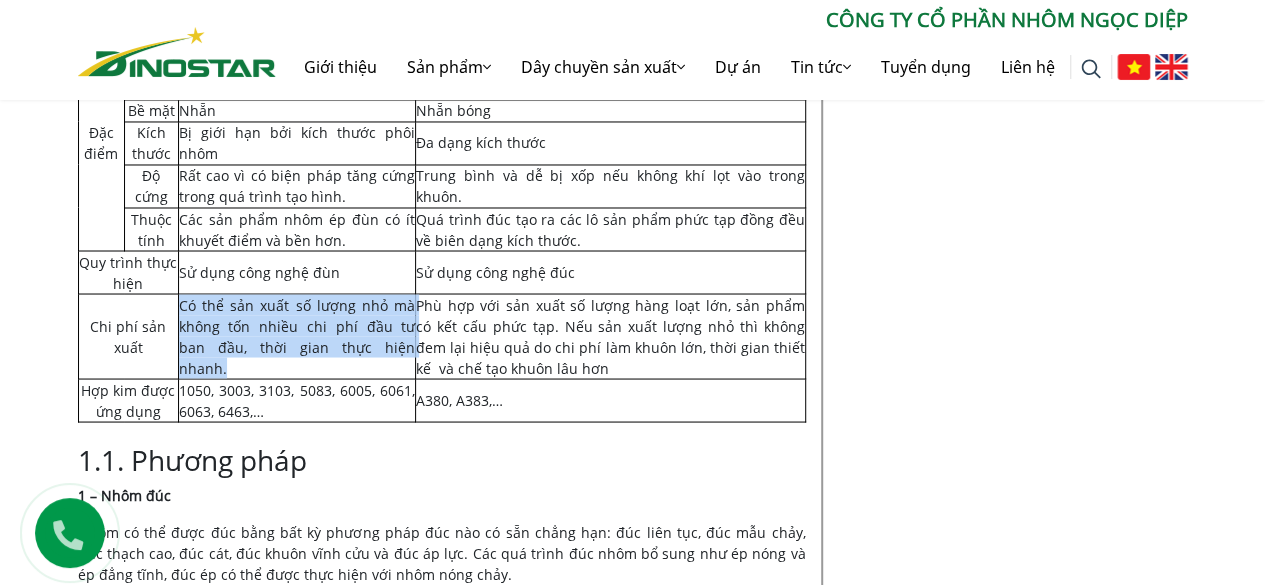 scroll, scrollTop: 1630, scrollLeft: 0, axis: vertical 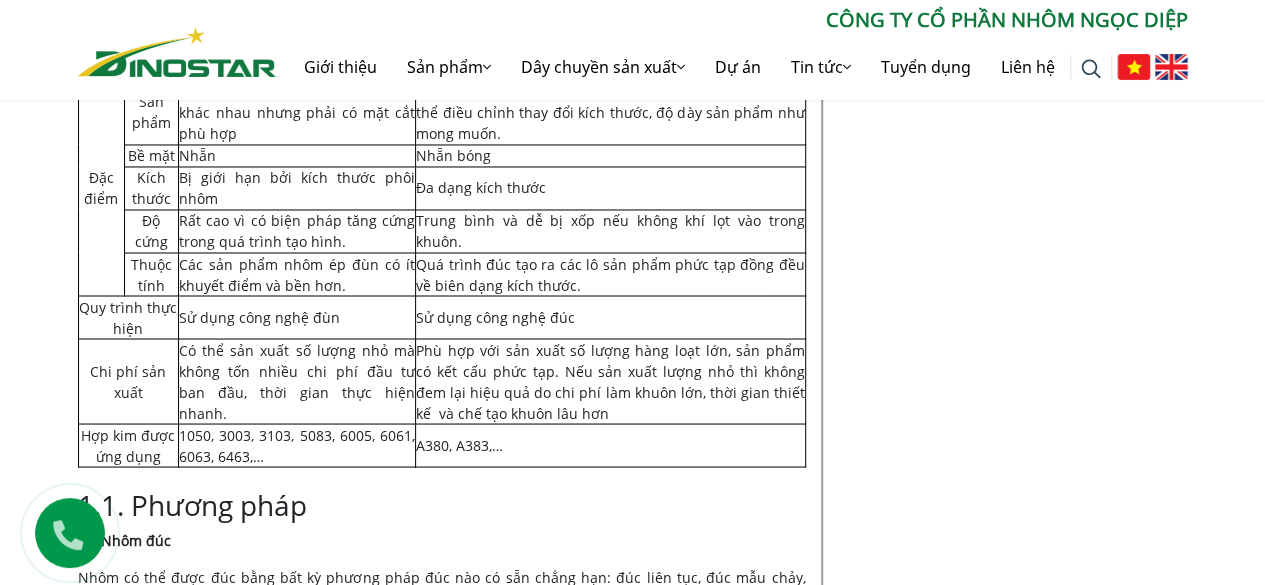 click on "Phù hợp với sản xuất số lượng hàng loạt lớn, sản phẩm có kết cấu phức tạp. Nếu sản xuất lượng nhỏ thì không đem lại hiệu quả do chi phí làm khuôn lớn, thời gian thiết kế  và chế tạo khuôn lâu hơn" at bounding box center (610, 381) 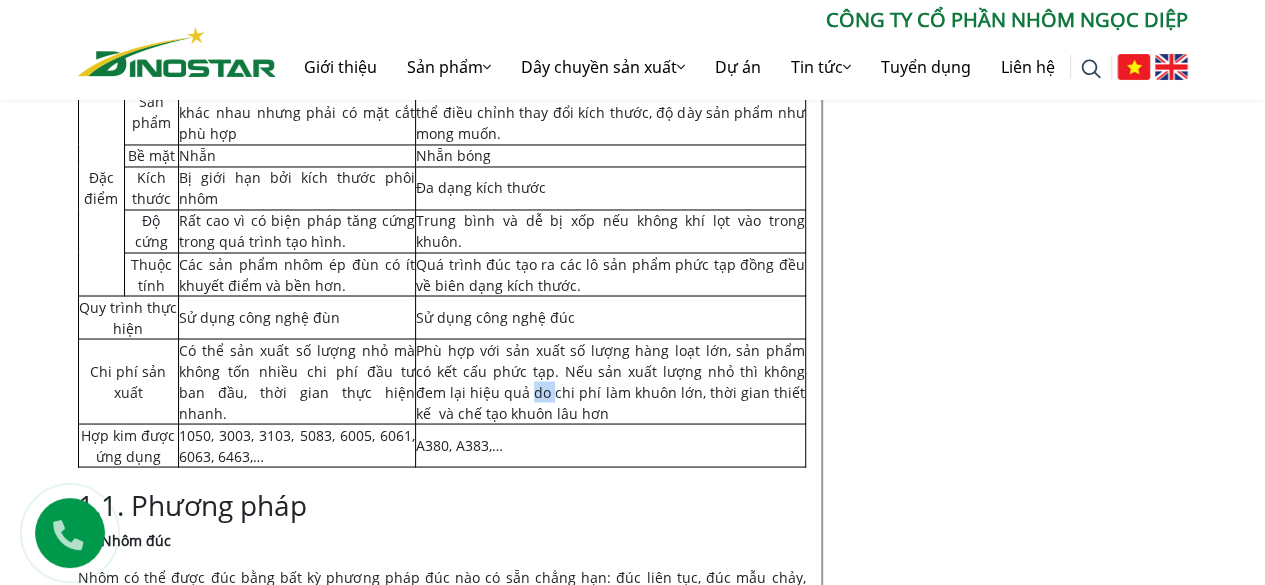 click on "Phù hợp với sản xuất số lượng hàng loạt lớn, sản phẩm có kết cấu phức tạp. Nếu sản xuất lượng nhỏ thì không đem lại hiệu quả do chi phí làm khuôn lớn, thời gian thiết kế  và chế tạo khuôn lâu hơn" at bounding box center (610, 381) 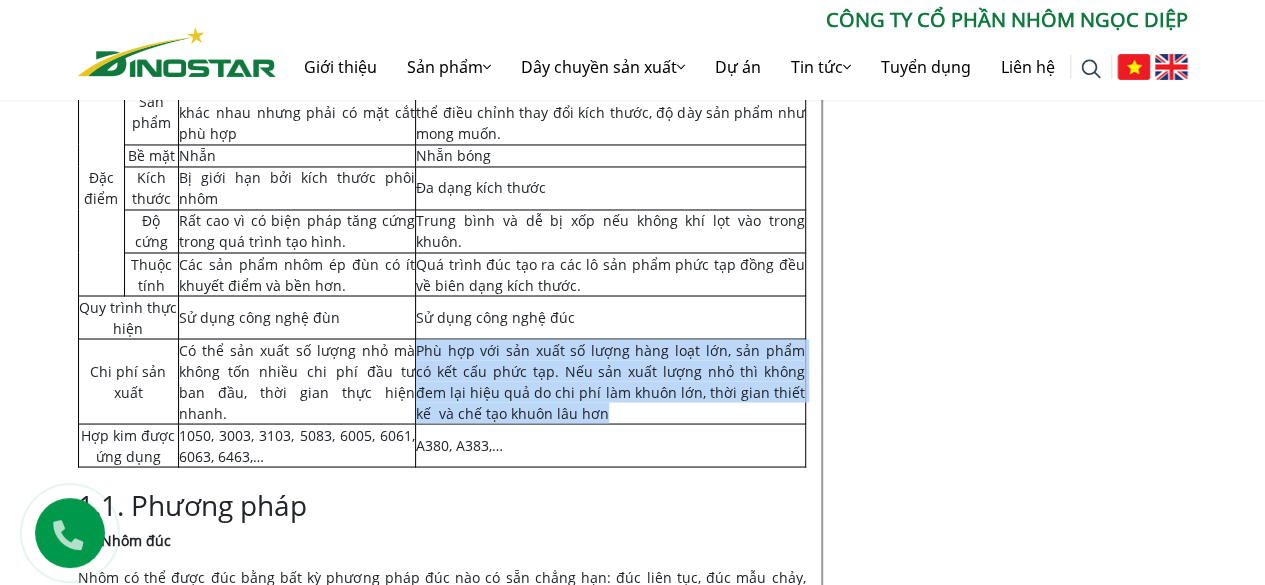 click on "Phù hợp với sản xuất số lượng hàng loạt lớn, sản phẩm có kết cấu phức tạp. Nếu sản xuất lượng nhỏ thì không đem lại hiệu quả do chi phí làm khuôn lớn, thời gian thiết kế  và chế tạo khuôn lâu hơn" at bounding box center [610, 381] 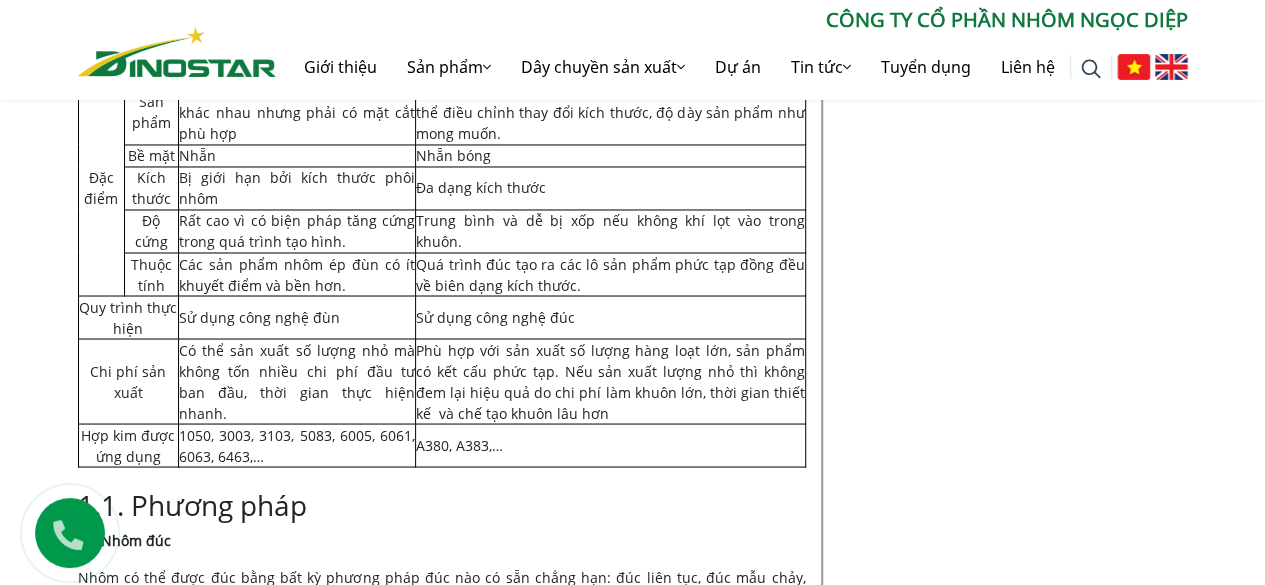 click on "Có thể sản xuất số lượng nhỏ mà không tốn nhiều chi phí đầu tư ban đầu, thời gian thực hiện nhanh." at bounding box center [297, 381] 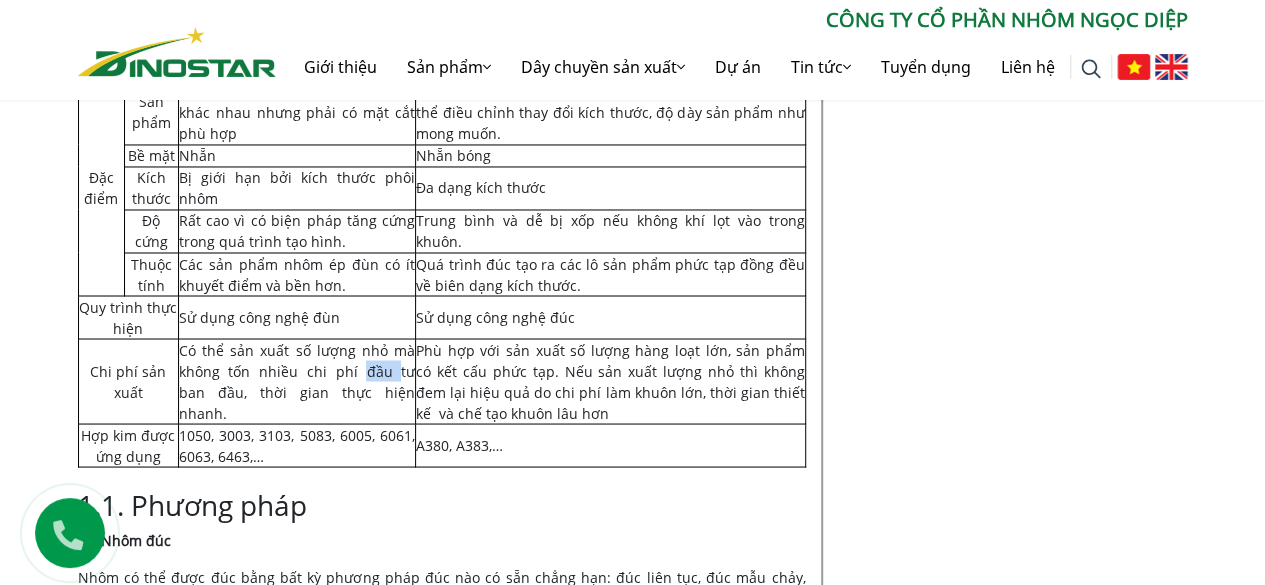 click on "Có thể sản xuất số lượng nhỏ mà không tốn nhiều chi phí đầu tư ban đầu, thời gian thực hiện nhanh." at bounding box center [297, 381] 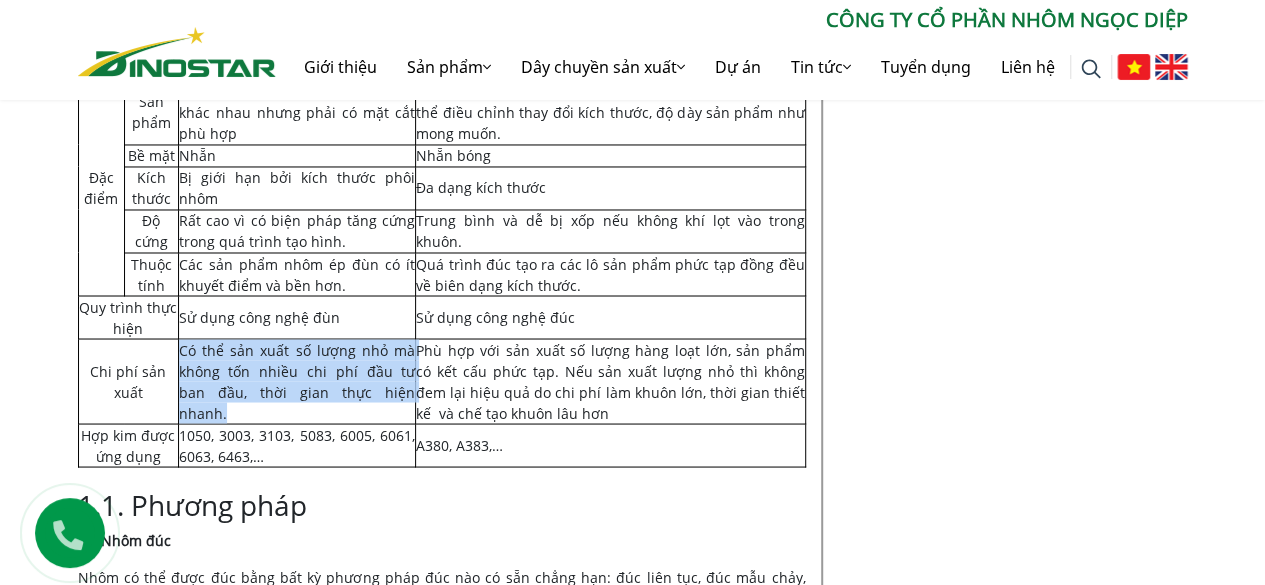 click on "Có thể sản xuất số lượng nhỏ mà không tốn nhiều chi phí đầu tư ban đầu, thời gian thực hiện nhanh." at bounding box center (297, 381) 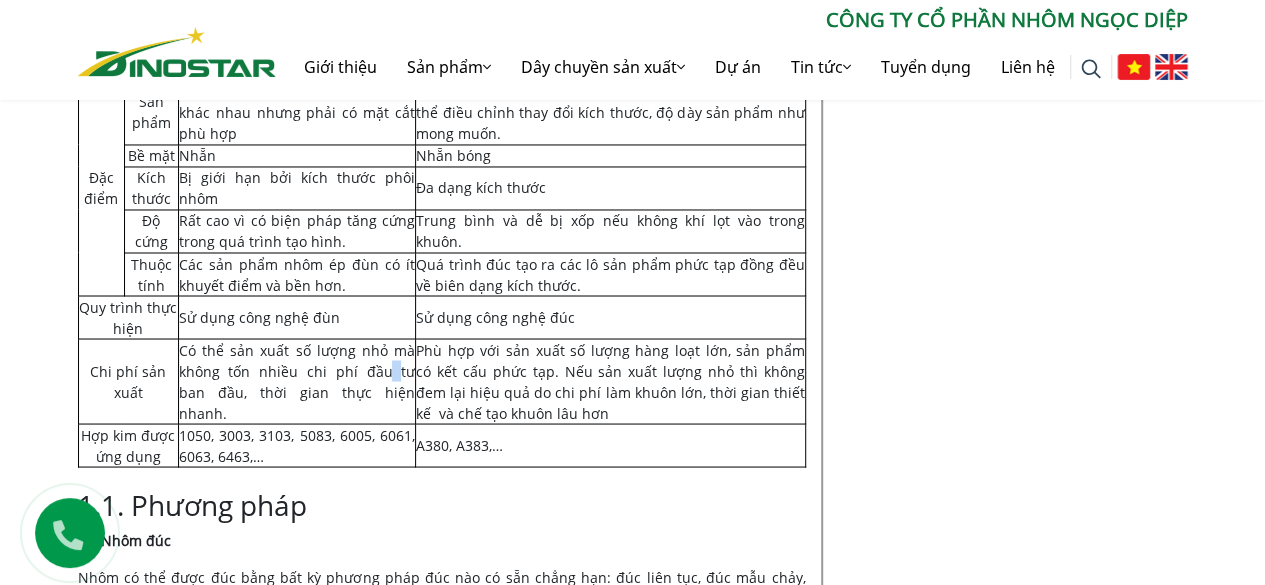 click on "Có thể sản xuất số lượng nhỏ mà không tốn nhiều chi phí đầu tư ban đầu, thời gian thực hiện nhanh." at bounding box center (297, 381) 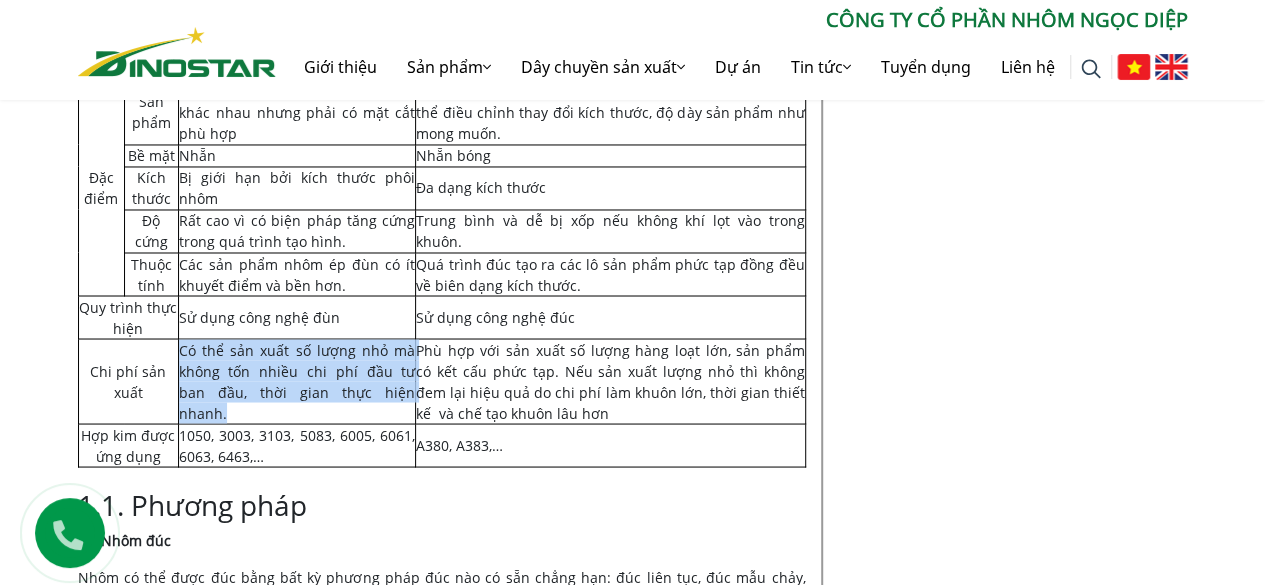 click on "Có thể sản xuất số lượng nhỏ mà không tốn nhiều chi phí đầu tư ban đầu, thời gian thực hiện nhanh." at bounding box center [297, 381] 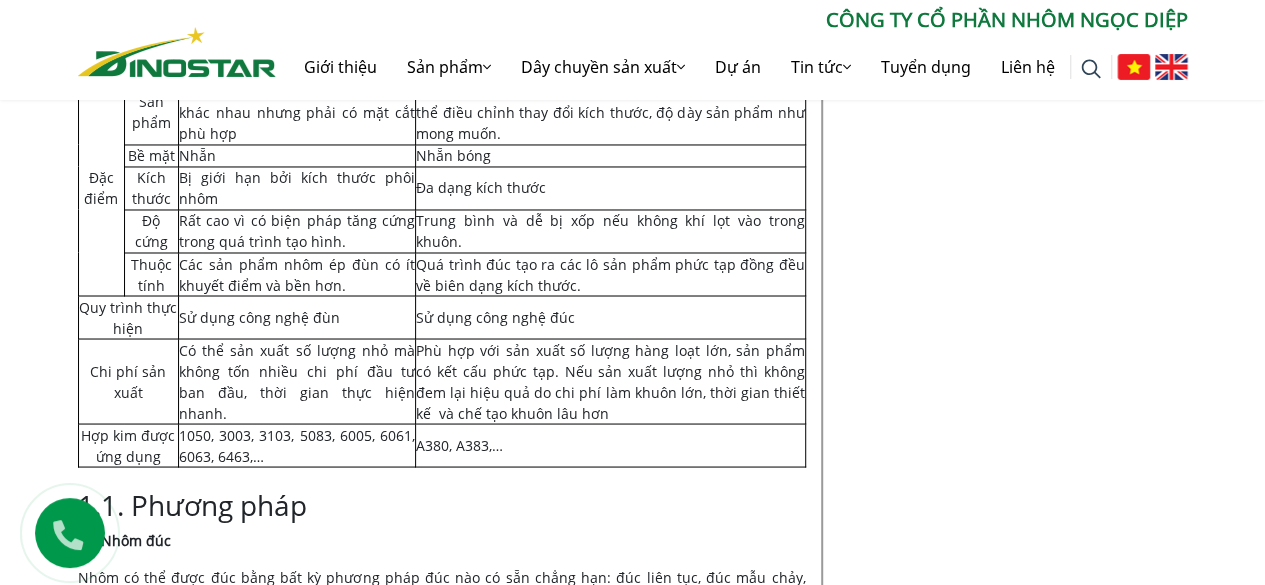 click on "Phù hợp với sản xuất số lượng hàng loạt lớn, sản phẩm có kết cấu phức tạp. Nếu sản xuất lượng nhỏ thì không đem lại hiệu quả do chi phí làm khuôn lớn, thời gian thiết kế  và chế tạo khuôn lâu hơn" at bounding box center (610, 381) 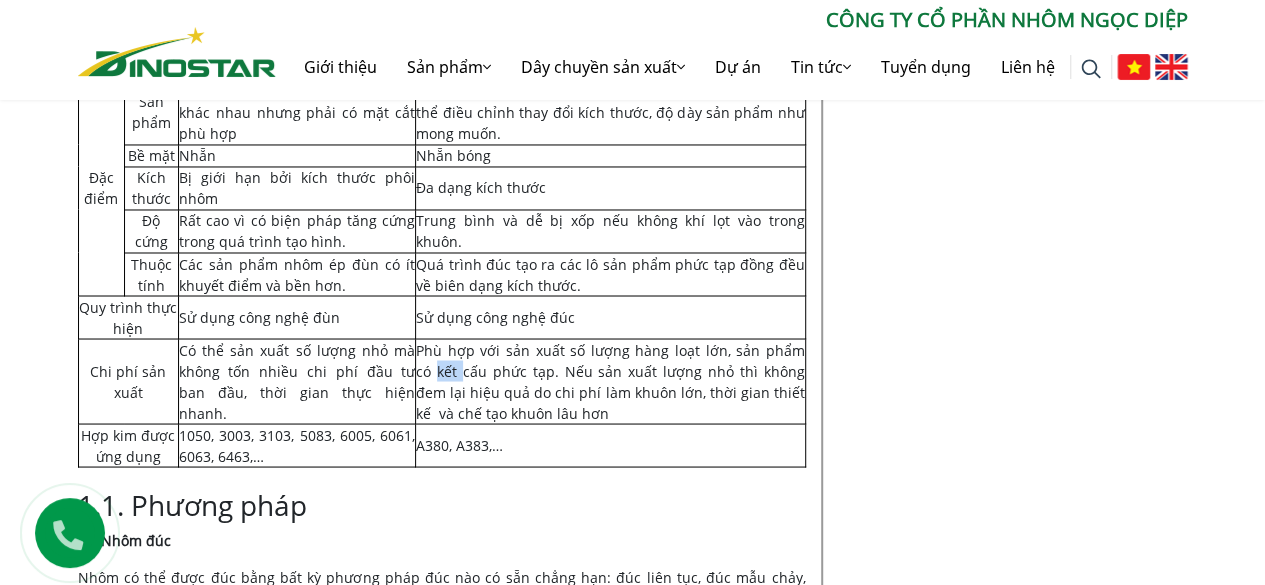 click on "Phù hợp với sản xuất số lượng hàng loạt lớn, sản phẩm có kết cấu phức tạp. Nếu sản xuất lượng nhỏ thì không đem lại hiệu quả do chi phí làm khuôn lớn, thời gian thiết kế  và chế tạo khuôn lâu hơn" at bounding box center [610, 381] 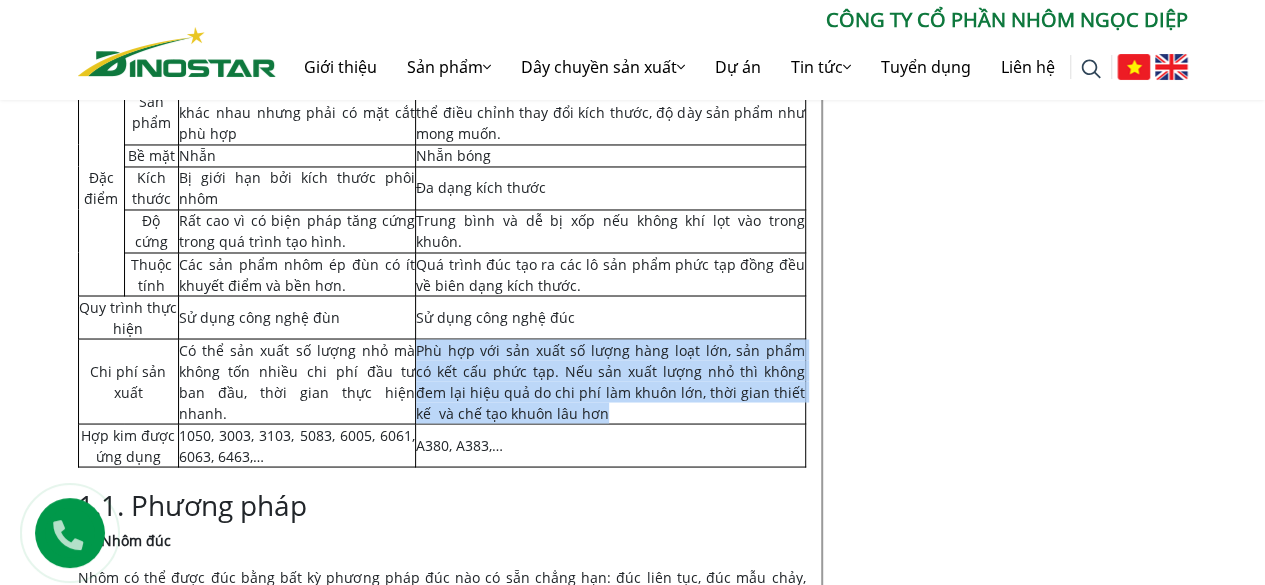 click on "Phù hợp với sản xuất số lượng hàng loạt lớn, sản phẩm có kết cấu phức tạp. Nếu sản xuất lượng nhỏ thì không đem lại hiệu quả do chi phí làm khuôn lớn, thời gian thiết kế  và chế tạo khuôn lâu hơn" at bounding box center (610, 381) 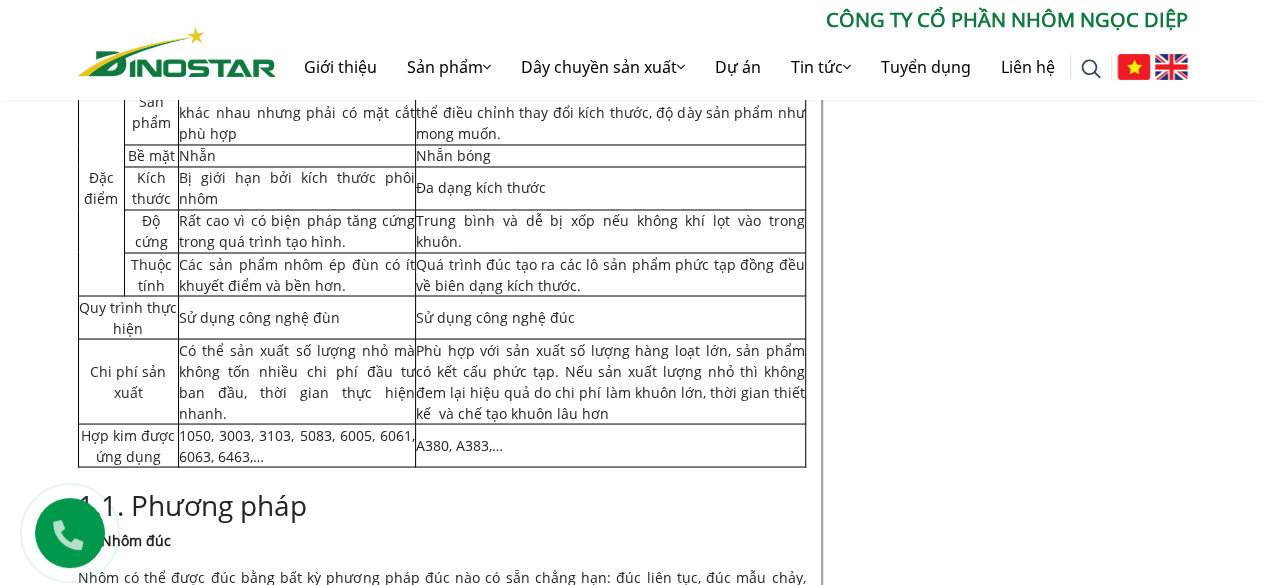 click on "Có thể sản xuất số lượng nhỏ mà không tốn nhiều chi phí đầu tư ban đầu, thời gian thực hiện nhanh." at bounding box center (297, 381) 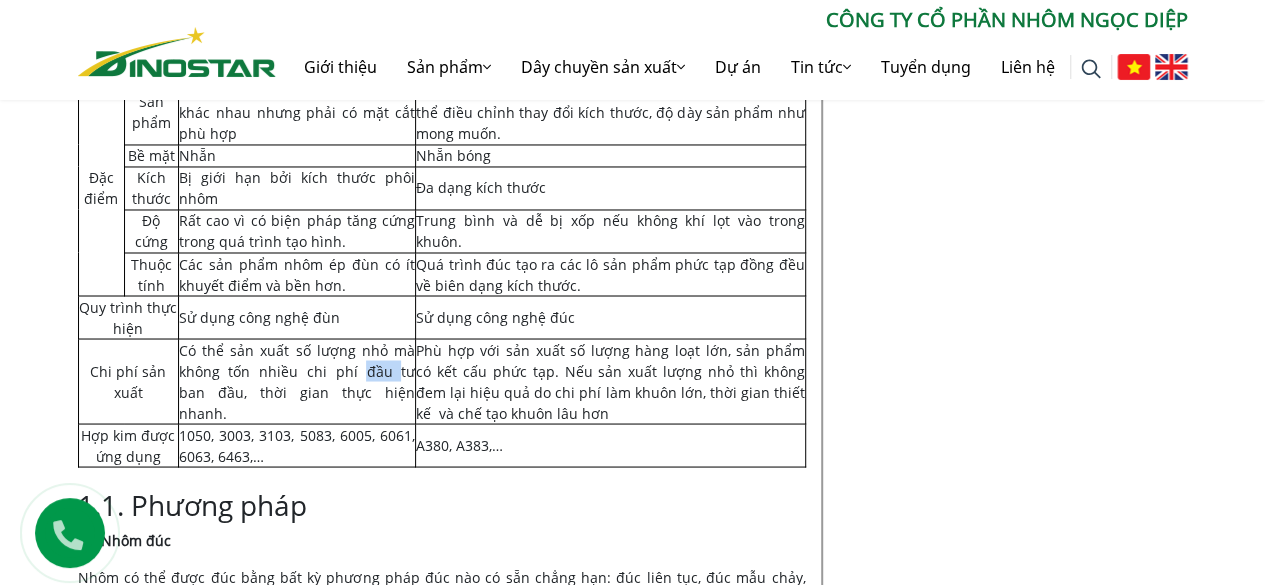 click on "Có thể sản xuất số lượng nhỏ mà không tốn nhiều chi phí đầu tư ban đầu, thời gian thực hiện nhanh." at bounding box center (297, 381) 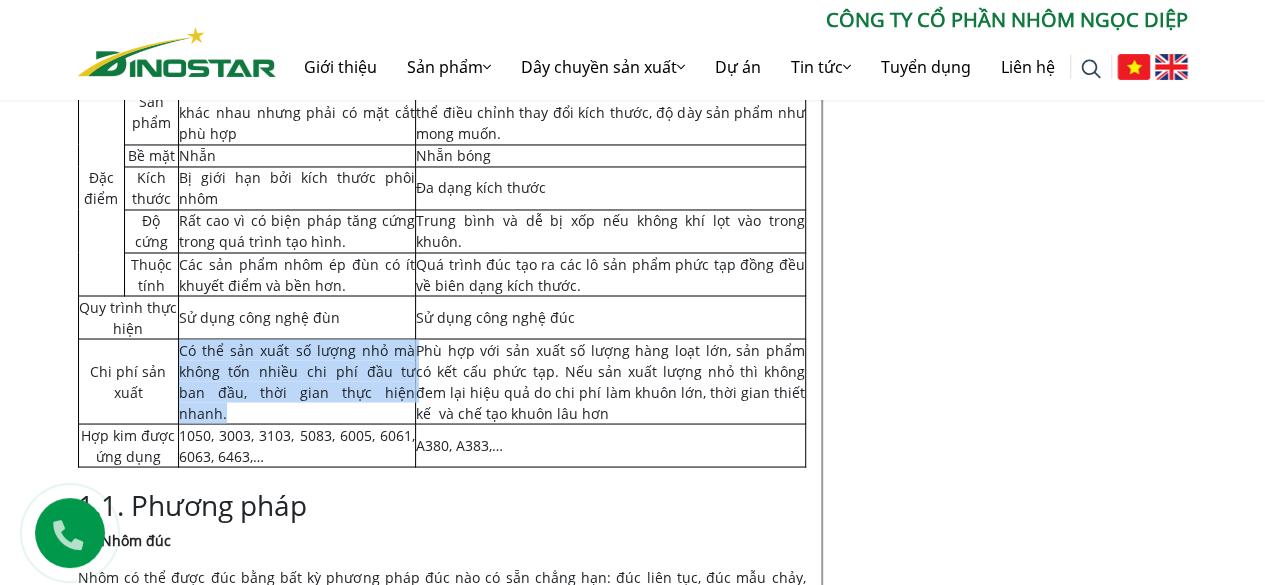 click on "Có thể sản xuất số lượng nhỏ mà không tốn nhiều chi phí đầu tư ban đầu, thời gian thực hiện nhanh." at bounding box center (297, 381) 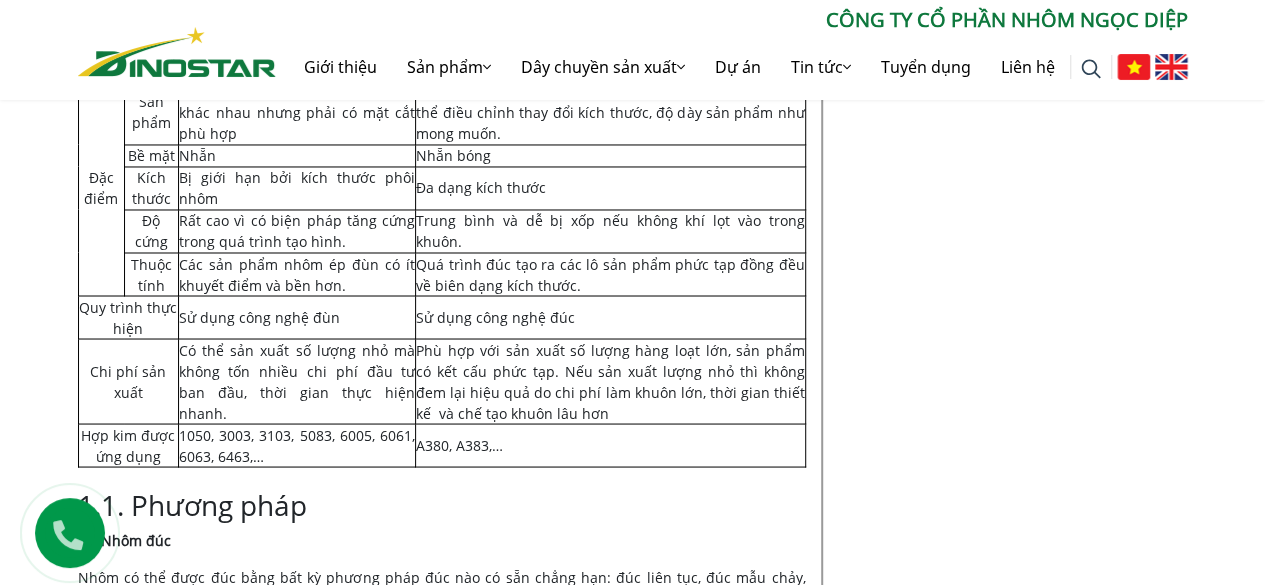 click on "Phù hợp với sản xuất số lượng hàng loạt lớn, sản phẩm có kết cấu phức tạp. Nếu sản xuất lượng nhỏ thì không đem lại hiệu quả do chi phí làm khuôn lớn, thời gian thiết kế  và chế tạo khuôn lâu hơn" at bounding box center (610, 381) 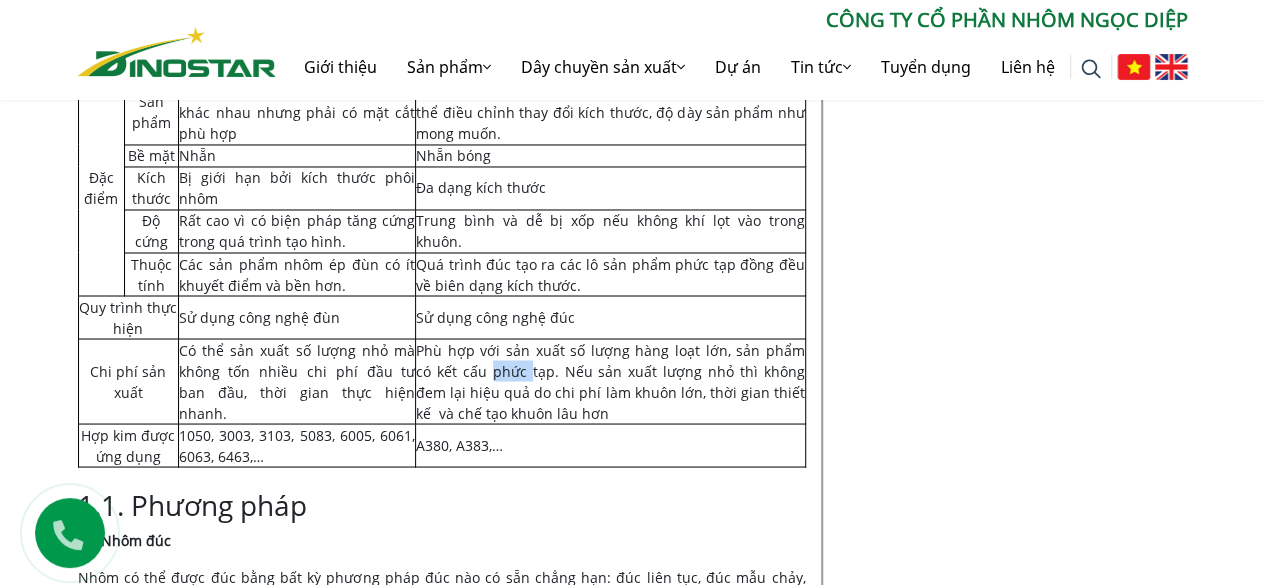click on "Phù hợp với sản xuất số lượng hàng loạt lớn, sản phẩm có kết cấu phức tạp. Nếu sản xuất lượng nhỏ thì không đem lại hiệu quả do chi phí làm khuôn lớn, thời gian thiết kế  và chế tạo khuôn lâu hơn" at bounding box center (610, 381) 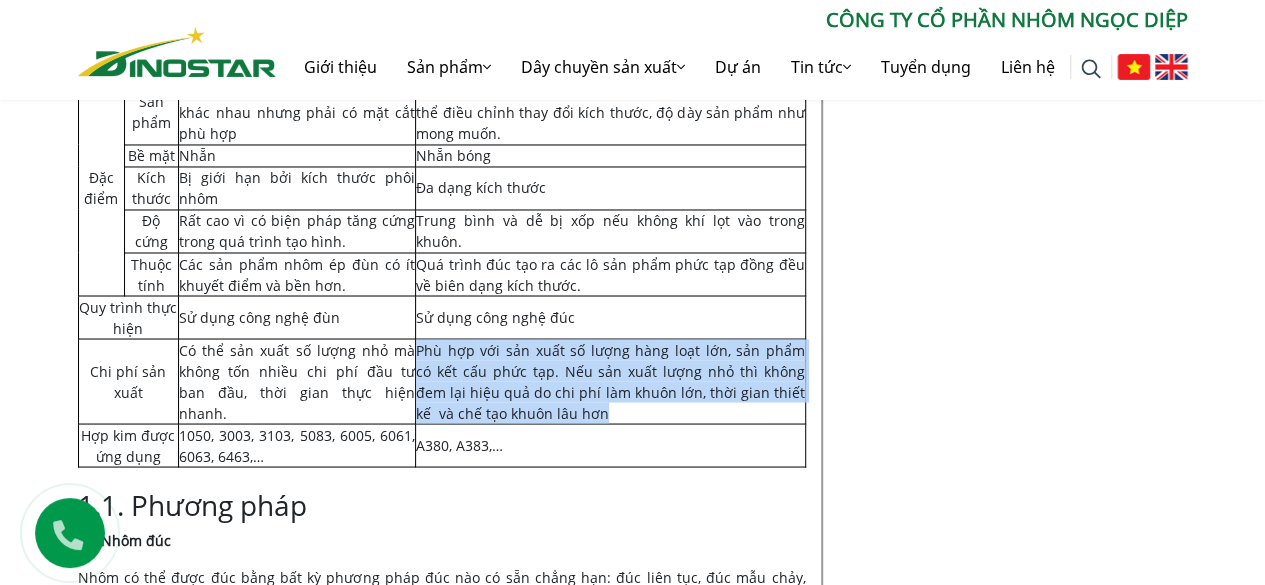 click on "Phù hợp với sản xuất số lượng hàng loạt lớn, sản phẩm có kết cấu phức tạp. Nếu sản xuất lượng nhỏ thì không đem lại hiệu quả do chi phí làm khuôn lớn, thời gian thiết kế  và chế tạo khuôn lâu hơn" at bounding box center (610, 381) 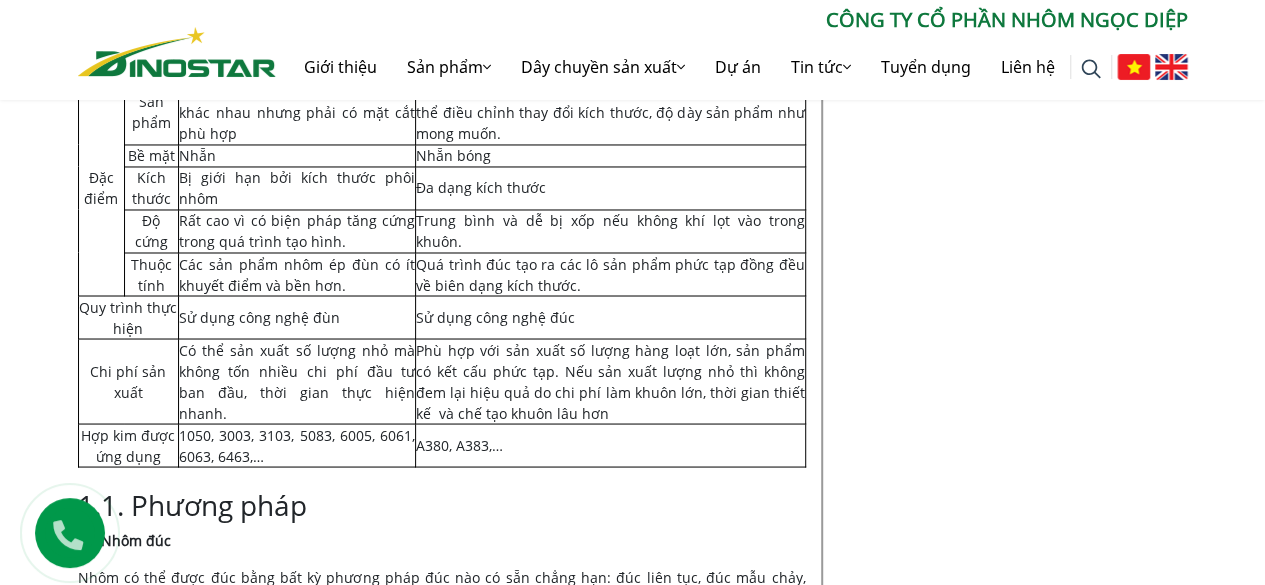 click on "Phù hợp với sản xuất số lượng hàng loạt lớn, sản phẩm có kết cấu phức tạp. Nếu sản xuất lượng nhỏ thì không đem lại hiệu quả do chi phí làm khuôn lớn, thời gian thiết kế  và chế tạo khuôn lâu hơn" at bounding box center (610, 381) 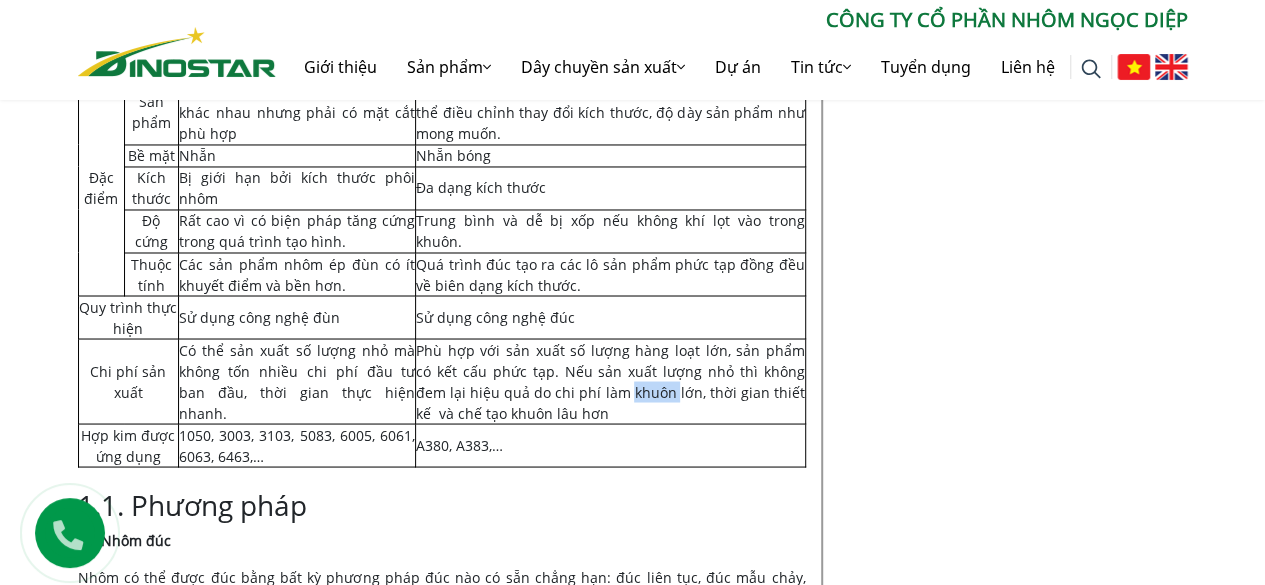 click on "Phù hợp với sản xuất số lượng hàng loạt lớn, sản phẩm có kết cấu phức tạp. Nếu sản xuất lượng nhỏ thì không đem lại hiệu quả do chi phí làm khuôn lớn, thời gian thiết kế  và chế tạo khuôn lâu hơn" at bounding box center [610, 381] 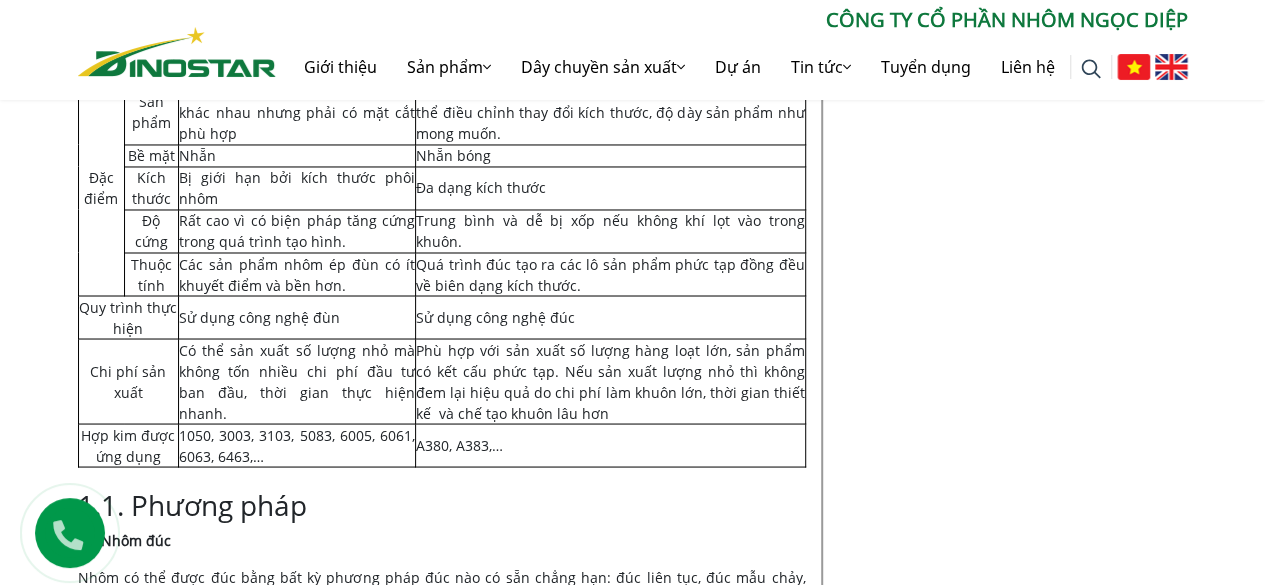 click on "Có thể sản xuất số lượng nhỏ mà không tốn nhiều chi phí đầu tư ban đầu, thời gian thực hiện nhanh." at bounding box center (297, 381) 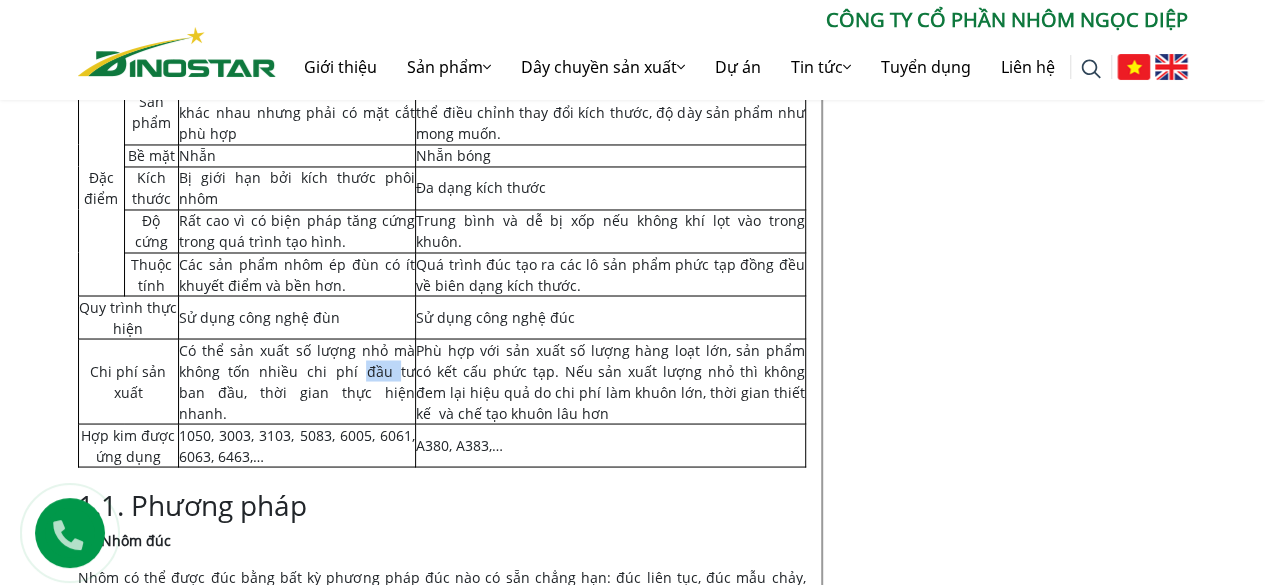 click on "Có thể sản xuất số lượng nhỏ mà không tốn nhiều chi phí đầu tư ban đầu, thời gian thực hiện nhanh." at bounding box center [297, 381] 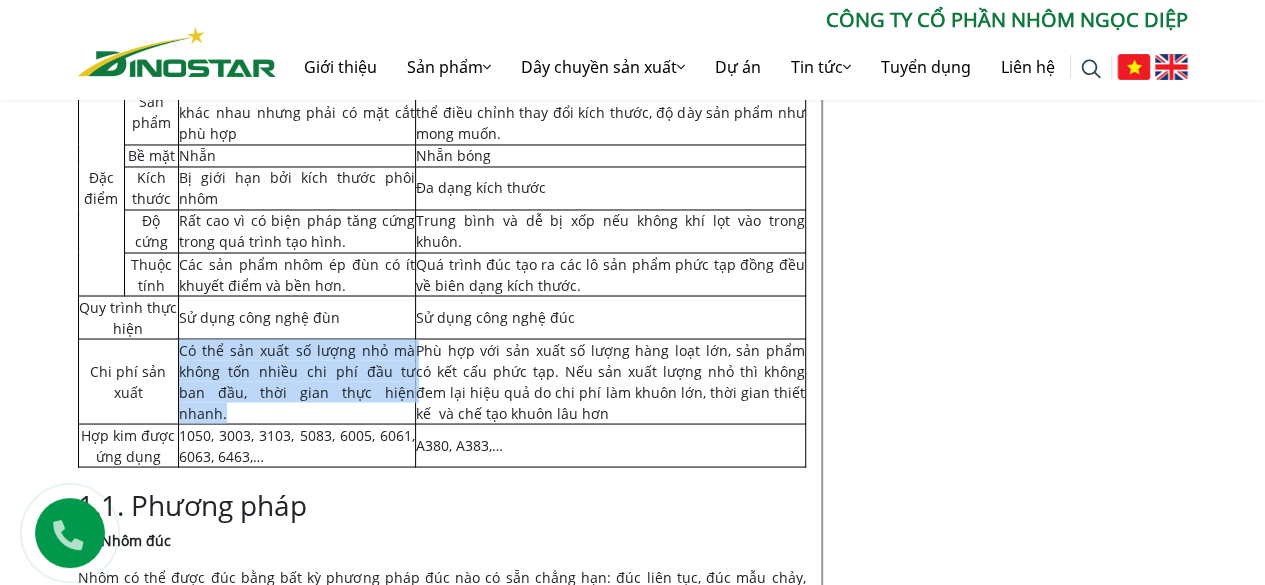 click on "Có thể sản xuất số lượng nhỏ mà không tốn nhiều chi phí đầu tư ban đầu, thời gian thực hiện nhanh." at bounding box center [297, 381] 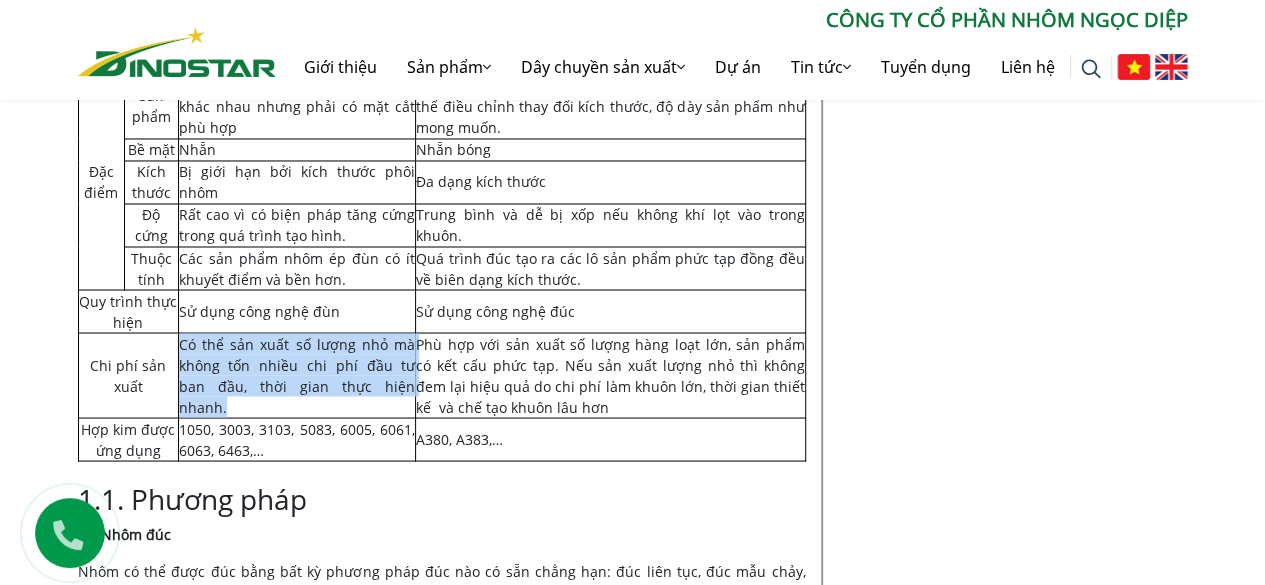 scroll, scrollTop: 1930, scrollLeft: 0, axis: vertical 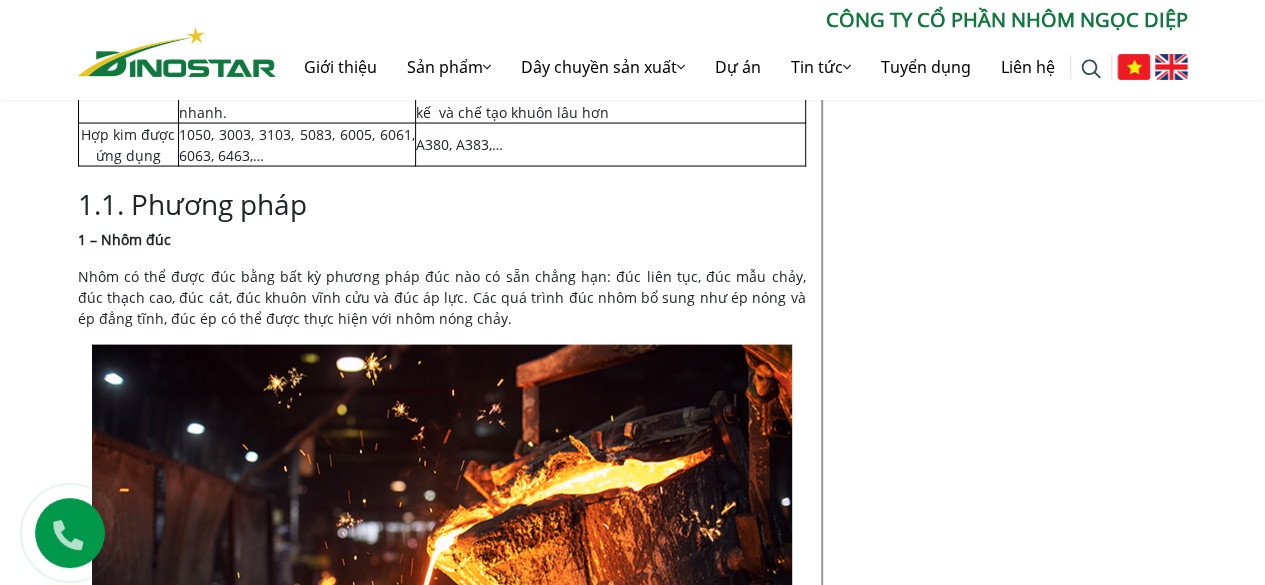 click on "Nhôm có thể được đúc bằng bất kỳ phương pháp đúc nào có sẵn chẳng hạn: đúc liên tục, đúc mẫu chảy, đúc thạch cao, đúc cát, đúc khuôn vĩnh cửu và đúc áp lực. Các quá trình đúc nhôm bổ sung như ép nóng và ép đẳng tĩnh, đúc ép có thể được thực hiện với nhôm nóng chảy." at bounding box center [442, 297] 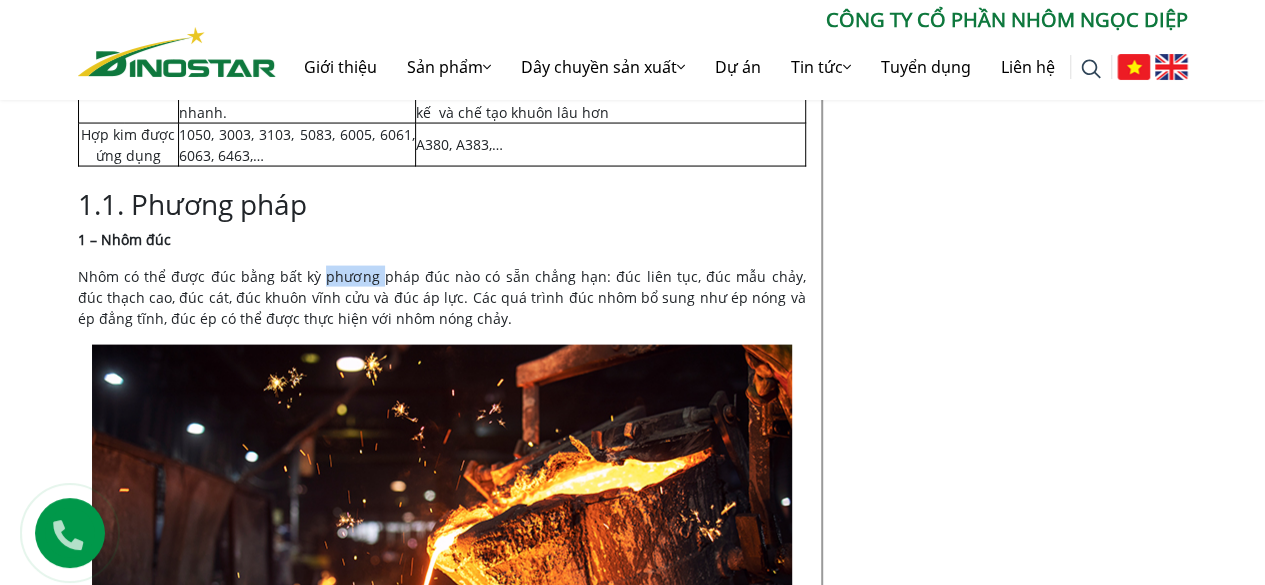 click on "Nhôm có thể được đúc bằng bất kỳ phương pháp đúc nào có sẵn chẳng hạn: đúc liên tục, đúc mẫu chảy, đúc thạch cao, đúc cát, đúc khuôn vĩnh cửu và đúc áp lực. Các quá trình đúc nhôm bổ sung như ép nóng và ép đẳng tĩnh, đúc ép có thể được thực hiện với nhôm nóng chảy." at bounding box center [442, 297] 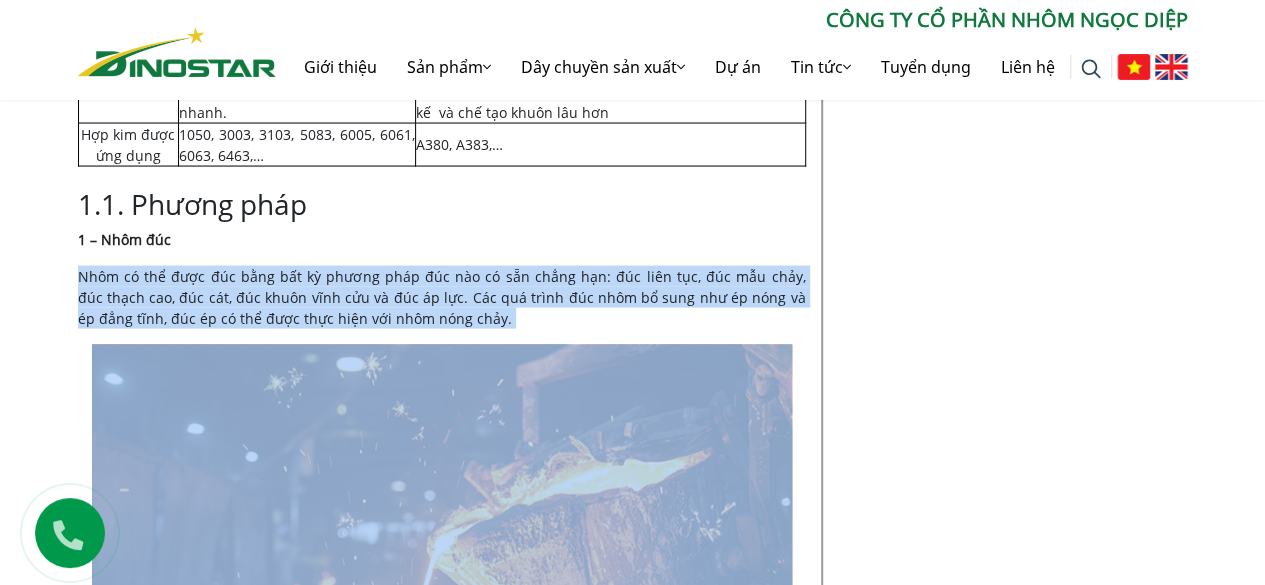 click on "Nhôm có thể được đúc bằng bất kỳ phương pháp đúc nào có sẵn chẳng hạn: đúc liên tục, đúc mẫu chảy, đúc thạch cao, đúc cát, đúc khuôn vĩnh cửu và đúc áp lực. Các quá trình đúc nhôm bổ sung như ép nóng và ép đẳng tĩnh, đúc ép có thể được thực hiện với nhôm nóng chảy." at bounding box center (442, 297) 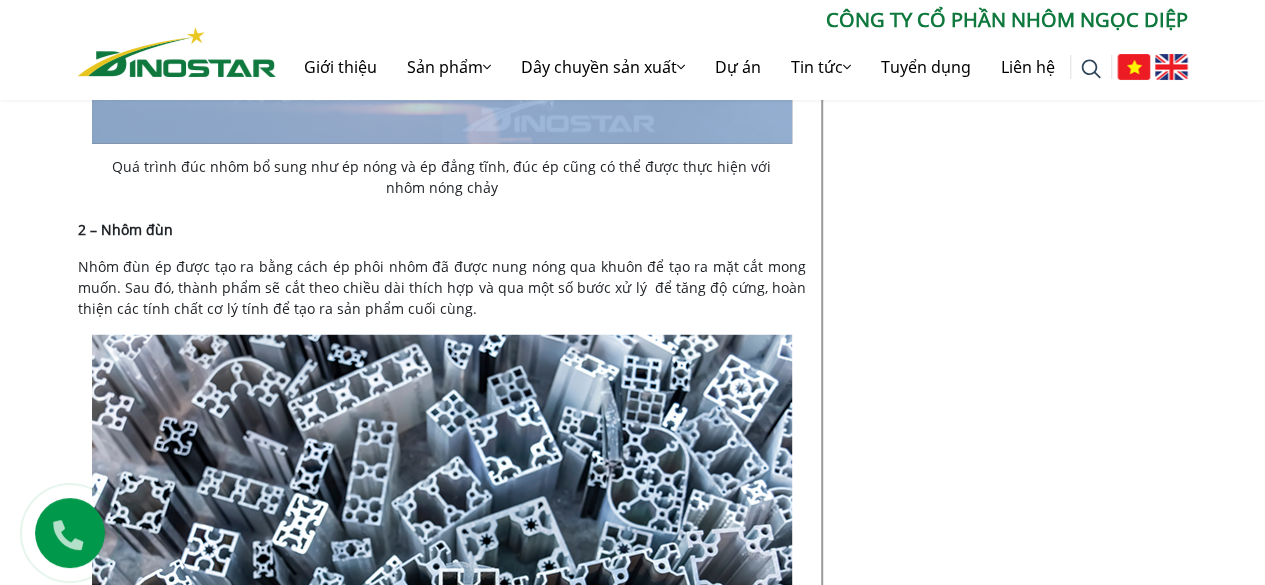scroll, scrollTop: 2630, scrollLeft: 0, axis: vertical 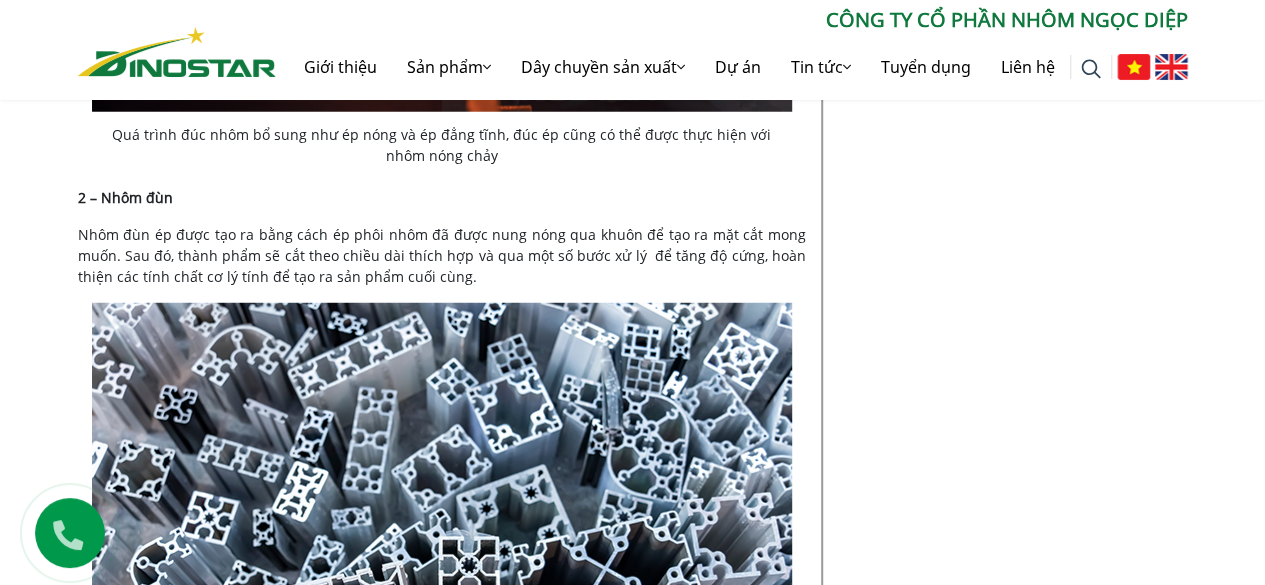 click on "Nhôm đùn ép được tạo ra bằng cách ép phôi nhôm đã được nung nóng qua khuôn để tạo ra mặt cắt mong muốn. Sau đó, thành phẩm sẽ cắt theo chiều dài thích hợp và qua một số bước xử lý  để tăng độ cứng, hoàn thiện các tính chất cơ lý tính để tạo ra sản phẩm cuối cùng." at bounding box center [442, 255] 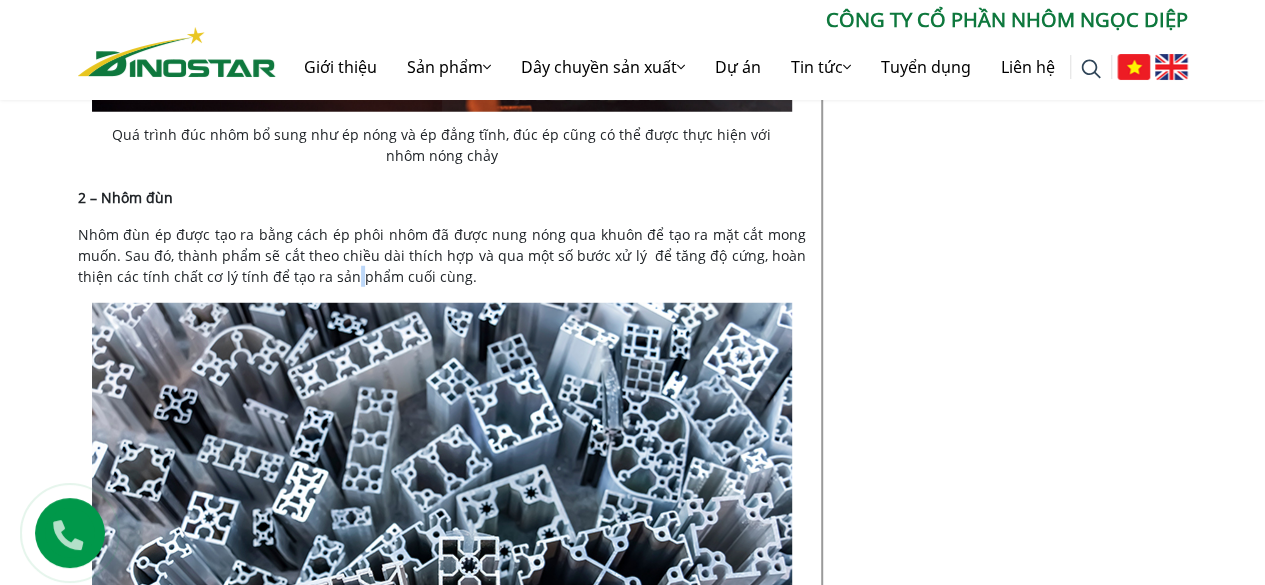 click on "Nhôm đùn ép được tạo ra bằng cách ép phôi nhôm đã được nung nóng qua khuôn để tạo ra mặt cắt mong muốn. Sau đó, thành phẩm sẽ cắt theo chiều dài thích hợp và qua một số bước xử lý  để tăng độ cứng, hoàn thiện các tính chất cơ lý tính để tạo ra sản phẩm cuối cùng." at bounding box center [442, 255] 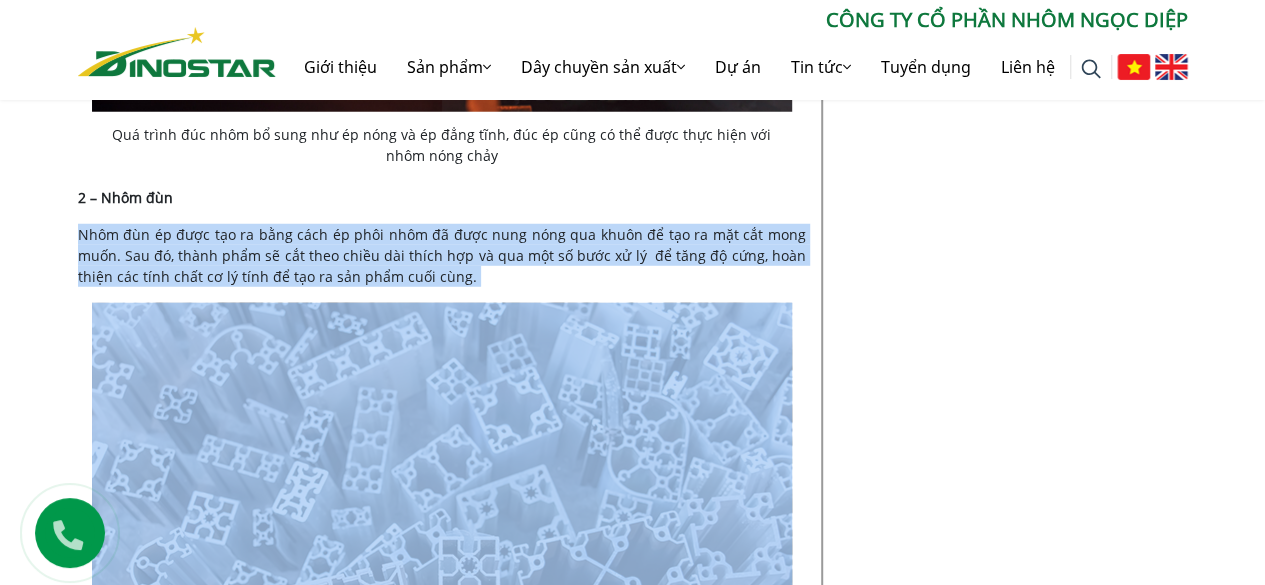 click on "Nhôm đùn ép được tạo ra bằng cách ép phôi nhôm đã được nung nóng qua khuôn để tạo ra mặt cắt mong muốn. Sau đó, thành phẩm sẽ cắt theo chiều dài thích hợp và qua một số bước xử lý  để tăng độ cứng, hoàn thiện các tính chất cơ lý tính để tạo ra sản phẩm cuối cùng." at bounding box center (442, 255) 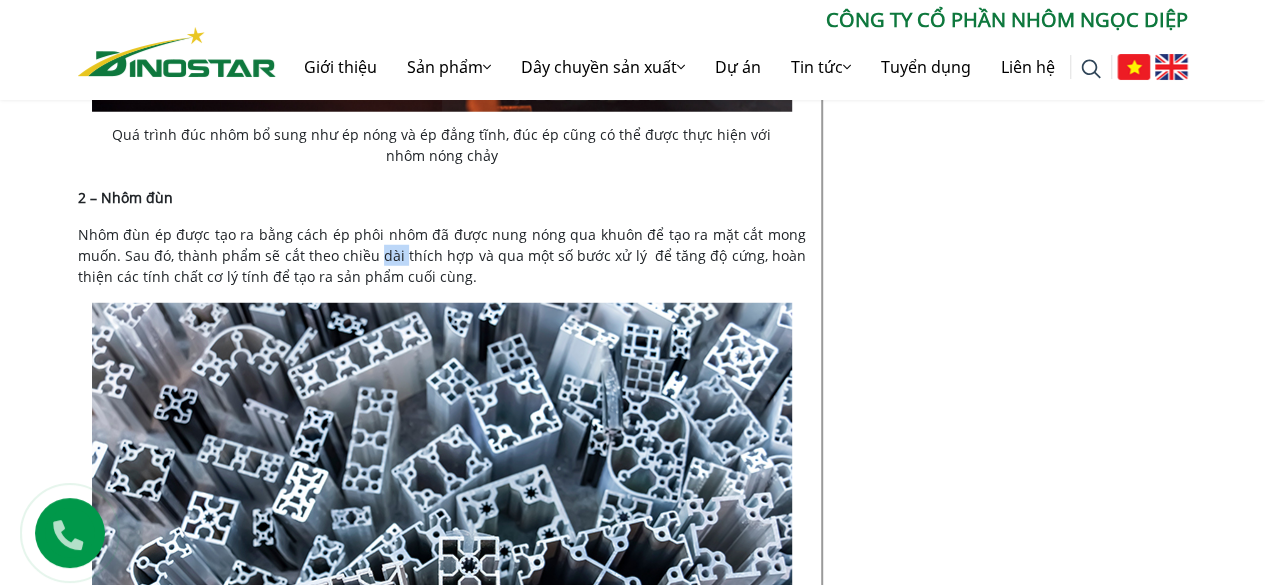 click on "Nhôm đùn ép được tạo ra bằng cách ép phôi nhôm đã được nung nóng qua khuôn để tạo ra mặt cắt mong muốn. Sau đó, thành phẩm sẽ cắt theo chiều dài thích hợp và qua một số bước xử lý  để tăng độ cứng, hoàn thiện các tính chất cơ lý tính để tạo ra sản phẩm cuối cùng." at bounding box center [442, 255] 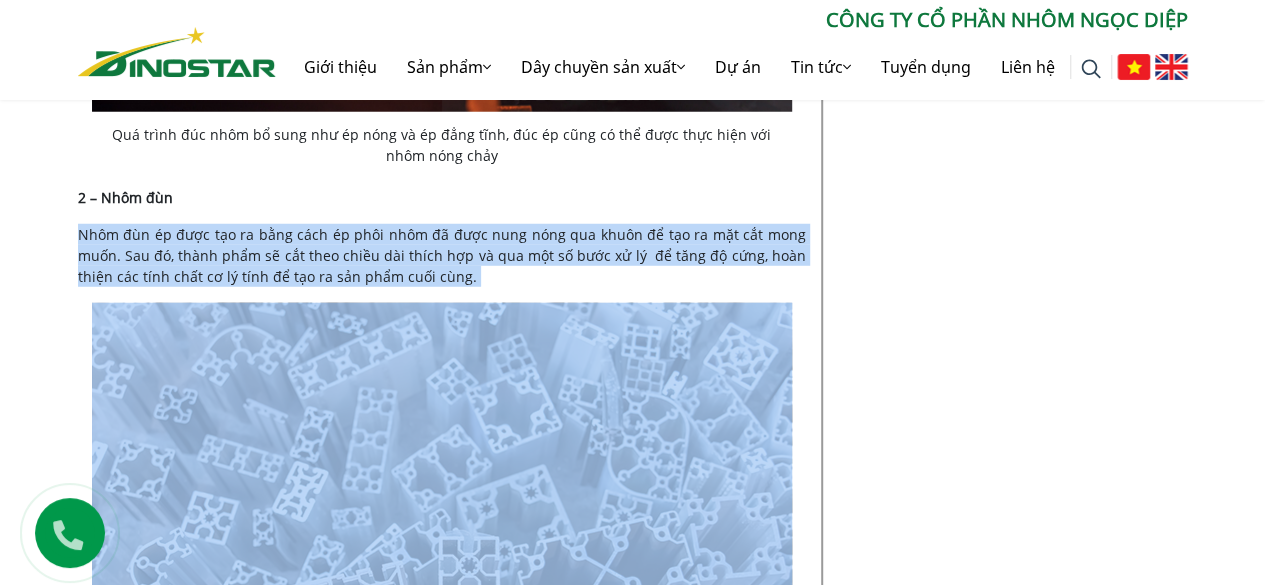 click on "Nhôm đùn ép được tạo ra bằng cách ép phôi nhôm đã được nung nóng qua khuôn để tạo ra mặt cắt mong muốn. Sau đó, thành phẩm sẽ cắt theo chiều dài thích hợp và qua một số bước xử lý  để tăng độ cứng, hoàn thiện các tính chất cơ lý tính để tạo ra sản phẩm cuối cùng." at bounding box center [442, 255] 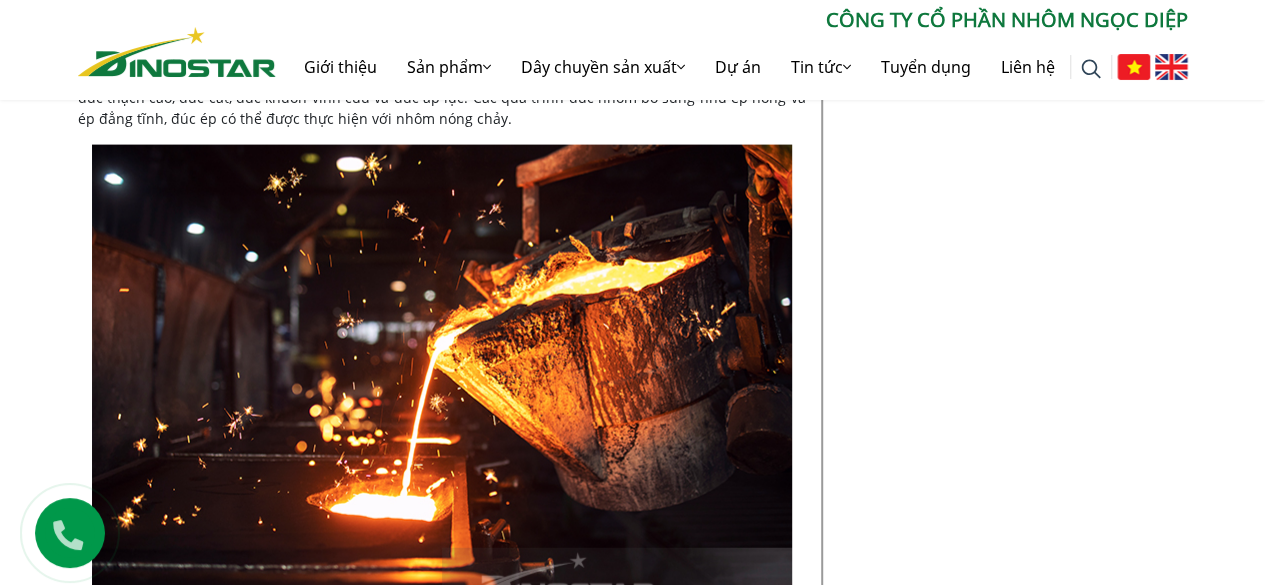 scroll, scrollTop: 1930, scrollLeft: 0, axis: vertical 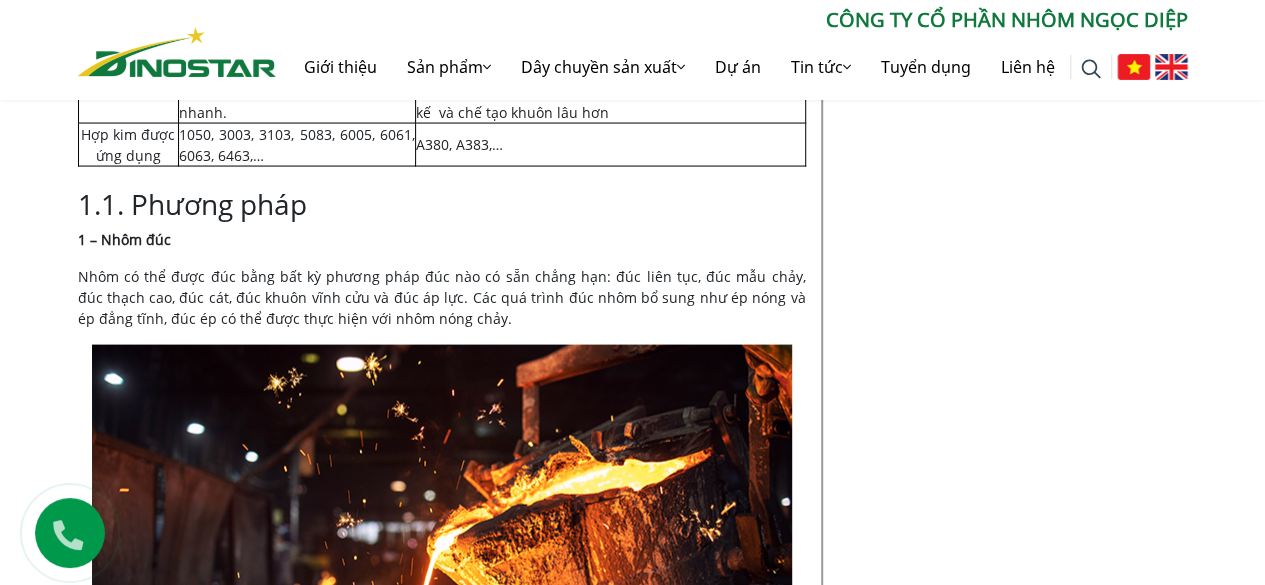 click on "Nhôm có thể được đúc bằng bất kỳ phương pháp đúc nào có sẵn chẳng hạn: đúc liên tục, đúc mẫu chảy, đúc thạch cao, đúc cát, đúc khuôn vĩnh cửu và đúc áp lực. Các quá trình đúc nhôm bổ sung như ép nóng và ép đẳng tĩnh, đúc ép có thể được thực hiện với nhôm nóng chảy." at bounding box center (442, 297) 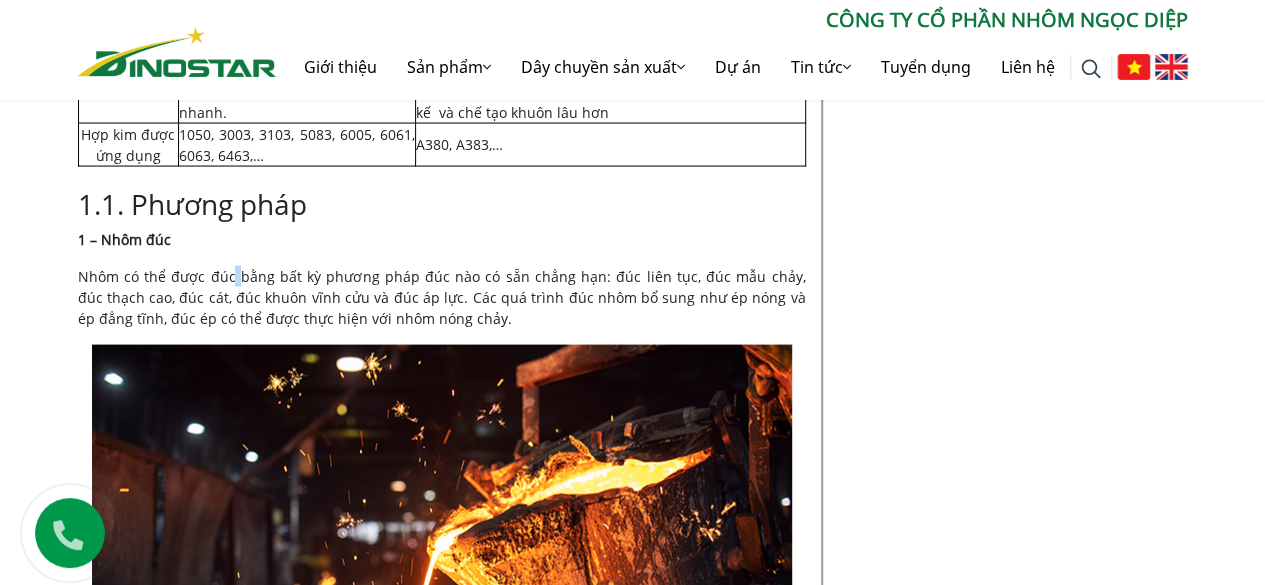 click on "Nhôm có thể được đúc bằng bất kỳ phương pháp đúc nào có sẵn chẳng hạn: đúc liên tục, đúc mẫu chảy, đúc thạch cao, đúc cát, đúc khuôn vĩnh cửu và đúc áp lực. Các quá trình đúc nhôm bổ sung như ép nóng và ép đẳng tĩnh, đúc ép có thể được thực hiện với nhôm nóng chảy." at bounding box center [442, 297] 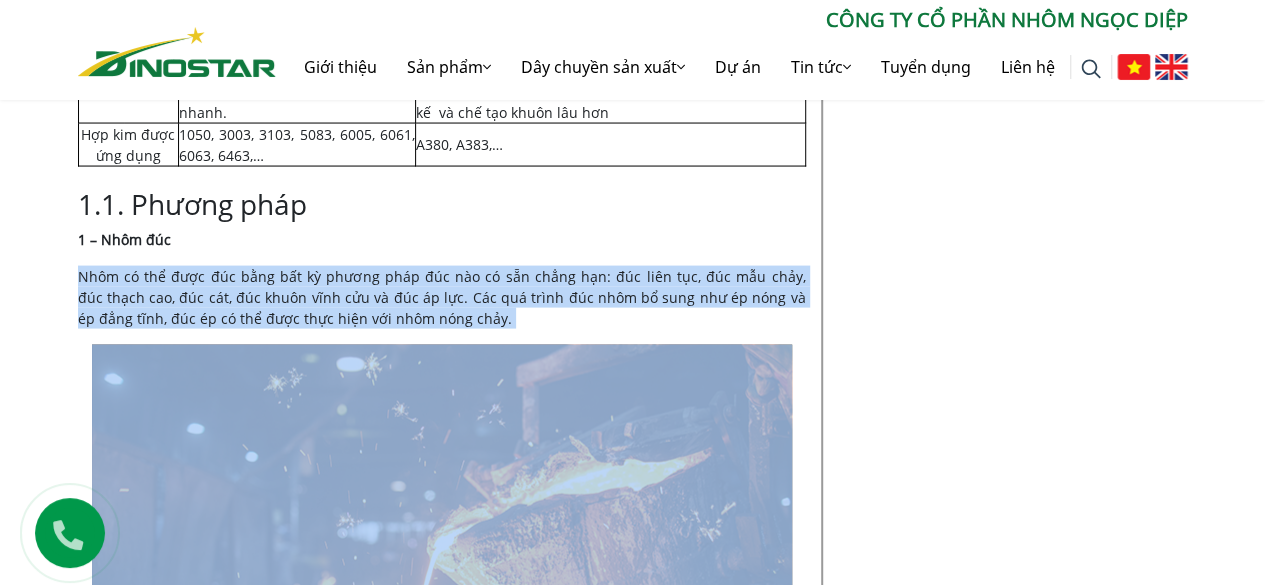 click on "Nhôm có thể được đúc bằng bất kỳ phương pháp đúc nào có sẵn chẳng hạn: đúc liên tục, đúc mẫu chảy, đúc thạch cao, đúc cát, đúc khuôn vĩnh cửu và đúc áp lực. Các quá trình đúc nhôm bổ sung như ép nóng và ép đẳng tĩnh, đúc ép có thể được thực hiện với nhôm nóng chảy." at bounding box center (442, 297) 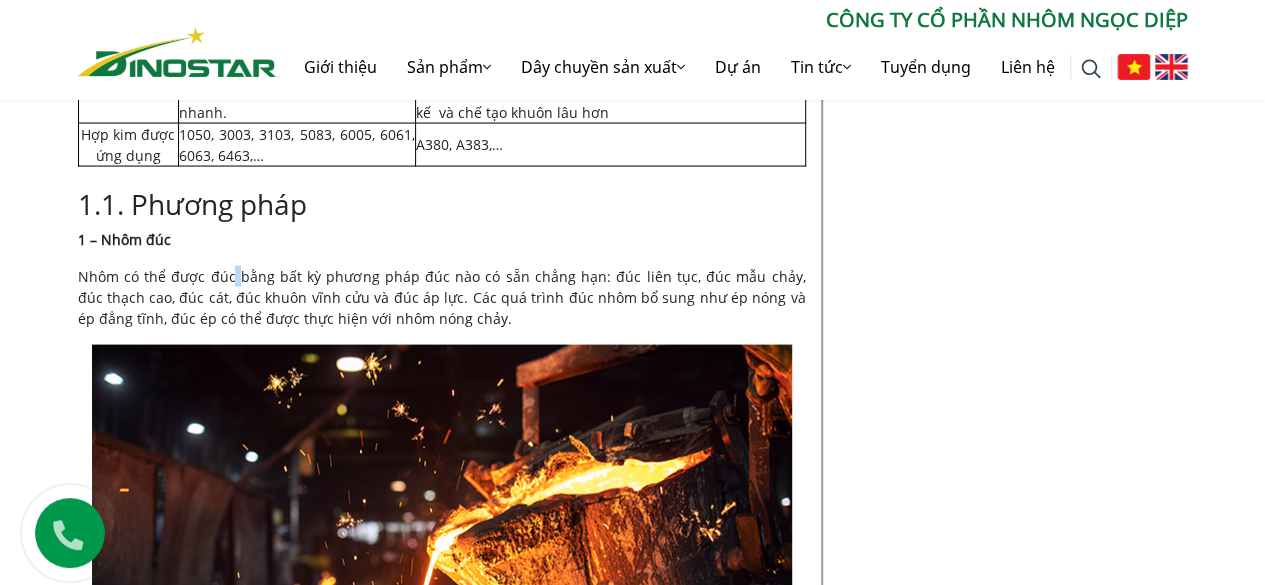 click on "Nhôm có thể được đúc bằng bất kỳ phương pháp đúc nào có sẵn chẳng hạn: đúc liên tục, đúc mẫu chảy, đúc thạch cao, đúc cát, đúc khuôn vĩnh cửu và đúc áp lực. Các quá trình đúc nhôm bổ sung như ép nóng và ép đẳng tĩnh, đúc ép có thể được thực hiện với nhôm nóng chảy." at bounding box center (442, 297) 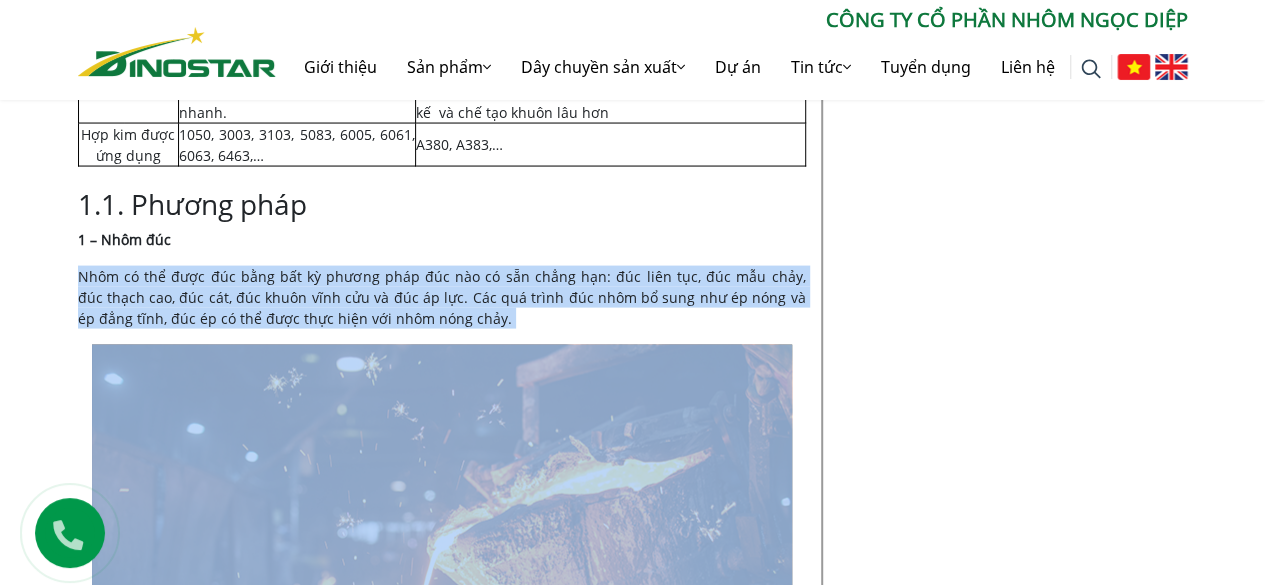 click on "Nhôm có thể được đúc bằng bất kỳ phương pháp đúc nào có sẵn chẳng hạn: đúc liên tục, đúc mẫu chảy, đúc thạch cao, đúc cát, đúc khuôn vĩnh cửu và đúc áp lực. Các quá trình đúc nhôm bổ sung như ép nóng và ép đẳng tĩnh, đúc ép có thể được thực hiện với nhôm nóng chảy." at bounding box center (442, 297) 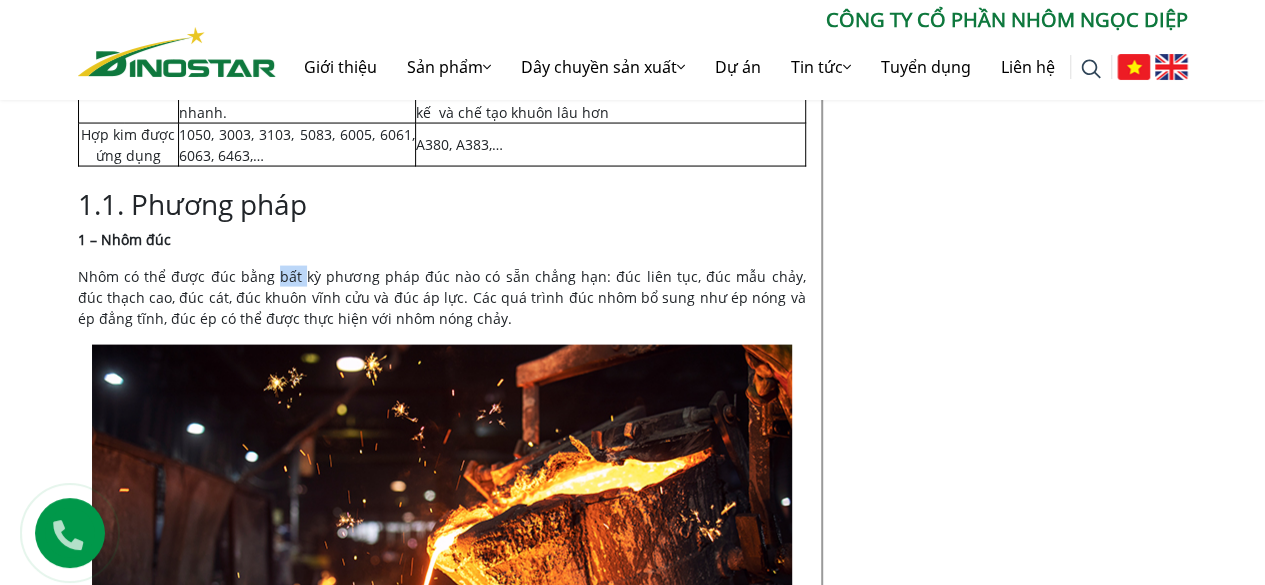 click on "Nhôm có thể được đúc bằng bất kỳ phương pháp đúc nào có sẵn chẳng hạn: đúc liên tục, đúc mẫu chảy, đúc thạch cao, đúc cát, đúc khuôn vĩnh cửu và đúc áp lực. Các quá trình đúc nhôm bổ sung như ép nóng và ép đẳng tĩnh, đúc ép có thể được thực hiện với nhôm nóng chảy." at bounding box center (442, 297) 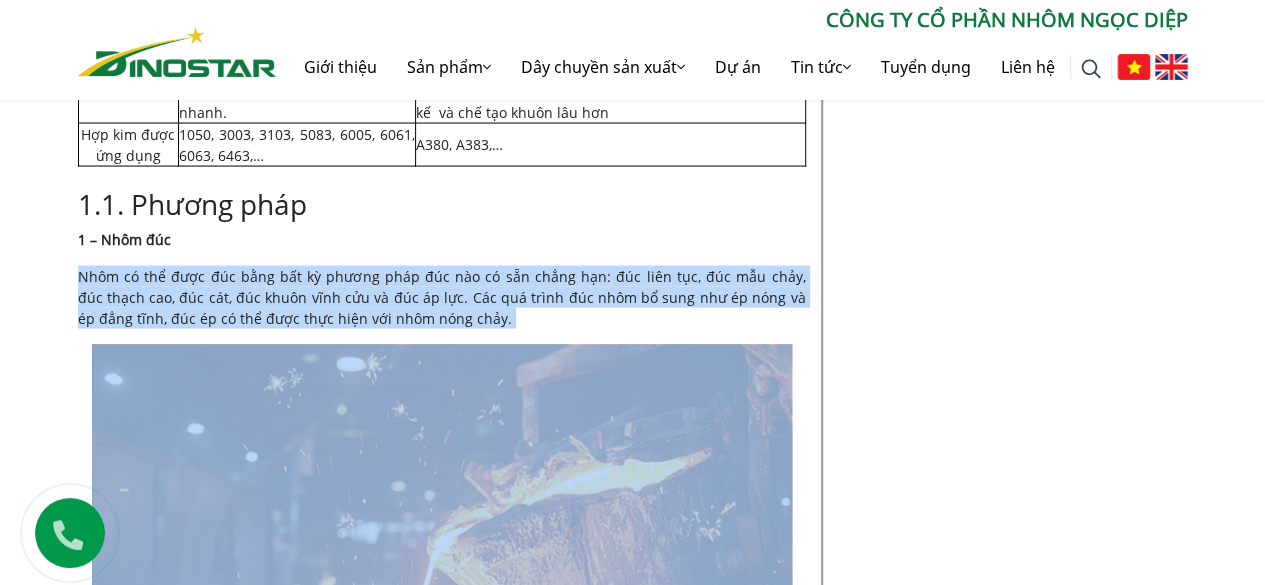 click on "Nhôm có thể được đúc bằng bất kỳ phương pháp đúc nào có sẵn chẳng hạn: đúc liên tục, đúc mẫu chảy, đúc thạch cao, đúc cát, đúc khuôn vĩnh cửu và đúc áp lực. Các quá trình đúc nhôm bổ sung như ép nóng và ép đẳng tĩnh, đúc ép có thể được thực hiện với nhôm nóng chảy." at bounding box center (442, 297) 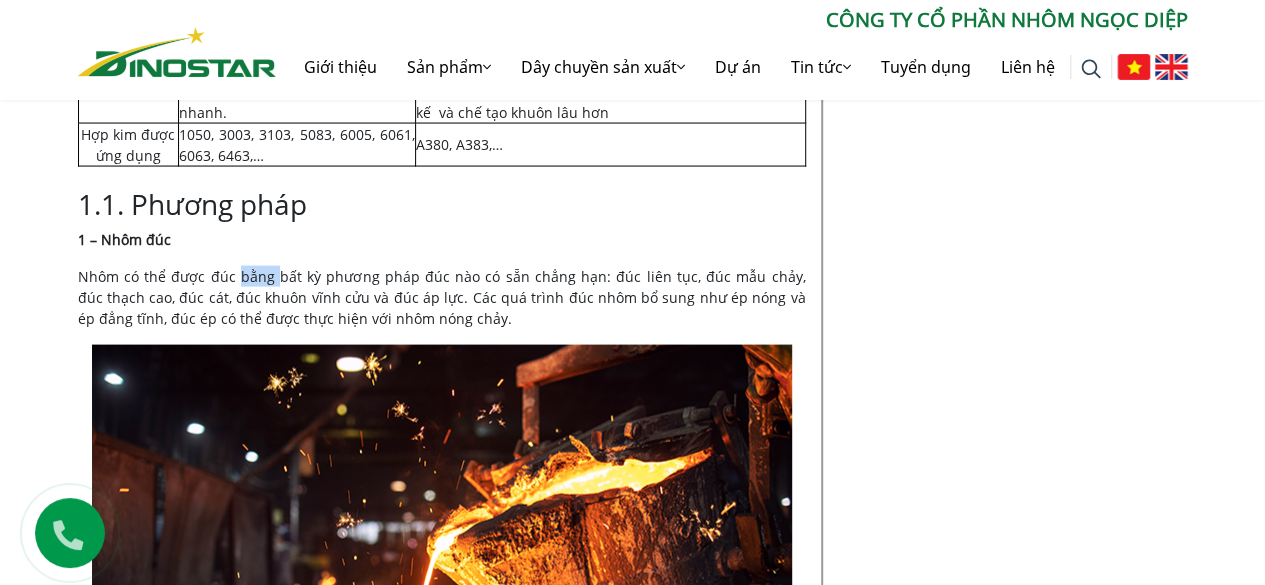 click on "Nhôm có thể được đúc bằng bất kỳ phương pháp đúc nào có sẵn chẳng hạn: đúc liên tục, đúc mẫu chảy, đúc thạch cao, đúc cát, đúc khuôn vĩnh cửu và đúc áp lực. Các quá trình đúc nhôm bổ sung như ép nóng và ép đẳng tĩnh, đúc ép có thể được thực hiện với nhôm nóng chảy." at bounding box center [442, 297] 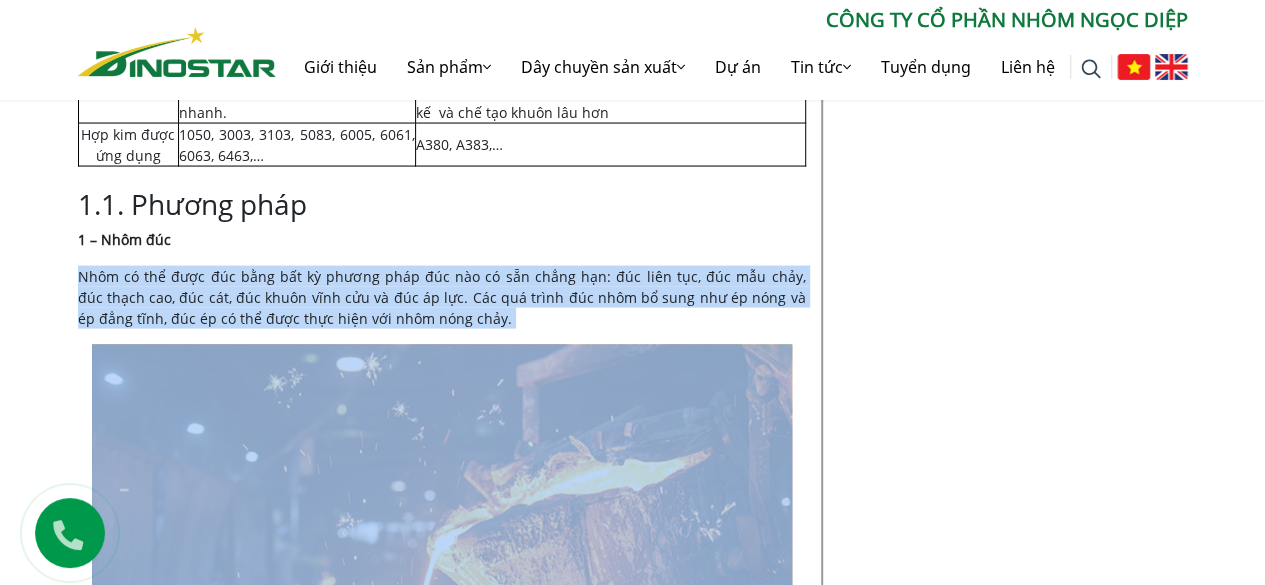 click on "Nhôm có thể được đúc bằng bất kỳ phương pháp đúc nào có sẵn chẳng hạn: đúc liên tục, đúc mẫu chảy, đúc thạch cao, đúc cát, đúc khuôn vĩnh cửu và đúc áp lực. Các quá trình đúc nhôm bổ sung như ép nóng và ép đẳng tĩnh, đúc ép có thể được thực hiện với nhôm nóng chảy." at bounding box center [442, 297] 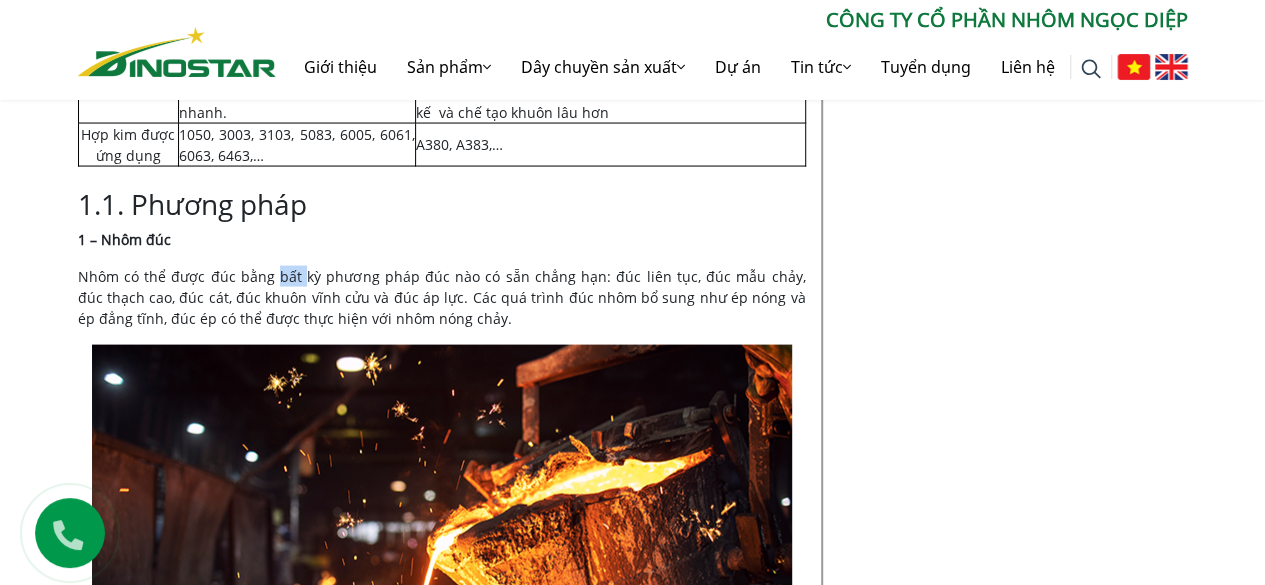 click on "Nhôm có thể được đúc bằng bất kỳ phương pháp đúc nào có sẵn chẳng hạn: đúc liên tục, đúc mẫu chảy, đúc thạch cao, đúc cát, đúc khuôn vĩnh cửu và đúc áp lực. Các quá trình đúc nhôm bổ sung như ép nóng và ép đẳng tĩnh, đúc ép có thể được thực hiện với nhôm nóng chảy." at bounding box center [442, 297] 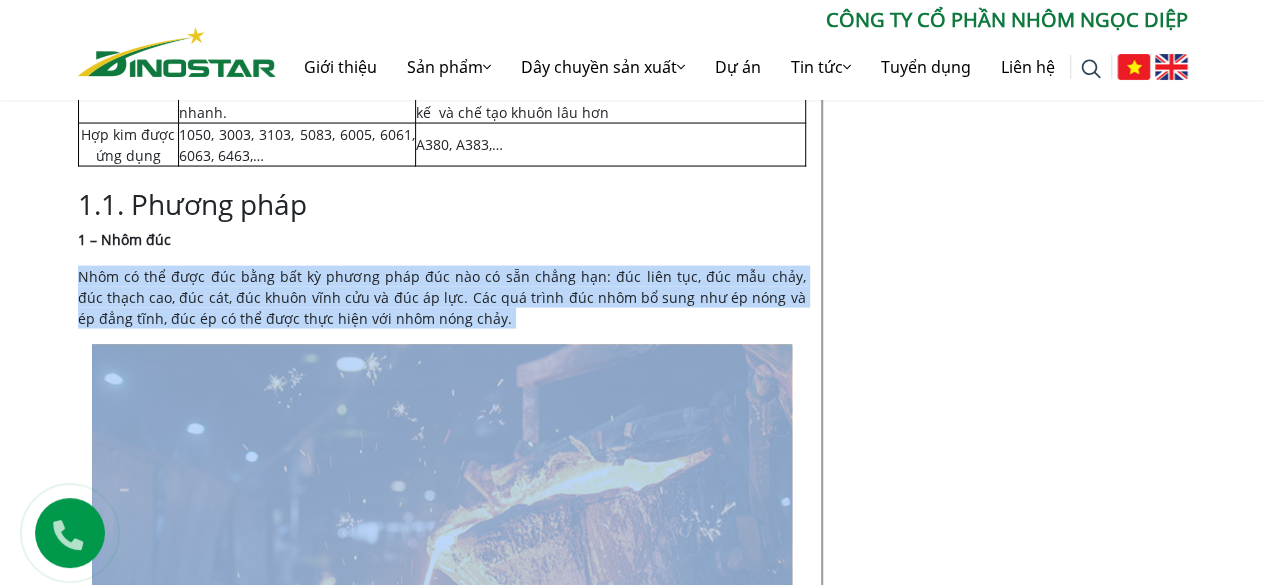 click on "Nhôm có thể được đúc bằng bất kỳ phương pháp đúc nào có sẵn chẳng hạn: đúc liên tục, đúc mẫu chảy, đúc thạch cao, đúc cát, đúc khuôn vĩnh cửu và đúc áp lực. Các quá trình đúc nhôm bổ sung như ép nóng và ép đẳng tĩnh, đúc ép có thể được thực hiện với nhôm nóng chảy." at bounding box center [442, 297] 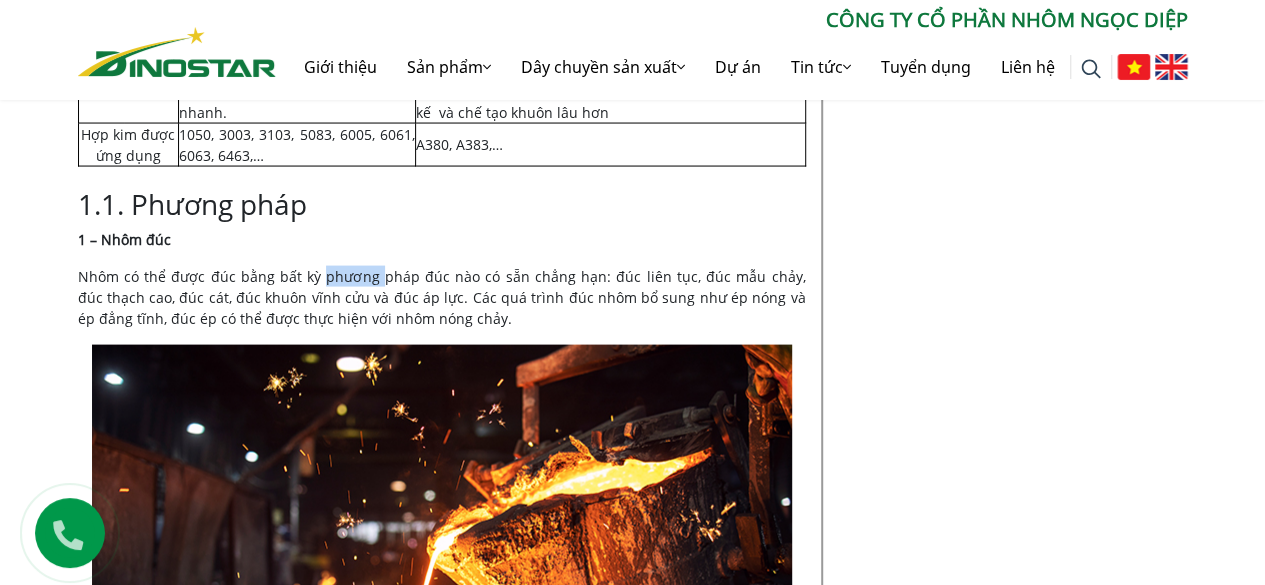 click on "Nhôm có thể được đúc bằng bất kỳ phương pháp đúc nào có sẵn chẳng hạn: đúc liên tục, đúc mẫu chảy, đúc thạch cao, đúc cát, đúc khuôn vĩnh cửu và đúc áp lực. Các quá trình đúc nhôm bổ sung như ép nóng và ép đẳng tĩnh, đúc ép có thể được thực hiện với nhôm nóng chảy." at bounding box center (442, 297) 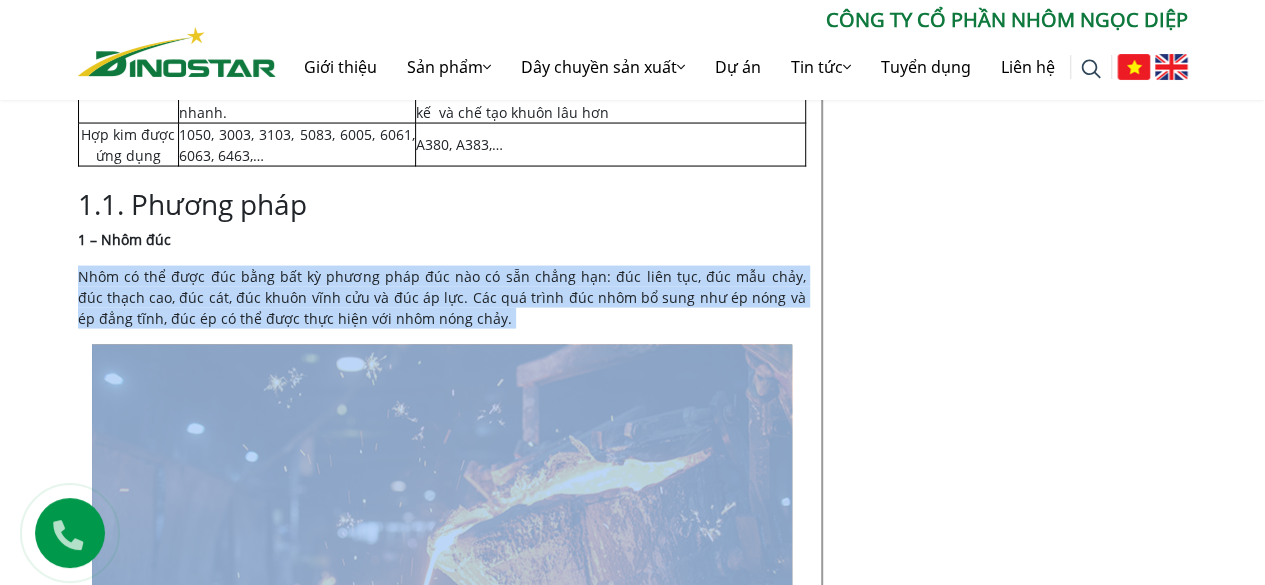 click on "Nhôm có thể được đúc bằng bất kỳ phương pháp đúc nào có sẵn chẳng hạn: đúc liên tục, đúc mẫu chảy, đúc thạch cao, đúc cát, đúc khuôn vĩnh cửu và đúc áp lực. Các quá trình đúc nhôm bổ sung như ép nóng và ép đẳng tĩnh, đúc ép có thể được thực hiện với nhôm nóng chảy." at bounding box center [442, 297] 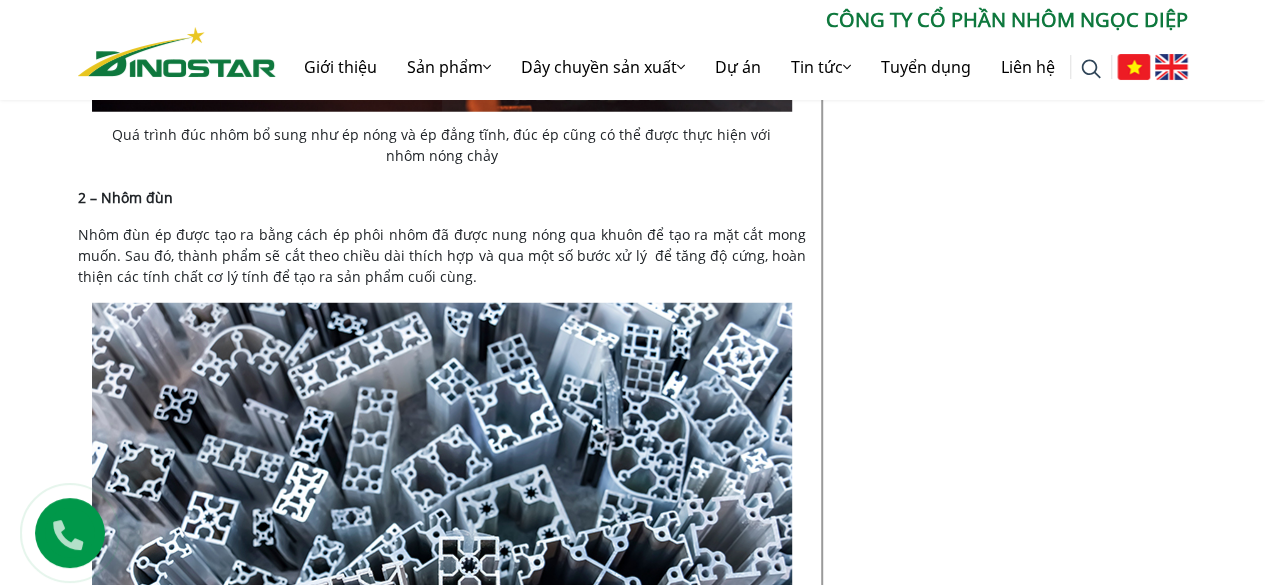 click on "Nhôm đùn ép được tạo ra bằng cách ép phôi nhôm đã được nung nóng qua khuôn để tạo ra mặt cắt mong muốn. Sau đó, thành phẩm sẽ cắt theo chiều dài thích hợp và qua một số bước xử lý  để tăng độ cứng, hoàn thiện các tính chất cơ lý tính để tạo ra sản phẩm cuối cùng." at bounding box center [442, 255] 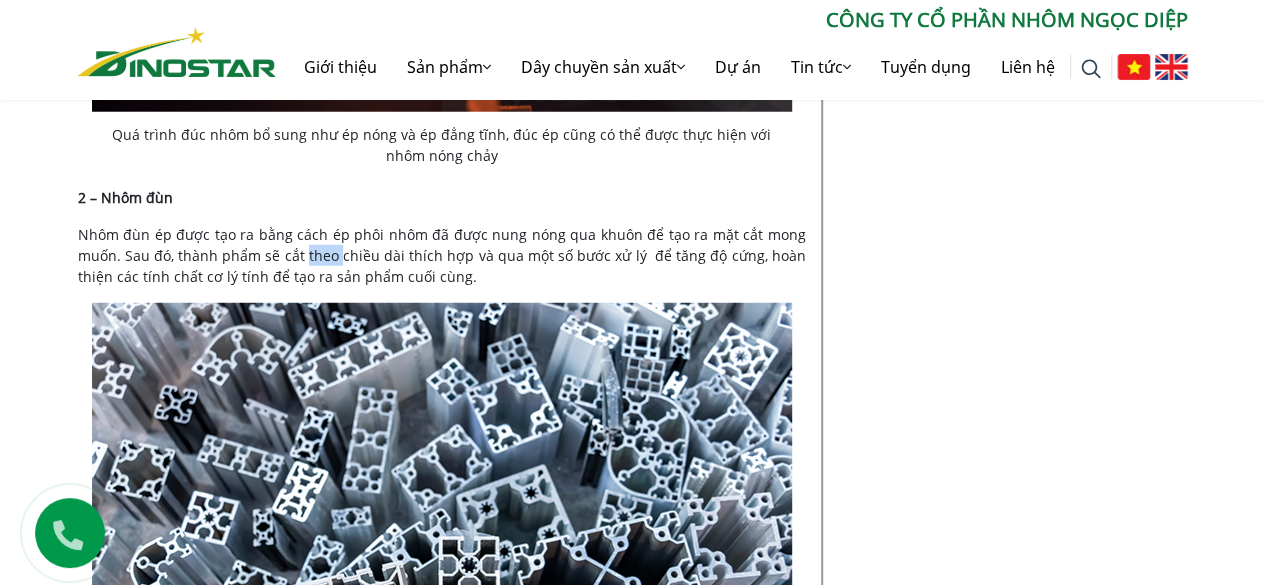 click on "Nhôm đùn ép được tạo ra bằng cách ép phôi nhôm đã được nung nóng qua khuôn để tạo ra mặt cắt mong muốn. Sau đó, thành phẩm sẽ cắt theo chiều dài thích hợp và qua một số bước xử lý  để tăng độ cứng, hoàn thiện các tính chất cơ lý tính để tạo ra sản phẩm cuối cùng." at bounding box center (442, 255) 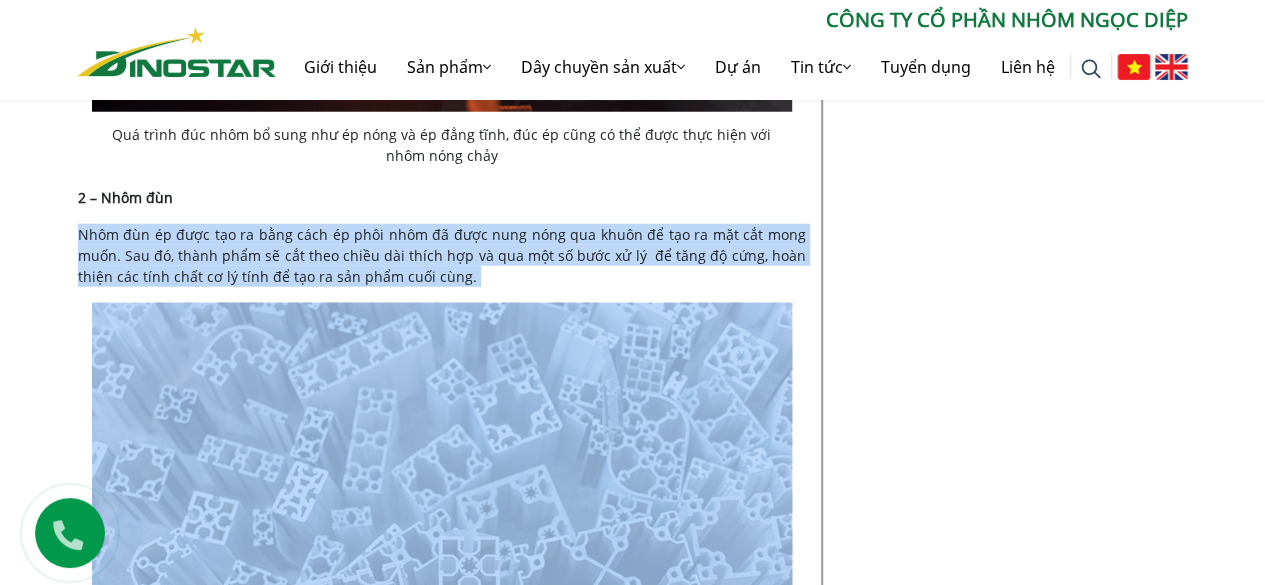 click on "Nhôm đùn ép được tạo ra bằng cách ép phôi nhôm đã được nung nóng qua khuôn để tạo ra mặt cắt mong muốn. Sau đó, thành phẩm sẽ cắt theo chiều dài thích hợp và qua một số bước xử lý  để tăng độ cứng, hoàn thiện các tính chất cơ lý tính để tạo ra sản phẩm cuối cùng." at bounding box center (442, 255) 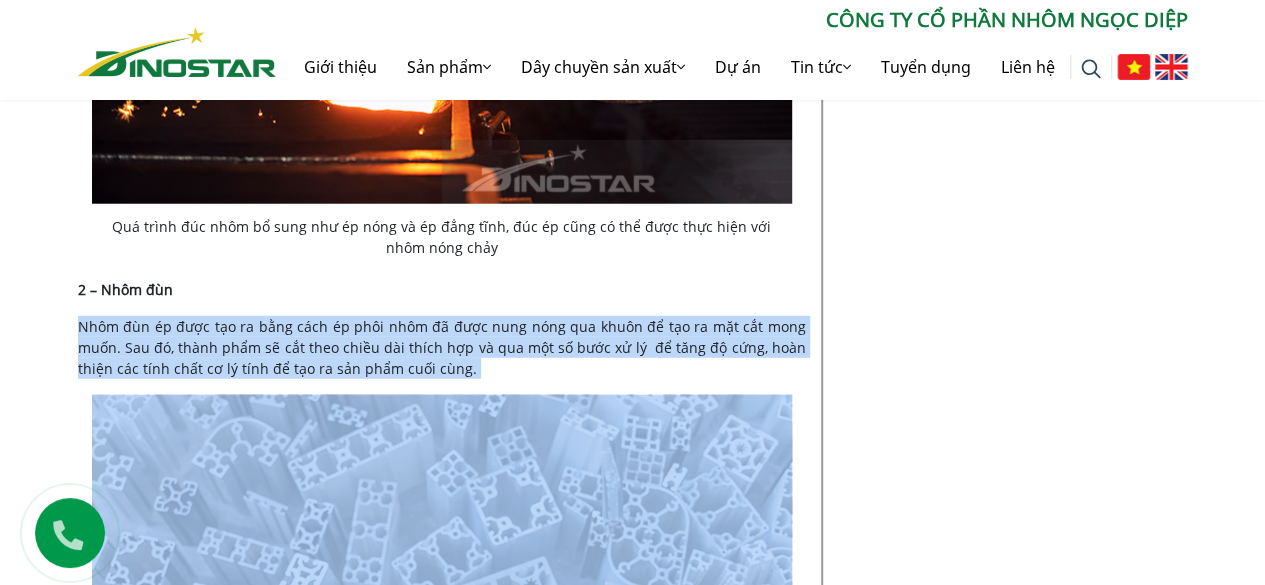 scroll, scrollTop: 2430, scrollLeft: 0, axis: vertical 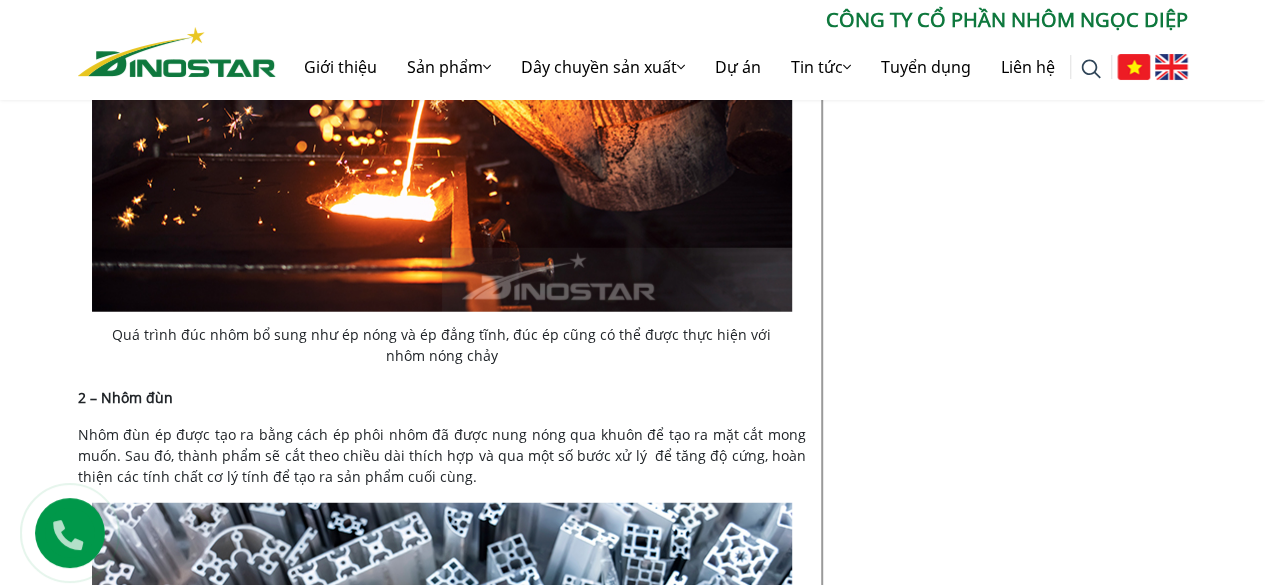click on "Quá trình đúc nhôm bổ sung như ép nóng và ép đẳng tĩnh, đúc ép cũng có thể được thực hiện với nhôm nóng chảy" at bounding box center [442, 345] 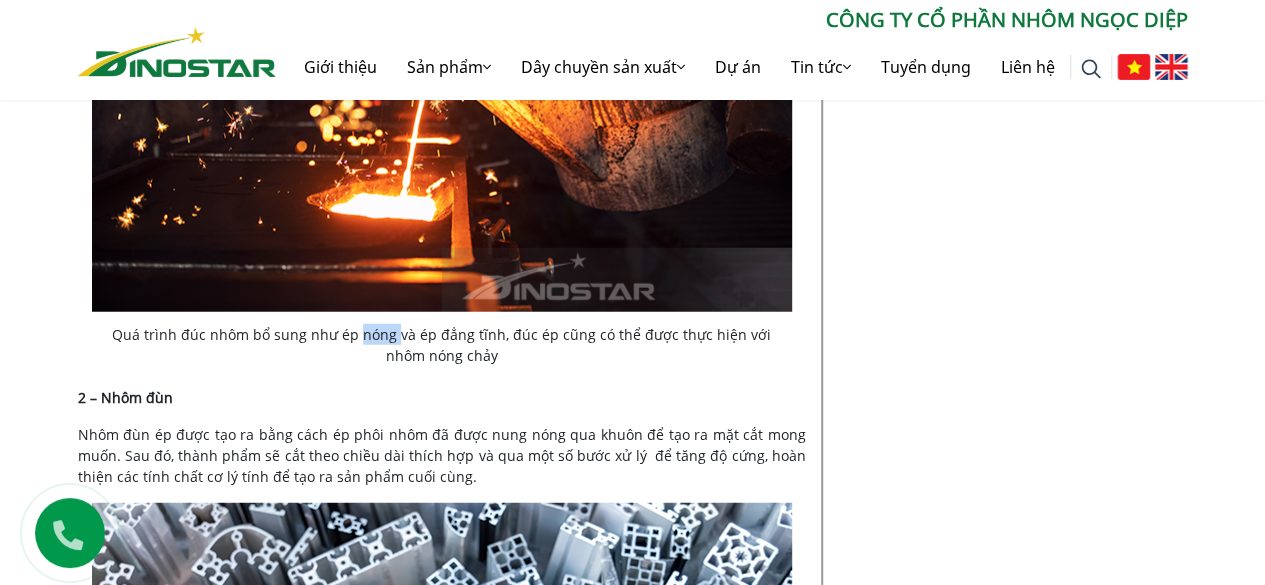 click on "Quá trình đúc nhôm bổ sung như ép nóng và ép đẳng tĩnh, đúc ép cũng có thể được thực hiện với nhôm nóng chảy" at bounding box center (442, 345) 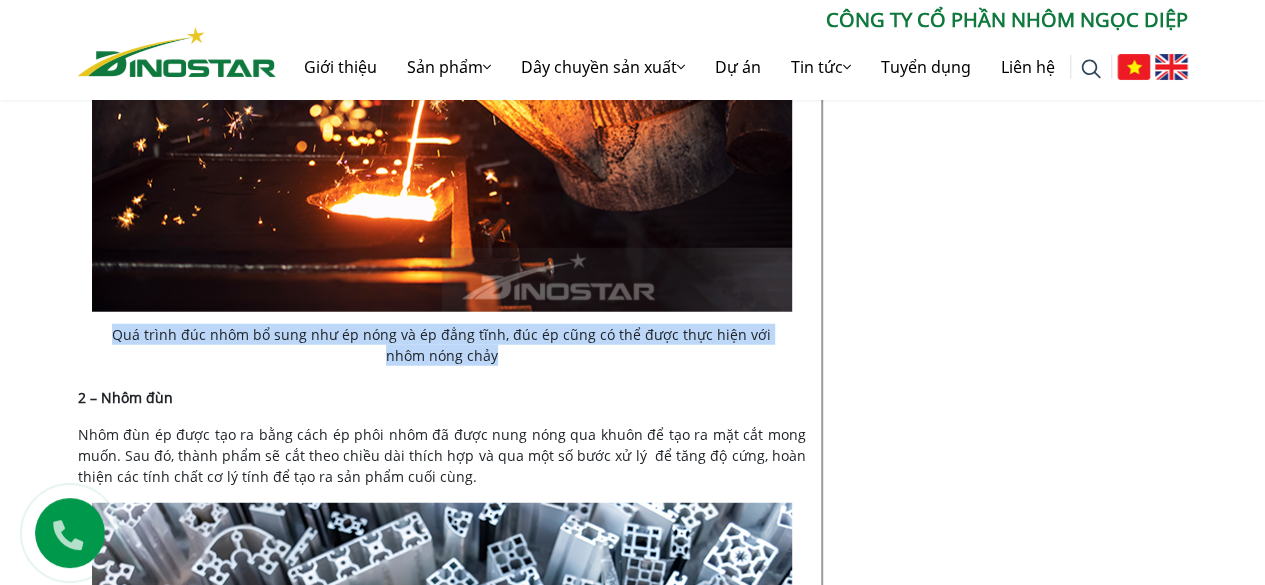 click on "Quá trình đúc nhôm bổ sung như ép nóng và ép đẳng tĩnh, đúc ép cũng có thể được thực hiện với nhôm nóng chảy" at bounding box center [442, 345] 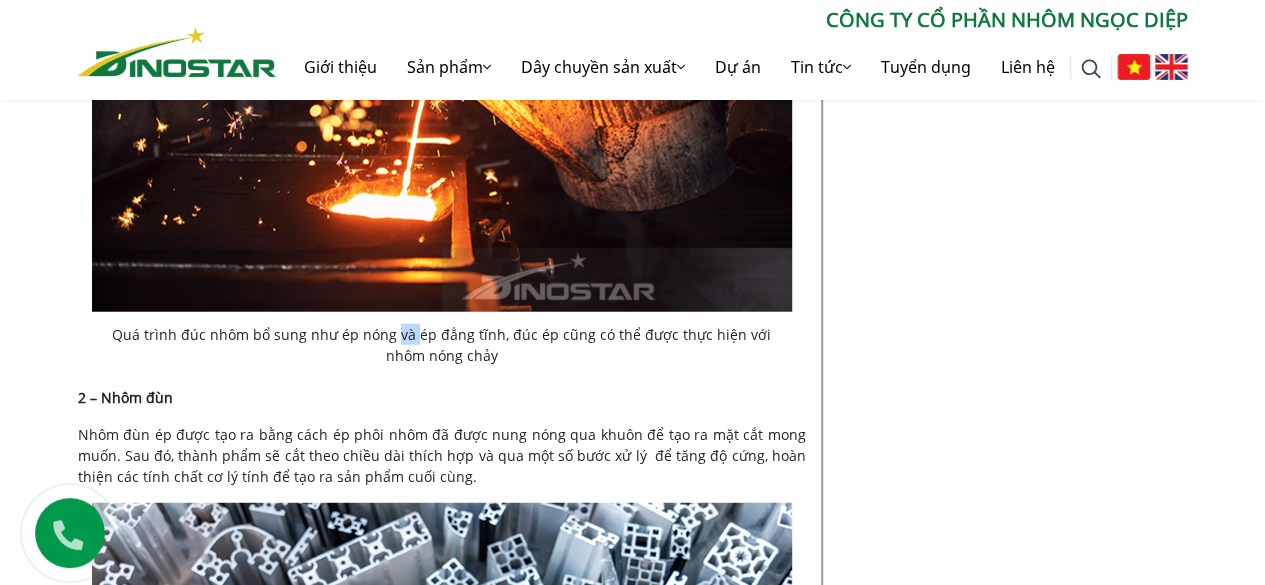 click on "Quá trình đúc nhôm bổ sung như ép nóng và ép đẳng tĩnh, đúc ép cũng có thể được thực hiện với nhôm nóng chảy" at bounding box center [442, 345] 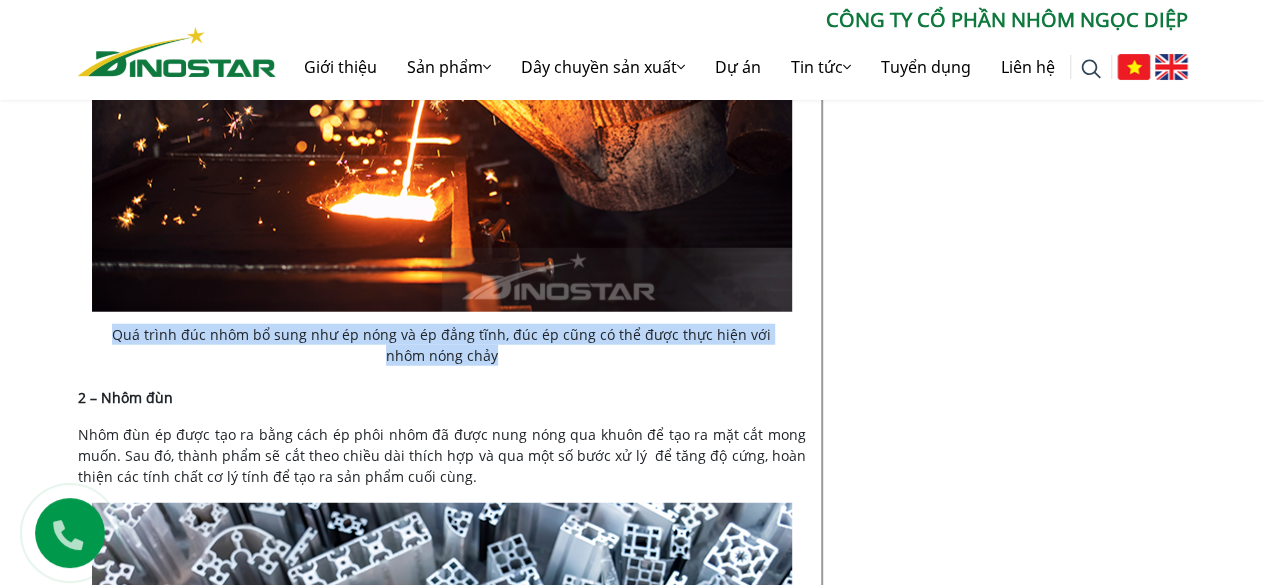 click on "Quá trình đúc nhôm bổ sung như ép nóng và ép đẳng tĩnh, đúc ép cũng có thể được thực hiện với nhôm nóng chảy" at bounding box center [442, 345] 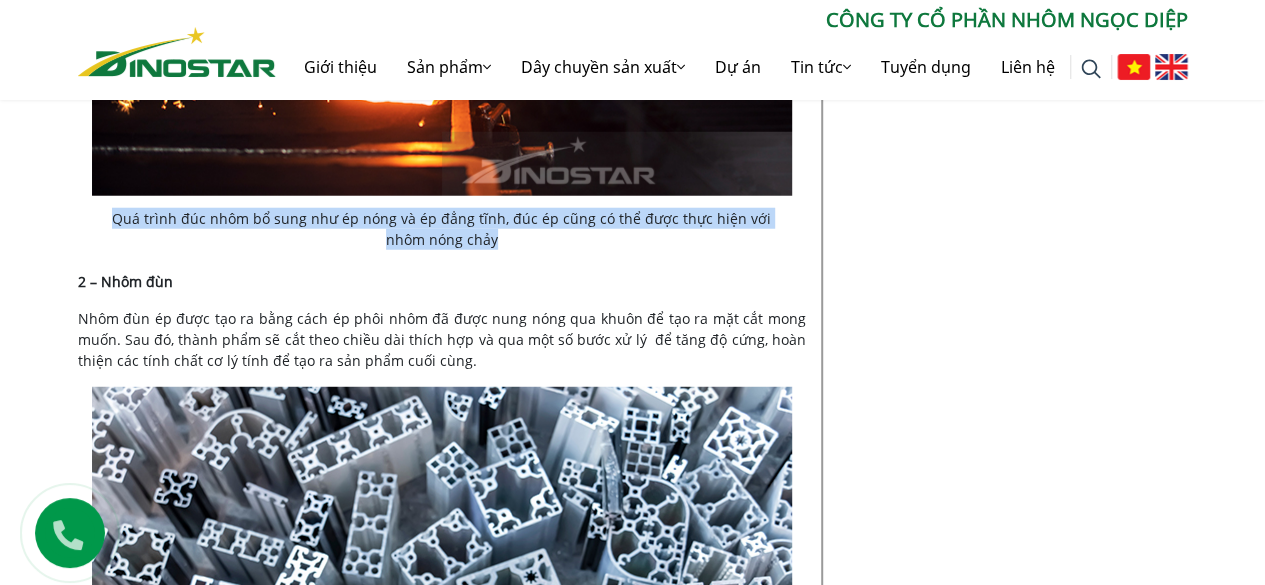 scroll, scrollTop: 2630, scrollLeft: 0, axis: vertical 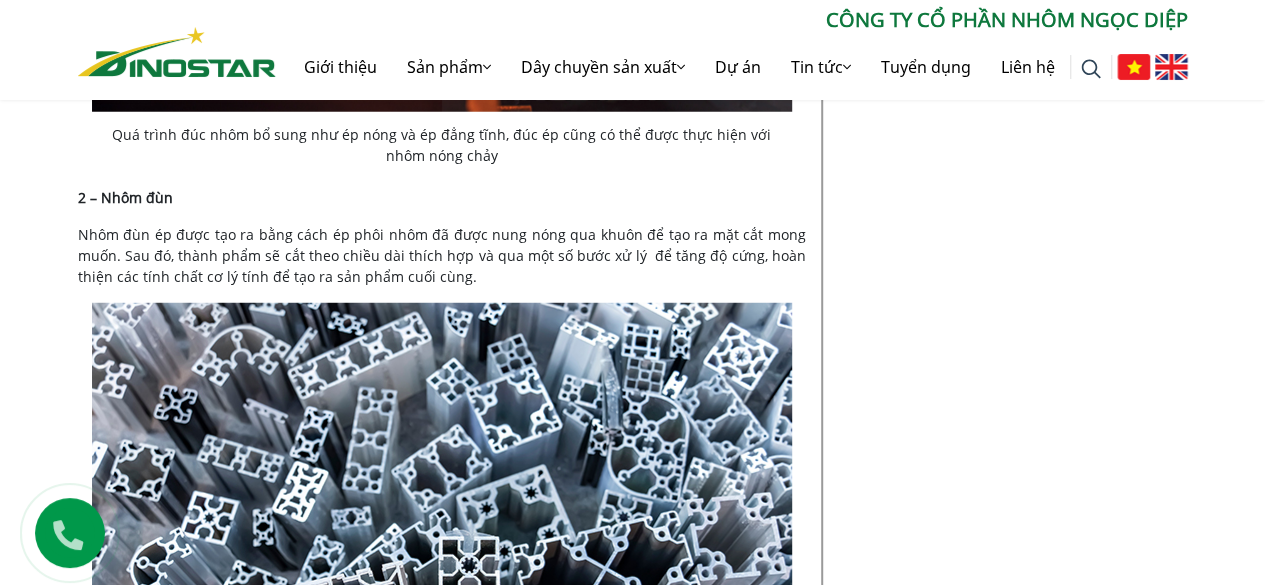 click on "Nhôm đùn ép được tạo ra bằng cách ép phôi nhôm đã được nung nóng qua khuôn để tạo ra mặt cắt mong muốn. Sau đó, thành phẩm sẽ cắt theo chiều dài thích hợp và qua một số bước xử lý  để tăng độ cứng, hoàn thiện các tính chất cơ lý tính để tạo ra sản phẩm cuối cùng." at bounding box center (442, 255) 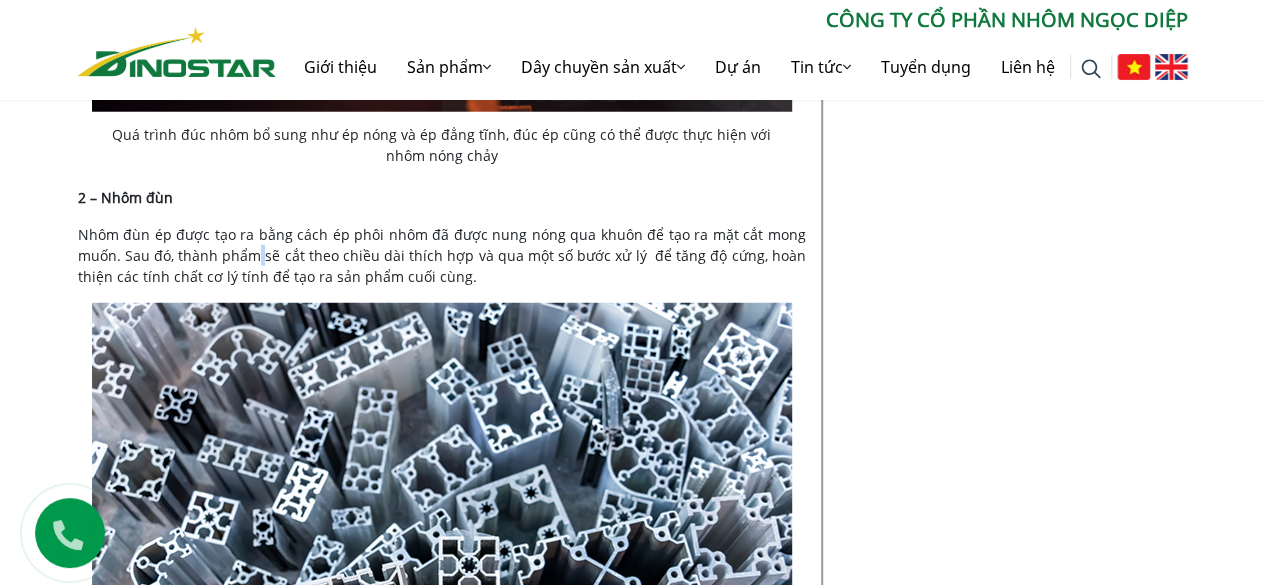 click on "Nhôm đùn ép được tạo ra bằng cách ép phôi nhôm đã được nung nóng qua khuôn để tạo ra mặt cắt mong muốn. Sau đó, thành phẩm sẽ cắt theo chiều dài thích hợp và qua một số bước xử lý  để tăng độ cứng, hoàn thiện các tính chất cơ lý tính để tạo ra sản phẩm cuối cùng." at bounding box center [442, 255] 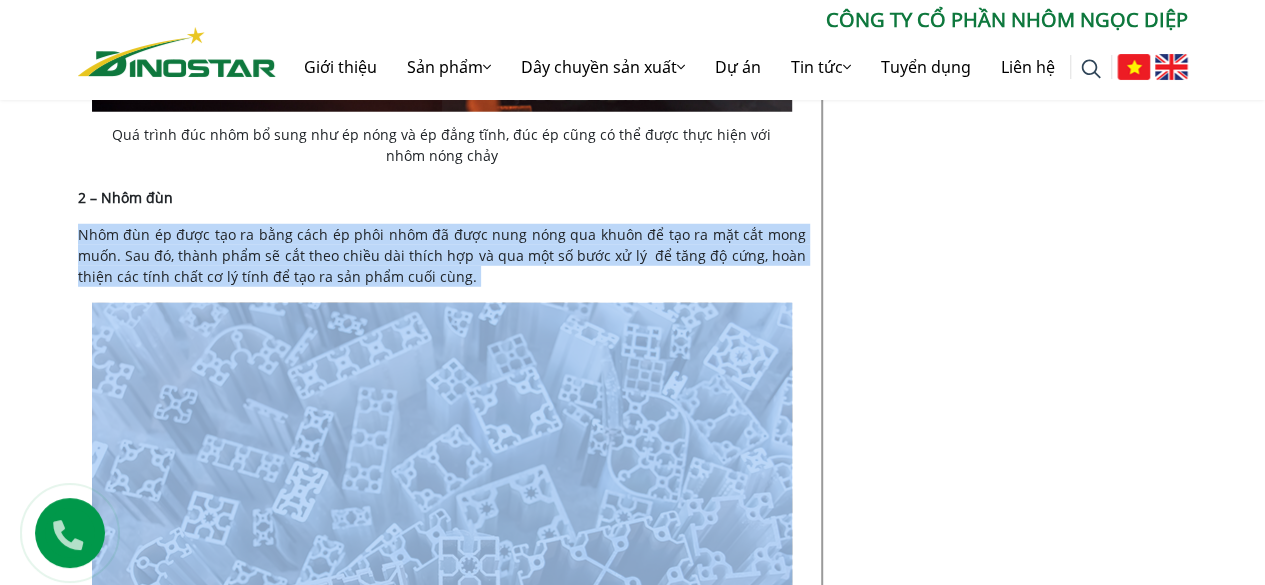click on "Nhôm đùn ép được tạo ra bằng cách ép phôi nhôm đã được nung nóng qua khuôn để tạo ra mặt cắt mong muốn. Sau đó, thành phẩm sẽ cắt theo chiều dài thích hợp và qua một số bước xử lý  để tăng độ cứng, hoàn thiện các tính chất cơ lý tính để tạo ra sản phẩm cuối cùng." at bounding box center (442, 255) 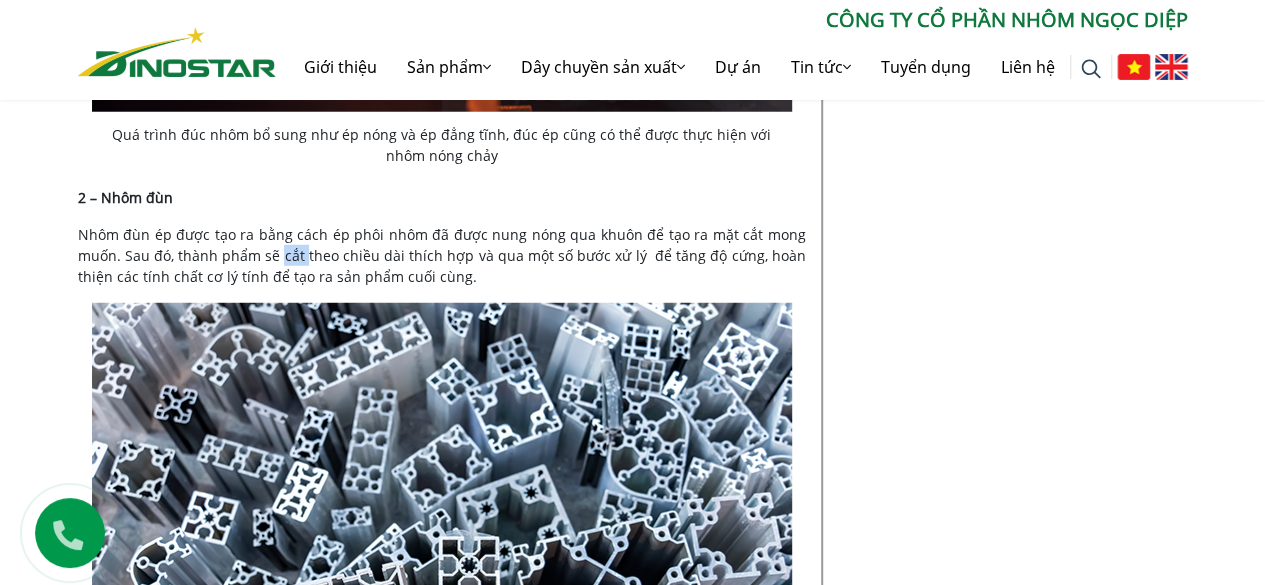 click on "Nhôm đùn ép được tạo ra bằng cách ép phôi nhôm đã được nung nóng qua khuôn để tạo ra mặt cắt mong muốn. Sau đó, thành phẩm sẽ cắt theo chiều dài thích hợp và qua một số bước xử lý  để tăng độ cứng, hoàn thiện các tính chất cơ lý tính để tạo ra sản phẩm cuối cùng." at bounding box center (442, 255) 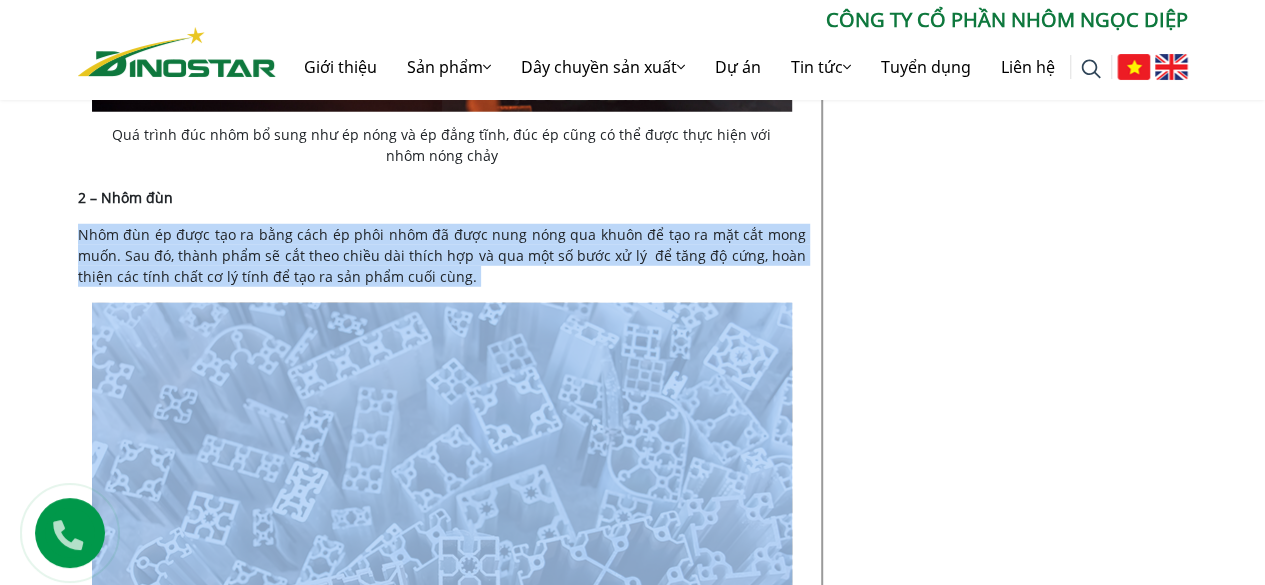 click on "Nhôm đùn ép được tạo ra bằng cách ép phôi nhôm đã được nung nóng qua khuôn để tạo ra mặt cắt mong muốn. Sau đó, thành phẩm sẽ cắt theo chiều dài thích hợp và qua một số bước xử lý  để tăng độ cứng, hoàn thiện các tính chất cơ lý tính để tạo ra sản phẩm cuối cùng." at bounding box center (442, 255) 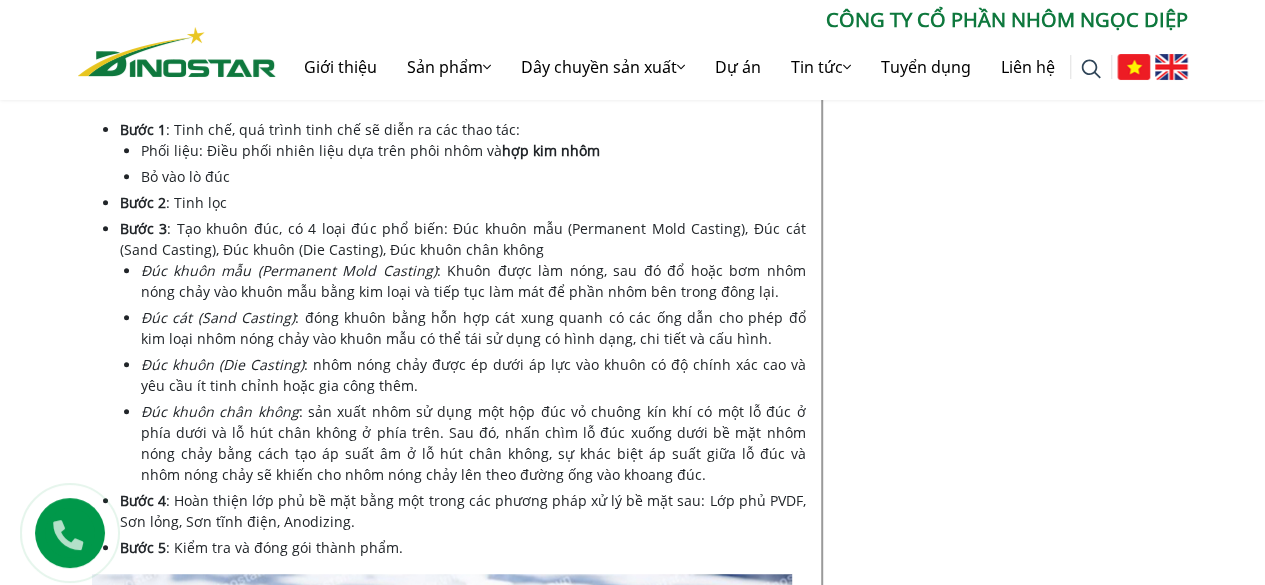 scroll, scrollTop: 4030, scrollLeft: 0, axis: vertical 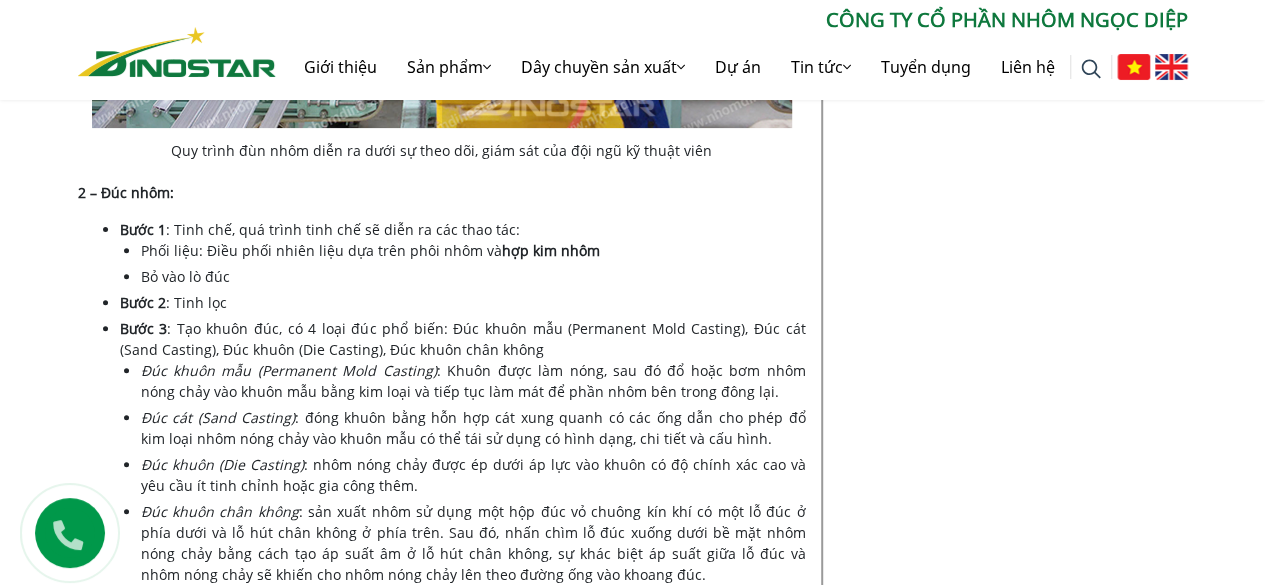 click on "Nội dung
Toggle
1. Điểm nhanh 4 cách phân biệt nhôm đùn và nhôm đúc đơn giản nhất 1.1. Phương pháp  1.2. Quy trình thực hiện 1.3. Đặc điểm 1.4. Chi phí sản xuất 2. [GEOGRAPHIC_DATA] và nhược điểm của [GEOGRAPHIC_DATA] và nhôm đúc 3. Nhôm Dinostar – Đơn vị cung cấp nhôm tốt nhất hiện nay
Nhôm đùn và nhôm đúc được sử dụng phổ biến hiện nay, đều sở hữu các đặc tính vật lý lượt trội về độ cứng, độ bền,… Tuy nhiên, đối với những người mới vào ngành hoặc đang tìm hiểu về 2 phương pháp sản xuất nhôm này sẽ rất khó  phân biệt nhôm đùn và nhôm đúc . Bài viết này sẽ gửi đến bạn những thông tin cụ thể, dễ dàng phân biệt được nhôm đùn và nhôm đúc.
Nhôm đúc và nhôm đùn là 2 phương pháp sản xuất nhôm phổ biến hiện nay
Tiêu chí
Nhôm đùn
Nhôm đúc" at bounding box center (442, 806) 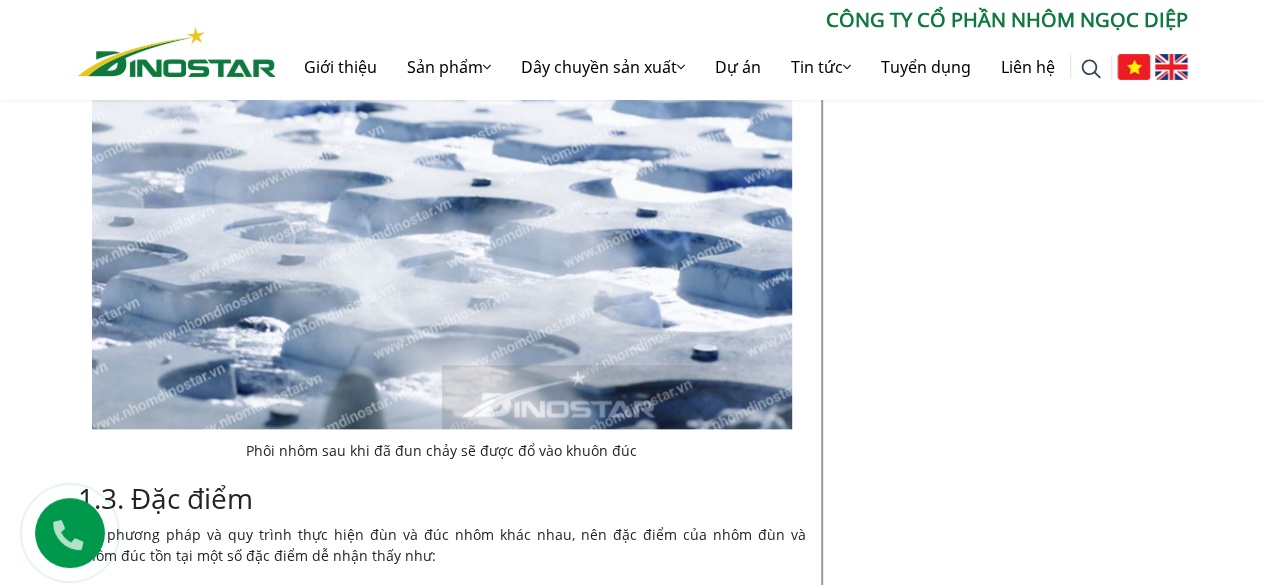 scroll, scrollTop: 4930, scrollLeft: 0, axis: vertical 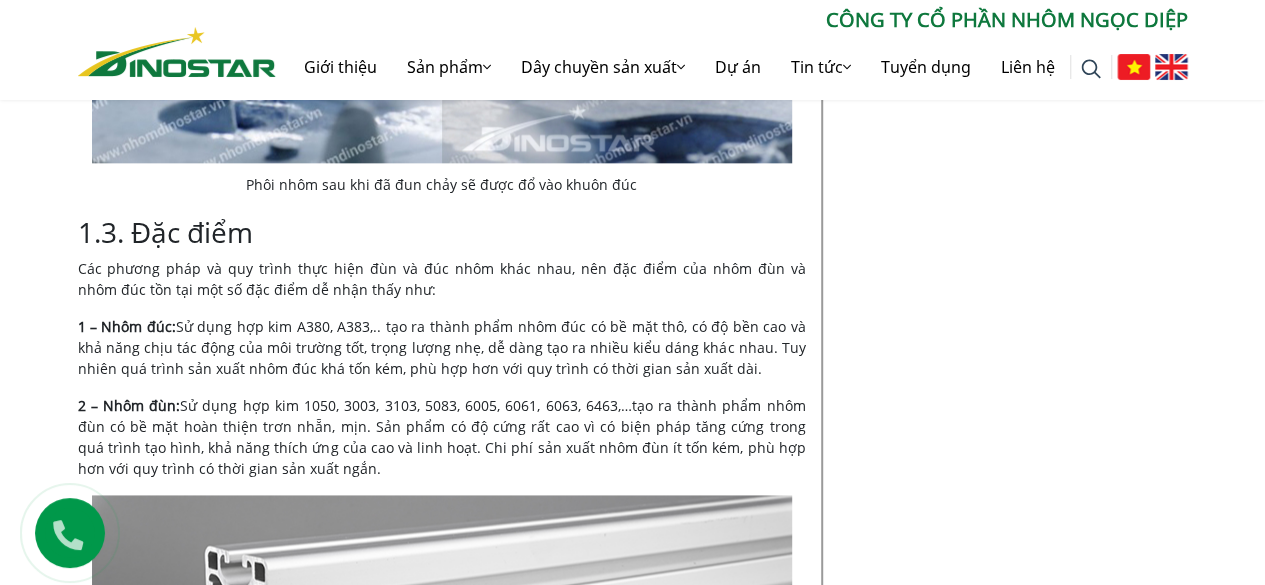 click on "Nội dung
Toggle
1. Điểm nhanh 4 cách phân biệt nhôm đùn và nhôm đúc đơn giản nhất 1.1. Phương pháp  1.2. Quy trình thực hiện 1.3. Đặc điểm 1.4. Chi phí sản xuất 2. [GEOGRAPHIC_DATA] và nhược điểm của [GEOGRAPHIC_DATA] và nhôm đúc 3. Nhôm Dinostar – Đơn vị cung cấp nhôm tốt nhất hiện nay
Nhôm đùn và nhôm đúc được sử dụng phổ biến hiện nay, đều sở hữu các đặc tính vật lý lượt trội về độ cứng, độ bền,… Tuy nhiên, đối với những người mới vào ngành hoặc đang tìm hiểu về 2 phương pháp sản xuất nhôm này sẽ rất khó  phân biệt nhôm đùn và nhôm đúc . Bài viết này sẽ gửi đến bạn những thông tin cụ thể, dễ dàng phân biệt được nhôm đùn và nhôm đúc.
Nhôm đúc và nhôm đùn là 2 phương pháp sản xuất nhôm phổ biến hiện nay
Tiêu chí
Nhôm đùn
Nhôm đúc" at bounding box center [442, -94] 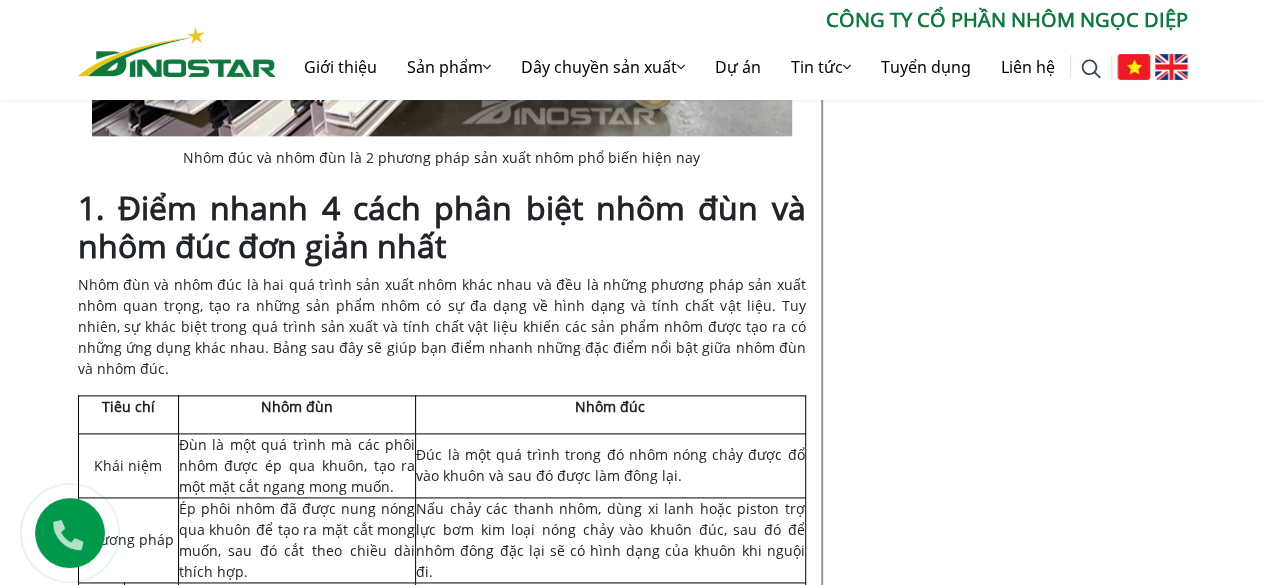 scroll, scrollTop: 1030, scrollLeft: 0, axis: vertical 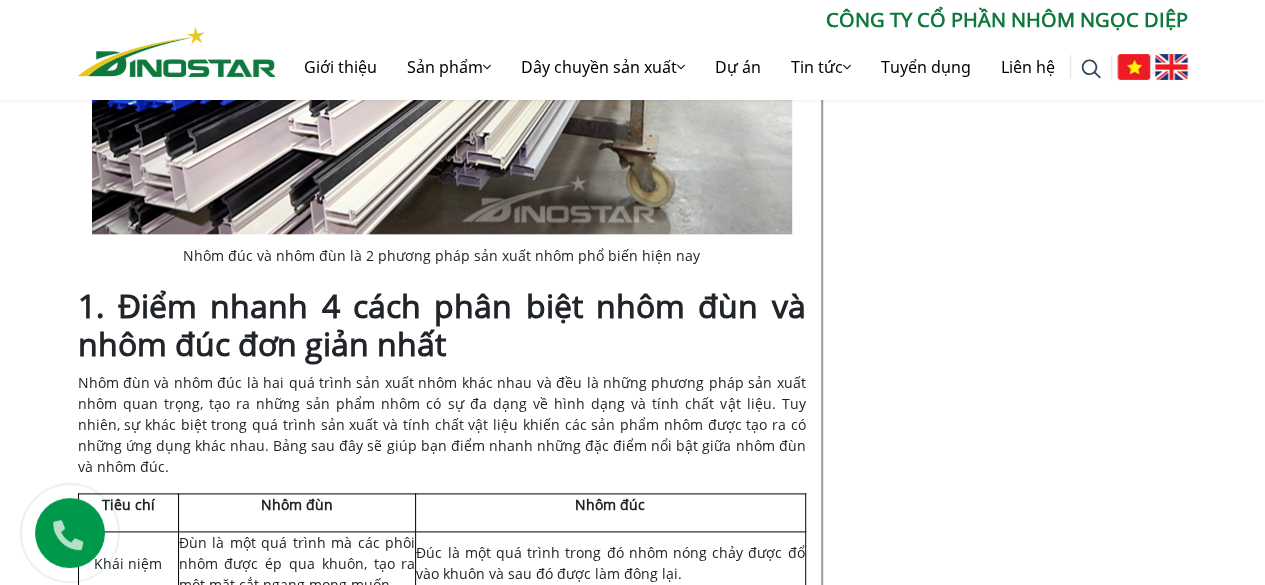 click on "1. Điểm nhanh 4 cách phân biệt nhôm đùn và nhôm đúc đơn giản nhất" at bounding box center [442, 324] 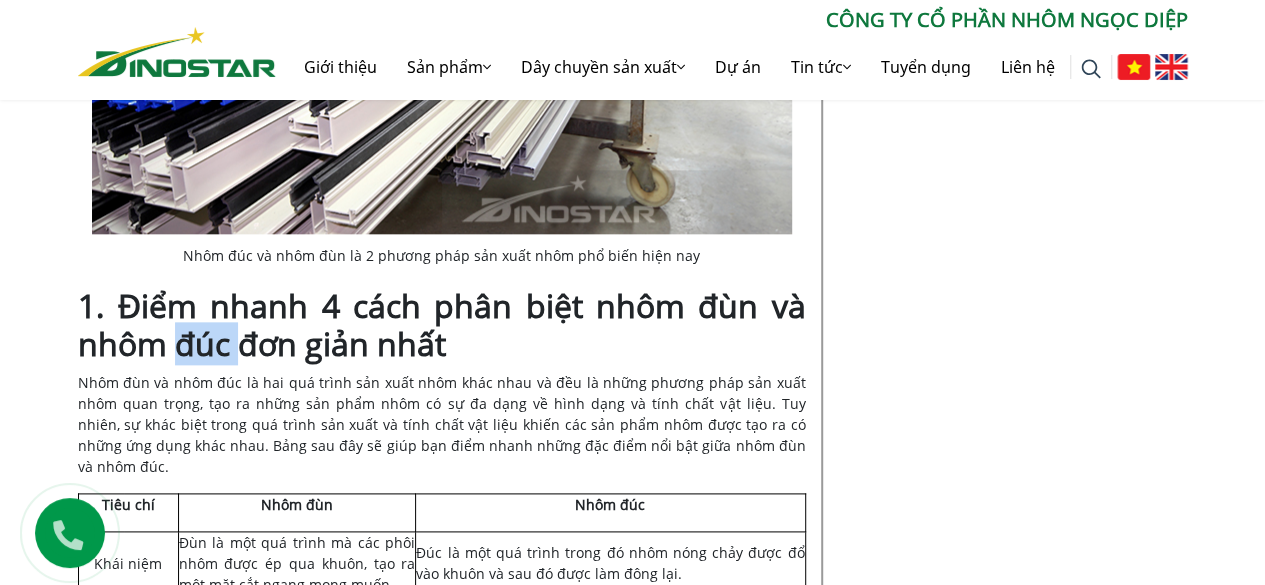 click on "1. Điểm nhanh 4 cách phân biệt nhôm đùn và nhôm đúc đơn giản nhất" at bounding box center (442, 324) 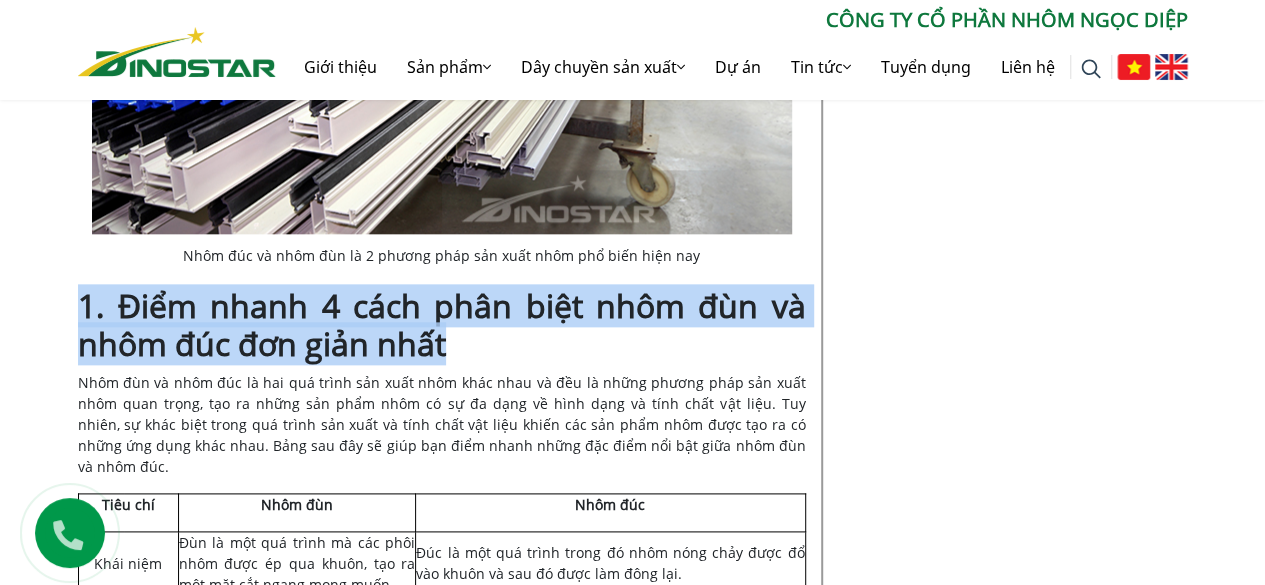 click on "1. Điểm nhanh 4 cách phân biệt nhôm đùn và nhôm đúc đơn giản nhất" at bounding box center (442, 324) 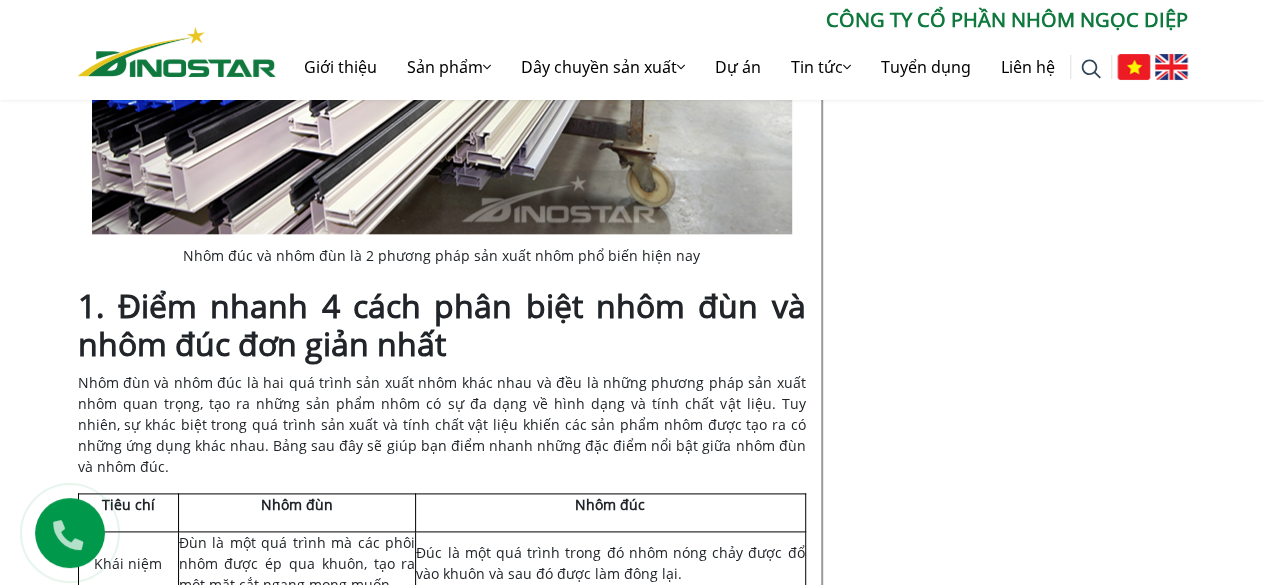 click on "1. Điểm nhanh 4 cách phân biệt nhôm đùn và nhôm đúc đơn giản nhất" at bounding box center (442, 324) 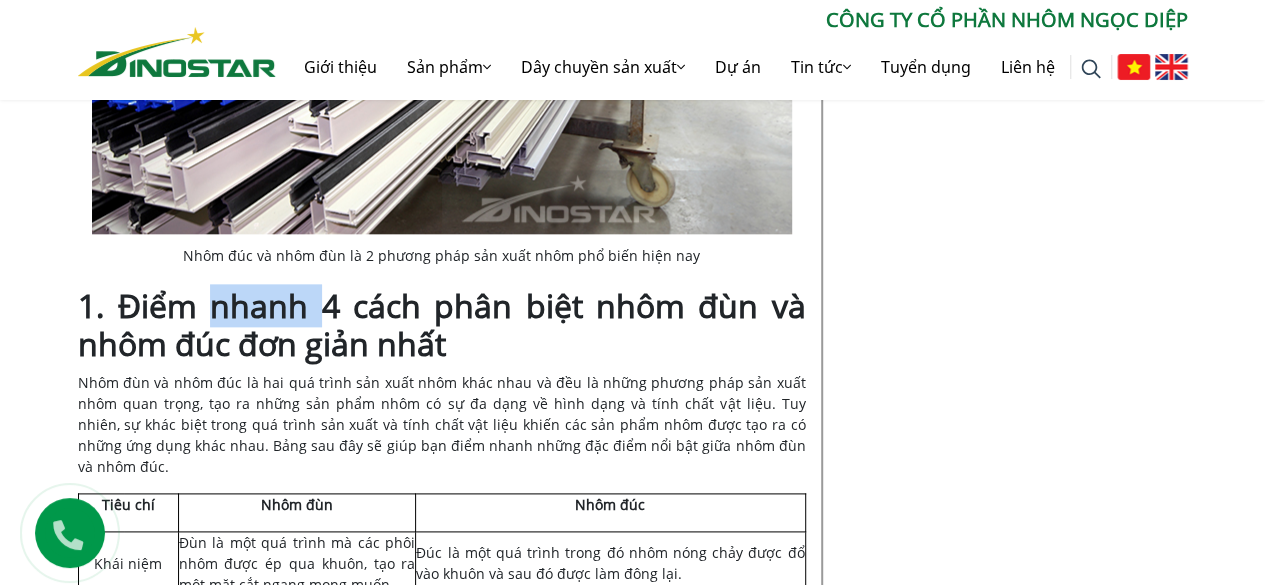 click on "1. Điểm nhanh 4 cách phân biệt nhôm đùn và nhôm đúc đơn giản nhất" at bounding box center (442, 324) 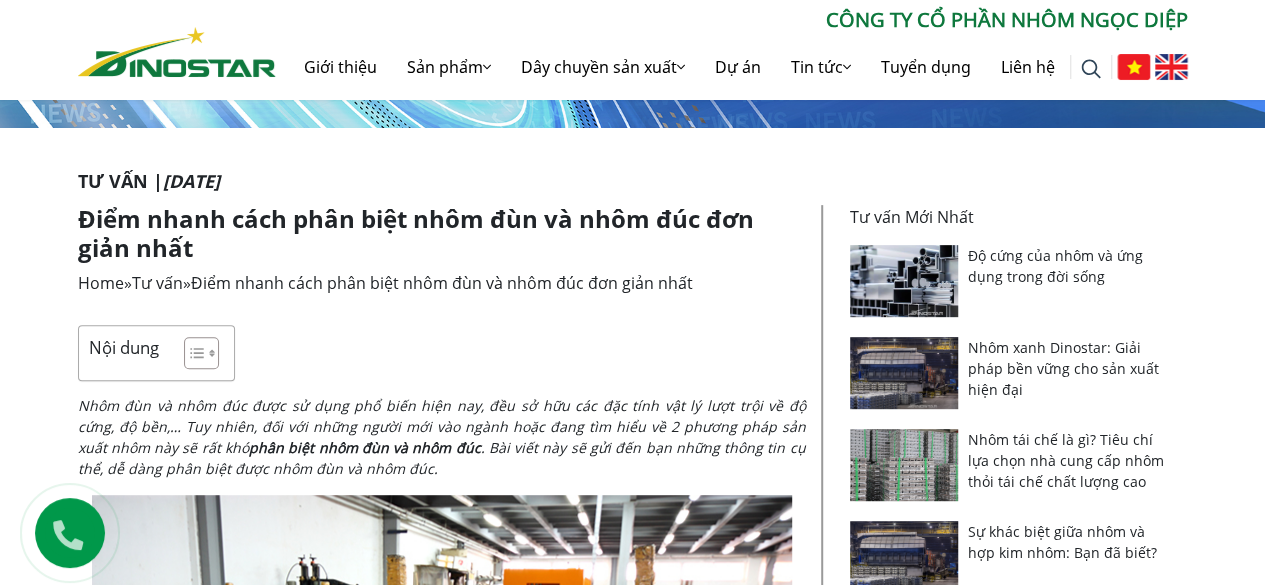 scroll, scrollTop: 230, scrollLeft: 0, axis: vertical 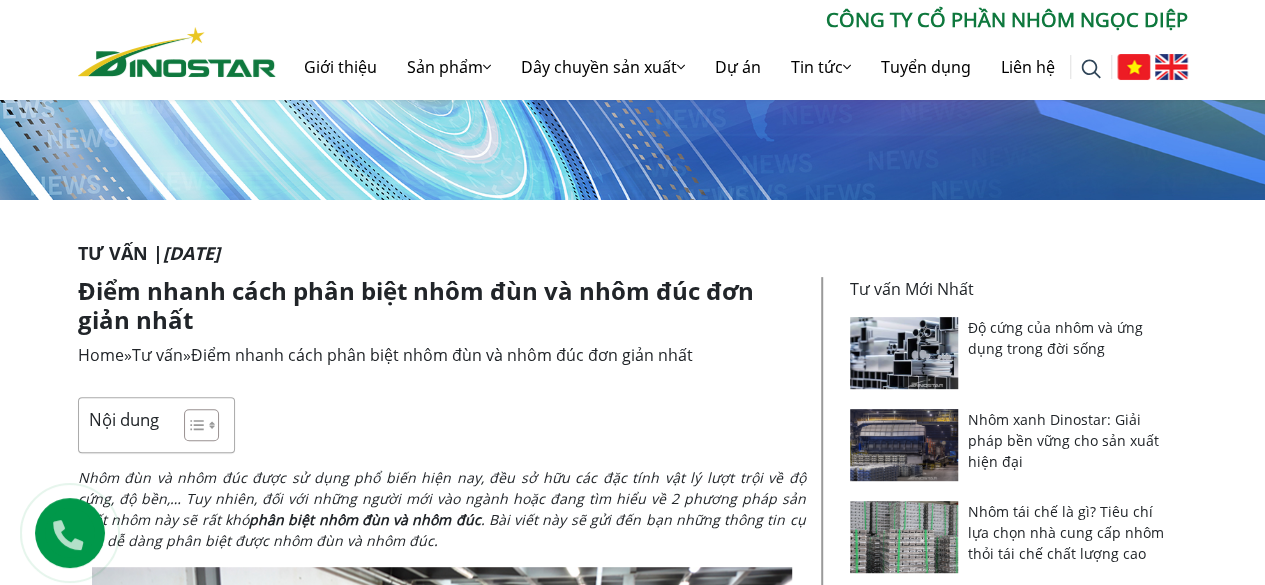click on "Điểm nhanh cách phân biệt nhôm đùn và nhôm đúc đơn giản nhất" at bounding box center [442, 306] 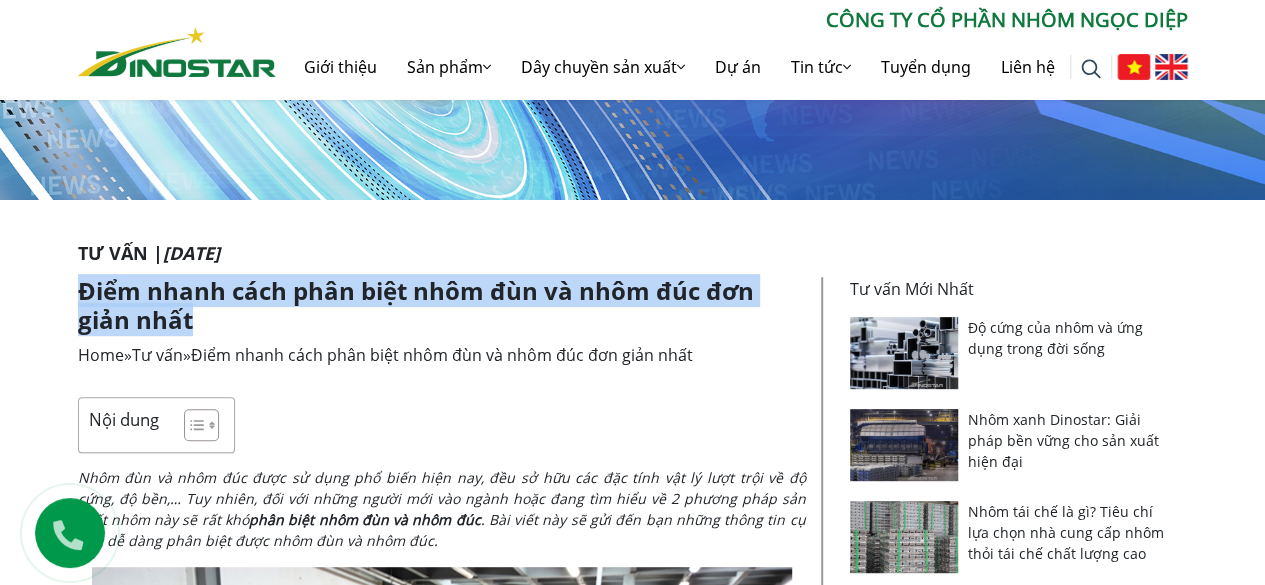 click on "Điểm nhanh cách phân biệt nhôm đùn và nhôm đúc đơn giản nhất" at bounding box center (442, 306) 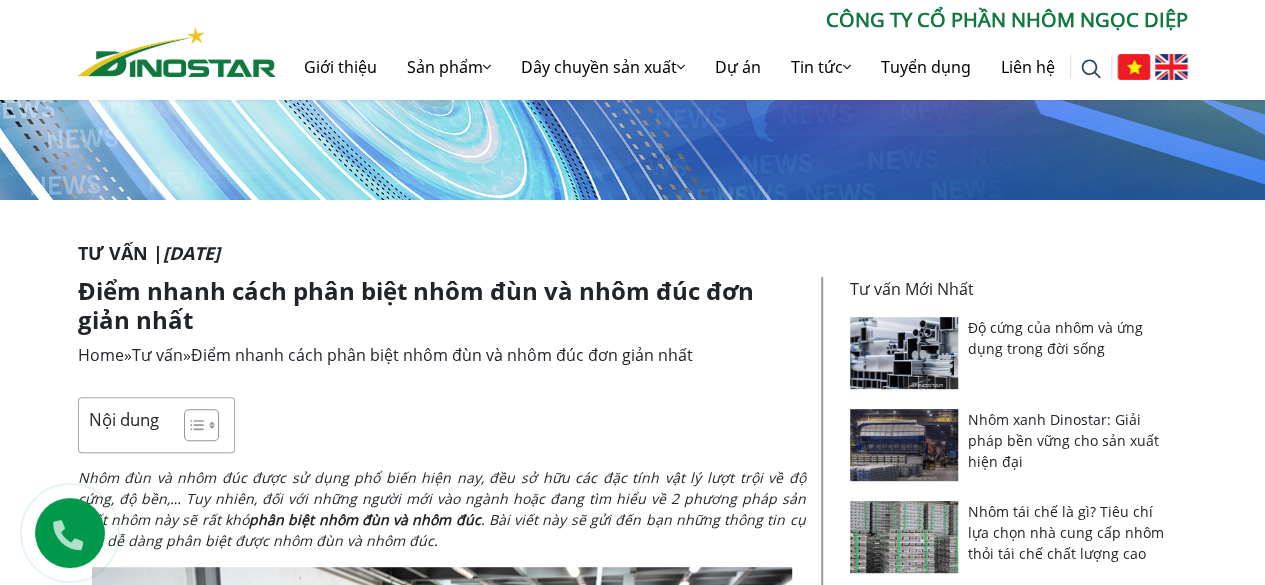 click on "Điểm nhanh cách phân biệt nhôm đùn và nhôm đúc đơn giản nhất" at bounding box center (442, 355) 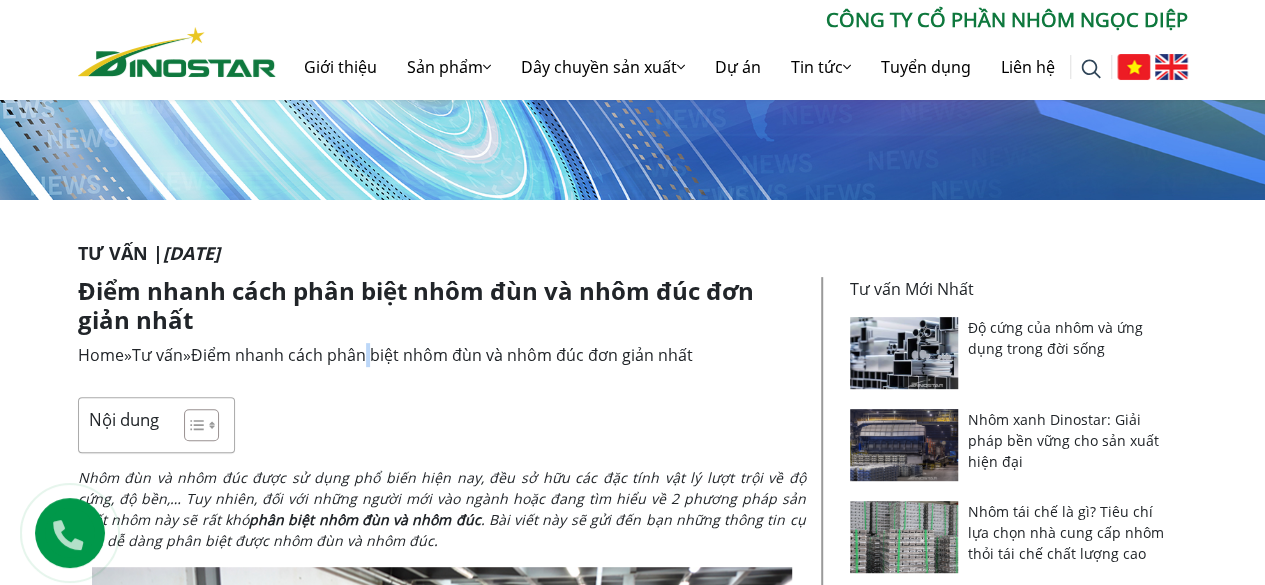 click on "Điểm nhanh cách phân biệt nhôm đùn và nhôm đúc đơn giản nhất" at bounding box center [442, 355] 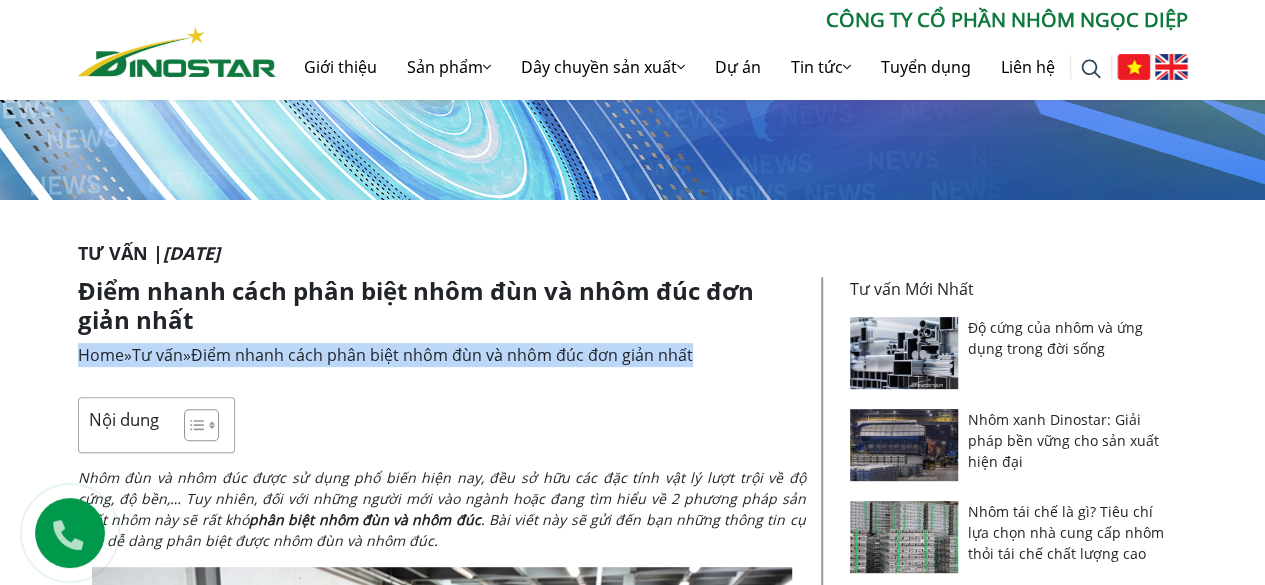 click on "Điểm nhanh cách phân biệt nhôm đùn và nhôm đúc đơn giản nhất" at bounding box center (442, 355) 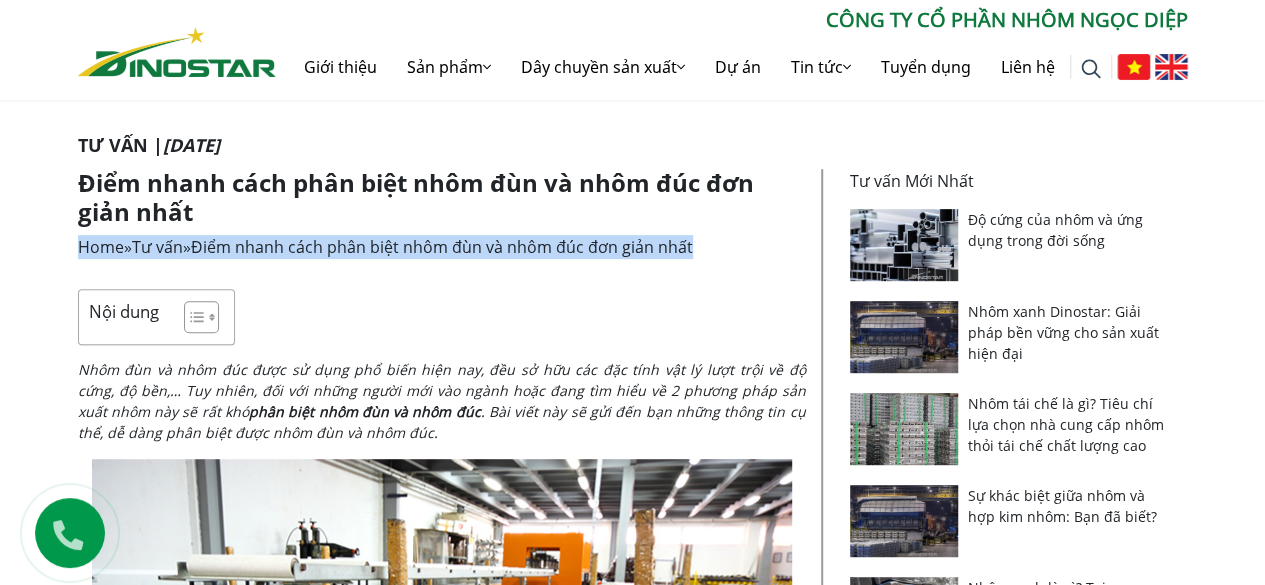 scroll, scrollTop: 430, scrollLeft: 0, axis: vertical 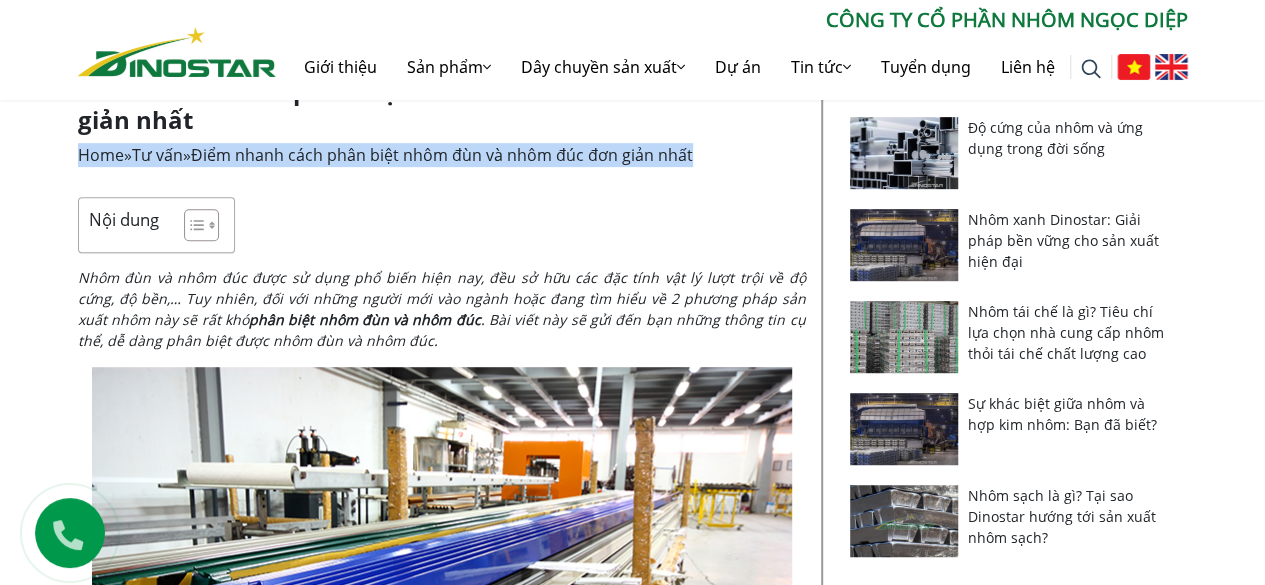 click at bounding box center (442, 600) 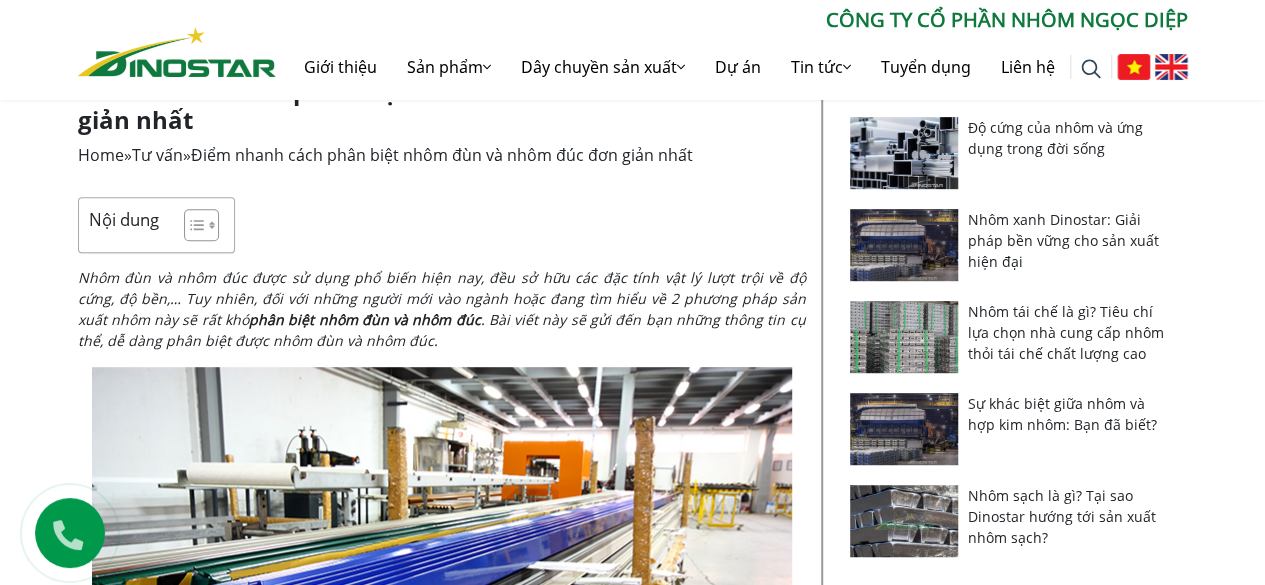 click on "phân biệt nhôm đùn và nhôm đúc" at bounding box center [365, 319] 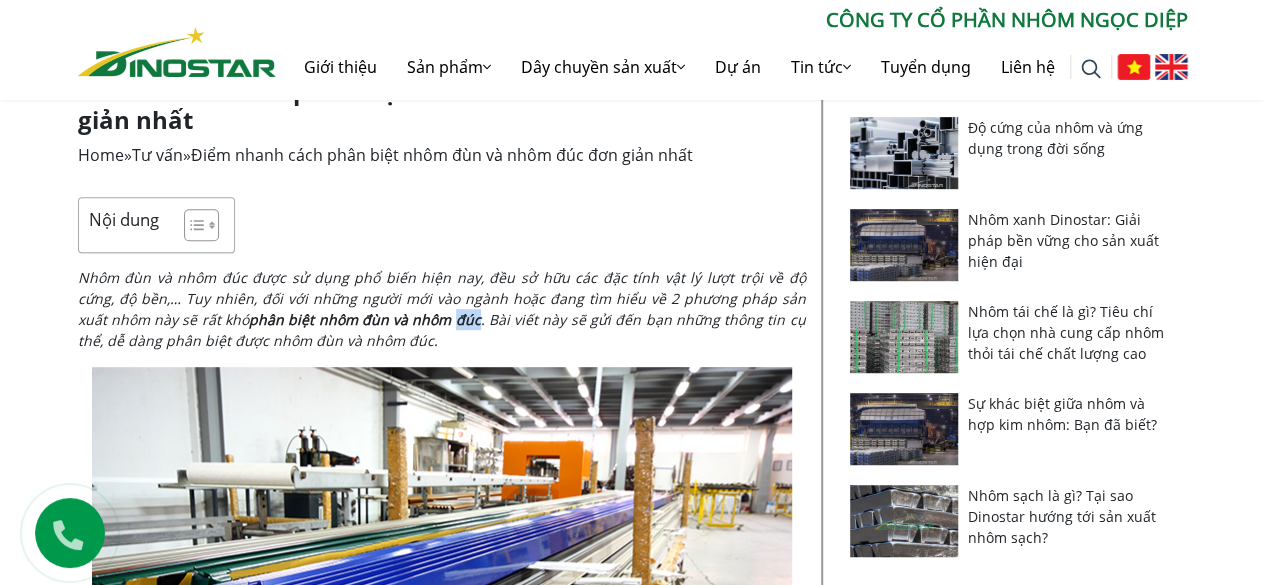 click on "phân biệt nhôm đùn và nhôm đúc" at bounding box center [365, 319] 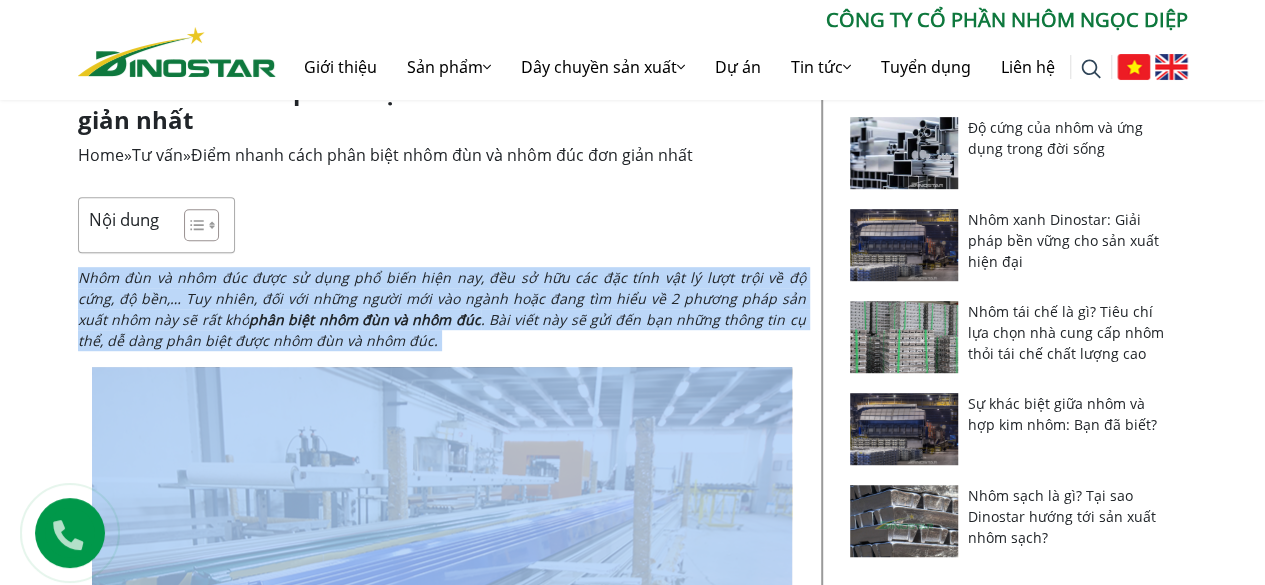 click on "phân biệt nhôm đùn và nhôm đúc" at bounding box center [365, 319] 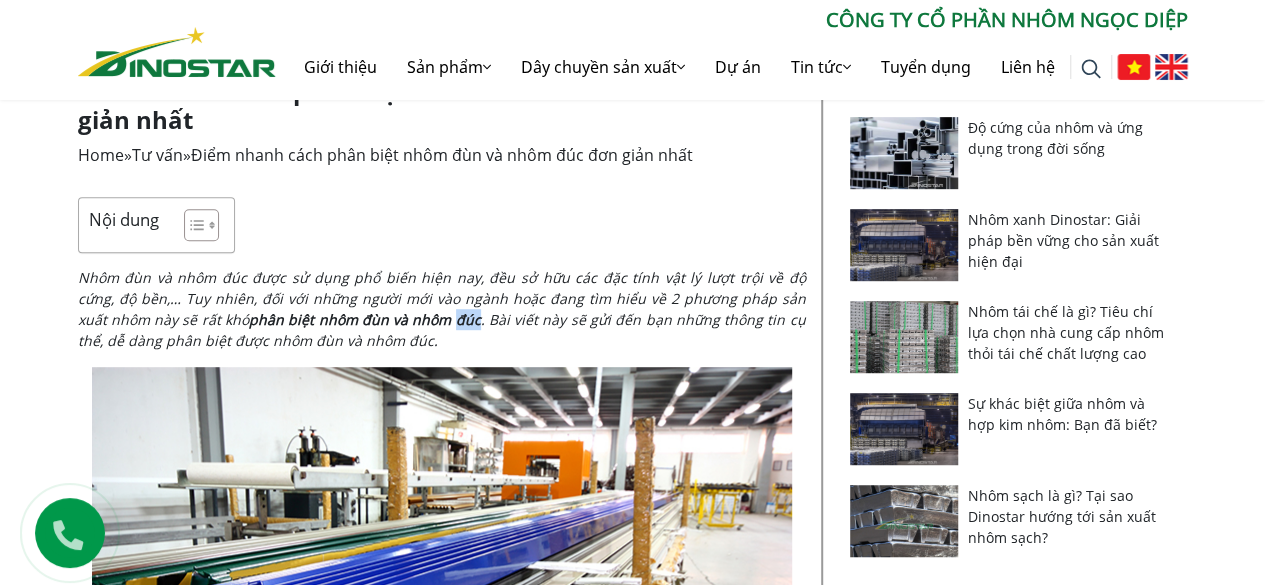 click on "phân biệt nhôm đùn và nhôm đúc" at bounding box center (365, 319) 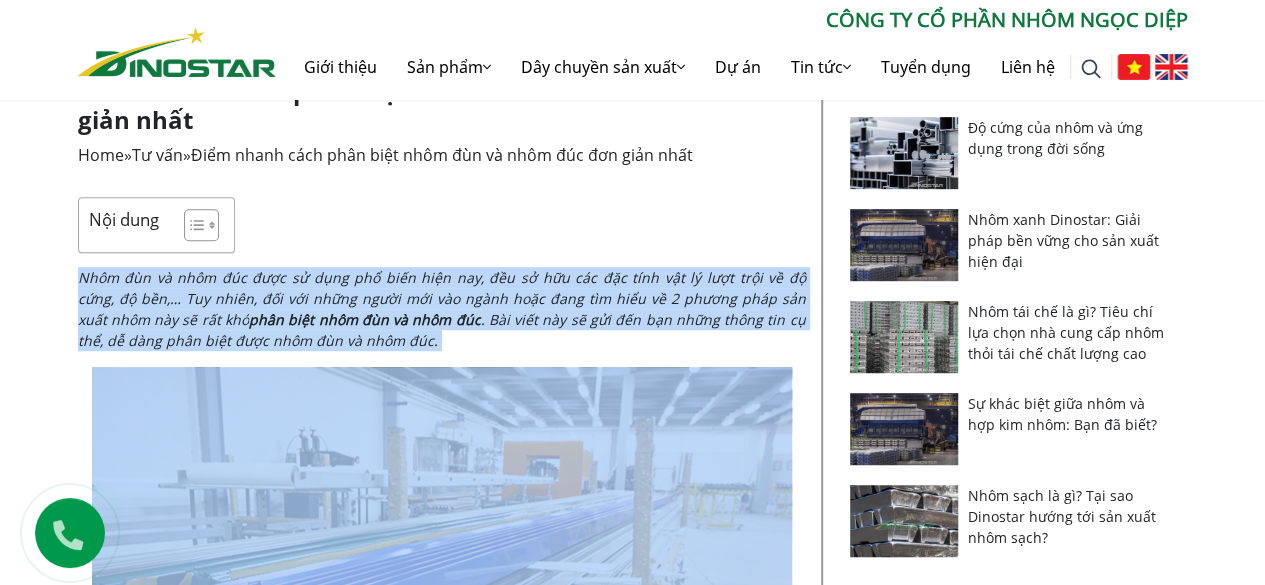 click on "phân biệt nhôm đùn và nhôm đúc" at bounding box center (365, 319) 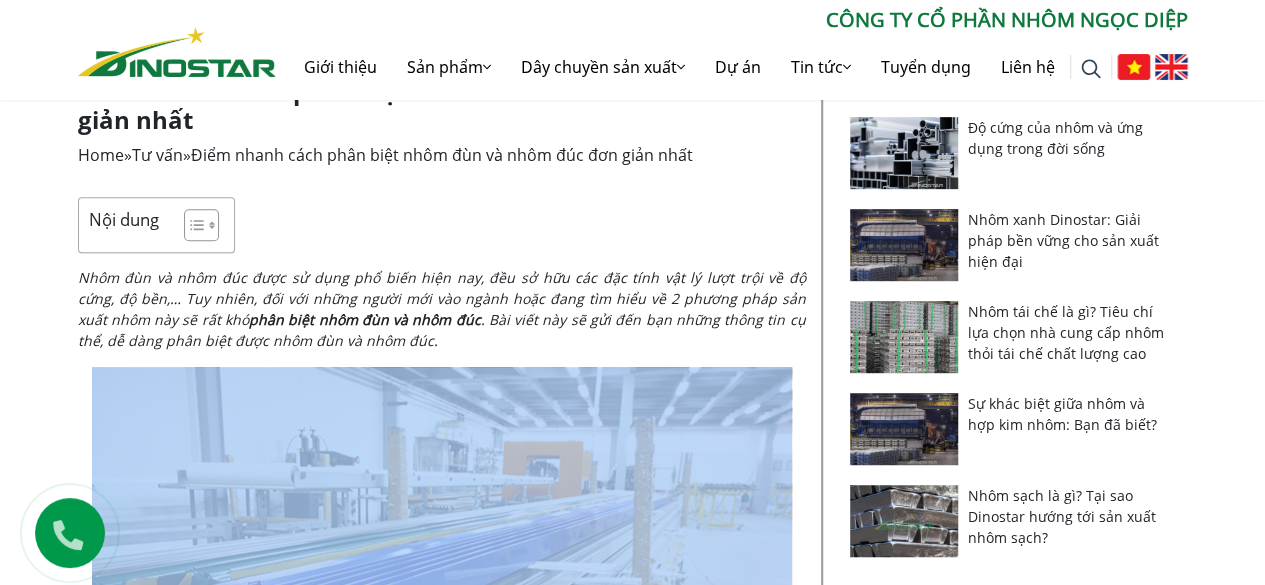click on "Nội dung
Toggle
1. Điểm nhanh 4 cách phân biệt nhôm đùn và nhôm đúc đơn giản nhất 1.1. Phương pháp  1.2. Quy trình thực hiện 1.3. Đặc điểm 1.4. Chi phí sản xuất 2. [GEOGRAPHIC_DATA] và nhược điểm của [GEOGRAPHIC_DATA] và nhôm đúc 3. Nhôm Dinostar – Đơn vị cung cấp nhôm tốt nhất hiện nay
Nhôm đùn và nhôm đúc được sử dụng phổ biến hiện nay, đều sở hữu các đặc tính vật lý lượt trội về độ cứng, độ bền,… Tuy nhiên, đối với những người mới vào ngành hoặc đang tìm hiểu về 2 phương pháp sản xuất nhôm này sẽ rất khó  phân biệt nhôm đùn và nhôm đúc . Bài viết này sẽ gửi đến bạn những thông tin cụ thể, dễ dàng phân biệt được nhôm đùn và nhôm đúc.
Nhôm đúc và nhôm đùn là 2 phương pháp sản xuất nhôm phổ biến hiện nay
Tiêu chí
Nhôm đùn
Nhôm đúc" at bounding box center [442, 4406] 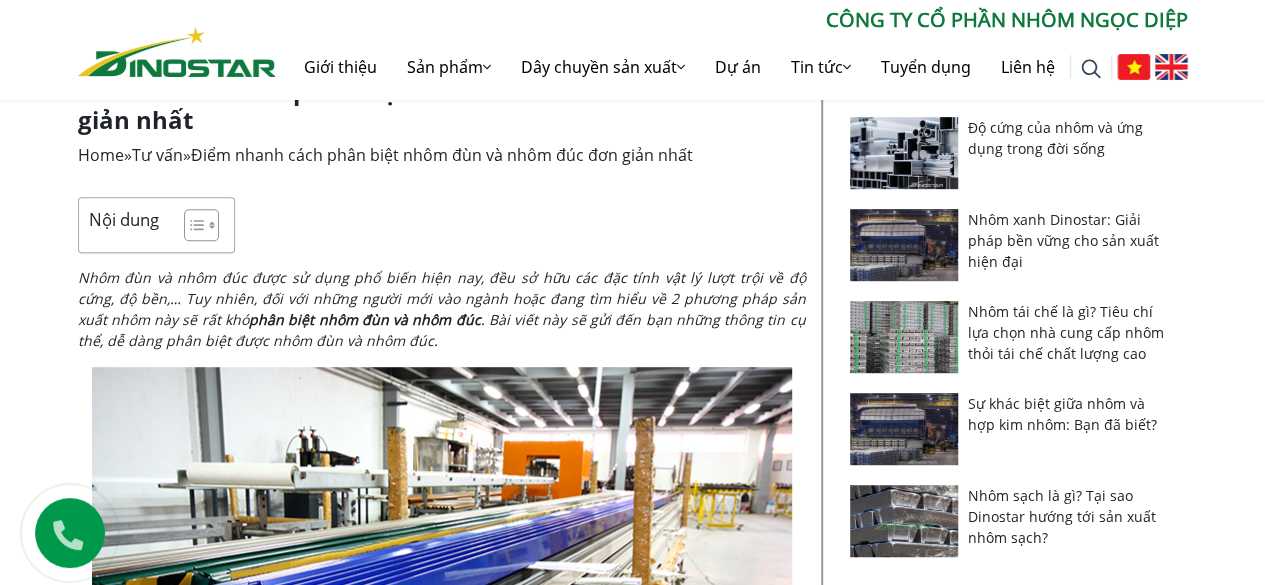 click on "Nhôm đùn và nhôm đúc được sử dụng phổ biến hiện nay, đều sở hữu các đặc tính vật lý lượt trội về độ cứng, độ bền,… Tuy nhiên, đối với những người mới vào ngành hoặc đang tìm hiểu về 2 phương pháp sản xuất nhôm này sẽ rất khó  phân biệt nhôm đùn và nhôm đúc . Bài viết này sẽ gửi đến bạn những thông tin cụ thể, dễ dàng phân biệt được nhôm đùn và nhôm đúc." at bounding box center [442, 309] 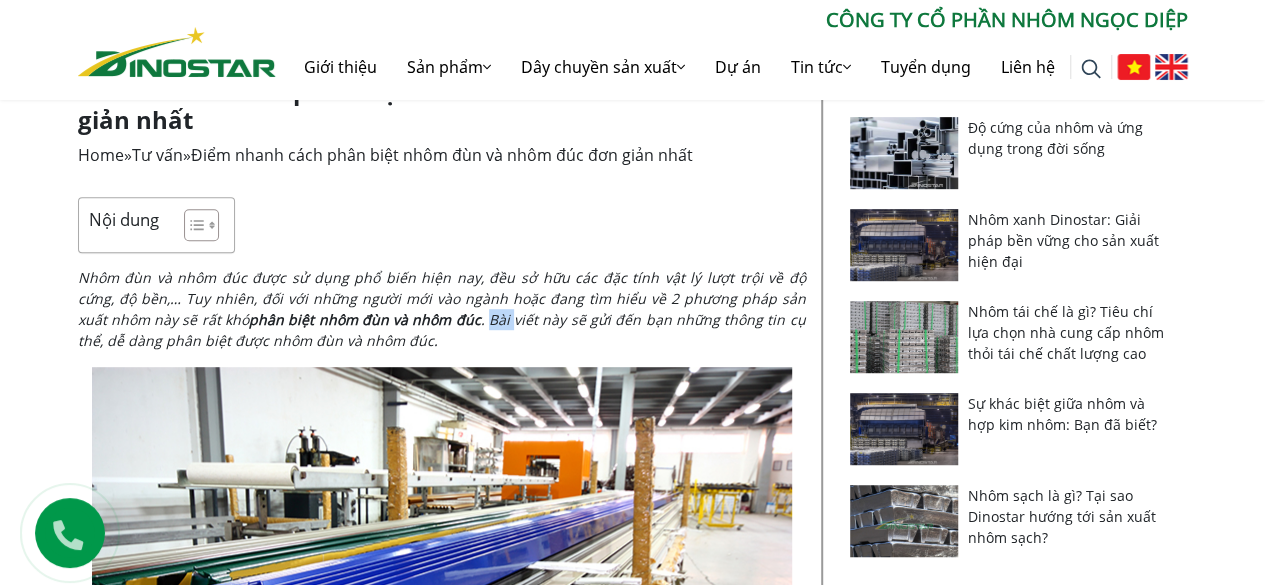 click on "Nhôm đùn và nhôm đúc được sử dụng phổ biến hiện nay, đều sở hữu các đặc tính vật lý lượt trội về độ cứng, độ bền,… Tuy nhiên, đối với những người mới vào ngành hoặc đang tìm hiểu về 2 phương pháp sản xuất nhôm này sẽ rất khó  phân biệt nhôm đùn và nhôm đúc . Bài viết này sẽ gửi đến bạn những thông tin cụ thể, dễ dàng phân biệt được nhôm đùn và nhôm đúc." at bounding box center [442, 309] 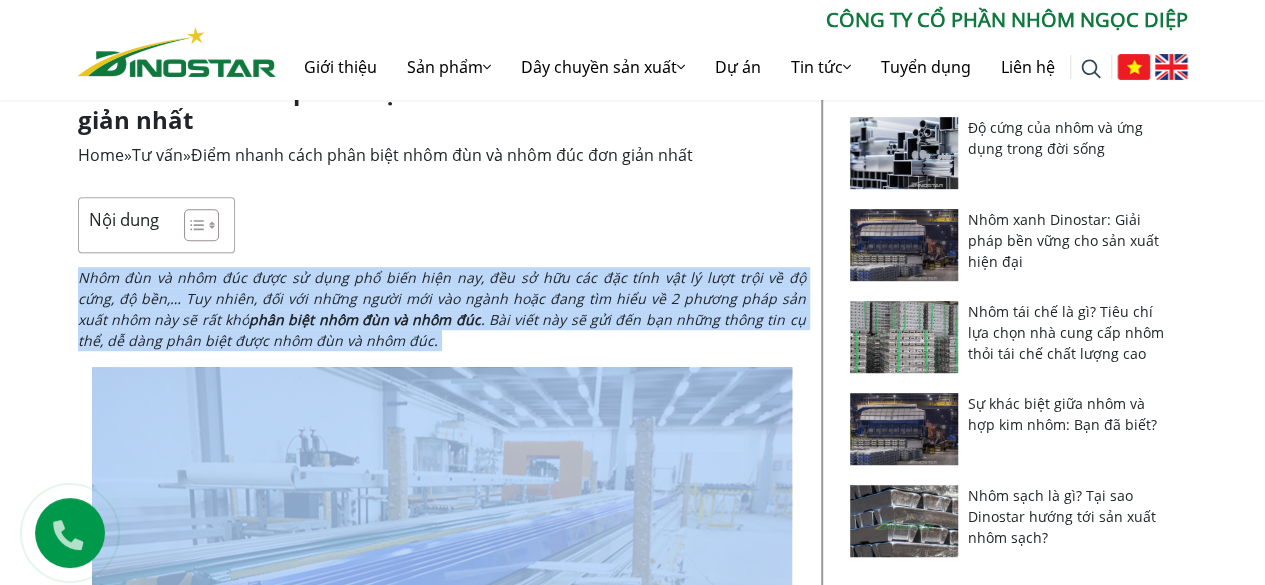 click on "Nhôm đùn và nhôm đúc được sử dụng phổ biến hiện nay, đều sở hữu các đặc tính vật lý lượt trội về độ cứng, độ bền,… Tuy nhiên, đối với những người mới vào ngành hoặc đang tìm hiểu về 2 phương pháp sản xuất nhôm này sẽ rất khó  phân biệt nhôm đùn và nhôm đúc . Bài viết này sẽ gửi đến bạn những thông tin cụ thể, dễ dàng phân biệt được nhôm đùn và nhôm đúc." at bounding box center (442, 309) 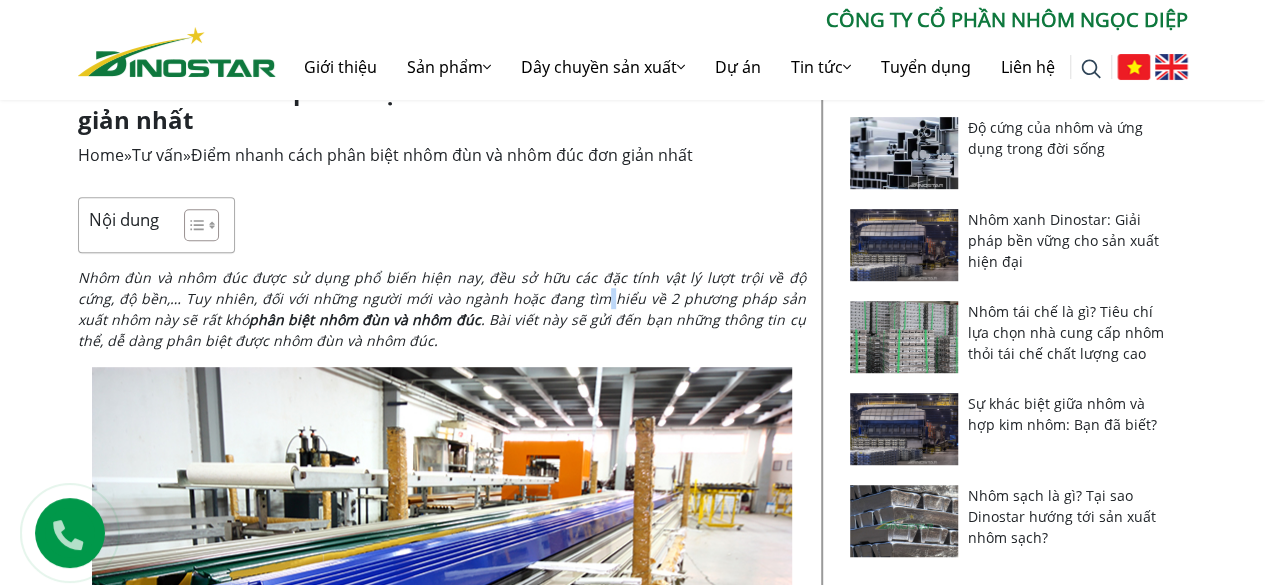 click on "Nhôm đùn và nhôm đúc được sử dụng phổ biến hiện nay, đều sở hữu các đặc tính vật lý lượt trội về độ cứng, độ bền,… Tuy nhiên, đối với những người mới vào ngành hoặc đang tìm hiểu về 2 phương pháp sản xuất nhôm này sẽ rất khó" at bounding box center (442, 298) 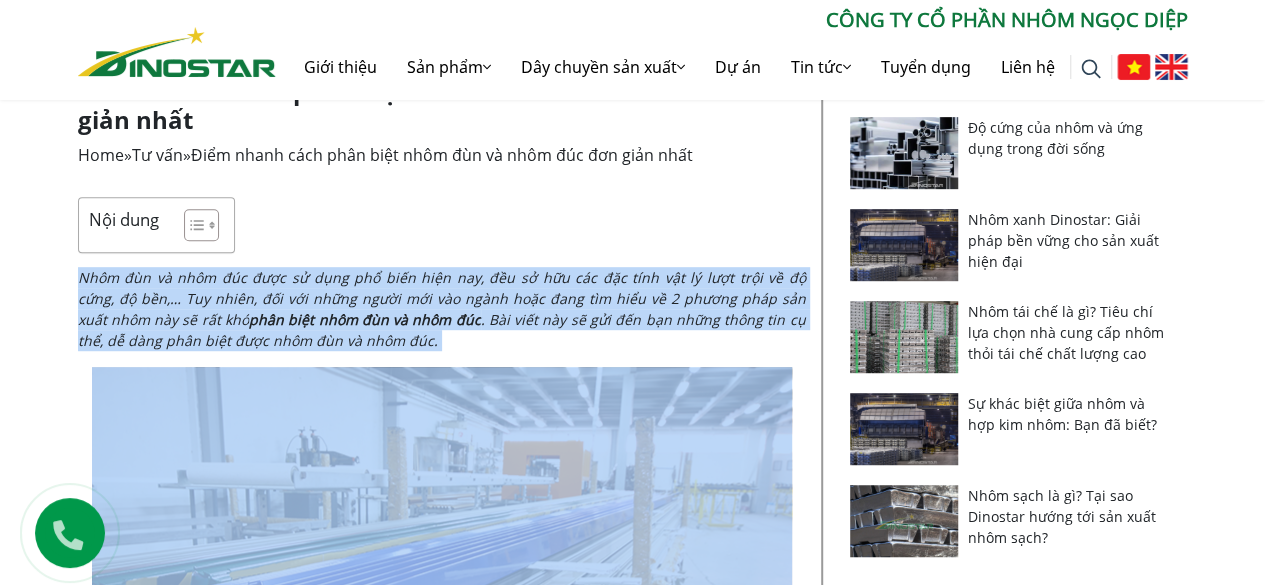 click on "Nhôm đùn và nhôm đúc được sử dụng phổ biến hiện nay, đều sở hữu các đặc tính vật lý lượt trội về độ cứng, độ bền,… Tuy nhiên, đối với những người mới vào ngành hoặc đang tìm hiểu về 2 phương pháp sản xuất nhôm này sẽ rất khó" at bounding box center [442, 298] 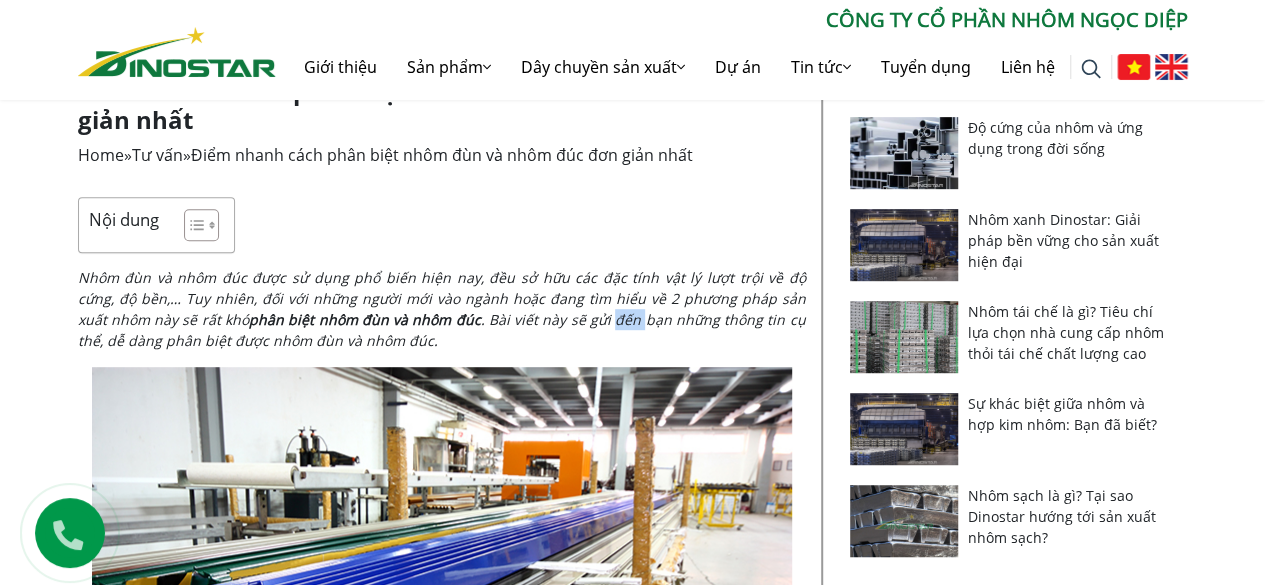 click on ". Bài viết này sẽ gửi đến bạn những thông tin cụ thể, dễ dàng phân biệt được nhôm đùn và nhôm đúc." at bounding box center (442, 330) 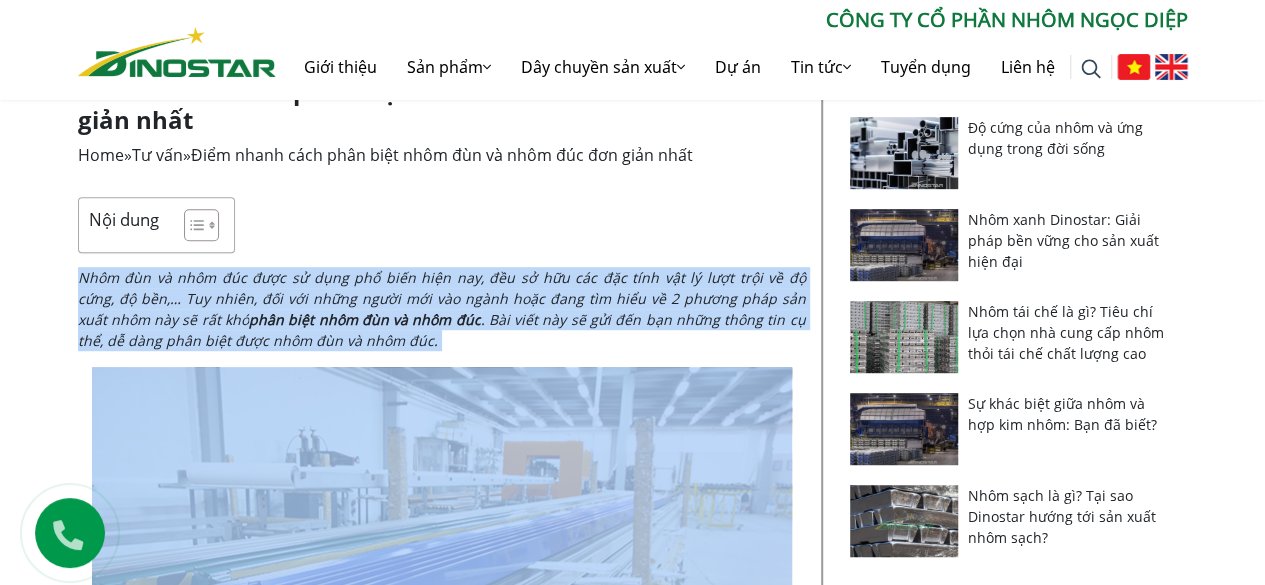 click on ". Bài viết này sẽ gửi đến bạn những thông tin cụ thể, dễ dàng phân biệt được nhôm đùn và nhôm đúc." at bounding box center (442, 330) 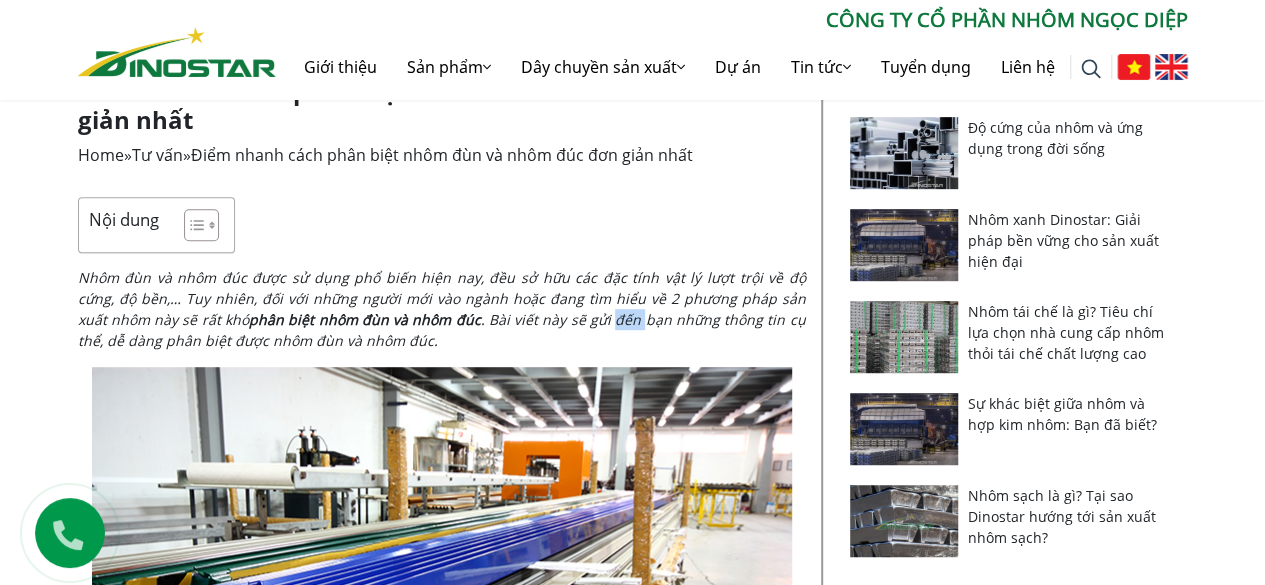 click on ". Bài viết này sẽ gửi đến bạn những thông tin cụ thể, dễ dàng phân biệt được nhôm đùn và nhôm đúc." at bounding box center [442, 330] 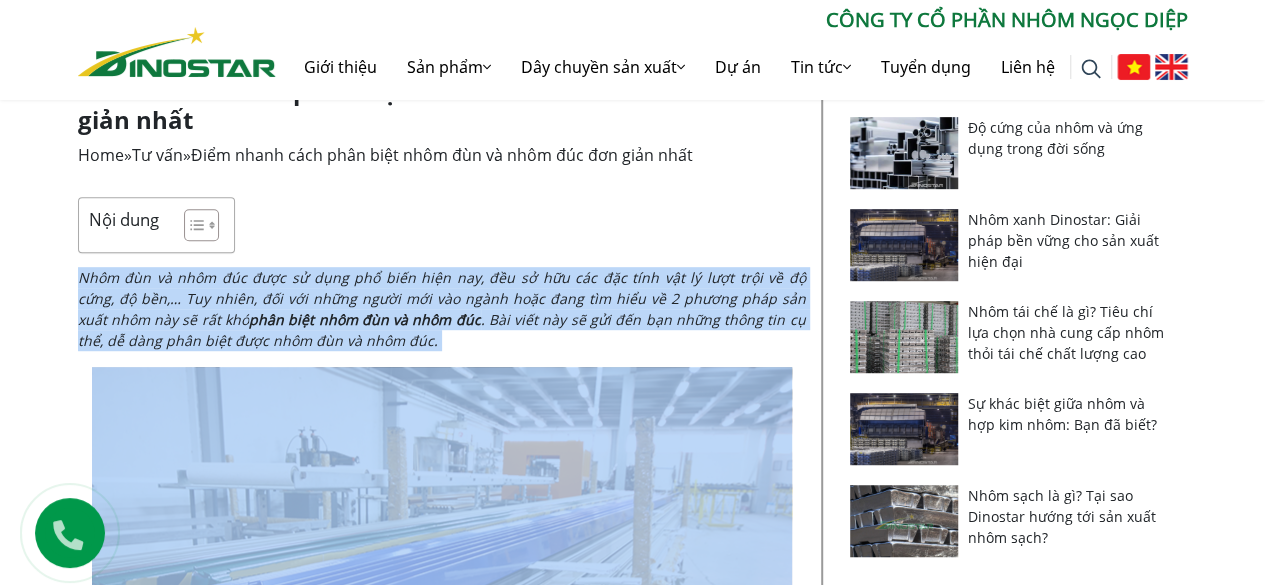 click on ". Bài viết này sẽ gửi đến bạn những thông tin cụ thể, dễ dàng phân biệt được nhôm đùn và nhôm đúc." at bounding box center [442, 330] 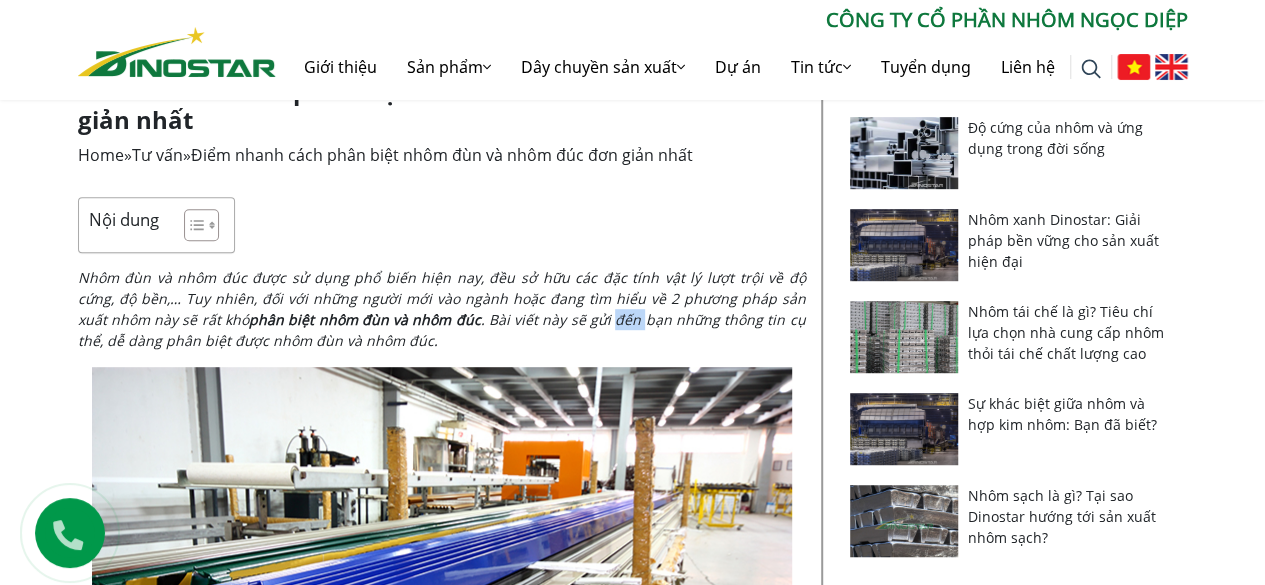 click on ". Bài viết này sẽ gửi đến bạn những thông tin cụ thể, dễ dàng phân biệt được nhôm đùn và nhôm đúc." at bounding box center (442, 330) 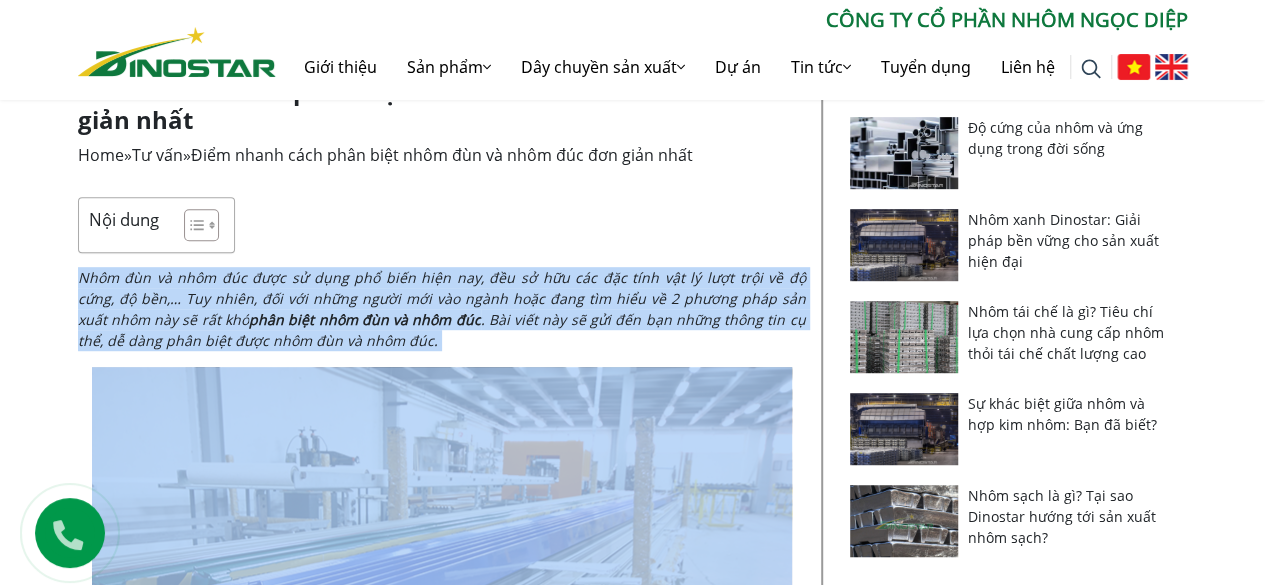 click on ". Bài viết này sẽ gửi đến bạn những thông tin cụ thể, dễ dàng phân biệt được nhôm đùn và nhôm đúc." at bounding box center [442, 330] 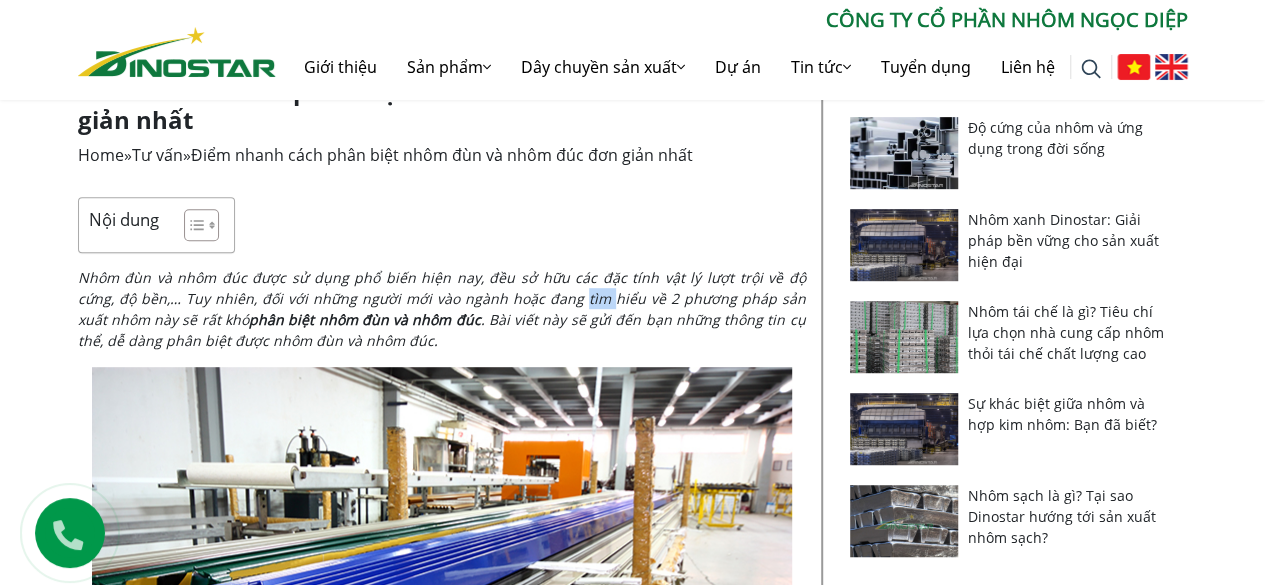 click on "Nhôm đùn và nhôm đúc được sử dụng phổ biến hiện nay, đều sở hữu các đặc tính vật lý lượt trội về độ cứng, độ bền,… Tuy nhiên, đối với những người mới vào ngành hoặc đang tìm hiểu về 2 phương pháp sản xuất nhôm này sẽ rất khó" at bounding box center (442, 298) 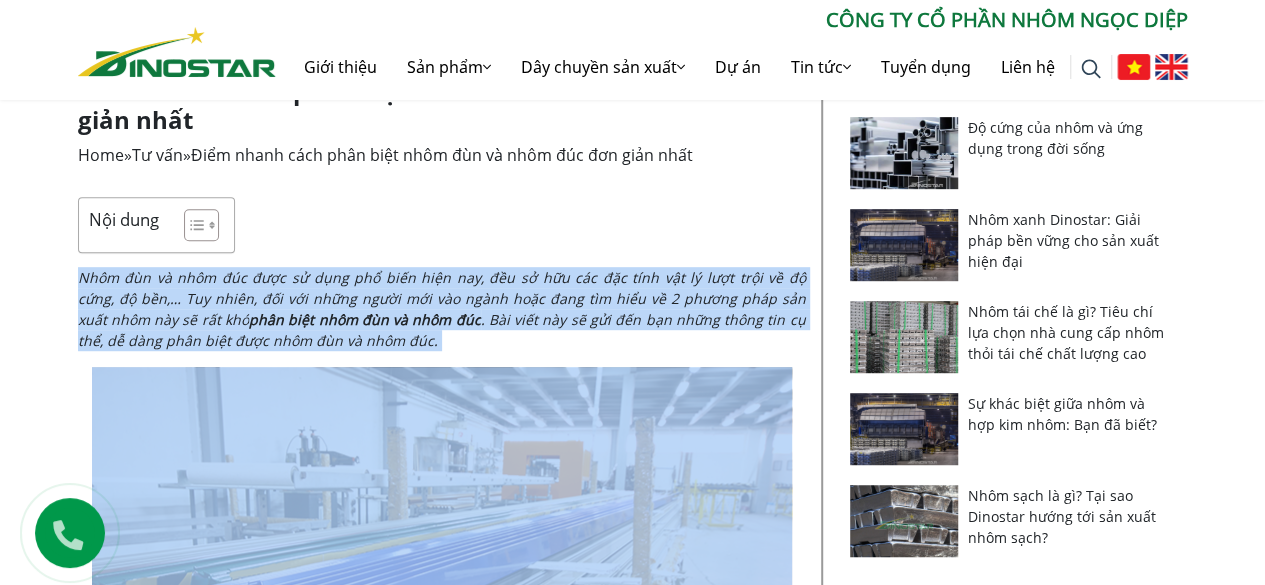 click on "Nhôm đùn và nhôm đúc được sử dụng phổ biến hiện nay, đều sở hữu các đặc tính vật lý lượt trội về độ cứng, độ bền,… Tuy nhiên, đối với những người mới vào ngành hoặc đang tìm hiểu về 2 phương pháp sản xuất nhôm này sẽ rất khó" at bounding box center (442, 298) 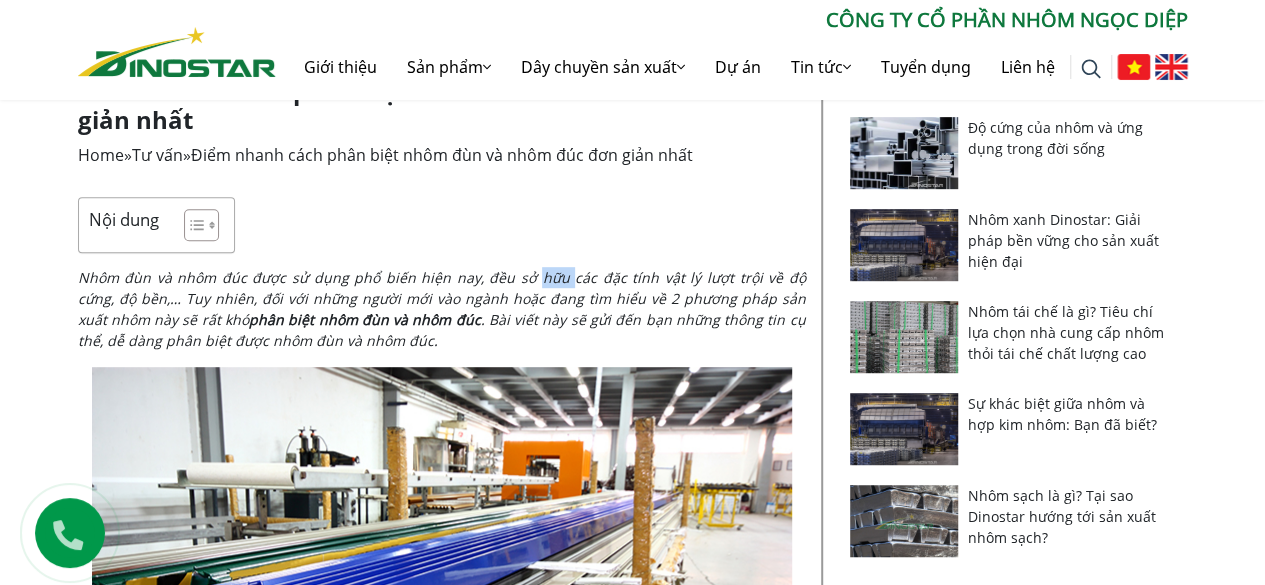 click on "Nhôm đùn và nhôm đúc được sử dụng phổ biến hiện nay, đều sở hữu các đặc tính vật lý lượt trội về độ cứng, độ bền,… Tuy nhiên, đối với những người mới vào ngành hoặc đang tìm hiểu về 2 phương pháp sản xuất nhôm này sẽ rất khó" at bounding box center [442, 298] 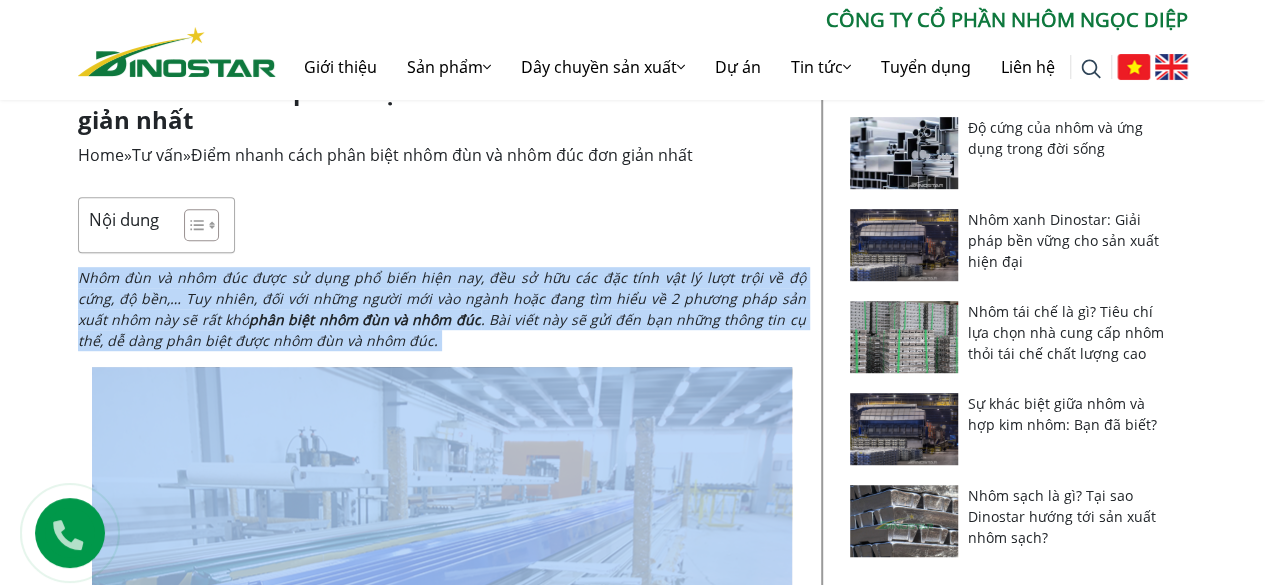 click on "Nhôm đùn và nhôm đúc được sử dụng phổ biến hiện nay, đều sở hữu các đặc tính vật lý lượt trội về độ cứng, độ bền,… Tuy nhiên, đối với những người mới vào ngành hoặc đang tìm hiểu về 2 phương pháp sản xuất nhôm này sẽ rất khó" at bounding box center (442, 298) 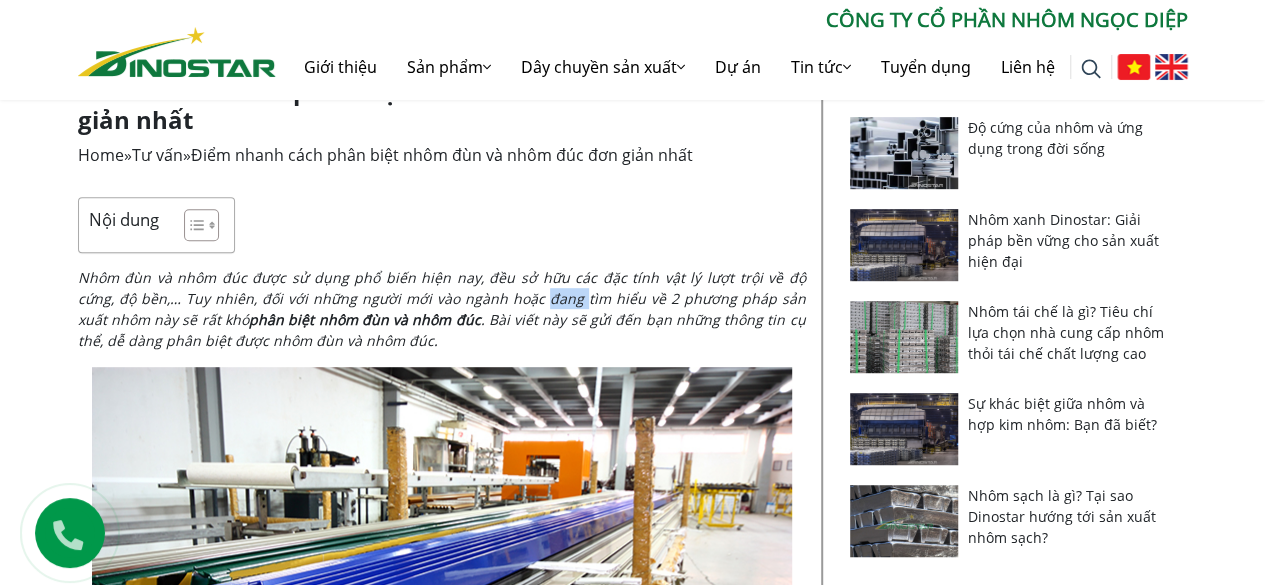 click on "Nhôm đùn và nhôm đúc được sử dụng phổ biến hiện nay, đều sở hữu các đặc tính vật lý lượt trội về độ cứng, độ bền,… Tuy nhiên, đối với những người mới vào ngành hoặc đang tìm hiểu về 2 phương pháp sản xuất nhôm này sẽ rất khó" at bounding box center [442, 298] 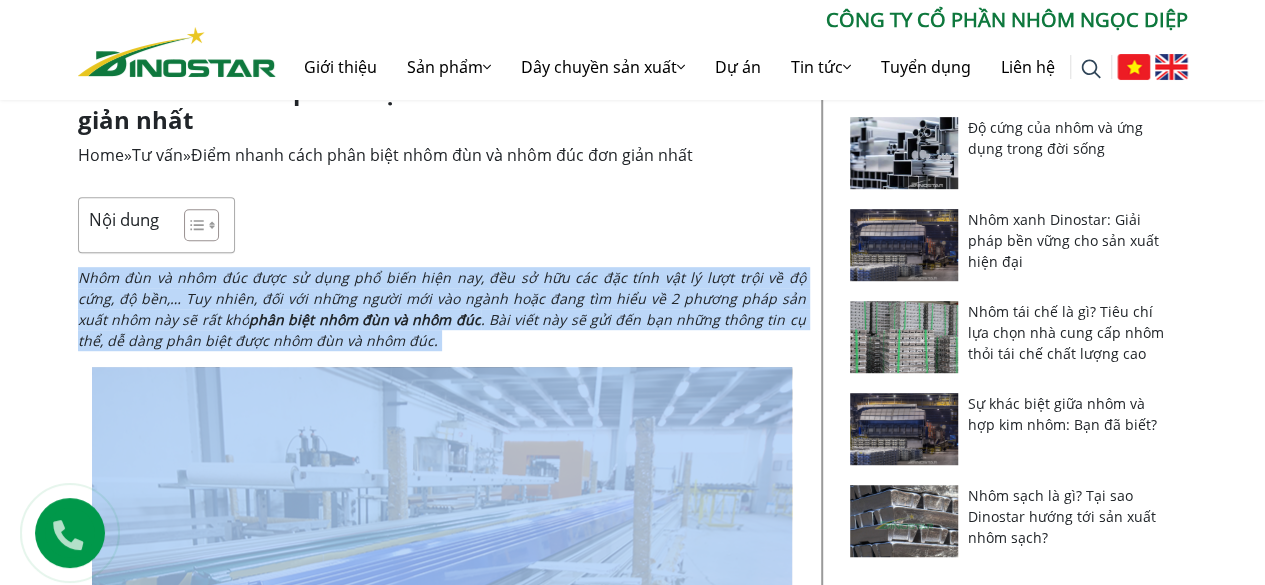 click on "Nhôm đùn và nhôm đúc được sử dụng phổ biến hiện nay, đều sở hữu các đặc tính vật lý lượt trội về độ cứng, độ bền,… Tuy nhiên, đối với những người mới vào ngành hoặc đang tìm hiểu về 2 phương pháp sản xuất nhôm này sẽ rất khó" at bounding box center (442, 298) 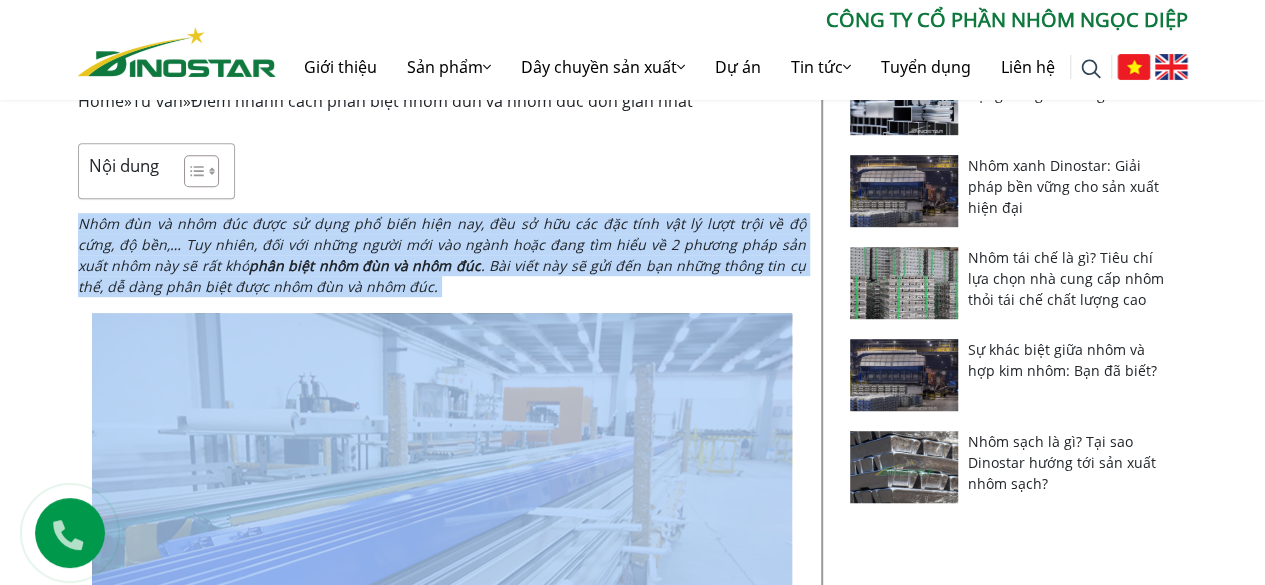 scroll, scrollTop: 530, scrollLeft: 0, axis: vertical 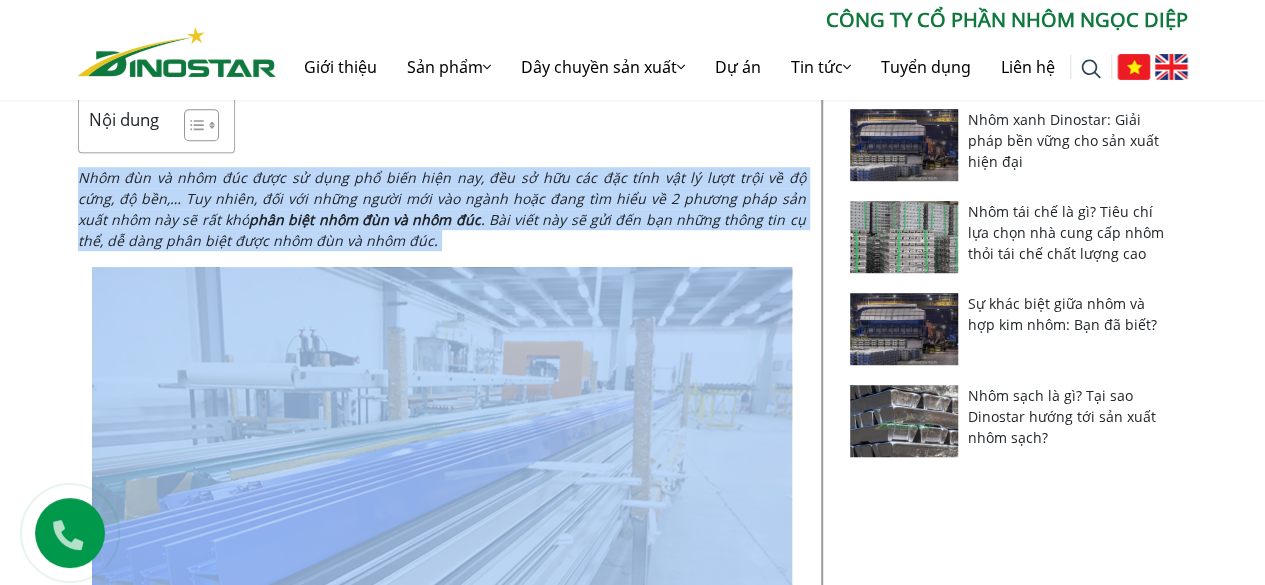click on "Nhôm đùn và nhôm đúc được sử dụng phổ biến hiện nay, đều sở hữu các đặc tính vật lý lượt trội về độ cứng, độ bền,… Tuy nhiên, đối với những người mới vào ngành hoặc đang tìm hiểu về 2 phương pháp sản xuất nhôm này sẽ rất khó  phân biệt nhôm đùn và nhôm đúc . Bài viết này sẽ gửi đến bạn những thông tin cụ thể, dễ dàng phân biệt được nhôm đùn và nhôm đúc." at bounding box center (442, 209) 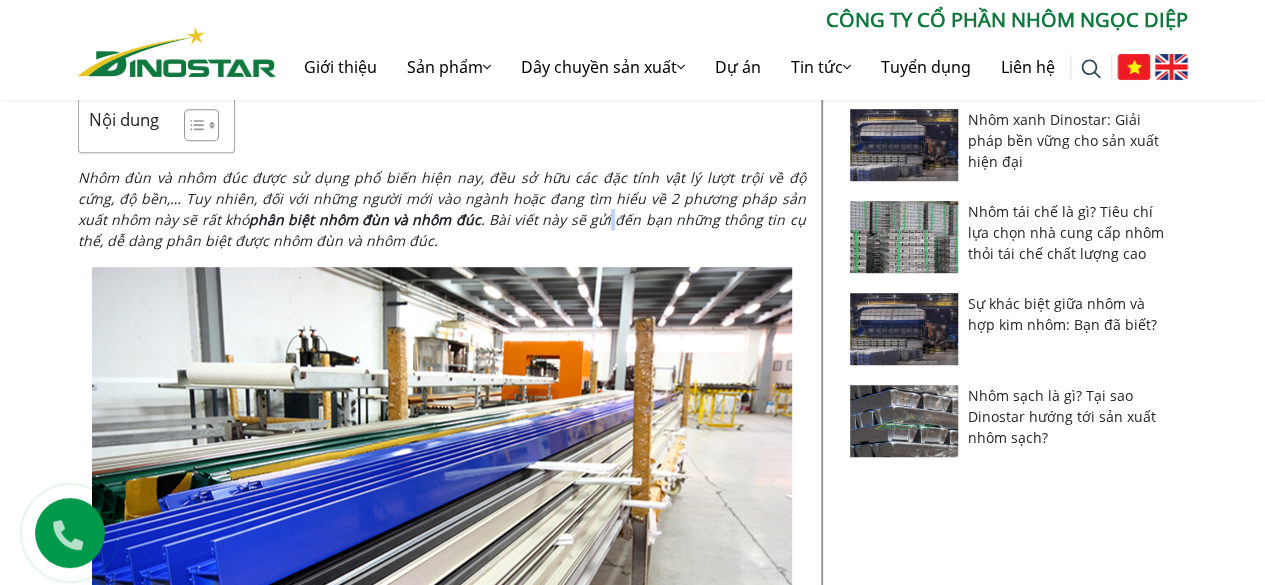 click on ". Bài viết này sẽ gửi đến bạn những thông tin cụ thể, dễ dàng phân biệt được nhôm đùn và nhôm đúc." at bounding box center [442, 230] 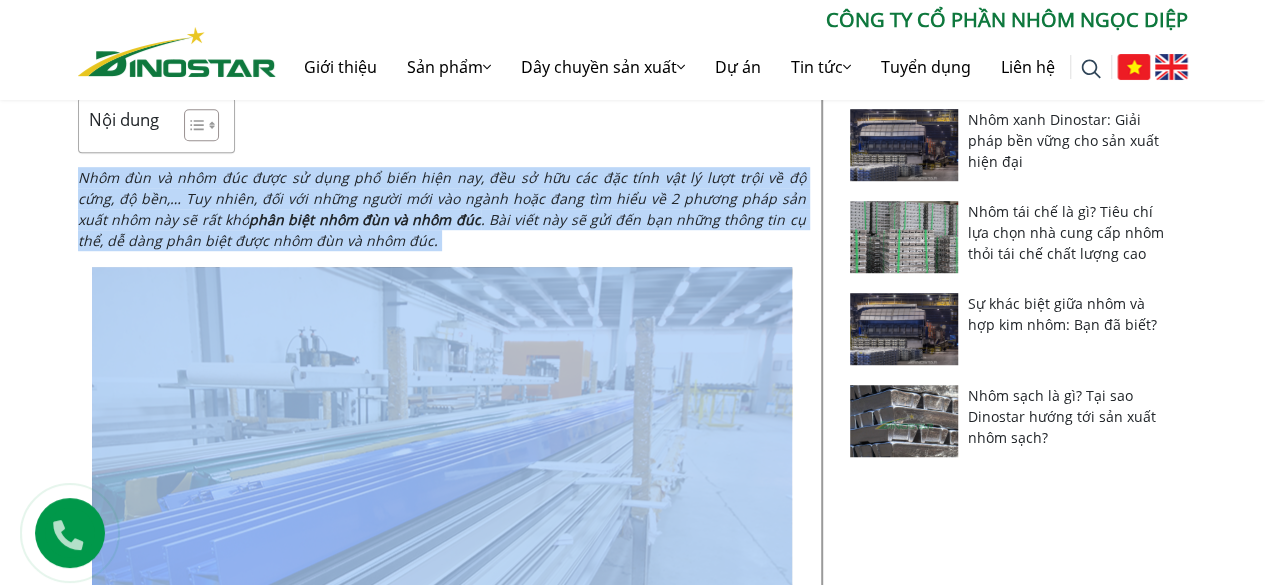 click on ". Bài viết này sẽ gửi đến bạn những thông tin cụ thể, dễ dàng phân biệt được nhôm đùn và nhôm đúc." at bounding box center (442, 230) 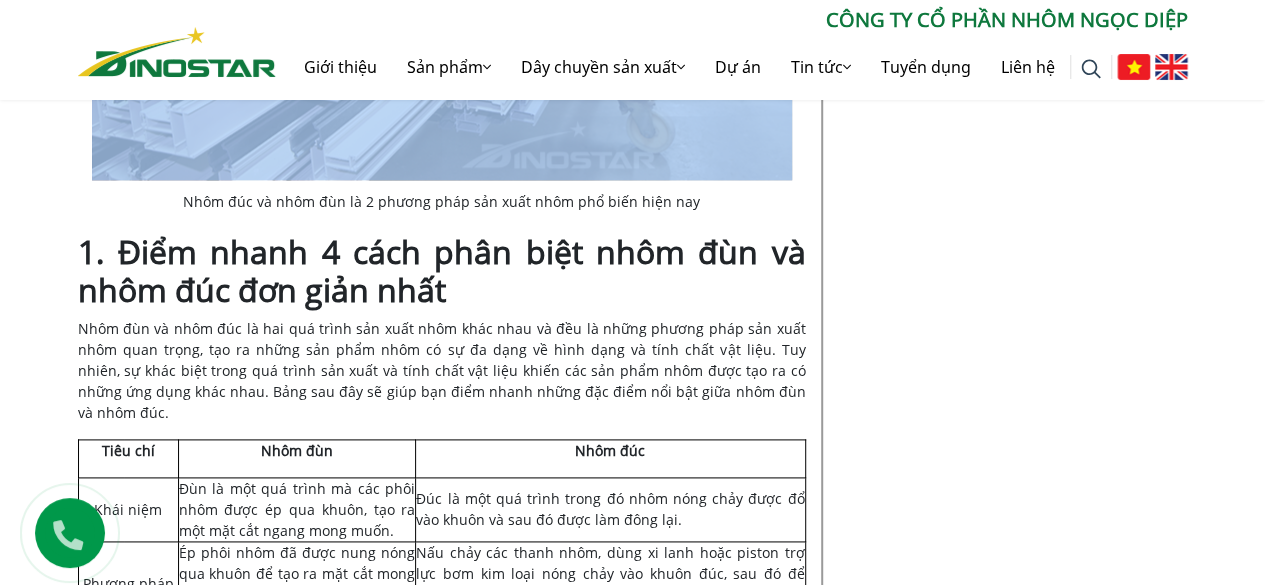 scroll, scrollTop: 1130, scrollLeft: 0, axis: vertical 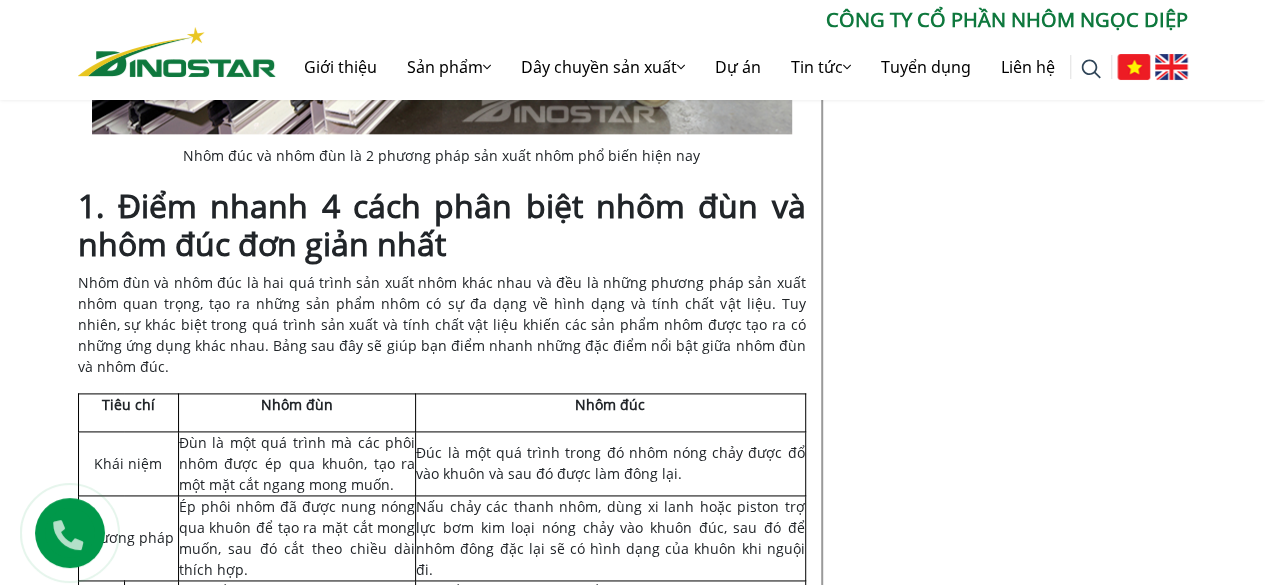 click on "Nhôm đùn và nhôm đúc là hai quá trình sản xuất nhôm khác nhau và đều là những phương pháp sản xuất nhôm quan trọng, tạo ra những sản phẩm nhôm có sự đa dạng về hình dạng và tính chất vật liệu. Tuy nhiên, sự khác biệt trong quá trình sản xuất và tính chất vật liệu khiến các sản phẩm nhôm được tạo ra có những ứng dụng khác nhau. Bảng sau đây sẽ giúp bạn điểm nhanh những đặc điểm nổi bật giữa nhôm đùn và nhôm đúc." at bounding box center [442, 324] 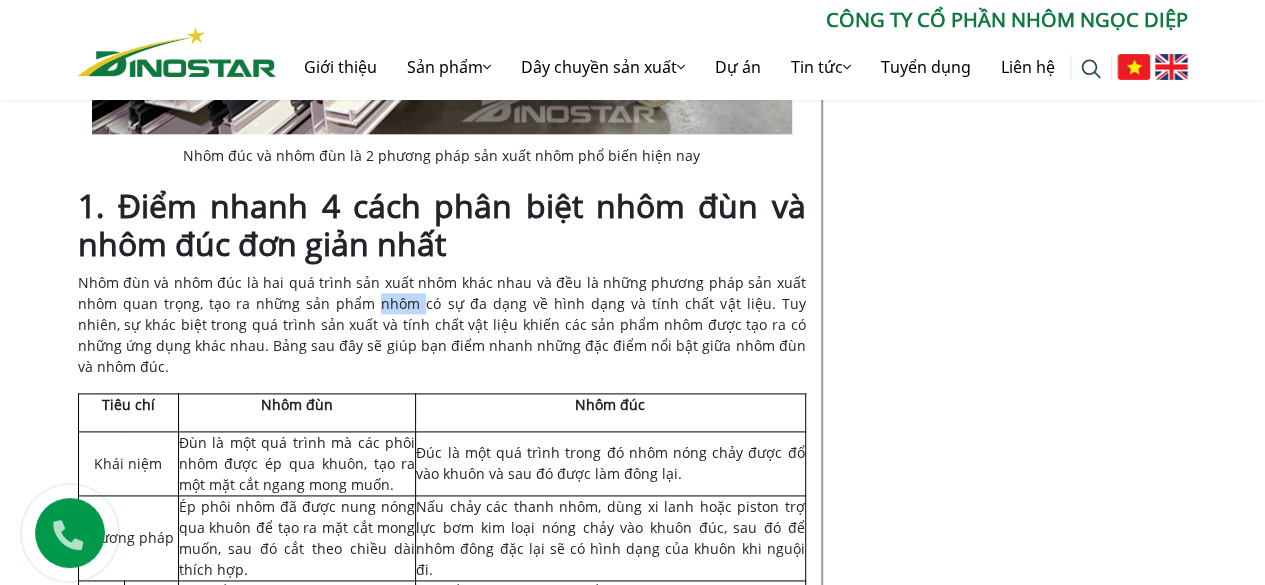 click on "Nhôm đùn và nhôm đúc là hai quá trình sản xuất nhôm khác nhau và đều là những phương pháp sản xuất nhôm quan trọng, tạo ra những sản phẩm nhôm có sự đa dạng về hình dạng và tính chất vật liệu. Tuy nhiên, sự khác biệt trong quá trình sản xuất và tính chất vật liệu khiến các sản phẩm nhôm được tạo ra có những ứng dụng khác nhau. Bảng sau đây sẽ giúp bạn điểm nhanh những đặc điểm nổi bật giữa nhôm đùn và nhôm đúc." at bounding box center [442, 324] 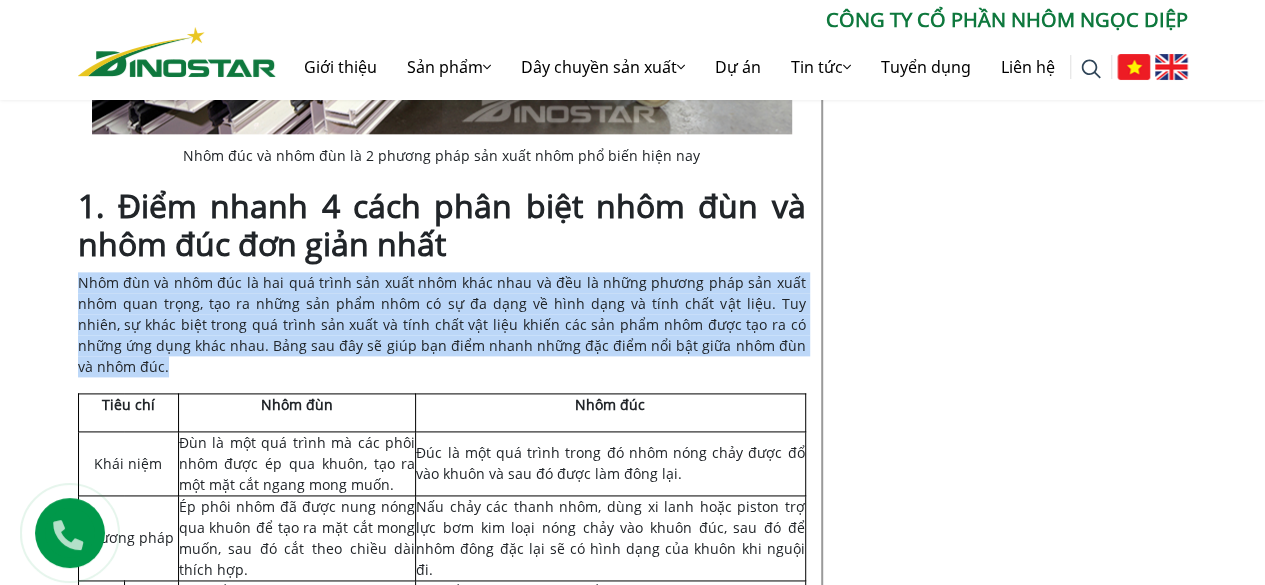 click on "Nhôm đùn và nhôm đúc là hai quá trình sản xuất nhôm khác nhau và đều là những phương pháp sản xuất nhôm quan trọng, tạo ra những sản phẩm nhôm có sự đa dạng về hình dạng và tính chất vật liệu. Tuy nhiên, sự khác biệt trong quá trình sản xuất và tính chất vật liệu khiến các sản phẩm nhôm được tạo ra có những ứng dụng khác nhau. Bảng sau đây sẽ giúp bạn điểm nhanh những đặc điểm nổi bật giữa nhôm đùn và nhôm đúc." at bounding box center (442, 324) 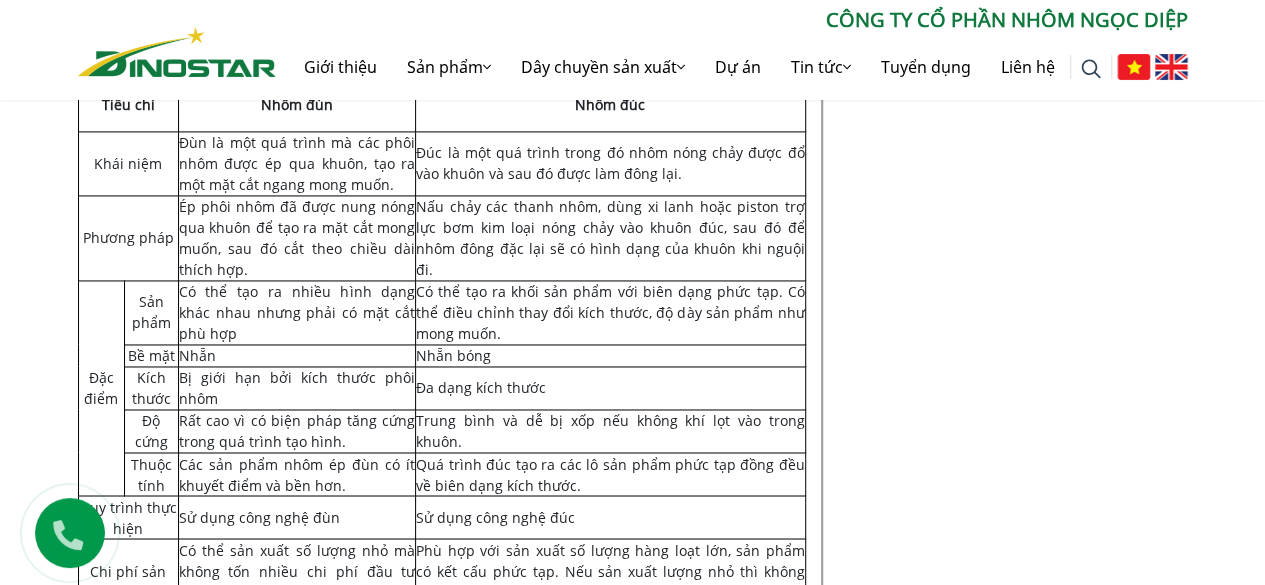scroll, scrollTop: 1330, scrollLeft: 0, axis: vertical 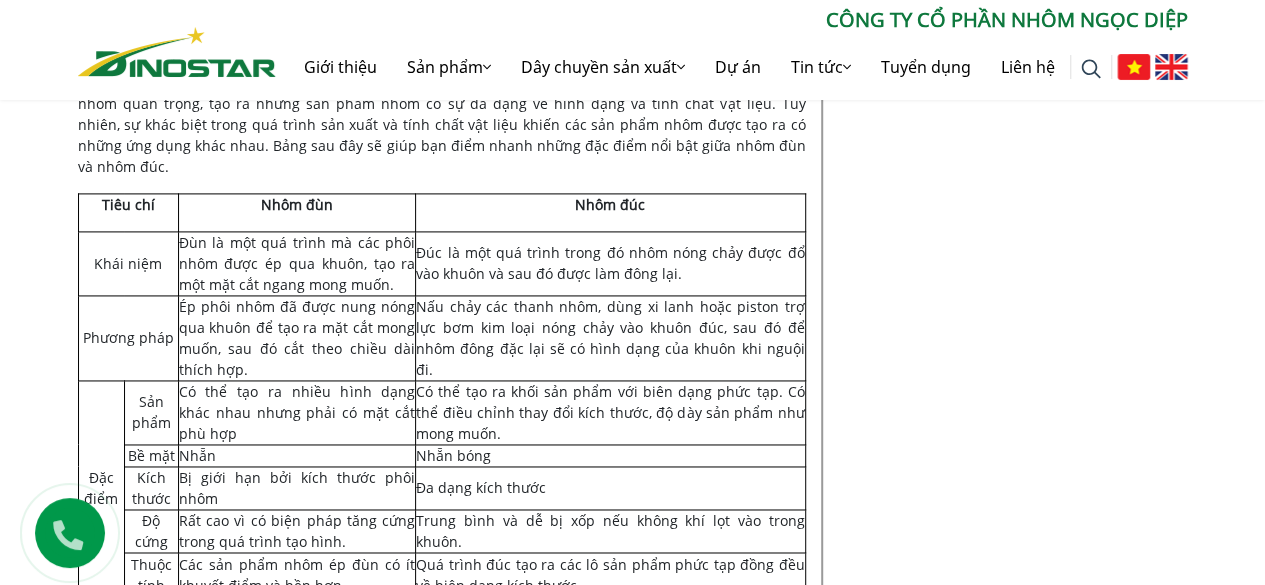 click on "Đùn là một quá trình mà các phôi nhôm được ép qua khuôn, tạo ra một mặt cắt ngang mong muốn." at bounding box center (297, 263) 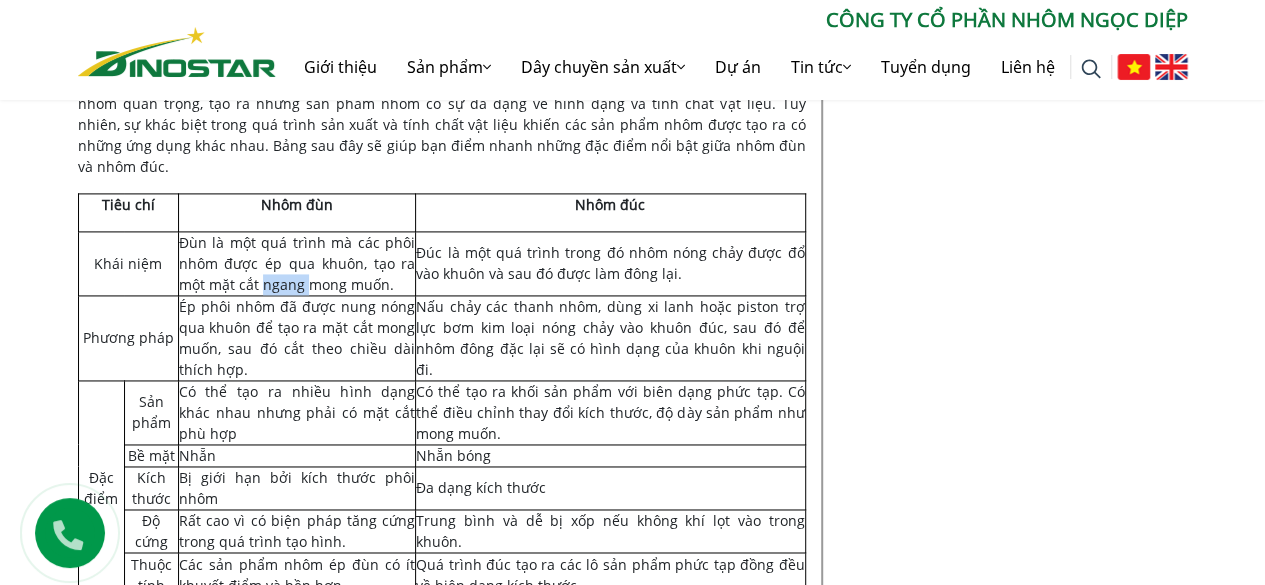 click on "Đùn là một quá trình mà các phôi nhôm được ép qua khuôn, tạo ra một mặt cắt ngang mong muốn." at bounding box center [297, 263] 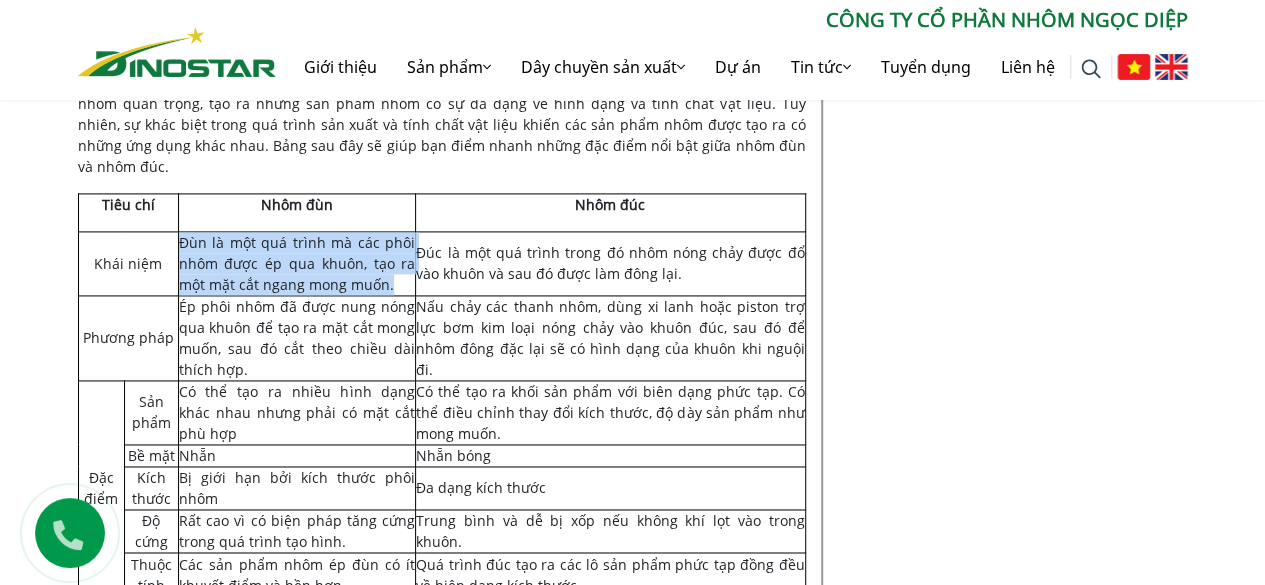 click on "Đùn là một quá trình mà các phôi nhôm được ép qua khuôn, tạo ra một mặt cắt ngang mong muốn." at bounding box center (297, 263) 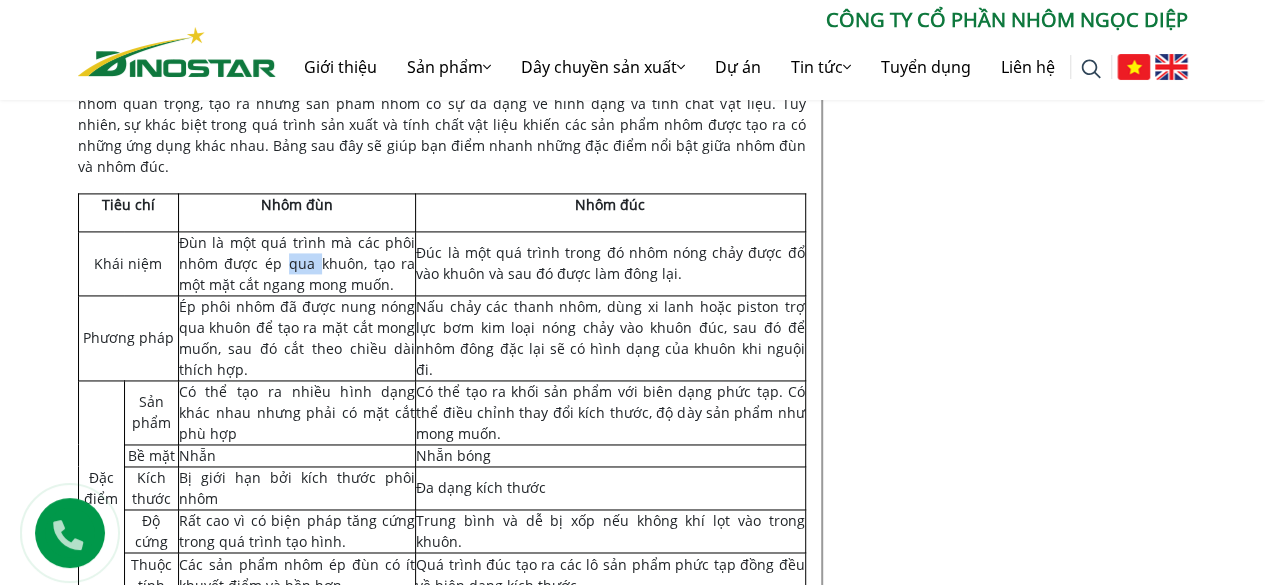 click on "Đùn là một quá trình mà các phôi nhôm được ép qua khuôn, tạo ra một mặt cắt ngang mong muốn." at bounding box center [297, 263] 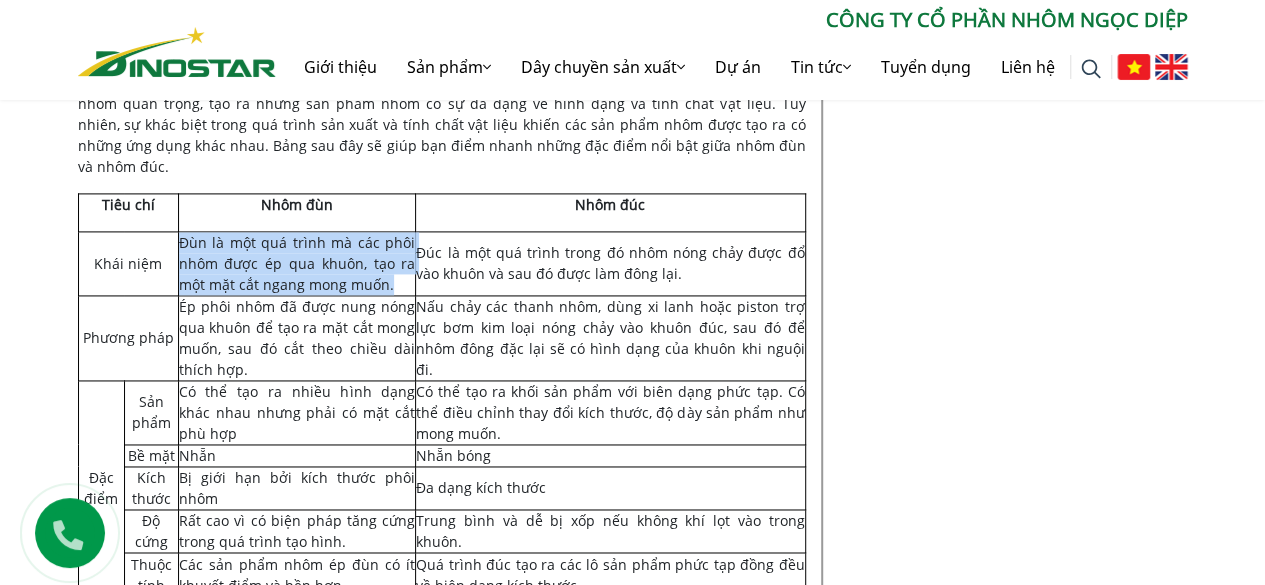 click on "Đùn là một quá trình mà các phôi nhôm được ép qua khuôn, tạo ra một mặt cắt ngang mong muốn." at bounding box center (297, 263) 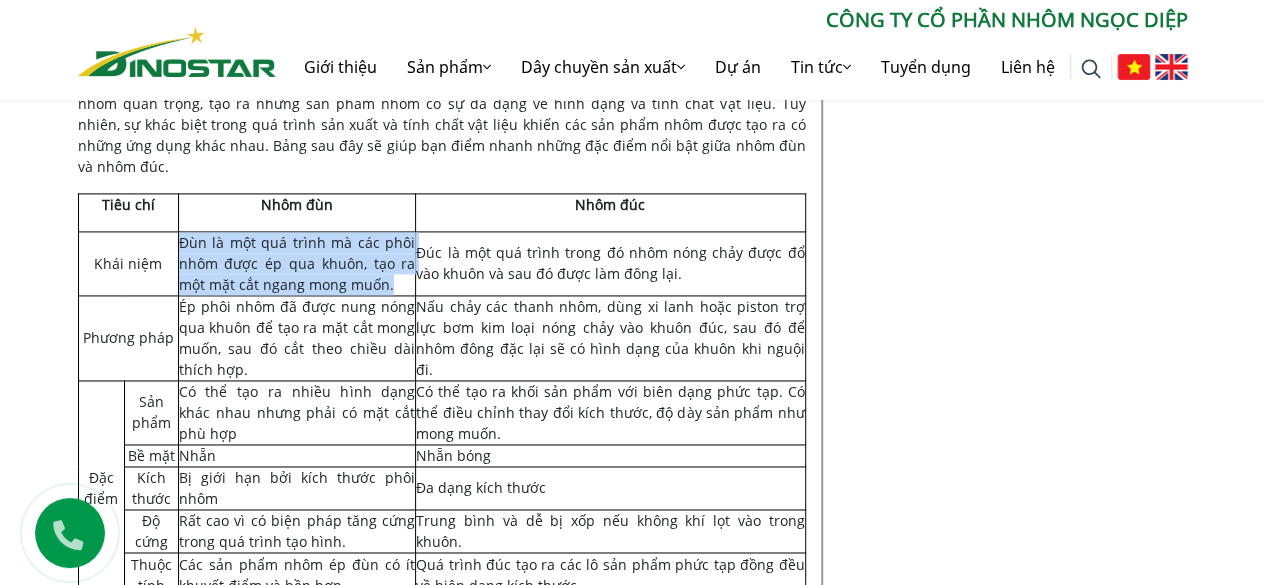 click on "Đùn là một quá trình mà các phôi nhôm được ép qua khuôn, tạo ra một mặt cắt ngang mong muốn." at bounding box center [297, 263] 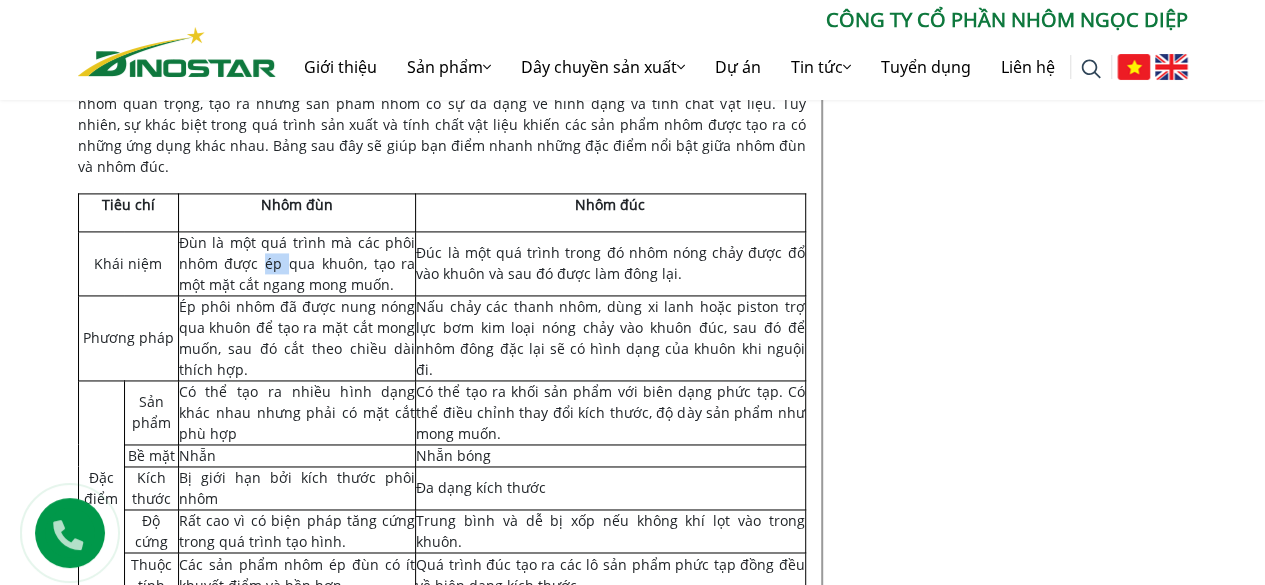 click on "Đùn là một quá trình mà các phôi nhôm được ép qua khuôn, tạo ra một mặt cắt ngang mong muốn." at bounding box center [297, 263] 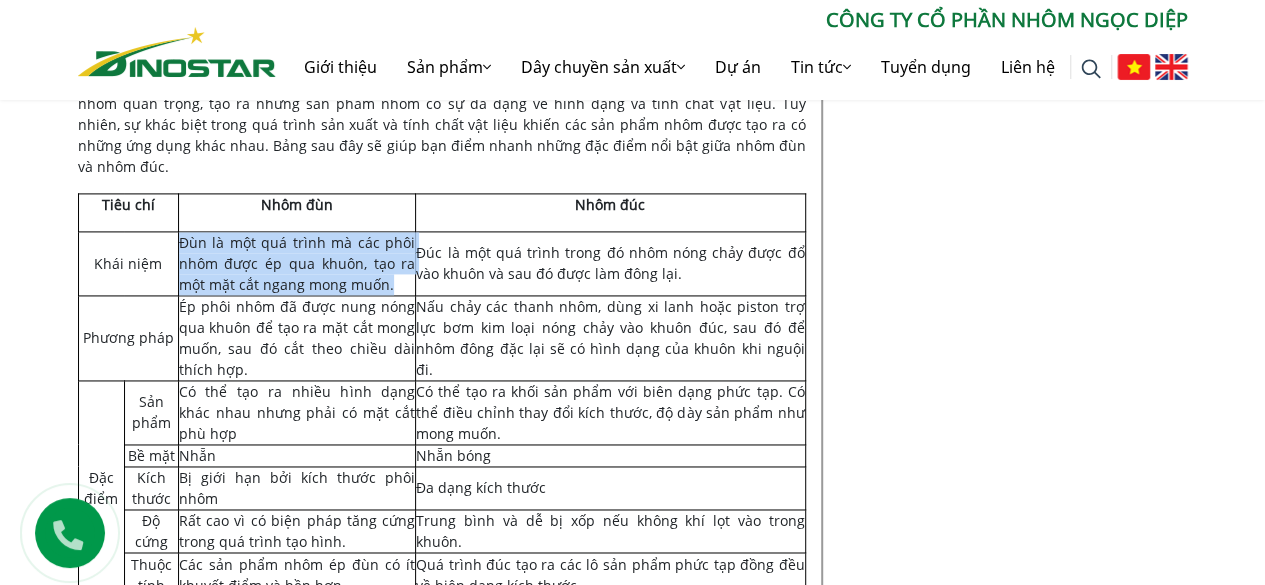 click on "Đùn là một quá trình mà các phôi nhôm được ép qua khuôn, tạo ra một mặt cắt ngang mong muốn." at bounding box center [297, 263] 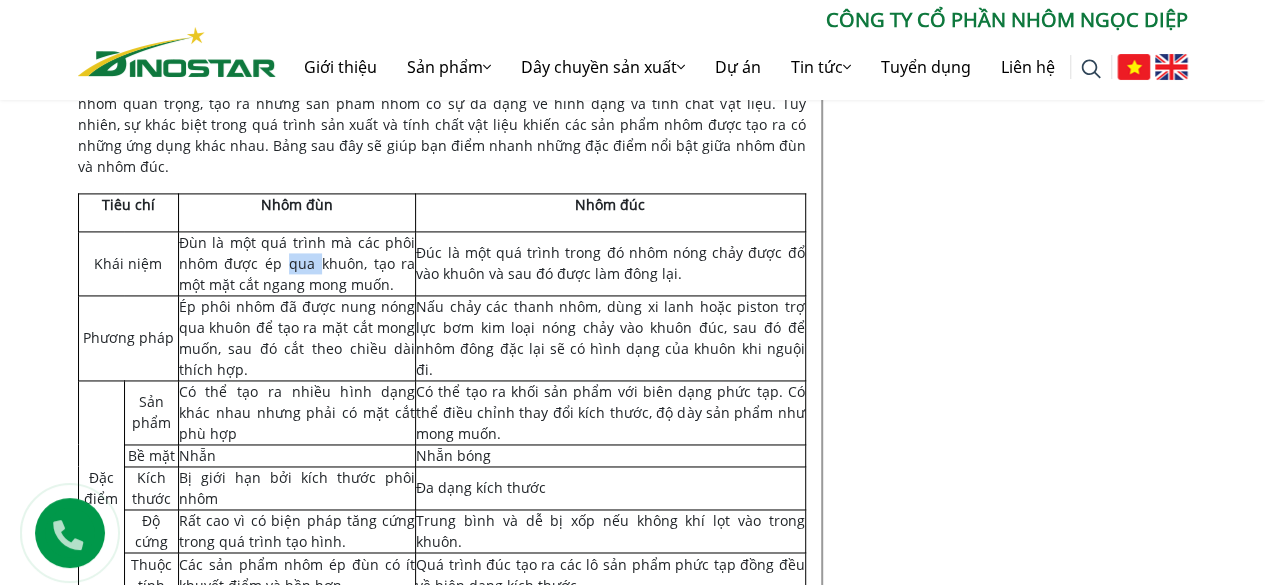 click on "Đùn là một quá trình mà các phôi nhôm được ép qua khuôn, tạo ra một mặt cắt ngang mong muốn." at bounding box center (297, 263) 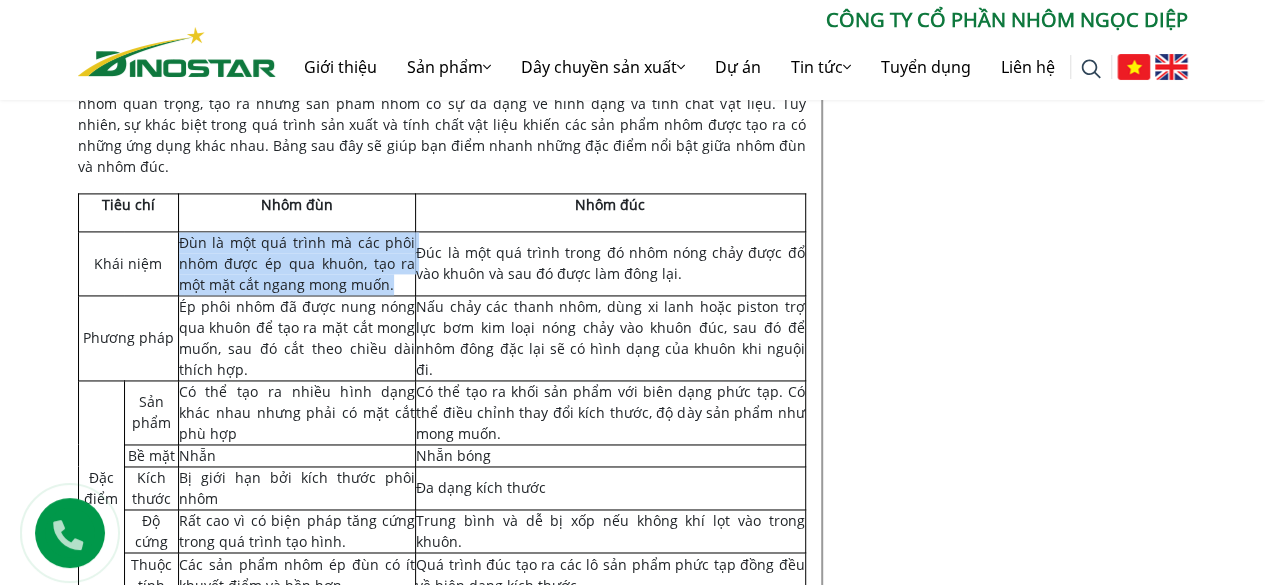 click on "Đùn là một quá trình mà các phôi nhôm được ép qua khuôn, tạo ra một mặt cắt ngang mong muốn." at bounding box center [297, 263] 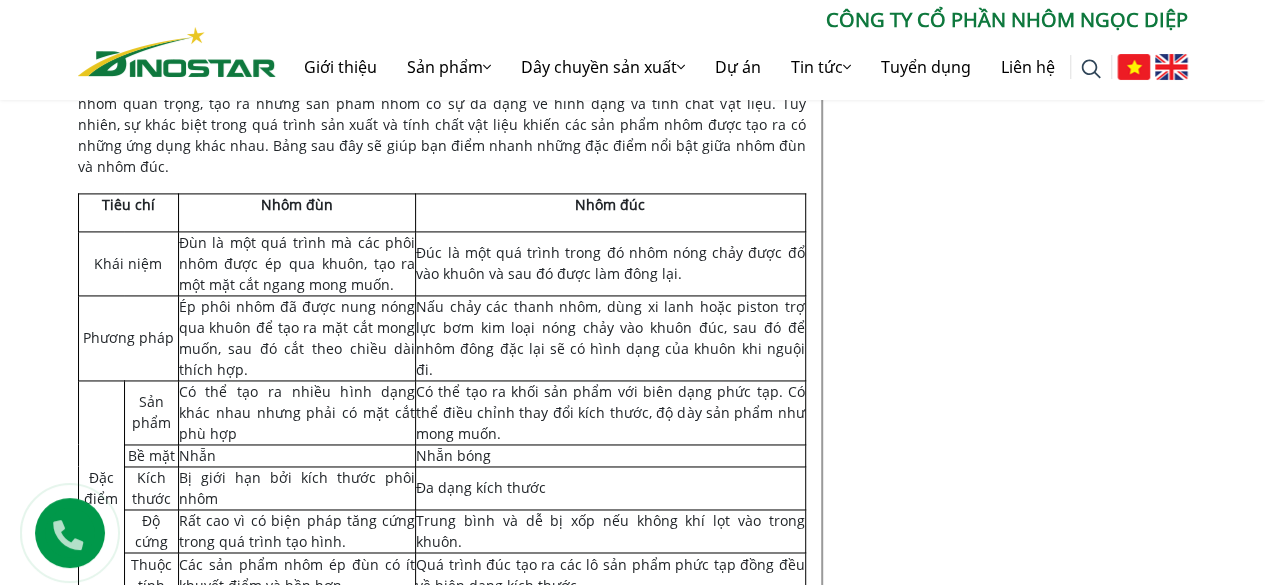 click on "Ép phôi nhôm đã được nung nóng qua khuôn để tạo ra mặt cắt mong muốn, sau đó cắt theo chiều dài thích hợp." at bounding box center (297, 337) 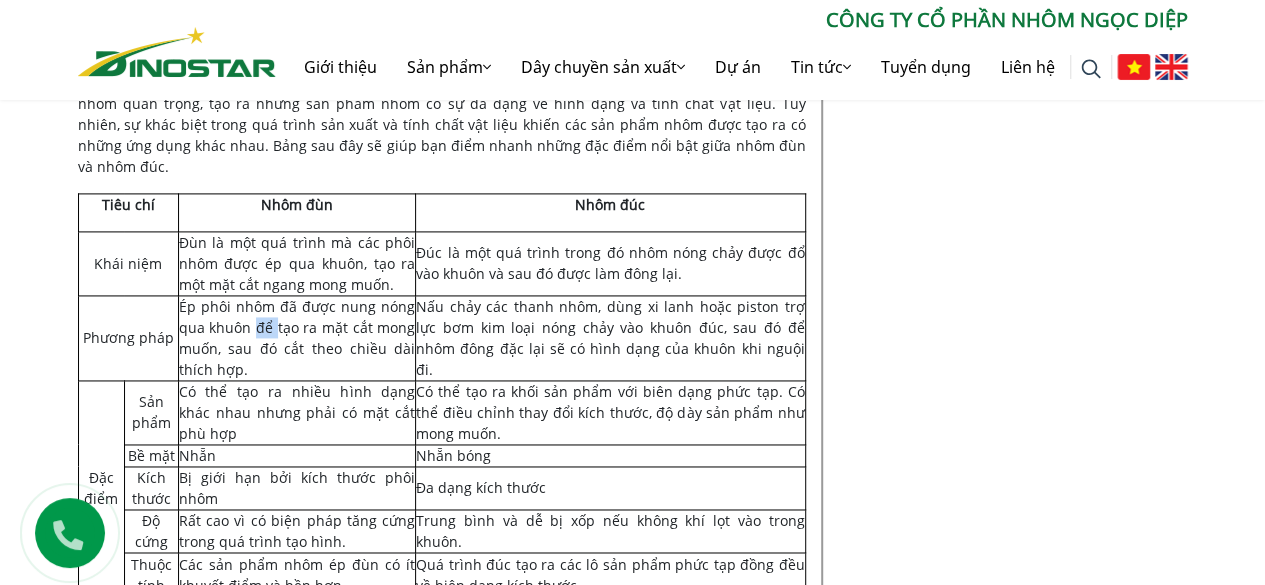 click on "Ép phôi nhôm đã được nung nóng qua khuôn để tạo ra mặt cắt mong muốn, sau đó cắt theo chiều dài thích hợp." at bounding box center [297, 337] 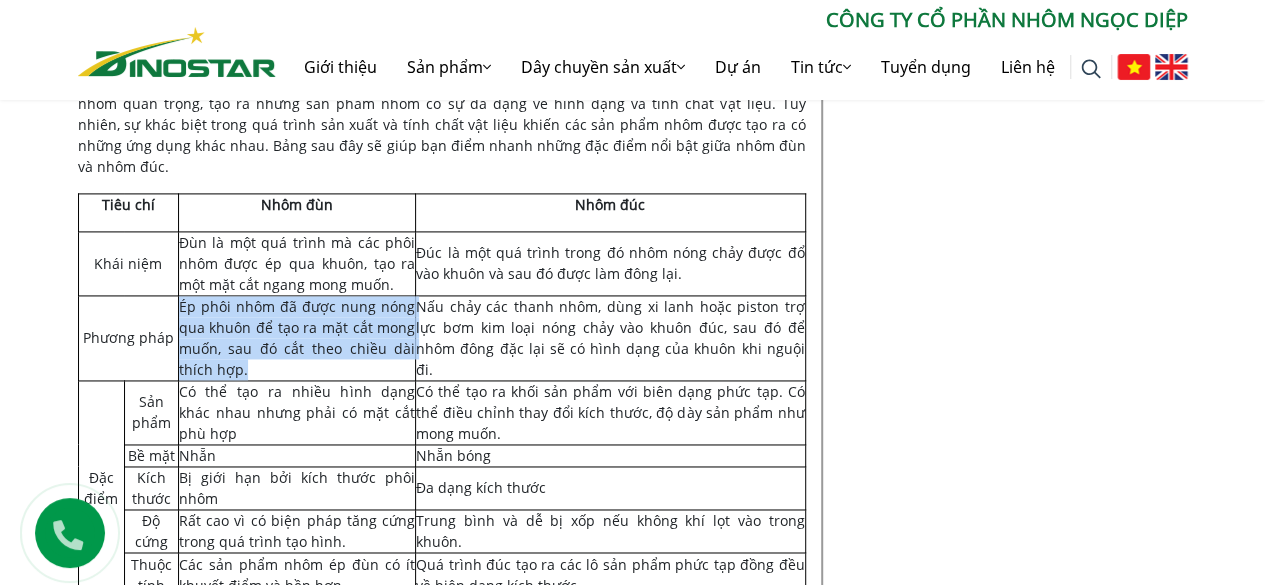 click on "Ép phôi nhôm đã được nung nóng qua khuôn để tạo ra mặt cắt mong muốn, sau đó cắt theo chiều dài thích hợp." at bounding box center (297, 337) 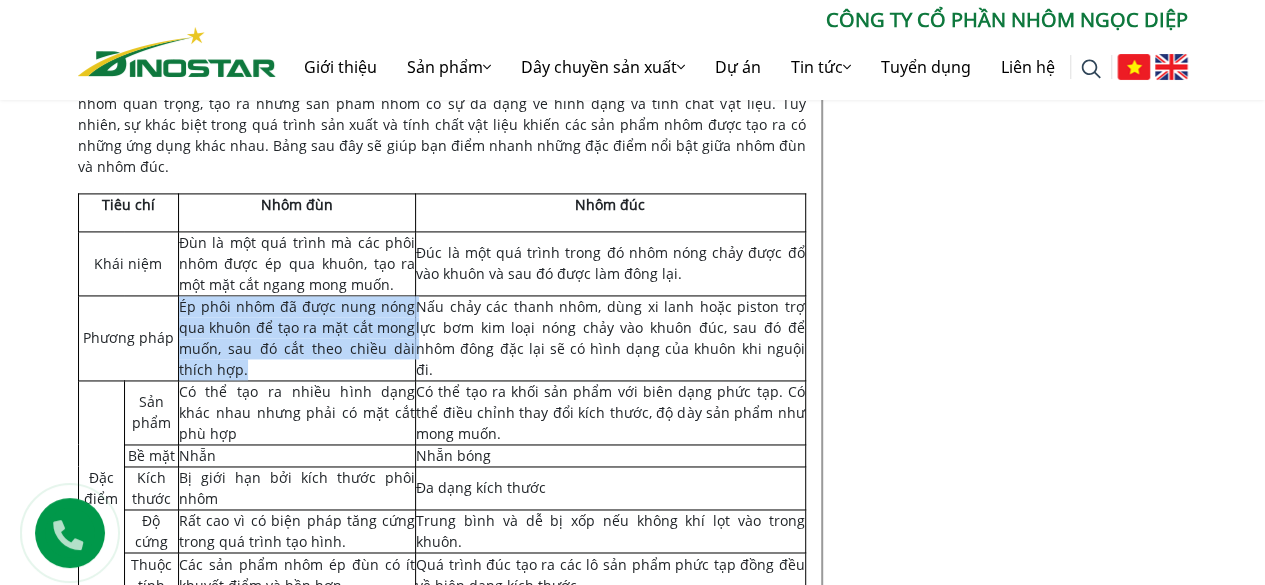 click on "Ép phôi nhôm đã được nung nóng qua khuôn để tạo ra mặt cắt mong muốn, sau đó cắt theo chiều dài thích hợp." at bounding box center (297, 338) 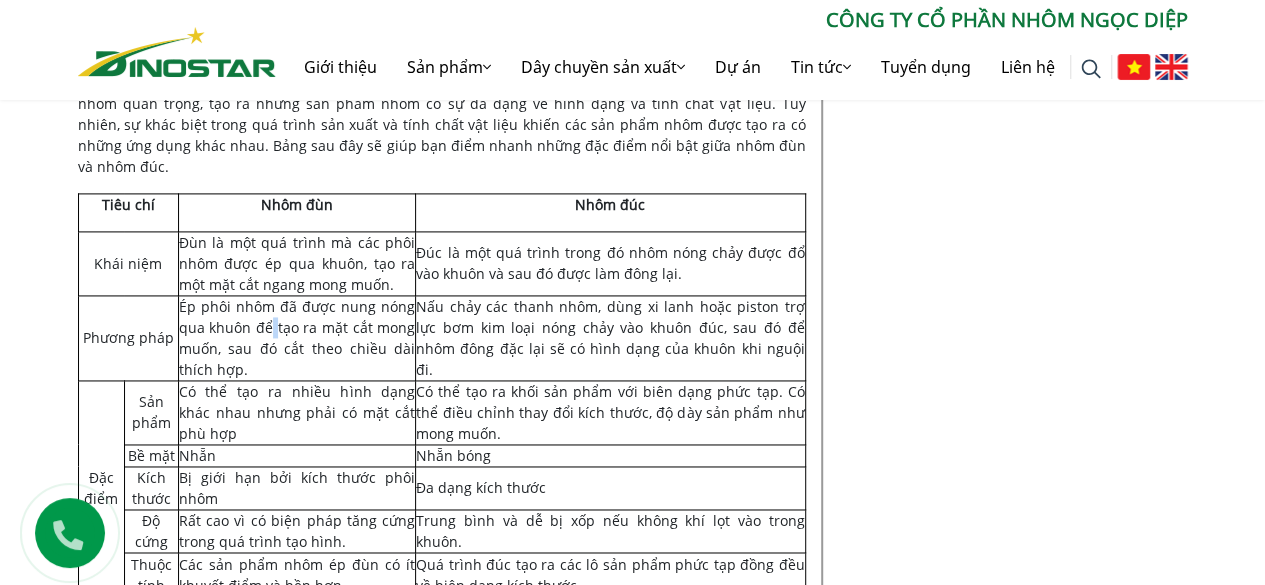 click on "Ép phôi nhôm đã được nung nóng qua khuôn để tạo ra mặt cắt mong muốn, sau đó cắt theo chiều dài thích hợp." at bounding box center (297, 338) 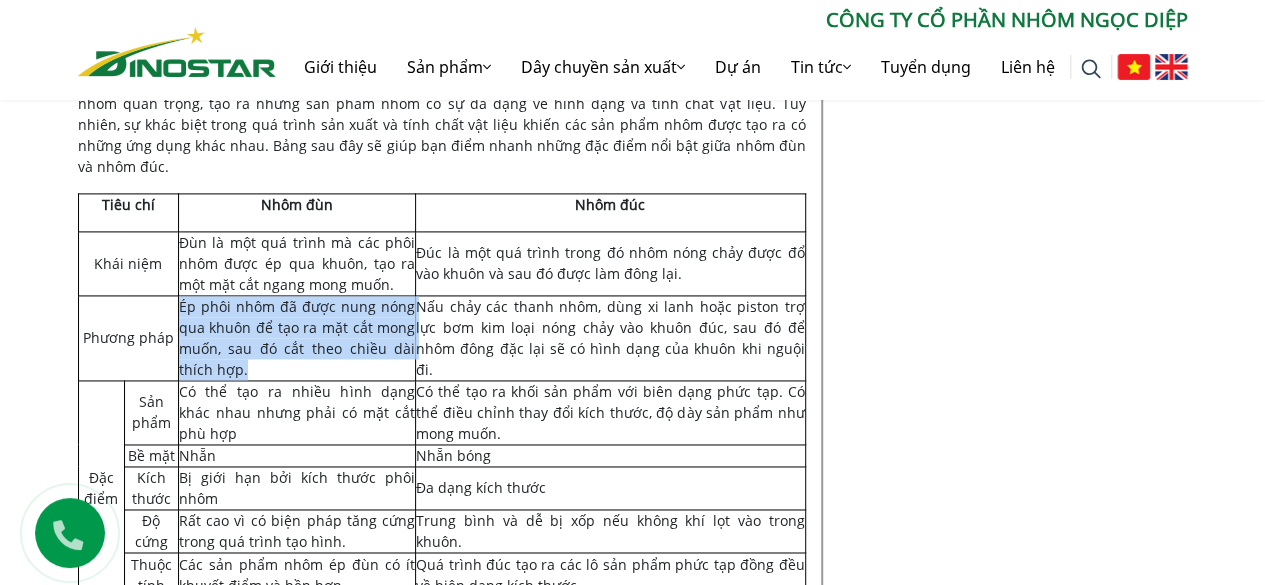 click on "Ép phôi nhôm đã được nung nóng qua khuôn để tạo ra mặt cắt mong muốn, sau đó cắt theo chiều dài thích hợp." at bounding box center (297, 338) 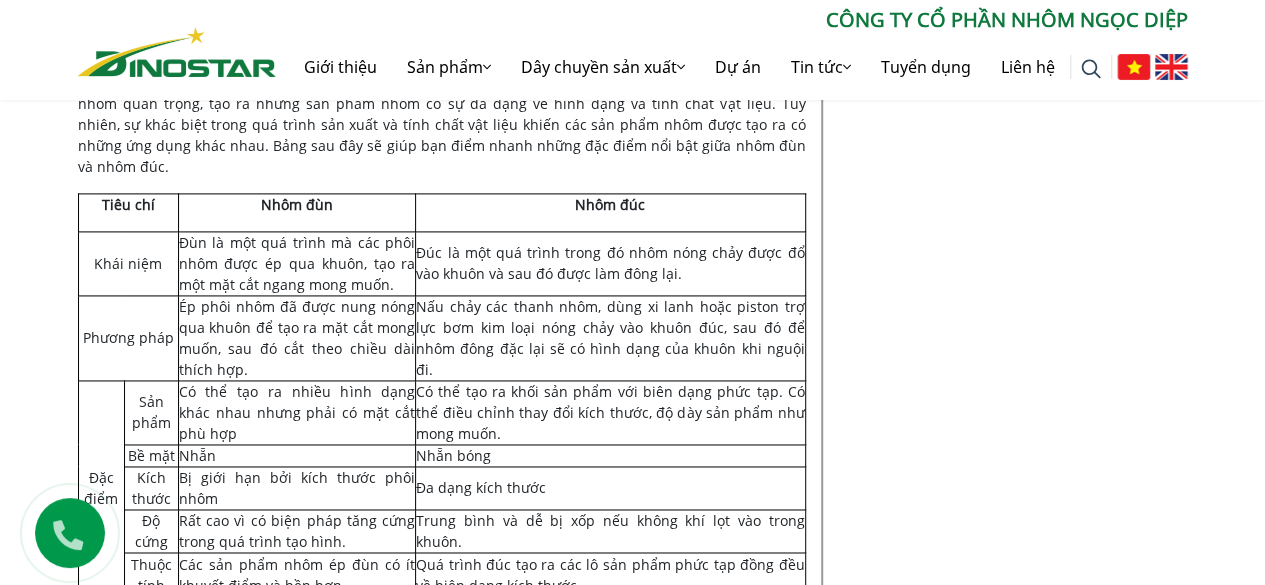click on "Nấu chảy các thanh nhôm, dùng xi lanh hoặc piston trợ lực bơm kim loại nóng chảy vào khuôn đúc, sau đó để nhôm đông đặc lại sẽ có hình dạng của khuôn khi nguội đi." at bounding box center (610, 338) 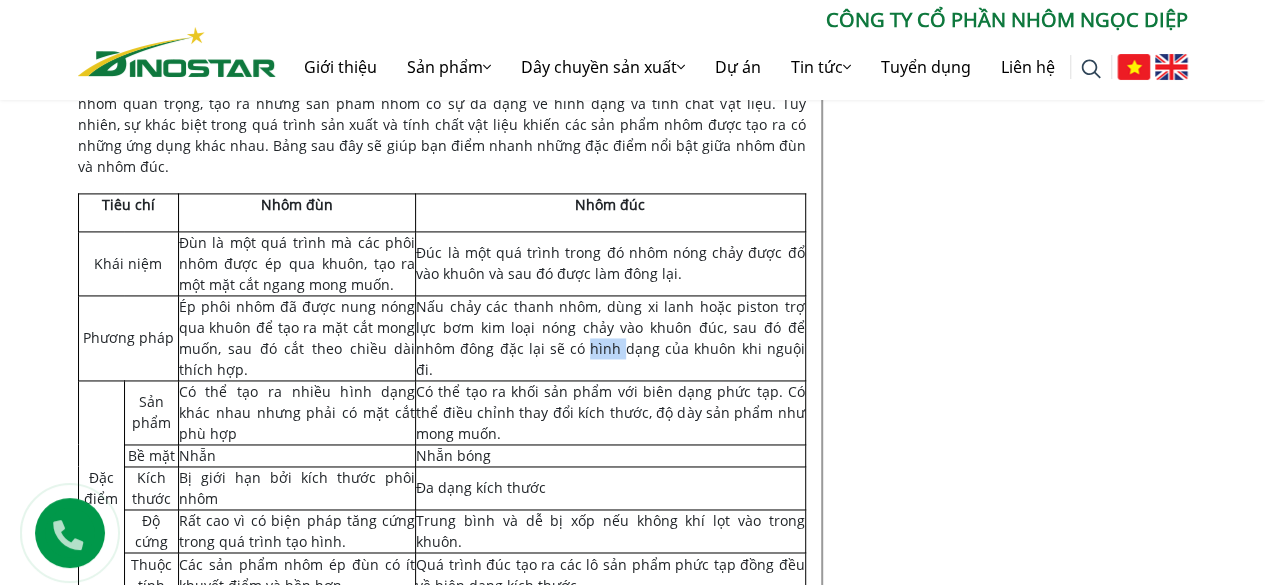 click on "Nấu chảy các thanh nhôm, dùng xi lanh hoặc piston trợ lực bơm kim loại nóng chảy vào khuôn đúc, sau đó để nhôm đông đặc lại sẽ có hình dạng của khuôn khi nguội đi." at bounding box center [610, 338] 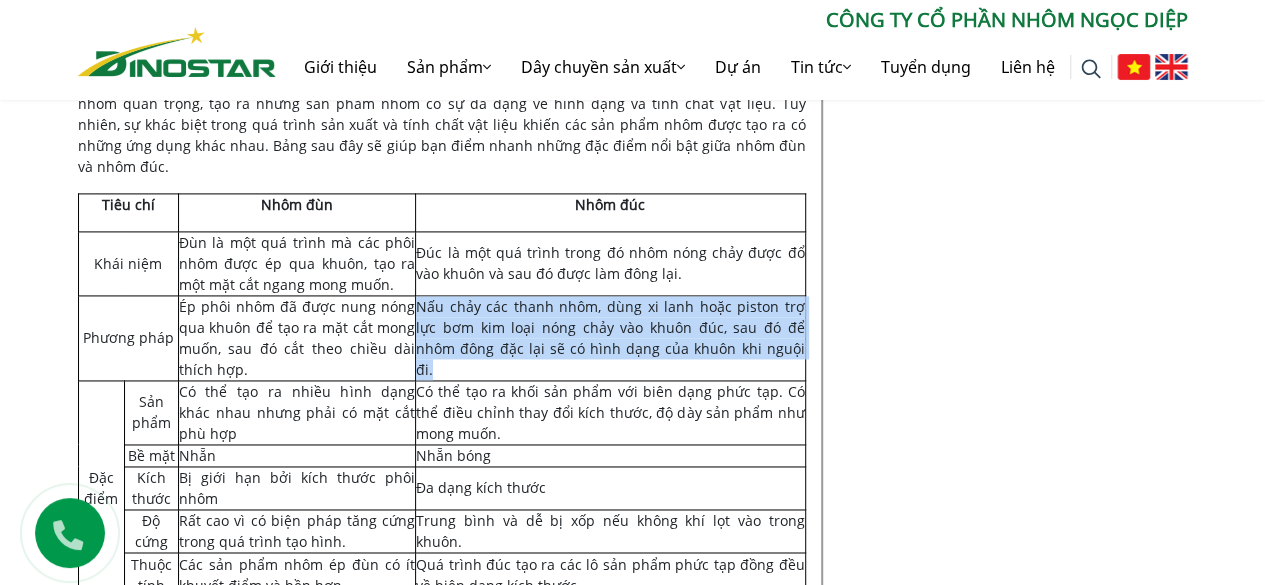 click on "Nấu chảy các thanh nhôm, dùng xi lanh hoặc piston trợ lực bơm kim loại nóng chảy vào khuôn đúc, sau đó để nhôm đông đặc lại sẽ có hình dạng của khuôn khi nguội đi." at bounding box center (610, 338) 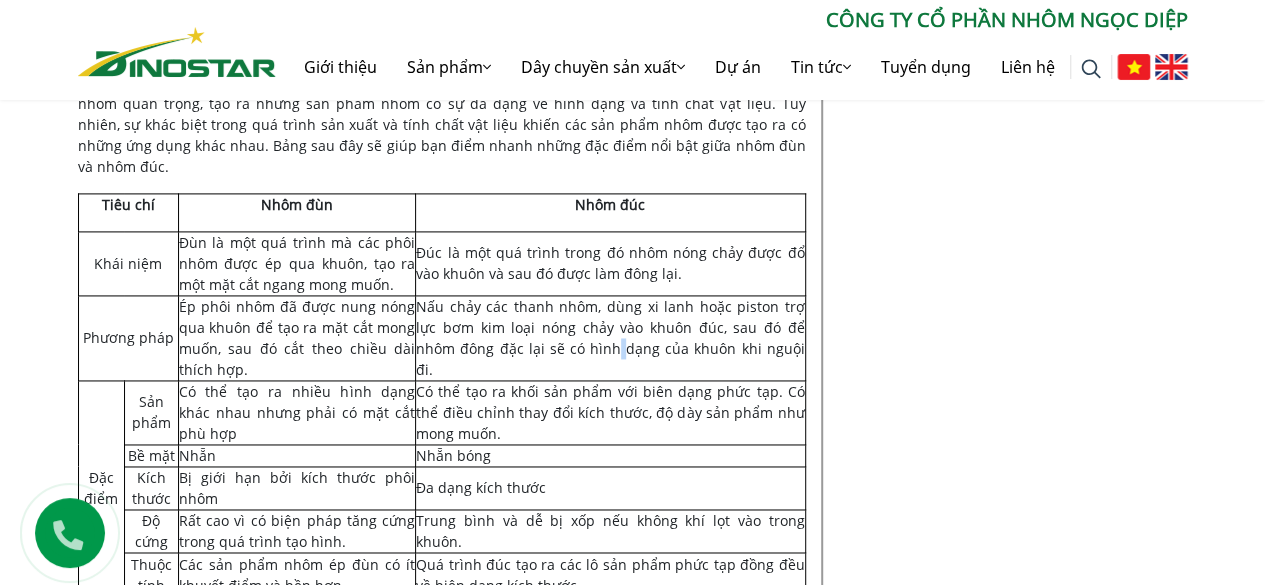 click on "Nấu chảy các thanh nhôm, dùng xi lanh hoặc piston trợ lực bơm kim loại nóng chảy vào khuôn đúc, sau đó để nhôm đông đặc lại sẽ có hình dạng của khuôn khi nguội đi." at bounding box center [610, 338] 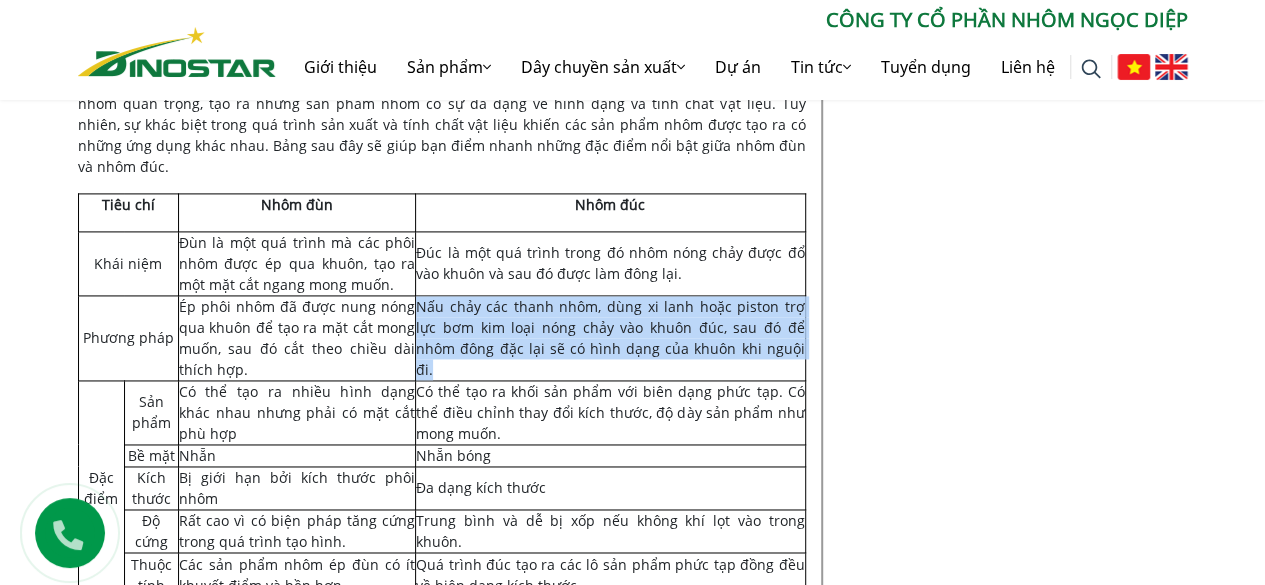 click on "Nấu chảy các thanh nhôm, dùng xi lanh hoặc piston trợ lực bơm kim loại nóng chảy vào khuôn đúc, sau đó để nhôm đông đặc lại sẽ có hình dạng của khuôn khi nguội đi." at bounding box center [610, 338] 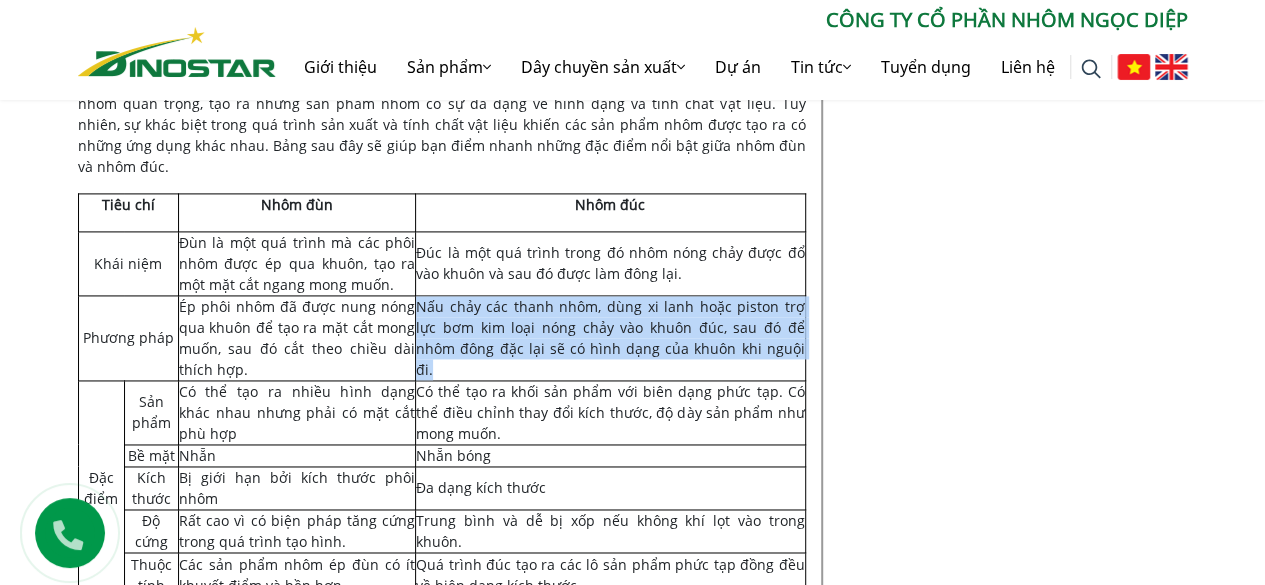 click on "Nấu chảy các thanh nhôm, dùng xi lanh hoặc piston trợ lực bơm kim loại nóng chảy vào khuôn đúc, sau đó để nhôm đông đặc lại sẽ có hình dạng của khuôn khi nguội đi." at bounding box center (610, 337) 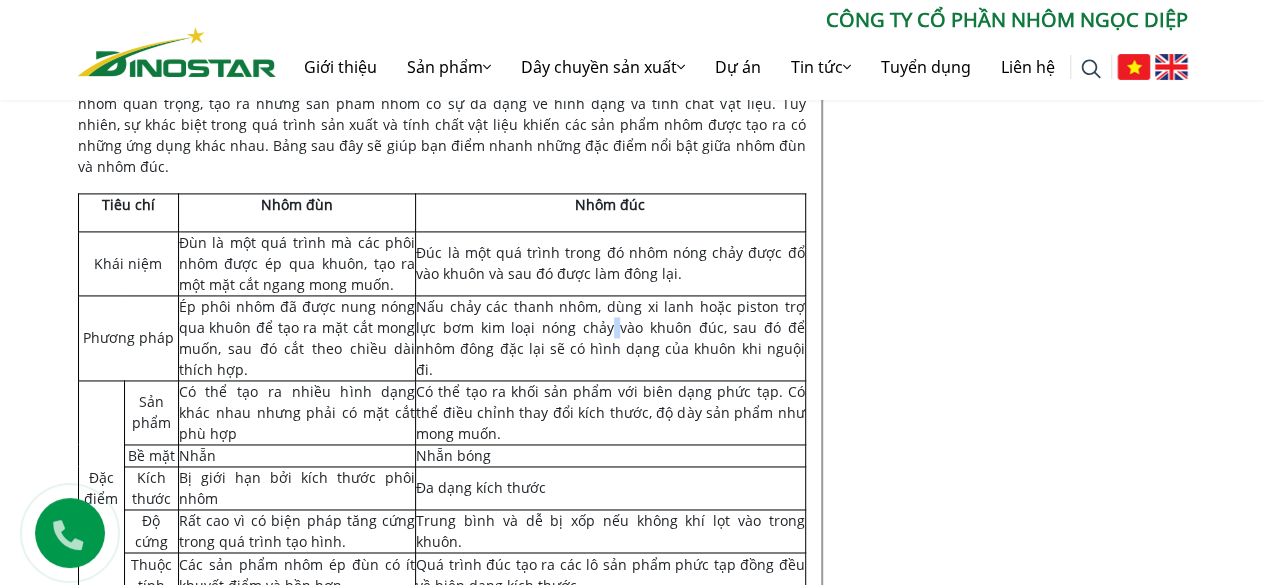 click on "Nấu chảy các thanh nhôm, dùng xi lanh hoặc piston trợ lực bơm kim loại nóng chảy vào khuôn đúc, sau đó để nhôm đông đặc lại sẽ có hình dạng của khuôn khi nguội đi." at bounding box center (610, 337) 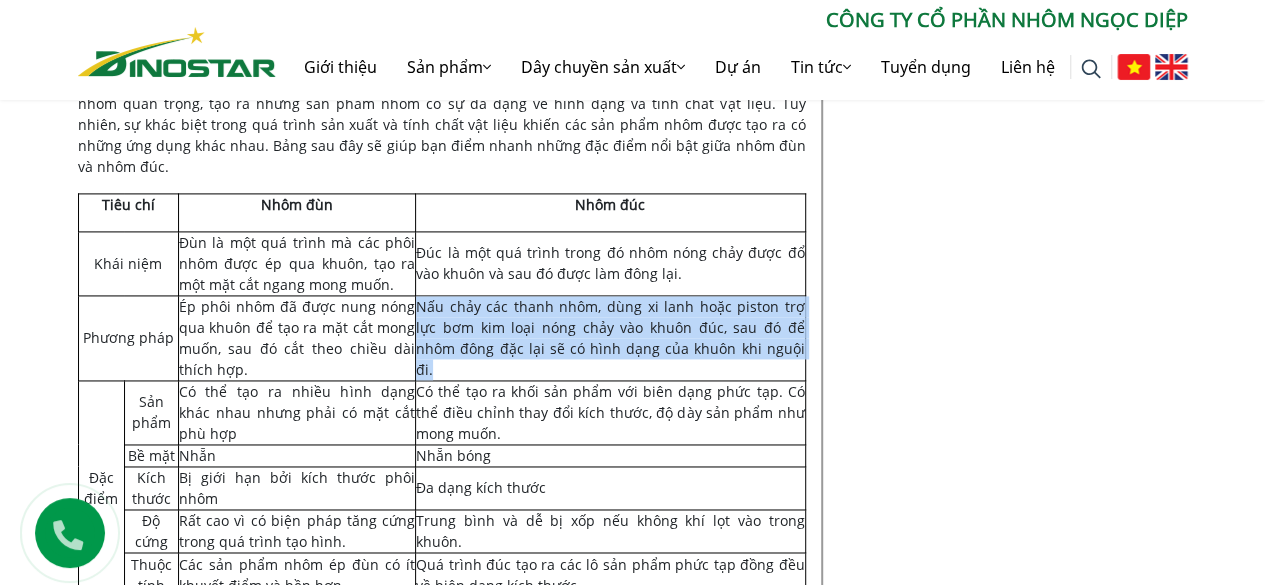 click on "Nấu chảy các thanh nhôm, dùng xi lanh hoặc piston trợ lực bơm kim loại nóng chảy vào khuôn đúc, sau đó để nhôm đông đặc lại sẽ có hình dạng của khuôn khi nguội đi." at bounding box center (610, 337) 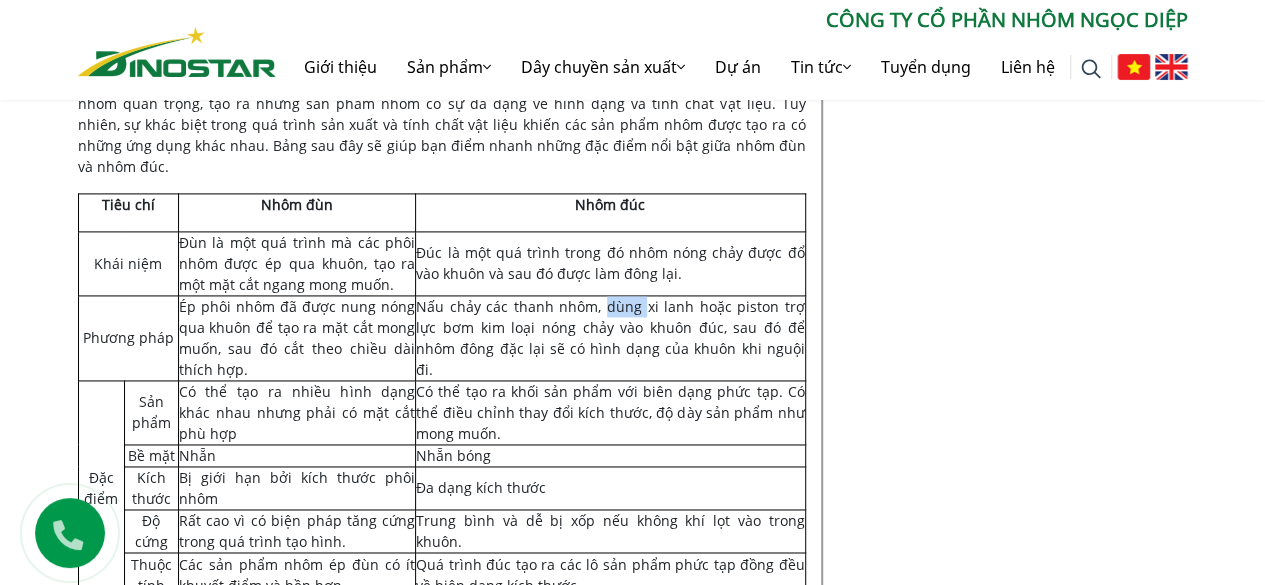 click on "Nấu chảy các thanh nhôm, dùng xi lanh hoặc piston trợ lực bơm kim loại nóng chảy vào khuôn đúc, sau đó để nhôm đông đặc lại sẽ có hình dạng của khuôn khi nguội đi." at bounding box center [610, 337] 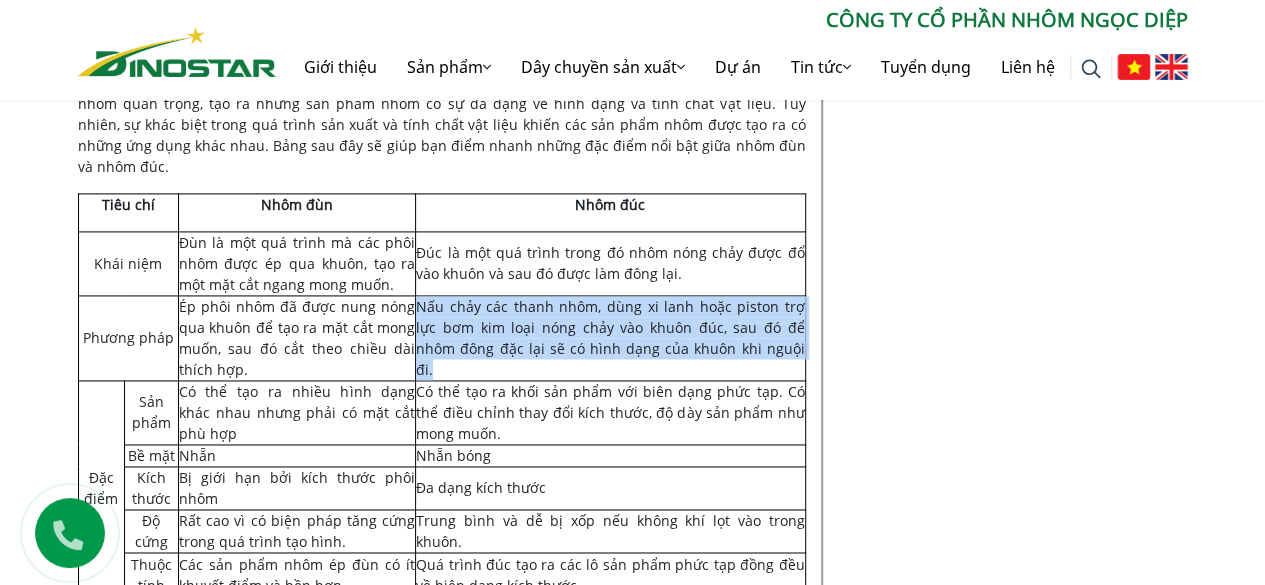 click on "Nấu chảy các thanh nhôm, dùng xi lanh hoặc piston trợ lực bơm kim loại nóng chảy vào khuôn đúc, sau đó để nhôm đông đặc lại sẽ có hình dạng của khuôn khi nguội đi." at bounding box center (610, 337) 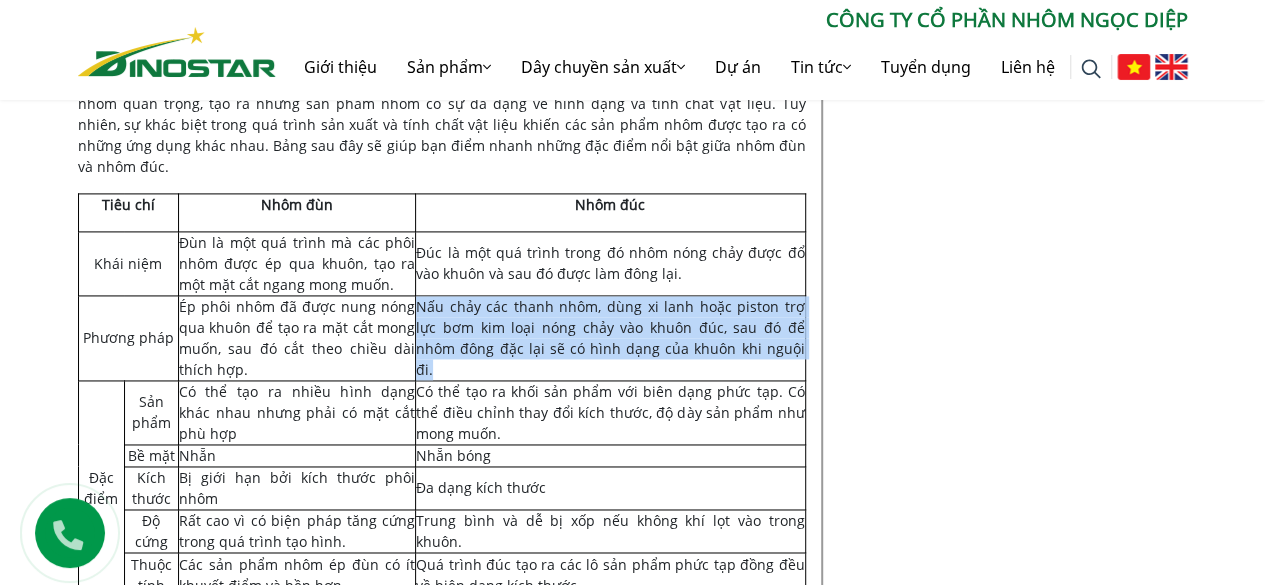 click on "Nấu chảy các thanh nhôm, dùng xi lanh hoặc piston trợ lực bơm kim loại nóng chảy vào khuôn đúc, sau đó để nhôm đông đặc lại sẽ có hình dạng của khuôn khi nguội đi." at bounding box center [610, 338] 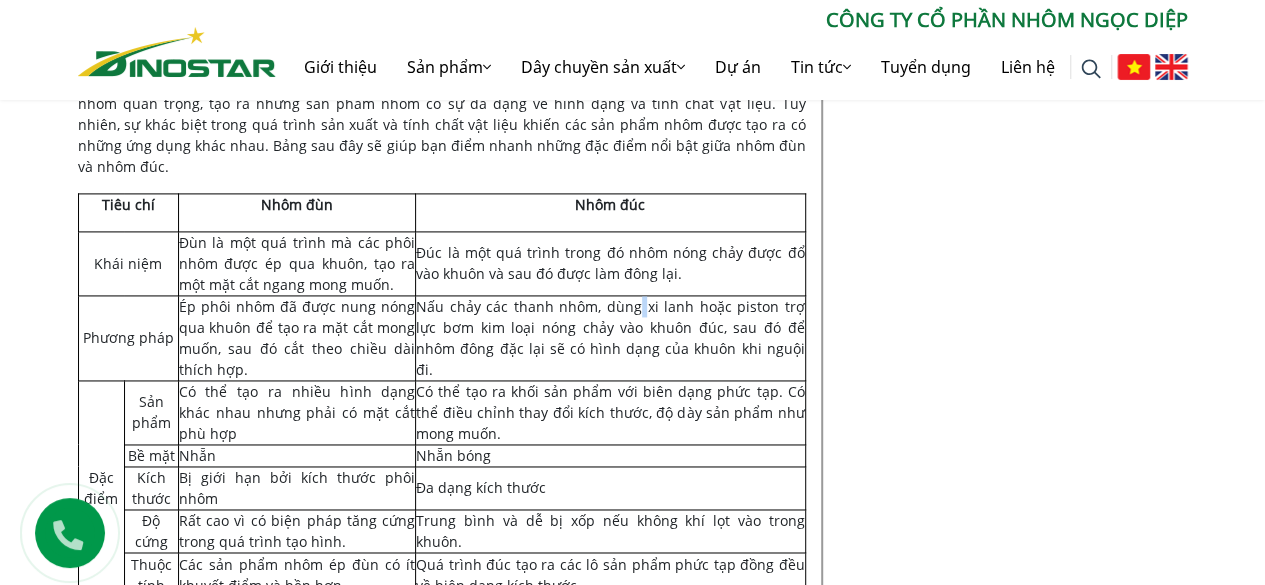 click on "Nấu chảy các thanh nhôm, dùng xi lanh hoặc piston trợ lực bơm kim loại nóng chảy vào khuôn đúc, sau đó để nhôm đông đặc lại sẽ có hình dạng của khuôn khi nguội đi." at bounding box center [610, 338] 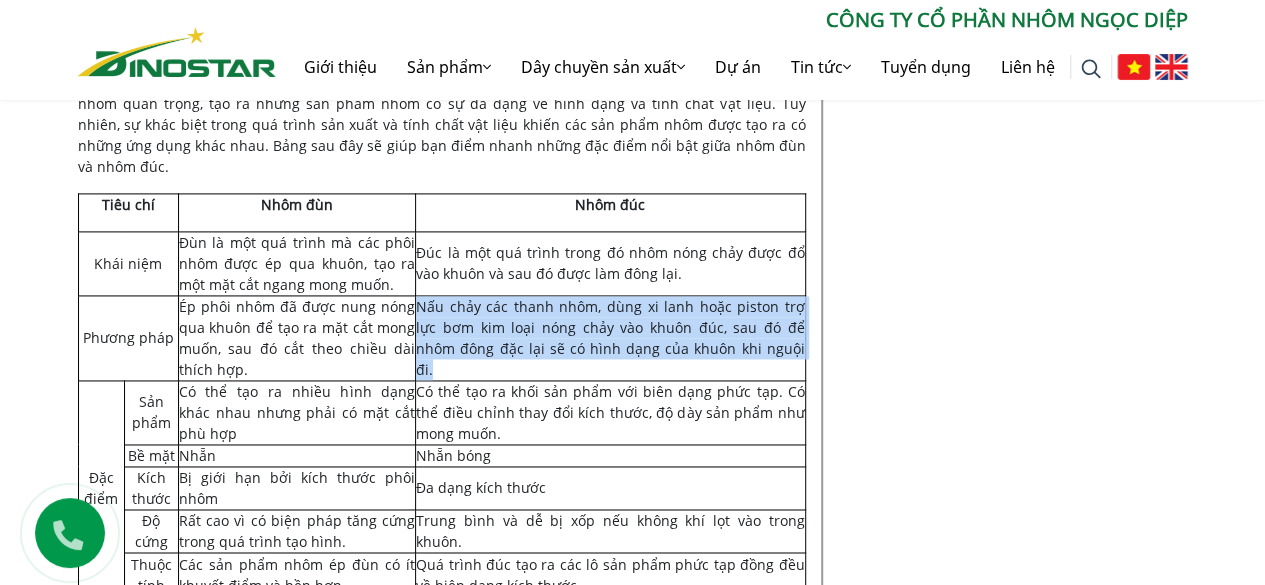 click on "Nấu chảy các thanh nhôm, dùng xi lanh hoặc piston trợ lực bơm kim loại nóng chảy vào khuôn đúc, sau đó để nhôm đông đặc lại sẽ có hình dạng của khuôn khi nguội đi." at bounding box center [610, 338] 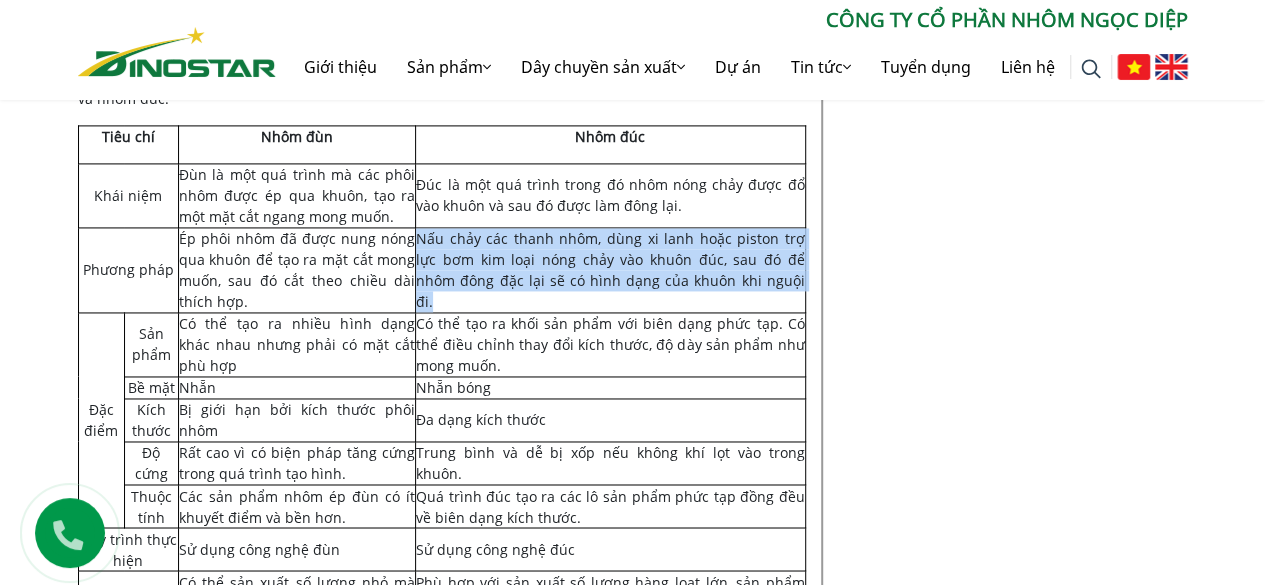 scroll, scrollTop: 1430, scrollLeft: 0, axis: vertical 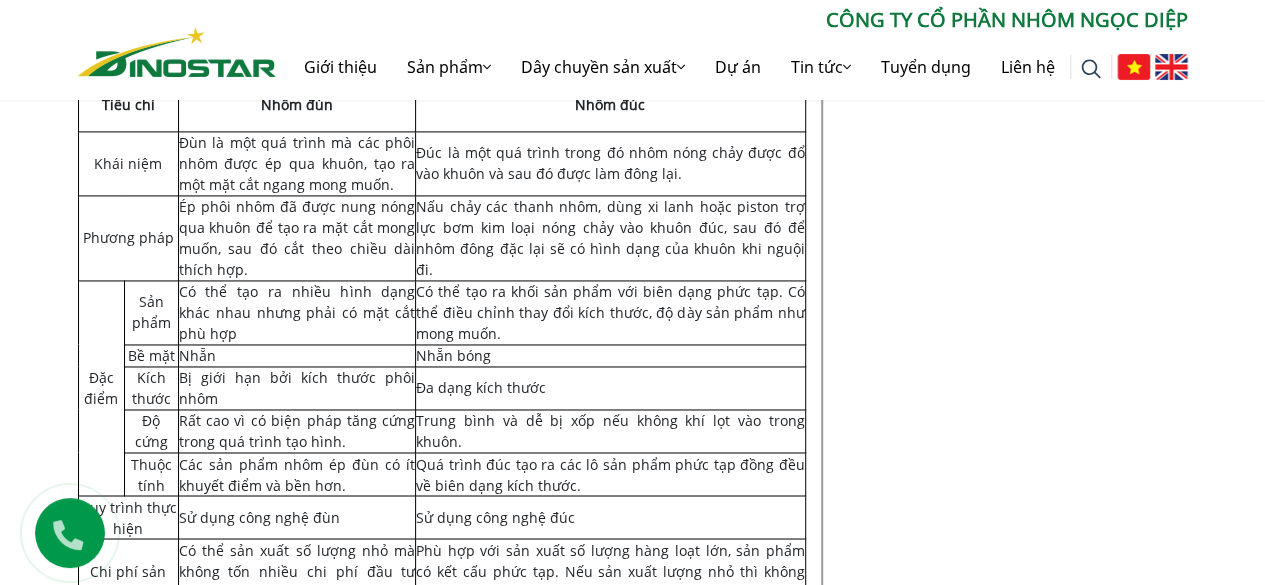 click on "Có thể tạo ra khối sản phẩm với biên dạng phức tạp. Có thể điều chỉnh thay đổi kích thước, độ dày sản phẩm như mong muốn." at bounding box center [610, 312] 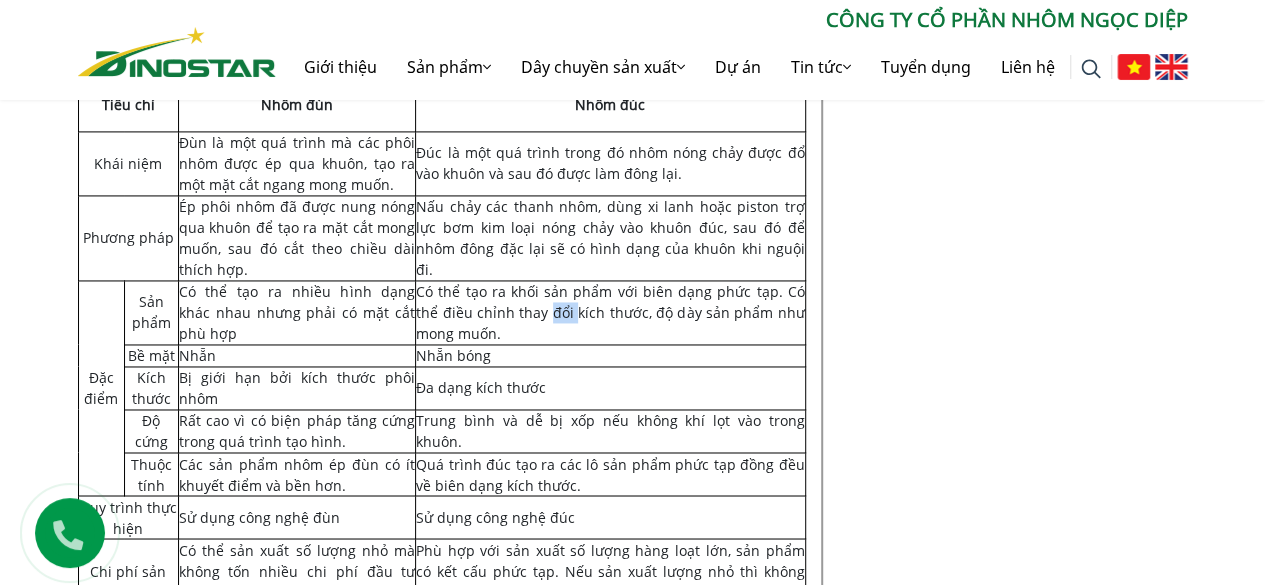 click on "Có thể tạo ra khối sản phẩm với biên dạng phức tạp. Có thể điều chỉnh thay đổi kích thước, độ dày sản phẩm như mong muốn." at bounding box center [610, 312] 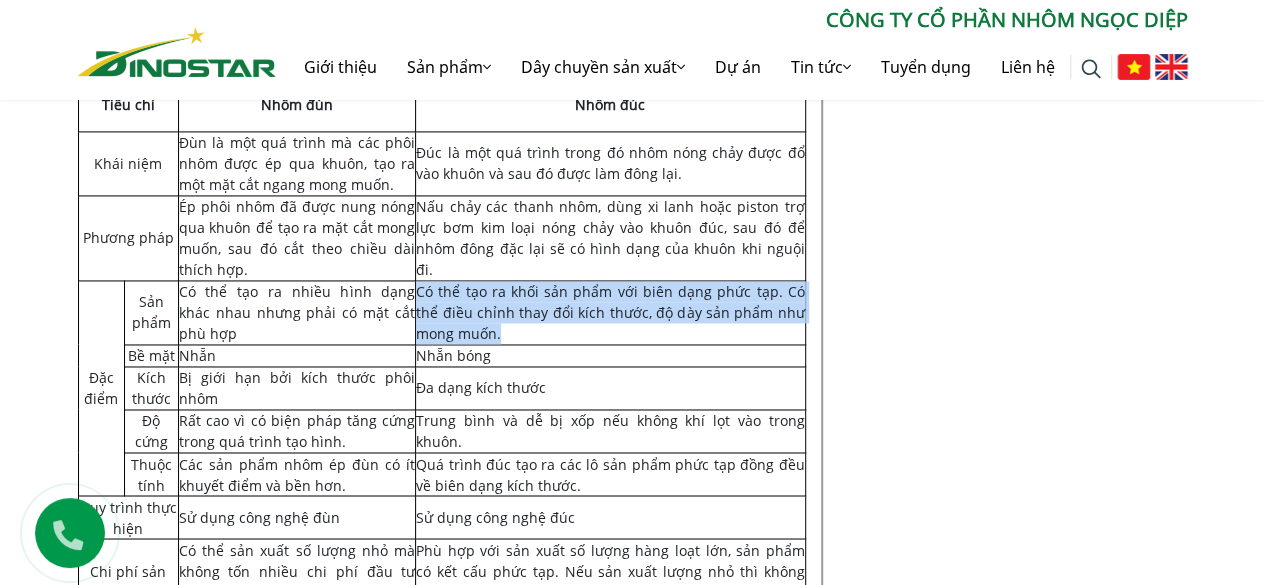 click on "Có thể tạo ra khối sản phẩm với biên dạng phức tạp. Có thể điều chỉnh thay đổi kích thước, độ dày sản phẩm như mong muốn." at bounding box center (610, 312) 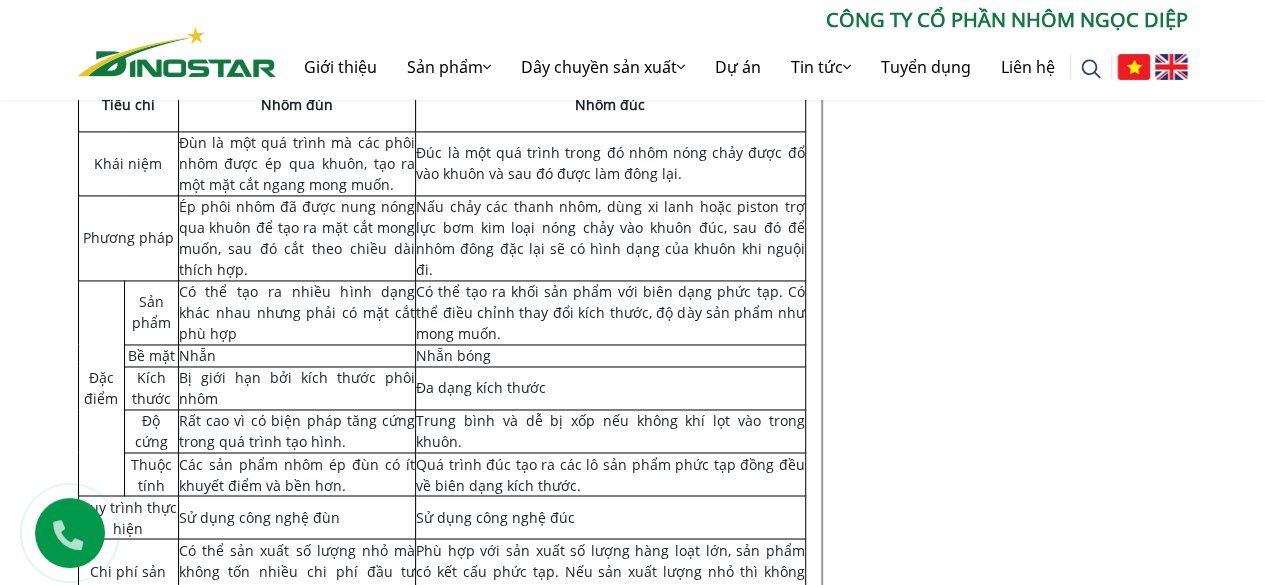 click on "Nấu chảy các thanh nhôm, dùng xi lanh hoặc piston trợ lực bơm kim loại nóng chảy vào khuôn đúc, sau đó để nhôm đông đặc lại sẽ có hình dạng của khuôn khi nguội đi." at bounding box center (610, 238) 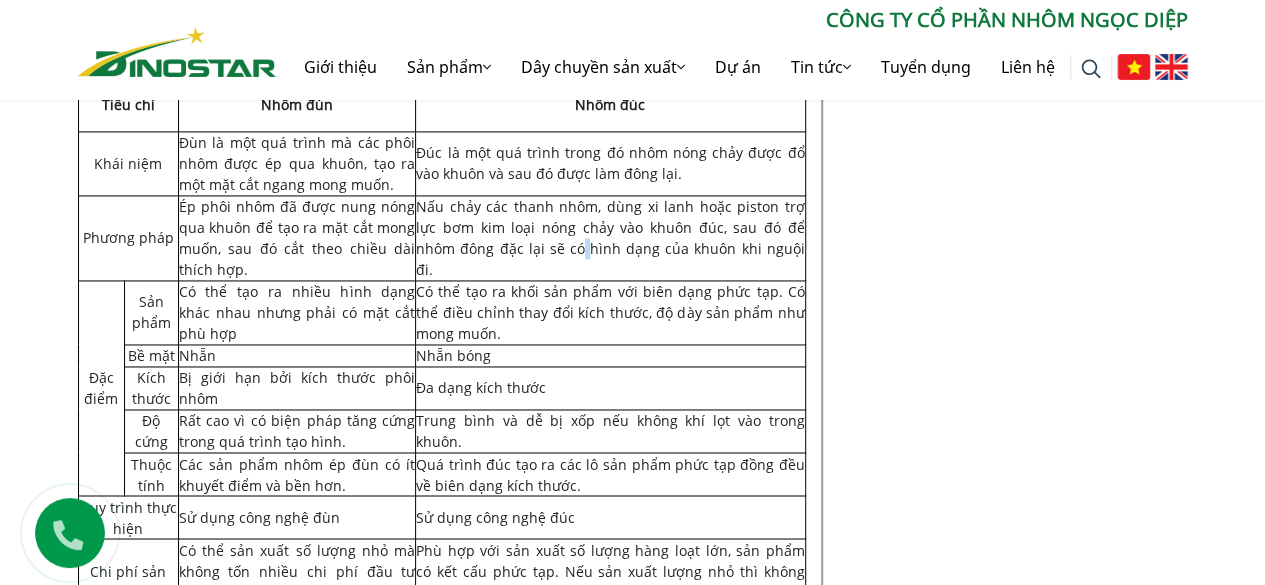 click on "Nấu chảy các thanh nhôm, dùng xi lanh hoặc piston trợ lực bơm kim loại nóng chảy vào khuôn đúc, sau đó để nhôm đông đặc lại sẽ có hình dạng của khuôn khi nguội đi." at bounding box center [610, 238] 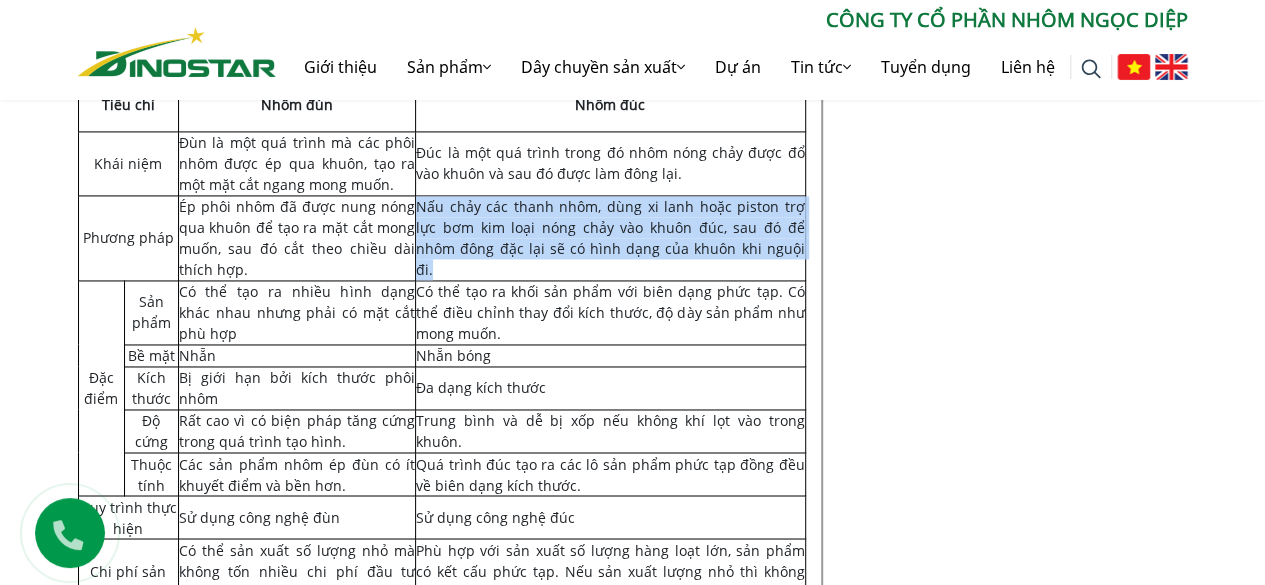 click on "Nấu chảy các thanh nhôm, dùng xi lanh hoặc piston trợ lực bơm kim loại nóng chảy vào khuôn đúc, sau đó để nhôm đông đặc lại sẽ có hình dạng của khuôn khi nguội đi." at bounding box center (610, 238) 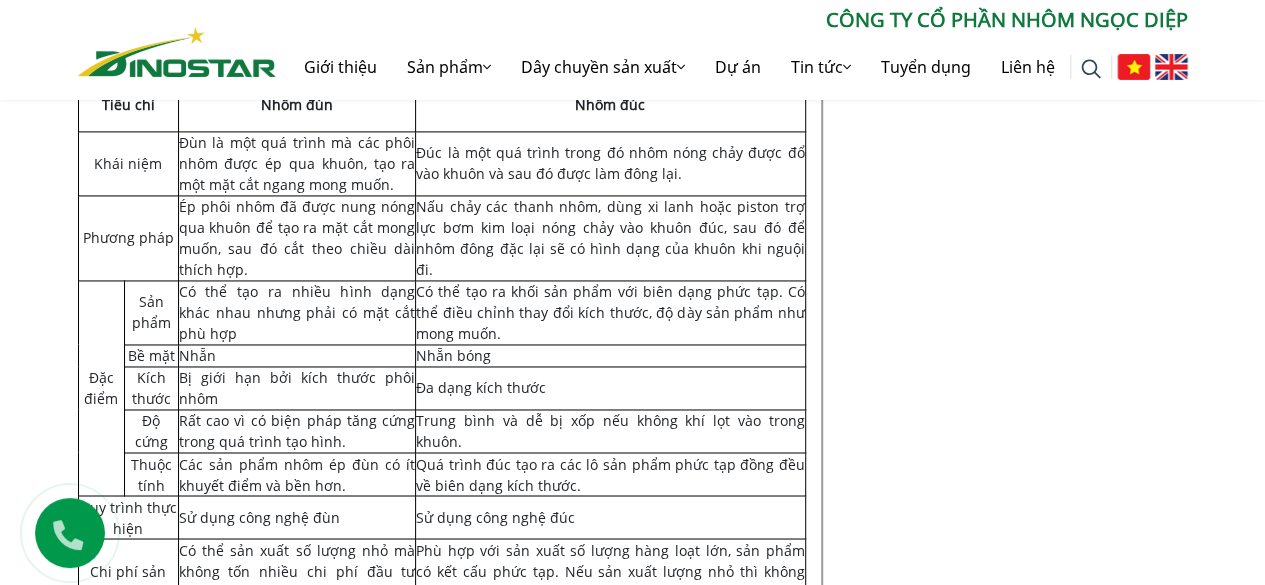click on "Có thể tạo ra nhiều hình dạng khác nhau nhưng phải có mặt cắt phù hợp" at bounding box center [297, 312] 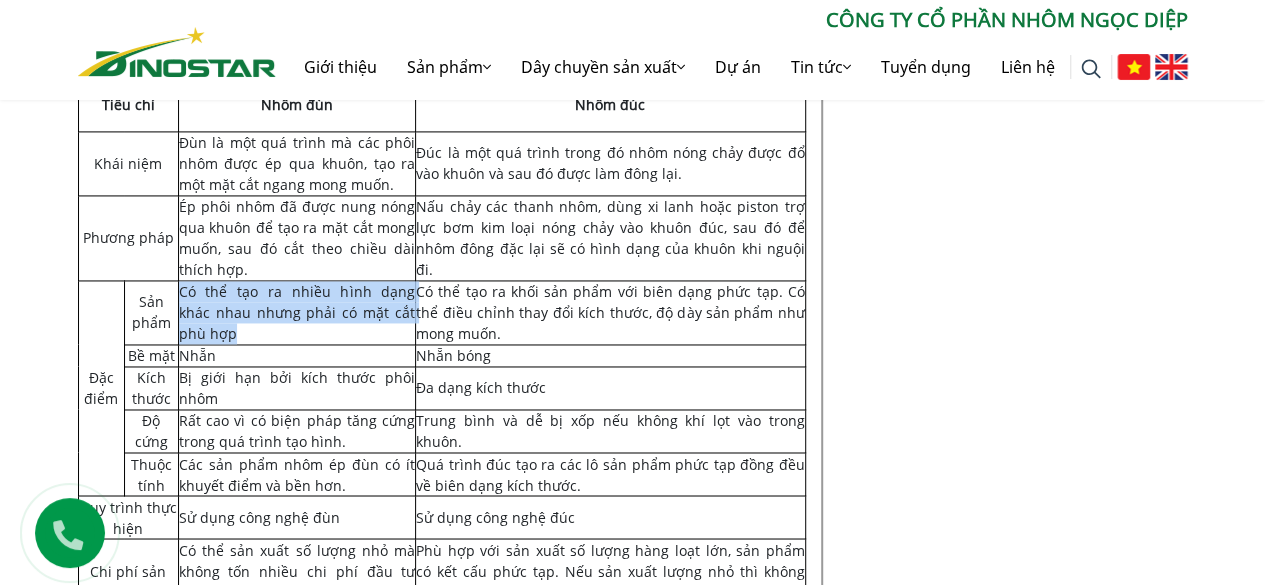 click on "Có thể tạo ra nhiều hình dạng khác nhau nhưng phải có mặt cắt phù hợp" at bounding box center [297, 312] 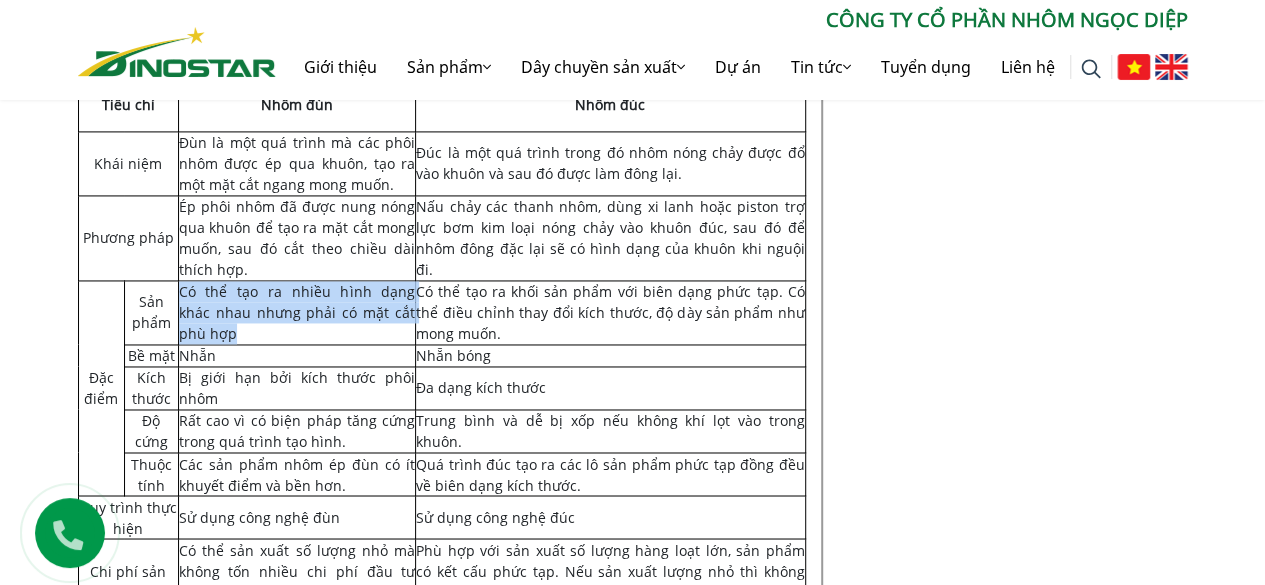 click on "Có thể tạo ra nhiều hình dạng khác nhau nhưng phải có mặt cắt phù hợp" at bounding box center [297, 312] 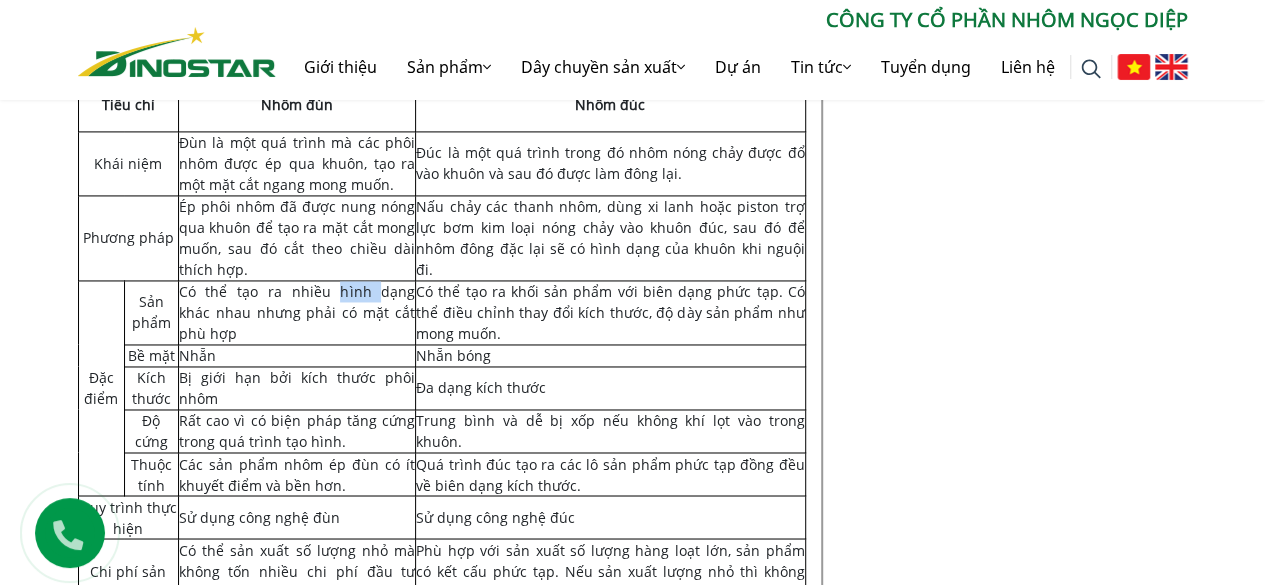 click on "Có thể tạo ra nhiều hình dạng khác nhau nhưng phải có mặt cắt phù hợp" at bounding box center [297, 312] 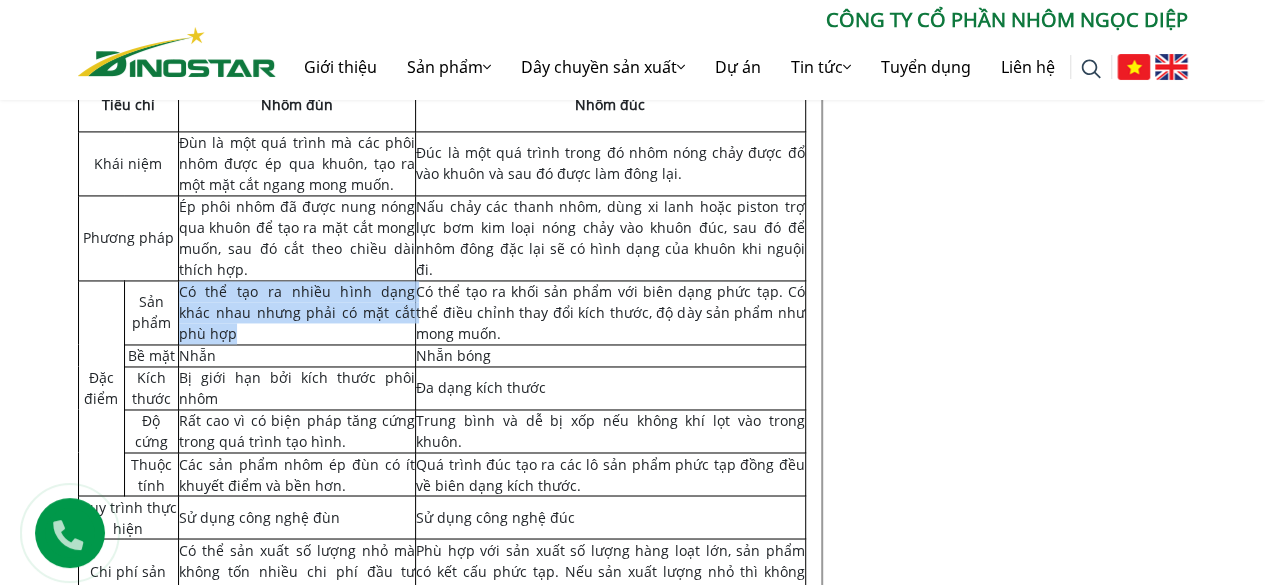 click on "Có thể tạo ra nhiều hình dạng khác nhau nhưng phải có mặt cắt phù hợp" at bounding box center [297, 312] 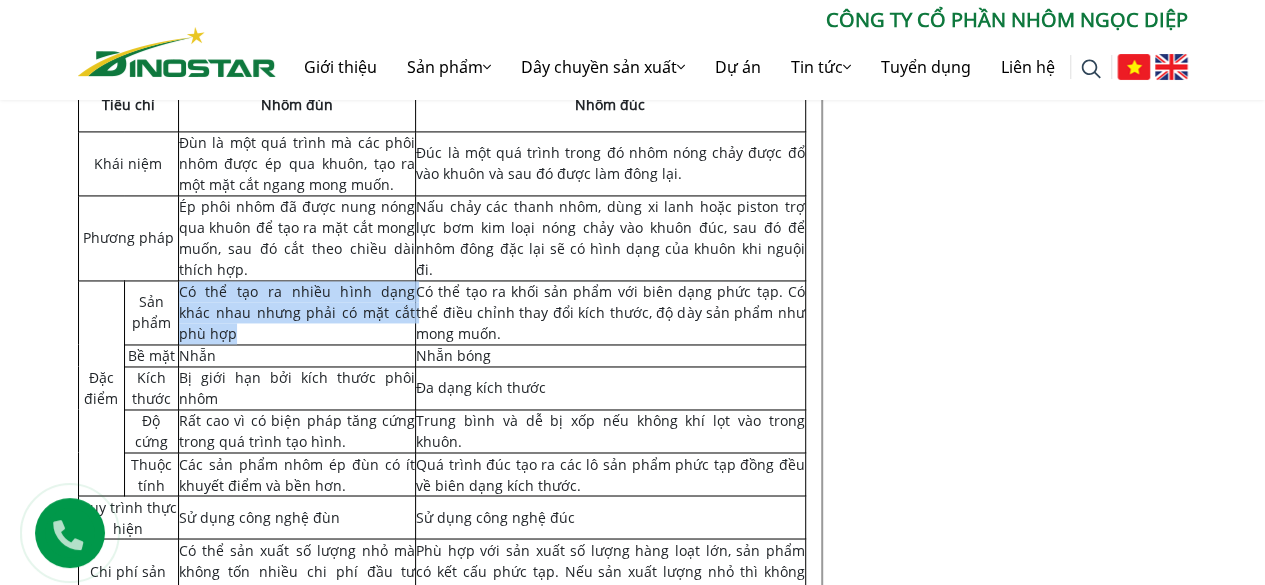 click on "Có thể tạo ra nhiều hình dạng khác nhau nhưng phải có mặt cắt phù hợp" at bounding box center (297, 312) 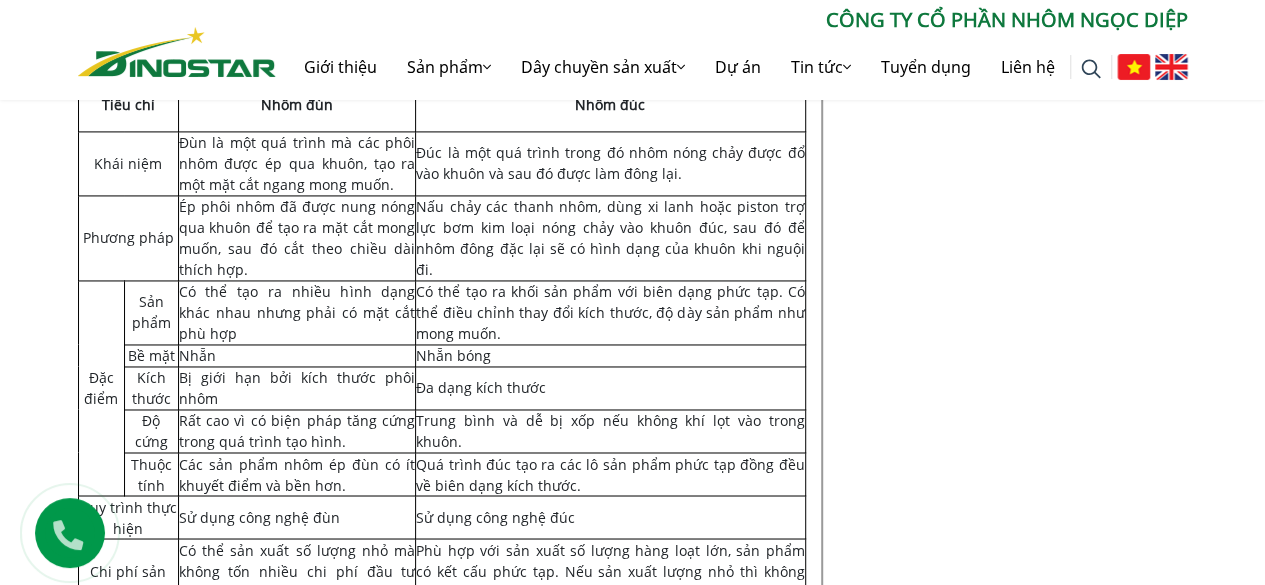 scroll, scrollTop: 1530, scrollLeft: 0, axis: vertical 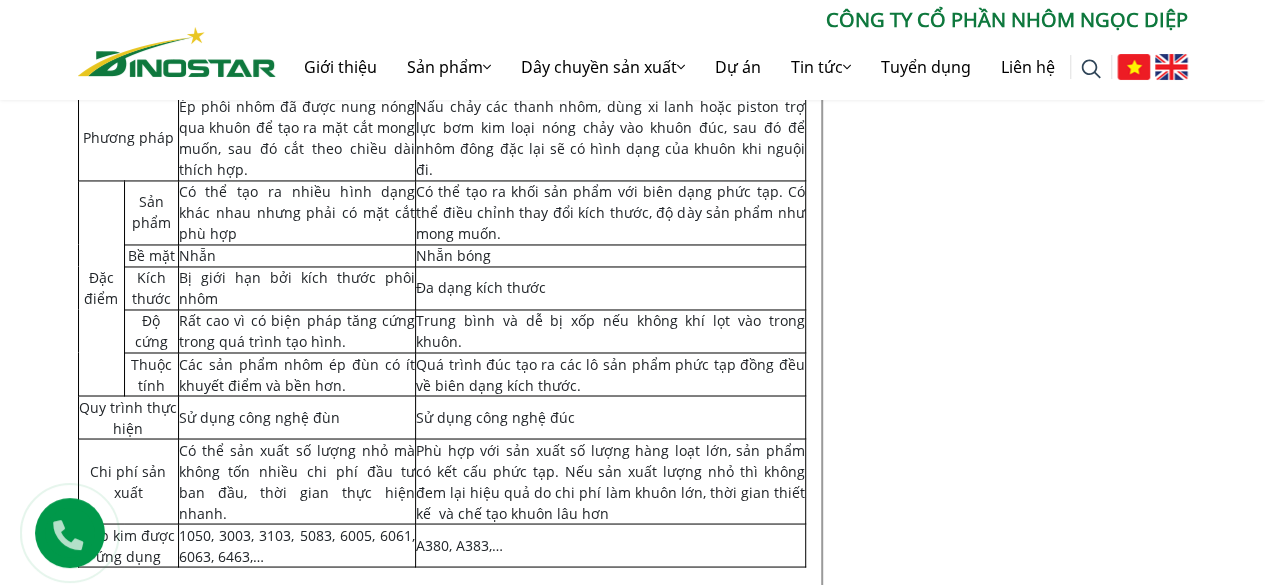 click on "Nhẵn bóng" at bounding box center (453, 255) 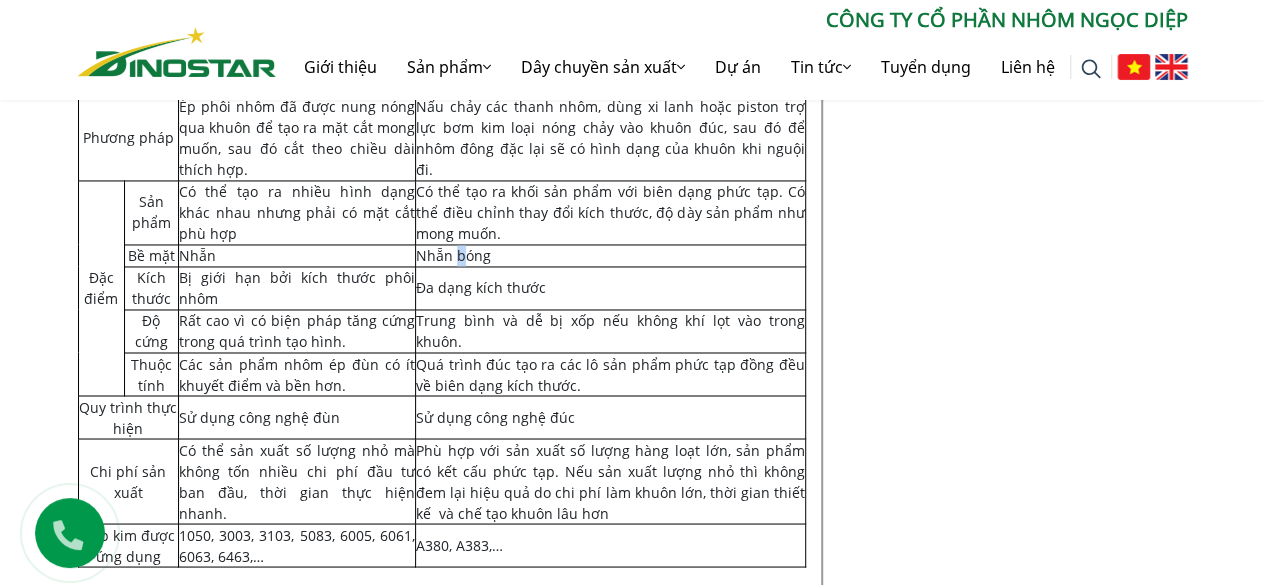 click on "Nhẵn bóng" at bounding box center [453, 255] 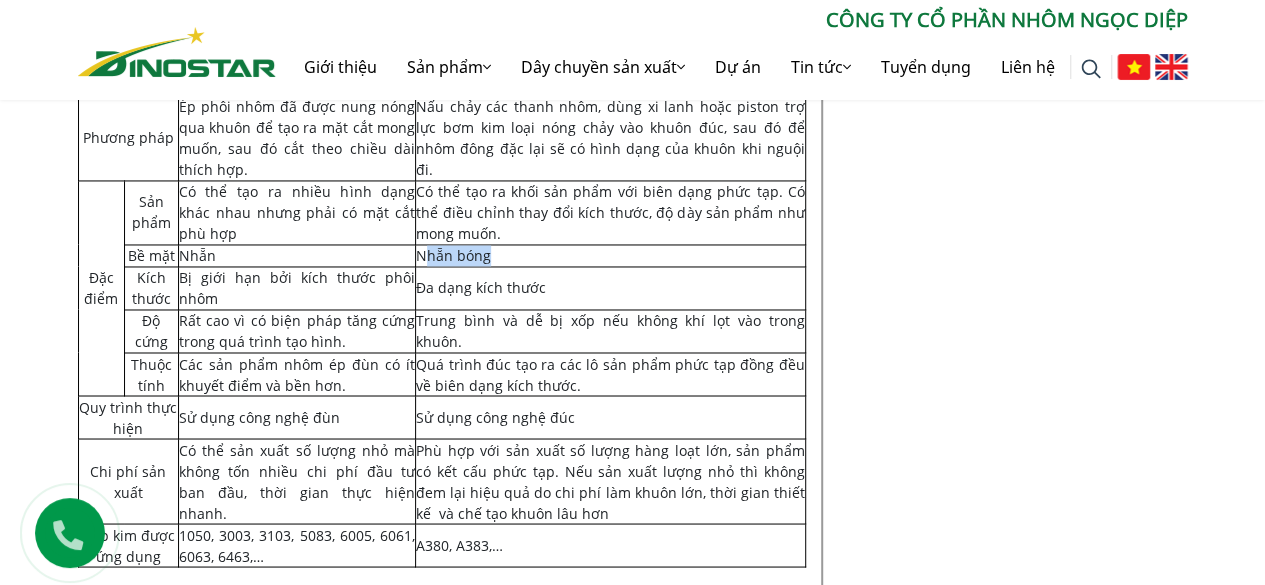 click on "Nhẵn bóng" at bounding box center (453, 255) 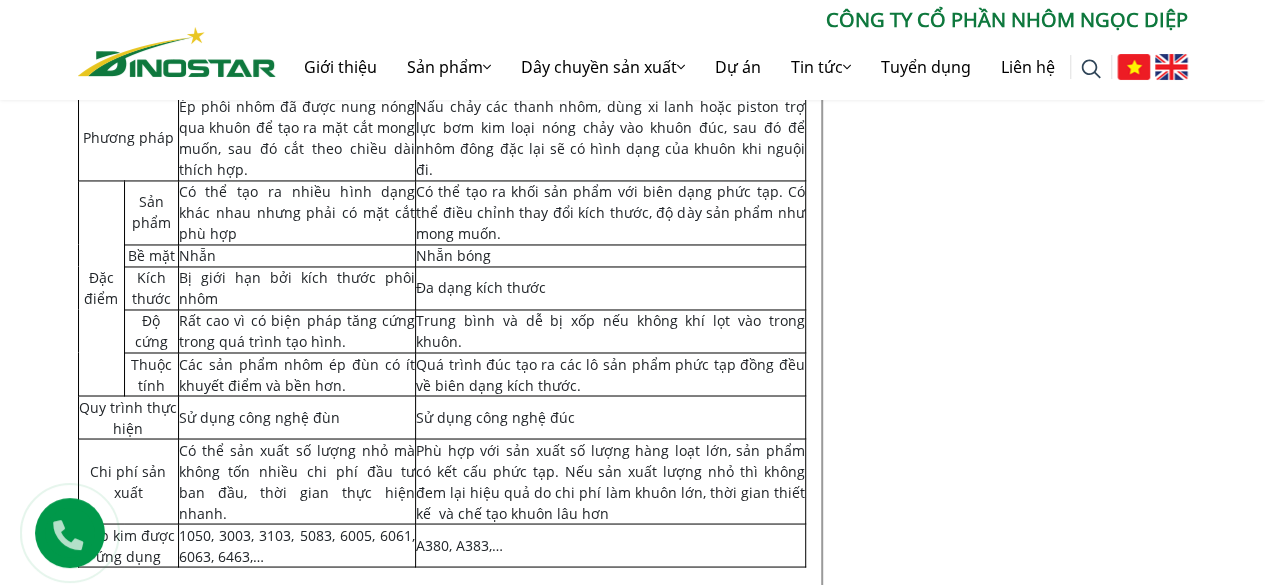 click on "Nhẵn" at bounding box center (297, 255) 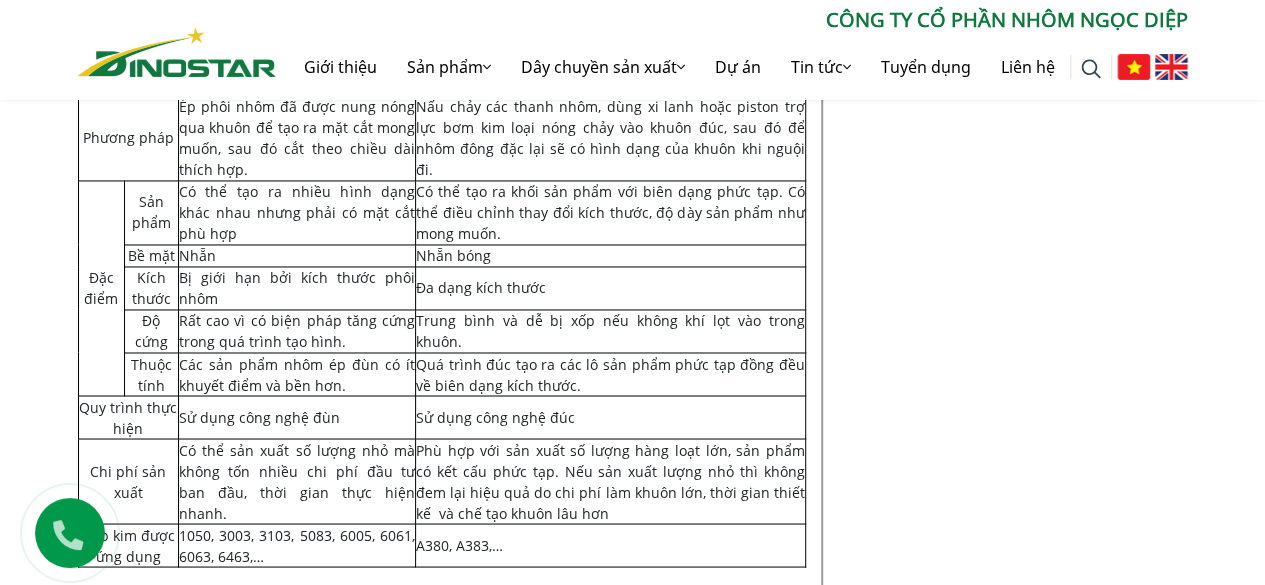 click on "Tư vấn Mới Nhất
Độ cứng của nhôm và ứng dụng trong đời sống" at bounding box center (1013, 3270) 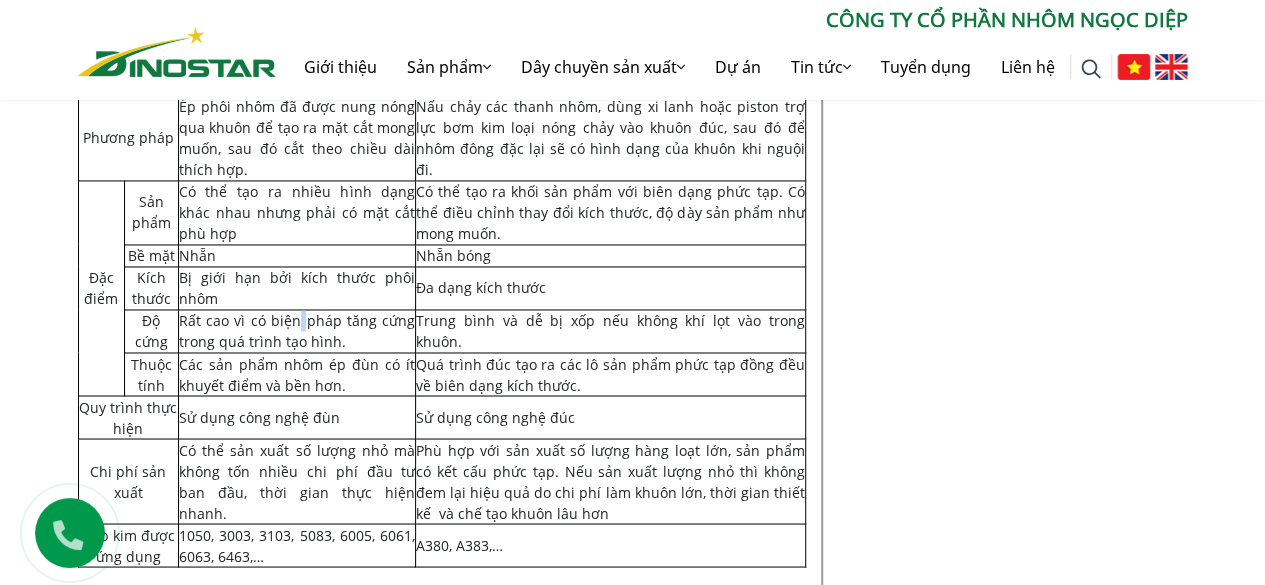 click on "Rất cao vì có biện pháp tăng cứng trong quá trình tạo hình." at bounding box center [297, 331] 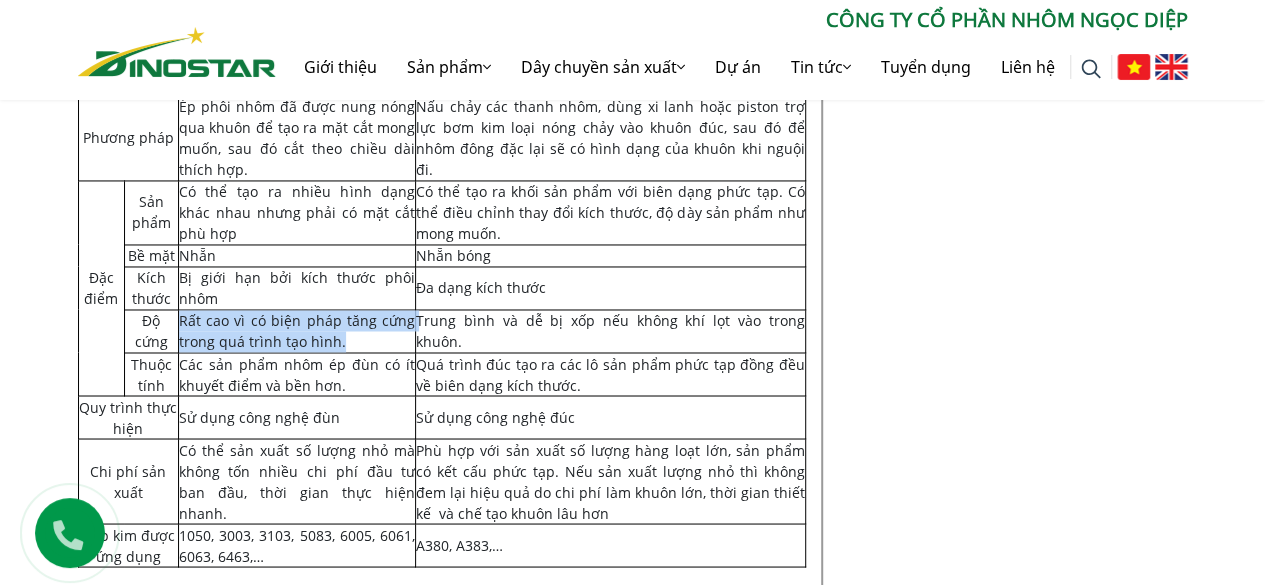 click on "Rất cao vì có biện pháp tăng cứng trong quá trình tạo hình." at bounding box center [297, 331] 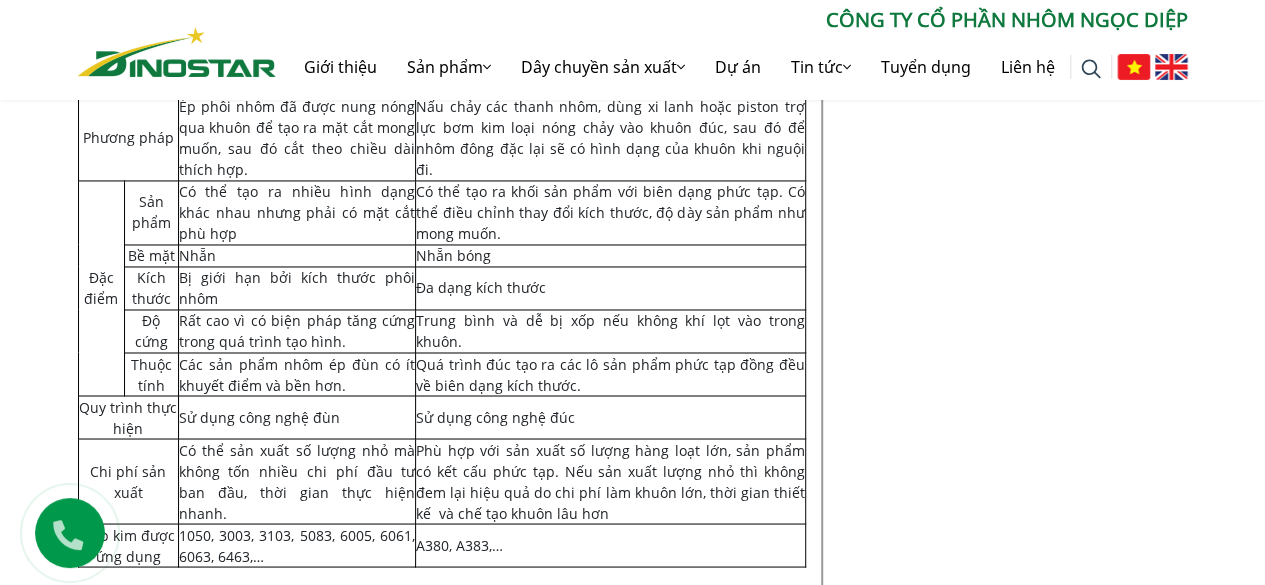 click on "Các sản phẩm nhôm ép đùn có ít khuyết điểm và bền hơn." at bounding box center (297, 374) 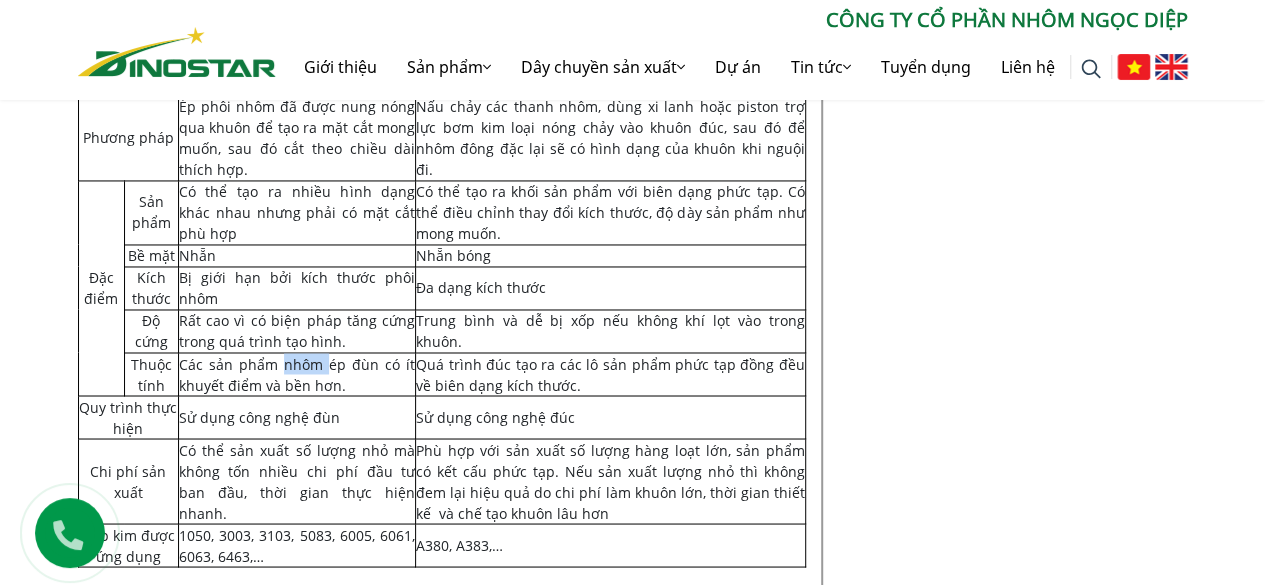 click on "Các sản phẩm nhôm ép đùn có ít khuyết điểm và bền hơn." at bounding box center (297, 374) 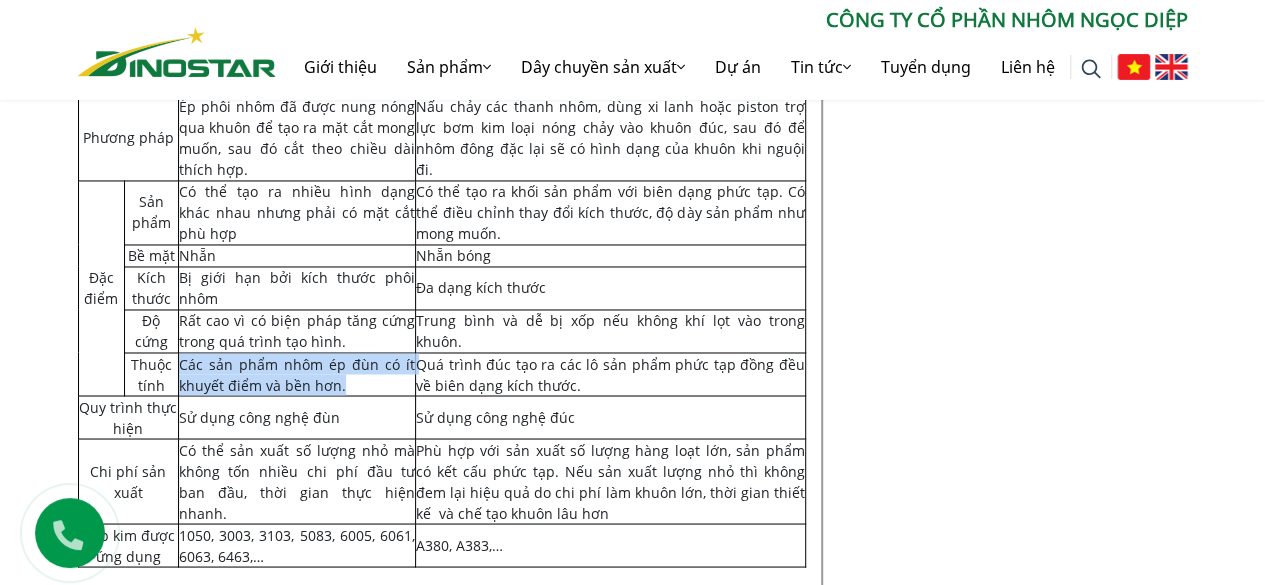 click on "Các sản phẩm nhôm ép đùn có ít khuyết điểm và bền hơn." at bounding box center (297, 374) 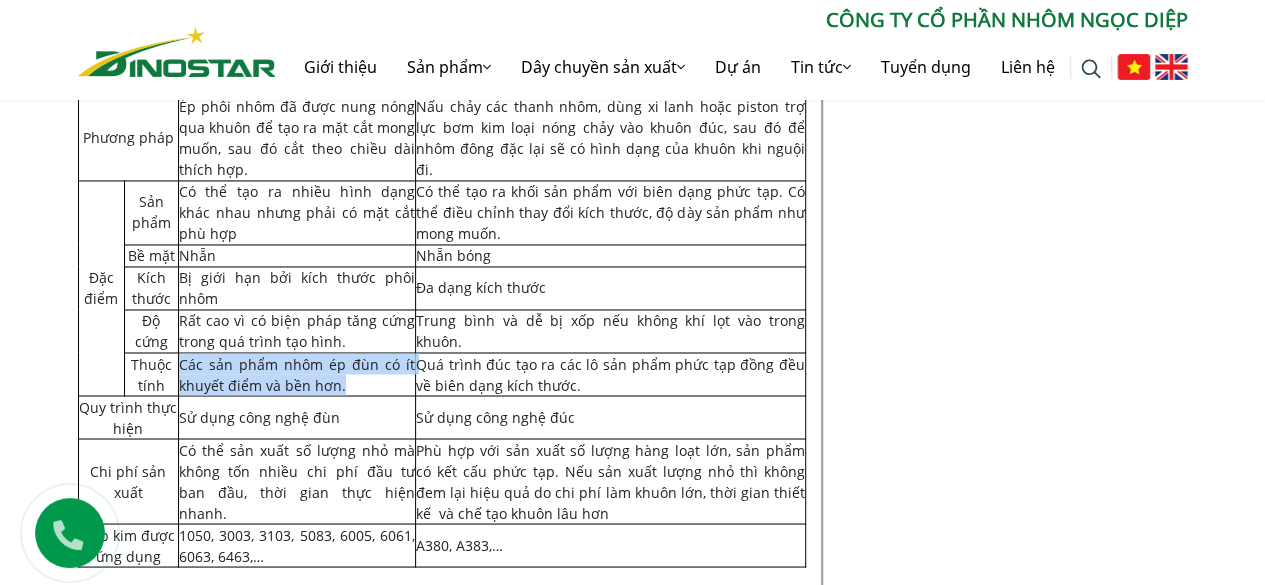 click on "Các sản phẩm nhôm ép đùn có ít khuyết điểm và bền hơn." at bounding box center [297, 373] 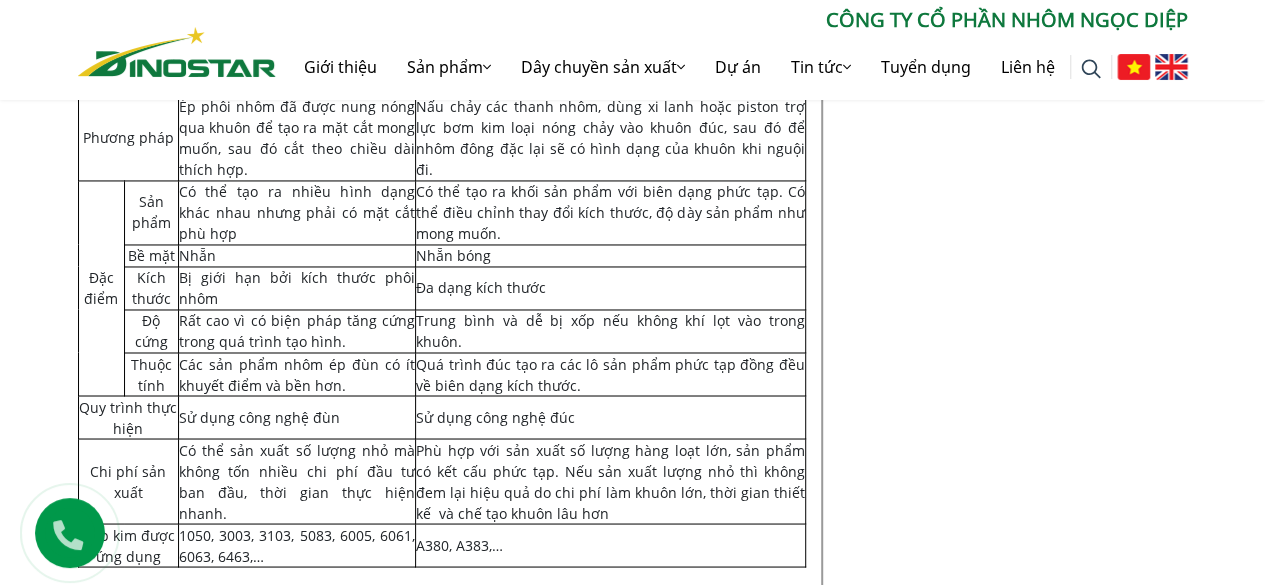 click on "Quá trình đúc tạo ra các lô sản phẩm phức tạp đồng đều về biên dạng kích thước." at bounding box center [610, 374] 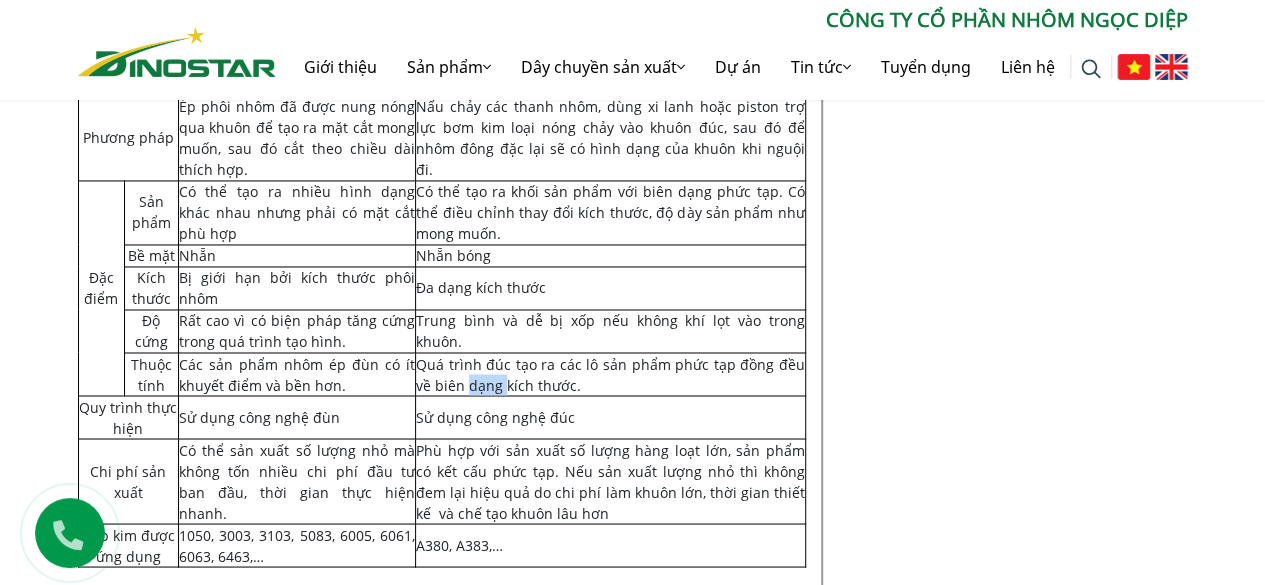 click on "Quá trình đúc tạo ra các lô sản phẩm phức tạp đồng đều về biên dạng kích thước." at bounding box center [610, 374] 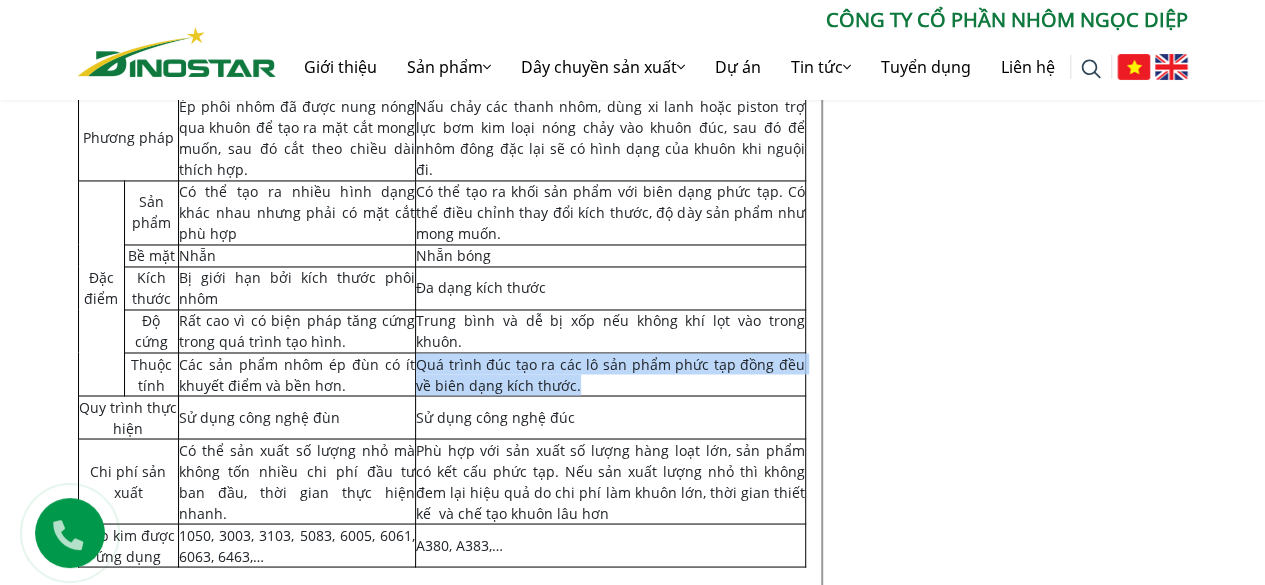 click on "Quá trình đúc tạo ra các lô sản phẩm phức tạp đồng đều về biên dạng kích thước." at bounding box center [610, 374] 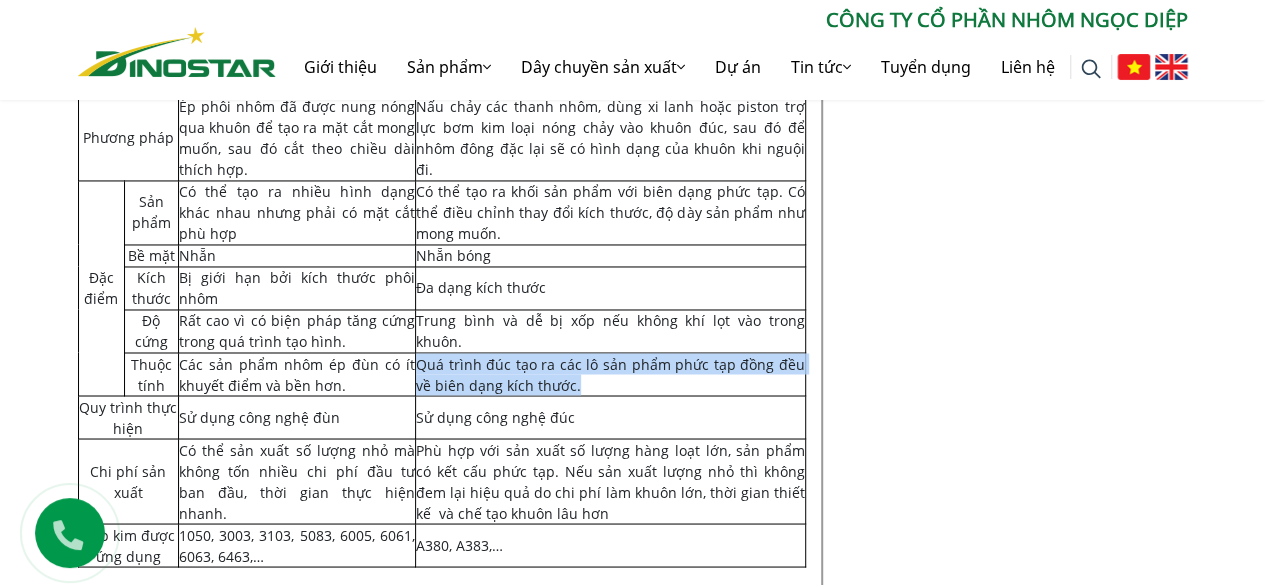 click on "Quá trình đúc tạo ra các lô sản phẩm phức tạp đồng đều về biên dạng kích thước." at bounding box center [610, 373] 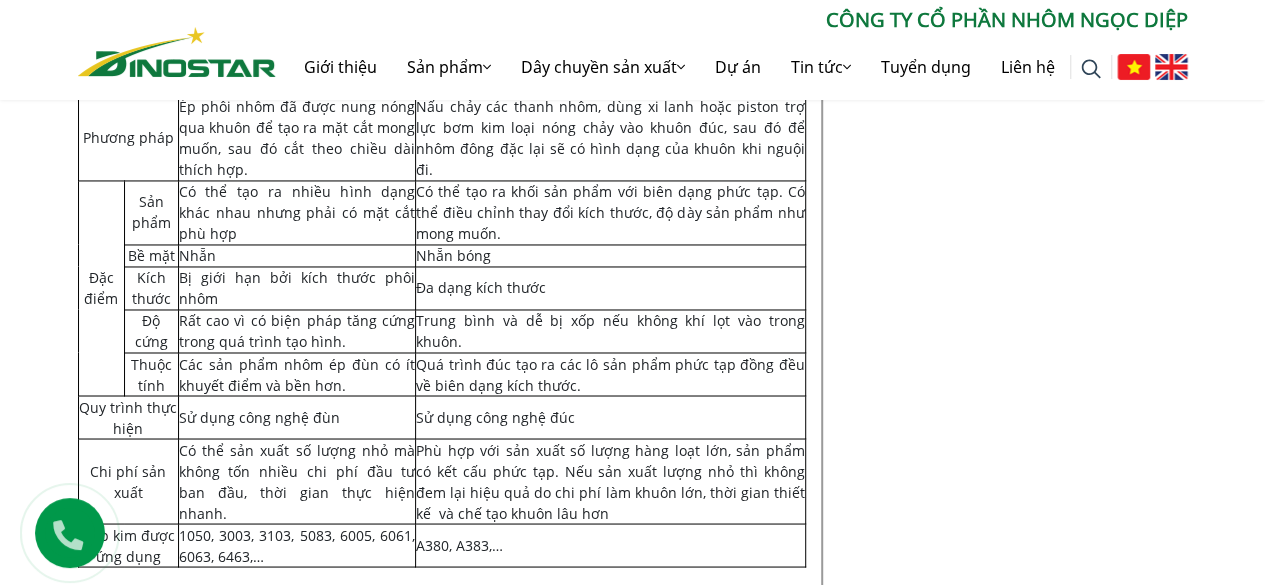click on "Quá trình đúc tạo ra các lô sản phẩm phức tạp đồng đều về biên dạng kích thước." at bounding box center (610, 373) 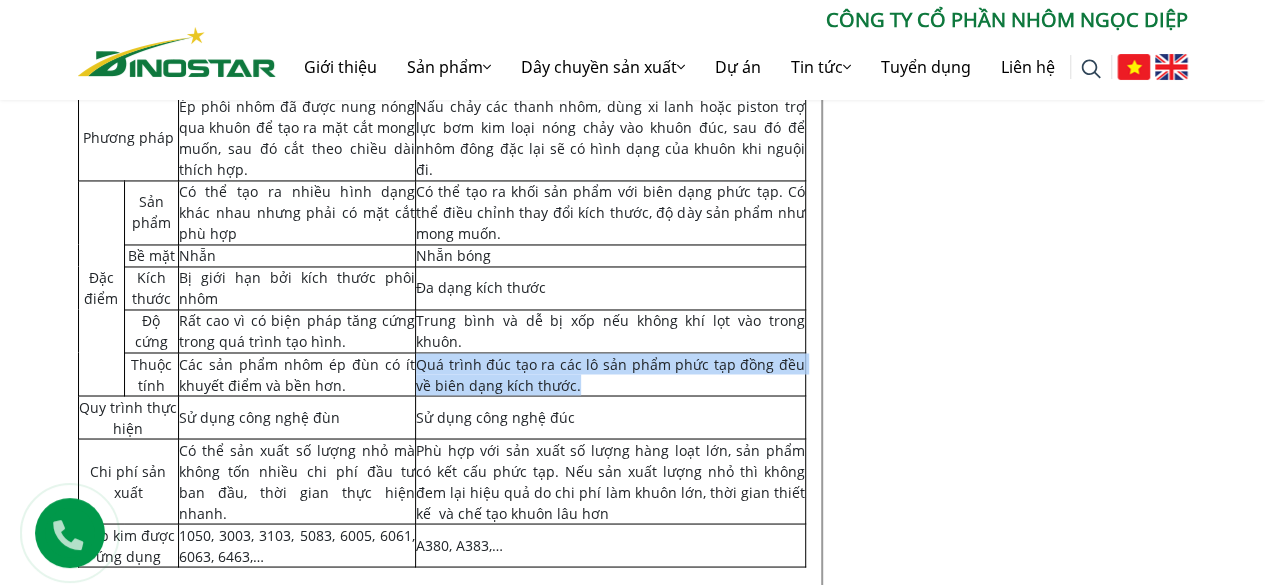click on "Quá trình đúc tạo ra các lô sản phẩm phức tạp đồng đều về biên dạng kích thước." at bounding box center [610, 373] 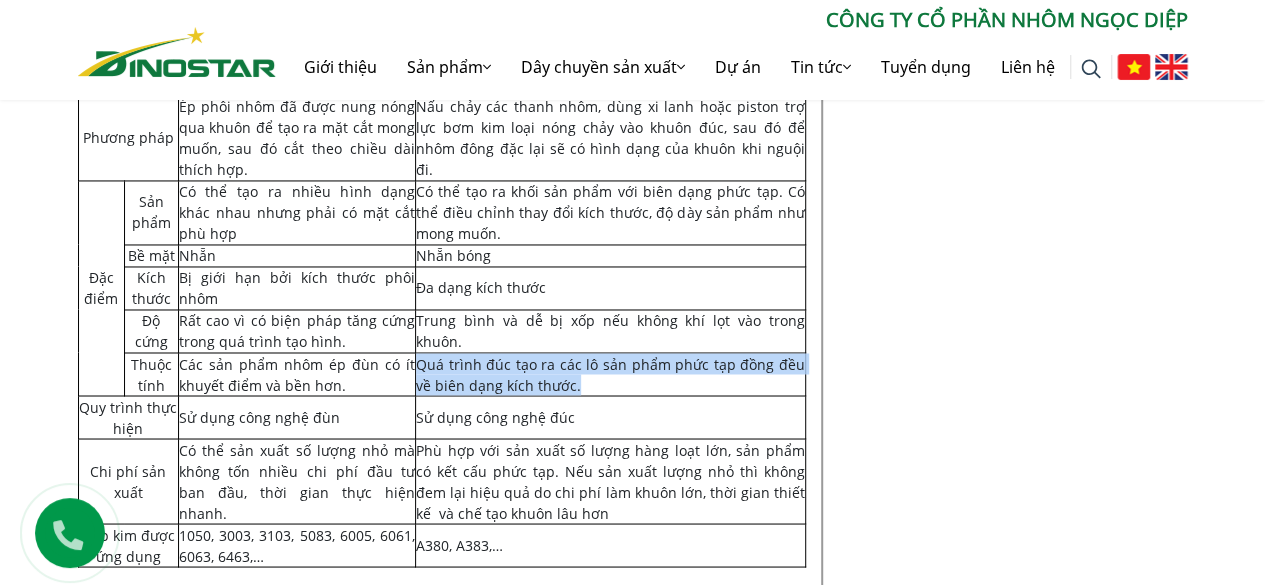 click on "Quá trình đúc tạo ra các lô sản phẩm phức tạp đồng đều về biên dạng kích thước." at bounding box center (610, 374) 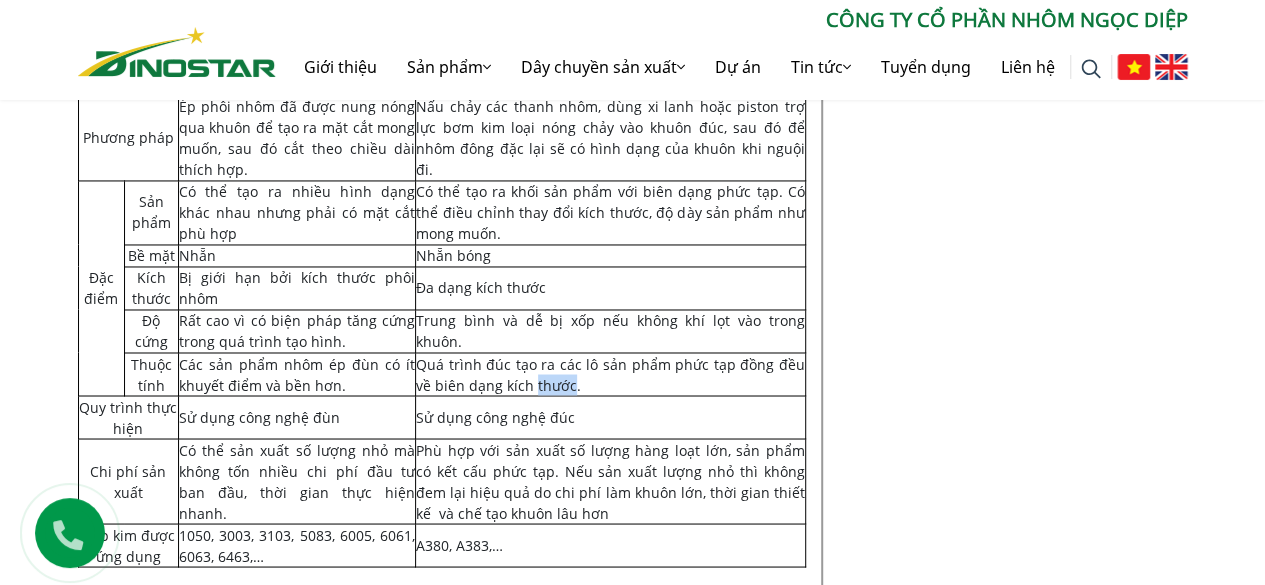 click on "Quá trình đúc tạo ra các lô sản phẩm phức tạp đồng đều về biên dạng kích thước." at bounding box center (610, 374) 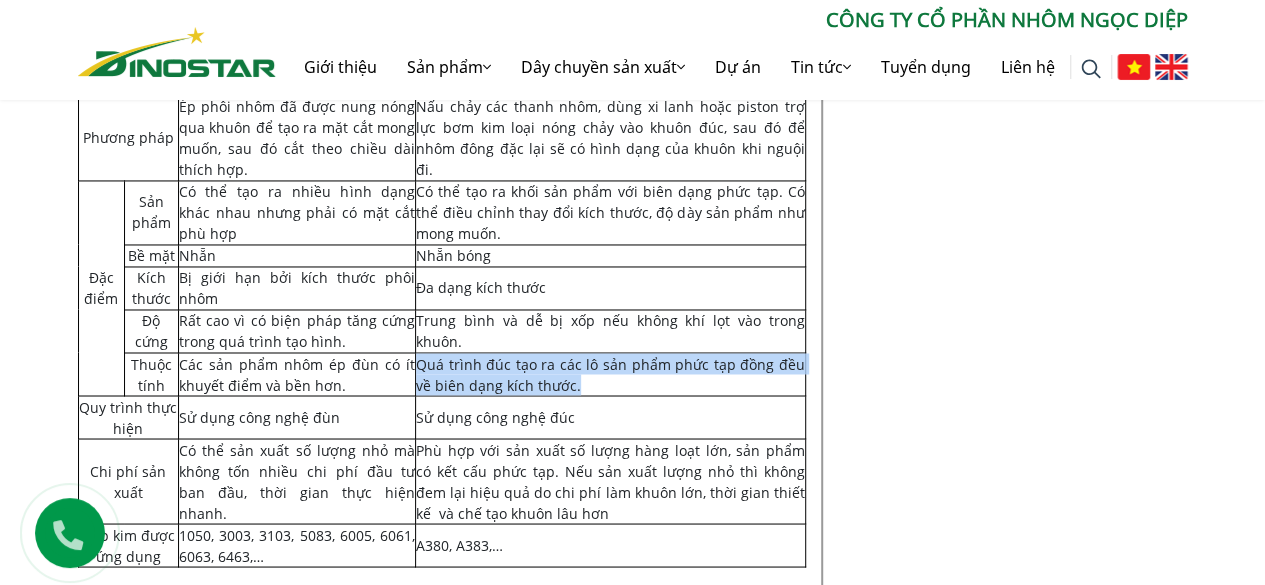 click on "Quá trình đúc tạo ra các lô sản phẩm phức tạp đồng đều về biên dạng kích thước." at bounding box center [610, 374] 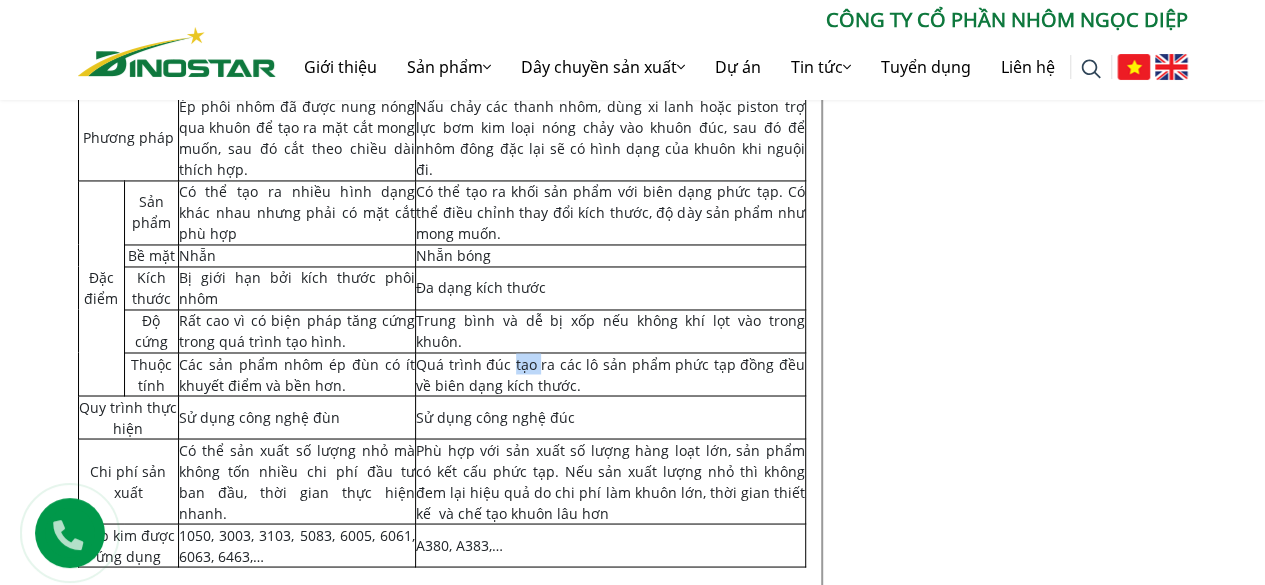 click on "Quá trình đúc tạo ra các lô sản phẩm phức tạp đồng đều về biên dạng kích thước." at bounding box center [610, 374] 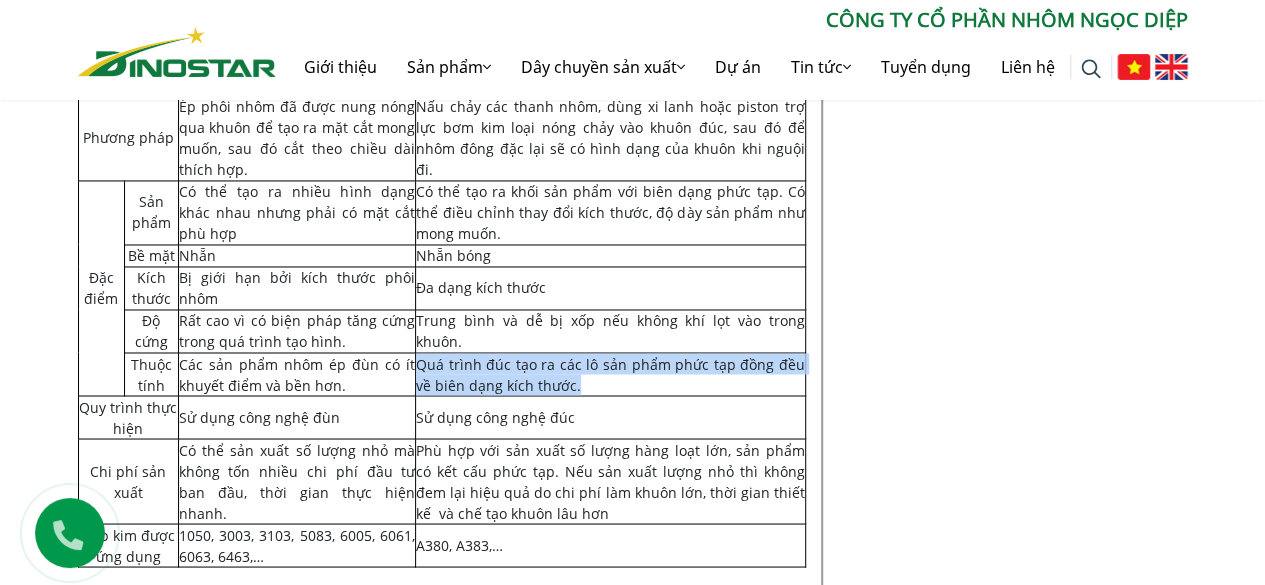 click on "Quá trình đúc tạo ra các lô sản phẩm phức tạp đồng đều về biên dạng kích thước." at bounding box center [610, 374] 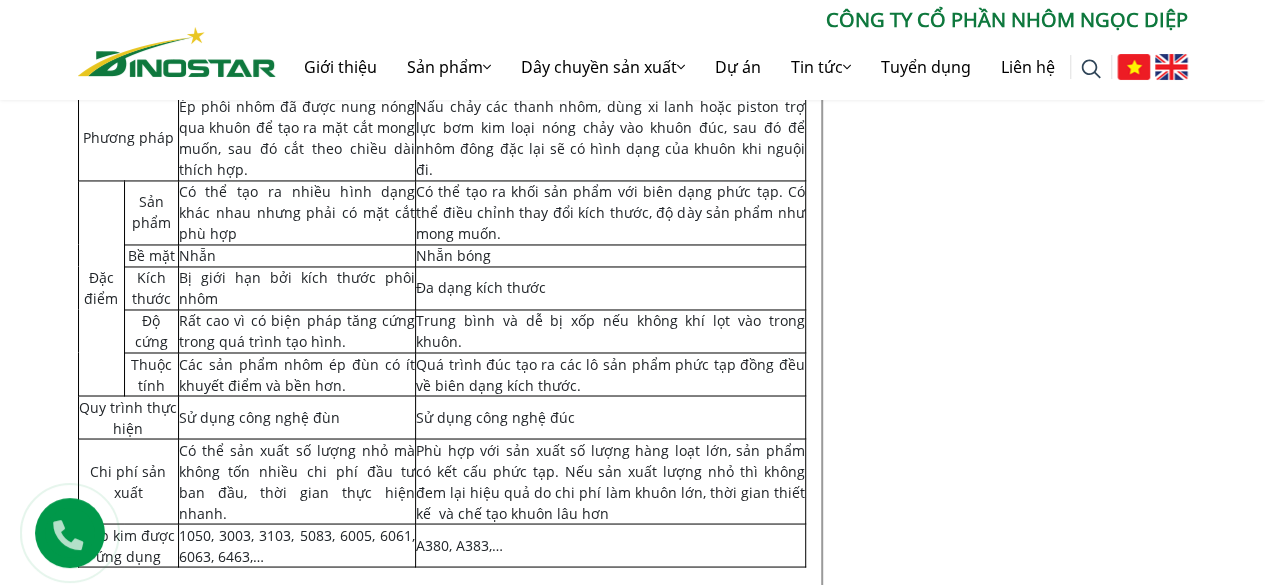 click on "Các sản phẩm nhôm ép đùn có ít khuyết điểm và bền hơn." at bounding box center [297, 374] 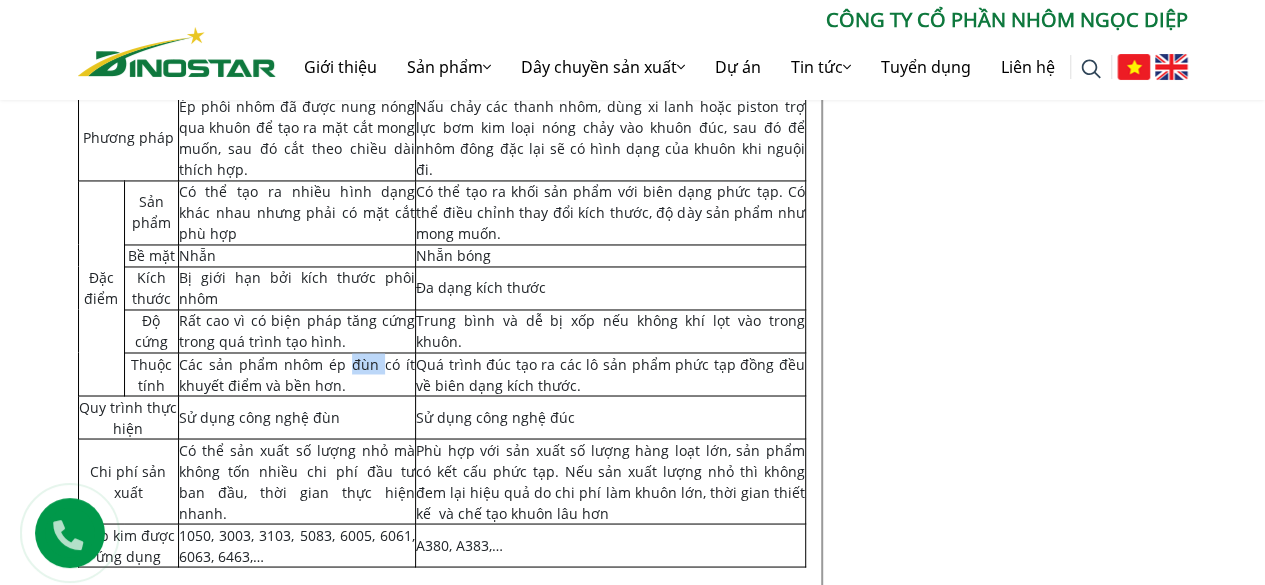 click on "Các sản phẩm nhôm ép đùn có ít khuyết điểm và bền hơn." at bounding box center (297, 374) 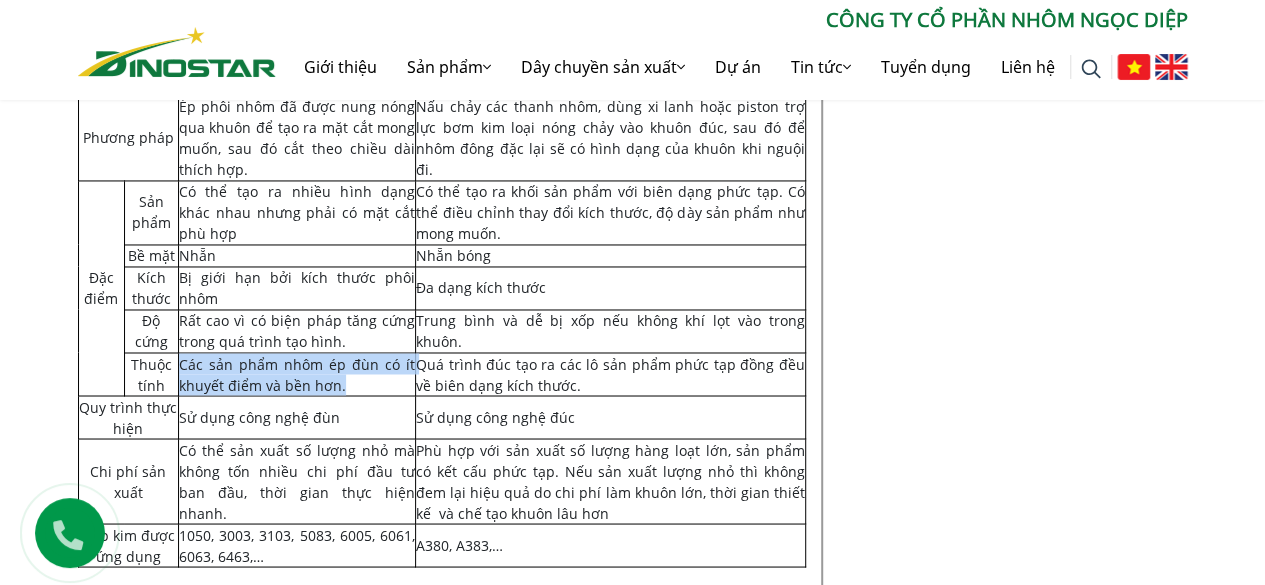 click on "Các sản phẩm nhôm ép đùn có ít khuyết điểm và bền hơn." at bounding box center (297, 374) 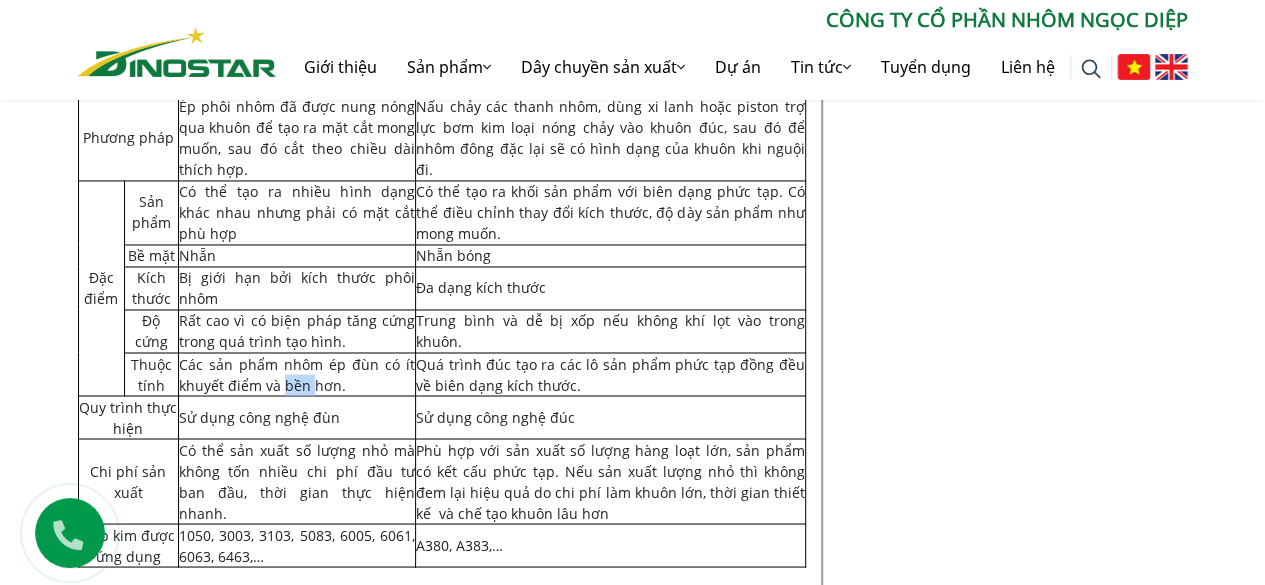 click on "Các sản phẩm nhôm ép đùn có ít khuyết điểm và bền hơn." at bounding box center (297, 374) 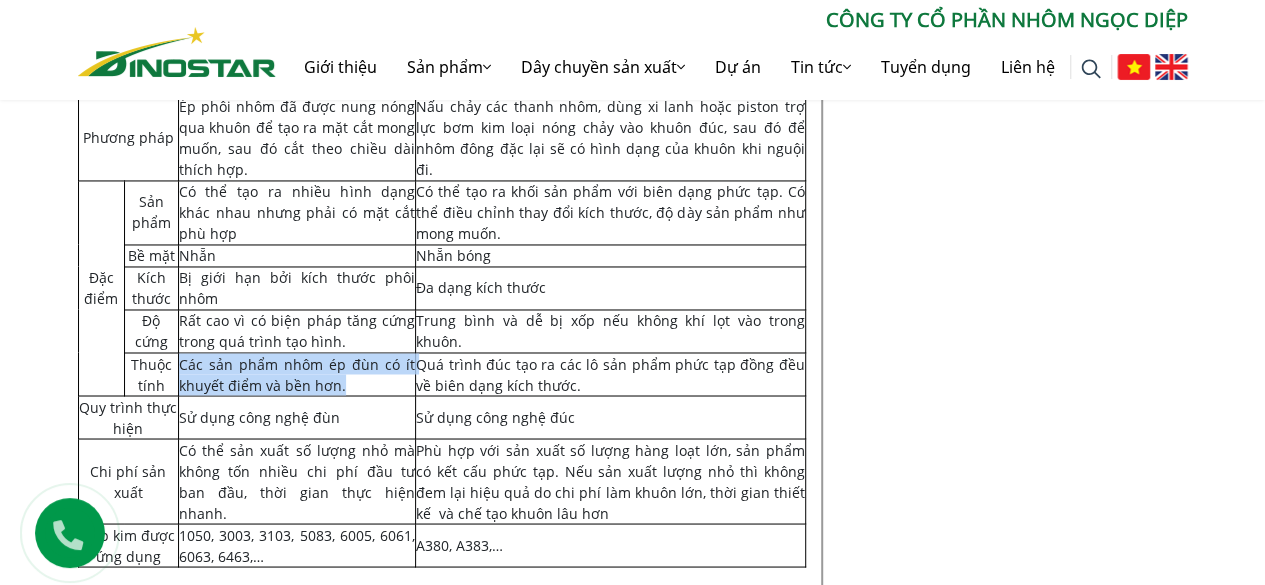 click on "Các sản phẩm nhôm ép đùn có ít khuyết điểm và bền hơn." at bounding box center (297, 374) 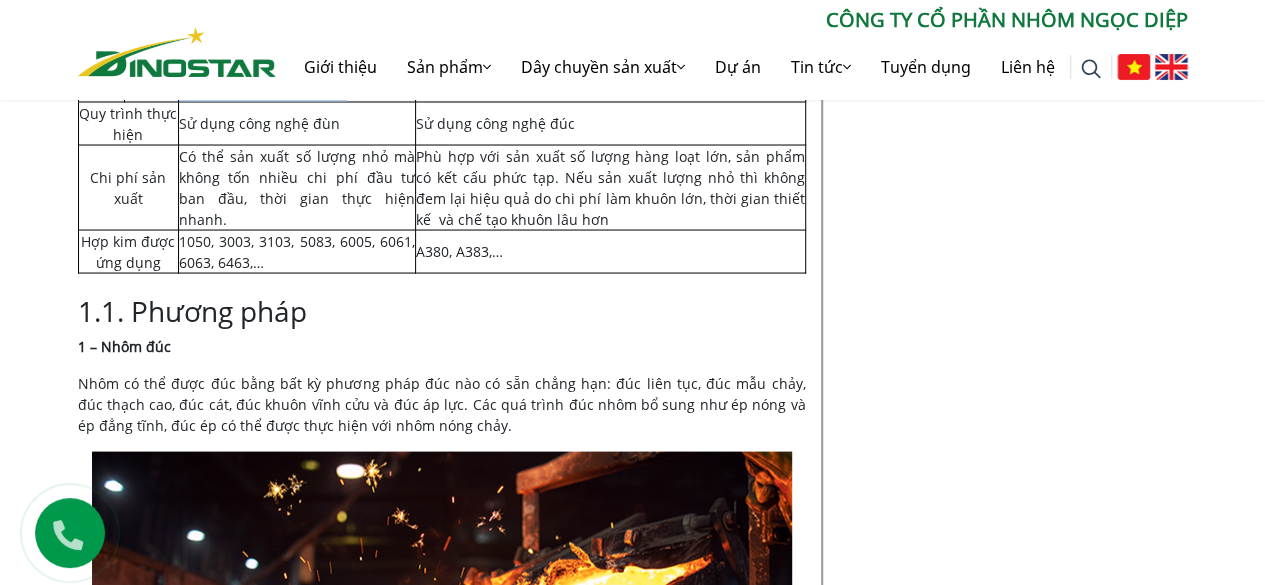 scroll, scrollTop: 1830, scrollLeft: 0, axis: vertical 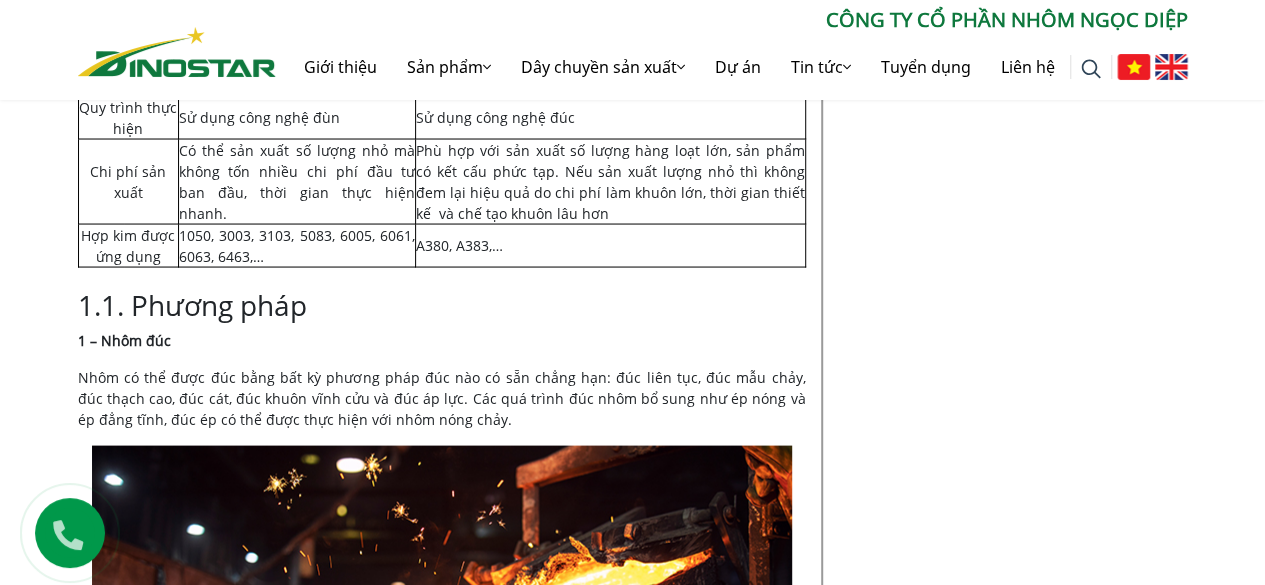 click on "A380, A383,…" at bounding box center [459, 244] 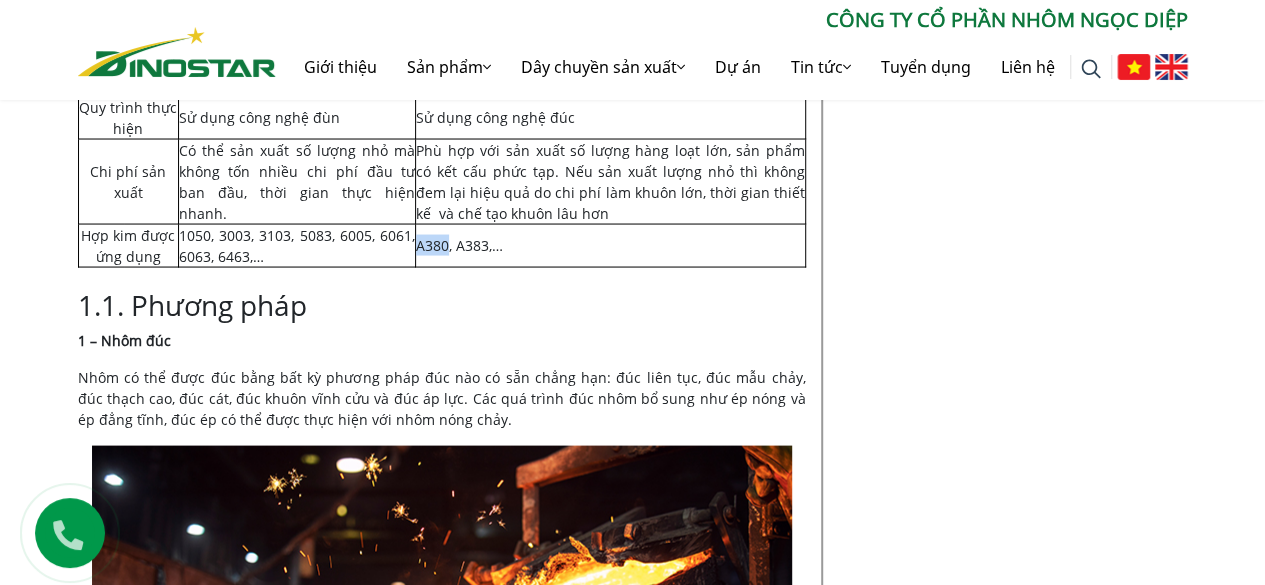 click on "A380, A383,…" at bounding box center (459, 244) 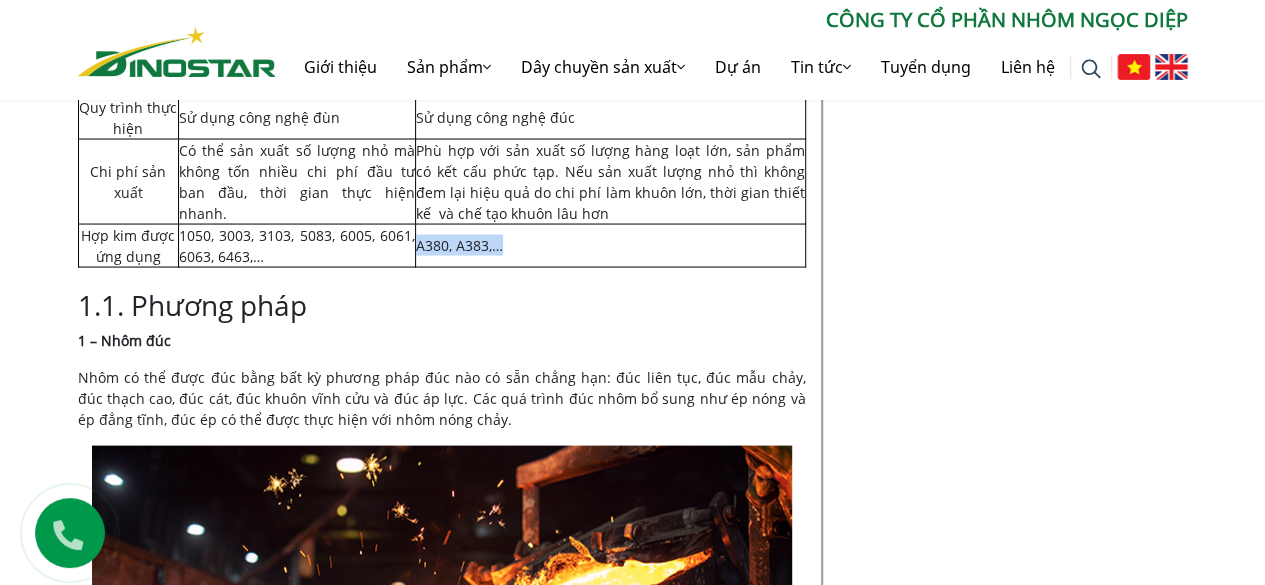 click on "A380, A383,…" at bounding box center [459, 244] 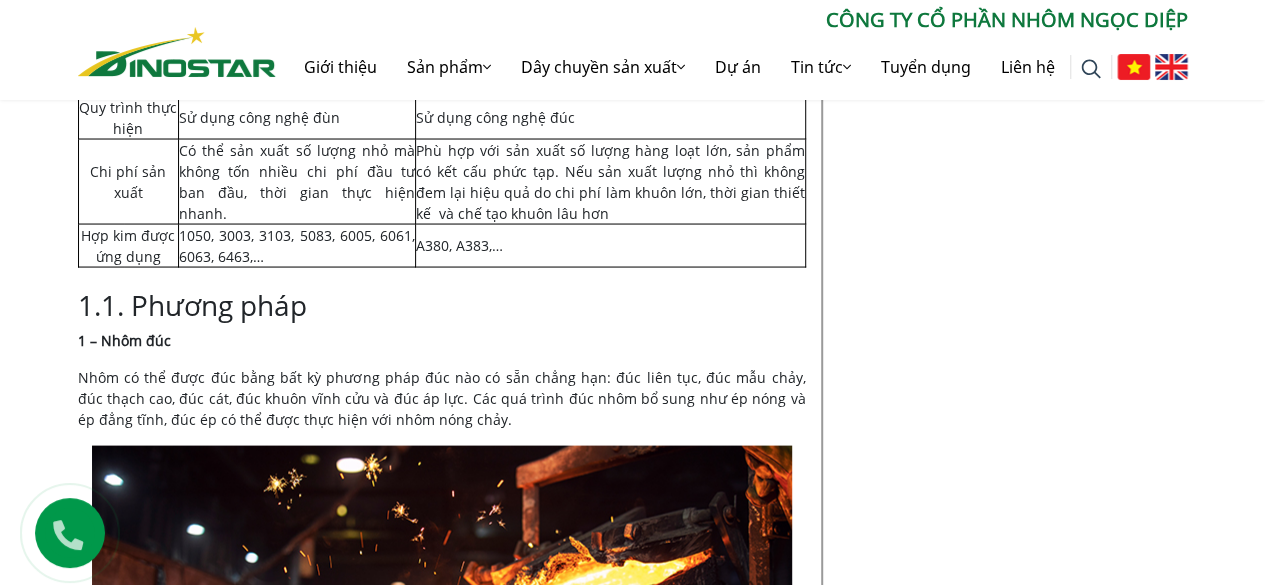 click on "1050, 3003, 3103, 5083, 6005, 6061, 6063, 6463,…" at bounding box center [297, 244] 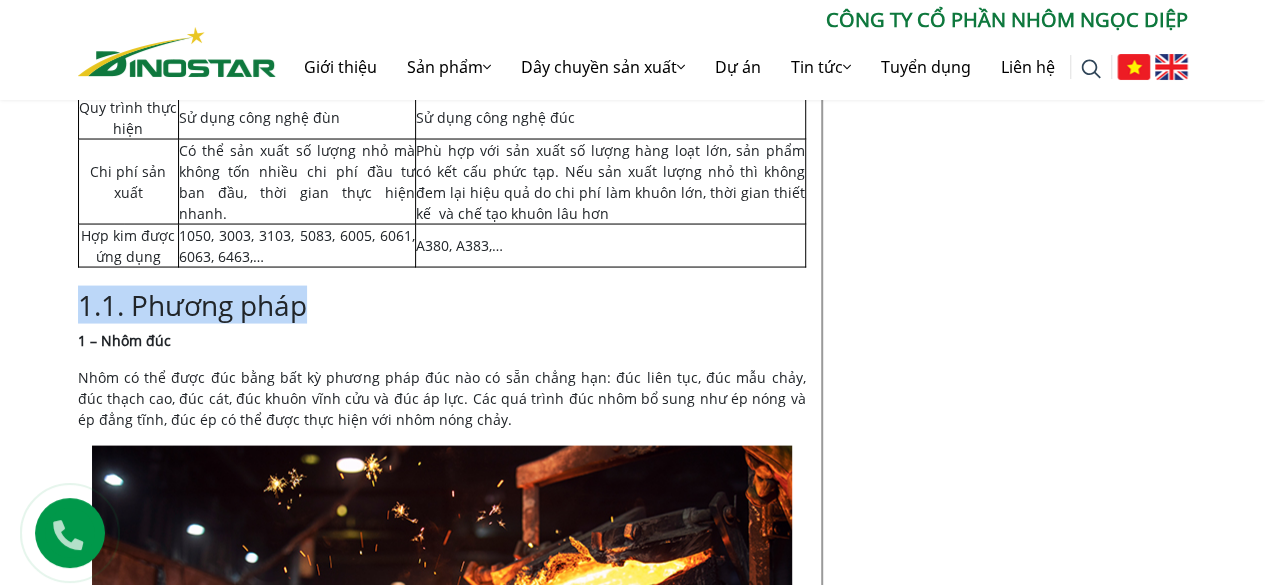 click on "1.1. Phương pháp" at bounding box center [442, 305] 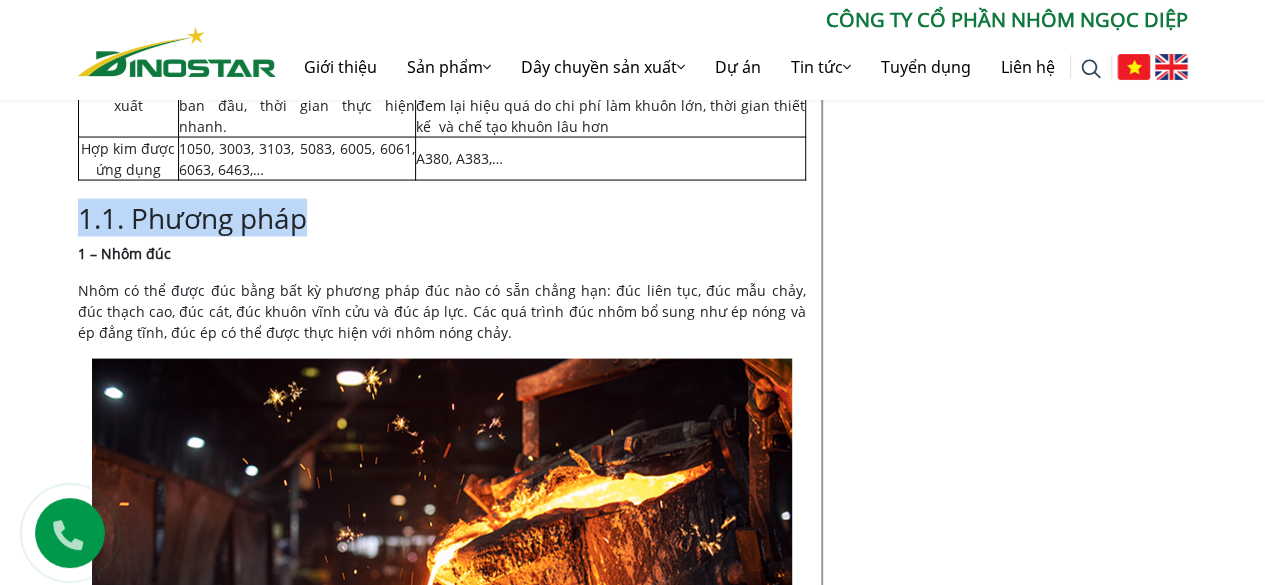 scroll, scrollTop: 2030, scrollLeft: 0, axis: vertical 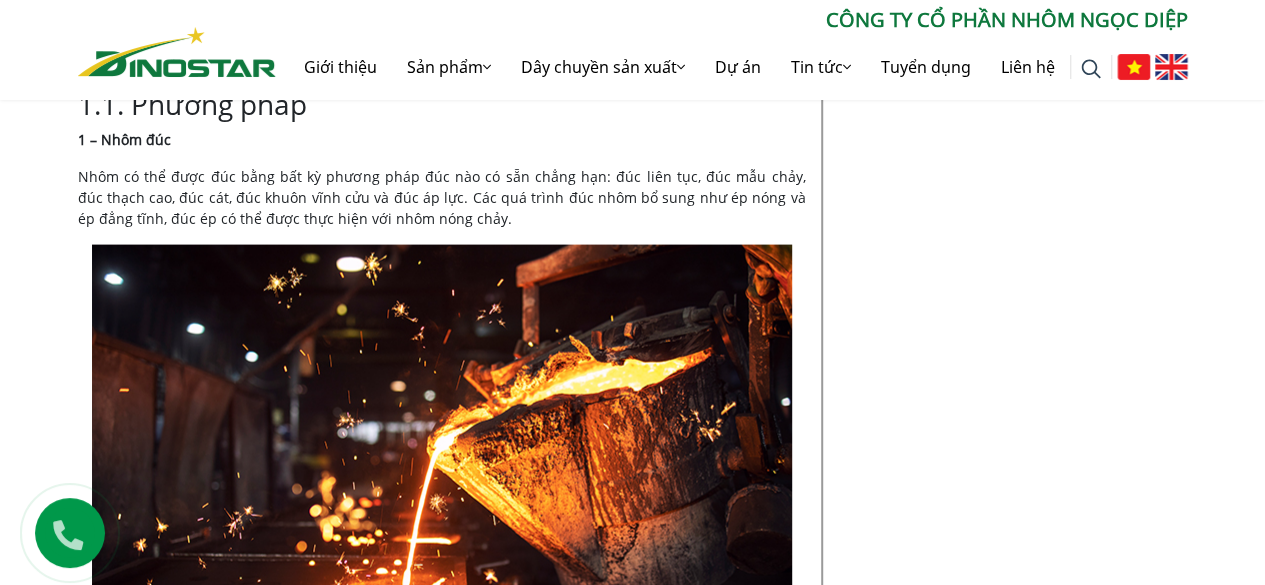 click on "Nhôm có thể được đúc bằng bất kỳ phương pháp đúc nào có sẵn chẳng hạn: đúc liên tục, đúc mẫu chảy, đúc thạch cao, đúc cát, đúc khuôn vĩnh cửu và đúc áp lực. Các quá trình đúc nhôm bổ sung như ép nóng và ép đẳng tĩnh, đúc ép có thể được thực hiện với nhôm nóng chảy." at bounding box center [442, 197] 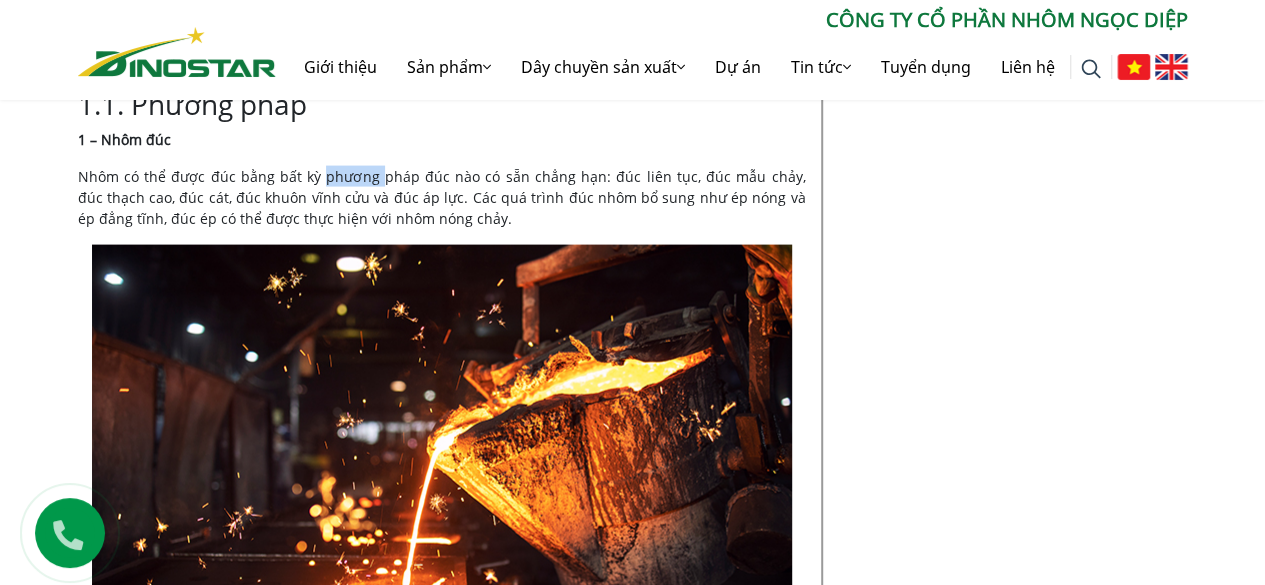 click on "Nhôm có thể được đúc bằng bất kỳ phương pháp đúc nào có sẵn chẳng hạn: đúc liên tục, đúc mẫu chảy, đúc thạch cao, đúc cát, đúc khuôn vĩnh cửu và đúc áp lực. Các quá trình đúc nhôm bổ sung như ép nóng và ép đẳng tĩnh, đúc ép có thể được thực hiện với nhôm nóng chảy." at bounding box center (442, 197) 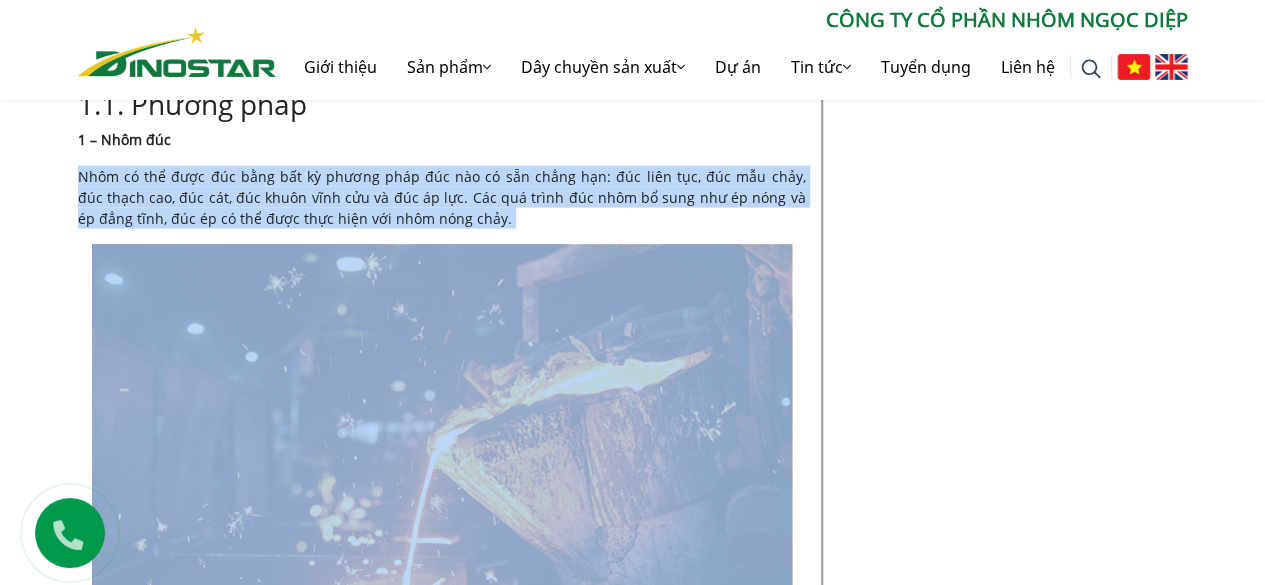 click on "Nhôm có thể được đúc bằng bất kỳ phương pháp đúc nào có sẵn chẳng hạn: đúc liên tục, đúc mẫu chảy, đúc thạch cao, đúc cát, đúc khuôn vĩnh cửu và đúc áp lực. Các quá trình đúc nhôm bổ sung như ép nóng và ép đẳng tĩnh, đúc ép có thể được thực hiện với nhôm nóng chảy." at bounding box center [442, 197] 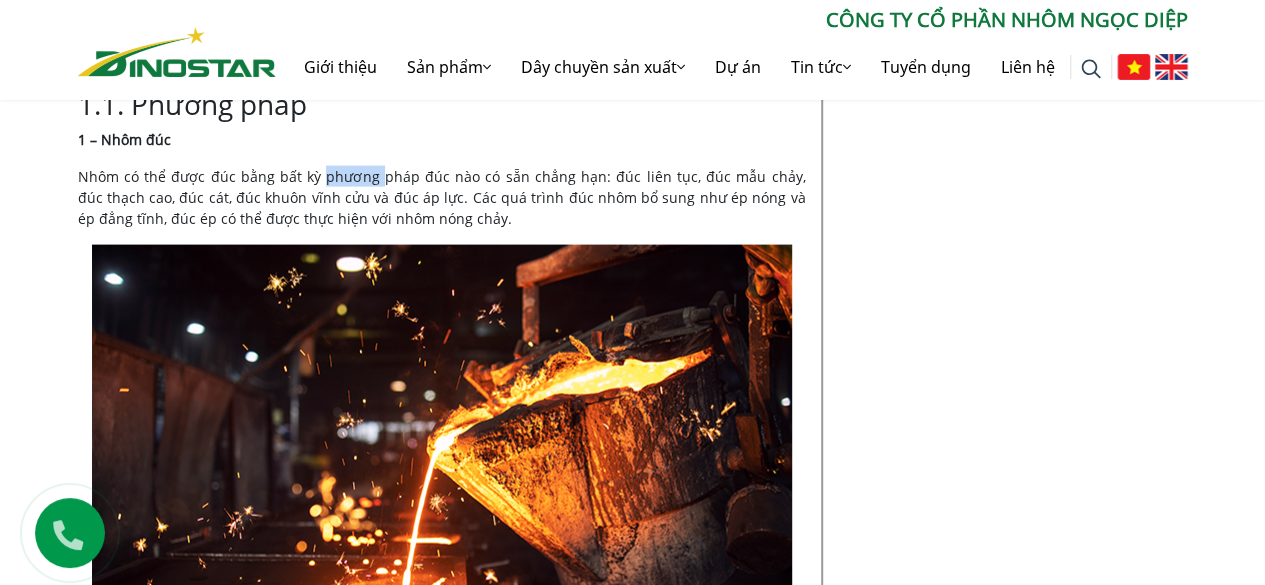 click on "Nhôm có thể được đúc bằng bất kỳ phương pháp đúc nào có sẵn chẳng hạn: đúc liên tục, đúc mẫu chảy, đúc thạch cao, đúc cát, đúc khuôn vĩnh cửu và đúc áp lực. Các quá trình đúc nhôm bổ sung như ép nóng và ép đẳng tĩnh, đúc ép có thể được thực hiện với nhôm nóng chảy." at bounding box center [442, 197] 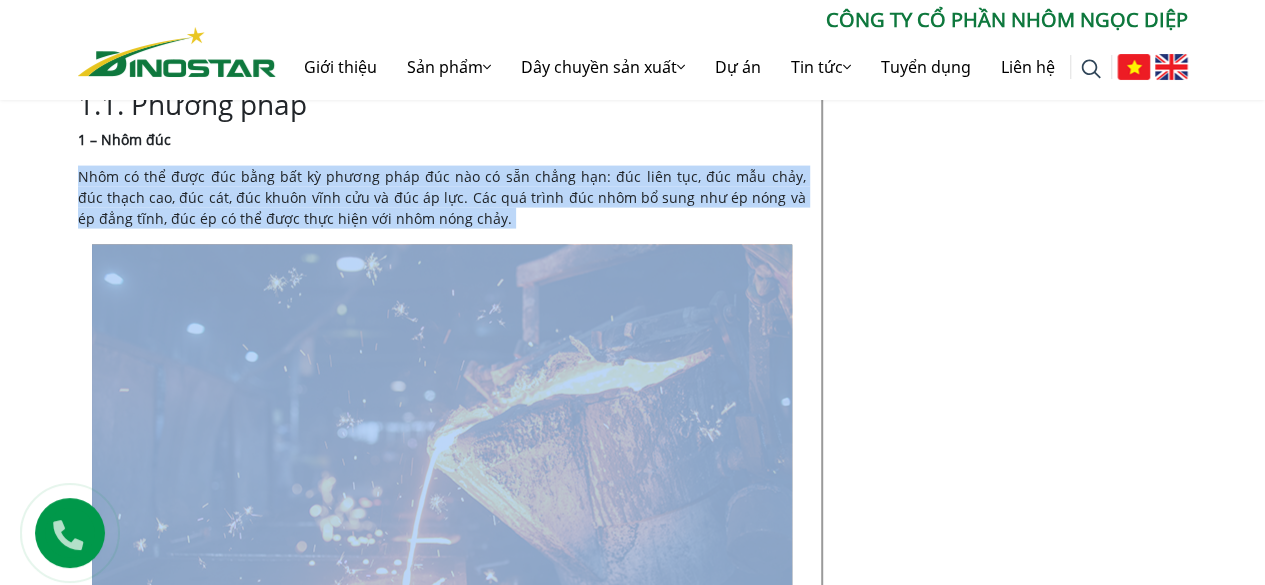 click on "Nhôm có thể được đúc bằng bất kỳ phương pháp đúc nào có sẵn chẳng hạn: đúc liên tục, đúc mẫu chảy, đúc thạch cao, đúc cát, đúc khuôn vĩnh cửu và đúc áp lực. Các quá trình đúc nhôm bổ sung như ép nóng và ép đẳng tĩnh, đúc ép có thể được thực hiện với nhôm nóng chảy." at bounding box center (442, 197) 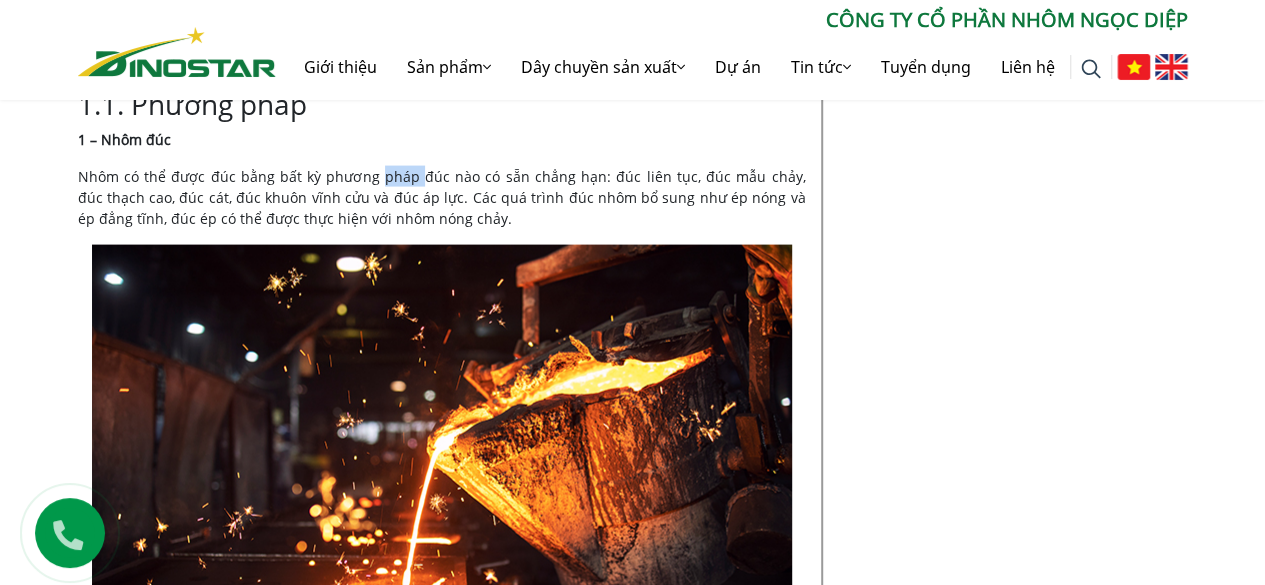 click on "Nhôm có thể được đúc bằng bất kỳ phương pháp đúc nào có sẵn chẳng hạn: đúc liên tục, đúc mẫu chảy, đúc thạch cao, đúc cát, đúc khuôn vĩnh cửu và đúc áp lực. Các quá trình đúc nhôm bổ sung như ép nóng và ép đẳng tĩnh, đúc ép có thể được thực hiện với nhôm nóng chảy." at bounding box center (442, 197) 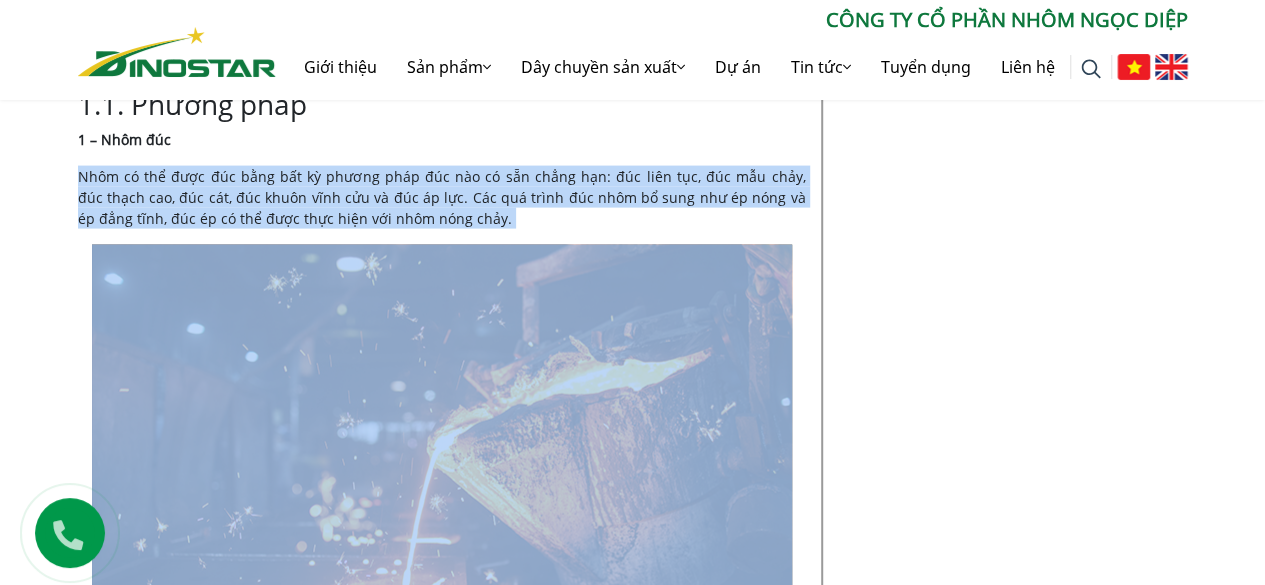 click on "Nhôm có thể được đúc bằng bất kỳ phương pháp đúc nào có sẵn chẳng hạn: đúc liên tục, đúc mẫu chảy, đúc thạch cao, đúc cát, đúc khuôn vĩnh cửu và đúc áp lực. Các quá trình đúc nhôm bổ sung như ép nóng và ép đẳng tĩnh, đúc ép có thể được thực hiện với nhôm nóng chảy." at bounding box center (442, 197) 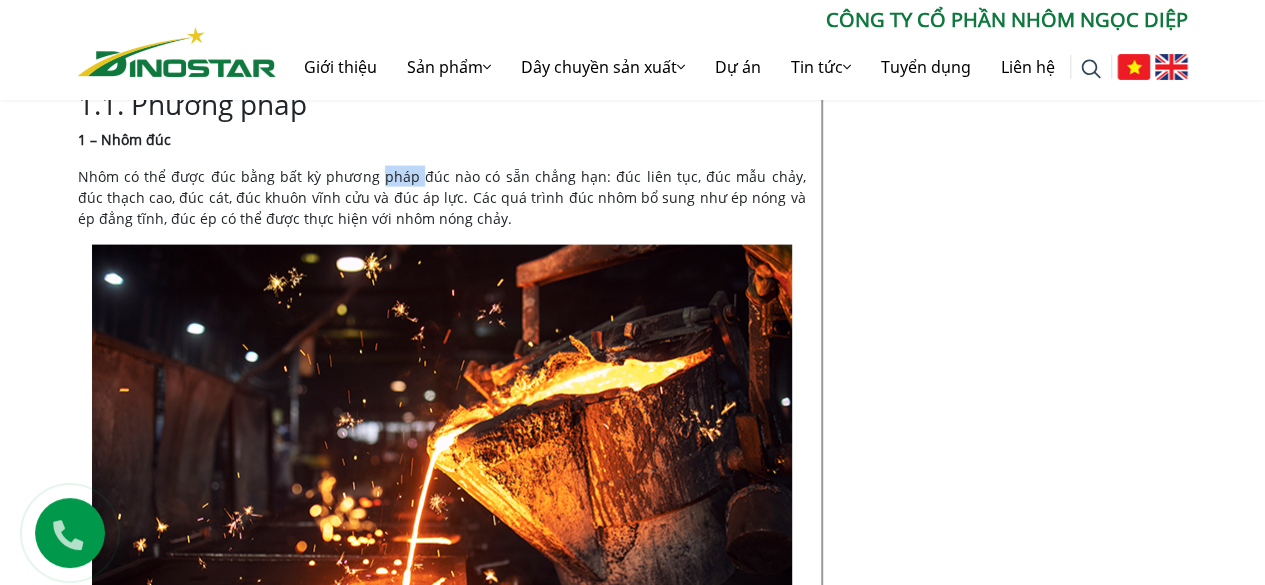 click on "Nhôm có thể được đúc bằng bất kỳ phương pháp đúc nào có sẵn chẳng hạn: đúc liên tục, đúc mẫu chảy, đúc thạch cao, đúc cát, đúc khuôn vĩnh cửu và đúc áp lực. Các quá trình đúc nhôm bổ sung như ép nóng và ép đẳng tĩnh, đúc ép có thể được thực hiện với nhôm nóng chảy." at bounding box center (442, 197) 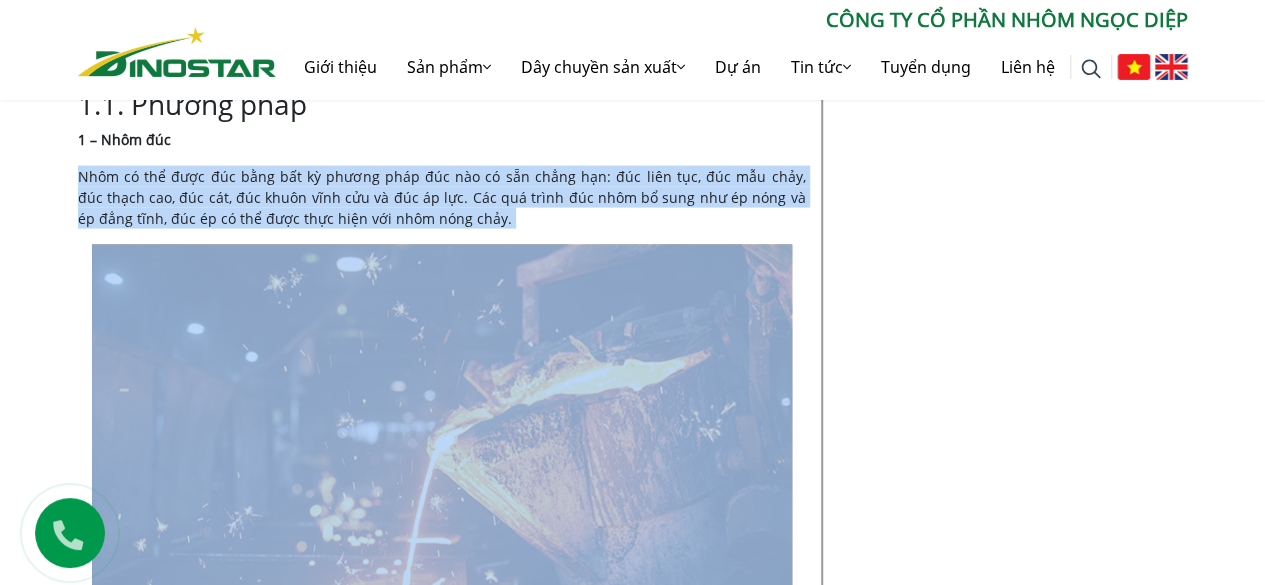 click on "Nhôm có thể được đúc bằng bất kỳ phương pháp đúc nào có sẵn chẳng hạn: đúc liên tục, đúc mẫu chảy, đúc thạch cao, đúc cát, đúc khuôn vĩnh cửu và đúc áp lực. Các quá trình đúc nhôm bổ sung như ép nóng và ép đẳng tĩnh, đúc ép có thể được thực hiện với nhôm nóng chảy." at bounding box center [442, 197] 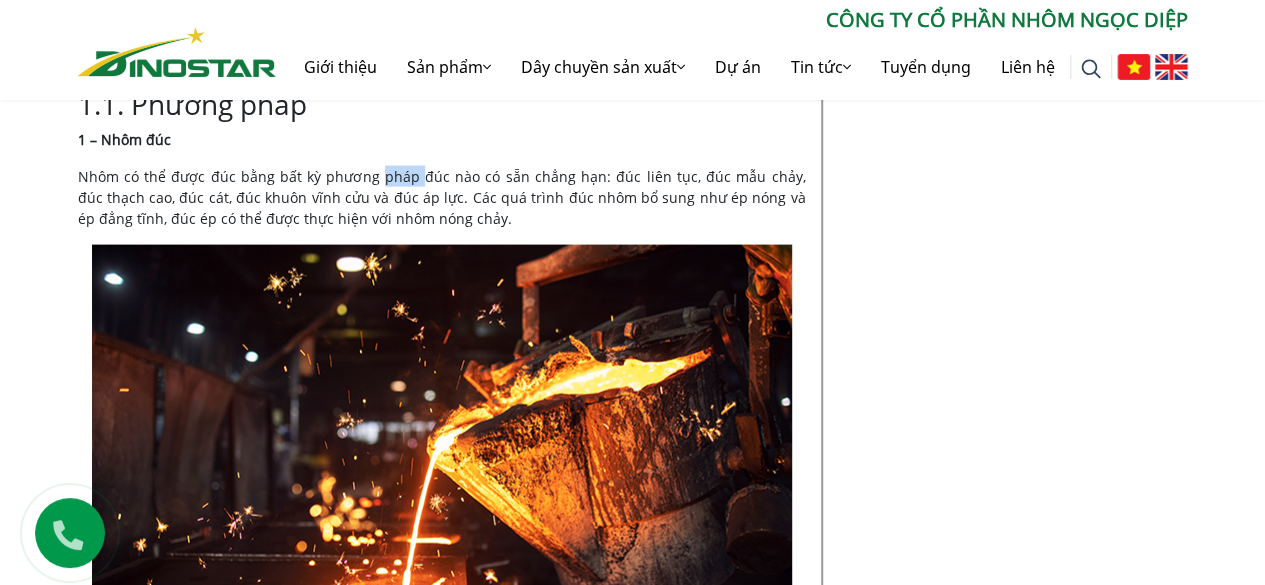 click on "Nhôm có thể được đúc bằng bất kỳ phương pháp đúc nào có sẵn chẳng hạn: đúc liên tục, đúc mẫu chảy, đúc thạch cao, đúc cát, đúc khuôn vĩnh cửu và đúc áp lực. Các quá trình đúc nhôm bổ sung như ép nóng và ép đẳng tĩnh, đúc ép có thể được thực hiện với nhôm nóng chảy." at bounding box center [442, 197] 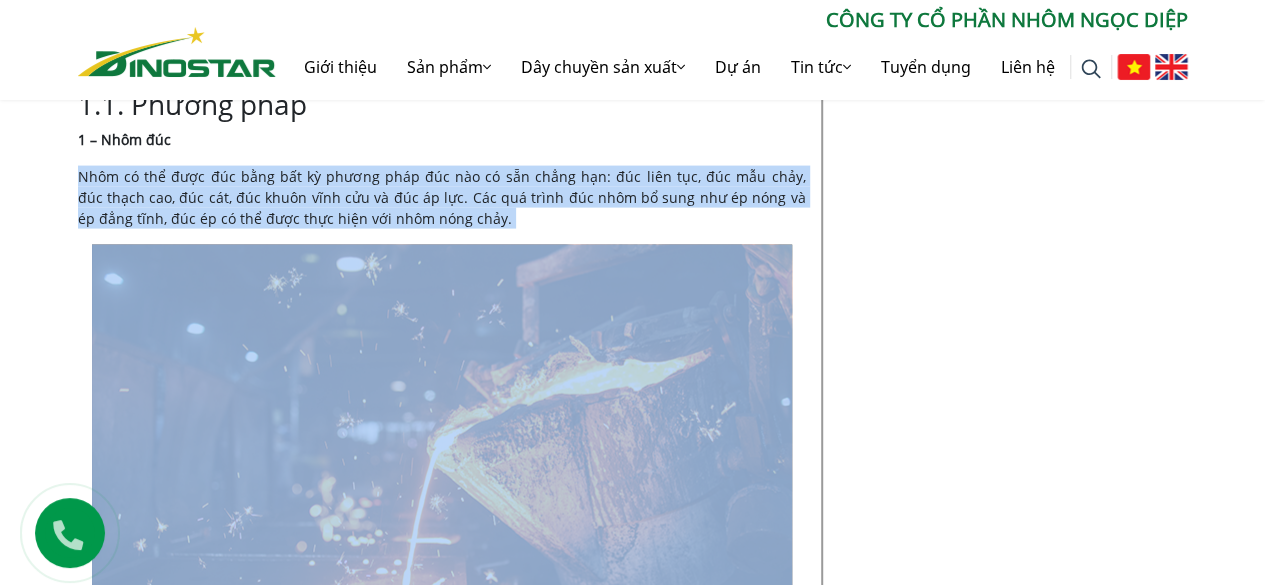 click on "Nhôm có thể được đúc bằng bất kỳ phương pháp đúc nào có sẵn chẳng hạn: đúc liên tục, đúc mẫu chảy, đúc thạch cao, đúc cát, đúc khuôn vĩnh cửu và đúc áp lực. Các quá trình đúc nhôm bổ sung như ép nóng và ép đẳng tĩnh, đúc ép có thể được thực hiện với nhôm nóng chảy." at bounding box center [442, 197] 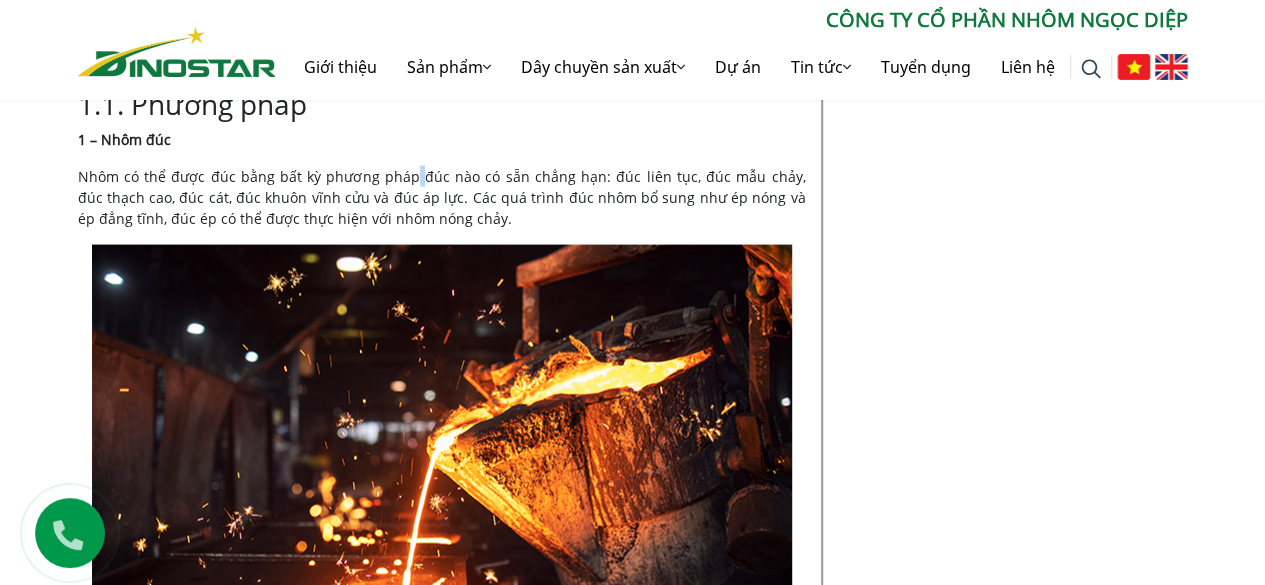 click on "Nhôm có thể được đúc bằng bất kỳ phương pháp đúc nào có sẵn chẳng hạn: đúc liên tục, đúc mẫu chảy, đúc thạch cao, đúc cát, đúc khuôn vĩnh cửu và đúc áp lực. Các quá trình đúc nhôm bổ sung như ép nóng và ép đẳng tĩnh, đúc ép có thể được thực hiện với nhôm nóng chảy." at bounding box center [442, 197] 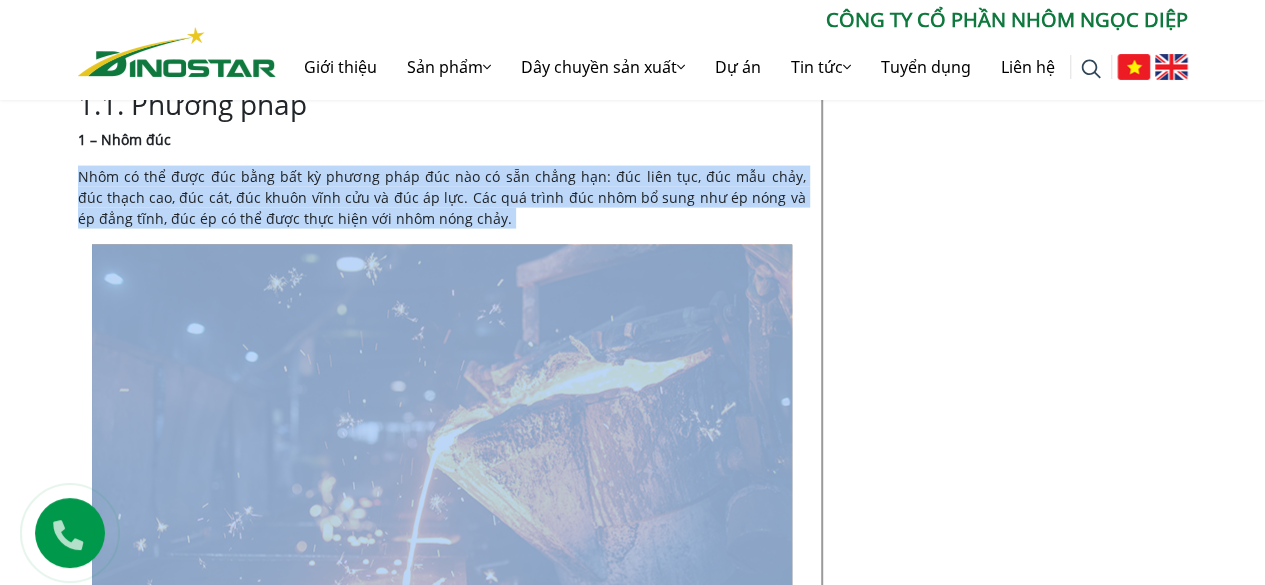 click on "Nhôm có thể được đúc bằng bất kỳ phương pháp đúc nào có sẵn chẳng hạn: đúc liên tục, đúc mẫu chảy, đúc thạch cao, đúc cát, đúc khuôn vĩnh cửu và đúc áp lực. Các quá trình đúc nhôm bổ sung như ép nóng và ép đẳng tĩnh, đúc ép có thể được thực hiện với nhôm nóng chảy." at bounding box center [442, 197] 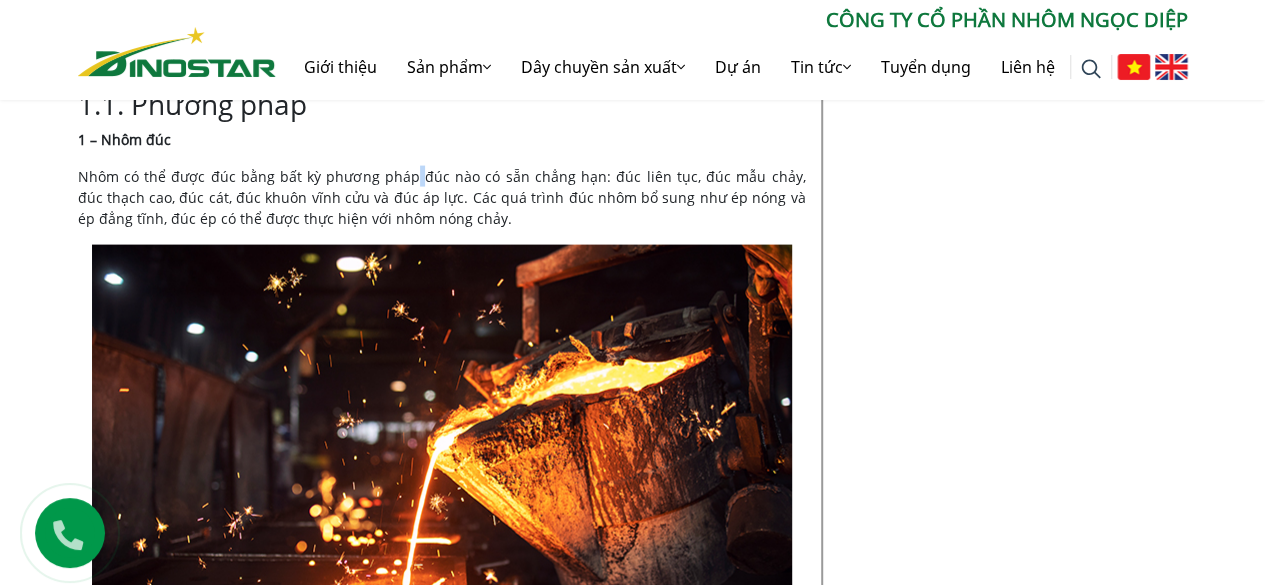 click on "Nhôm có thể được đúc bằng bất kỳ phương pháp đúc nào có sẵn chẳng hạn: đúc liên tục, đúc mẫu chảy, đúc thạch cao, đúc cát, đúc khuôn vĩnh cửu và đúc áp lực. Các quá trình đúc nhôm bổ sung như ép nóng và ép đẳng tĩnh, đúc ép có thể được thực hiện với nhôm nóng chảy." at bounding box center (442, 197) 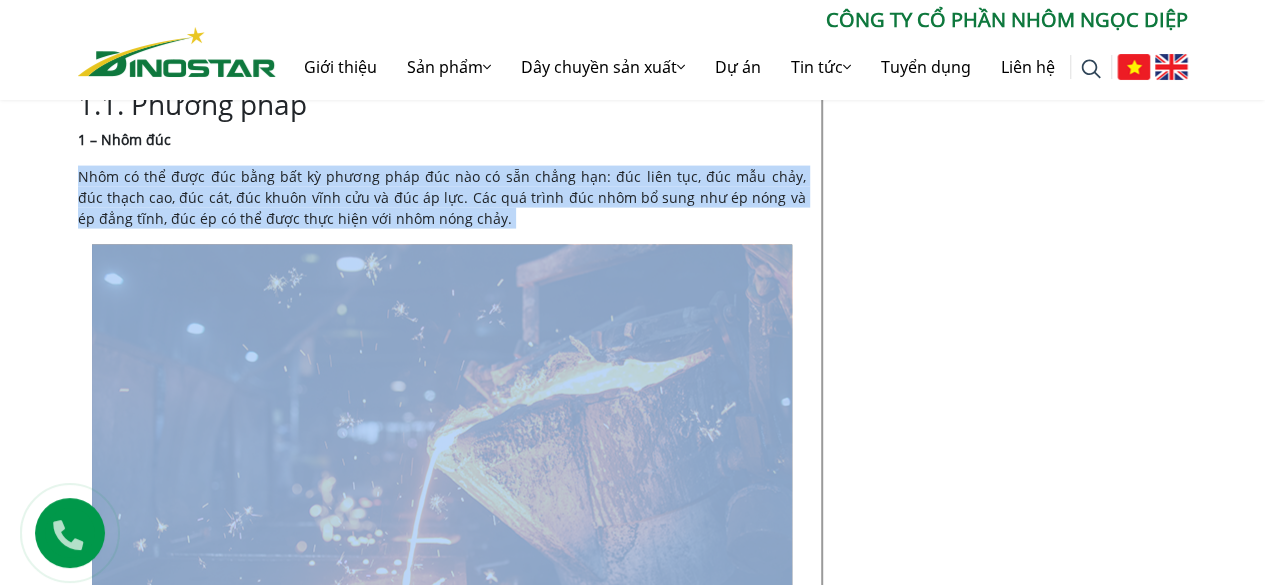 click on "Nhôm có thể được đúc bằng bất kỳ phương pháp đúc nào có sẵn chẳng hạn: đúc liên tục, đúc mẫu chảy, đúc thạch cao, đúc cát, đúc khuôn vĩnh cửu và đúc áp lực. Các quá trình đúc nhôm bổ sung như ép nóng và ép đẳng tĩnh, đúc ép có thể được thực hiện với nhôm nóng chảy." at bounding box center [442, 197] 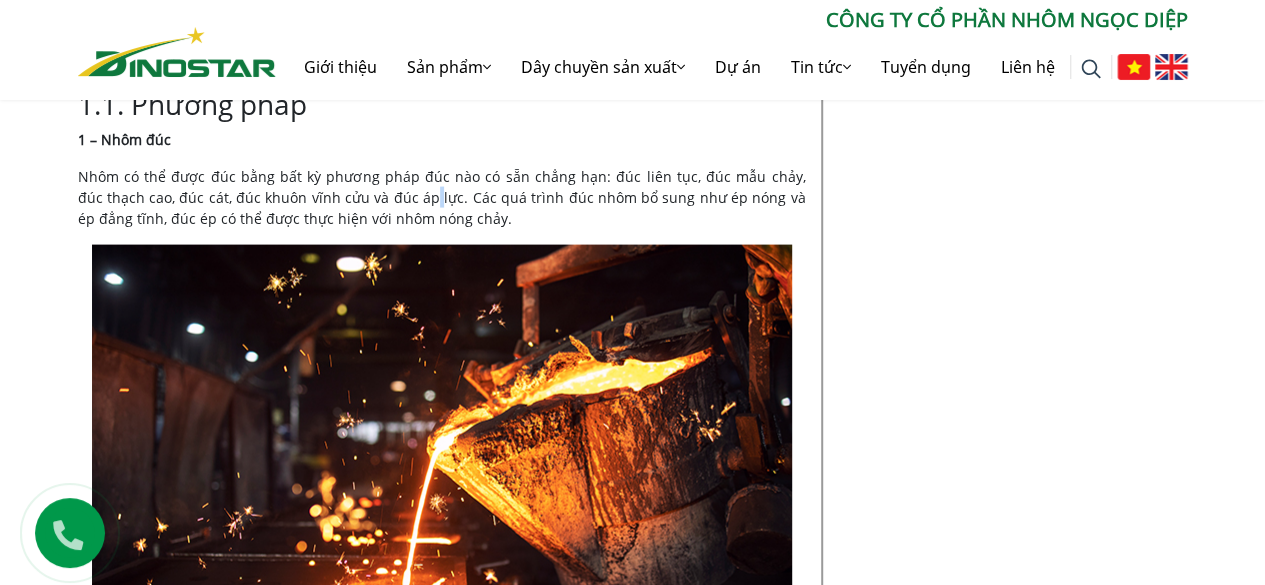click on "Nhôm có thể được đúc bằng bất kỳ phương pháp đúc nào có sẵn chẳng hạn: đúc liên tục, đúc mẫu chảy, đúc thạch cao, đúc cát, đúc khuôn vĩnh cửu và đúc áp lực. Các quá trình đúc nhôm bổ sung như ép nóng và ép đẳng tĩnh, đúc ép có thể được thực hiện với nhôm nóng chảy." at bounding box center (442, 197) 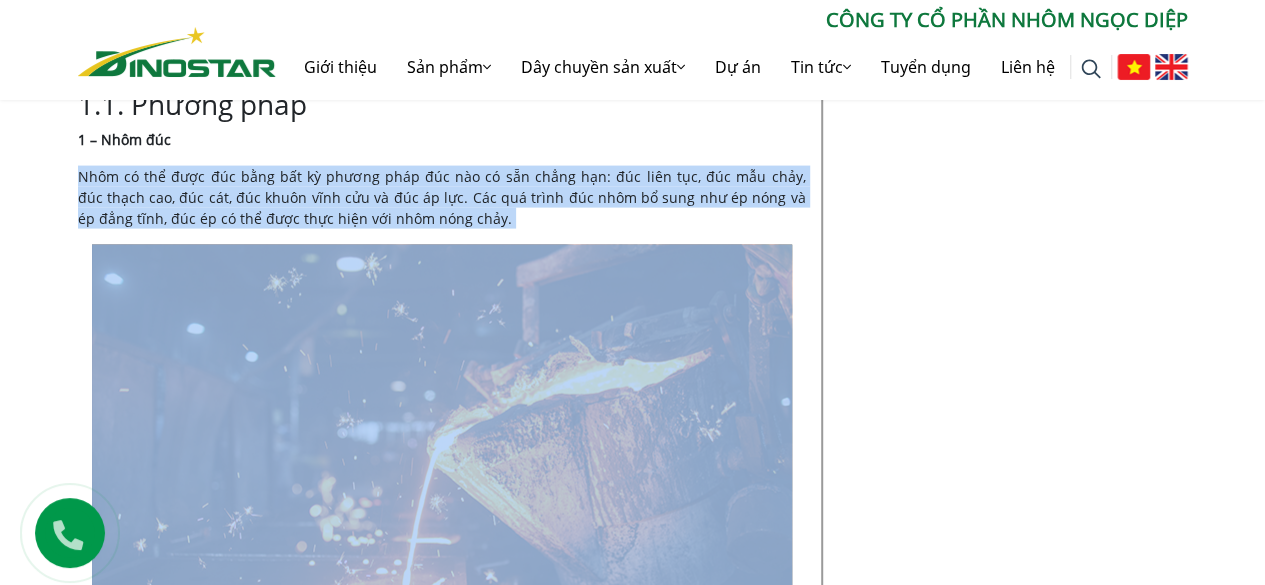click on "Nhôm có thể được đúc bằng bất kỳ phương pháp đúc nào có sẵn chẳng hạn: đúc liên tục, đúc mẫu chảy, đúc thạch cao, đúc cát, đúc khuôn vĩnh cửu và đúc áp lực. Các quá trình đúc nhôm bổ sung như ép nóng và ép đẳng tĩnh, đúc ép có thể được thực hiện với nhôm nóng chảy." at bounding box center [442, 197] 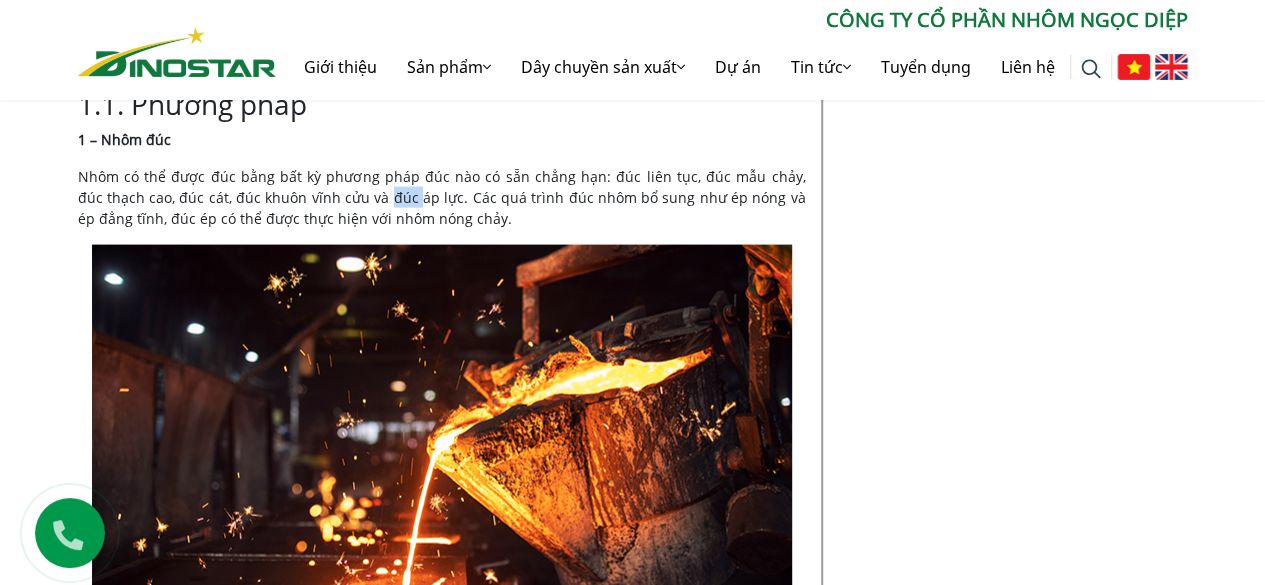 click on "Nhôm có thể được đúc bằng bất kỳ phương pháp đúc nào có sẵn chẳng hạn: đúc liên tục, đúc mẫu chảy, đúc thạch cao, đúc cát, đúc khuôn vĩnh cửu và đúc áp lực. Các quá trình đúc nhôm bổ sung như ép nóng và ép đẳng tĩnh, đúc ép có thể được thực hiện với nhôm nóng chảy." at bounding box center (442, 197) 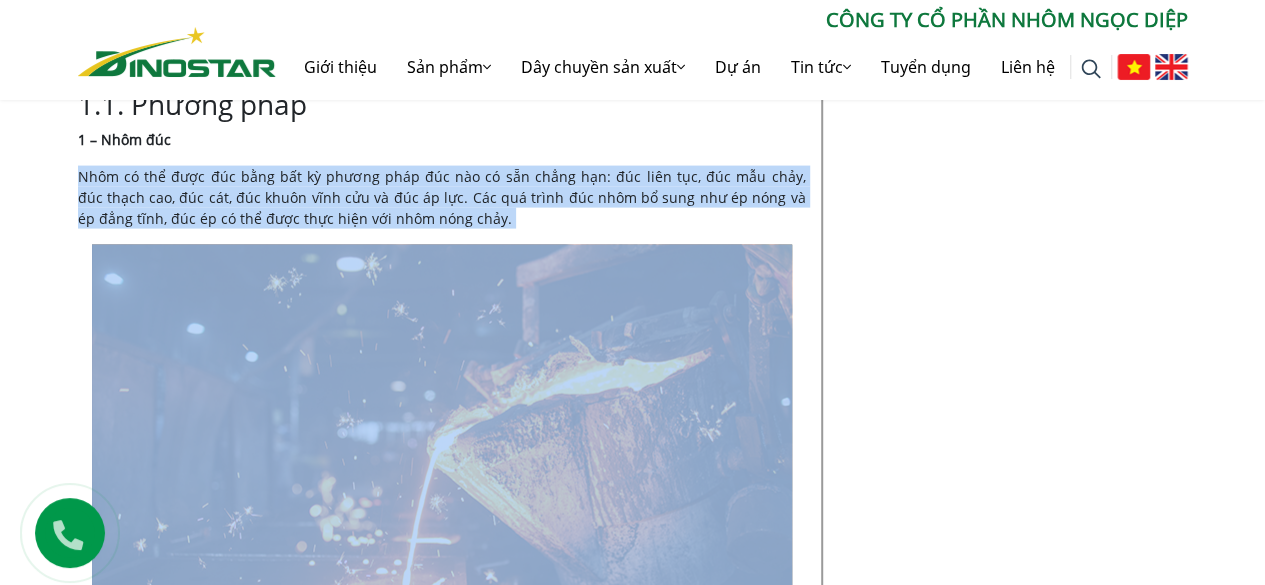 click on "Nhôm có thể được đúc bằng bất kỳ phương pháp đúc nào có sẵn chẳng hạn: đúc liên tục, đúc mẫu chảy, đúc thạch cao, đúc cát, đúc khuôn vĩnh cửu và đúc áp lực. Các quá trình đúc nhôm bổ sung như ép nóng và ép đẳng tĩnh, đúc ép có thể được thực hiện với nhôm nóng chảy." at bounding box center (442, 197) 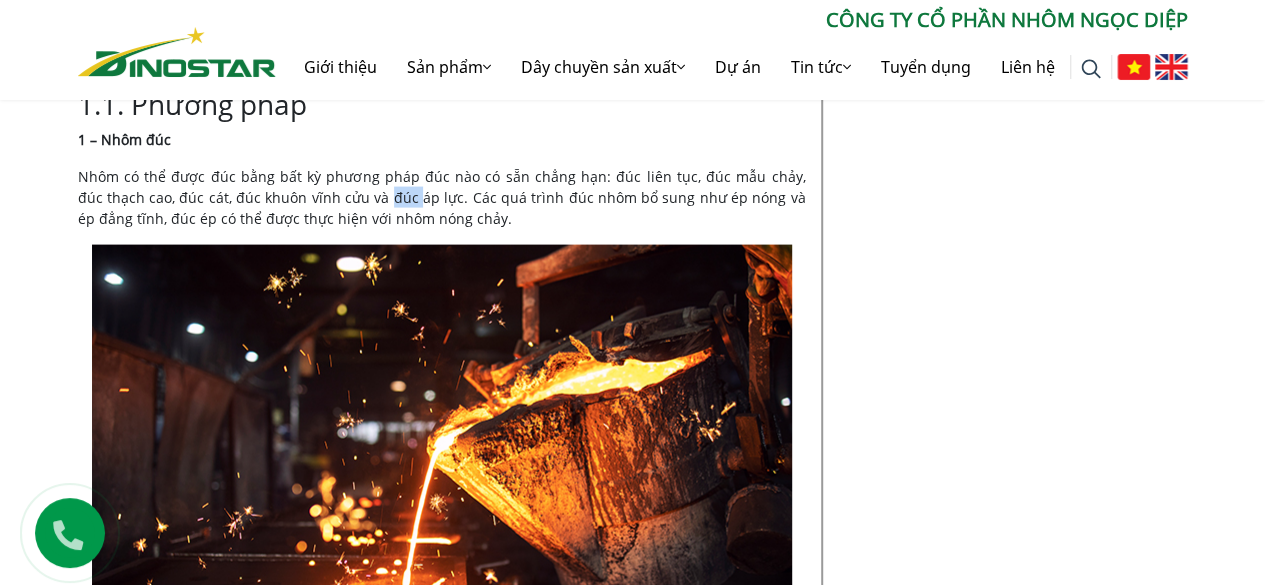 click on "Nhôm có thể được đúc bằng bất kỳ phương pháp đúc nào có sẵn chẳng hạn: đúc liên tục, đúc mẫu chảy, đúc thạch cao, đúc cát, đúc khuôn vĩnh cửu và đúc áp lực. Các quá trình đúc nhôm bổ sung như ép nóng và ép đẳng tĩnh, đúc ép có thể được thực hiện với nhôm nóng chảy." at bounding box center (442, 197) 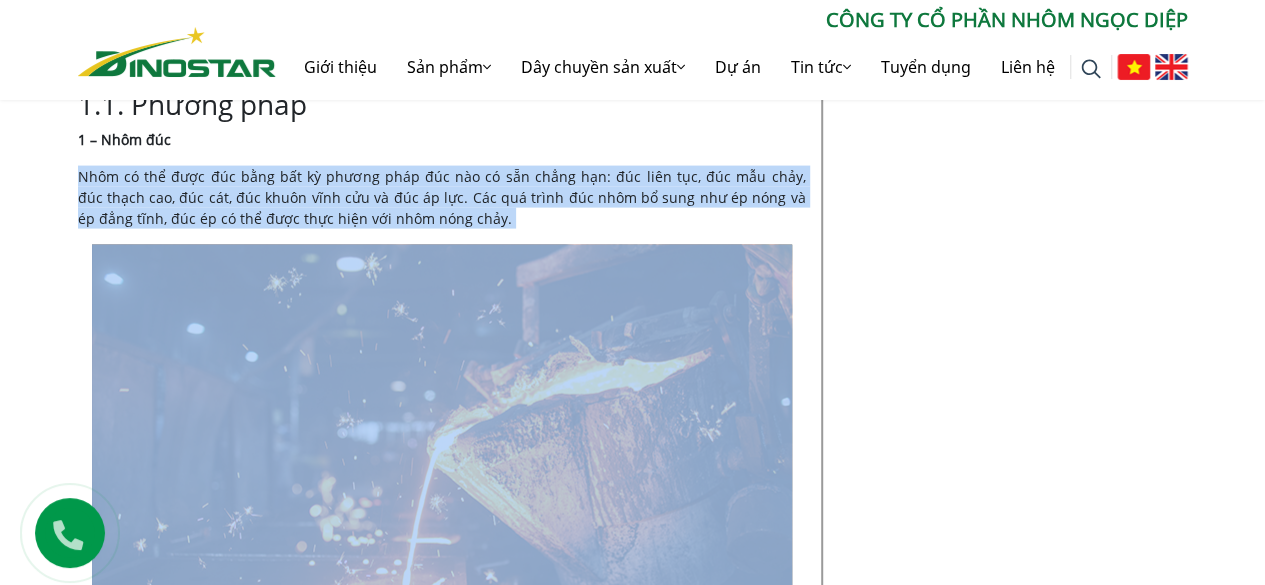click on "Nhôm có thể được đúc bằng bất kỳ phương pháp đúc nào có sẵn chẳng hạn: đúc liên tục, đúc mẫu chảy, đúc thạch cao, đúc cát, đúc khuôn vĩnh cửu và đúc áp lực. Các quá trình đúc nhôm bổ sung như ép nóng và ép đẳng tĩnh, đúc ép có thể được thực hiện với nhôm nóng chảy." at bounding box center (442, 197) 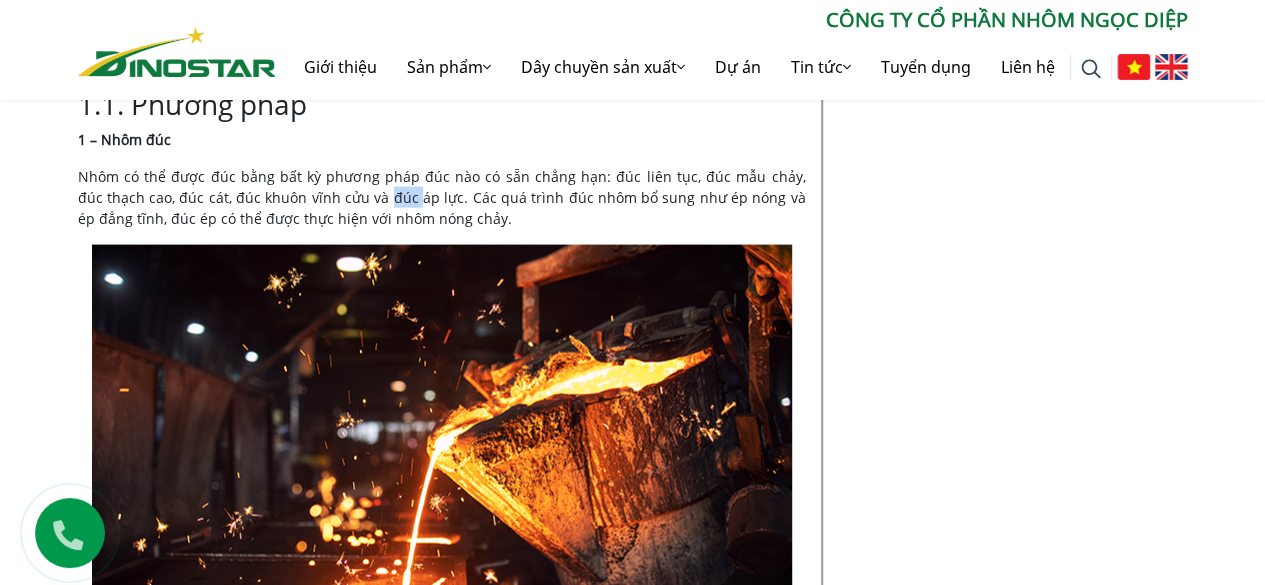 click on "Nhôm có thể được đúc bằng bất kỳ phương pháp đúc nào có sẵn chẳng hạn: đúc liên tục, đúc mẫu chảy, đúc thạch cao, đúc cát, đúc khuôn vĩnh cửu và đúc áp lực. Các quá trình đúc nhôm bổ sung như ép nóng và ép đẳng tĩnh, đúc ép có thể được thực hiện với nhôm nóng chảy." at bounding box center (442, 197) 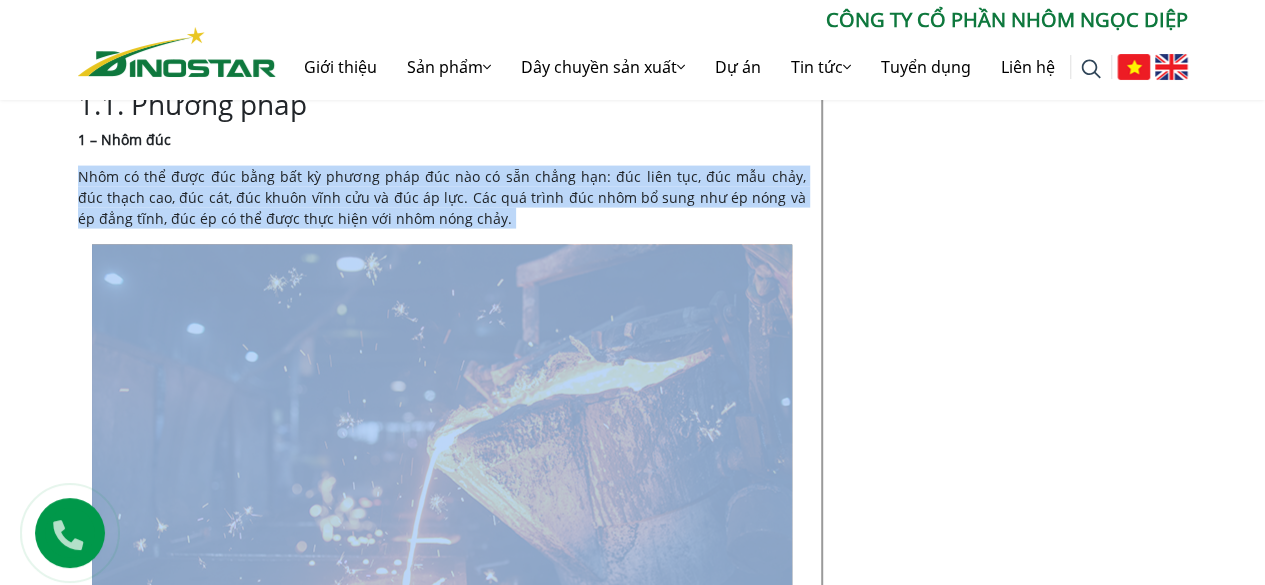 click on "Nhôm có thể được đúc bằng bất kỳ phương pháp đúc nào có sẵn chẳng hạn: đúc liên tục, đúc mẫu chảy, đúc thạch cao, đúc cát, đúc khuôn vĩnh cửu và đúc áp lực. Các quá trình đúc nhôm bổ sung như ép nóng và ép đẳng tĩnh, đúc ép có thể được thực hiện với nhôm nóng chảy." at bounding box center (442, 197) 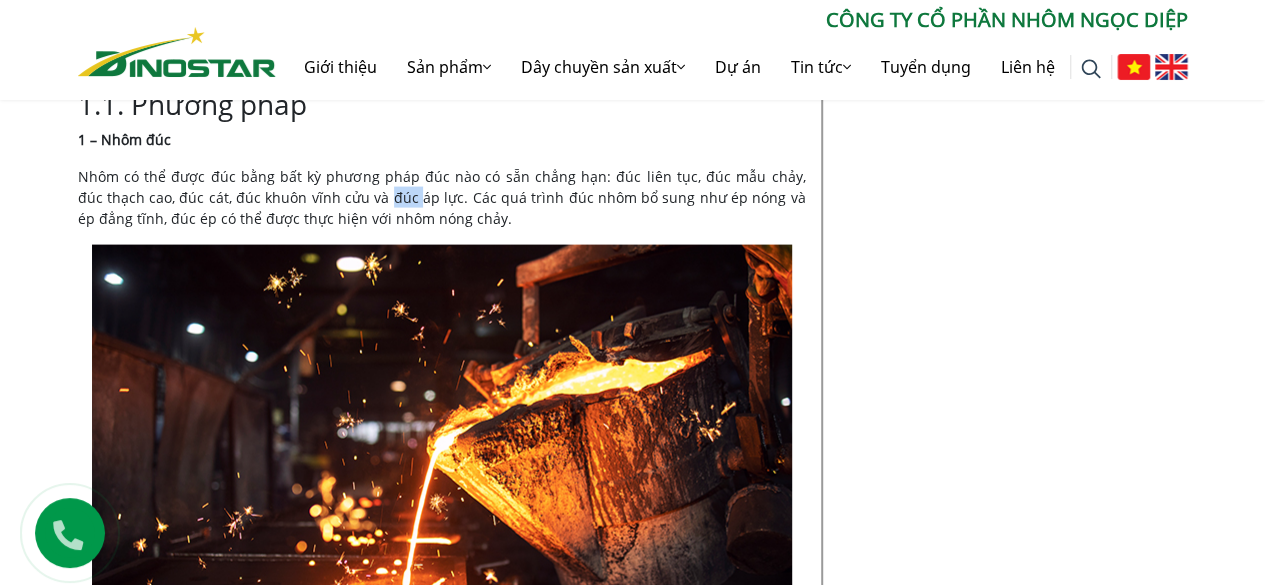 click on "Nhôm có thể được đúc bằng bất kỳ phương pháp đúc nào có sẵn chẳng hạn: đúc liên tục, đúc mẫu chảy, đúc thạch cao, đúc cát, đúc khuôn vĩnh cửu và đúc áp lực. Các quá trình đúc nhôm bổ sung như ép nóng và ép đẳng tĩnh, đúc ép có thể được thực hiện với nhôm nóng chảy." at bounding box center (442, 197) 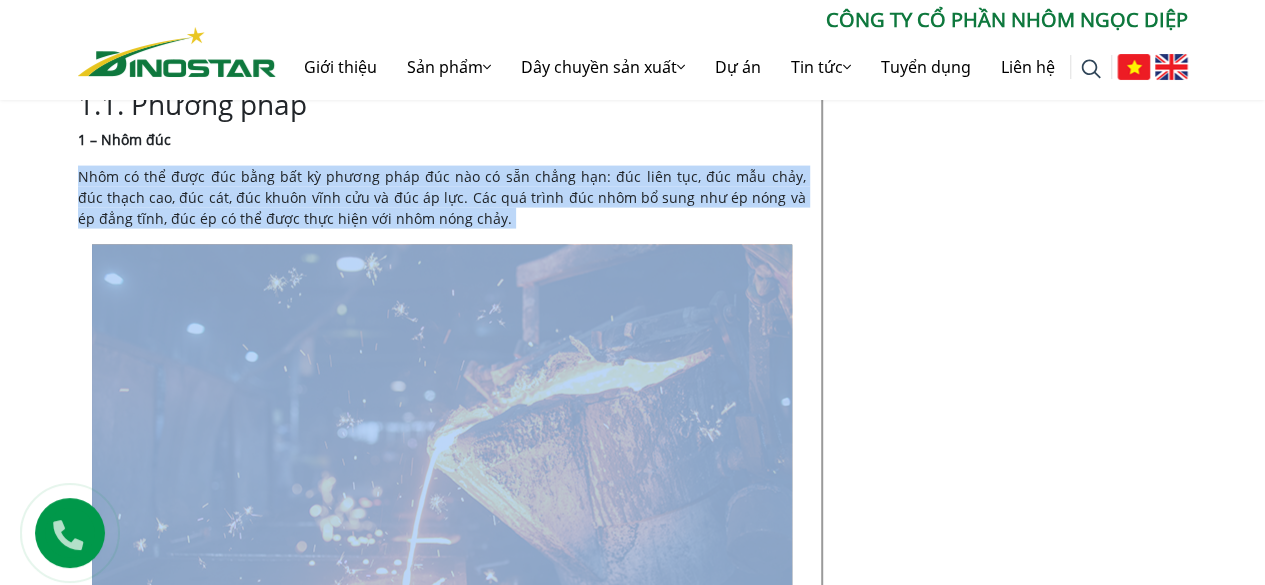click on "Nhôm có thể được đúc bằng bất kỳ phương pháp đúc nào có sẵn chẳng hạn: đúc liên tục, đúc mẫu chảy, đúc thạch cao, đúc cát, đúc khuôn vĩnh cửu và đúc áp lực. Các quá trình đúc nhôm bổ sung như ép nóng và ép đẳng tĩnh, đúc ép có thể được thực hiện với nhôm nóng chảy." at bounding box center [442, 197] 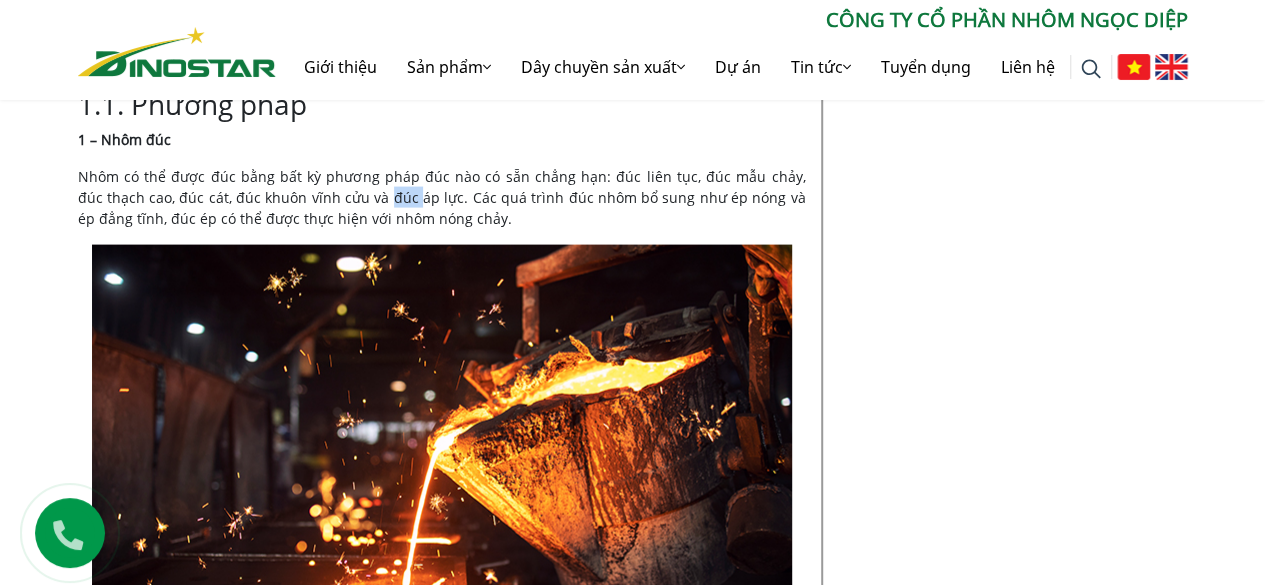 click on "Nhôm có thể được đúc bằng bất kỳ phương pháp đúc nào có sẵn chẳng hạn: đúc liên tục, đúc mẫu chảy, đúc thạch cao, đúc cát, đúc khuôn vĩnh cửu và đúc áp lực. Các quá trình đúc nhôm bổ sung như ép nóng và ép đẳng tĩnh, đúc ép có thể được thực hiện với nhôm nóng chảy." at bounding box center [442, 197] 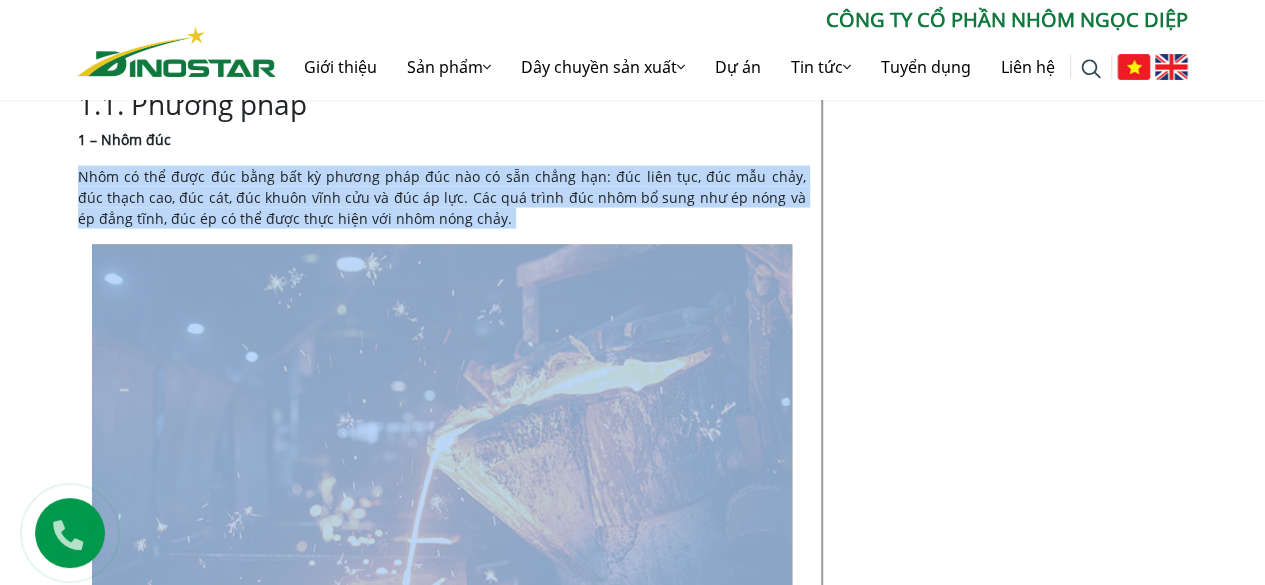 click on "Nhôm có thể được đúc bằng bất kỳ phương pháp đúc nào có sẵn chẳng hạn: đúc liên tục, đúc mẫu chảy, đúc thạch cao, đúc cát, đúc khuôn vĩnh cửu và đúc áp lực. Các quá trình đúc nhôm bổ sung như ép nóng và ép đẳng tĩnh, đúc ép có thể được thực hiện với nhôm nóng chảy." at bounding box center (442, 197) 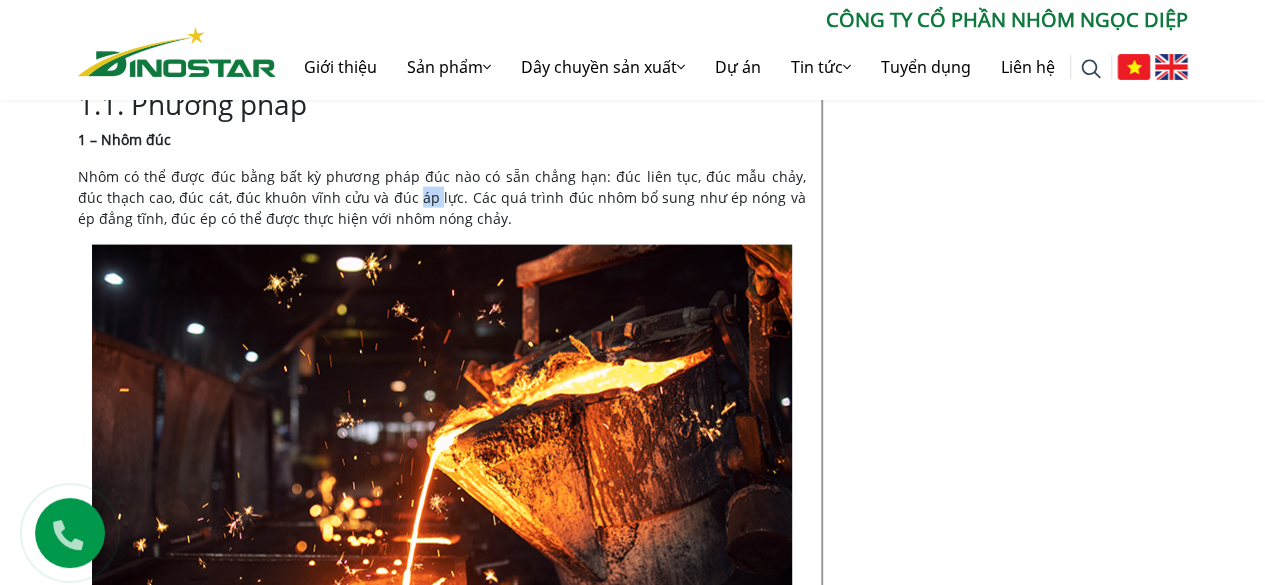 click on "Nhôm có thể được đúc bằng bất kỳ phương pháp đúc nào có sẵn chẳng hạn: đúc liên tục, đúc mẫu chảy, đúc thạch cao, đúc cát, đúc khuôn vĩnh cửu và đúc áp lực. Các quá trình đúc nhôm bổ sung như ép nóng và ép đẳng tĩnh, đúc ép có thể được thực hiện với nhôm nóng chảy." at bounding box center (442, 197) 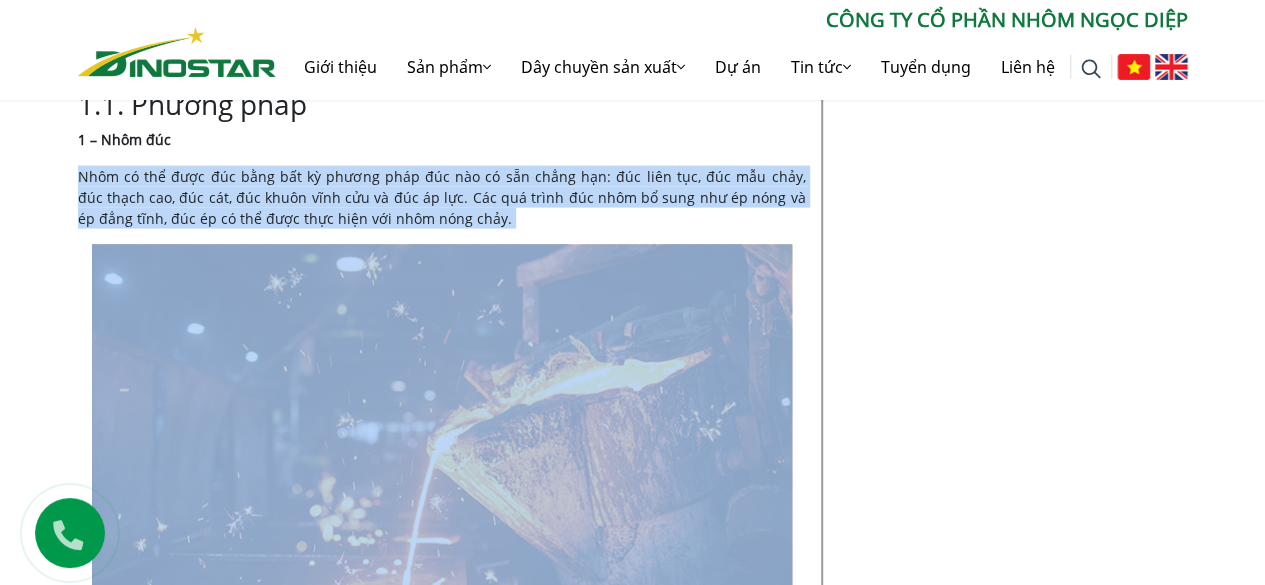click on "Nhôm có thể được đúc bằng bất kỳ phương pháp đúc nào có sẵn chẳng hạn: đúc liên tục, đúc mẫu chảy, đúc thạch cao, đúc cát, đúc khuôn vĩnh cửu và đúc áp lực. Các quá trình đúc nhôm bổ sung như ép nóng và ép đẳng tĩnh, đúc ép có thể được thực hiện với nhôm nóng chảy." at bounding box center [442, 197] 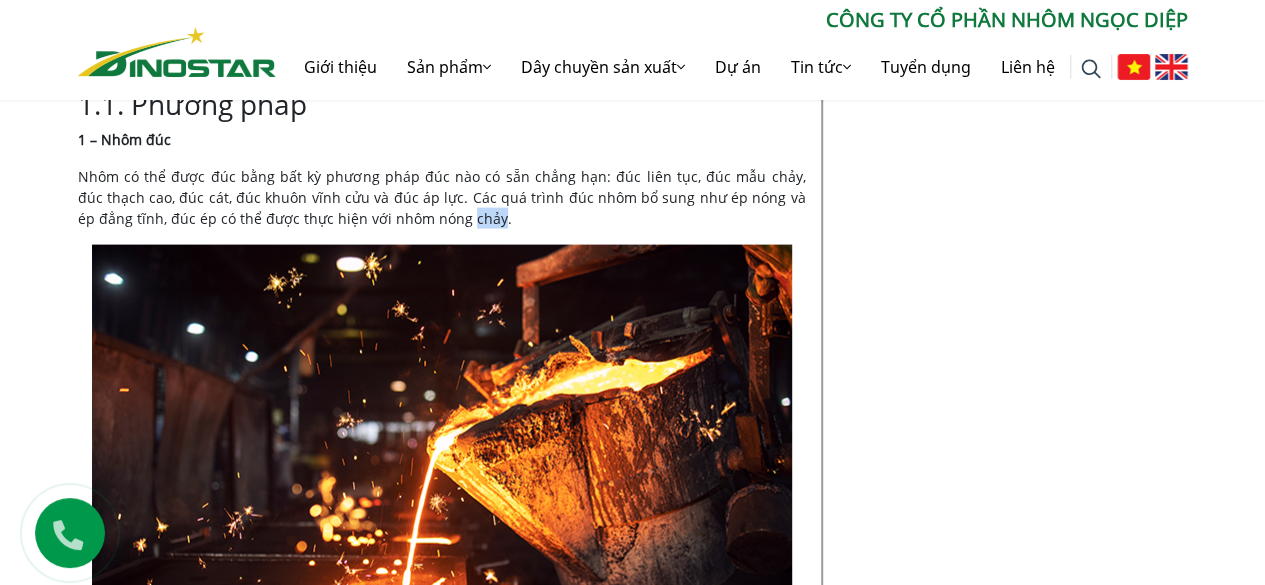 click on "Nhôm có thể được đúc bằng bất kỳ phương pháp đúc nào có sẵn chẳng hạn: đúc liên tục, đúc mẫu chảy, đúc thạch cao, đúc cát, đúc khuôn vĩnh cửu và đúc áp lực. Các quá trình đúc nhôm bổ sung như ép nóng và ép đẳng tĩnh, đúc ép có thể được thực hiện với nhôm nóng chảy." at bounding box center [442, 197] 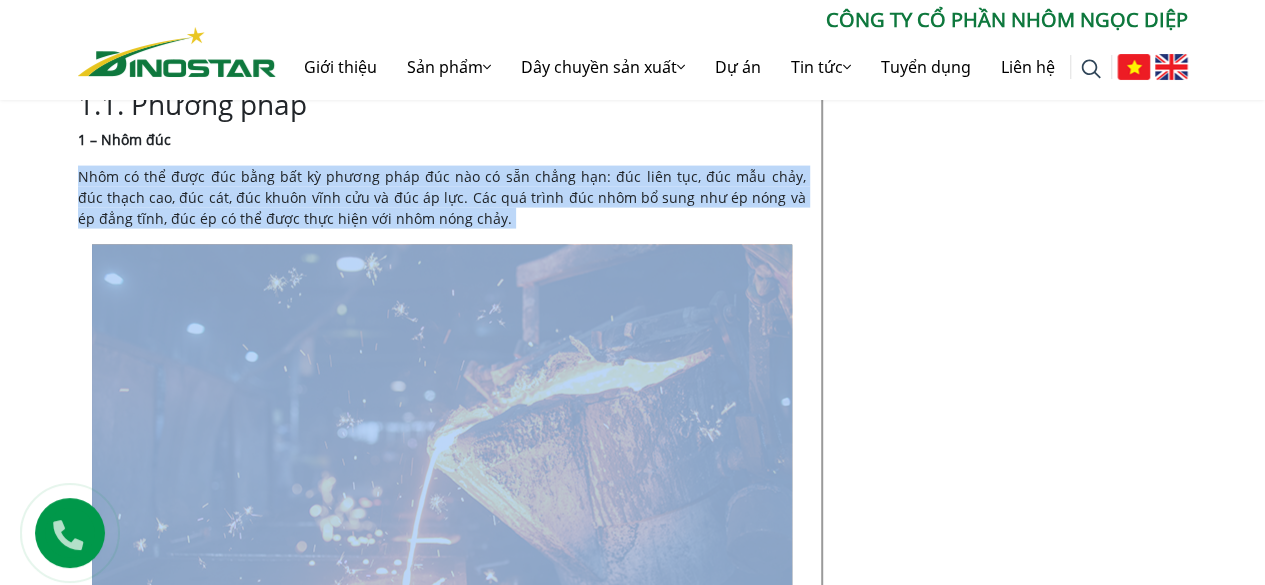 click on "Nhôm có thể được đúc bằng bất kỳ phương pháp đúc nào có sẵn chẳng hạn: đúc liên tục, đúc mẫu chảy, đúc thạch cao, đúc cát, đúc khuôn vĩnh cửu và đúc áp lực. Các quá trình đúc nhôm bổ sung như ép nóng và ép đẳng tĩnh, đúc ép có thể được thực hiện với nhôm nóng chảy." at bounding box center [442, 197] 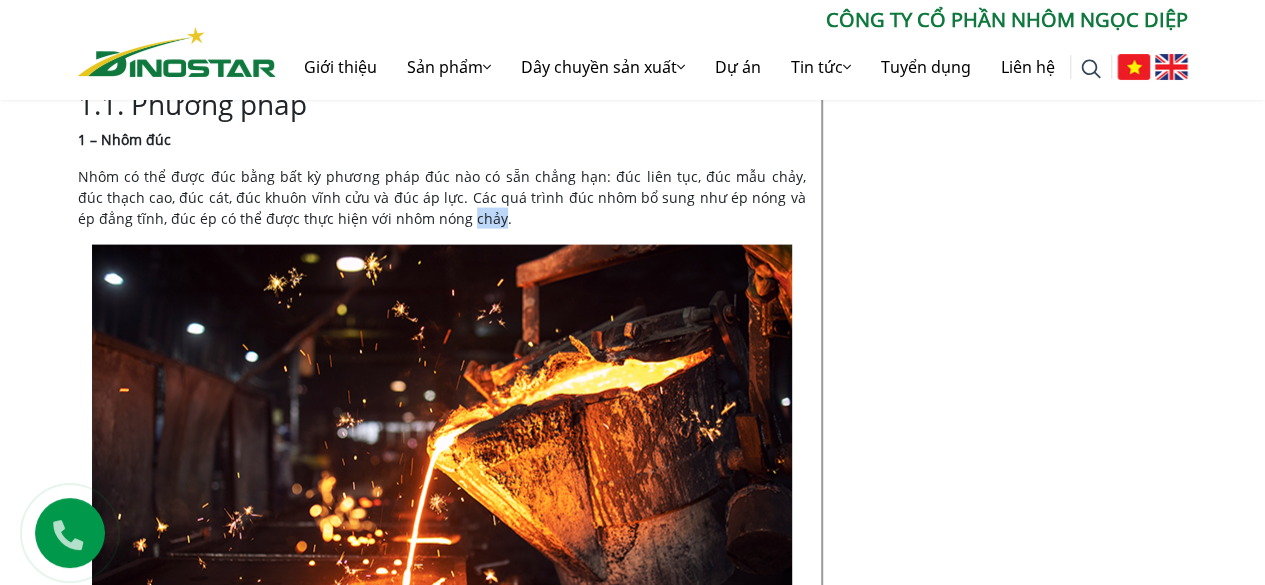 click on "Nhôm có thể được đúc bằng bất kỳ phương pháp đúc nào có sẵn chẳng hạn: đúc liên tục, đúc mẫu chảy, đúc thạch cao, đúc cát, đúc khuôn vĩnh cửu và đúc áp lực. Các quá trình đúc nhôm bổ sung như ép nóng và ép đẳng tĩnh, đúc ép có thể được thực hiện với nhôm nóng chảy." at bounding box center (442, 197) 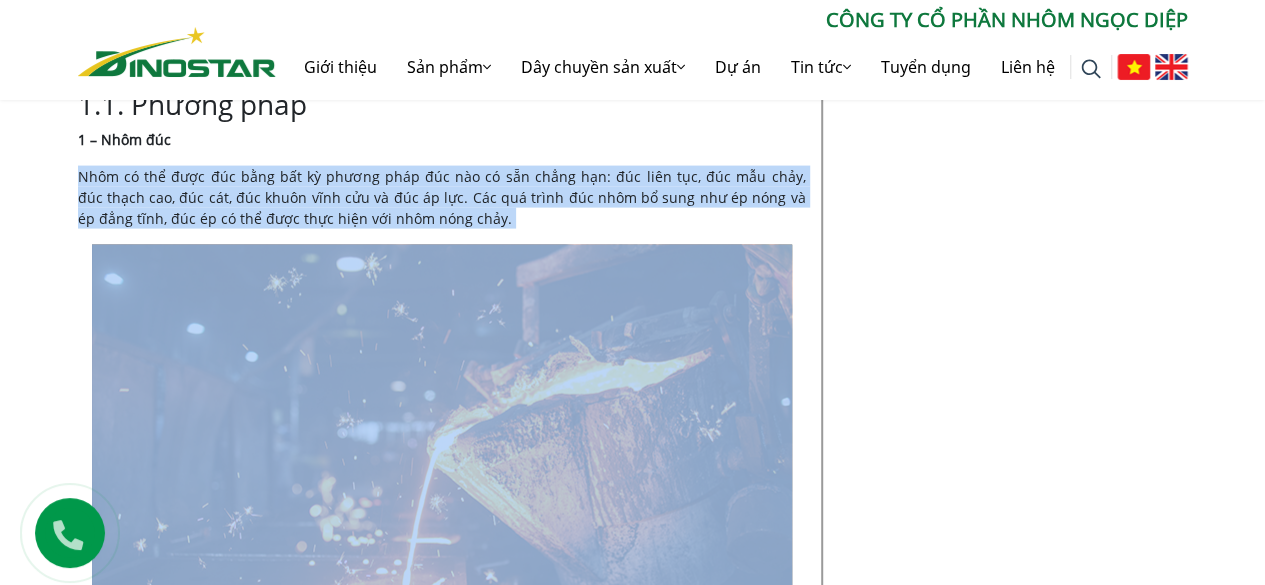 click on "Nhôm có thể được đúc bằng bất kỳ phương pháp đúc nào có sẵn chẳng hạn: đúc liên tục, đúc mẫu chảy, đúc thạch cao, đúc cát, đúc khuôn vĩnh cửu và đúc áp lực. Các quá trình đúc nhôm bổ sung như ép nóng và ép đẳng tĩnh, đúc ép có thể được thực hiện với nhôm nóng chảy." at bounding box center (442, 197) 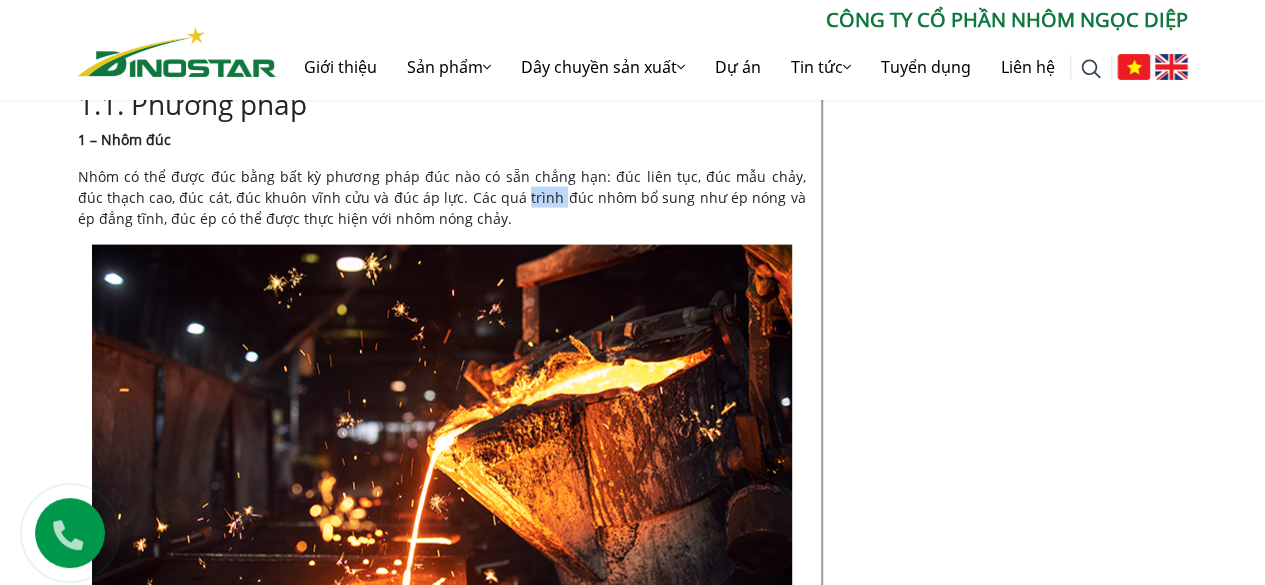 click on "Nhôm có thể được đúc bằng bất kỳ phương pháp đúc nào có sẵn chẳng hạn: đúc liên tục, đúc mẫu chảy, đúc thạch cao, đúc cát, đúc khuôn vĩnh cửu và đúc áp lực. Các quá trình đúc nhôm bổ sung như ép nóng và ép đẳng tĩnh, đúc ép có thể được thực hiện với nhôm nóng chảy." at bounding box center [442, 197] 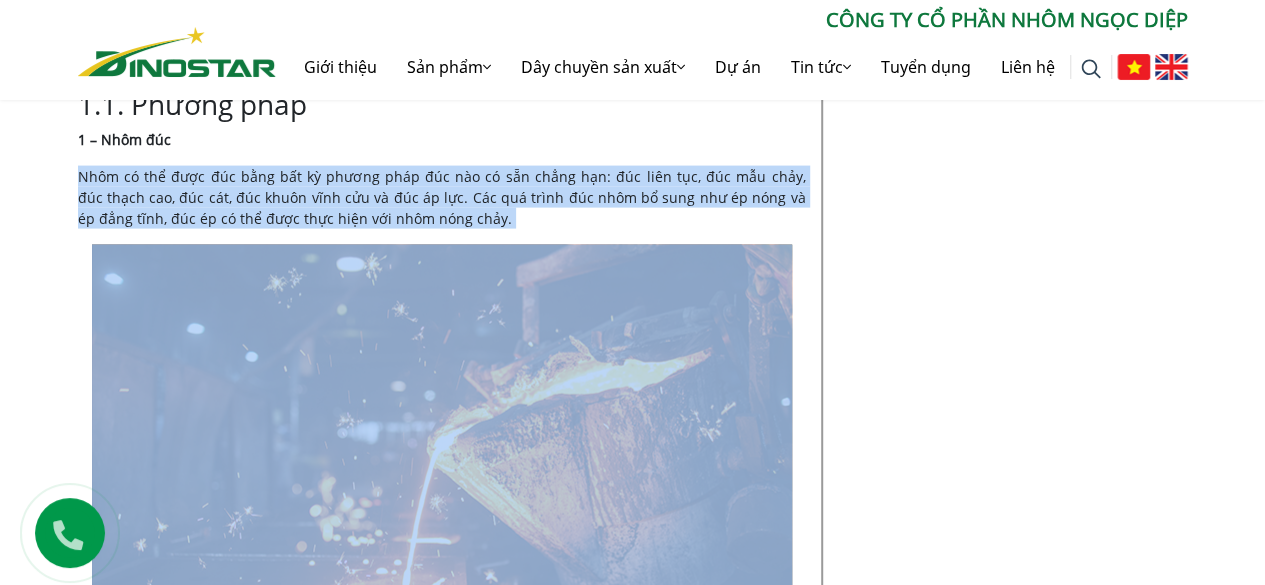 click on "Nhôm có thể được đúc bằng bất kỳ phương pháp đúc nào có sẵn chẳng hạn: đúc liên tục, đúc mẫu chảy, đúc thạch cao, đúc cát, đúc khuôn vĩnh cửu và đúc áp lực. Các quá trình đúc nhôm bổ sung như ép nóng và ép đẳng tĩnh, đúc ép có thể được thực hiện với nhôm nóng chảy." at bounding box center [442, 197] 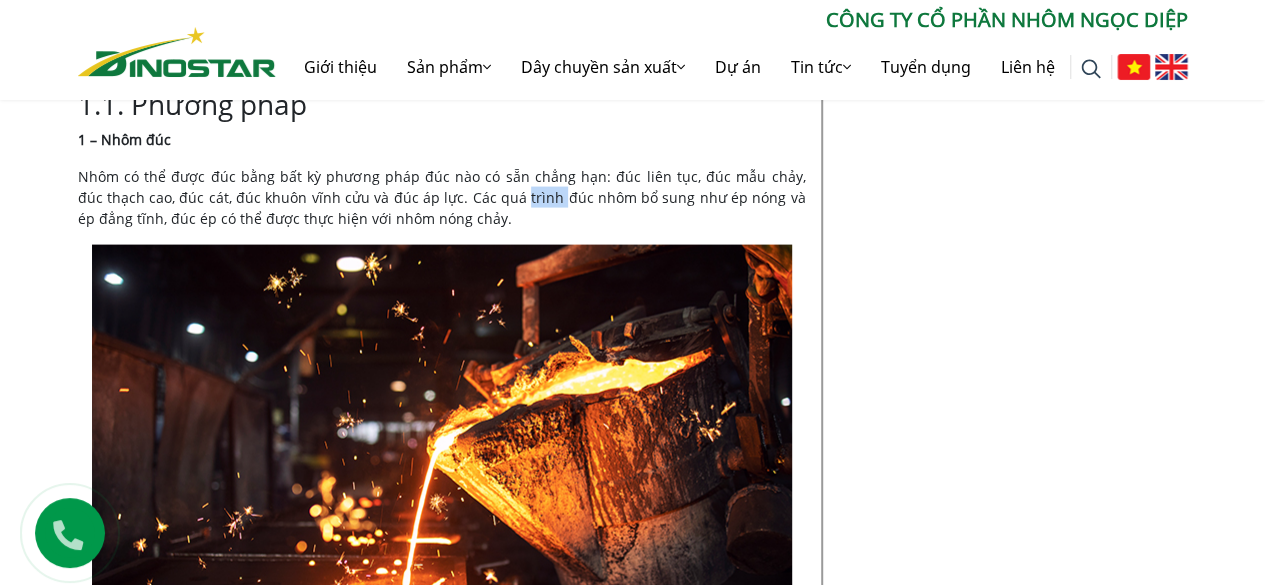click on "Nhôm có thể được đúc bằng bất kỳ phương pháp đúc nào có sẵn chẳng hạn: đúc liên tục, đúc mẫu chảy, đúc thạch cao, đúc cát, đúc khuôn vĩnh cửu và đúc áp lực. Các quá trình đúc nhôm bổ sung như ép nóng và ép đẳng tĩnh, đúc ép có thể được thực hiện với nhôm nóng chảy." at bounding box center (442, 197) 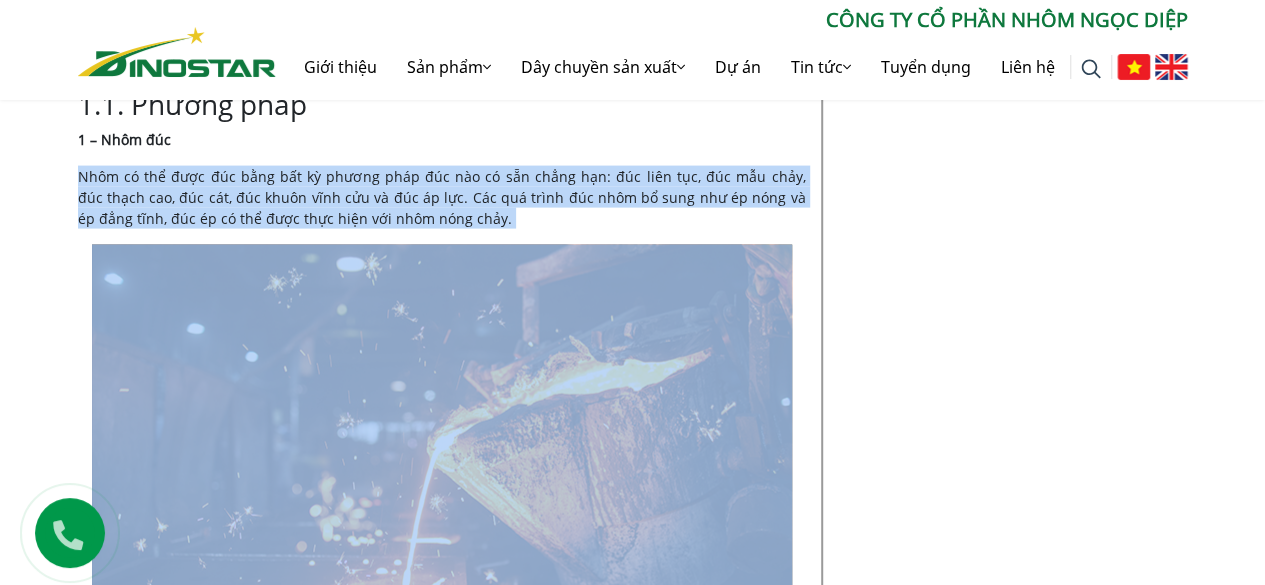click on "Nhôm có thể được đúc bằng bất kỳ phương pháp đúc nào có sẵn chẳng hạn: đúc liên tục, đúc mẫu chảy, đúc thạch cao, đúc cát, đúc khuôn vĩnh cửu và đúc áp lực. Các quá trình đúc nhôm bổ sung như ép nóng và ép đẳng tĩnh, đúc ép có thể được thực hiện với nhôm nóng chảy." at bounding box center [442, 197] 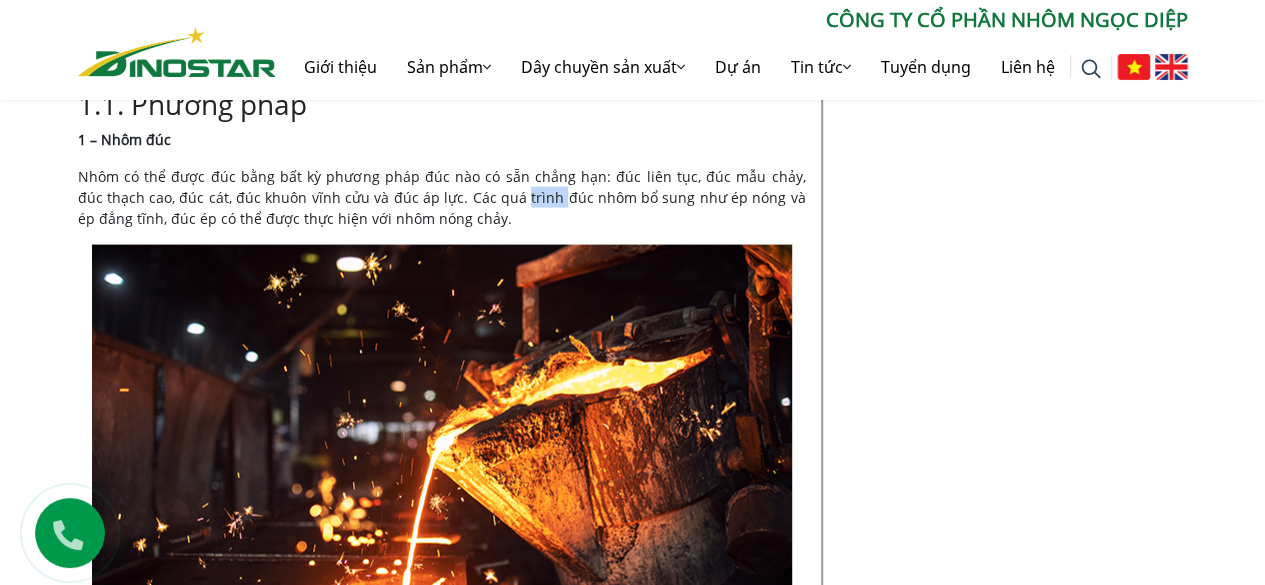 click on "Nhôm có thể được đúc bằng bất kỳ phương pháp đúc nào có sẵn chẳng hạn: đúc liên tục, đúc mẫu chảy, đúc thạch cao, đúc cát, đúc khuôn vĩnh cửu và đúc áp lực. Các quá trình đúc nhôm bổ sung như ép nóng và ép đẳng tĩnh, đúc ép có thể được thực hiện với nhôm nóng chảy." at bounding box center (442, 197) 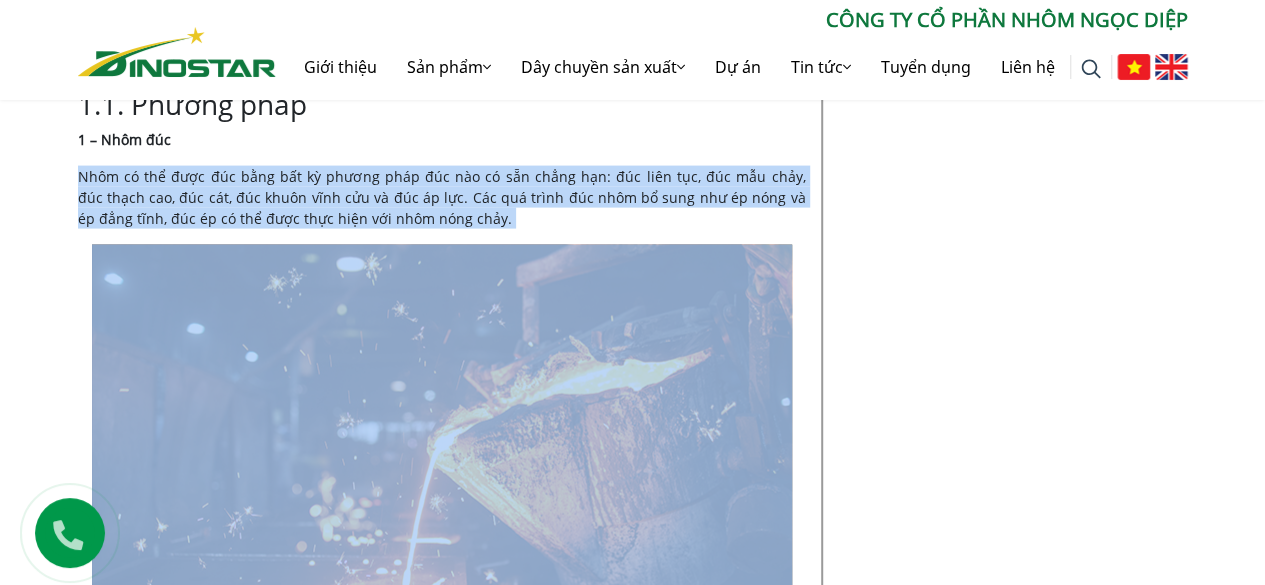 click on "Nhôm có thể được đúc bằng bất kỳ phương pháp đúc nào có sẵn chẳng hạn: đúc liên tục, đúc mẫu chảy, đúc thạch cao, đúc cát, đúc khuôn vĩnh cửu và đúc áp lực. Các quá trình đúc nhôm bổ sung như ép nóng và ép đẳng tĩnh, đúc ép có thể được thực hiện với nhôm nóng chảy." at bounding box center [442, 197] 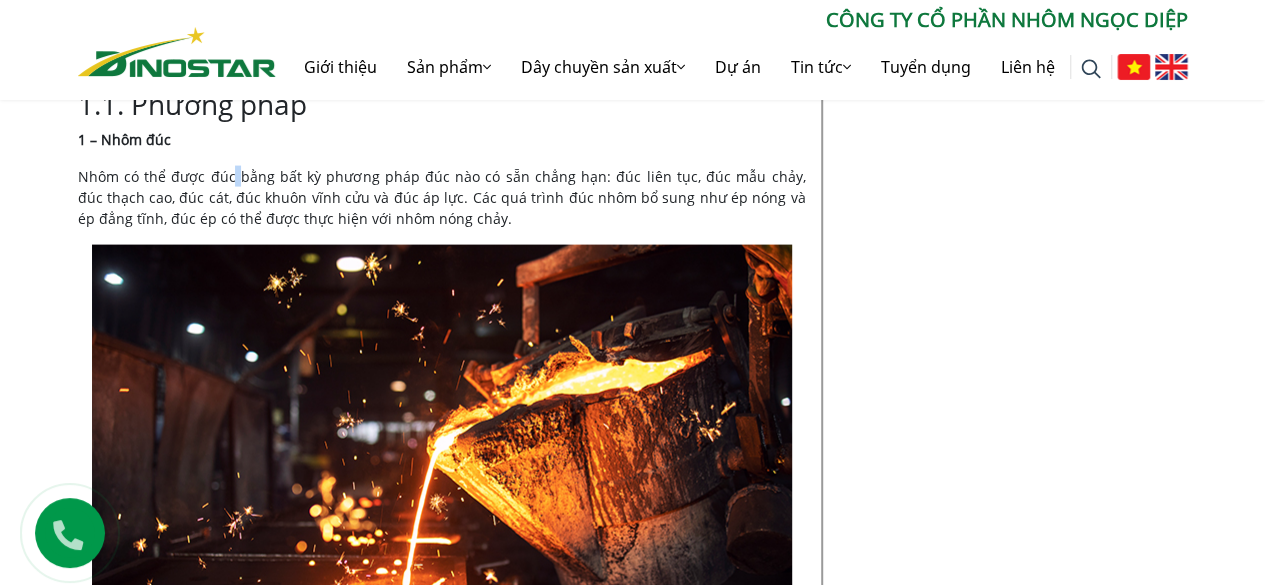 click on "Nhôm có thể được đúc bằng bất kỳ phương pháp đúc nào có sẵn chẳng hạn: đúc liên tục, đúc mẫu chảy, đúc thạch cao, đúc cát, đúc khuôn vĩnh cửu và đúc áp lực. Các quá trình đúc nhôm bổ sung như ép nóng và ép đẳng tĩnh, đúc ép có thể được thực hiện với nhôm nóng chảy." at bounding box center (442, 197) 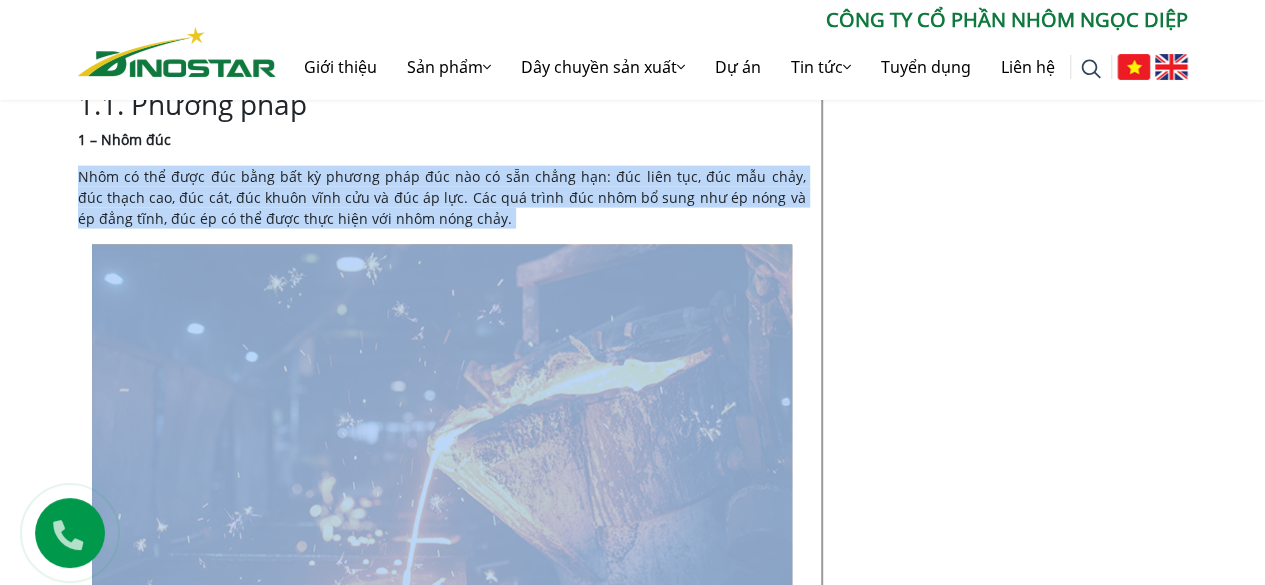 click on "Nhôm có thể được đúc bằng bất kỳ phương pháp đúc nào có sẵn chẳng hạn: đúc liên tục, đúc mẫu chảy, đúc thạch cao, đúc cát, đúc khuôn vĩnh cửu và đúc áp lực. Các quá trình đúc nhôm bổ sung như ép nóng và ép đẳng tĩnh, đúc ép có thể được thực hiện với nhôm nóng chảy." at bounding box center (442, 197) 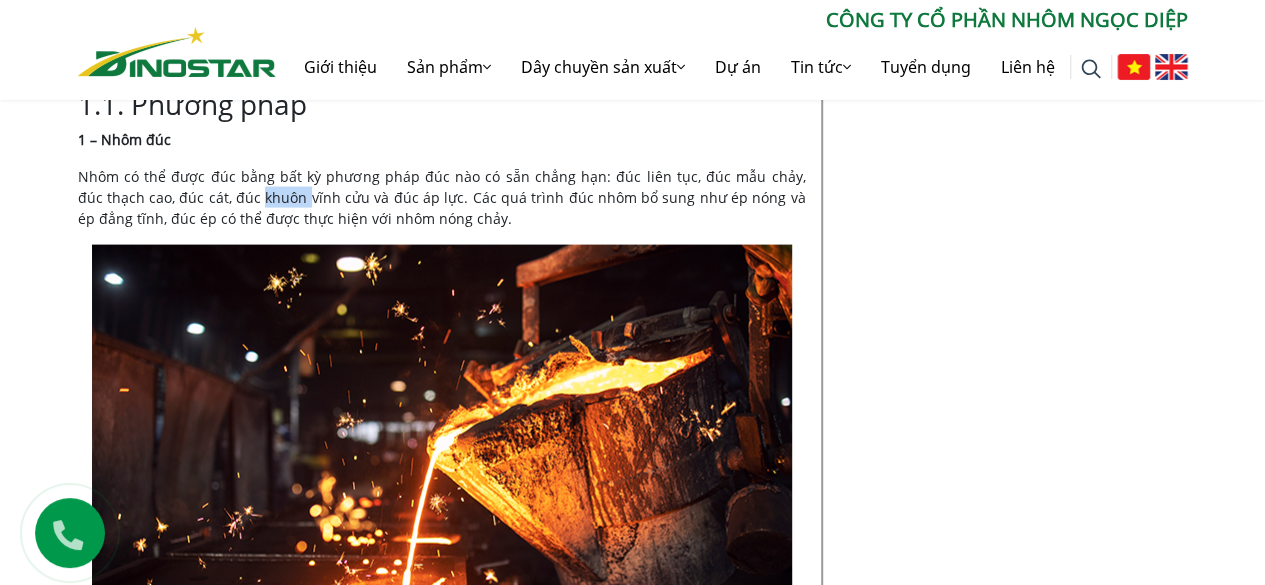 click on "Nhôm có thể được đúc bằng bất kỳ phương pháp đúc nào có sẵn chẳng hạn: đúc liên tục, đúc mẫu chảy, đúc thạch cao, đúc cát, đúc khuôn vĩnh cửu và đúc áp lực. Các quá trình đúc nhôm bổ sung như ép nóng và ép đẳng tĩnh, đúc ép có thể được thực hiện với nhôm nóng chảy." at bounding box center (442, 197) 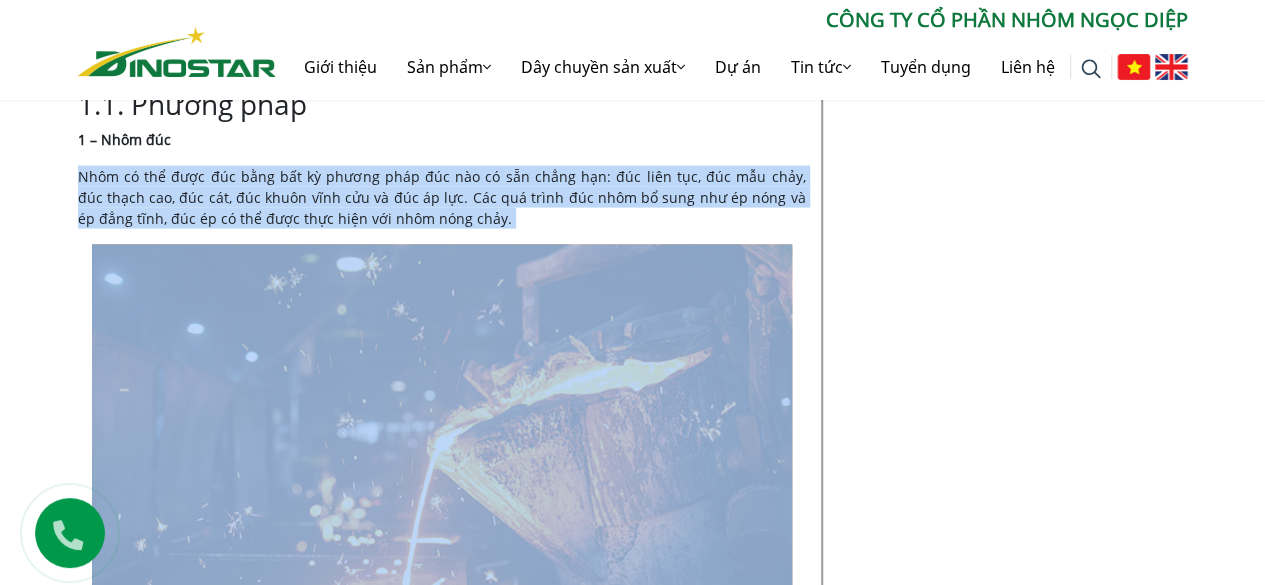click on "Nhôm có thể được đúc bằng bất kỳ phương pháp đúc nào có sẵn chẳng hạn: đúc liên tục, đúc mẫu chảy, đúc thạch cao, đúc cát, đúc khuôn vĩnh cửu và đúc áp lực. Các quá trình đúc nhôm bổ sung như ép nóng và ép đẳng tĩnh, đúc ép có thể được thực hiện với nhôm nóng chảy." at bounding box center (442, 197) 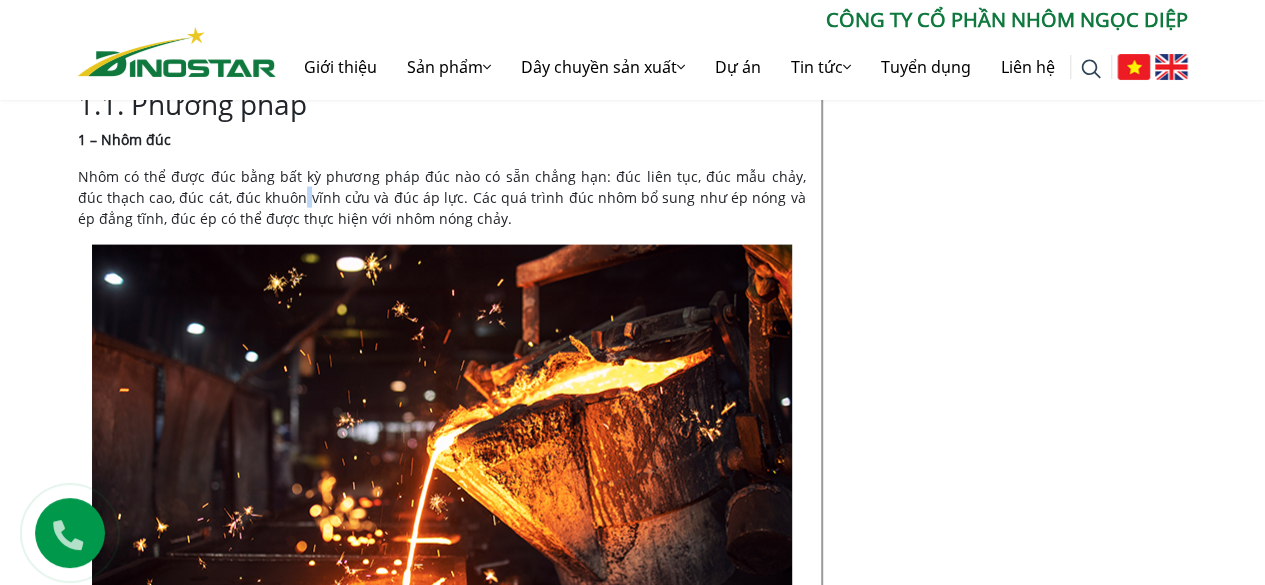 click on "Nhôm có thể được đúc bằng bất kỳ phương pháp đúc nào có sẵn chẳng hạn: đúc liên tục, đúc mẫu chảy, đúc thạch cao, đúc cát, đúc khuôn vĩnh cửu và đúc áp lực. Các quá trình đúc nhôm bổ sung như ép nóng và ép đẳng tĩnh, đúc ép có thể được thực hiện với nhôm nóng chảy." at bounding box center (442, 197) 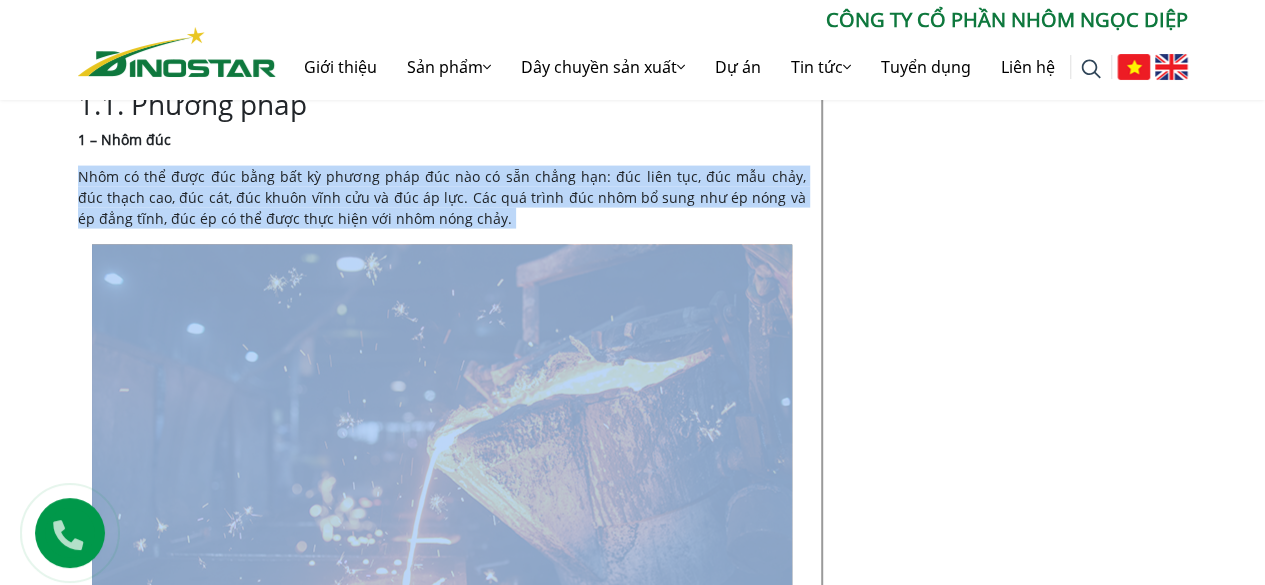 click on "Nhôm có thể được đúc bằng bất kỳ phương pháp đúc nào có sẵn chẳng hạn: đúc liên tục, đúc mẫu chảy, đúc thạch cao, đúc cát, đúc khuôn vĩnh cửu và đúc áp lực. Các quá trình đúc nhôm bổ sung như ép nóng và ép đẳng tĩnh, đúc ép có thể được thực hiện với nhôm nóng chảy." at bounding box center (442, 197) 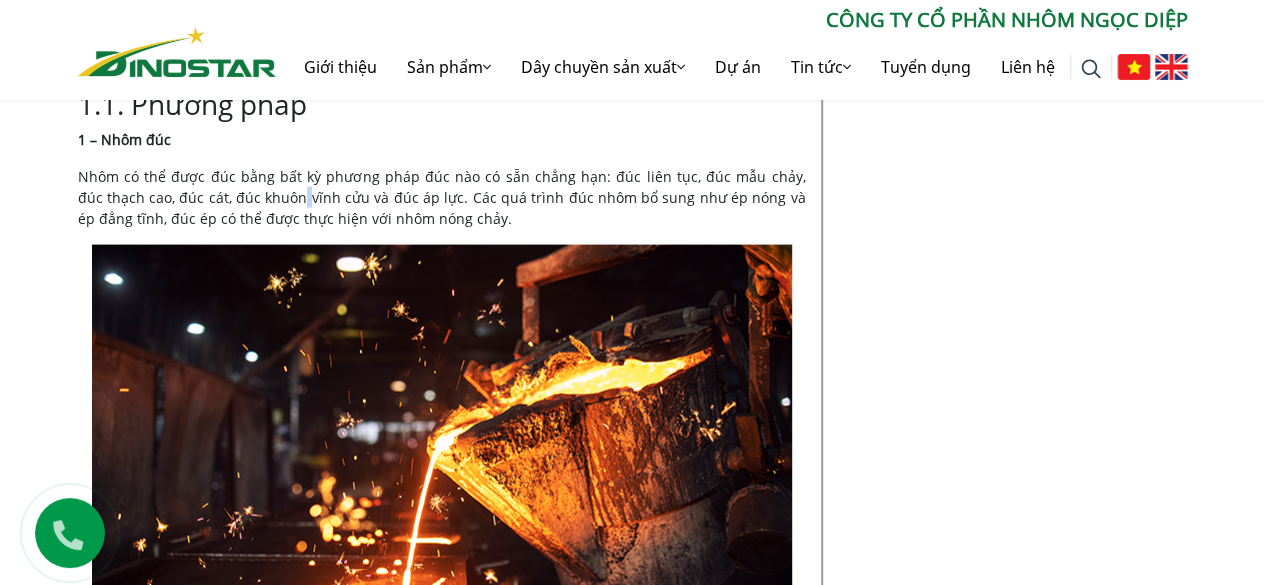 click on "Nhôm có thể được đúc bằng bất kỳ phương pháp đúc nào có sẵn chẳng hạn: đúc liên tục, đúc mẫu chảy, đúc thạch cao, đúc cát, đúc khuôn vĩnh cửu và đúc áp lực. Các quá trình đúc nhôm bổ sung như ép nóng và ép đẳng tĩnh, đúc ép có thể được thực hiện với nhôm nóng chảy." at bounding box center (442, 197) 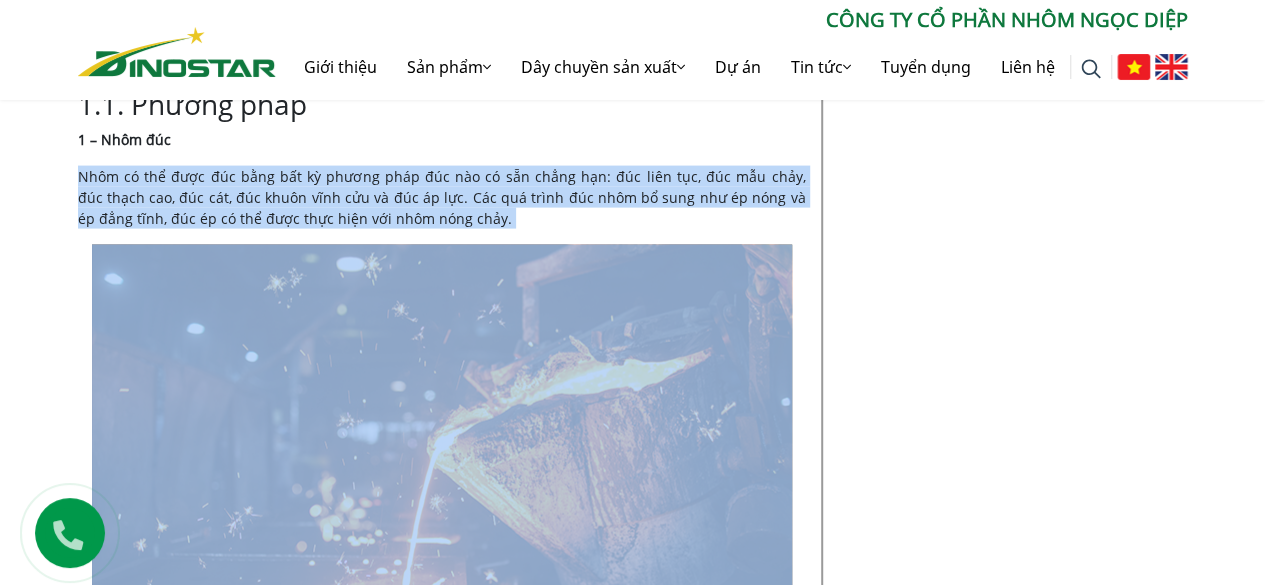 click on "Nhôm có thể được đúc bằng bất kỳ phương pháp đúc nào có sẵn chẳng hạn: đúc liên tục, đúc mẫu chảy, đúc thạch cao, đúc cát, đúc khuôn vĩnh cửu và đúc áp lực. Các quá trình đúc nhôm bổ sung như ép nóng và ép đẳng tĩnh, đúc ép có thể được thực hiện với nhôm nóng chảy." at bounding box center (442, 197) 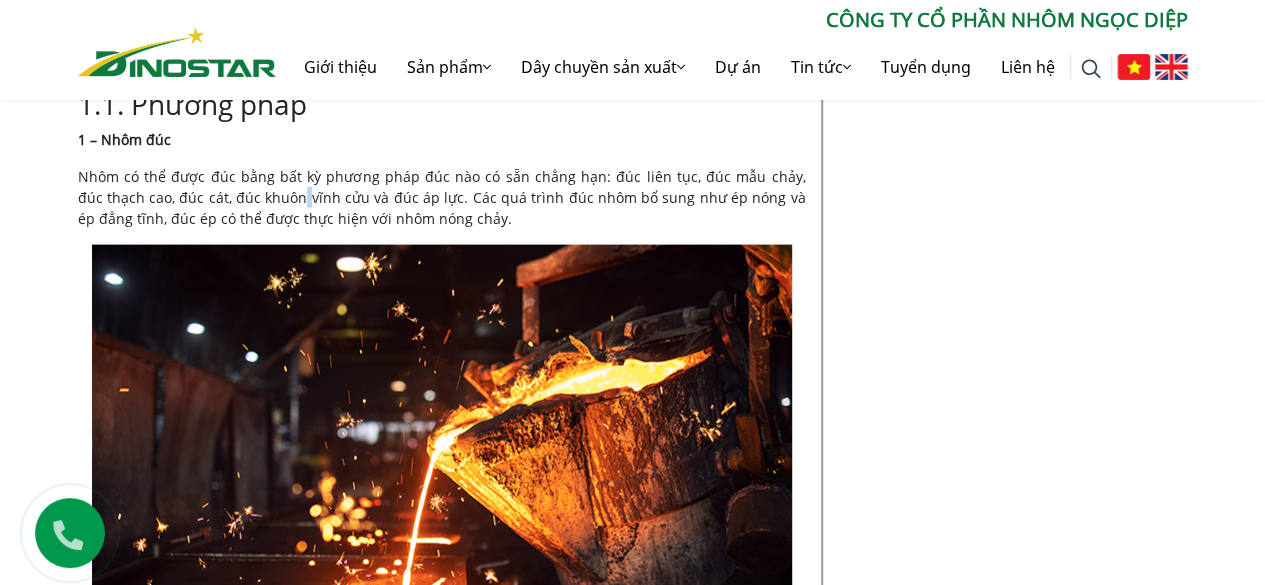 click on "Nhôm có thể được đúc bằng bất kỳ phương pháp đúc nào có sẵn chẳng hạn: đúc liên tục, đúc mẫu chảy, đúc thạch cao, đúc cát, đúc khuôn vĩnh cửu và đúc áp lực. Các quá trình đúc nhôm bổ sung như ép nóng và ép đẳng tĩnh, đúc ép có thể được thực hiện với nhôm nóng chảy." at bounding box center (442, 197) 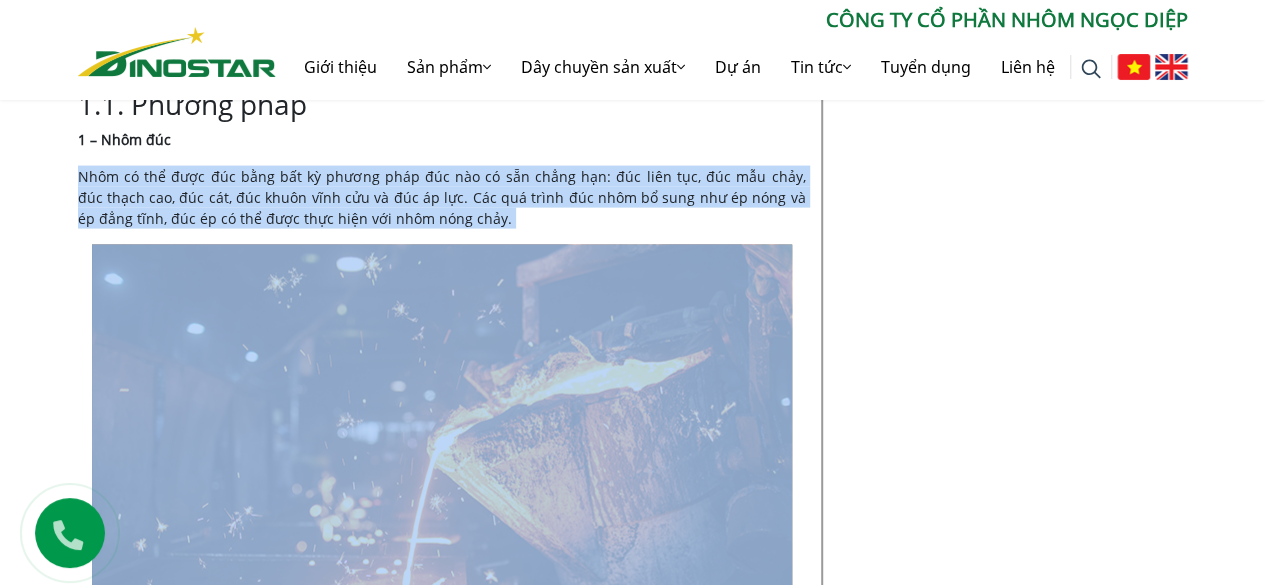 click on "Nhôm có thể được đúc bằng bất kỳ phương pháp đúc nào có sẵn chẳng hạn: đúc liên tục, đúc mẫu chảy, đúc thạch cao, đúc cát, đúc khuôn vĩnh cửu và đúc áp lực. Các quá trình đúc nhôm bổ sung như ép nóng và ép đẳng tĩnh, đúc ép có thể được thực hiện với nhôm nóng chảy." at bounding box center [442, 197] 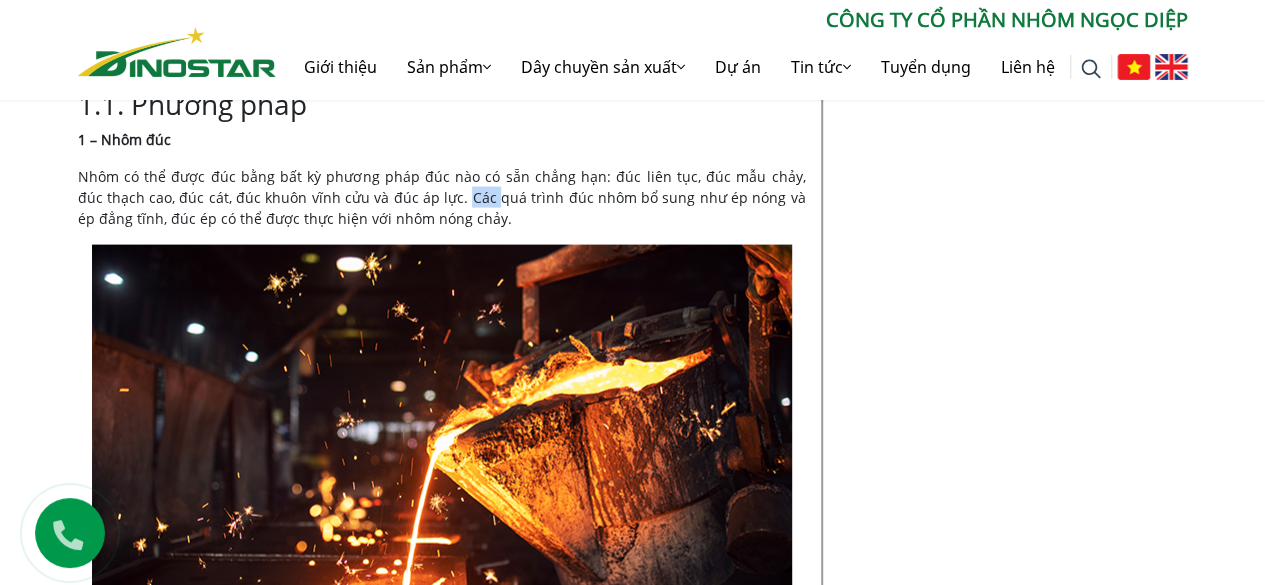 click on "Nhôm có thể được đúc bằng bất kỳ phương pháp đúc nào có sẵn chẳng hạn: đúc liên tục, đúc mẫu chảy, đúc thạch cao, đúc cát, đúc khuôn vĩnh cửu và đúc áp lực. Các quá trình đúc nhôm bổ sung như ép nóng và ép đẳng tĩnh, đúc ép có thể được thực hiện với nhôm nóng chảy." at bounding box center (442, 197) 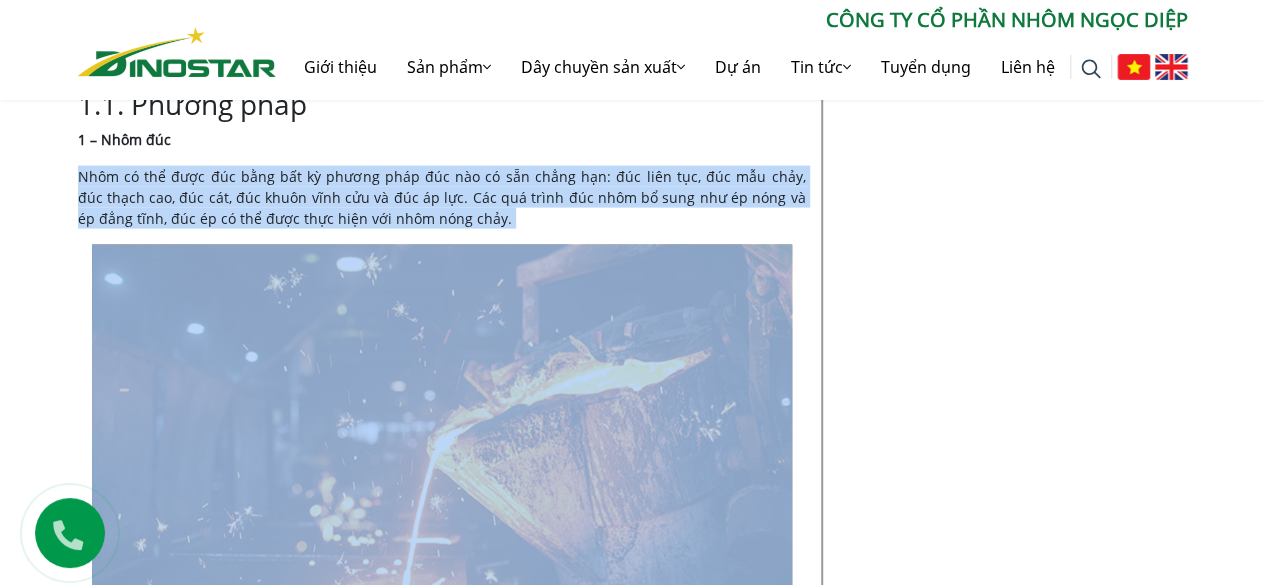click on "Nhôm có thể được đúc bằng bất kỳ phương pháp đúc nào có sẵn chẳng hạn: đúc liên tục, đúc mẫu chảy, đúc thạch cao, đúc cát, đúc khuôn vĩnh cửu và đúc áp lực. Các quá trình đúc nhôm bổ sung như ép nóng và ép đẳng tĩnh, đúc ép có thể được thực hiện với nhôm nóng chảy." at bounding box center [442, 197] 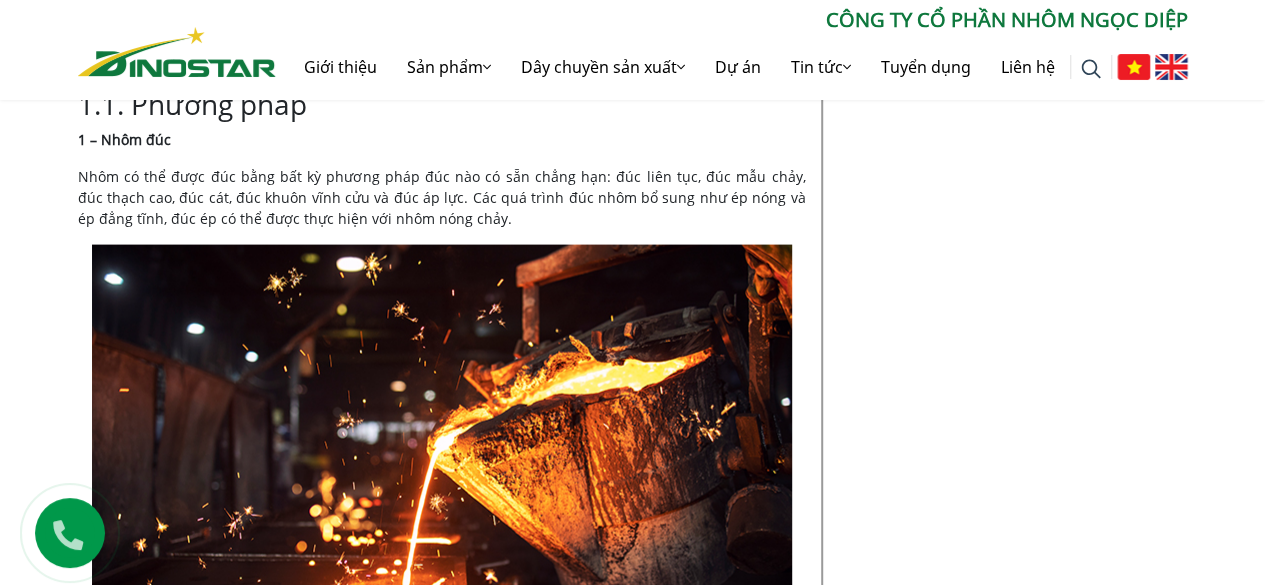 click on "Nhôm có thể được đúc bằng bất kỳ phương pháp đúc nào có sẵn chẳng hạn: đúc liên tục, đúc mẫu chảy, đúc thạch cao, đúc cát, đúc khuôn vĩnh cửu và đúc áp lực. Các quá trình đúc nhôm bổ sung như ép nóng và ép đẳng tĩnh, đúc ép có thể được thực hiện với nhôm nóng chảy." at bounding box center [442, 197] 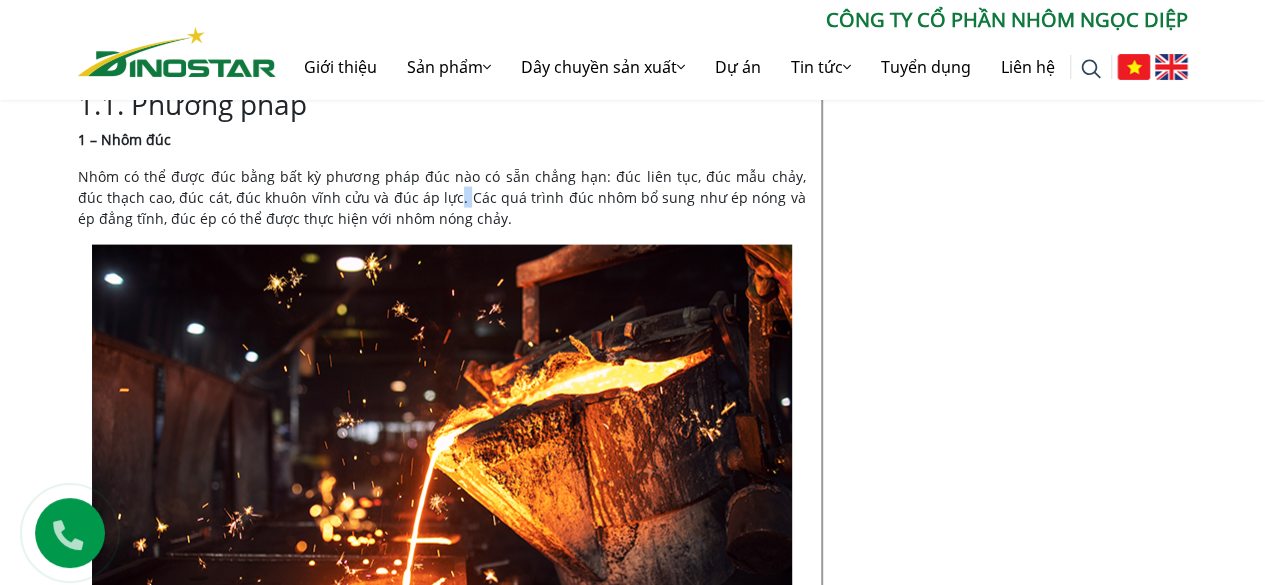 click on "Nhôm có thể được đúc bằng bất kỳ phương pháp đúc nào có sẵn chẳng hạn: đúc liên tục, đúc mẫu chảy, đúc thạch cao, đúc cát, đúc khuôn vĩnh cửu và đúc áp lực. Các quá trình đúc nhôm bổ sung như ép nóng và ép đẳng tĩnh, đúc ép có thể được thực hiện với nhôm nóng chảy." at bounding box center (442, 197) 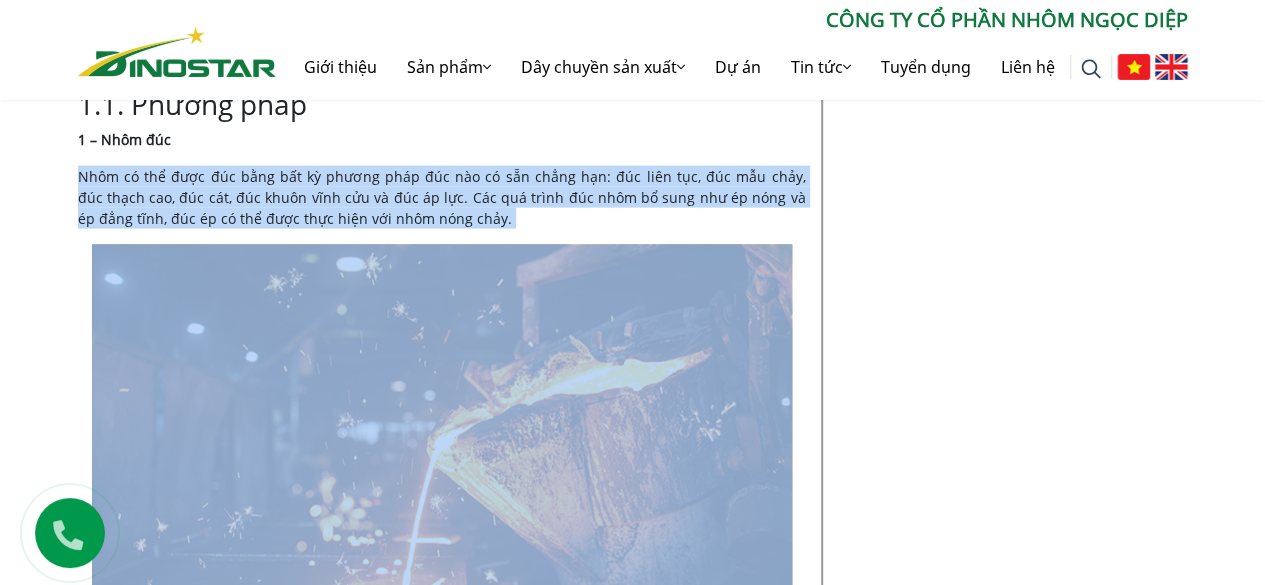 click on "Nhôm có thể được đúc bằng bất kỳ phương pháp đúc nào có sẵn chẳng hạn: đúc liên tục, đúc mẫu chảy, đúc thạch cao, đúc cát, đúc khuôn vĩnh cửu và đúc áp lực. Các quá trình đúc nhôm bổ sung như ép nóng và ép đẳng tĩnh, đúc ép có thể được thực hiện với nhôm nóng chảy." at bounding box center [442, 197] 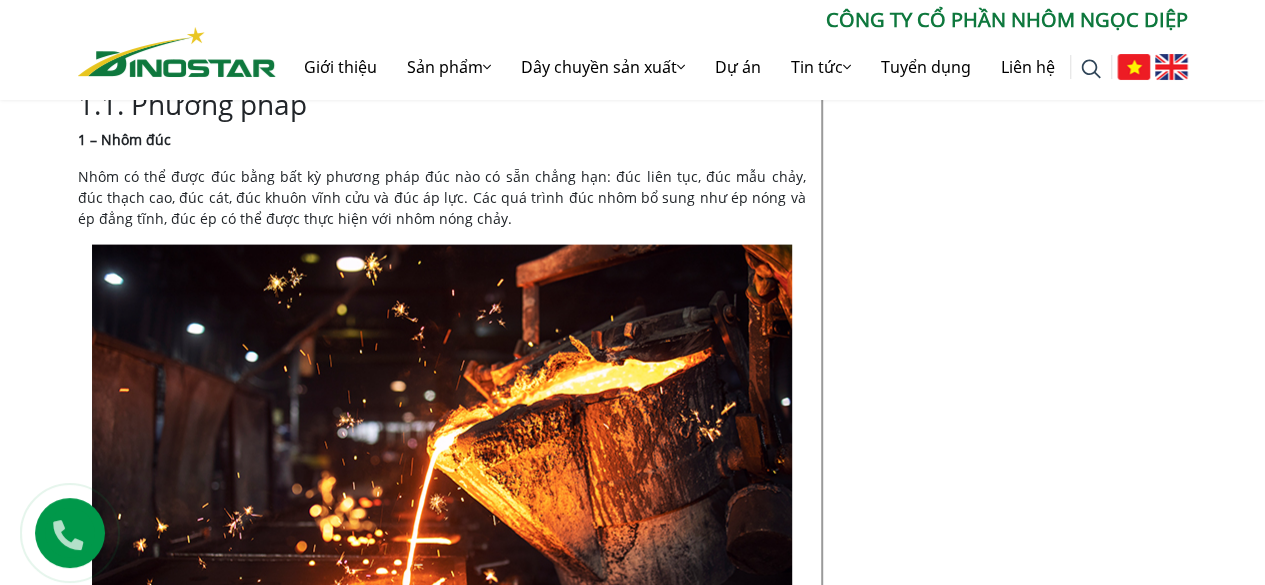 click on "Nhôm có thể được đúc bằng bất kỳ phương pháp đúc nào có sẵn chẳng hạn: đúc liên tục, đúc mẫu chảy, đúc thạch cao, đúc cát, đúc khuôn vĩnh cửu và đúc áp lực. Các quá trình đúc nhôm bổ sung như ép nóng và ép đẳng tĩnh, đúc ép có thể được thực hiện với nhôm nóng chảy." at bounding box center (442, 197) 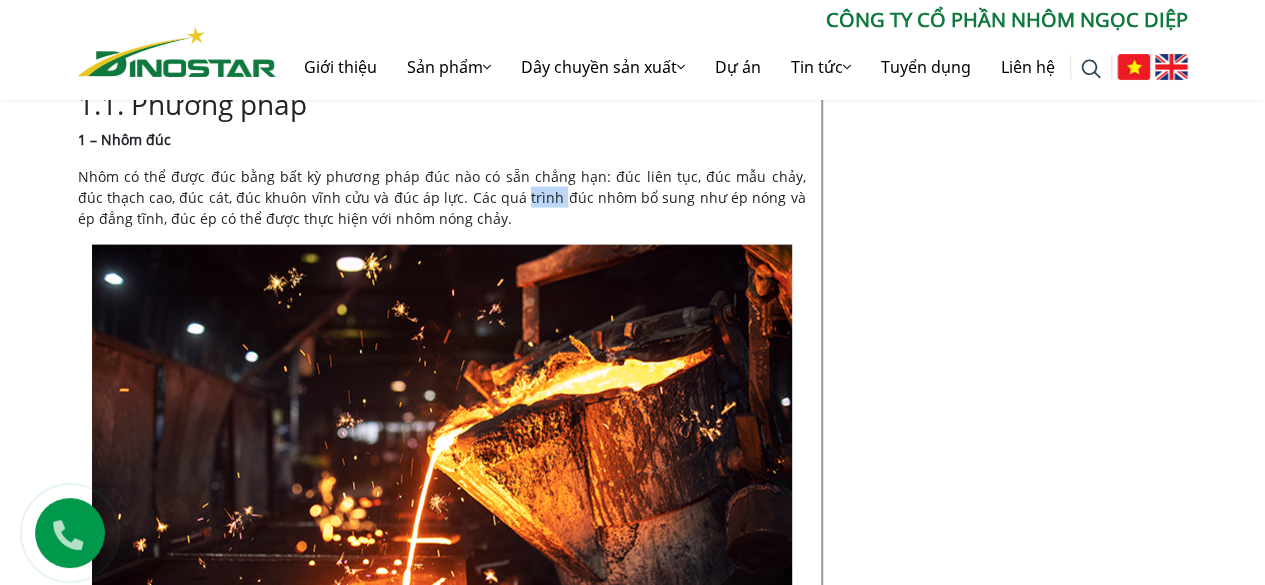 click on "Nhôm có thể được đúc bằng bất kỳ phương pháp đúc nào có sẵn chẳng hạn: đúc liên tục, đúc mẫu chảy, đúc thạch cao, đúc cát, đúc khuôn vĩnh cửu và đúc áp lực. Các quá trình đúc nhôm bổ sung như ép nóng và ép đẳng tĩnh, đúc ép có thể được thực hiện với nhôm nóng chảy." at bounding box center (442, 197) 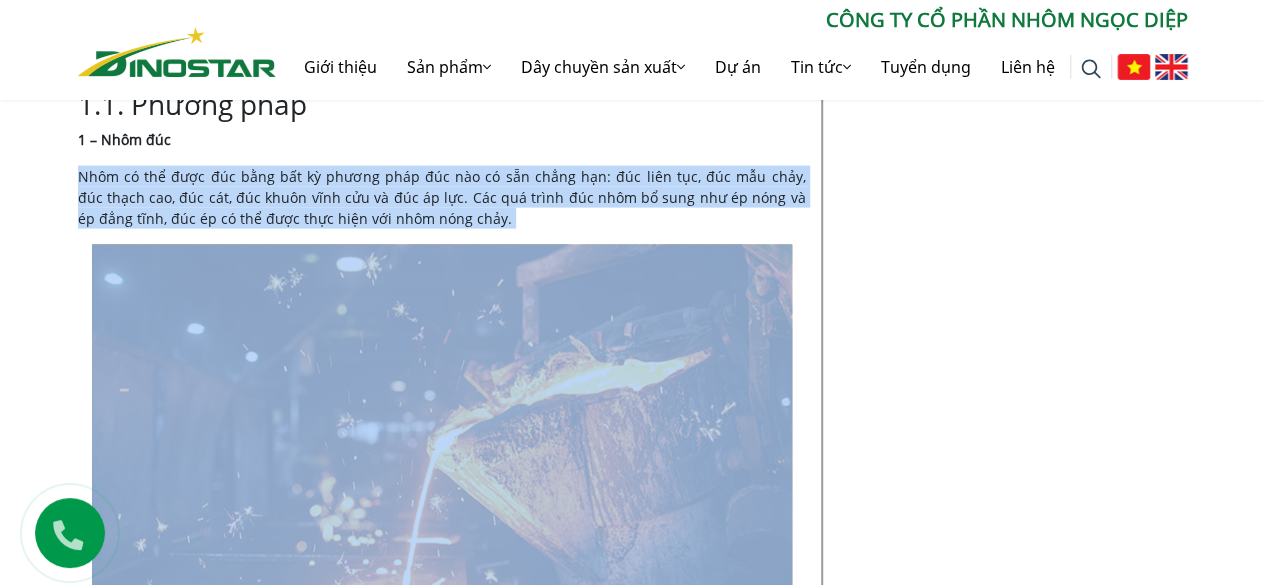 click on "Nhôm có thể được đúc bằng bất kỳ phương pháp đúc nào có sẵn chẳng hạn: đúc liên tục, đúc mẫu chảy, đúc thạch cao, đúc cát, đúc khuôn vĩnh cửu và đúc áp lực. Các quá trình đúc nhôm bổ sung như ép nóng và ép đẳng tĩnh, đúc ép có thể được thực hiện với nhôm nóng chảy." at bounding box center [442, 197] 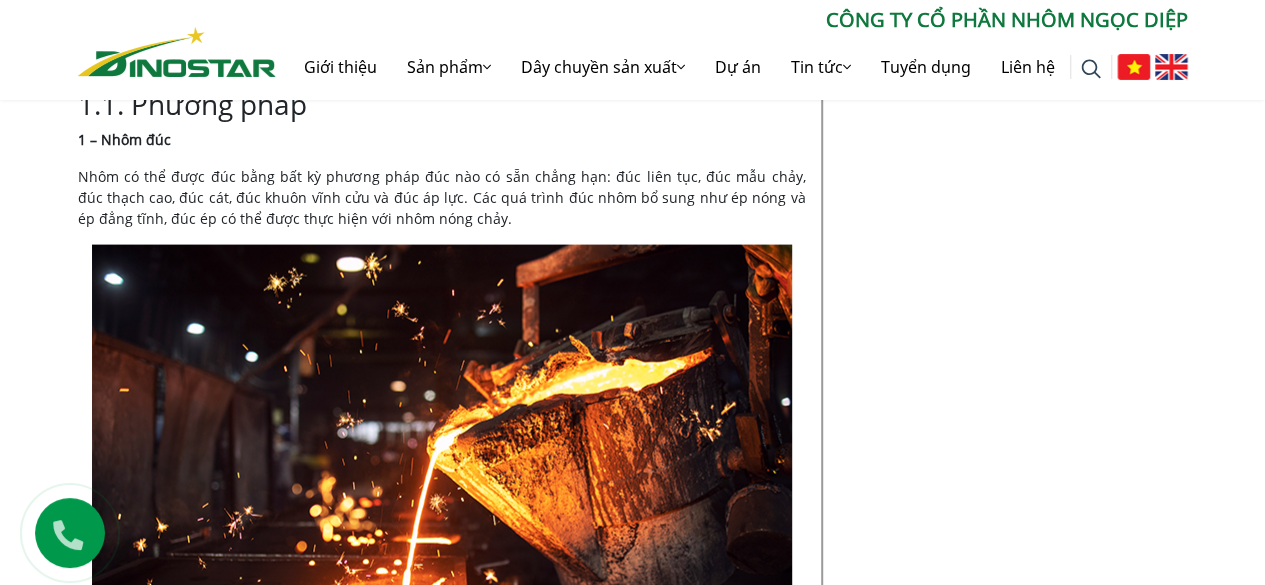 click on "Nhôm có thể được đúc bằng bất kỳ phương pháp đúc nào có sẵn chẳng hạn: đúc liên tục, đúc mẫu chảy, đúc thạch cao, đúc cát, đúc khuôn vĩnh cửu và đúc áp lực. Các quá trình đúc nhôm bổ sung như ép nóng và ép đẳng tĩnh, đúc ép có thể được thực hiện với nhôm nóng chảy." at bounding box center [442, 197] 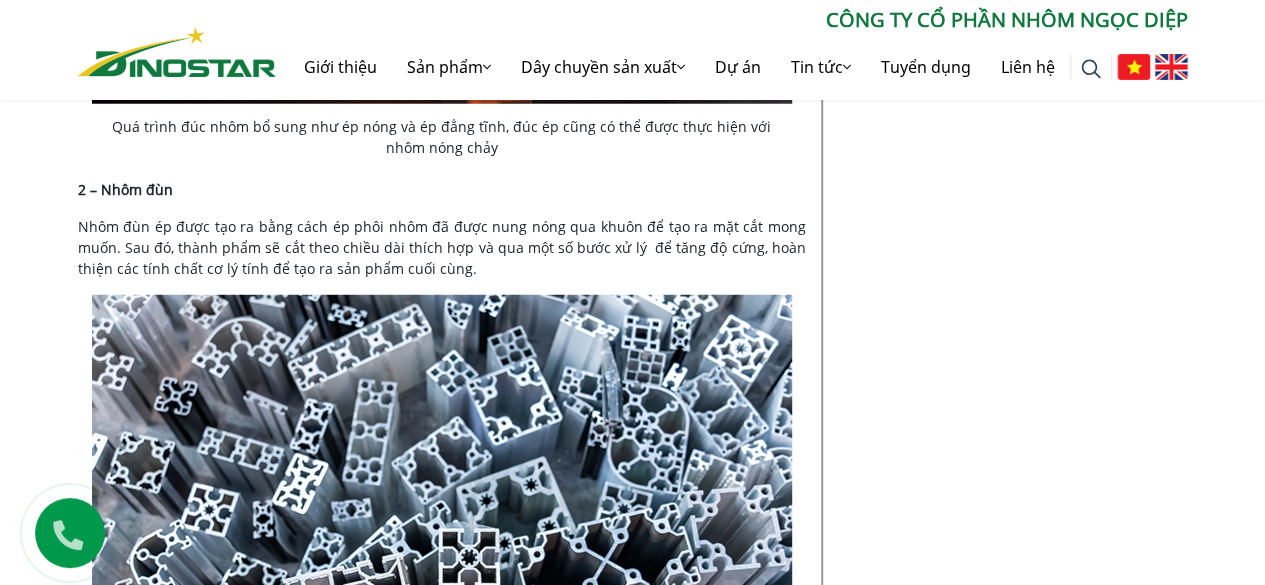 scroll, scrollTop: 2530, scrollLeft: 0, axis: vertical 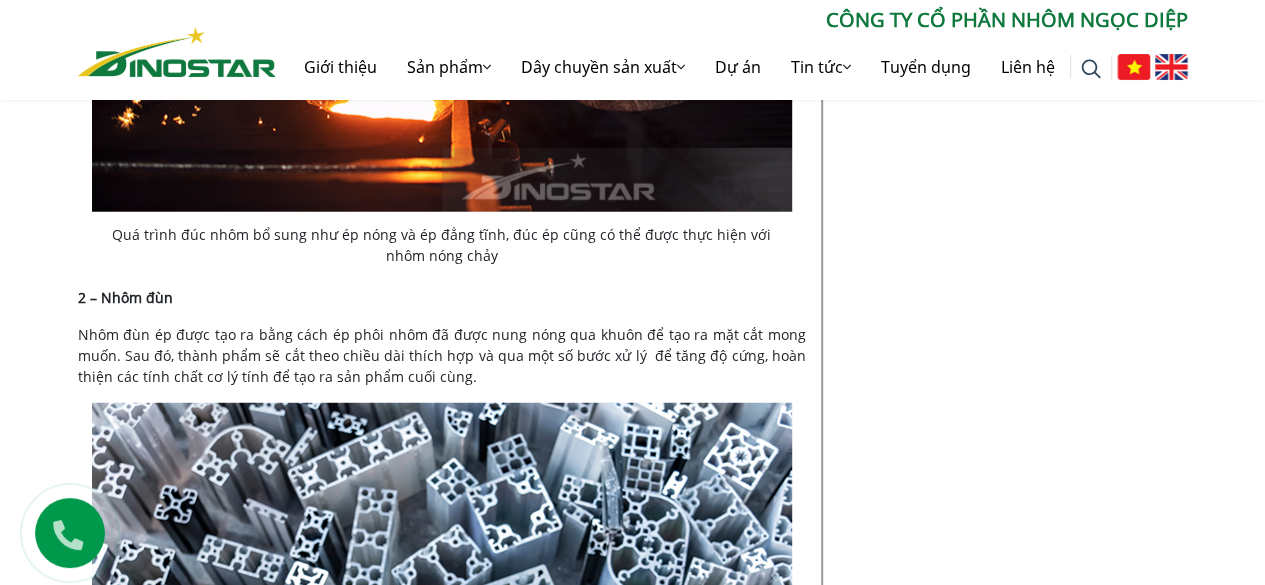 click on "Quá trình đúc nhôm bổ sung như ép nóng và ép đẳng tĩnh, đúc ép cũng có thể được thực hiện với nhôm nóng chảy" at bounding box center (442, 5) 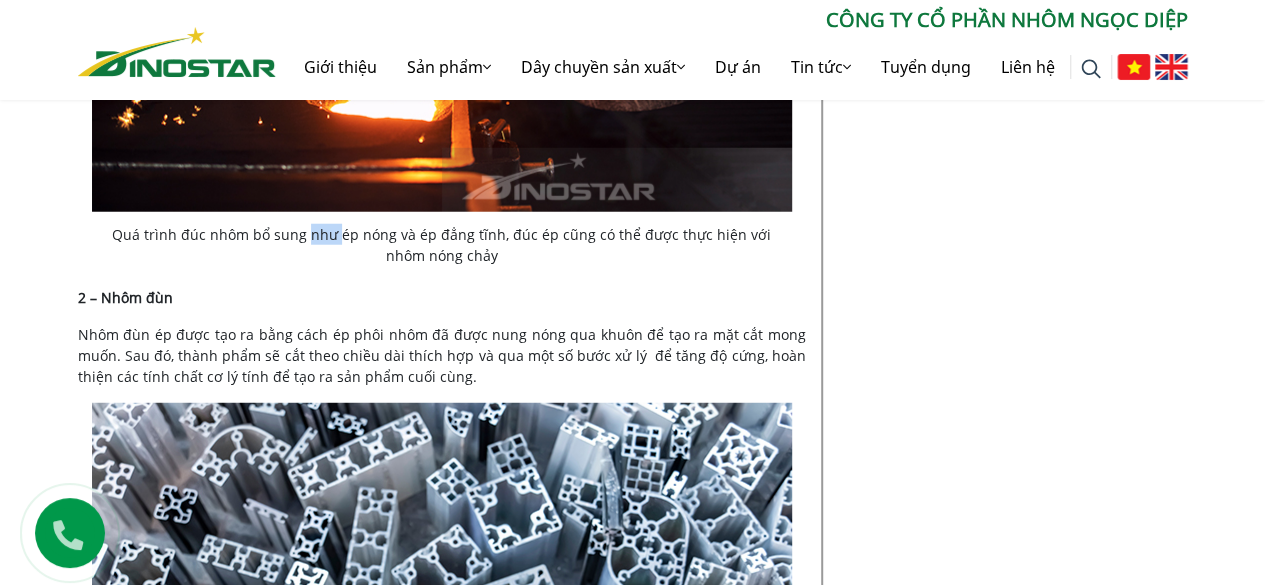 click on "Quá trình đúc nhôm bổ sung như ép nóng và ép đẳng tĩnh, đúc ép cũng có thể được thực hiện với nhôm nóng chảy" at bounding box center (442, 5) 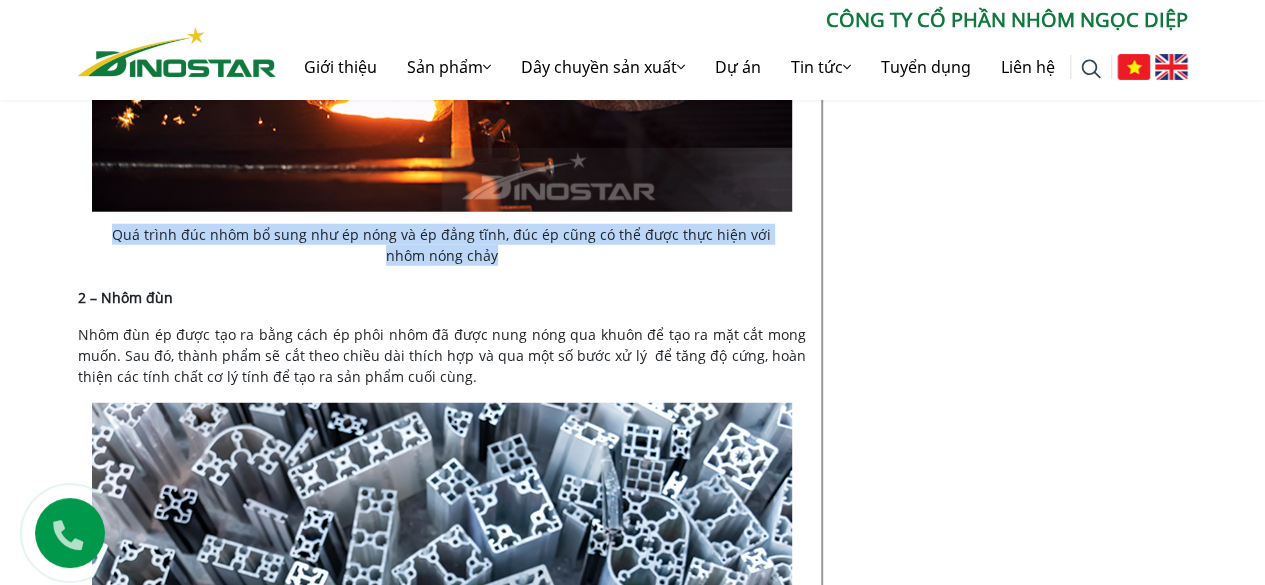 click on "Quá trình đúc nhôm bổ sung như ép nóng và ép đẳng tĩnh, đúc ép cũng có thể được thực hiện với nhôm nóng chảy" at bounding box center (442, 5) 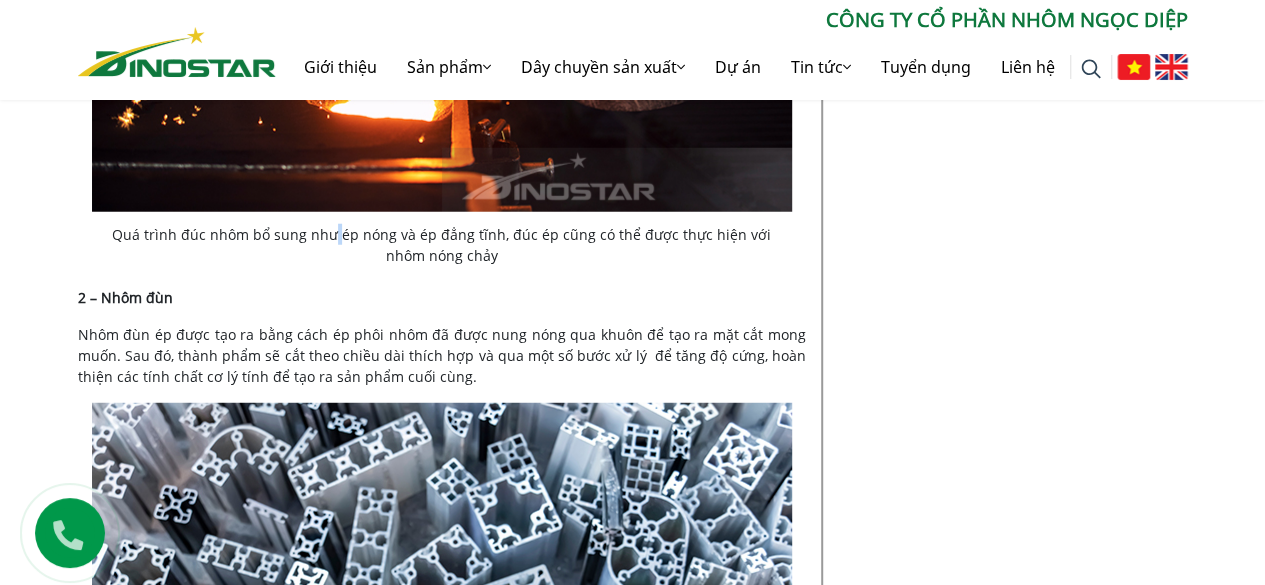 click on "Quá trình đúc nhôm bổ sung như ép nóng và ép đẳng tĩnh, đúc ép cũng có thể được thực hiện với nhôm nóng chảy" at bounding box center [442, 245] 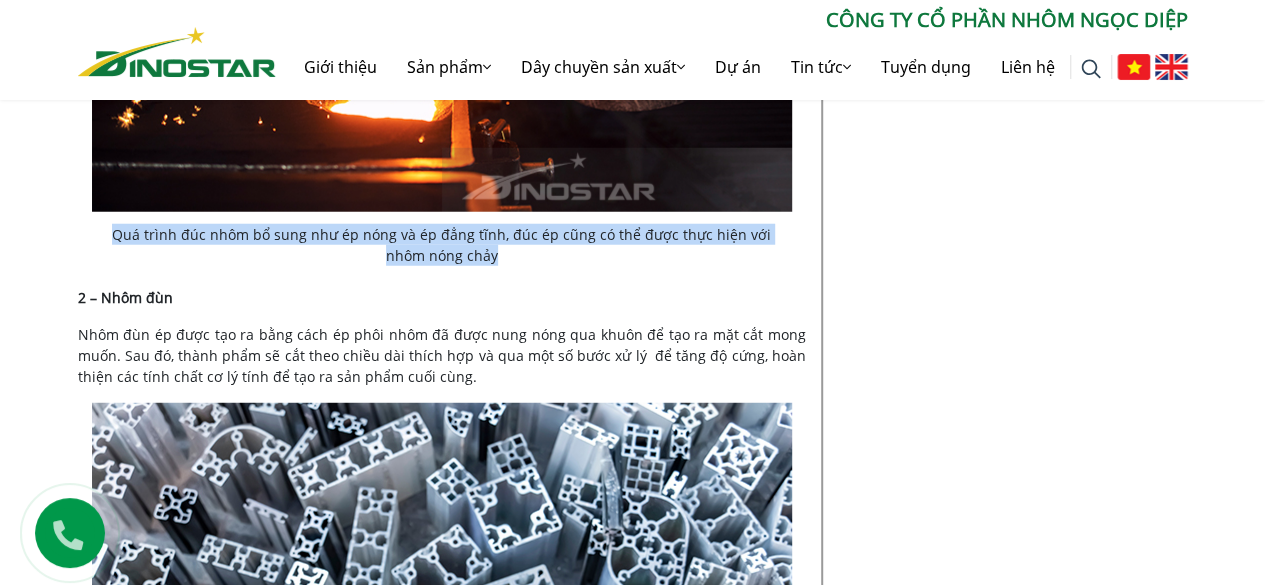 click on "Quá trình đúc nhôm bổ sung như ép nóng và ép đẳng tĩnh, đúc ép cũng có thể được thực hiện với nhôm nóng chảy" at bounding box center (442, 245) 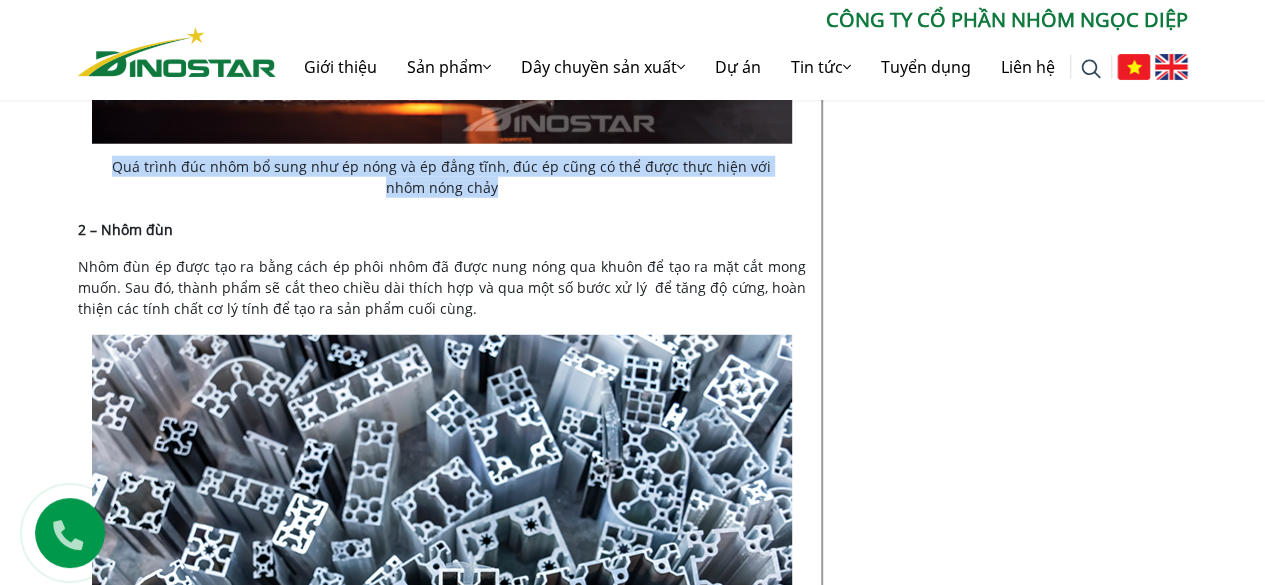 scroll, scrollTop: 2630, scrollLeft: 0, axis: vertical 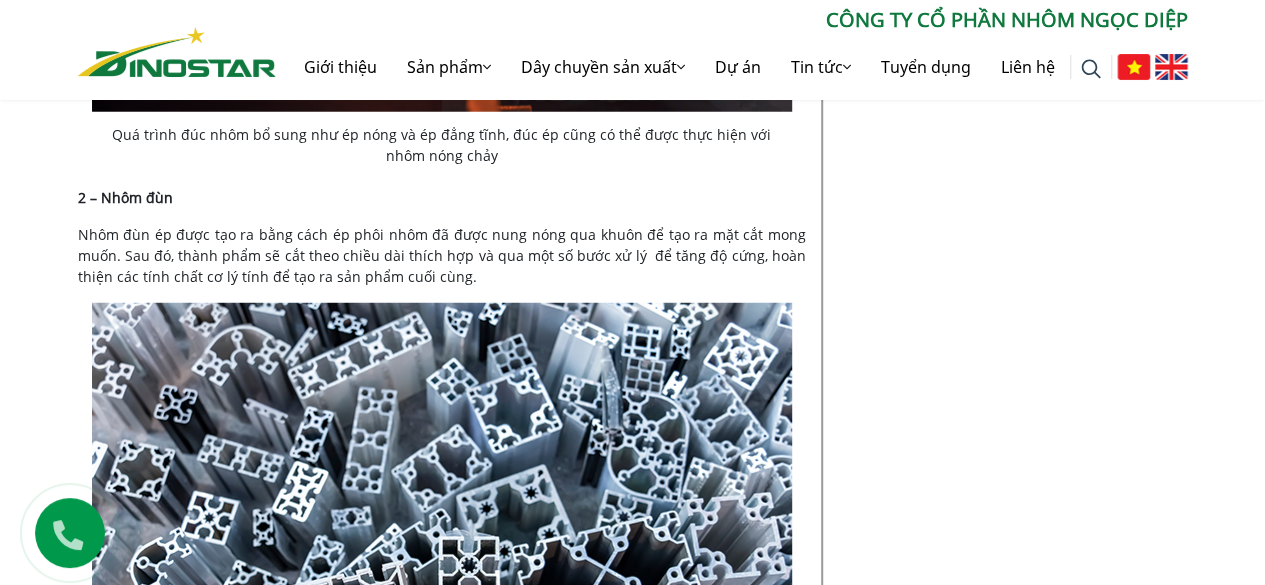 click on "Nhôm đùn ép được tạo ra bằng cách ép phôi nhôm đã được nung nóng qua khuôn để tạo ra mặt cắt mong muốn. Sau đó, thành phẩm sẽ cắt theo chiều dài thích hợp và qua một số bước xử lý  để tăng độ cứng, hoàn thiện các tính chất cơ lý tính để tạo ra sản phẩm cuối cùng." at bounding box center [442, 255] 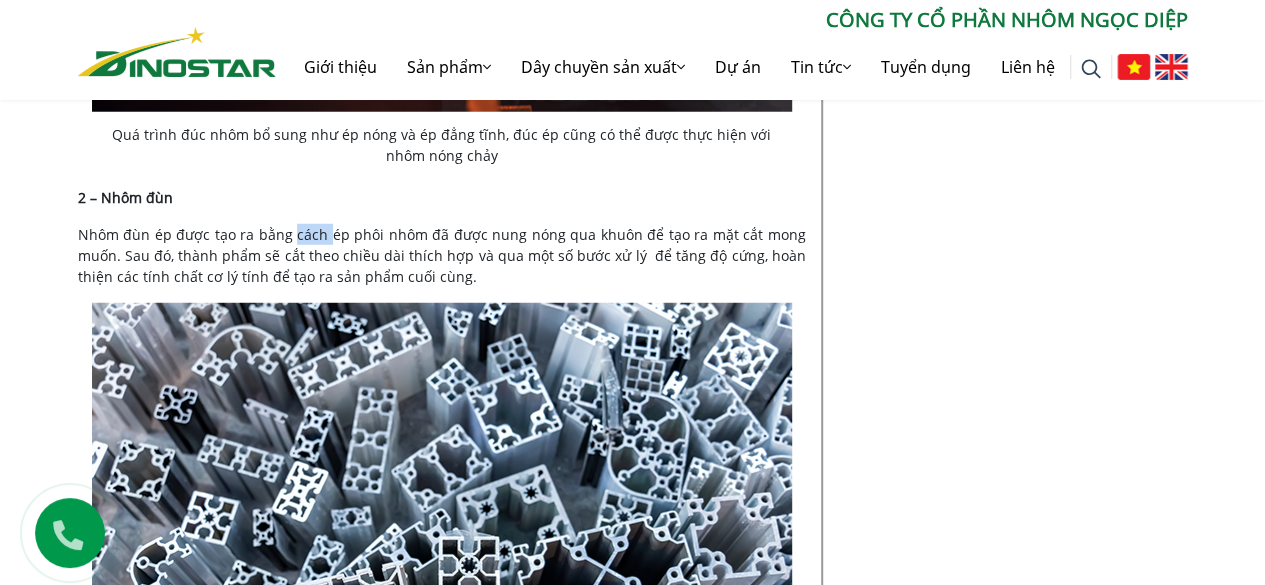 click on "Nhôm đùn ép được tạo ra bằng cách ép phôi nhôm đã được nung nóng qua khuôn để tạo ra mặt cắt mong muốn. Sau đó, thành phẩm sẽ cắt theo chiều dài thích hợp và qua một số bước xử lý  để tăng độ cứng, hoàn thiện các tính chất cơ lý tính để tạo ra sản phẩm cuối cùng." at bounding box center (442, 255) 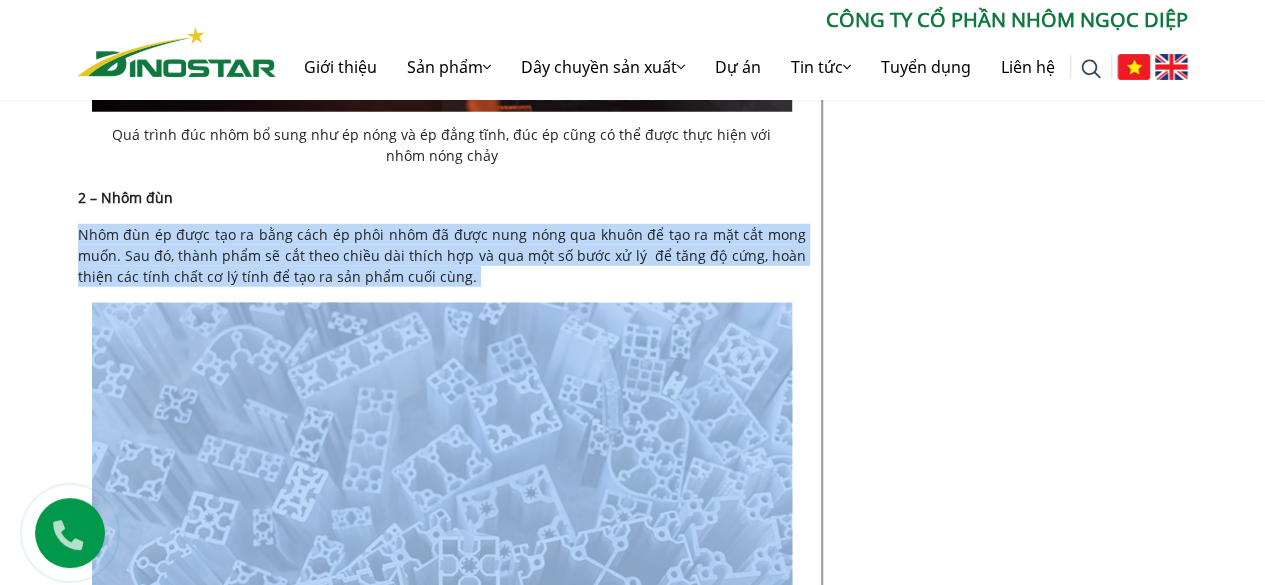 click on "Nhôm đùn ép được tạo ra bằng cách ép phôi nhôm đã được nung nóng qua khuôn để tạo ra mặt cắt mong muốn. Sau đó, thành phẩm sẽ cắt theo chiều dài thích hợp và qua một số bước xử lý  để tăng độ cứng, hoàn thiện các tính chất cơ lý tính để tạo ra sản phẩm cuối cùng." at bounding box center (442, 255) 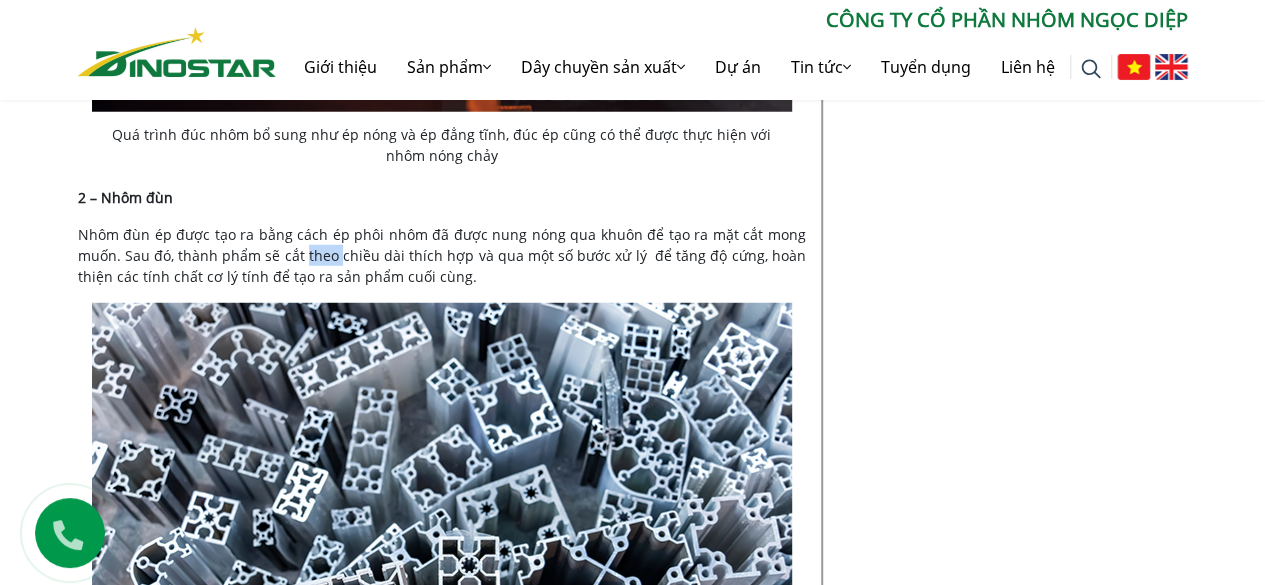 click on "Nhôm đùn ép được tạo ra bằng cách ép phôi nhôm đã được nung nóng qua khuôn để tạo ra mặt cắt mong muốn. Sau đó, thành phẩm sẽ cắt theo chiều dài thích hợp và qua một số bước xử lý  để tăng độ cứng, hoàn thiện các tính chất cơ lý tính để tạo ra sản phẩm cuối cùng." at bounding box center [442, 255] 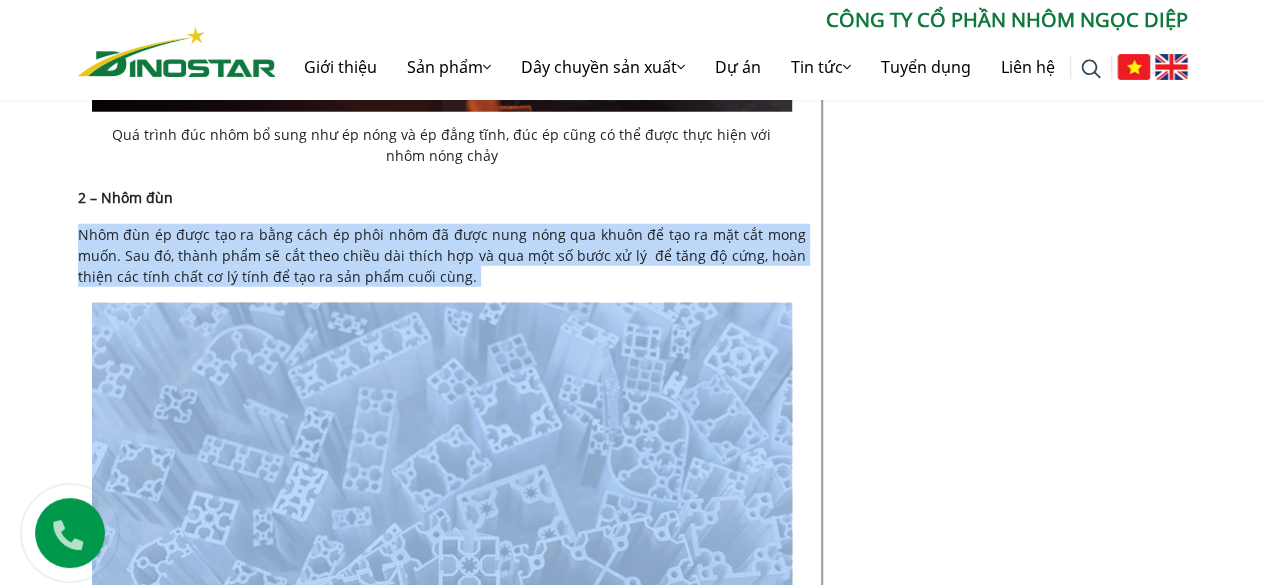 click on "Nhôm đùn ép được tạo ra bằng cách ép phôi nhôm đã được nung nóng qua khuôn để tạo ra mặt cắt mong muốn. Sau đó, thành phẩm sẽ cắt theo chiều dài thích hợp và qua một số bước xử lý  để tăng độ cứng, hoàn thiện các tính chất cơ lý tính để tạo ra sản phẩm cuối cùng." at bounding box center (442, 255) 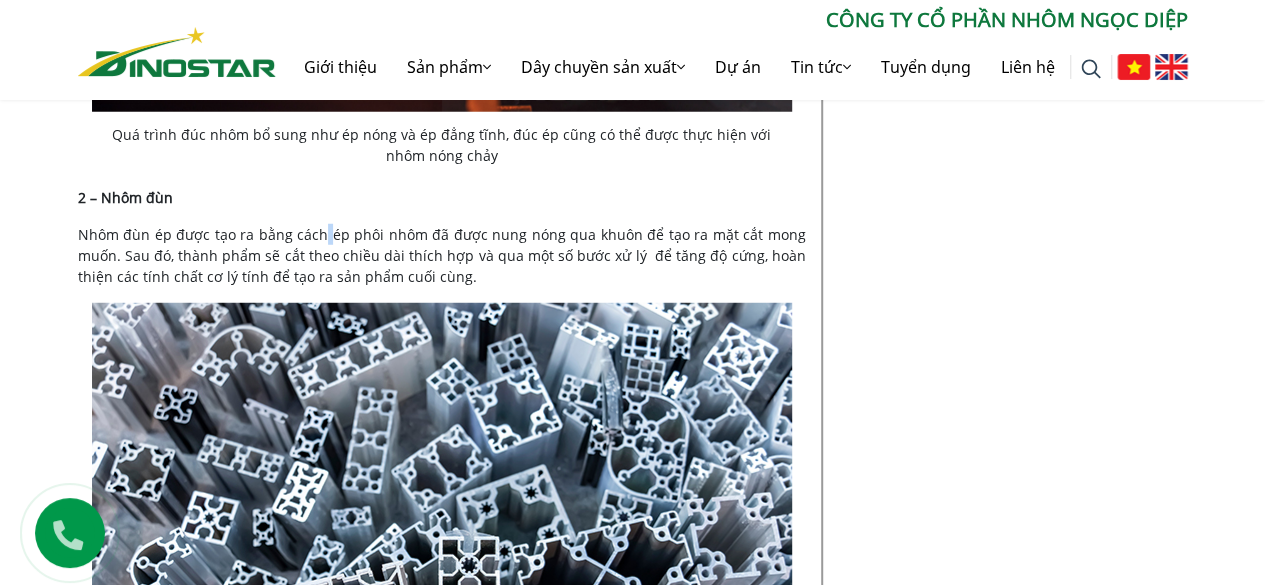 click on "Nhôm đùn ép được tạo ra bằng cách ép phôi nhôm đã được nung nóng qua khuôn để tạo ra mặt cắt mong muốn. Sau đó, thành phẩm sẽ cắt theo chiều dài thích hợp và qua một số bước xử lý  để tăng độ cứng, hoàn thiện các tính chất cơ lý tính để tạo ra sản phẩm cuối cùng." at bounding box center [442, 255] 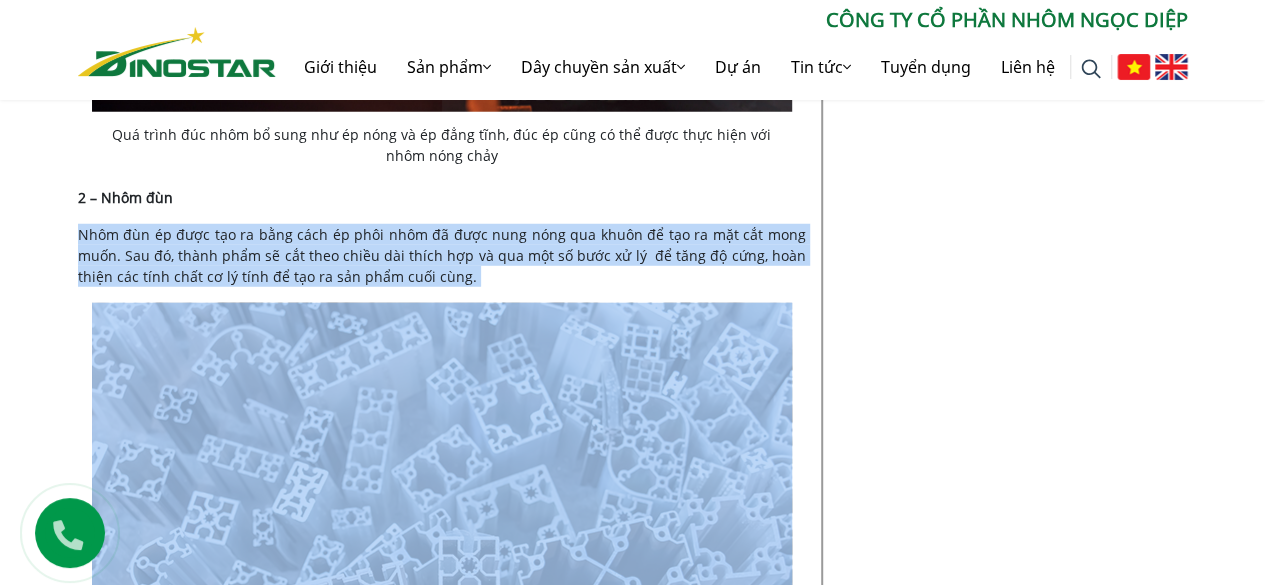 click on "Nhôm đùn ép được tạo ra bằng cách ép phôi nhôm đã được nung nóng qua khuôn để tạo ra mặt cắt mong muốn. Sau đó, thành phẩm sẽ cắt theo chiều dài thích hợp và qua một số bước xử lý  để tăng độ cứng, hoàn thiện các tính chất cơ lý tính để tạo ra sản phẩm cuối cùng." at bounding box center (442, 255) 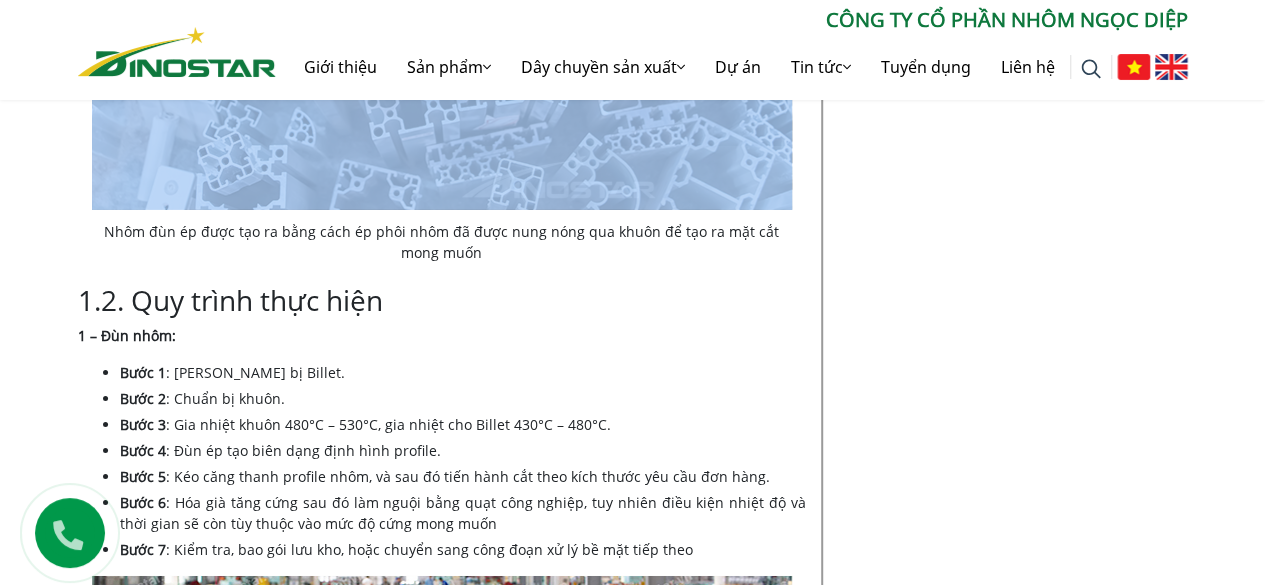 scroll, scrollTop: 3230, scrollLeft: 0, axis: vertical 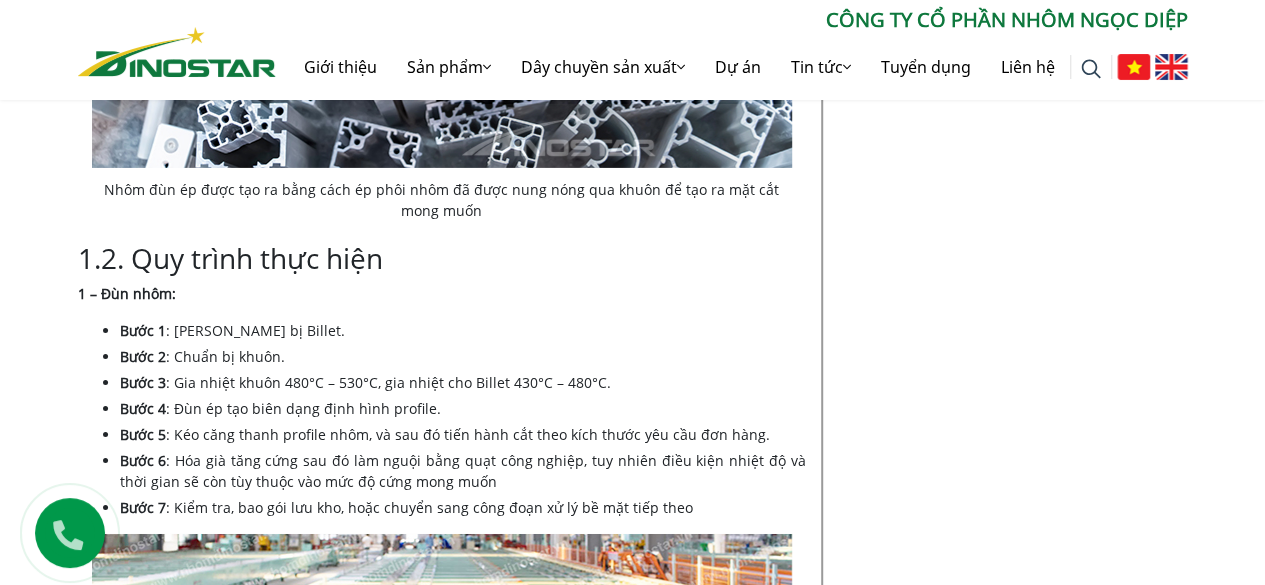 click on "Nhôm đùn ép được tạo ra bằng cách ép phôi nhôm đã được nung nóng qua khuôn để tạo ra mặt cắt mong muốn" at bounding box center (442, 200) 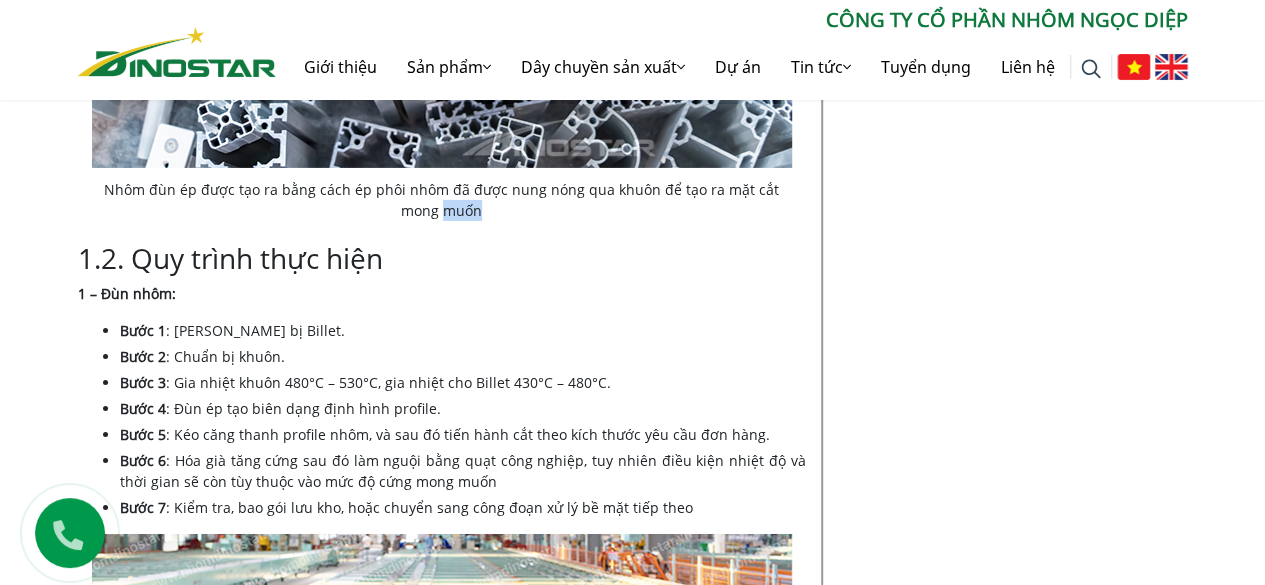 click on "Nhôm đùn ép được tạo ra bằng cách ép phôi nhôm đã được nung nóng qua khuôn để tạo ra mặt cắt mong muốn" at bounding box center (442, 200) 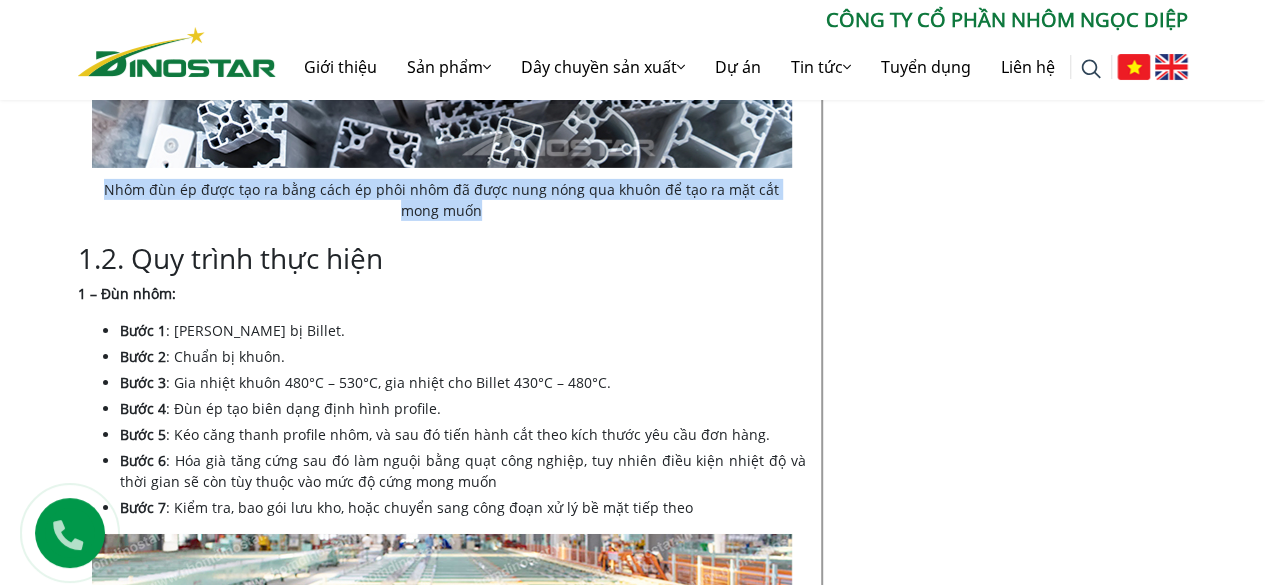 click on "Nhôm đùn ép được tạo ra bằng cách ép phôi nhôm đã được nung nóng qua khuôn để tạo ra mặt cắt mong muốn" at bounding box center (442, 200) 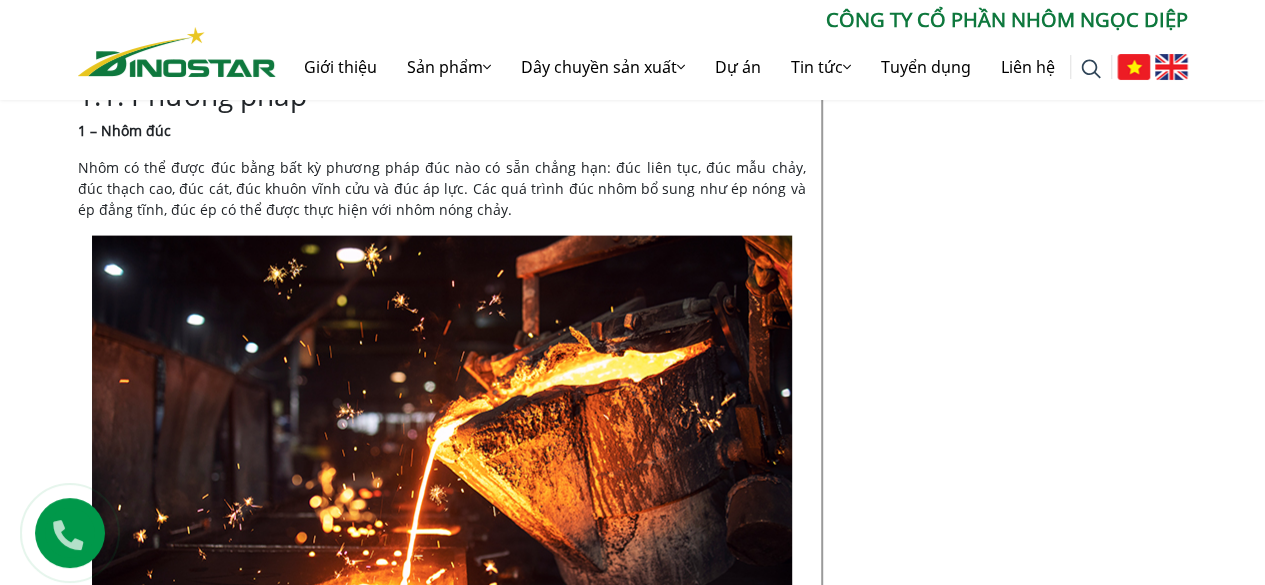 scroll, scrollTop: 2030, scrollLeft: 0, axis: vertical 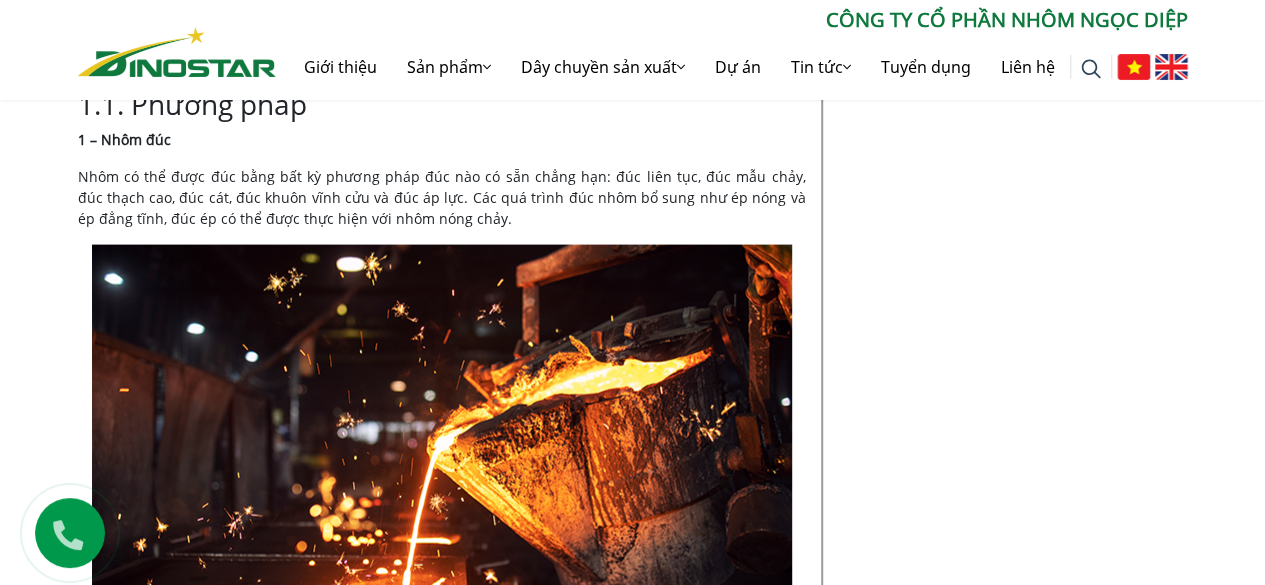 click on "Nhôm có thể được đúc bằng bất kỳ phương pháp đúc nào có sẵn chẳng hạn: đúc liên tục, đúc mẫu chảy, đúc thạch cao, đúc cát, đúc khuôn vĩnh cửu và đúc áp lực. Các quá trình đúc nhôm bổ sung như ép nóng và ép đẳng tĩnh, đúc ép có thể được thực hiện với nhôm nóng chảy." at bounding box center [442, 197] 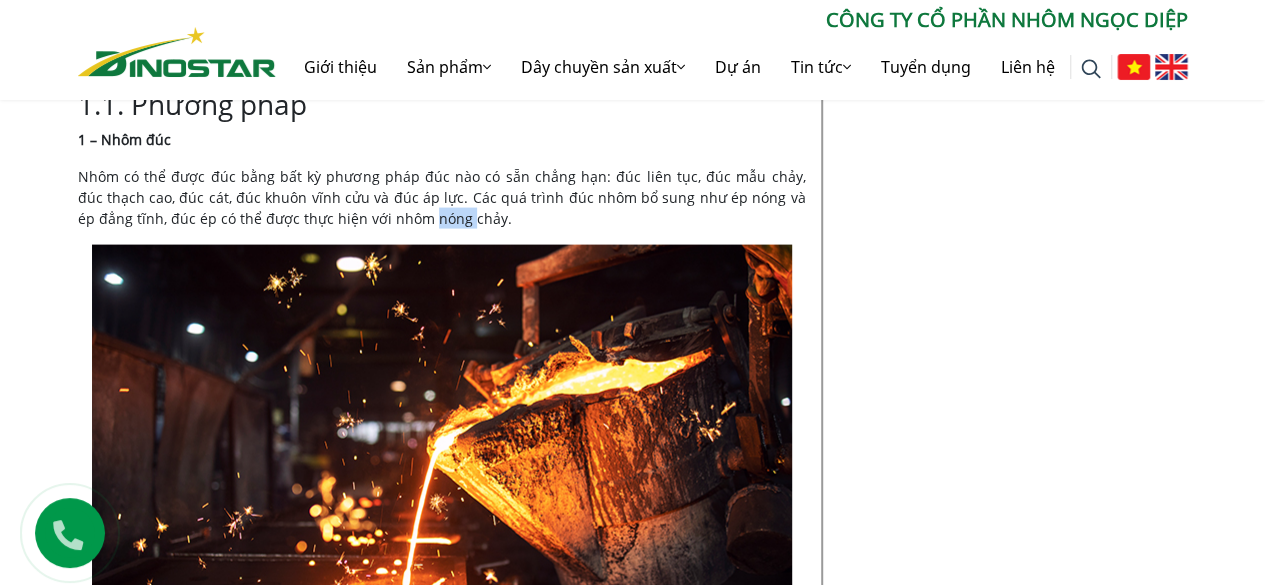 click on "Nhôm có thể được đúc bằng bất kỳ phương pháp đúc nào có sẵn chẳng hạn: đúc liên tục, đúc mẫu chảy, đúc thạch cao, đúc cát, đúc khuôn vĩnh cửu và đúc áp lực. Các quá trình đúc nhôm bổ sung như ép nóng và ép đẳng tĩnh, đúc ép có thể được thực hiện với nhôm nóng chảy." at bounding box center [442, 197] 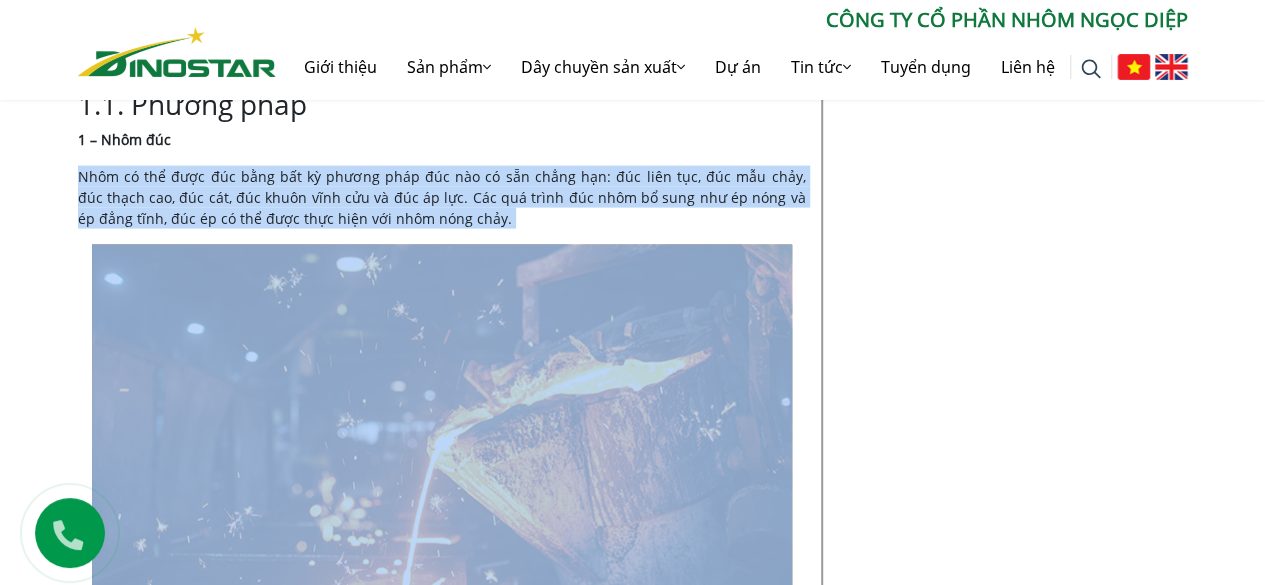 click on "Nhôm có thể được đúc bằng bất kỳ phương pháp đúc nào có sẵn chẳng hạn: đúc liên tục, đúc mẫu chảy, đúc thạch cao, đúc cát, đúc khuôn vĩnh cửu và đúc áp lực. Các quá trình đúc nhôm bổ sung như ép nóng và ép đẳng tĩnh, đúc ép có thể được thực hiện với nhôm nóng chảy." at bounding box center (442, 197) 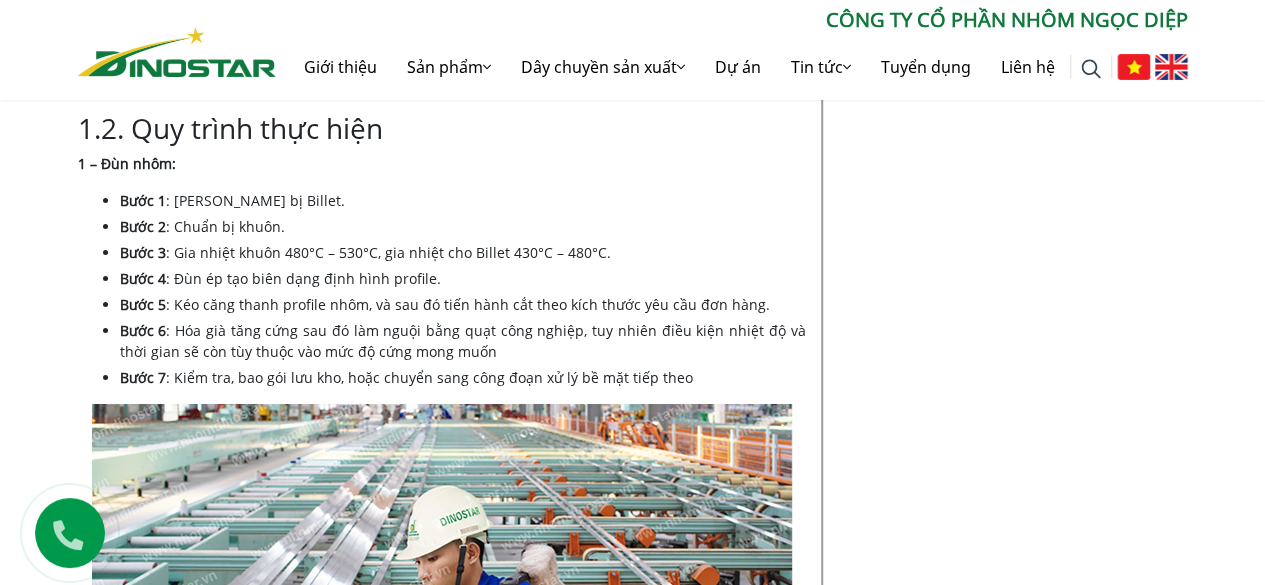 scroll, scrollTop: 3330, scrollLeft: 0, axis: vertical 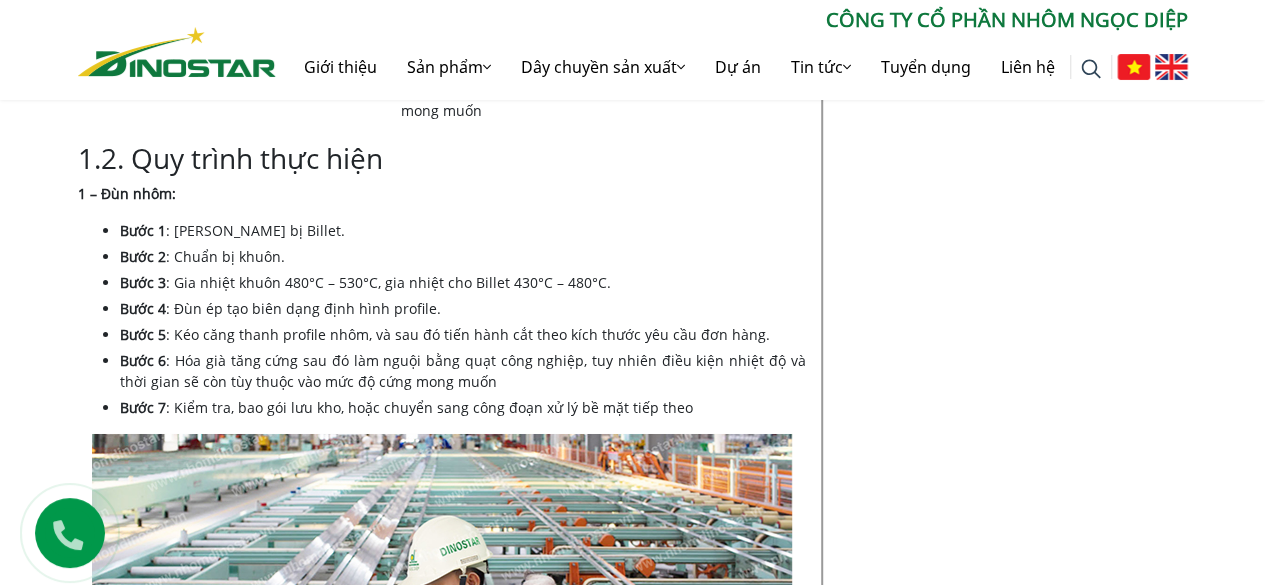 click on ": [PERSON_NAME] bị Billet." at bounding box center [255, 230] 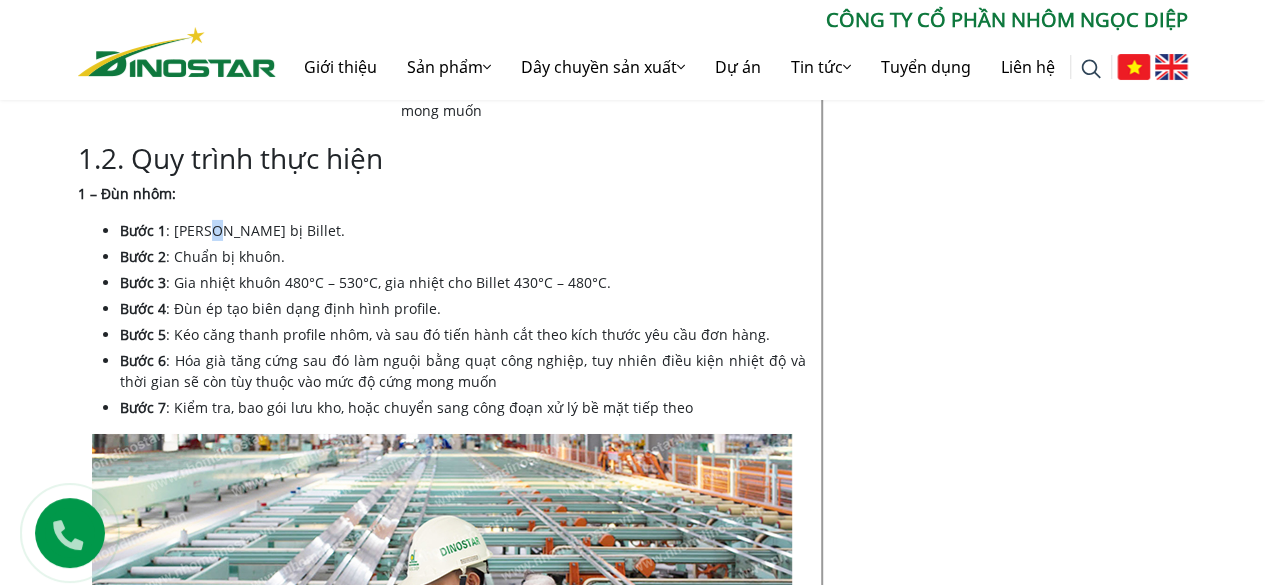 click on ": [PERSON_NAME] bị Billet." at bounding box center (255, 230) 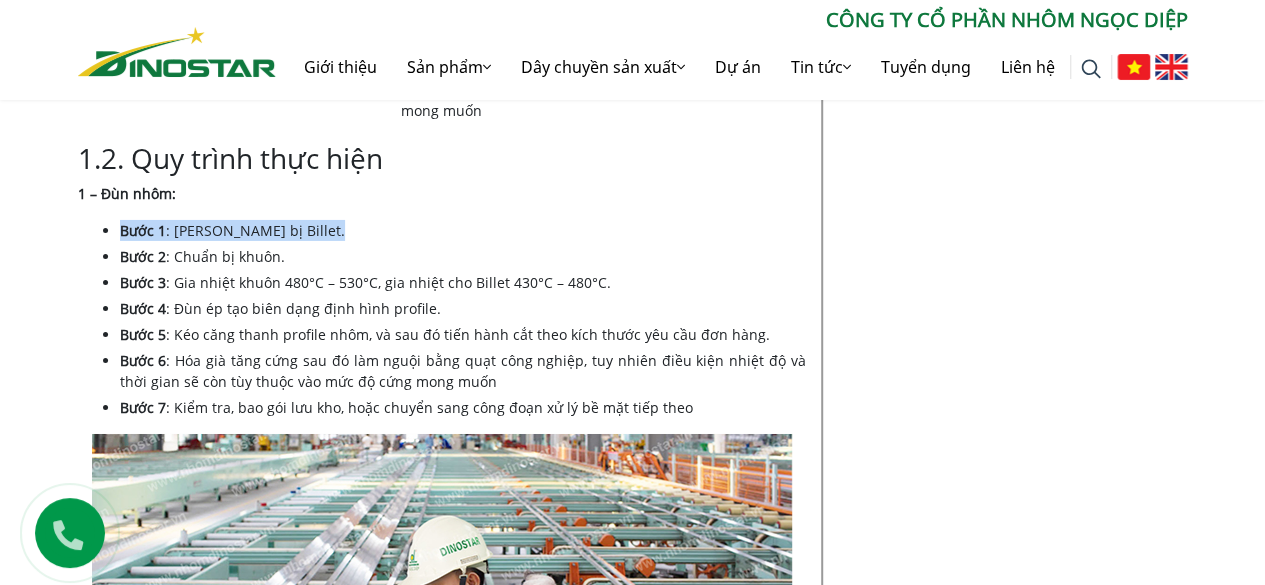 click on ": [PERSON_NAME] bị Billet." at bounding box center (255, 230) 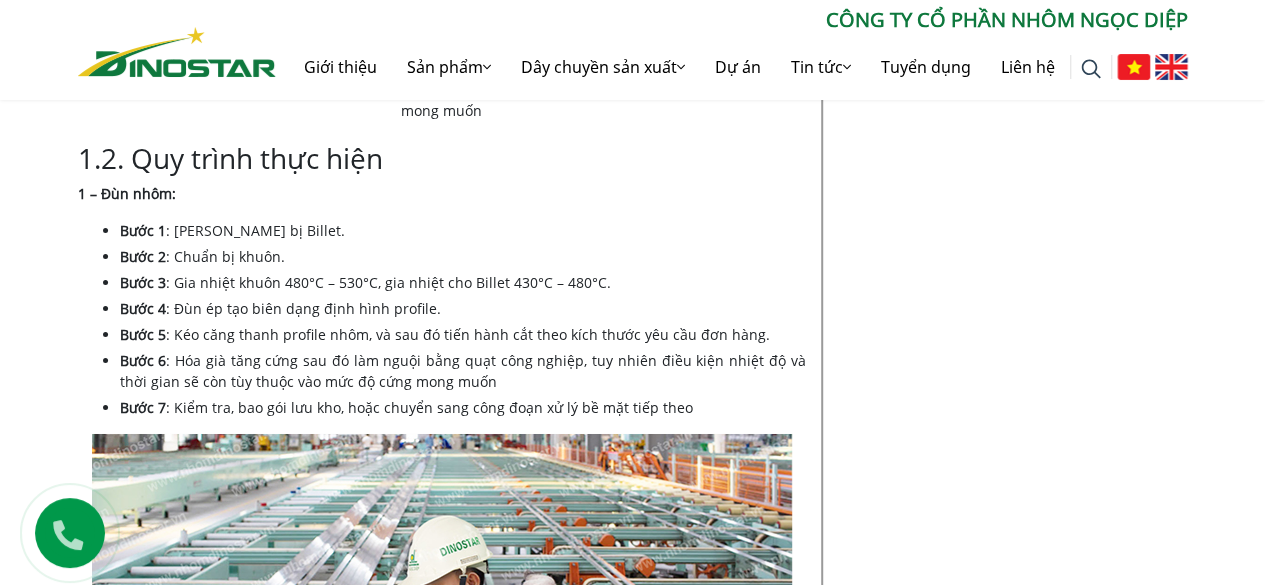 click on "Bước 1 : Chuẩn bị Billet.
Bước 2 : Chuẩn bị khuôn.
Bước 3 : Gia nhiệt khuôn 480°C – 530°C, gia nhiệt cho Billet 430°C – 480°C.
Bước 4 : Đùn ép tạo biên dạng định hình profile.
Bước 5 : Kéo căng thanh profile nhôm, và sau đó tiến hành cắt theo kích thước yêu cầu đơn hàng.
Bước 6 : Hóa già tăng cứng sau đó làm nguội bằng quạt công nghiệp, tuy nhiên điều kiện nhiệt độ và thời gian sẽ còn tùy thuộc vào mức độ cứng mong muốn
Bước 7 : Kiểm tra, bao gói lưu kho, hoặc chuyển sang công đoạn xử lý bề mặt tiếp theo" at bounding box center [463, 319] 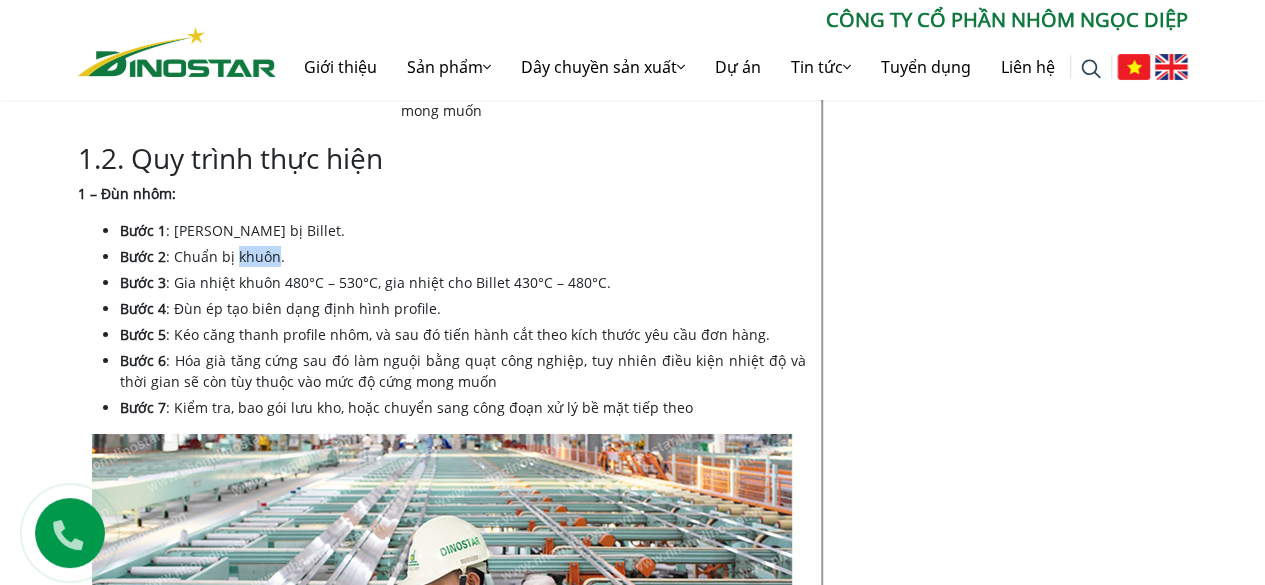 click on ": Chuẩn bị khuôn." at bounding box center (225, 256) 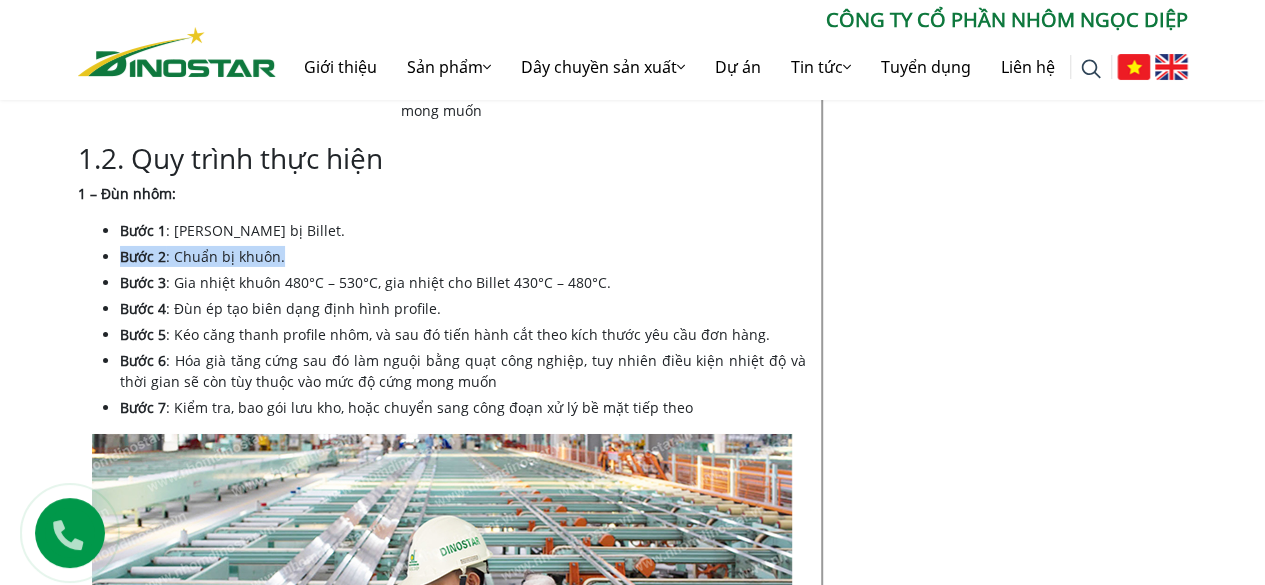 click on ": Chuẩn bị khuôn." at bounding box center (225, 256) 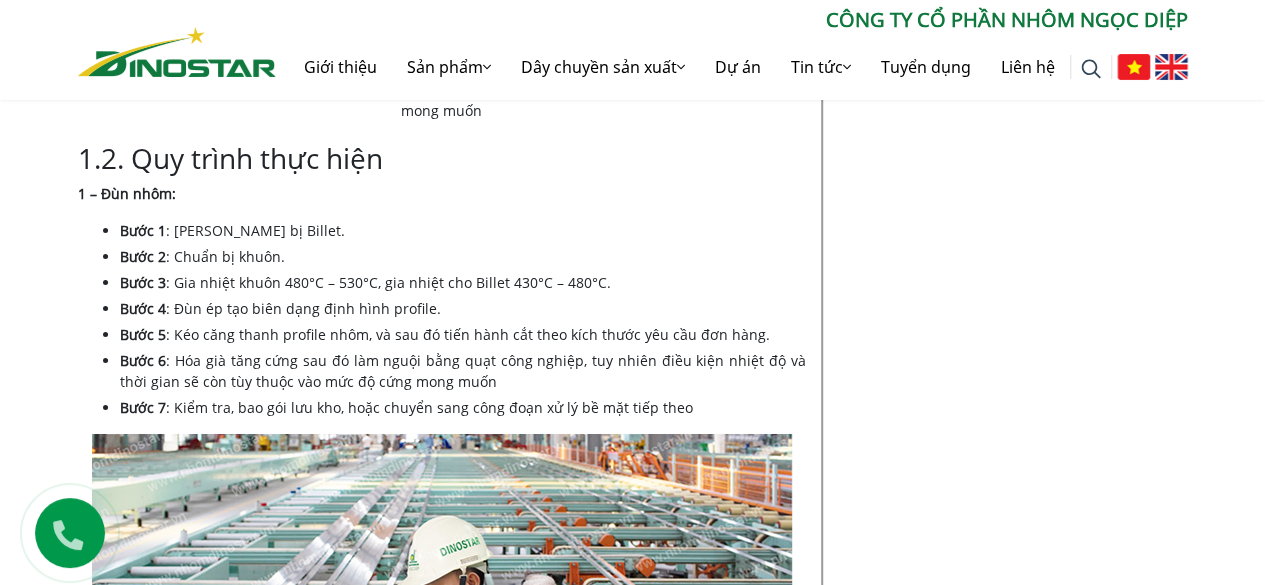 click on ": Gia nhiệt khuôn 480°C – 530°C, gia nhiệt cho Billet 430°C – 480°C." at bounding box center (388, 282) 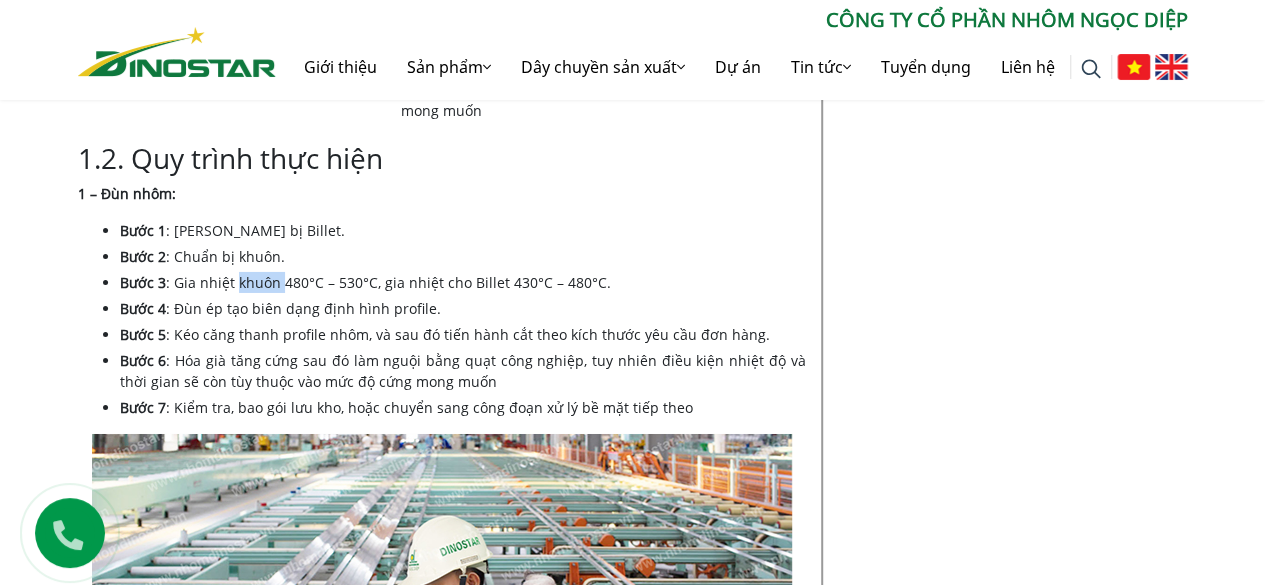 click on ": Gia nhiệt khuôn 480°C – 530°C, gia nhiệt cho Billet 430°C – 480°C." at bounding box center [388, 282] 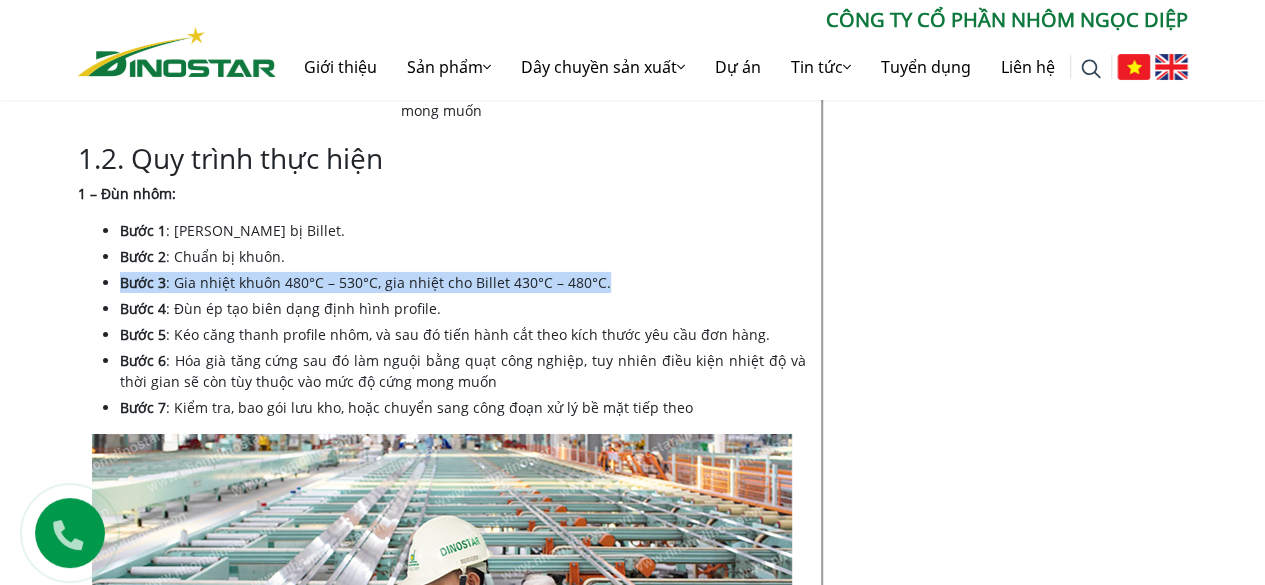 click on ": Gia nhiệt khuôn 480°C – 530°C, gia nhiệt cho Billet 430°C – 480°C." at bounding box center (388, 282) 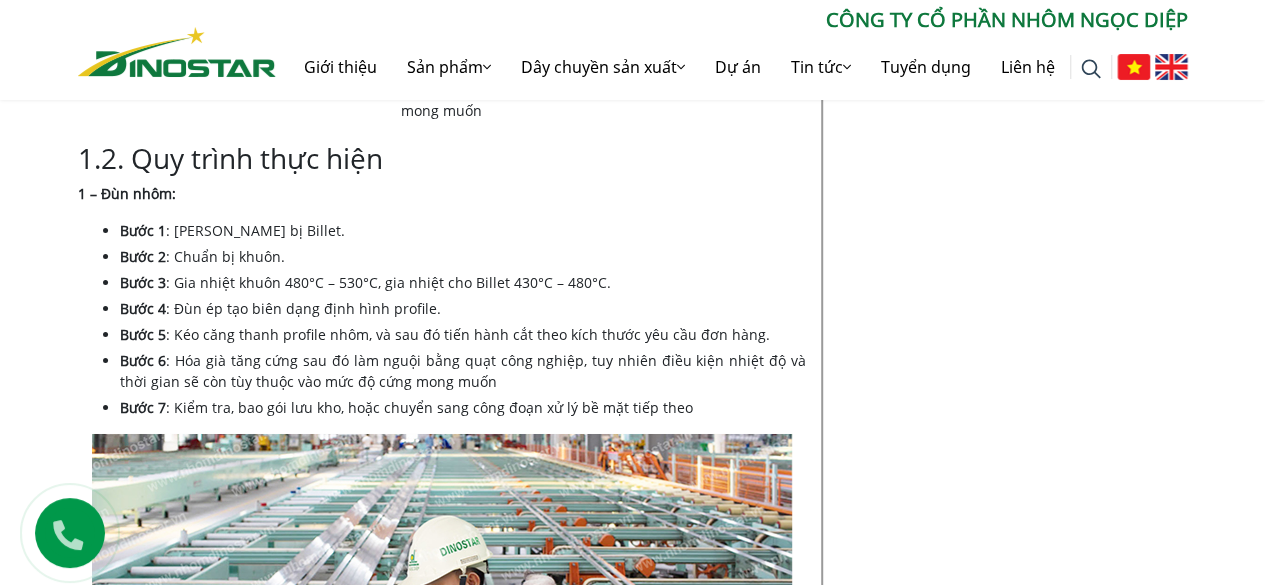 click on "Bước 1 : Chuẩn bị Billet." at bounding box center (463, 230) 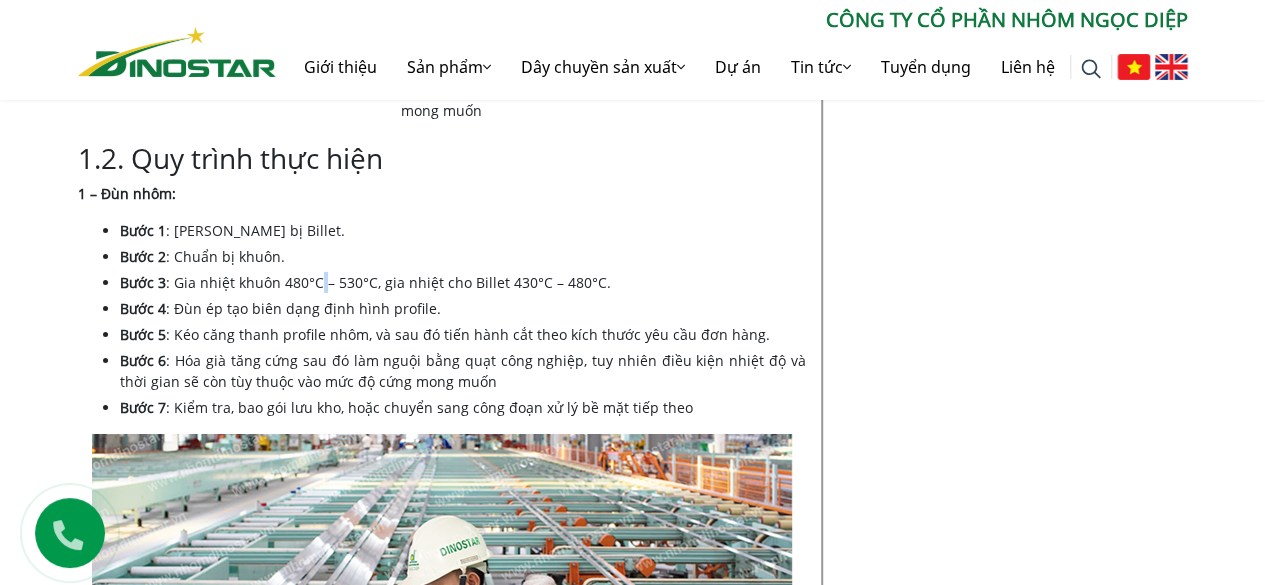 click on ": Gia nhiệt khuôn 480°C – 530°C, gia nhiệt cho Billet 430°C – 480°C." at bounding box center (388, 282) 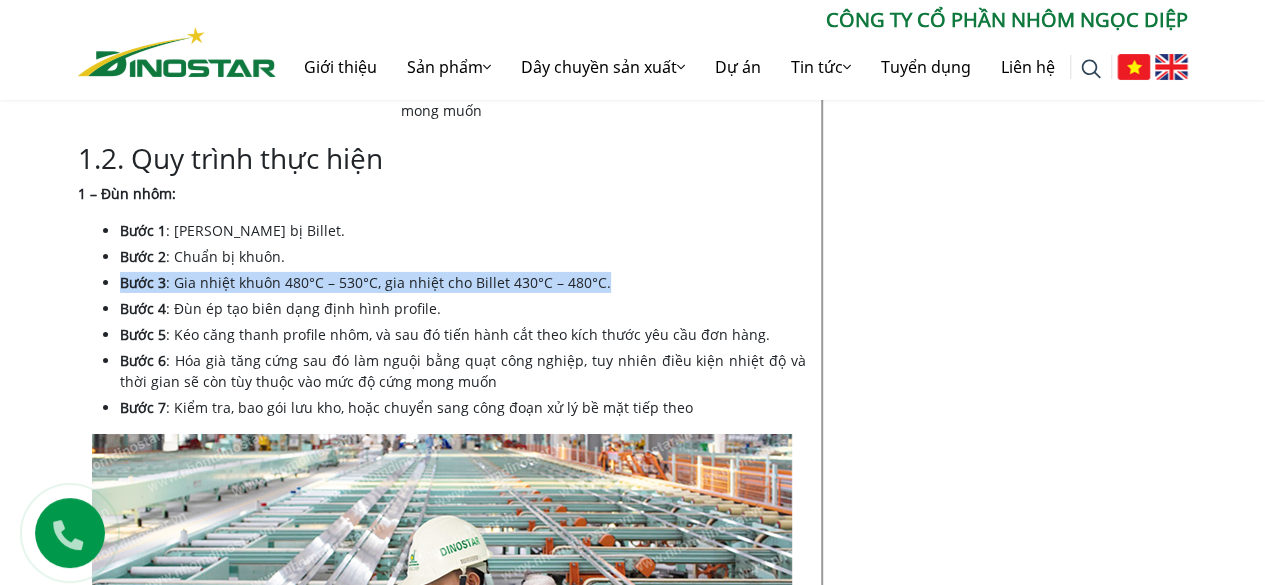 click on ": Gia nhiệt khuôn 480°C – 530°C, gia nhiệt cho Billet 430°C – 480°C." at bounding box center (388, 282) 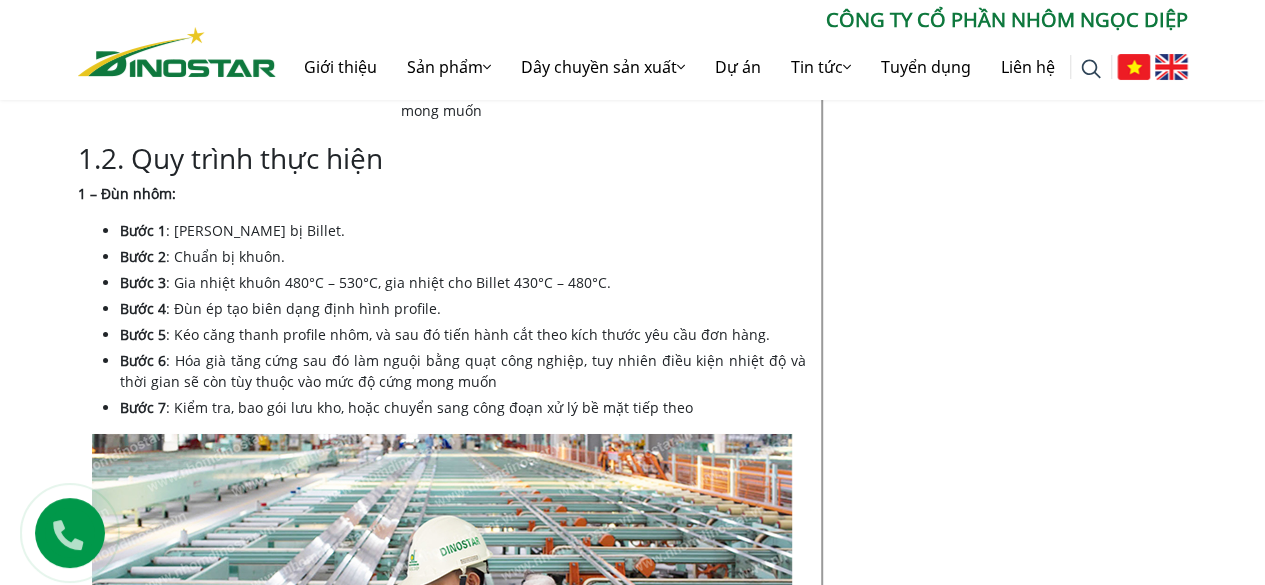 click on ": Chuẩn bị khuôn." at bounding box center (225, 256) 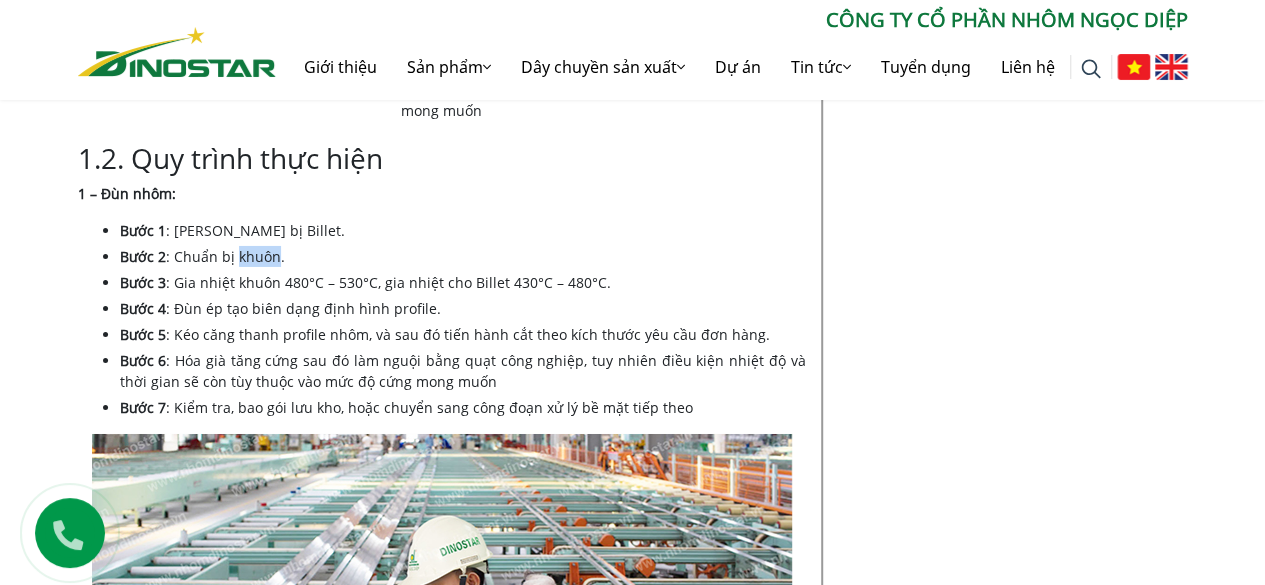 click on ": Chuẩn bị khuôn." at bounding box center (225, 256) 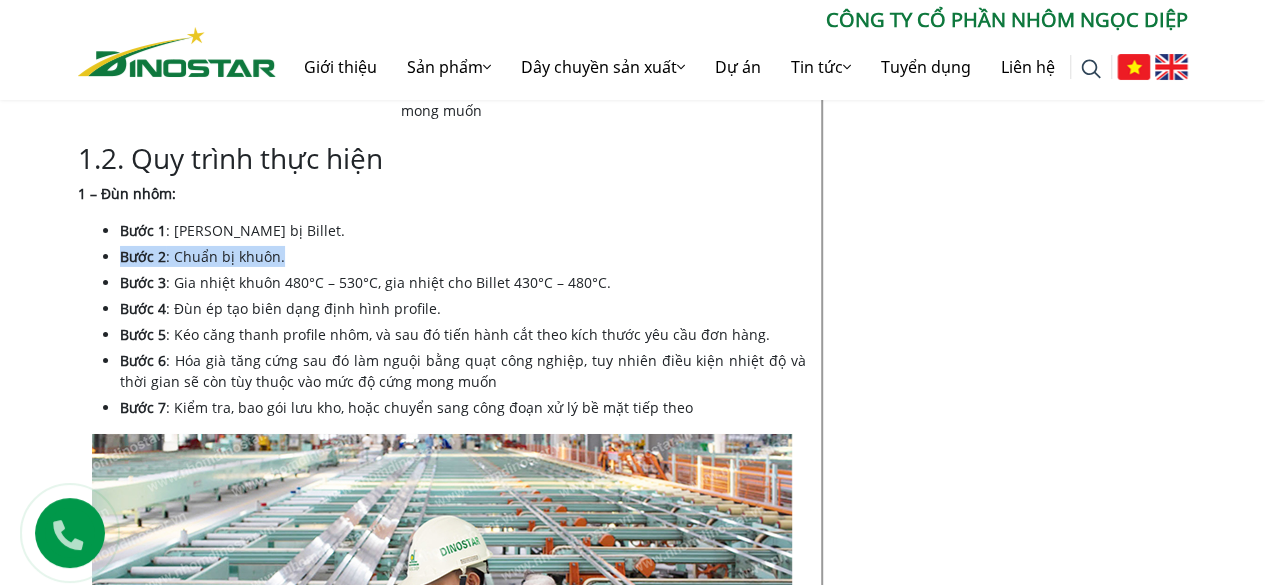 click on ": Chuẩn bị khuôn." at bounding box center (225, 256) 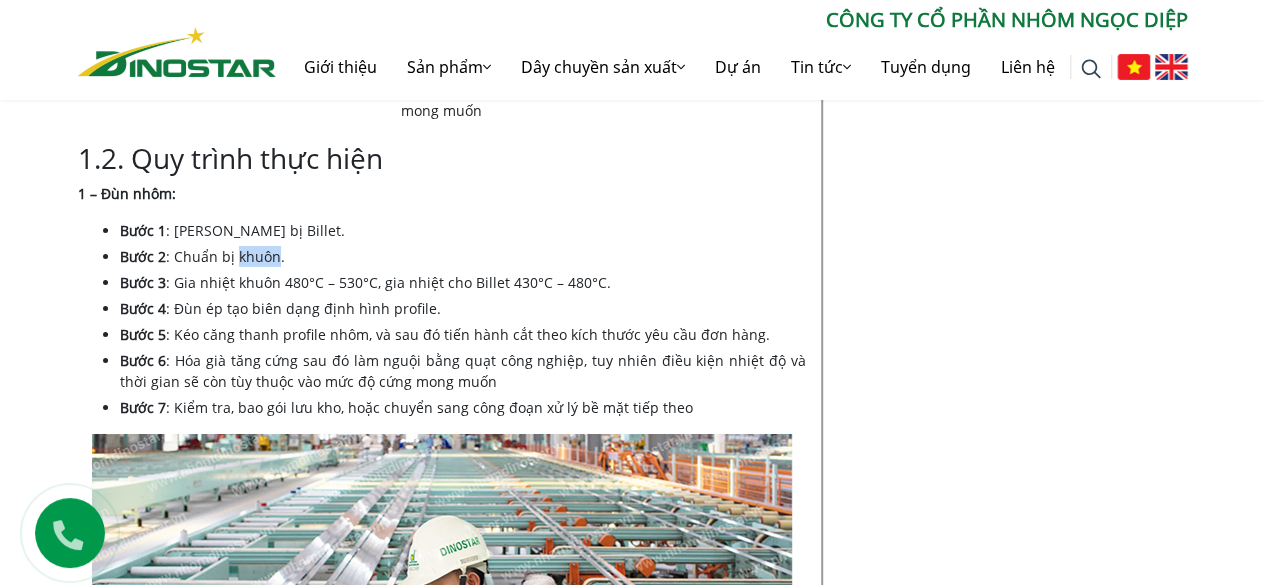 click on ": Chuẩn bị khuôn." at bounding box center [225, 256] 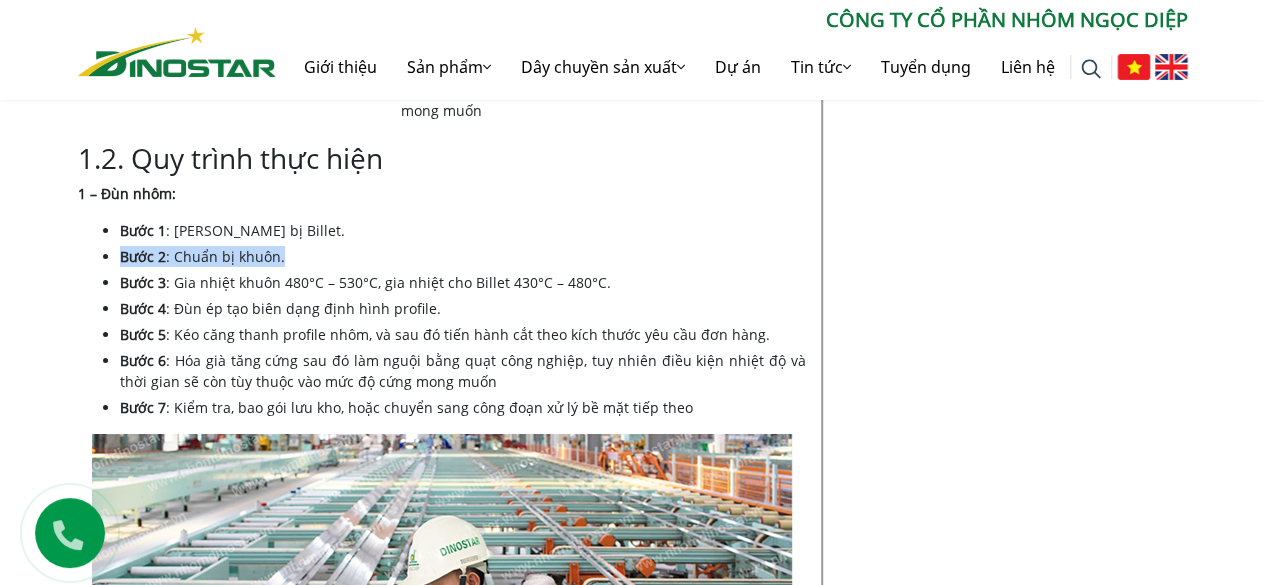 click on ": Chuẩn bị khuôn." at bounding box center (225, 256) 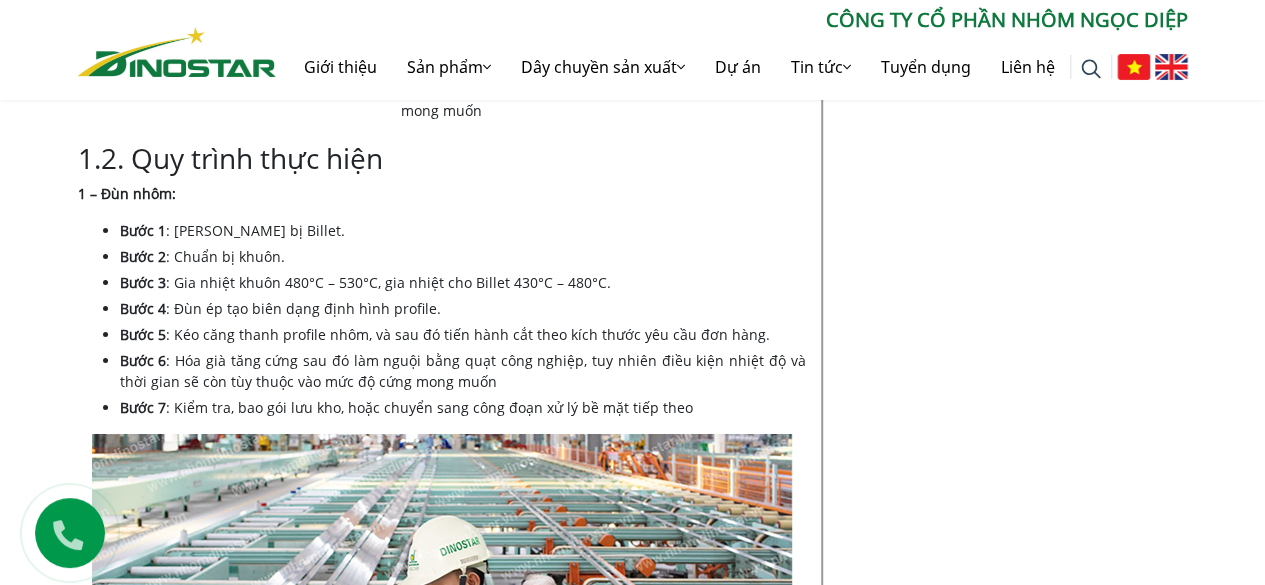 click on ": Gia nhiệt khuôn 480°C – 530°C, gia nhiệt cho Billet 430°C – 480°C." at bounding box center [388, 282] 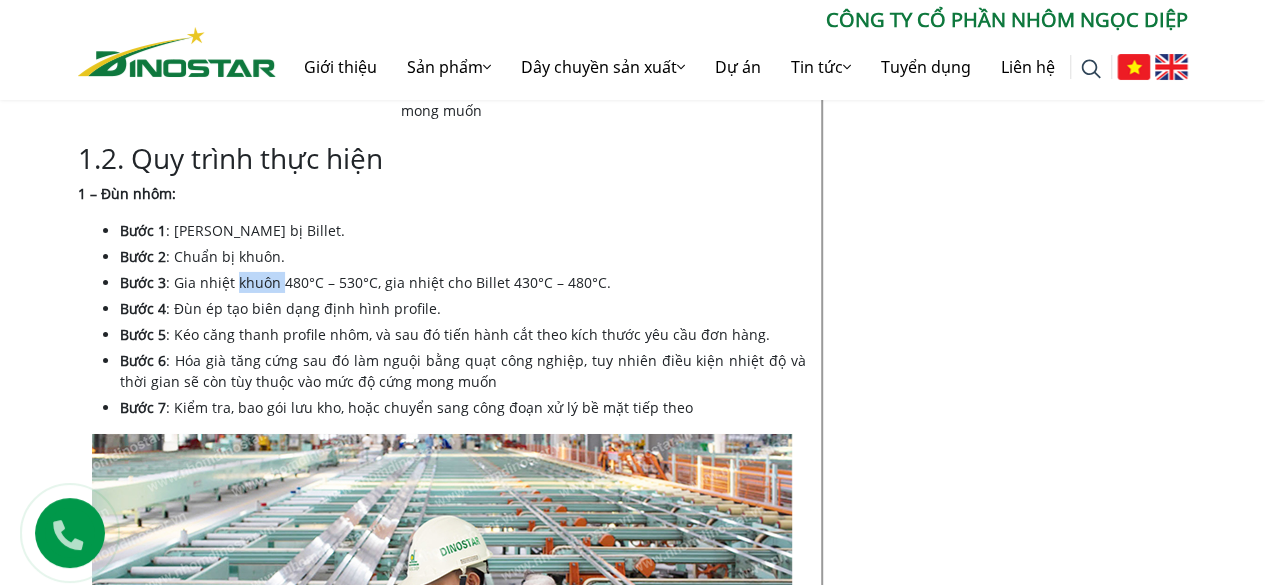 click on ": Gia nhiệt khuôn 480°C – 530°C, gia nhiệt cho Billet 430°C – 480°C." at bounding box center [388, 282] 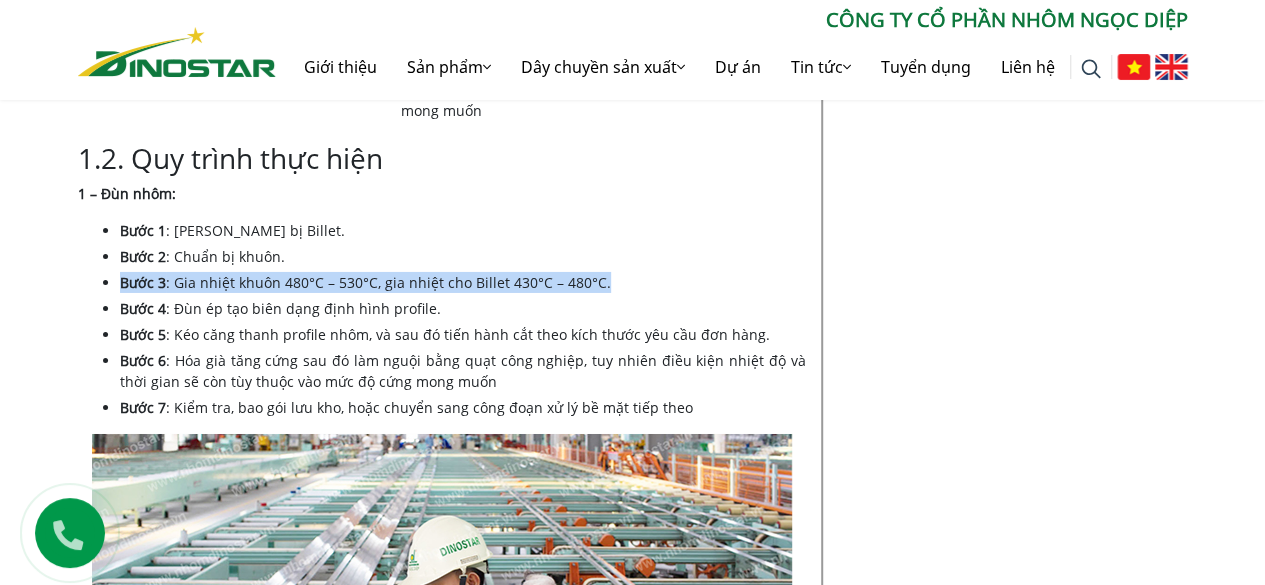 click on ": Gia nhiệt khuôn 480°C – 530°C, gia nhiệt cho Billet 430°C – 480°C." at bounding box center (388, 282) 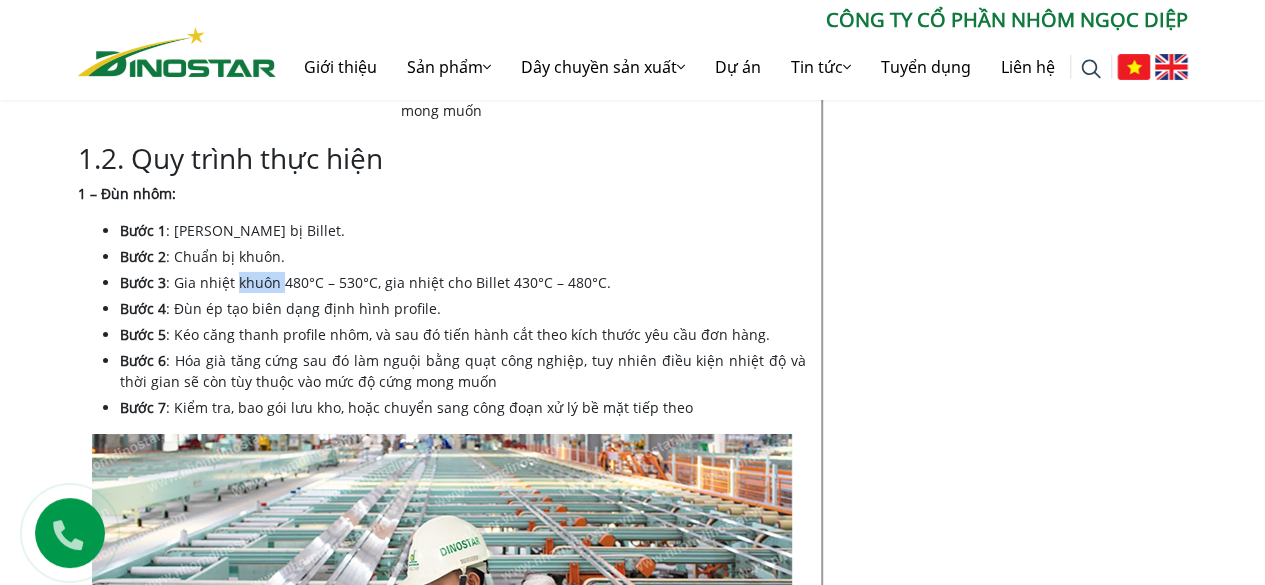 click on ": Gia nhiệt khuôn 480°C – 530°C, gia nhiệt cho Billet 430°C – 480°C." at bounding box center (388, 282) 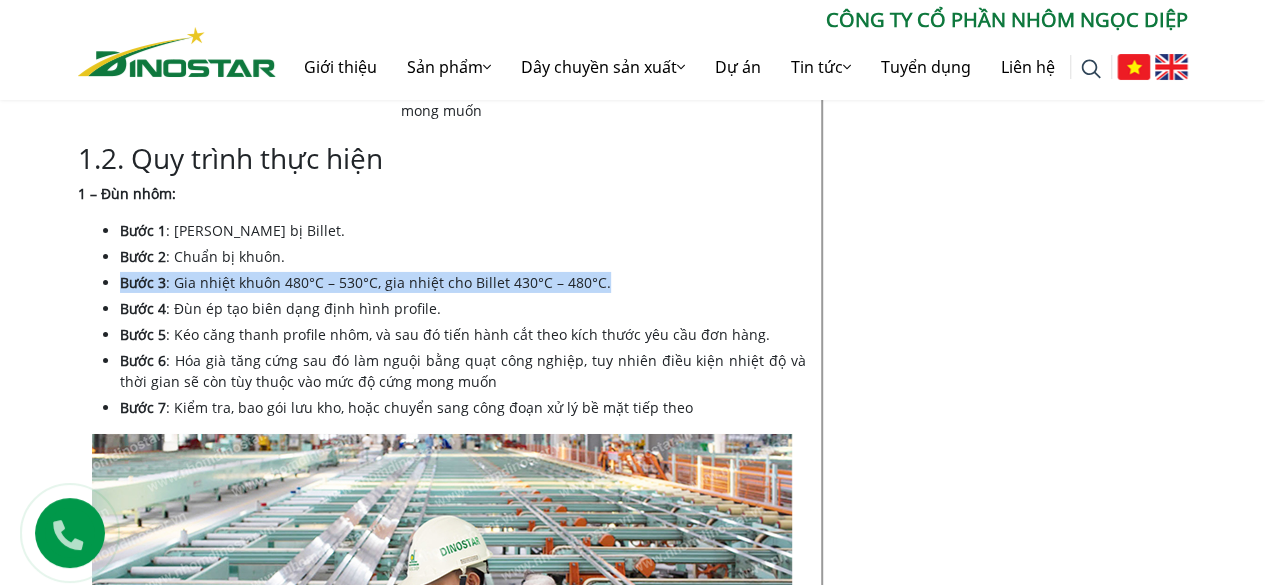 click on ": Gia nhiệt khuôn 480°C – 530°C, gia nhiệt cho Billet 430°C – 480°C." at bounding box center [388, 282] 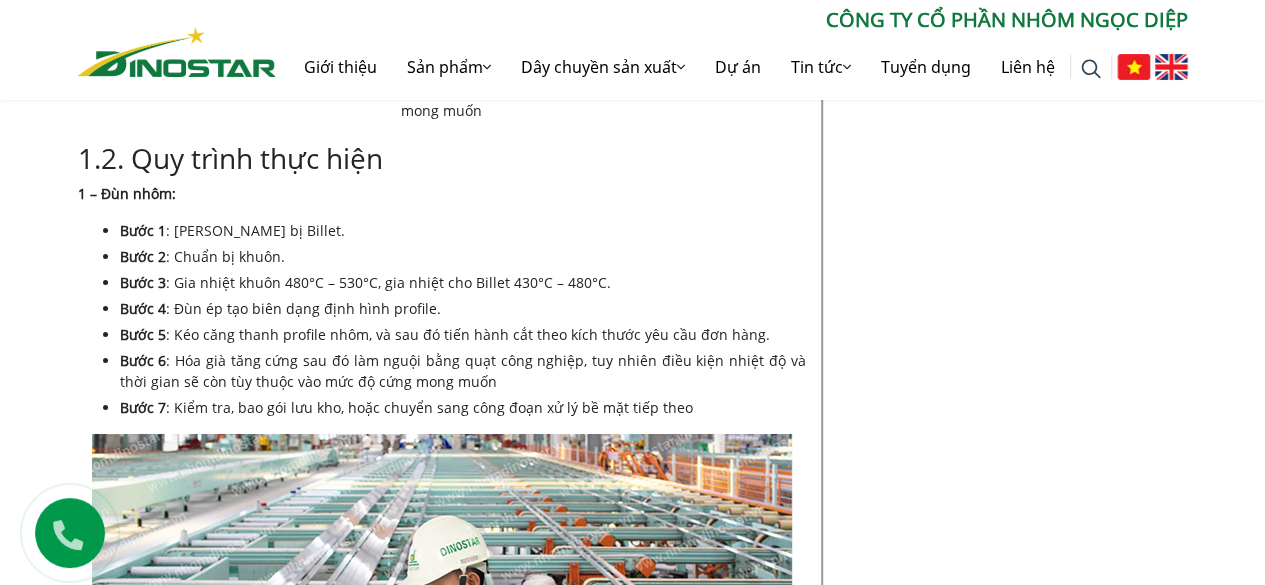 click on "Bước 1 : Chuẩn bị Billet.
Bước 2 : Chuẩn bị khuôn.
Bước 3 : Gia nhiệt khuôn 480°C – 530°C, gia nhiệt cho Billet 430°C – 480°C.
Bước 4 : Đùn ép tạo biên dạng định hình profile.
Bước 5 : Kéo căng thanh profile nhôm, và sau đó tiến hành cắt theo kích thước yêu cầu đơn hàng.
Bước 6 : Hóa già tăng cứng sau đó làm nguội bằng quạt công nghiệp, tuy nhiên điều kiện nhiệt độ và thời gian sẽ còn tùy thuộc vào mức độ cứng mong muốn
Bước 7 : Kiểm tra, bao gói lưu kho, hoặc chuyển sang công đoạn xử lý bề mặt tiếp theo" at bounding box center (463, 319) 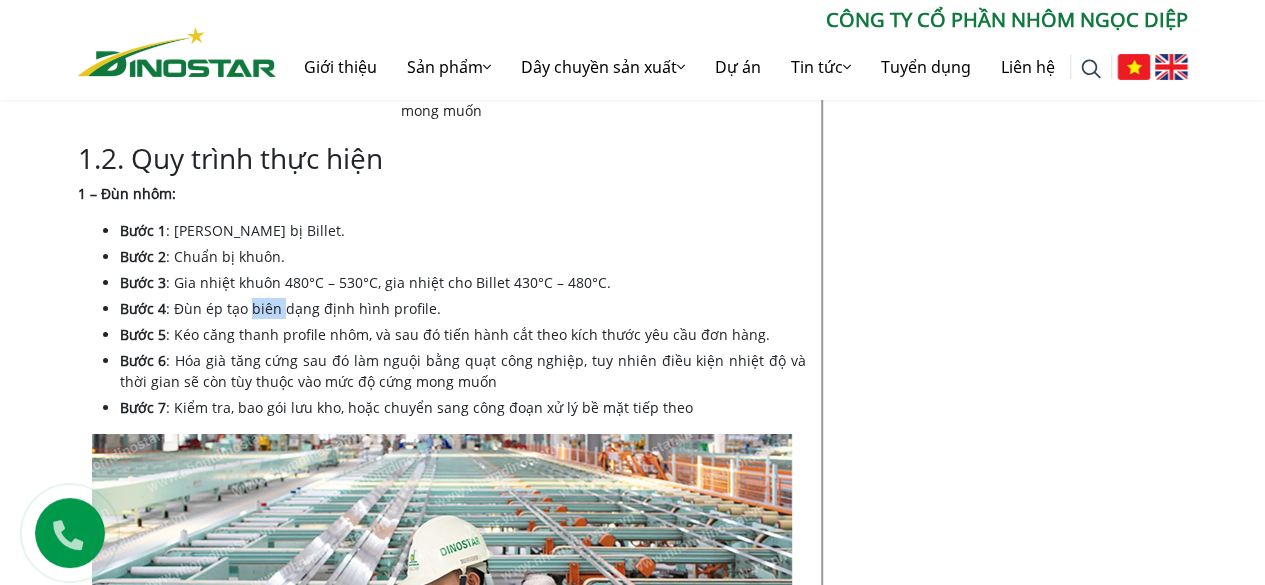 click on ": Đùn ép tạo biên dạng định hình profile." at bounding box center [303, 308] 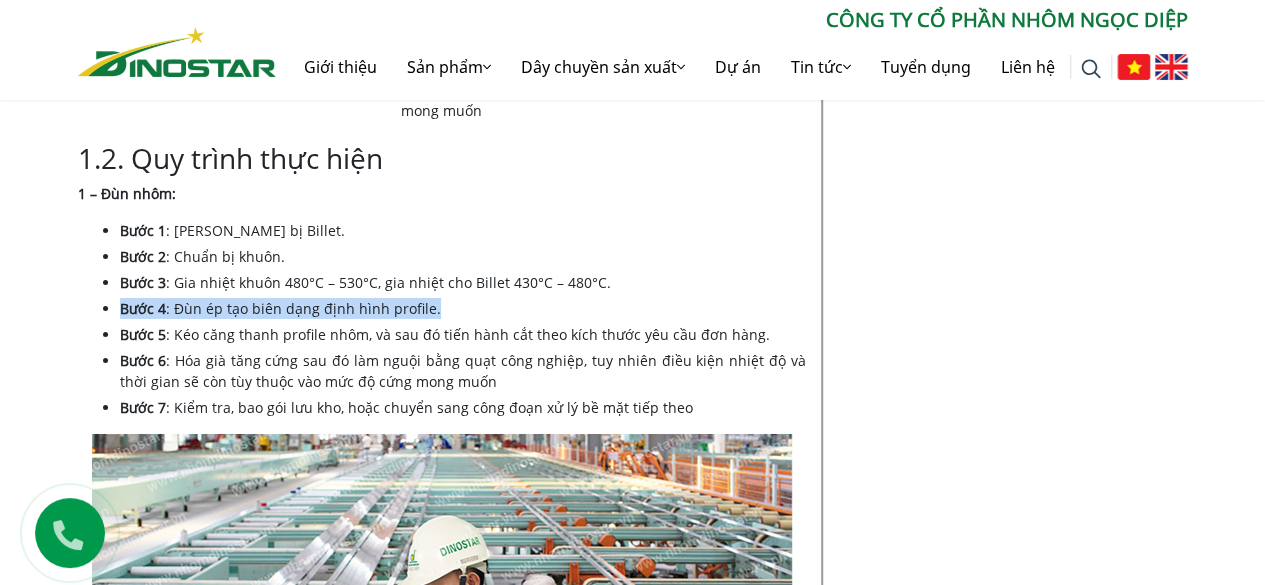 click on ": Đùn ép tạo biên dạng định hình profile." at bounding box center [303, 308] 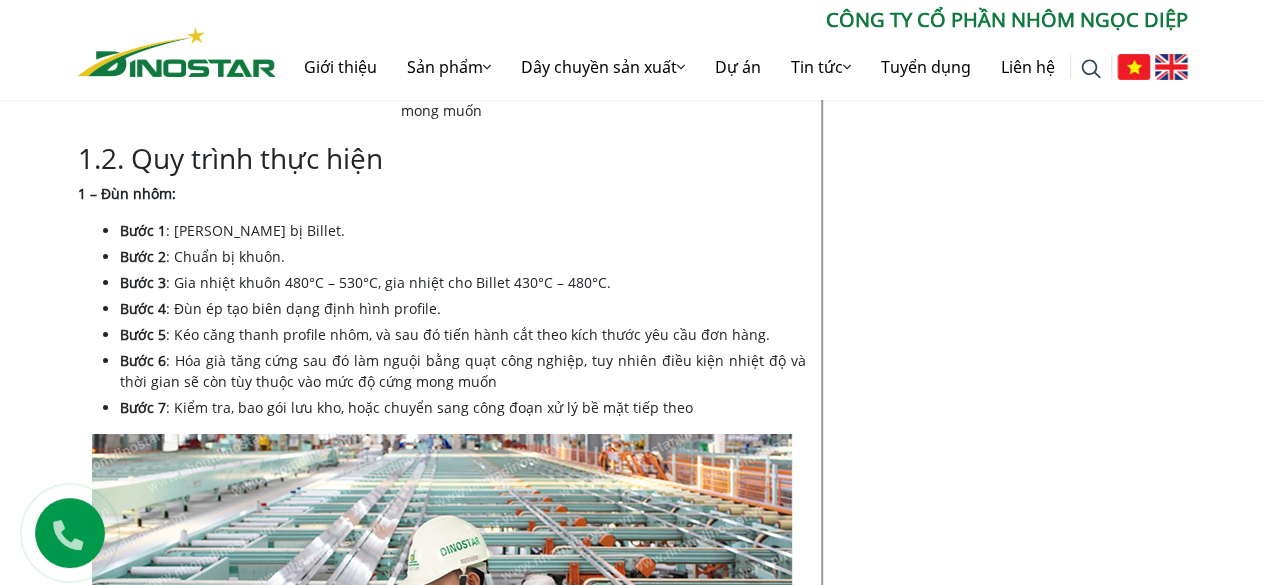 click on ": Gia nhiệt khuôn 480°C – 530°C, gia nhiệt cho Billet 430°C – 480°C." at bounding box center (388, 282) 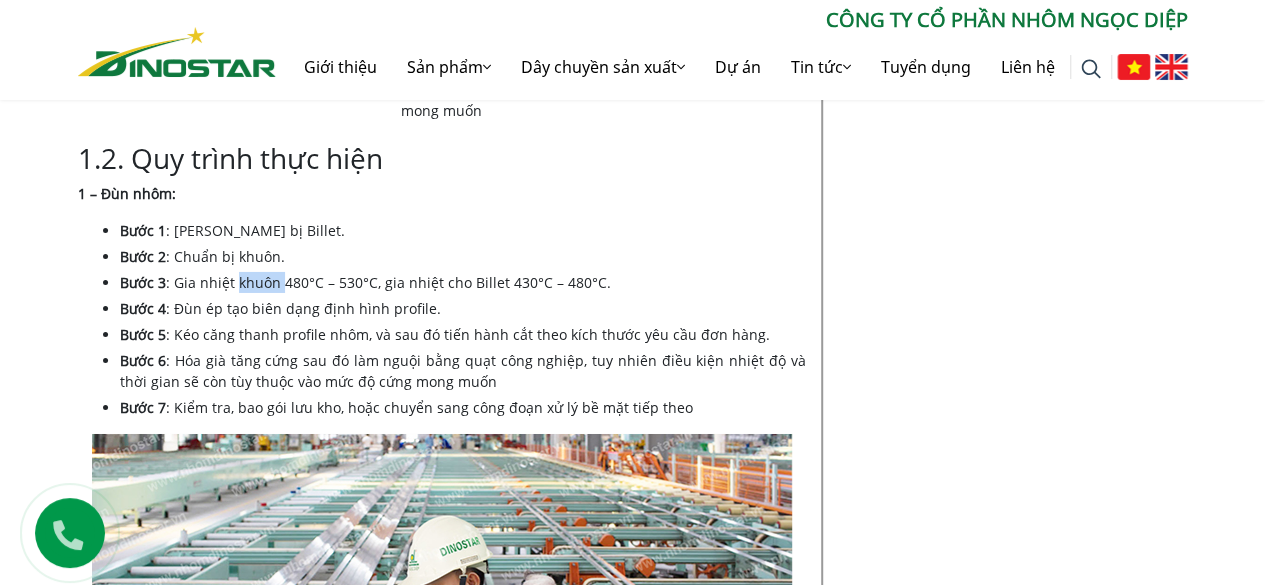 click on ": Gia nhiệt khuôn 480°C – 530°C, gia nhiệt cho Billet 430°C – 480°C." at bounding box center [388, 282] 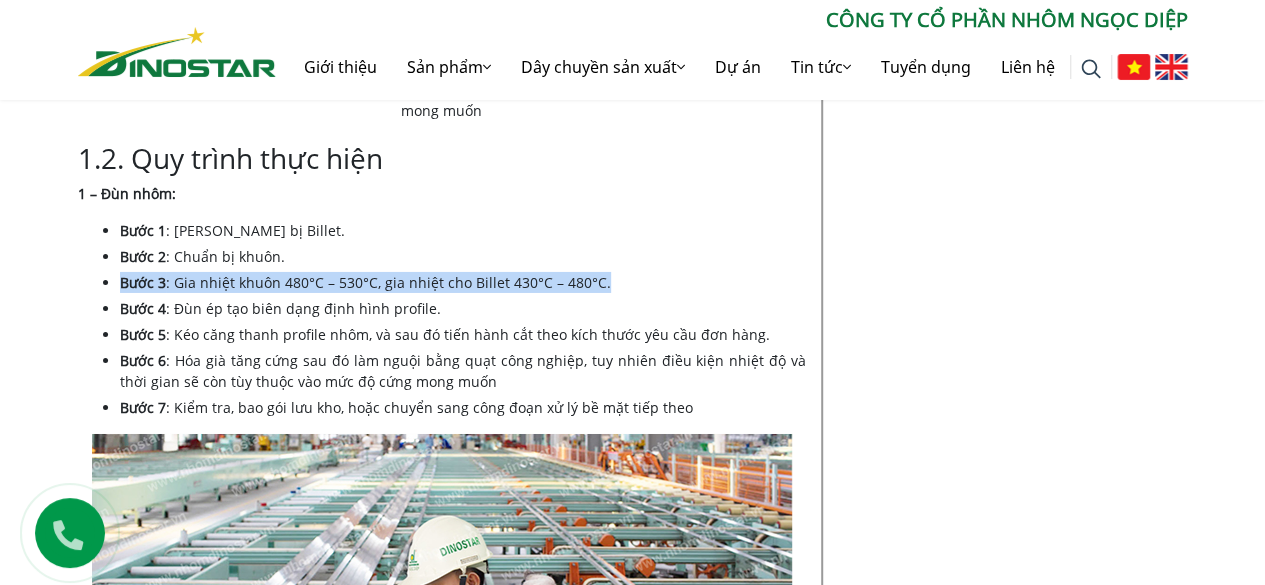 click on ": Gia nhiệt khuôn 480°C – 530°C, gia nhiệt cho Billet 430°C – 480°C." at bounding box center [388, 282] 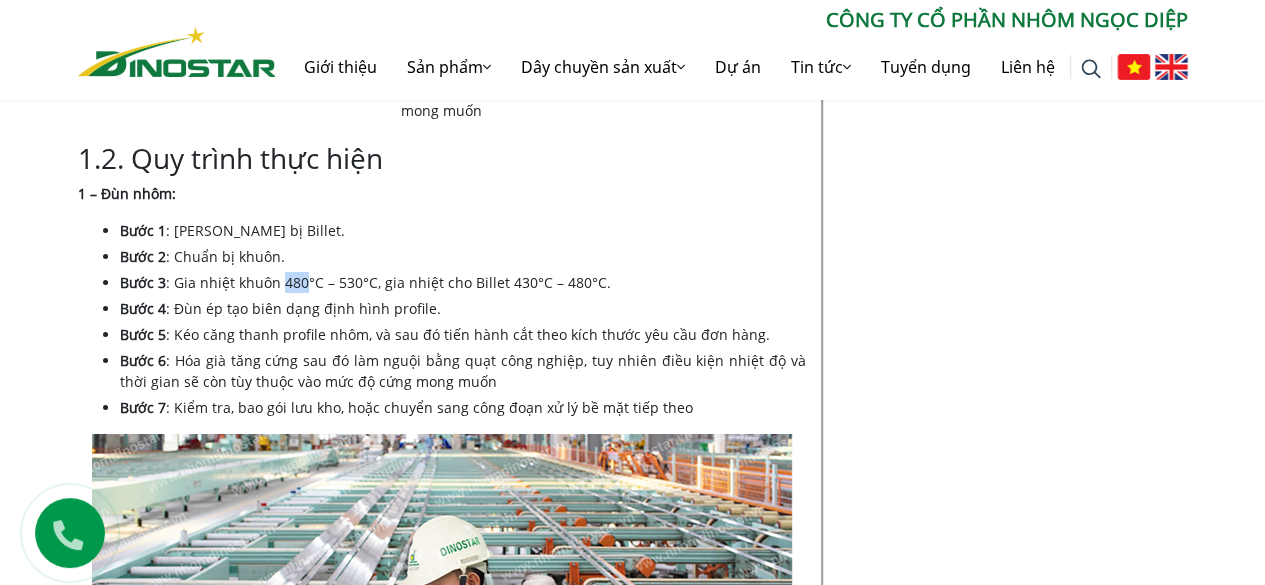 click on ": Gia nhiệt khuôn 480°C – 530°C, gia nhiệt cho Billet 430°C – 480°C." at bounding box center [388, 282] 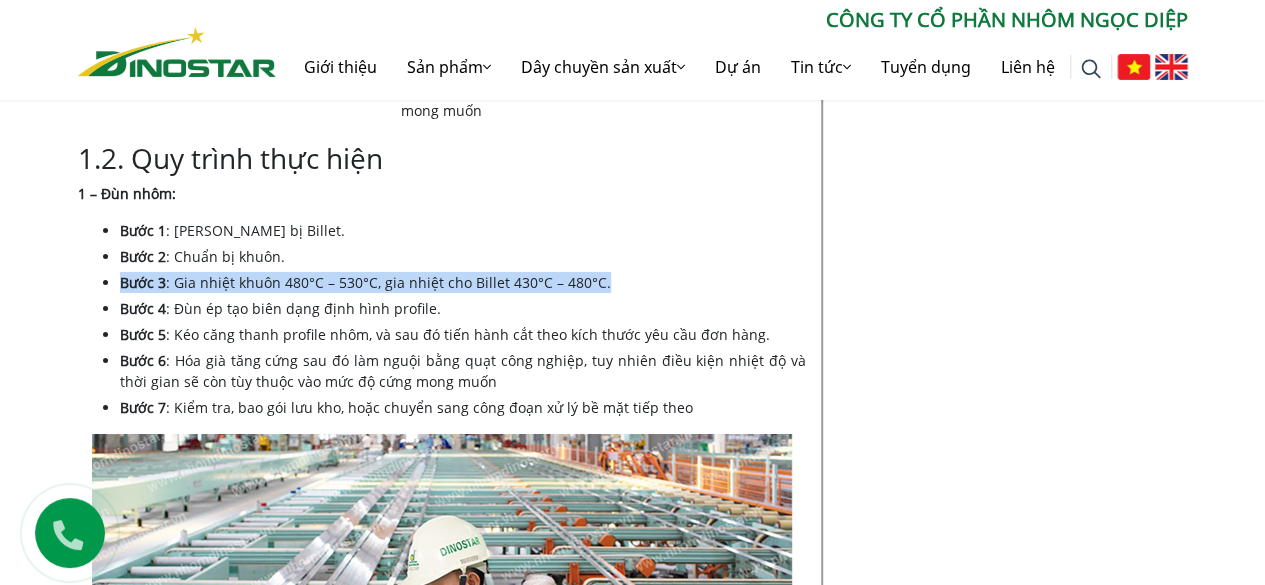 click on ": Gia nhiệt khuôn 480°C – 530°C, gia nhiệt cho Billet 430°C – 480°C." at bounding box center (388, 282) 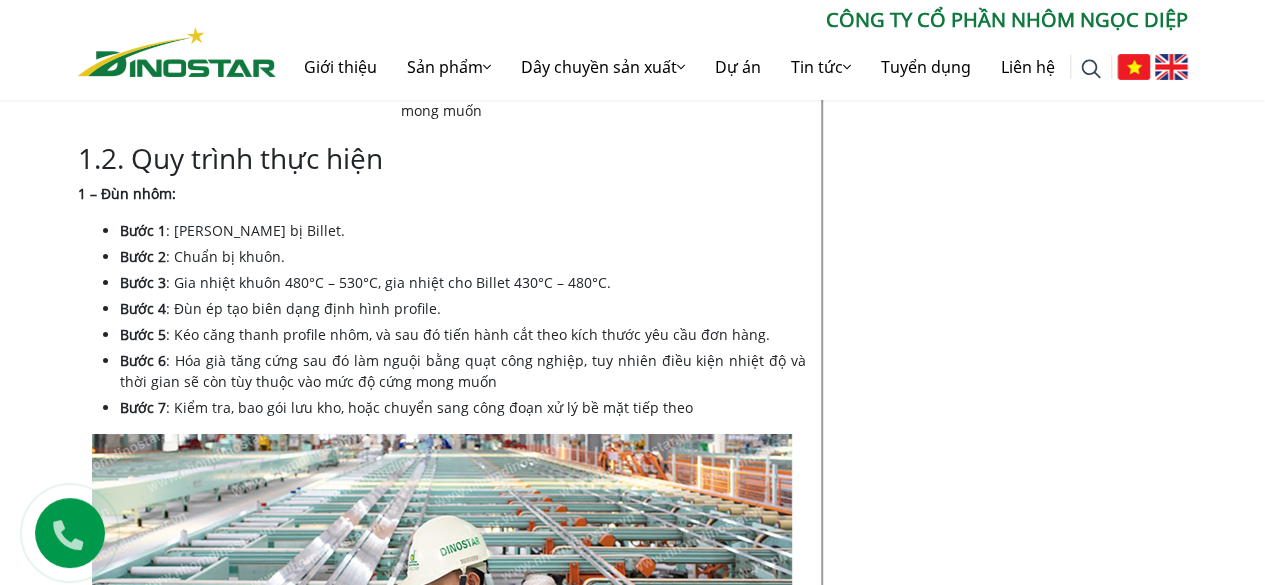 click on ": Đùn ép tạo biên dạng định hình profile." at bounding box center (303, 308) 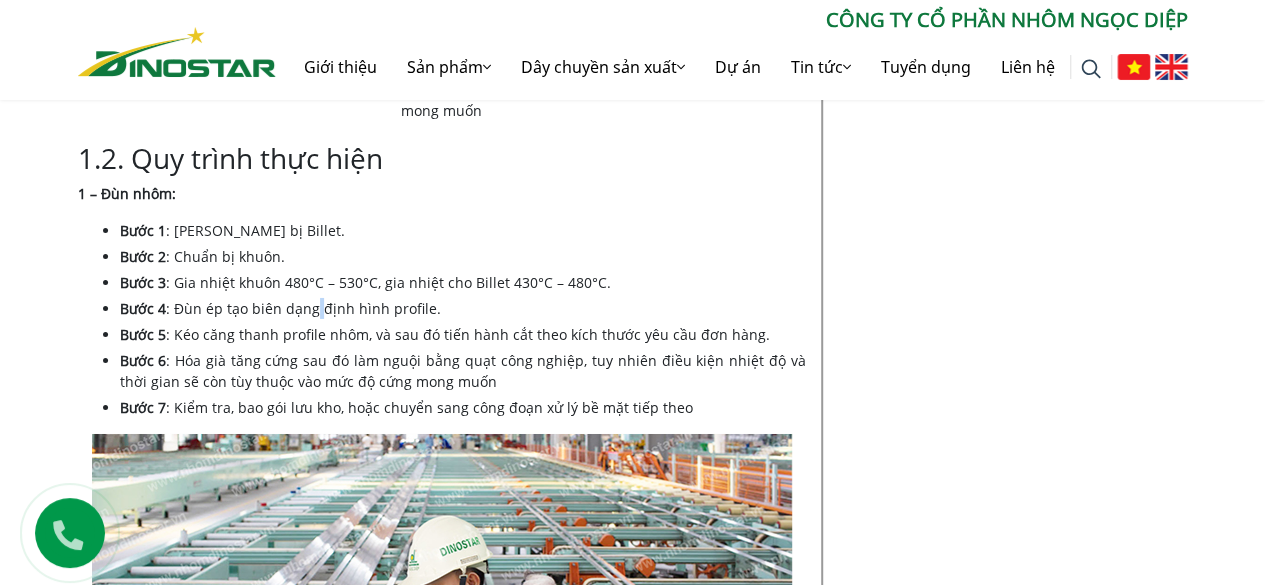 click on ": Đùn ép tạo biên dạng định hình profile." at bounding box center [303, 308] 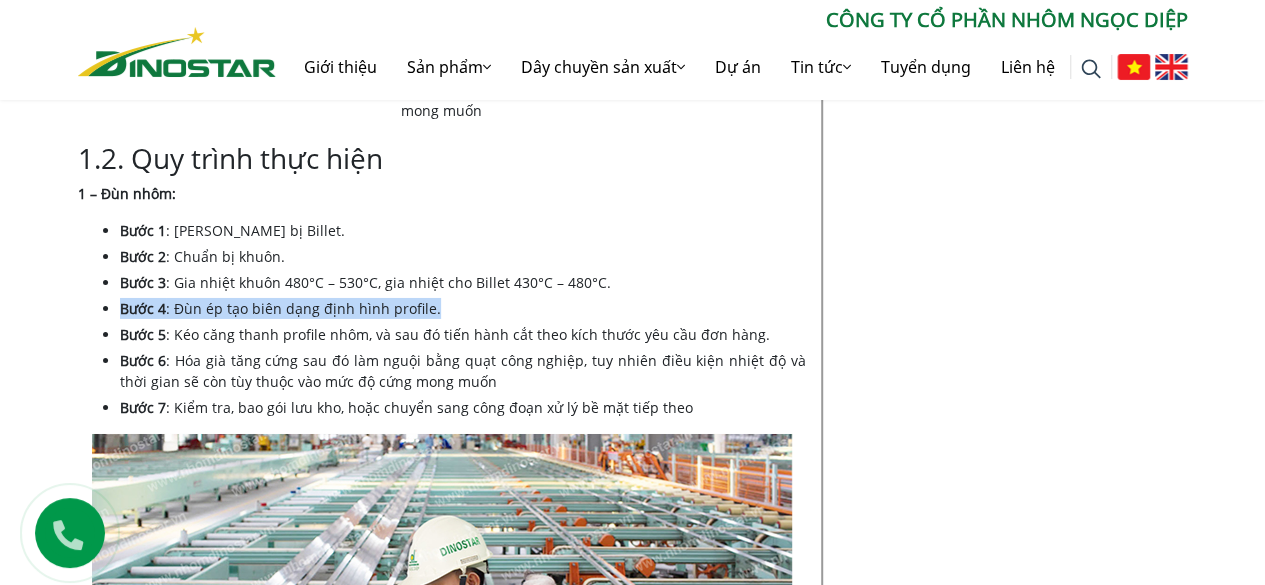 click on ": Đùn ép tạo biên dạng định hình profile." at bounding box center [303, 308] 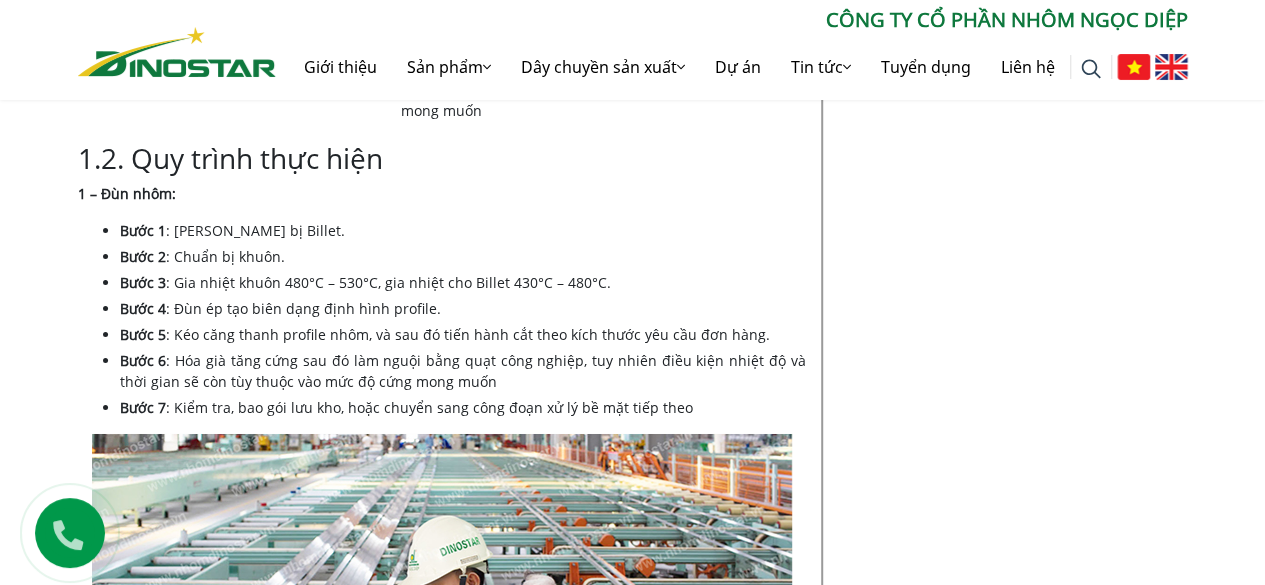 click on ": Kéo căng thanh profile nhôm, và sau đó tiến hành cắt theo kích thước yêu cầu đơn hàng." at bounding box center (468, 334) 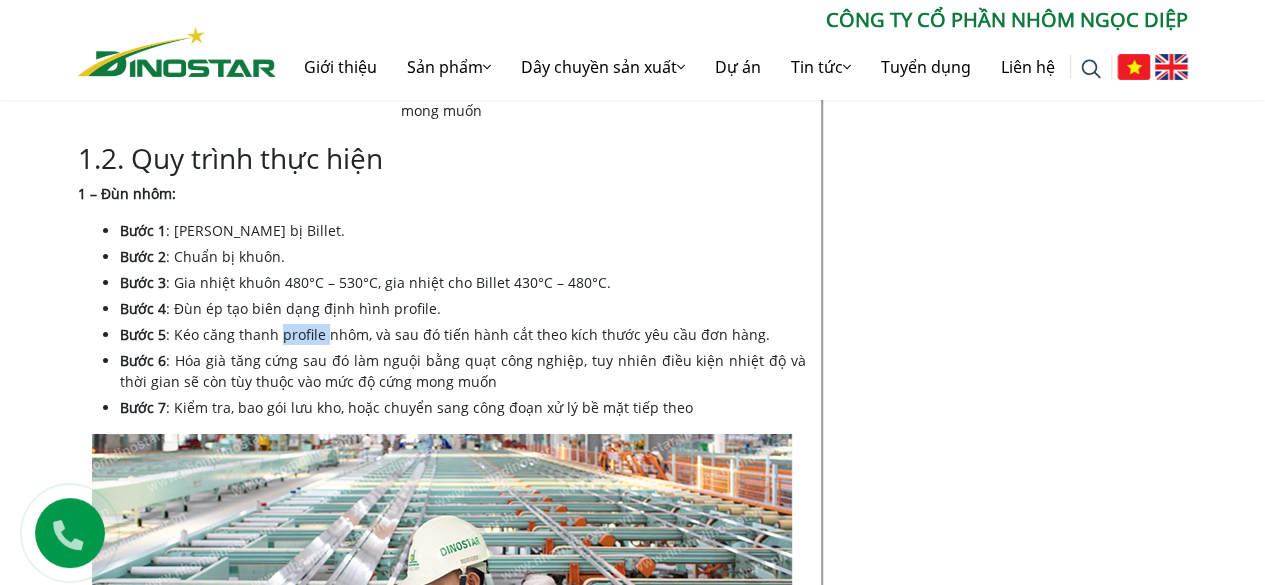 click on ": Kéo căng thanh profile nhôm, và sau đó tiến hành cắt theo kích thước yêu cầu đơn hàng." at bounding box center [468, 334] 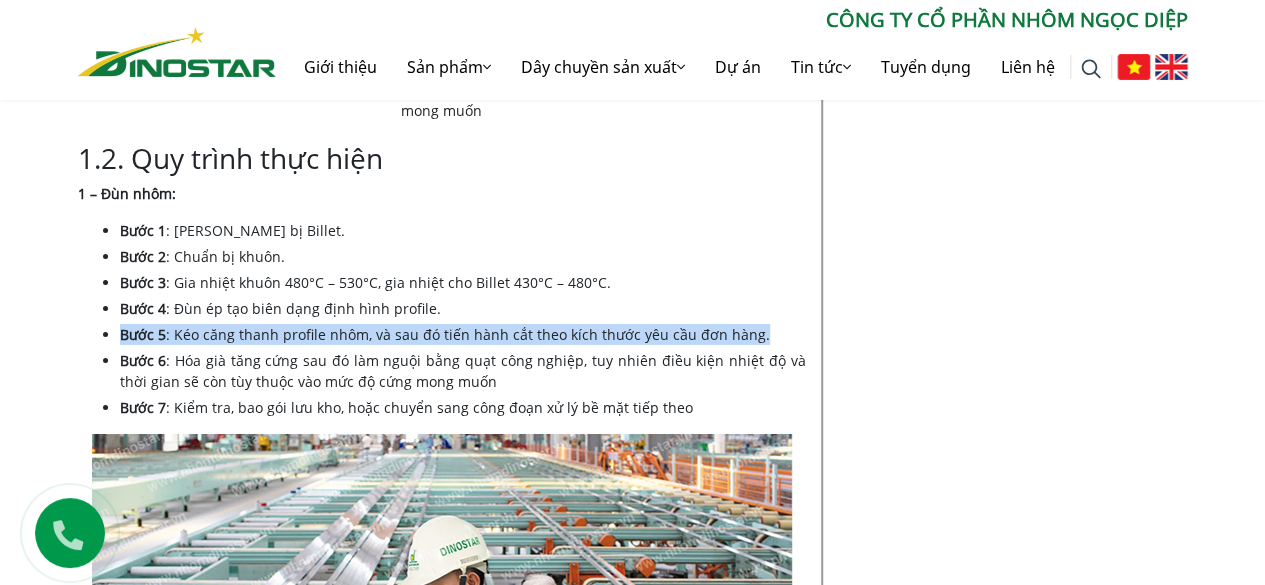 click on ": Kéo căng thanh profile nhôm, và sau đó tiến hành cắt theo kích thước yêu cầu đơn hàng." at bounding box center (468, 334) 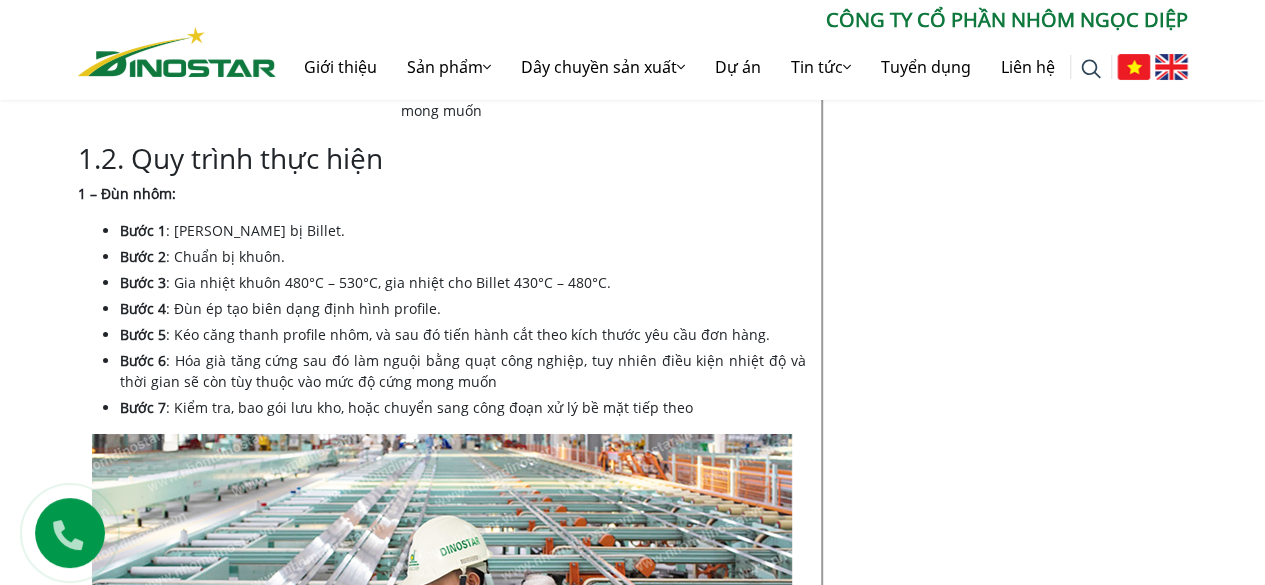click on ": Hóa già tăng cứng sau đó làm nguội bằng quạt công nghiệp, tuy nhiên điều kiện nhiệt độ và thời gian sẽ còn tùy thuộc vào mức độ cứng mong muốn" at bounding box center (463, 371) 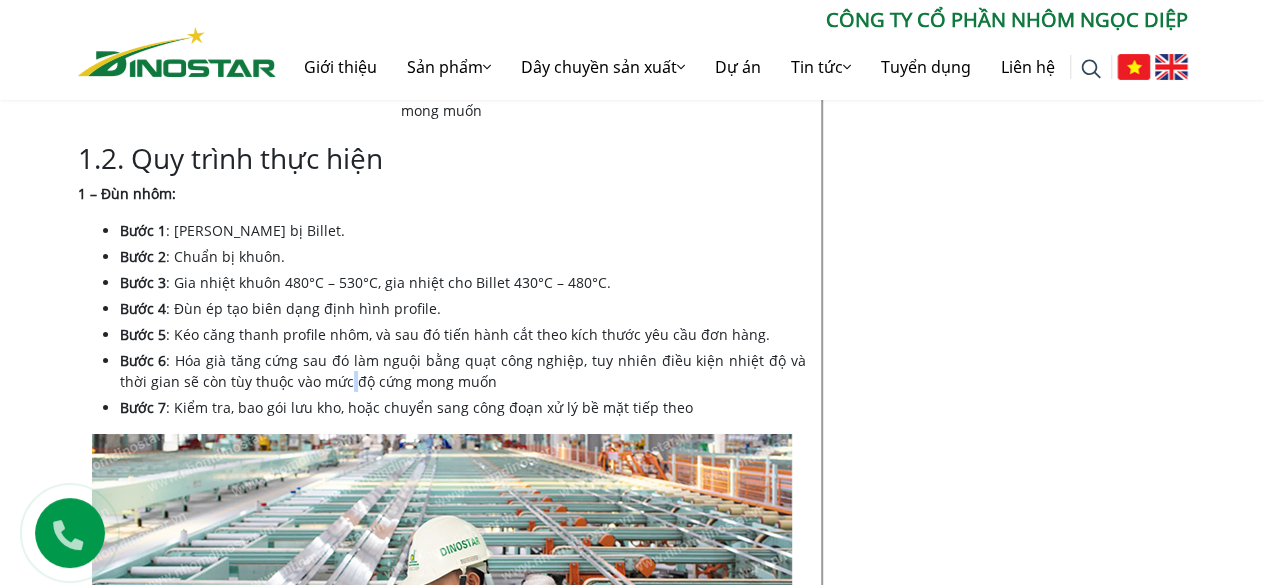 click on ": Hóa già tăng cứng sau đó làm nguội bằng quạt công nghiệp, tuy nhiên điều kiện nhiệt độ và thời gian sẽ còn tùy thuộc vào mức độ cứng mong muốn" at bounding box center (463, 371) 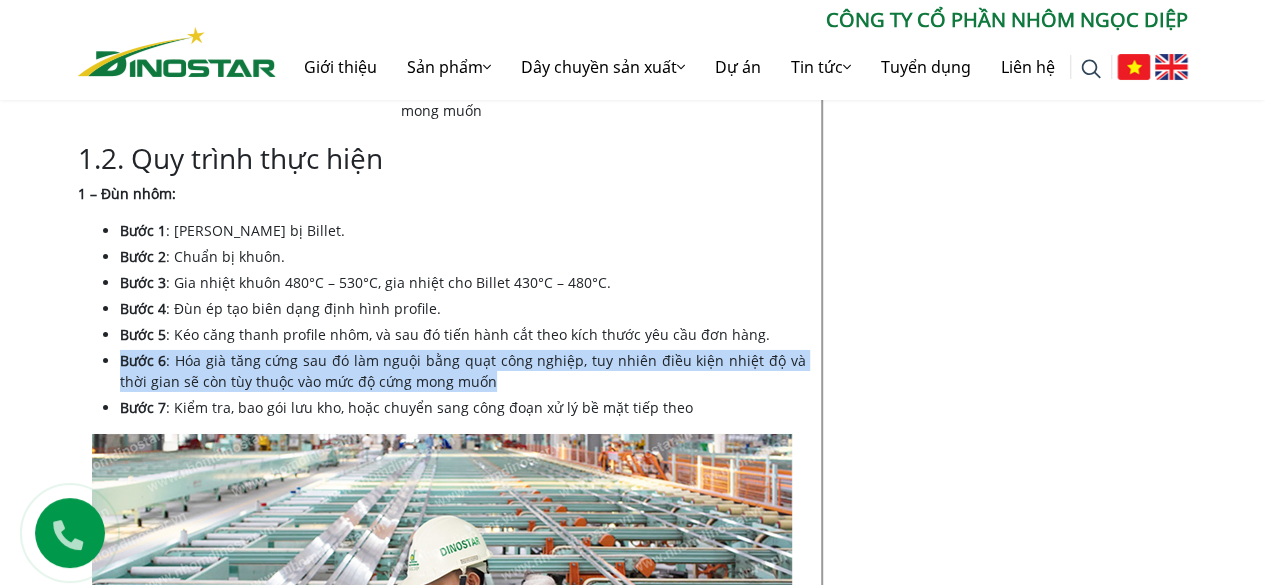 click on ": Hóa già tăng cứng sau đó làm nguội bằng quạt công nghiệp, tuy nhiên điều kiện nhiệt độ và thời gian sẽ còn tùy thuộc vào mức độ cứng mong muốn" at bounding box center [463, 371] 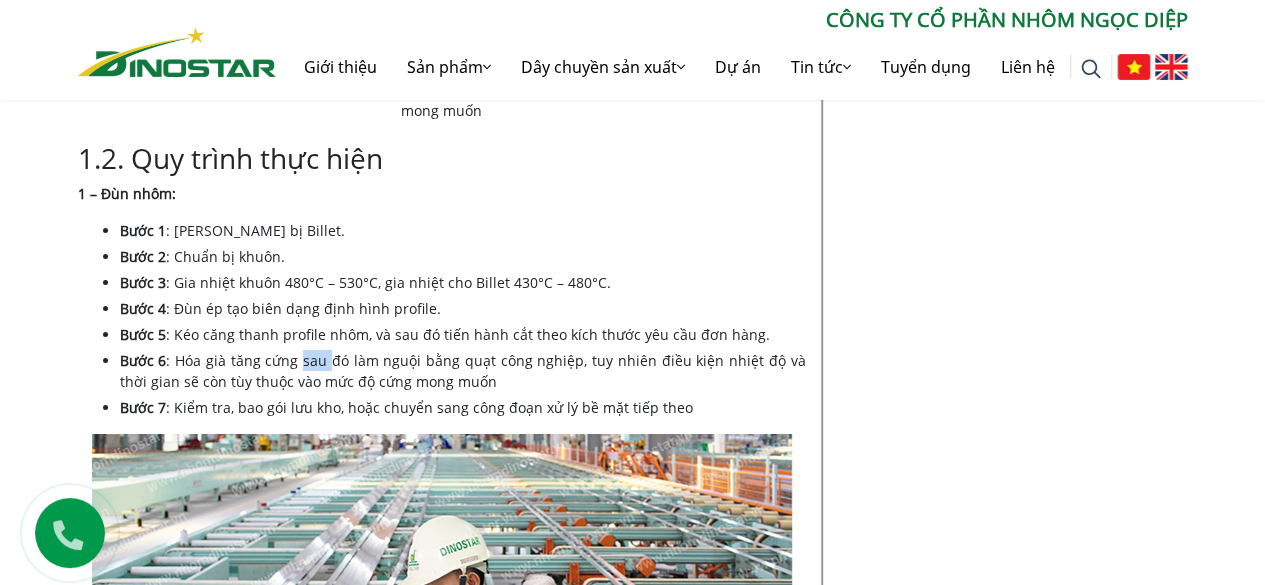 click on ": Hóa già tăng cứng sau đó làm nguội bằng quạt công nghiệp, tuy nhiên điều kiện nhiệt độ và thời gian sẽ còn tùy thuộc vào mức độ cứng mong muốn" at bounding box center (463, 371) 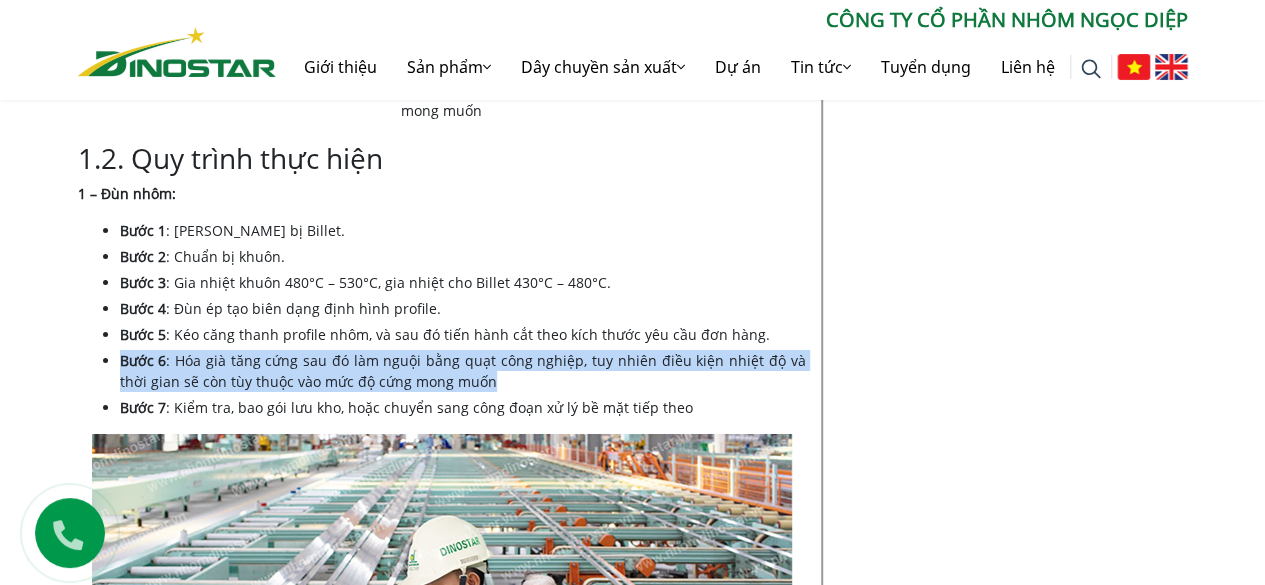 click on ": Hóa già tăng cứng sau đó làm nguội bằng quạt công nghiệp, tuy nhiên điều kiện nhiệt độ và thời gian sẽ còn tùy thuộc vào mức độ cứng mong muốn" at bounding box center (463, 371) 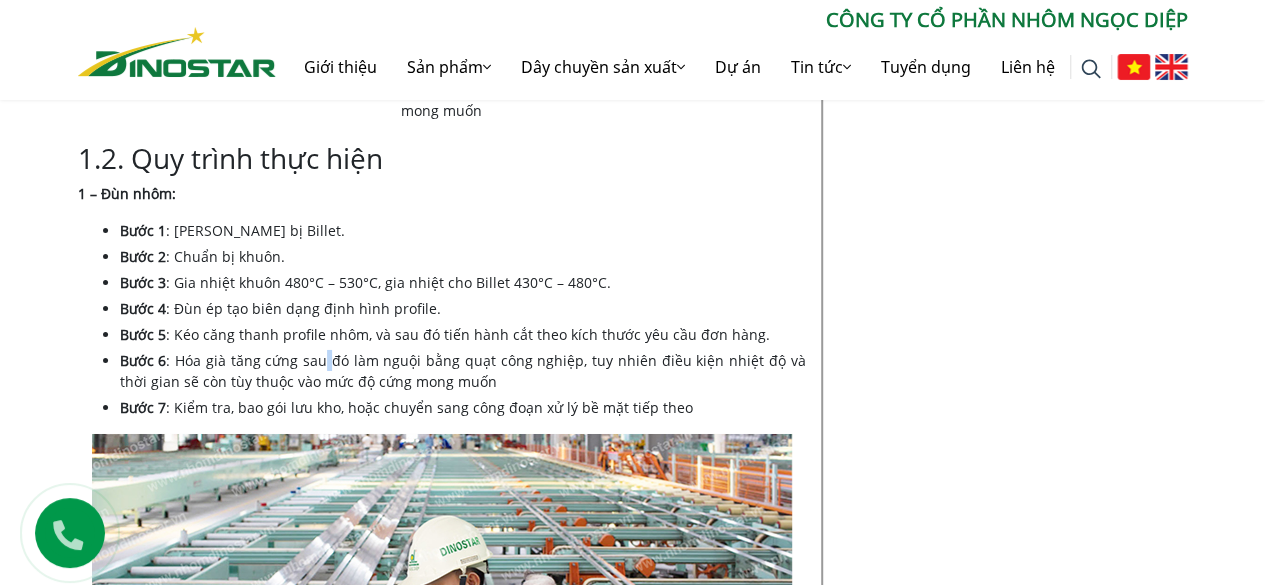 click on ": Hóa già tăng cứng sau đó làm nguội bằng quạt công nghiệp, tuy nhiên điều kiện nhiệt độ và thời gian sẽ còn tùy thuộc vào mức độ cứng mong muốn" at bounding box center [463, 371] 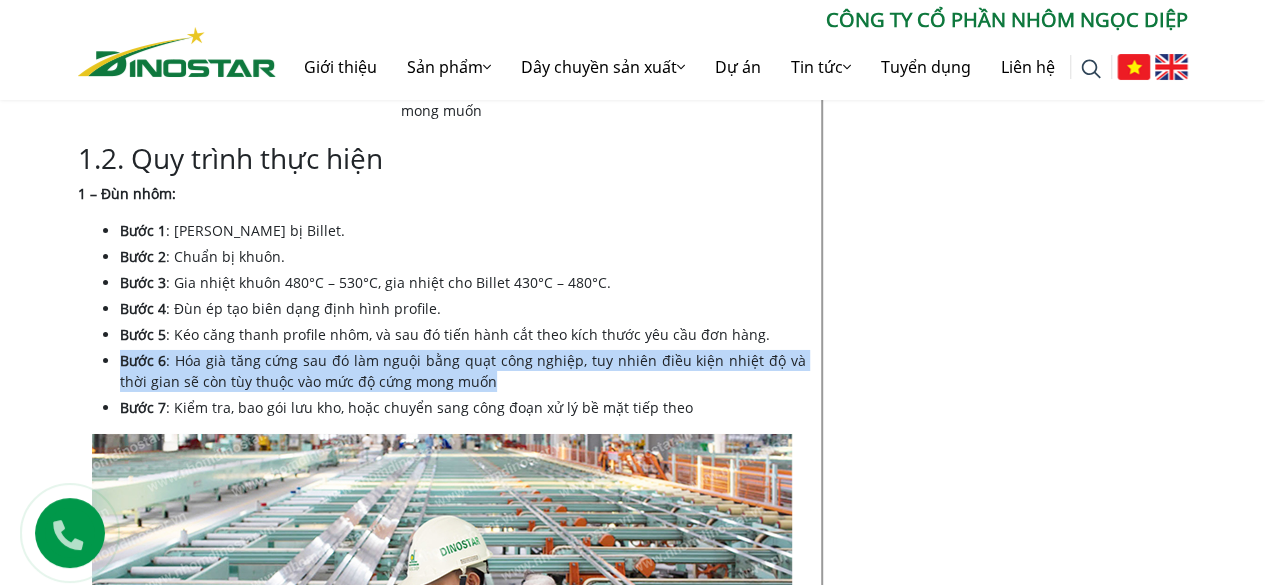 click on ": Hóa già tăng cứng sau đó làm nguội bằng quạt công nghiệp, tuy nhiên điều kiện nhiệt độ và thời gian sẽ còn tùy thuộc vào mức độ cứng mong muốn" at bounding box center [463, 371] 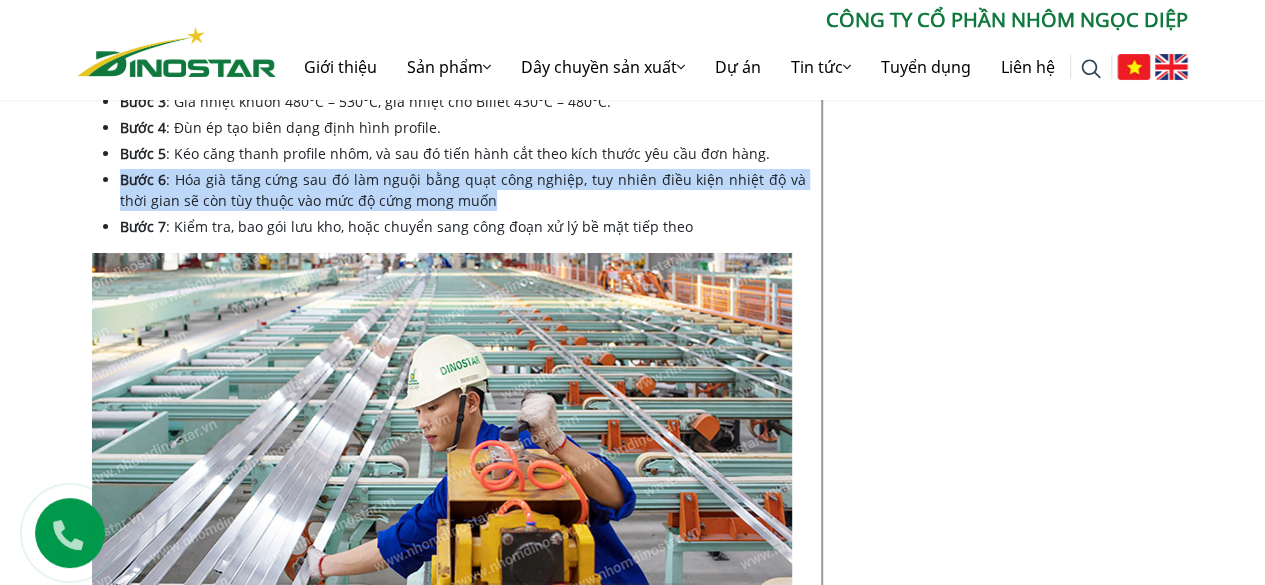 scroll, scrollTop: 3530, scrollLeft: 0, axis: vertical 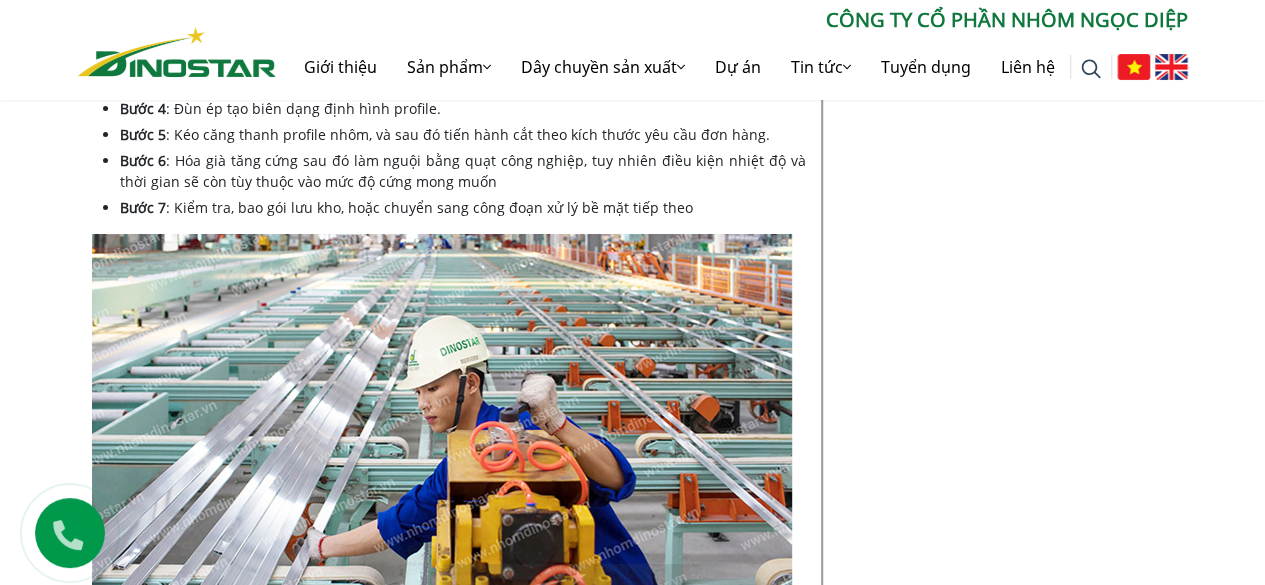 click on "Nội dung
Toggle
1. Điểm nhanh 4 cách phân biệt nhôm đùn và nhôm đúc đơn giản nhất 1.1. Phương pháp  1.2. Quy trình thực hiện 1.3. Đặc điểm 1.4. Chi phí sản xuất 2. [GEOGRAPHIC_DATA] và nhược điểm của [GEOGRAPHIC_DATA] và nhôm đúc 3. Nhôm Dinostar – Đơn vị cung cấp nhôm tốt nhất hiện nay
Nhôm đùn và nhôm đúc được sử dụng phổ biến hiện nay, đều sở hữu các đặc tính vật lý lượt trội về độ cứng, độ bền,… Tuy nhiên, đối với những người mới vào ngành hoặc đang tìm hiểu về 2 phương pháp sản xuất nhôm này sẽ rất khó  phân biệt nhôm đùn và nhôm đúc . Bài viết này sẽ gửi đến bạn những thông tin cụ thể, dễ dàng phân biệt được nhôm đùn và nhôm đúc.
Nhôm đúc và nhôm đùn là 2 phương pháp sản xuất nhôm phổ biến hiện nay
Tiêu chí
Nhôm đùn
Nhôm đúc" at bounding box center (442, 1306) 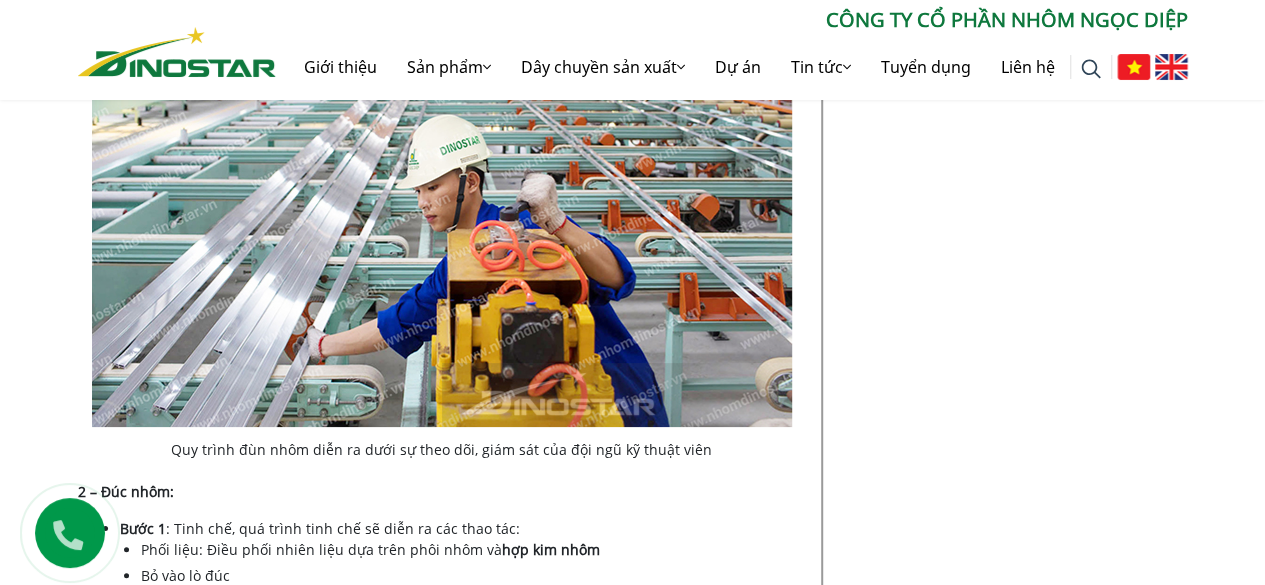 scroll, scrollTop: 3730, scrollLeft: 0, axis: vertical 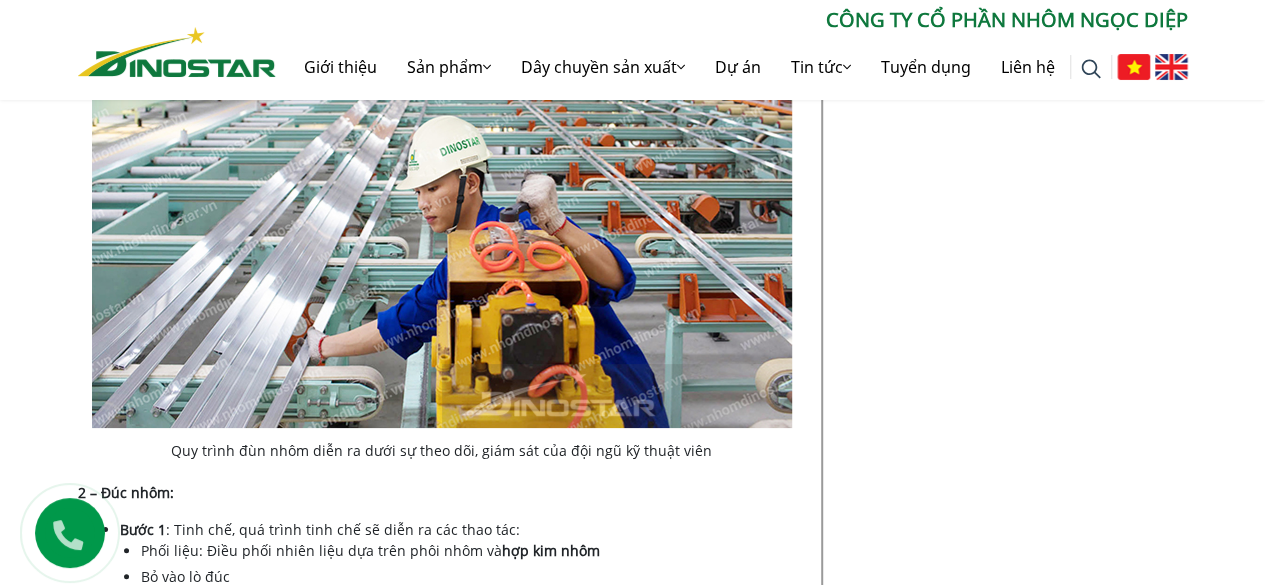 click on "Quy trình đùn nhôm diễn ra dưới sự theo dõi, giám sát của đội ngũ kỹ thuật viên" at bounding box center (442, 450) 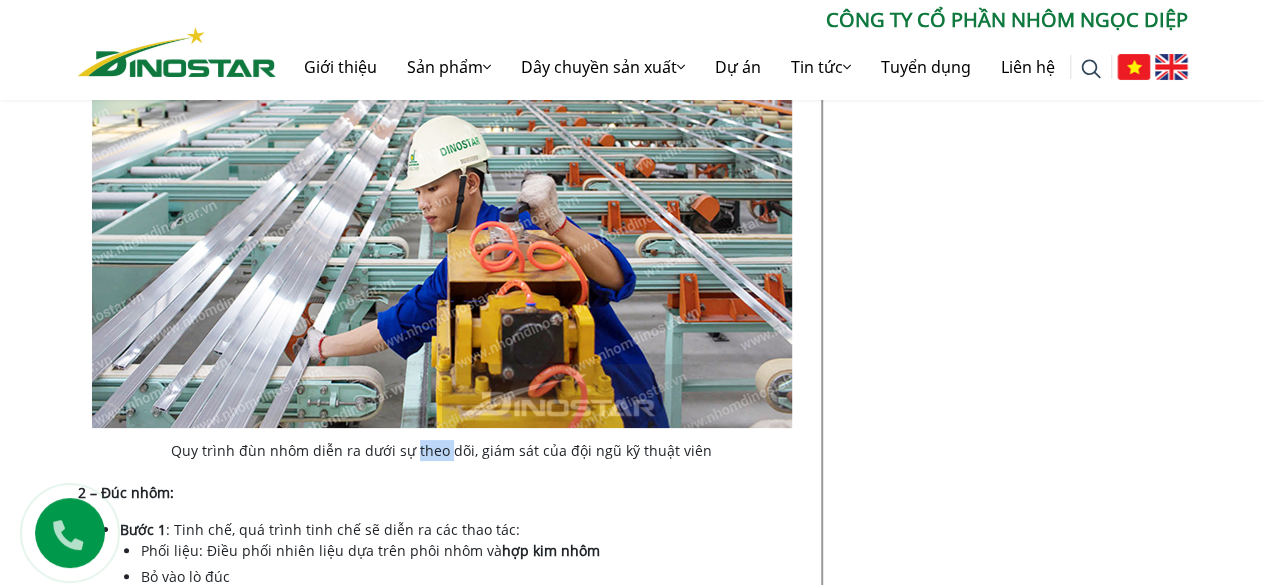 click on "Quy trình đùn nhôm diễn ra dưới sự theo dõi, giám sát của đội ngũ kỹ thuật viên" at bounding box center (442, 450) 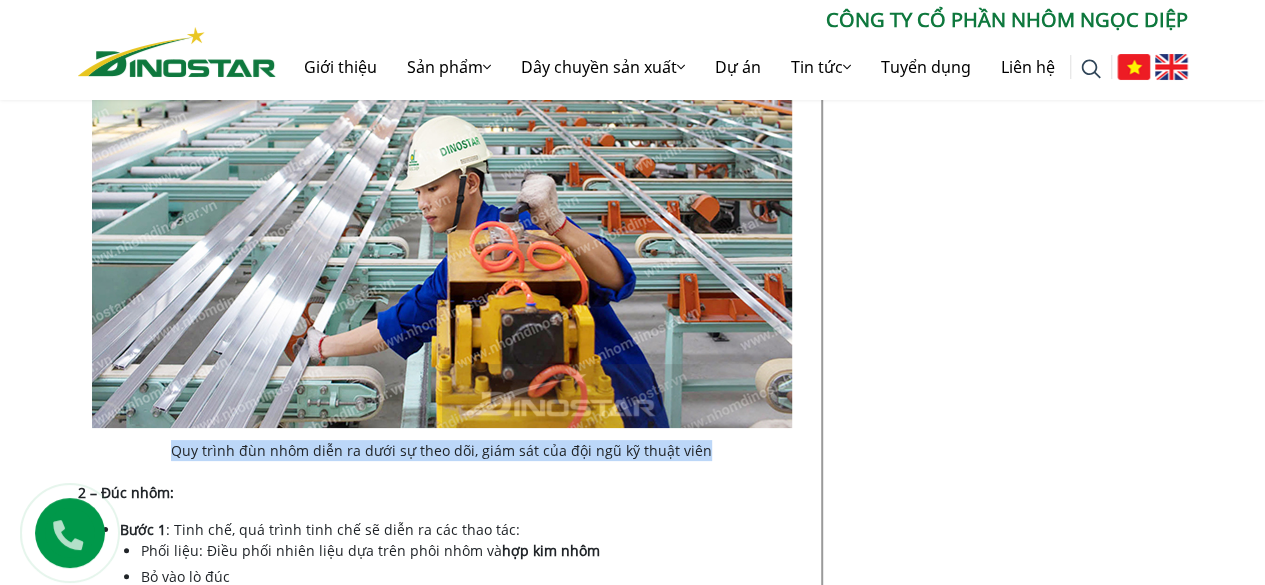 click on "Quy trình đùn nhôm diễn ra dưới sự theo dõi, giám sát của đội ngũ kỹ thuật viên" at bounding box center [442, 450] 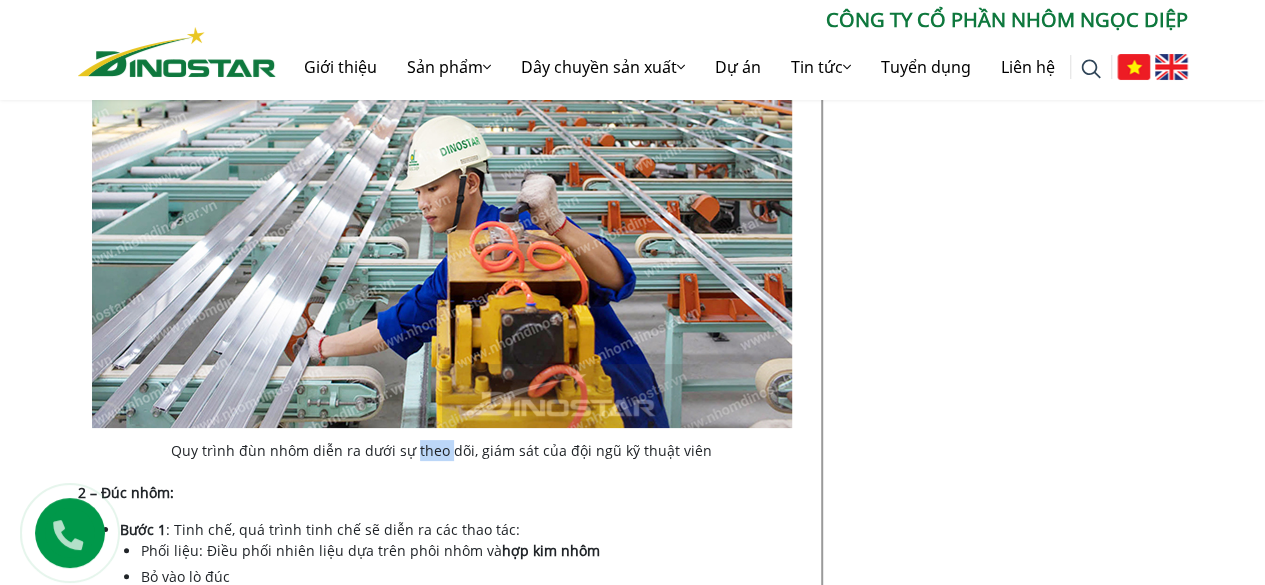 click on "Quy trình đùn nhôm diễn ra dưới sự theo dõi, giám sát của đội ngũ kỹ thuật viên" at bounding box center (442, 450) 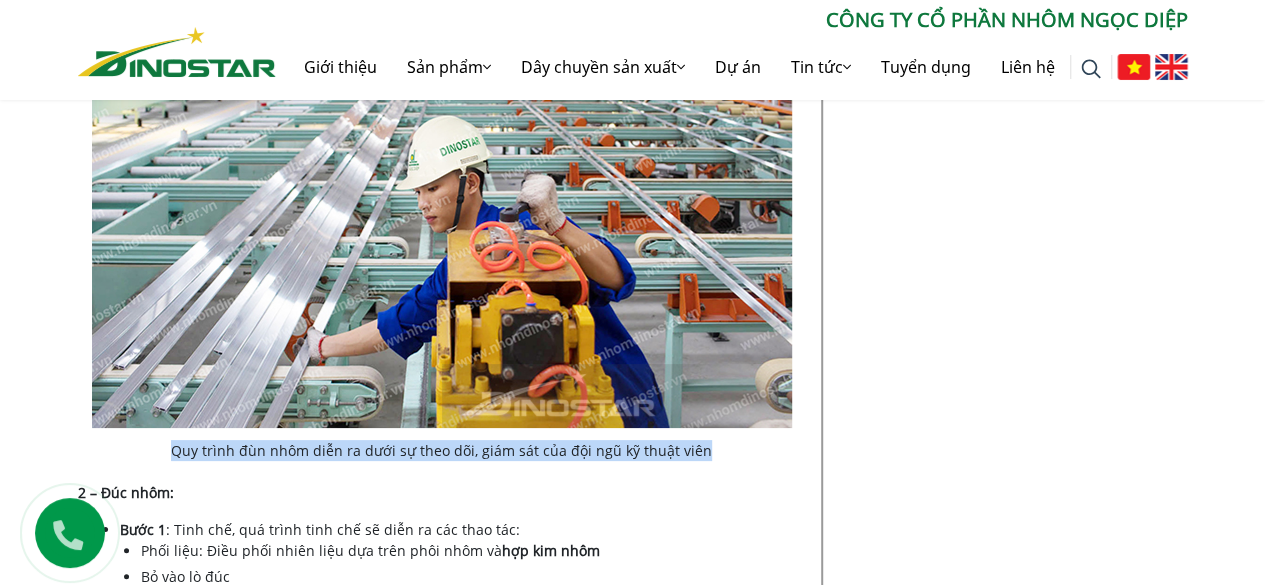 click on "Quy trình đùn nhôm diễn ra dưới sự theo dõi, giám sát của đội ngũ kỹ thuật viên" at bounding box center [442, 450] 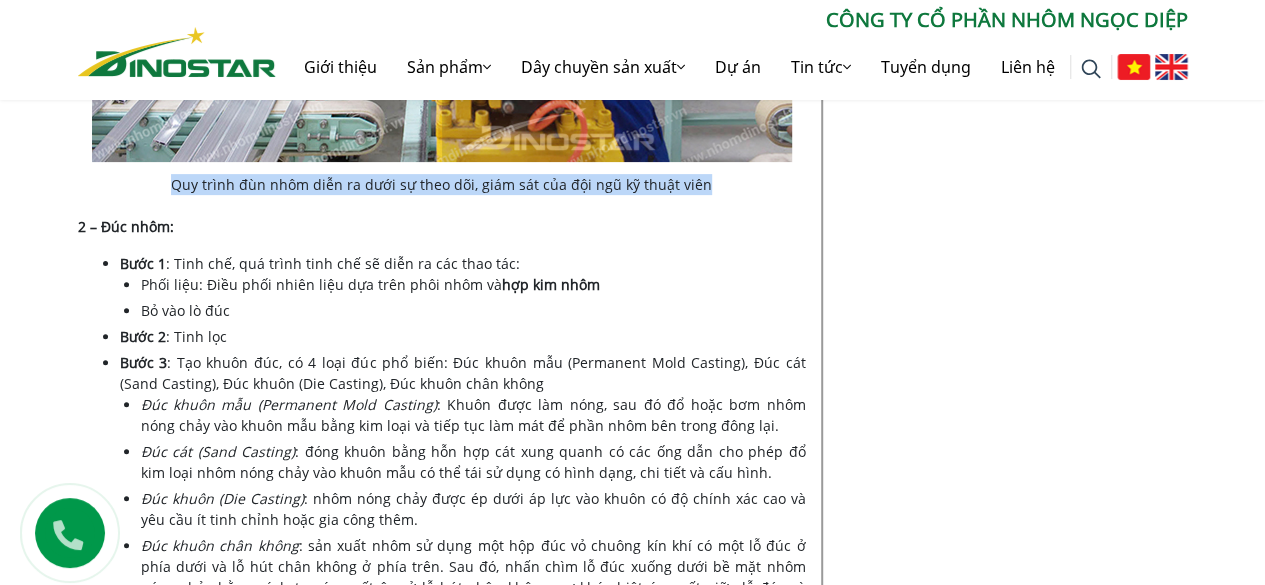 scroll, scrollTop: 4030, scrollLeft: 0, axis: vertical 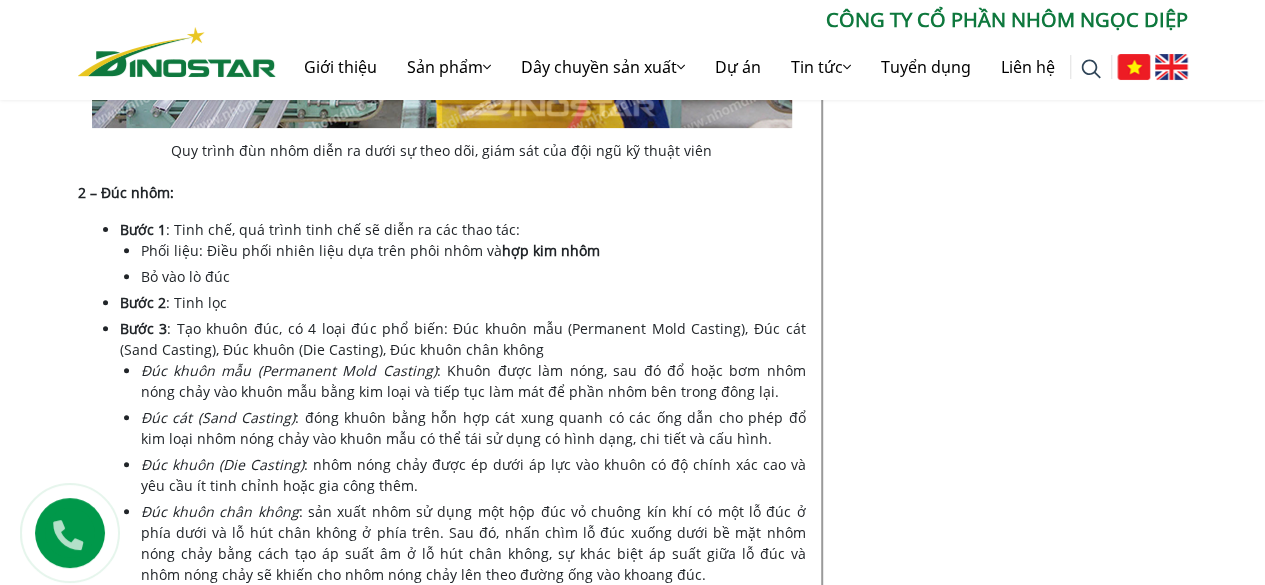 click on "Phối liệu: Điều phối nhiên liệu dựa trên phôi nhôm và  hợp kim nhôm" at bounding box center (370, 250) 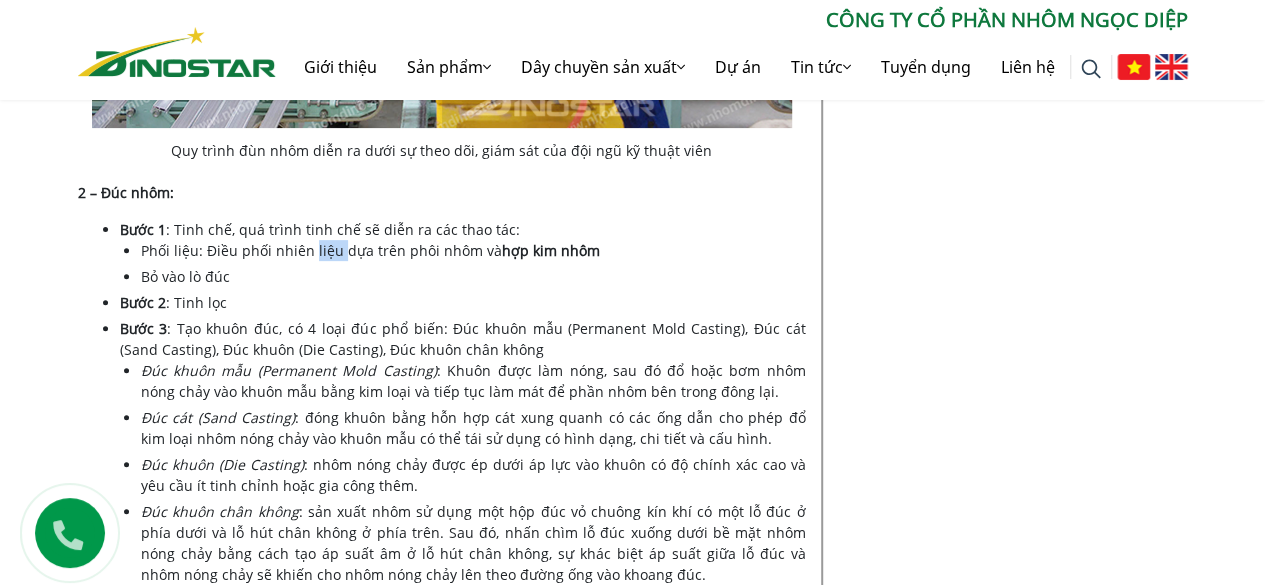 click on "Phối liệu: Điều phối nhiên liệu dựa trên phôi nhôm và  hợp kim nhôm" at bounding box center [370, 250] 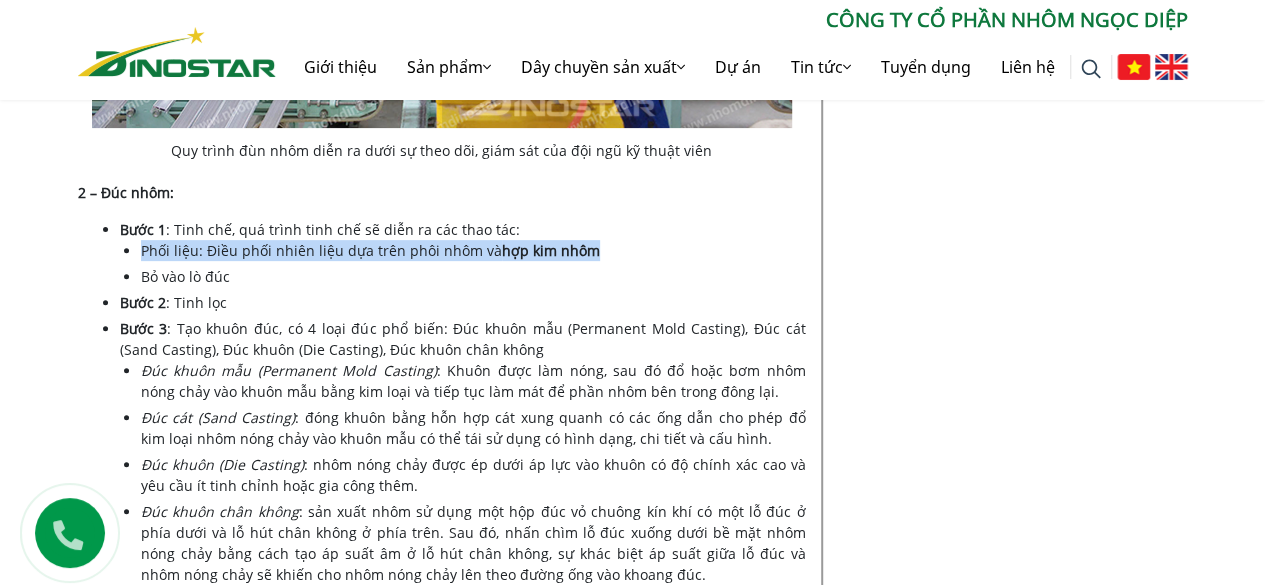 click on "Phối liệu: Điều phối nhiên liệu dựa trên phôi nhôm và  hợp kim nhôm" at bounding box center (370, 250) 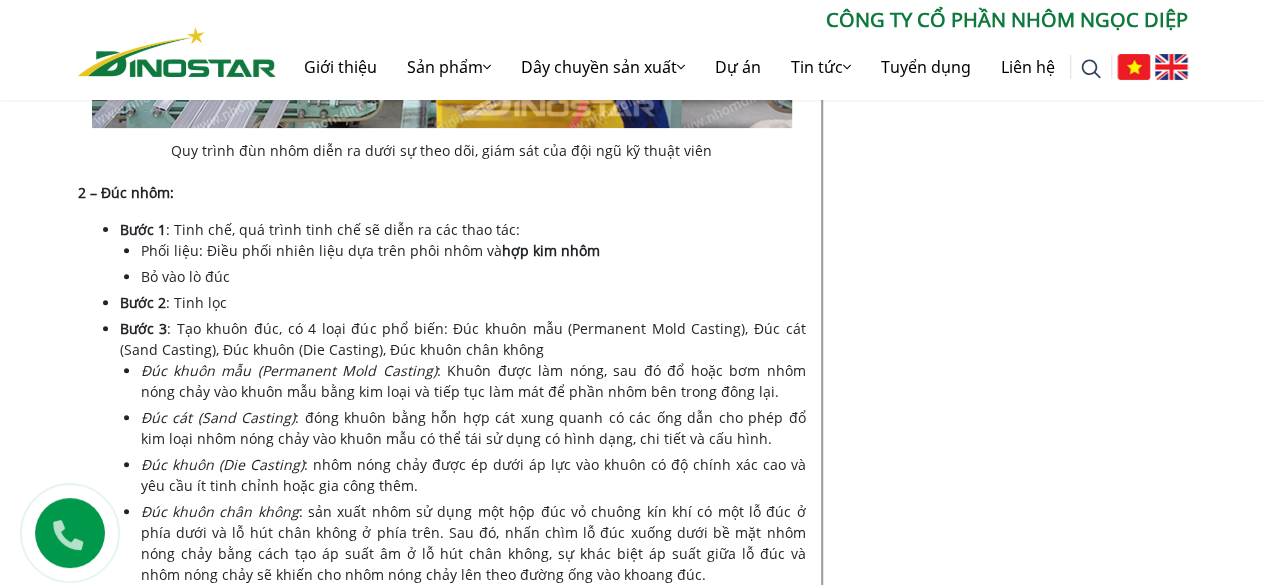 click on ": Tinh chế, quá trình tinh chế sẽ diễn ra các thao tác:" at bounding box center [343, 229] 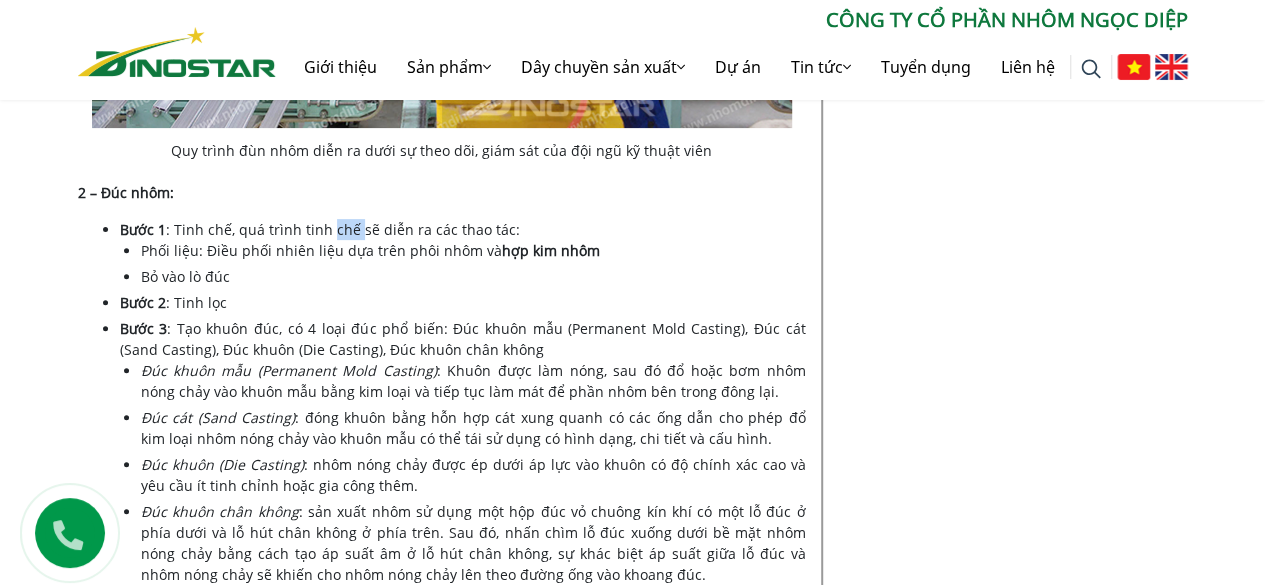 click on ": Tinh chế, quá trình tinh chế sẽ diễn ra các thao tác:" at bounding box center (343, 229) 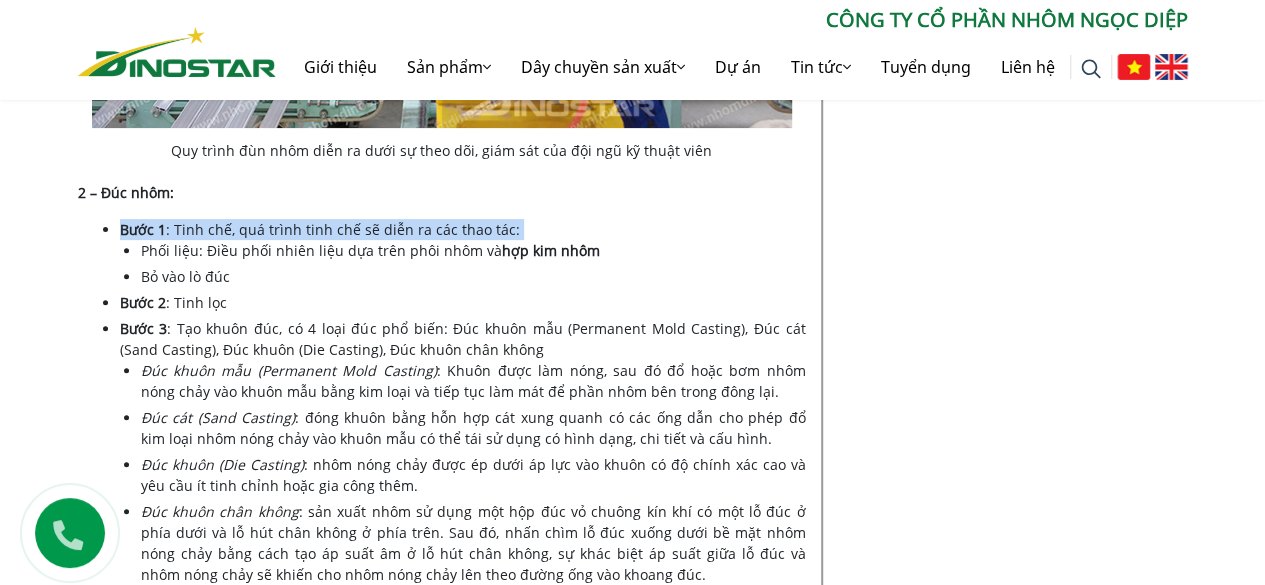 click on ": Tinh chế, quá trình tinh chế sẽ diễn ra các thao tác:" at bounding box center [343, 229] 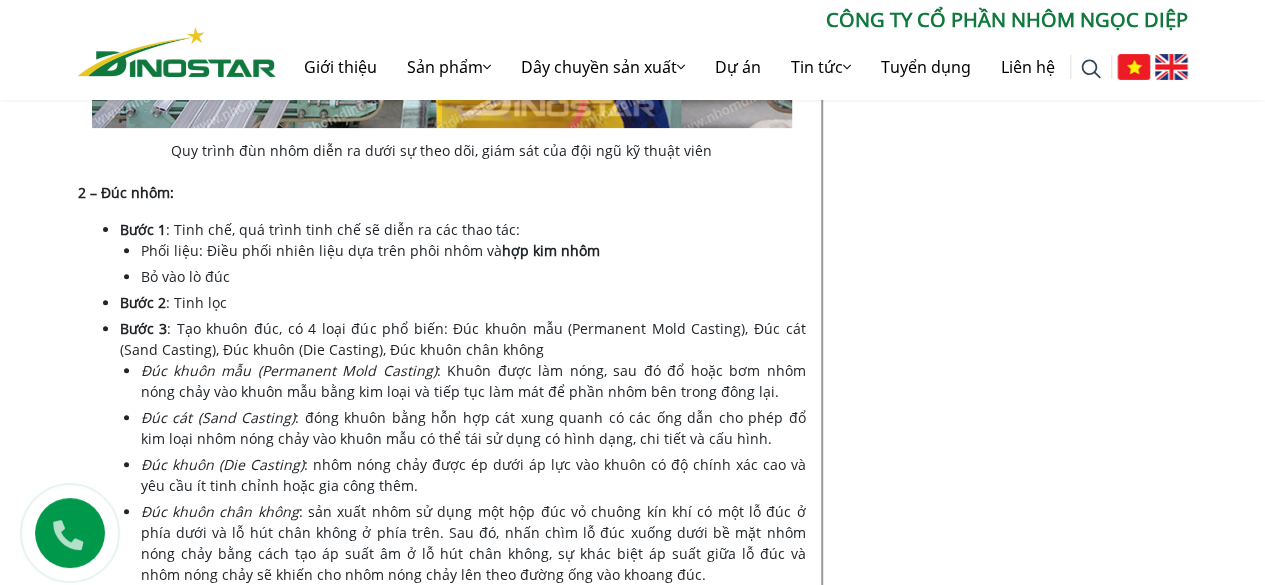 click on "Phối liệu: Điều phối nhiên liệu dựa trên phôi nhôm và  hợp kim nhôm" at bounding box center (370, 250) 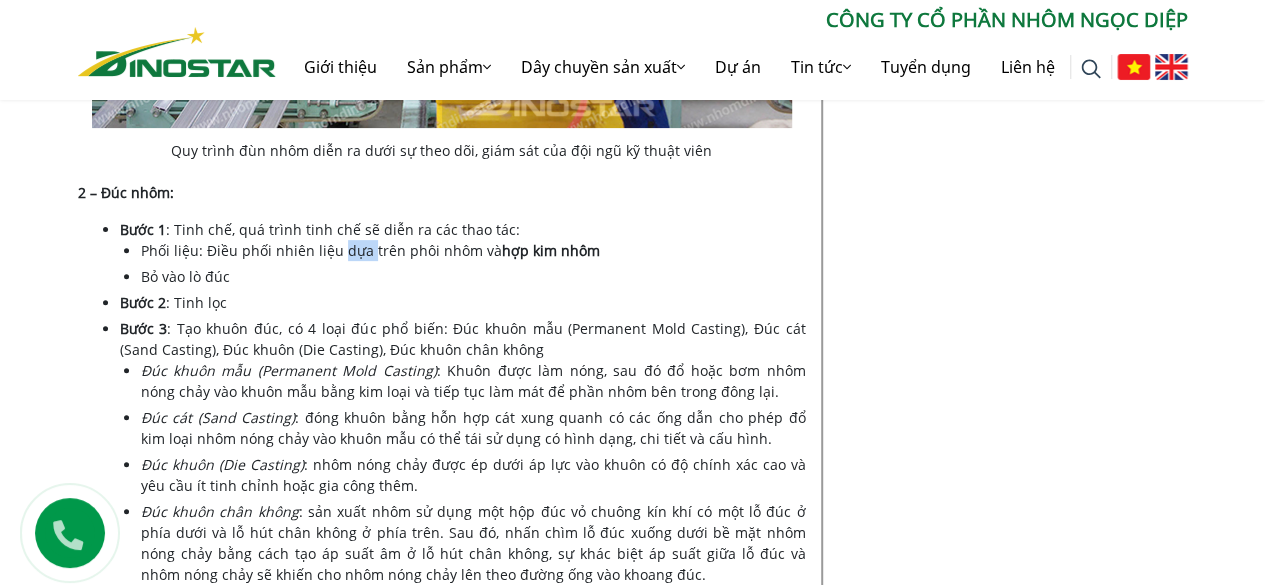 click on "Phối liệu: Điều phối nhiên liệu dựa trên phôi nhôm và  hợp kim nhôm" at bounding box center (370, 250) 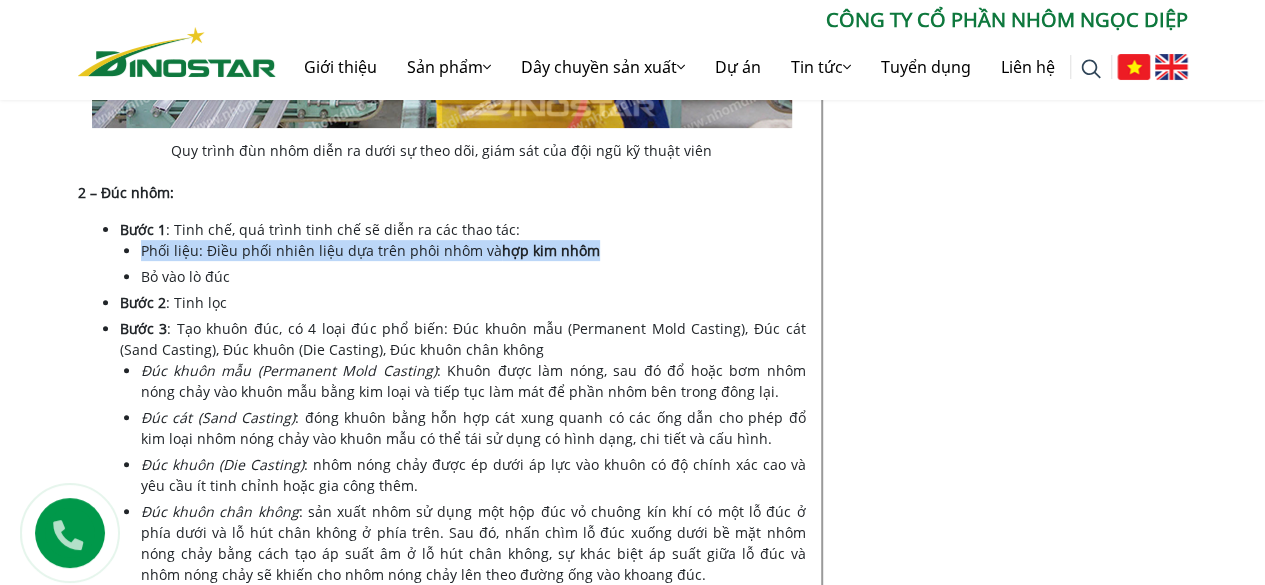 click on "Phối liệu: Điều phối nhiên liệu dựa trên phôi nhôm và  hợp kim nhôm" at bounding box center (370, 250) 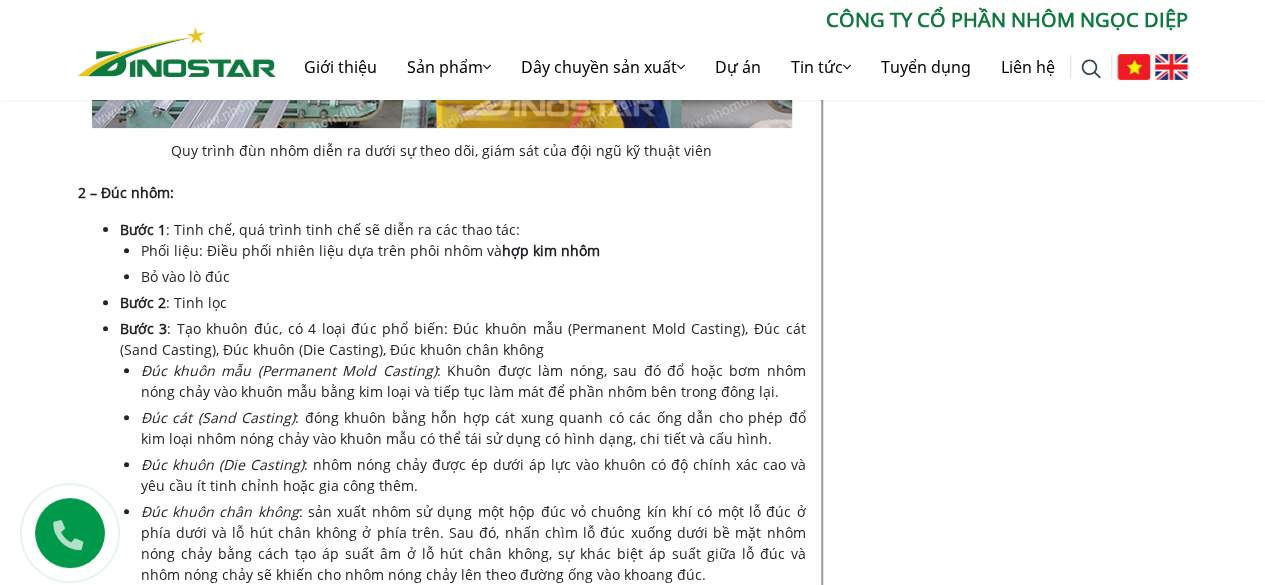 click on "Tư vấn Mới Nhất
Độ cứng của nhôm và ứng dụng trong đời sống" at bounding box center (1013, 770) 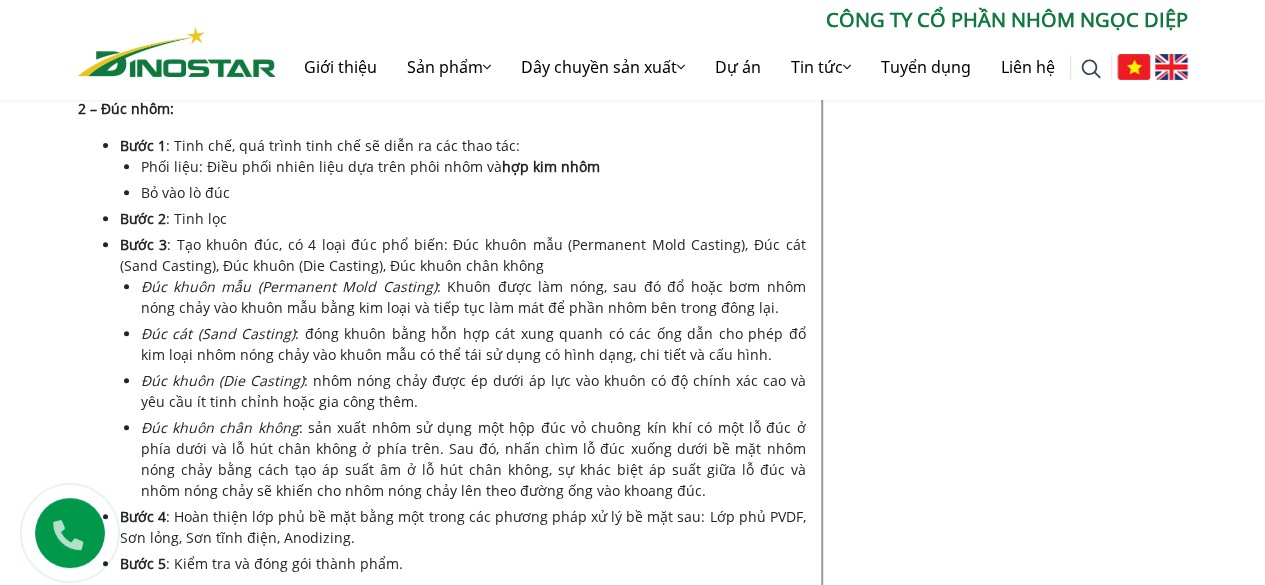 scroll, scrollTop: 4230, scrollLeft: 0, axis: vertical 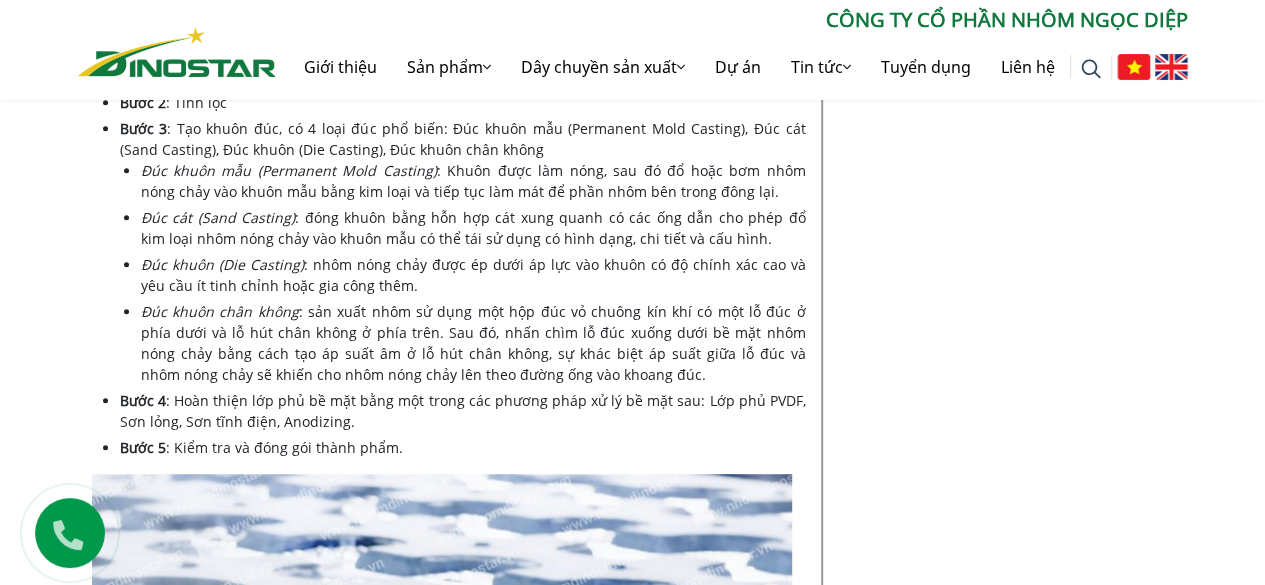 click on ": nhôm nóng chảy được ép dưới áp lực vào khuôn có độ chính xác cao và yêu cầu ít tinh chỉnh hoặc gia công thêm." at bounding box center [473, 275] 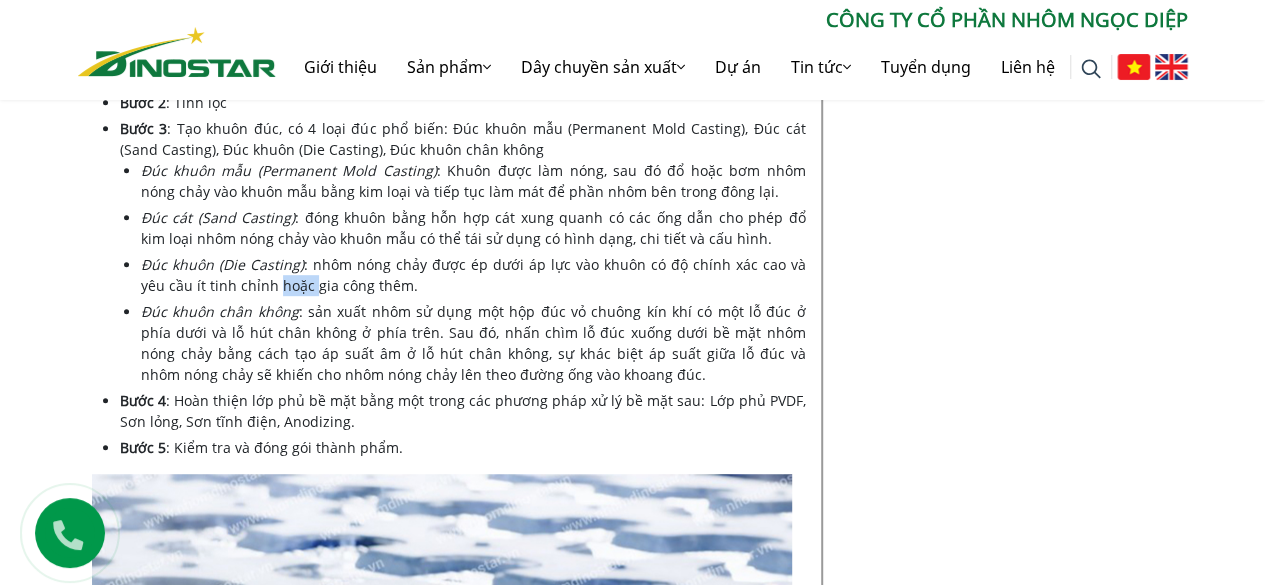 click on ": nhôm nóng chảy được ép dưới áp lực vào khuôn có độ chính xác cao và yêu cầu ít tinh chỉnh hoặc gia công thêm." at bounding box center (473, 275) 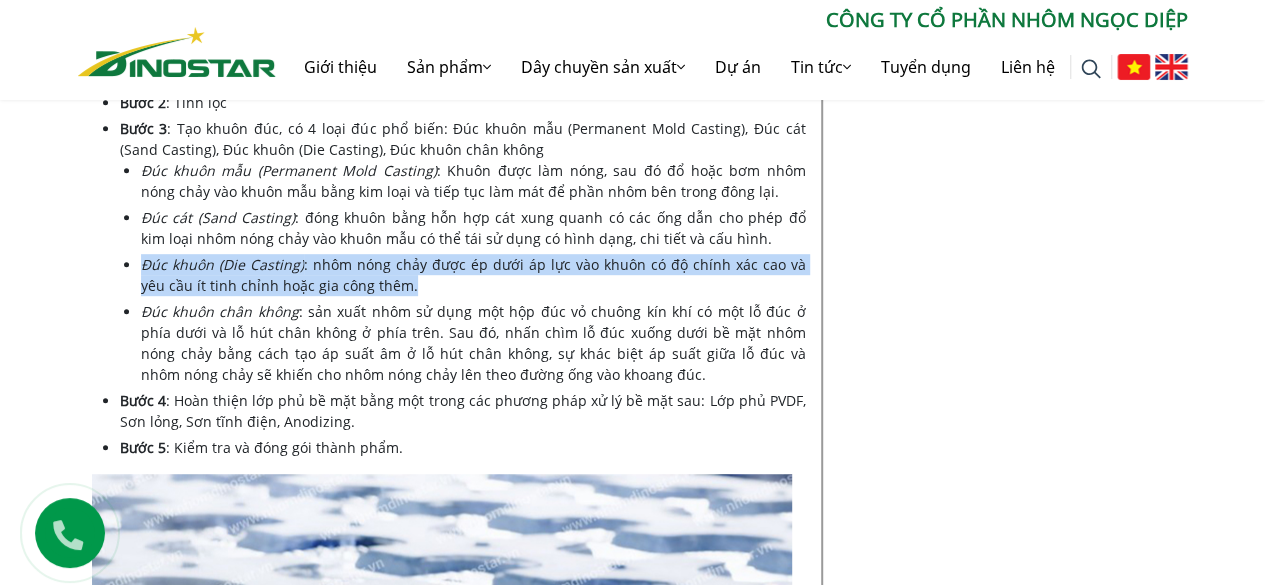 click on ": nhôm nóng chảy được ép dưới áp lực vào khuôn có độ chính xác cao và yêu cầu ít tinh chỉnh hoặc gia công thêm." at bounding box center [473, 275] 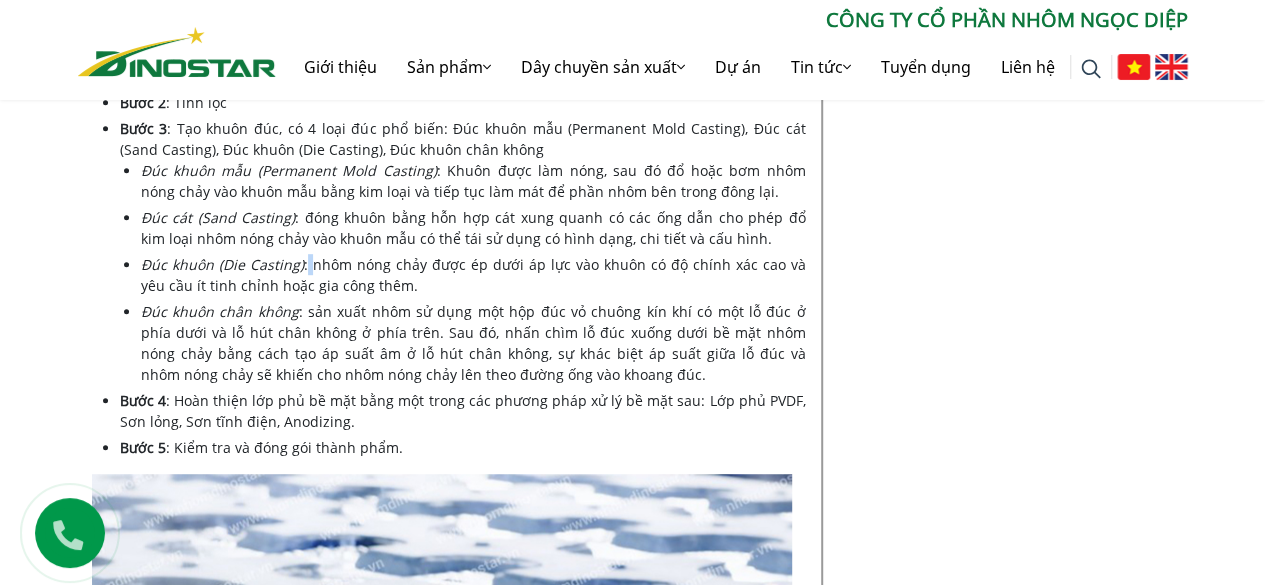 click on ": nhôm nóng chảy được ép dưới áp lực vào khuôn có độ chính xác cao và yêu cầu ít tinh chỉnh hoặc gia công thêm." at bounding box center (473, 275) 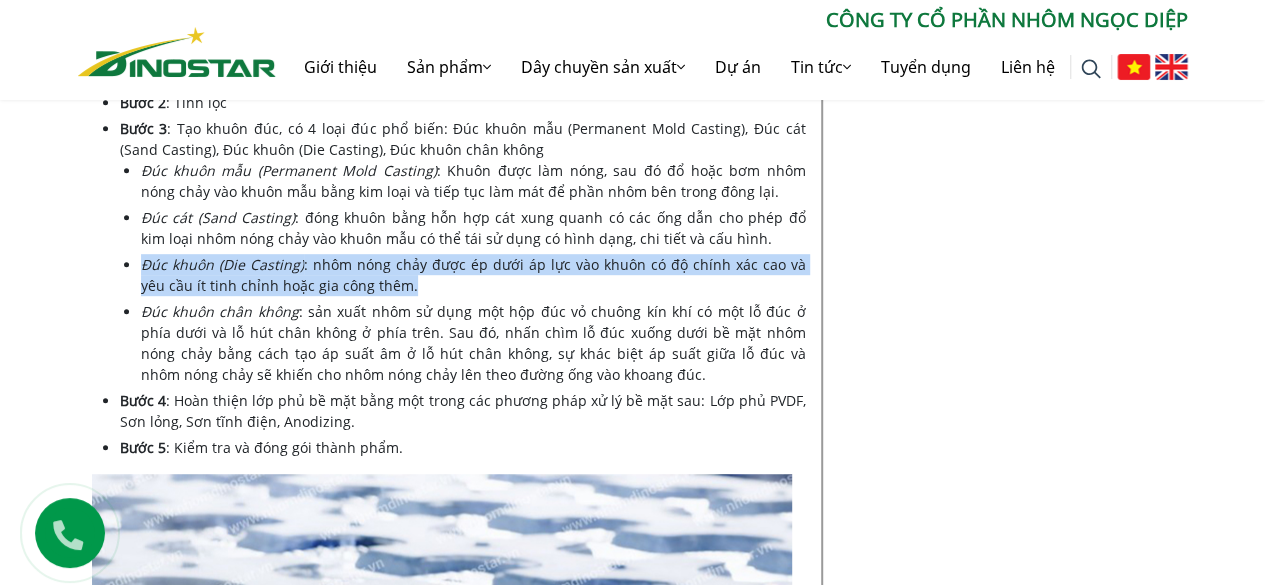 click on ": nhôm nóng chảy được ép dưới áp lực vào khuôn có độ chính xác cao và yêu cầu ít tinh chỉnh hoặc gia công thêm." at bounding box center (473, 275) 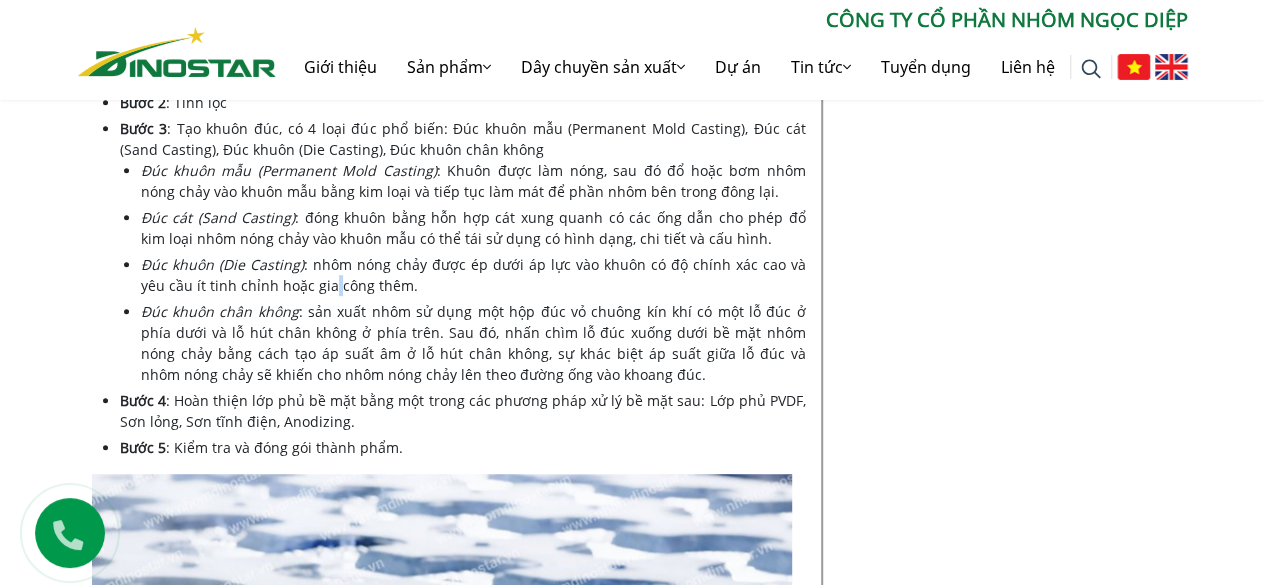 click on ": nhôm nóng chảy được ép dưới áp lực vào khuôn có độ chính xác cao và yêu cầu ít tinh chỉnh hoặc gia công thêm." at bounding box center [473, 275] 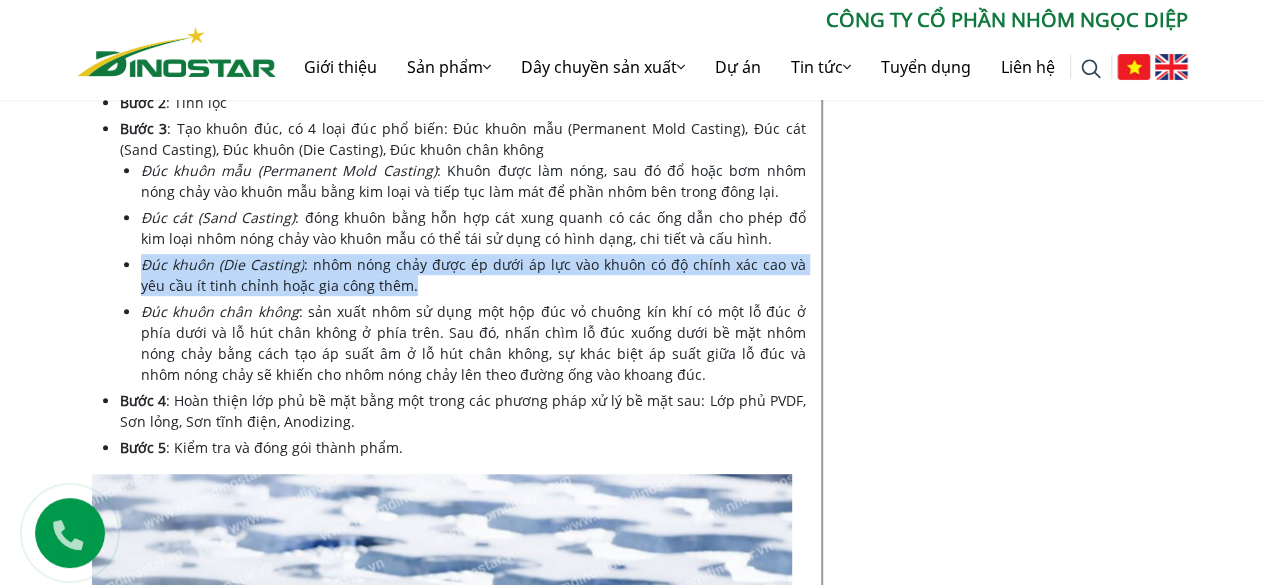 click on ": nhôm nóng chảy được ép dưới áp lực vào khuôn có độ chính xác cao và yêu cầu ít tinh chỉnh hoặc gia công thêm." at bounding box center [473, 275] 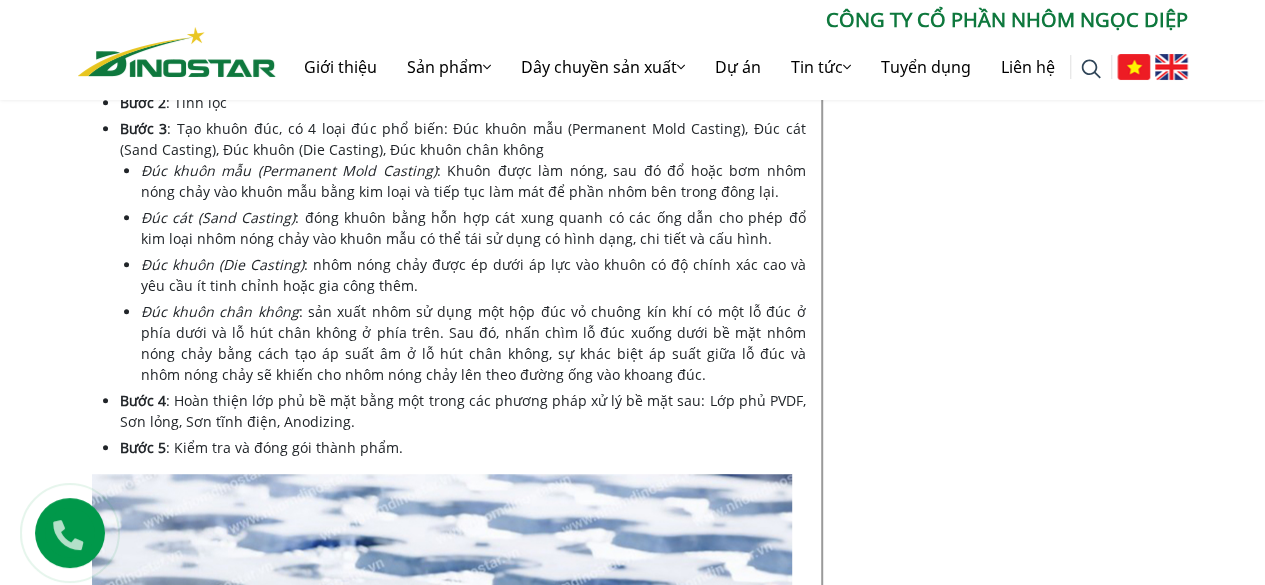 click on ": sản xuất nhôm sử dụng một hộp đúc vỏ chuông kín khí có một lỗ đúc ở phía dưới và lỗ hút chân không ở phía trên. Sau đó, nhấn chìm lỗ đúc xuống dưới bề mặt nhôm nóng chảy bằng cách tạo áp suất âm ở lỗ hút chân không, sự khác biệt áp suất giữa lỗ đúc và nhôm nóng chảy sẽ khiến cho nhôm nóng chảy lên theo đường ống vào khoang đúc." at bounding box center [473, 343] 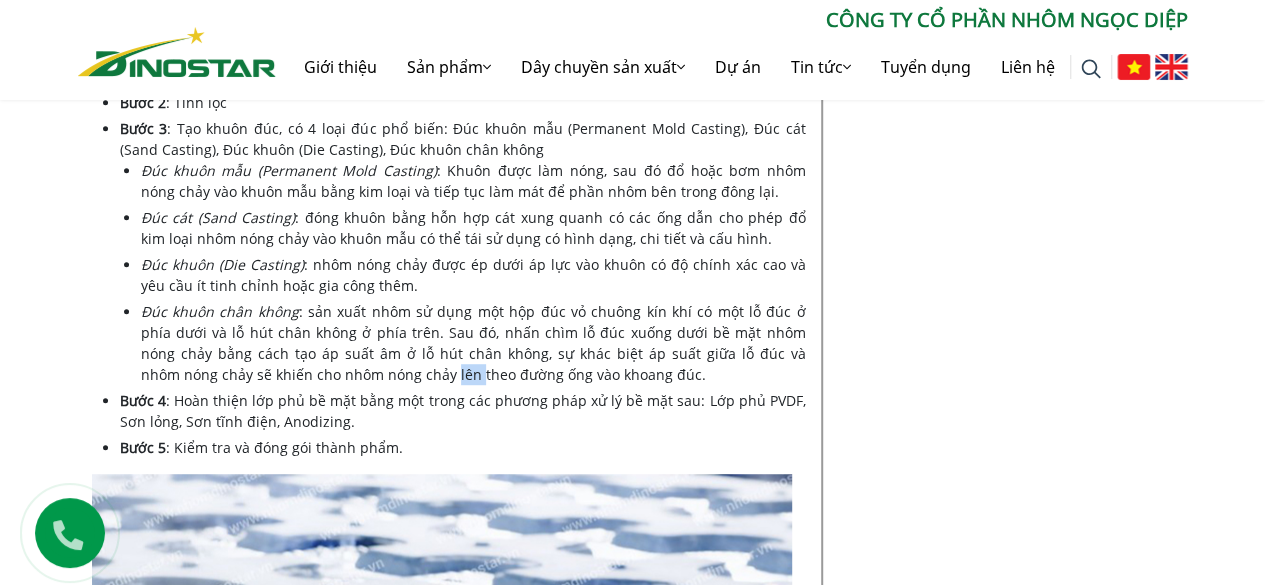 click on ": sản xuất nhôm sử dụng một hộp đúc vỏ chuông kín khí có một lỗ đúc ở phía dưới và lỗ hút chân không ở phía trên. Sau đó, nhấn chìm lỗ đúc xuống dưới bề mặt nhôm nóng chảy bằng cách tạo áp suất âm ở lỗ hút chân không, sự khác biệt áp suất giữa lỗ đúc và nhôm nóng chảy sẽ khiến cho nhôm nóng chảy lên theo đường ống vào khoang đúc." at bounding box center (473, 343) 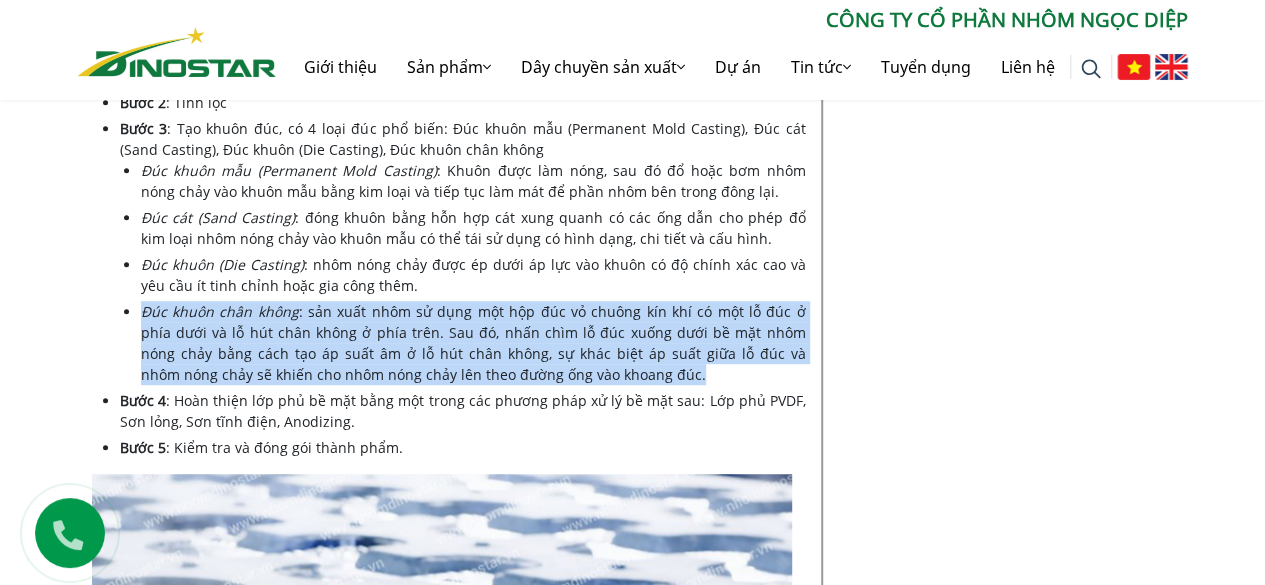 click on ": sản xuất nhôm sử dụng một hộp đúc vỏ chuông kín khí có một lỗ đúc ở phía dưới và lỗ hút chân không ở phía trên. Sau đó, nhấn chìm lỗ đúc xuống dưới bề mặt nhôm nóng chảy bằng cách tạo áp suất âm ở lỗ hút chân không, sự khác biệt áp suất giữa lỗ đúc và nhôm nóng chảy sẽ khiến cho nhôm nóng chảy lên theo đường ống vào khoang đúc." at bounding box center (473, 343) 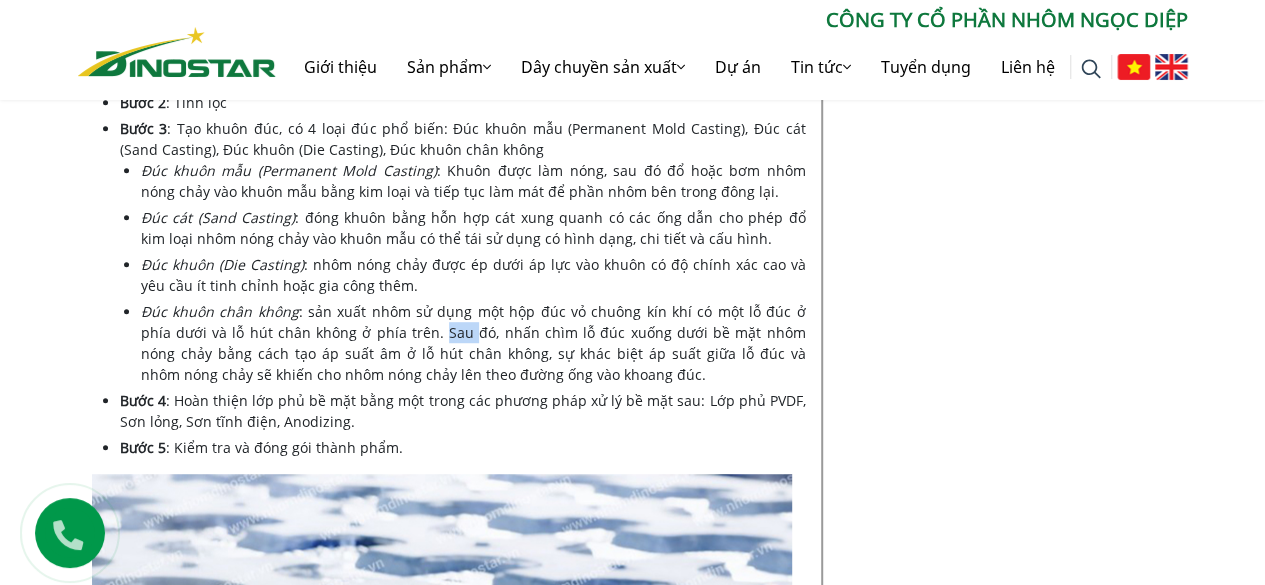click on ": sản xuất nhôm sử dụng một hộp đúc vỏ chuông kín khí có một lỗ đúc ở phía dưới và lỗ hút chân không ở phía trên. Sau đó, nhấn chìm lỗ đúc xuống dưới bề mặt nhôm nóng chảy bằng cách tạo áp suất âm ở lỗ hút chân không, sự khác biệt áp suất giữa lỗ đúc và nhôm nóng chảy sẽ khiến cho nhôm nóng chảy lên theo đường ống vào khoang đúc." at bounding box center [473, 343] 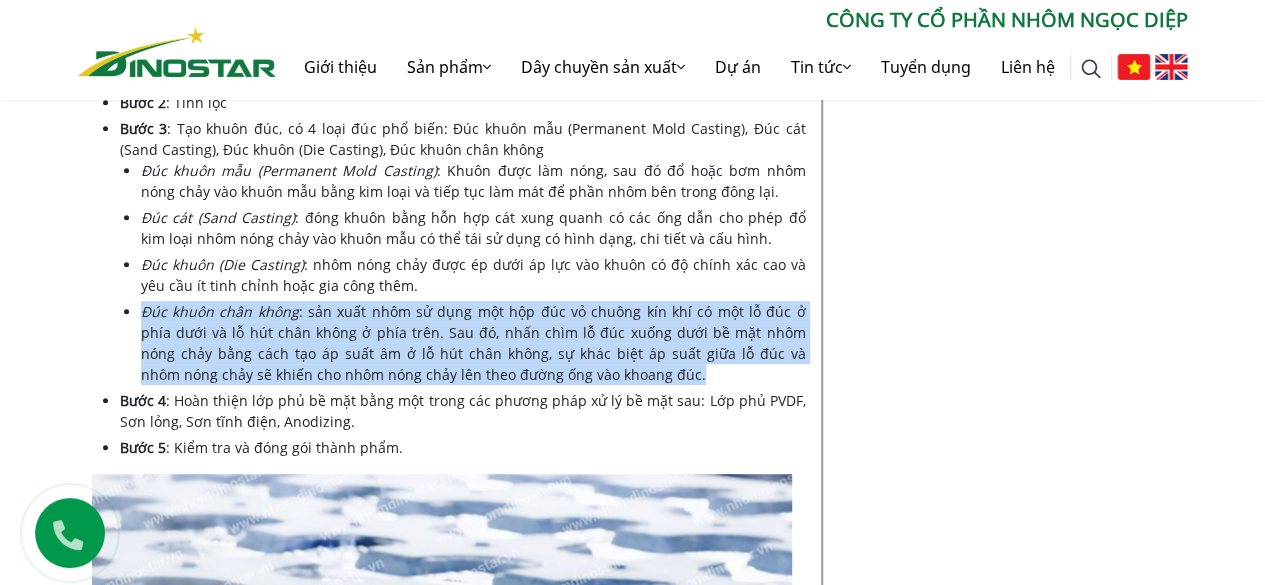 click on ": sản xuất nhôm sử dụng một hộp đúc vỏ chuông kín khí có một lỗ đúc ở phía dưới và lỗ hút chân không ở phía trên. Sau đó, nhấn chìm lỗ đúc xuống dưới bề mặt nhôm nóng chảy bằng cách tạo áp suất âm ở lỗ hút chân không, sự khác biệt áp suất giữa lỗ đúc và nhôm nóng chảy sẽ khiến cho nhôm nóng chảy lên theo đường ống vào khoang đúc." at bounding box center [473, 343] 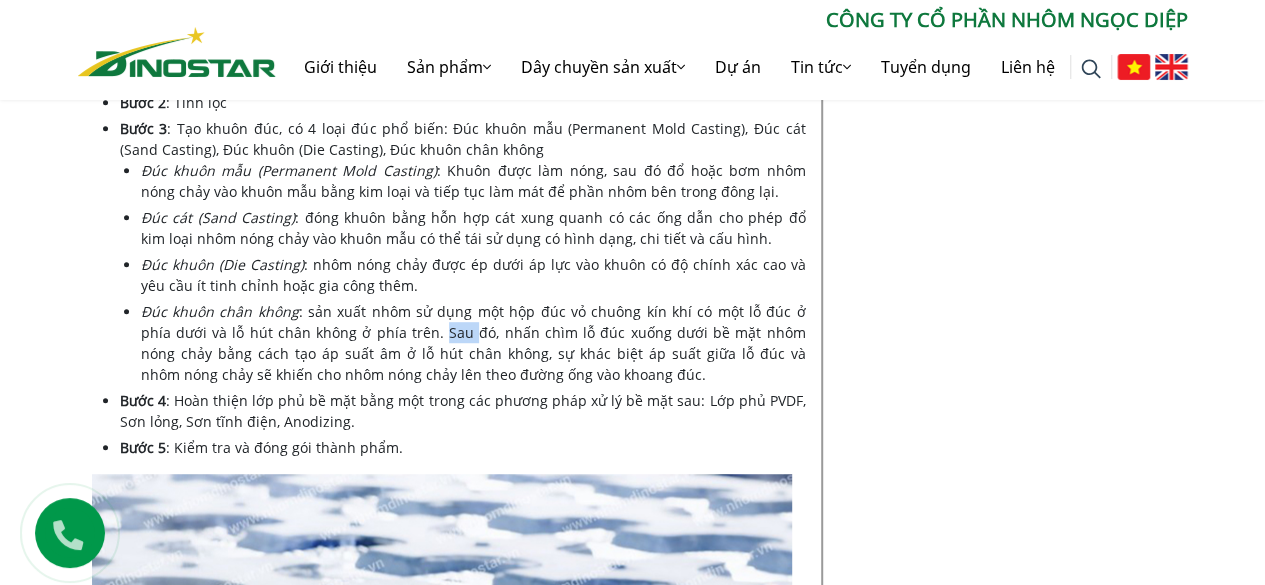 click on ": sản xuất nhôm sử dụng một hộp đúc vỏ chuông kín khí có một lỗ đúc ở phía dưới và lỗ hút chân không ở phía trên. Sau đó, nhấn chìm lỗ đúc xuống dưới bề mặt nhôm nóng chảy bằng cách tạo áp suất âm ở lỗ hút chân không, sự khác biệt áp suất giữa lỗ đúc và nhôm nóng chảy sẽ khiến cho nhôm nóng chảy lên theo đường ống vào khoang đúc." at bounding box center [473, 343] 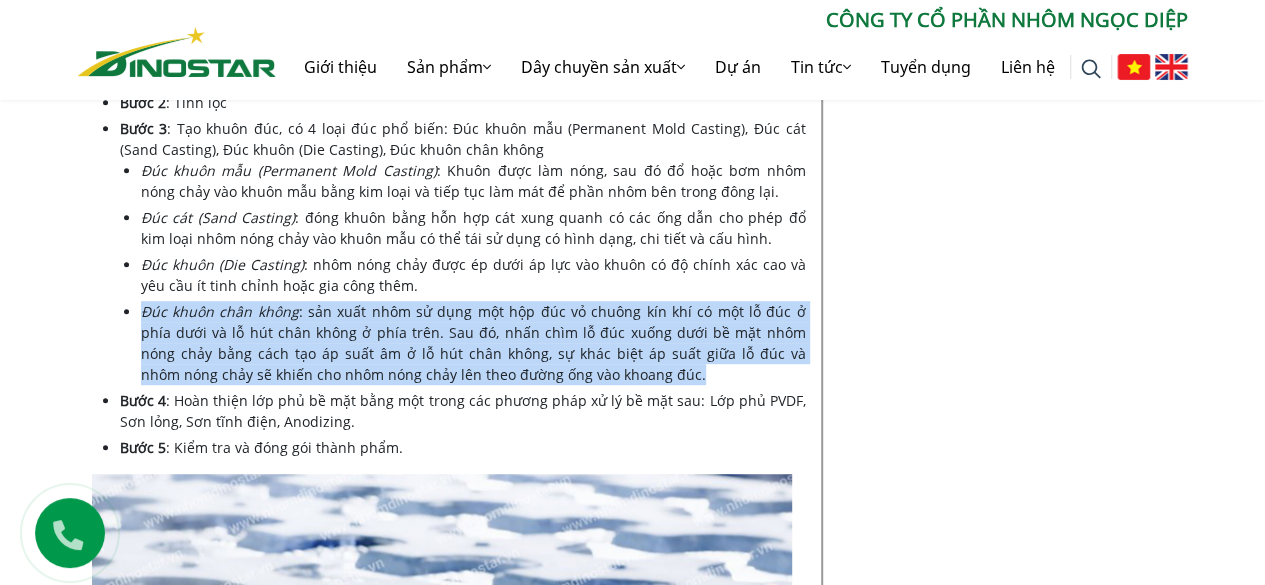 click on ": sản xuất nhôm sử dụng một hộp đúc vỏ chuông kín khí có một lỗ đúc ở phía dưới và lỗ hút chân không ở phía trên. Sau đó, nhấn chìm lỗ đúc xuống dưới bề mặt nhôm nóng chảy bằng cách tạo áp suất âm ở lỗ hút chân không, sự khác biệt áp suất giữa lỗ đúc và nhôm nóng chảy sẽ khiến cho nhôm nóng chảy lên theo đường ống vào khoang đúc." at bounding box center [473, 343] 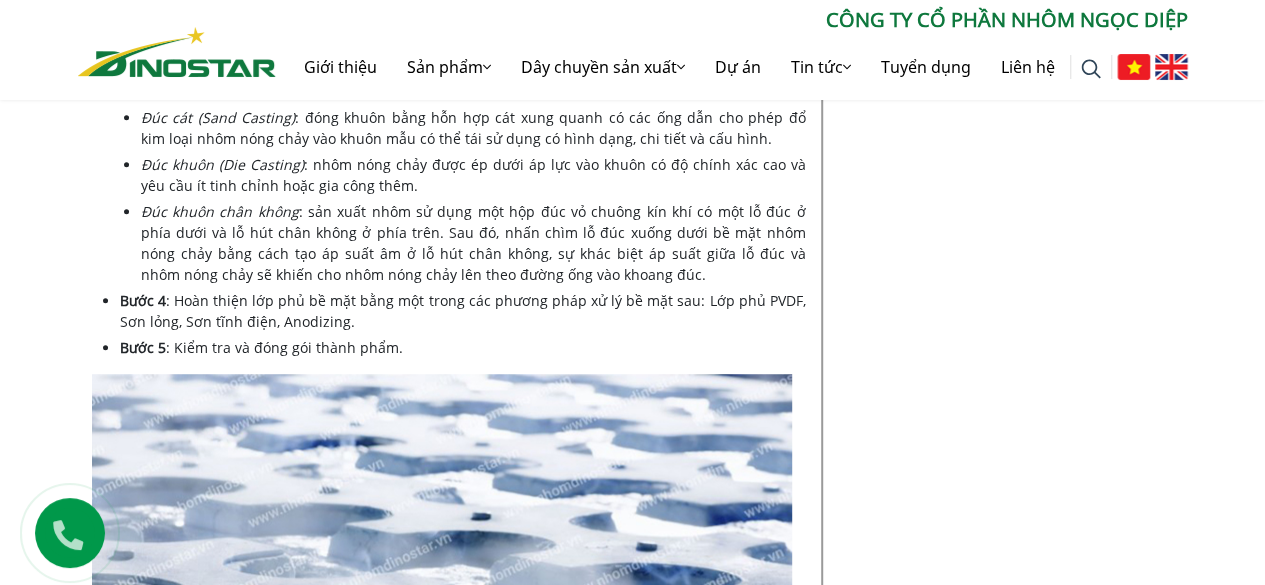 click on ": Hoàn thiện lớp phủ bề mặt bằng một trong các phương pháp xử lý bề mặt sau: Lớp phủ PVDF, Sơn lỏng, Sơn tĩnh điện, Anodizing." at bounding box center [463, 311] 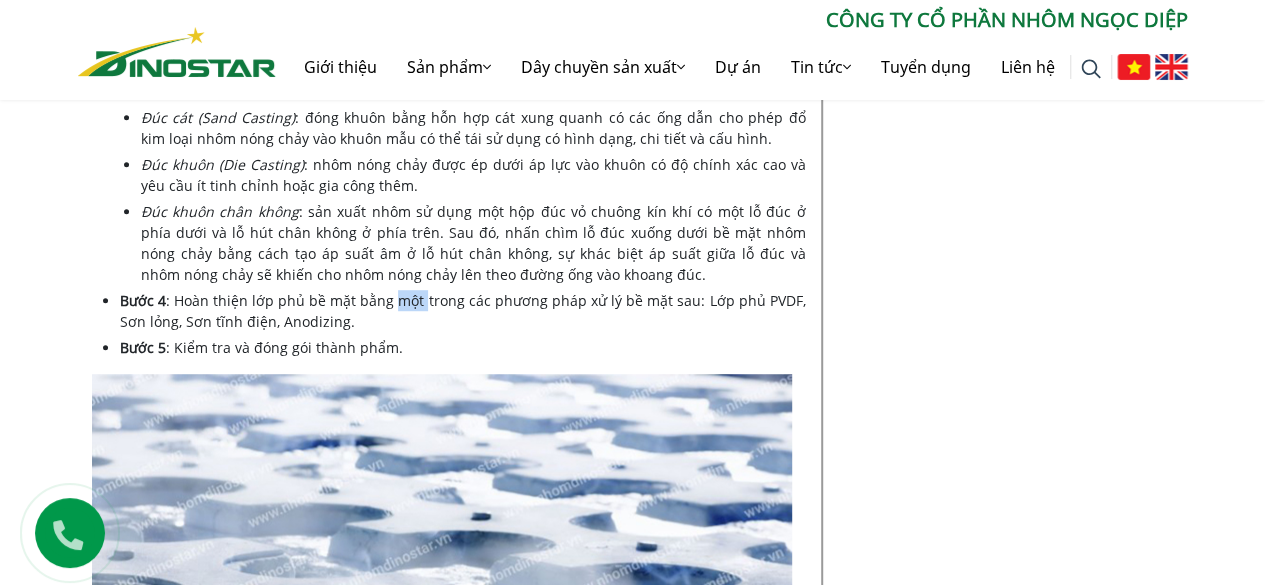 click on ": Hoàn thiện lớp phủ bề mặt bằng một trong các phương pháp xử lý bề mặt sau: Lớp phủ PVDF, Sơn lỏng, Sơn tĩnh điện, Anodizing." at bounding box center (463, 311) 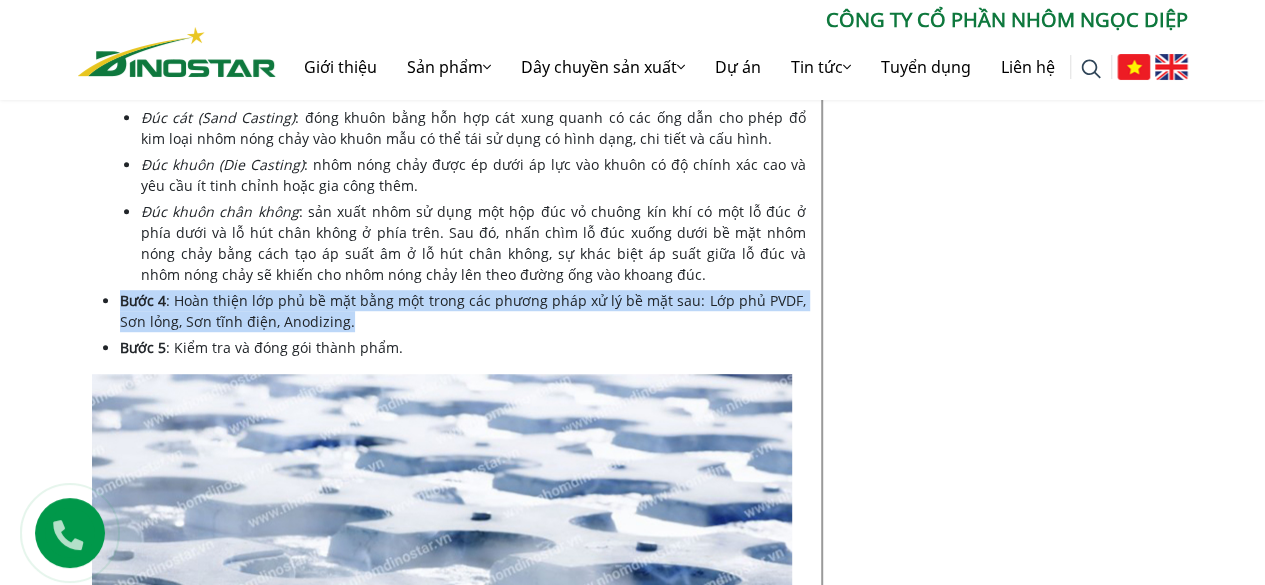 click on ": Hoàn thiện lớp phủ bề mặt bằng một trong các phương pháp xử lý bề mặt sau: Lớp phủ PVDF, Sơn lỏng, Sơn tĩnh điện, Anodizing." at bounding box center (463, 311) 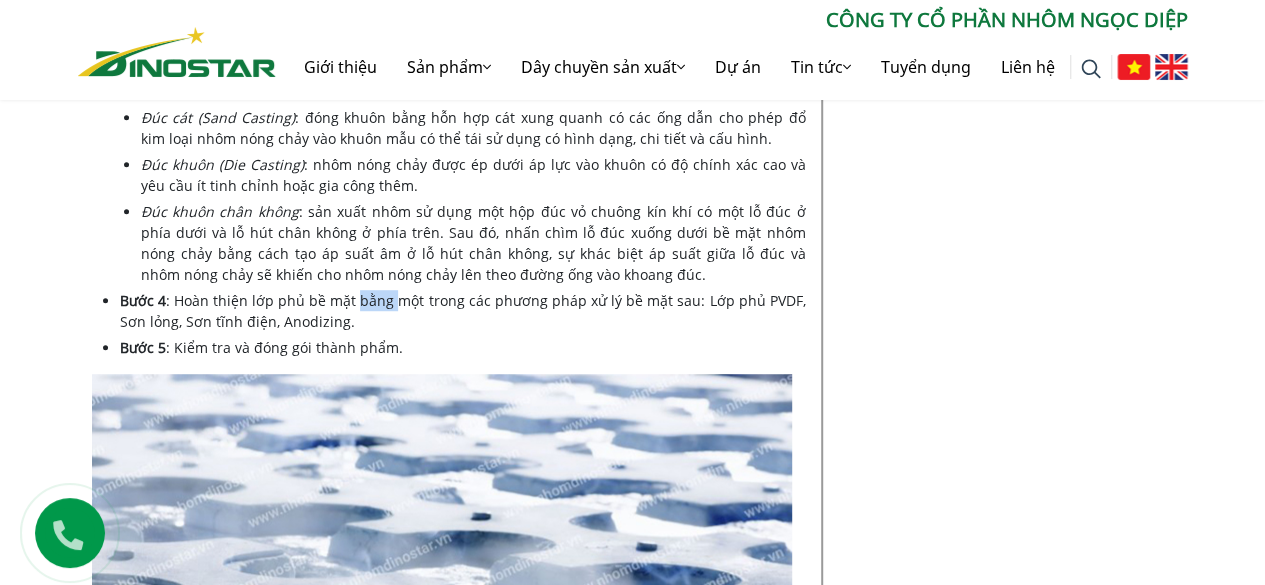 click on ": Hoàn thiện lớp phủ bề mặt bằng một trong các phương pháp xử lý bề mặt sau: Lớp phủ PVDF, Sơn lỏng, Sơn tĩnh điện, Anodizing." at bounding box center (463, 311) 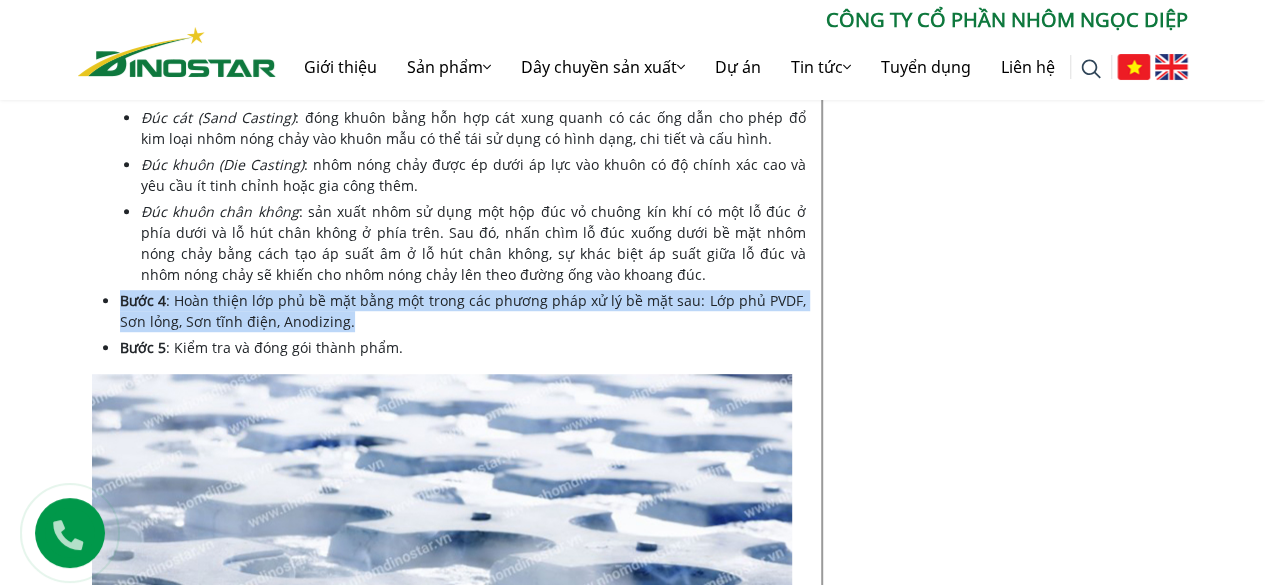click on ": Hoàn thiện lớp phủ bề mặt bằng một trong các phương pháp xử lý bề mặt sau: Lớp phủ PVDF, Sơn lỏng, Sơn tĩnh điện, Anodizing." at bounding box center (463, 311) 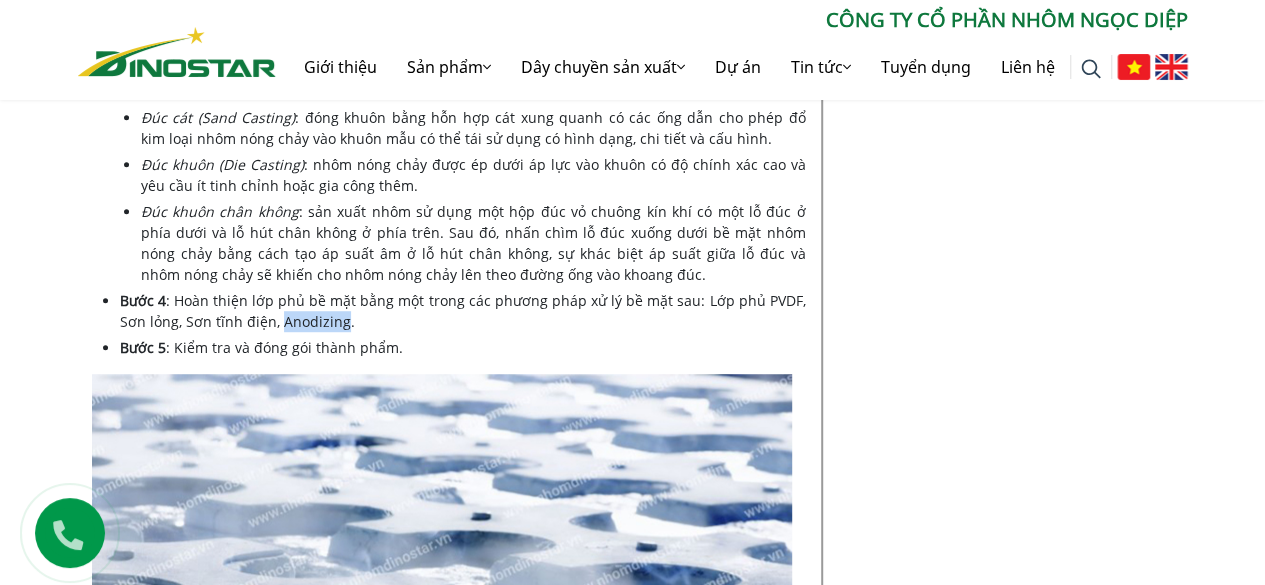 click on ": Hoàn thiện lớp phủ bề mặt bằng một trong các phương pháp xử lý bề mặt sau: Lớp phủ PVDF, Sơn lỏng, Sơn tĩnh điện, Anodizing." at bounding box center (463, 311) 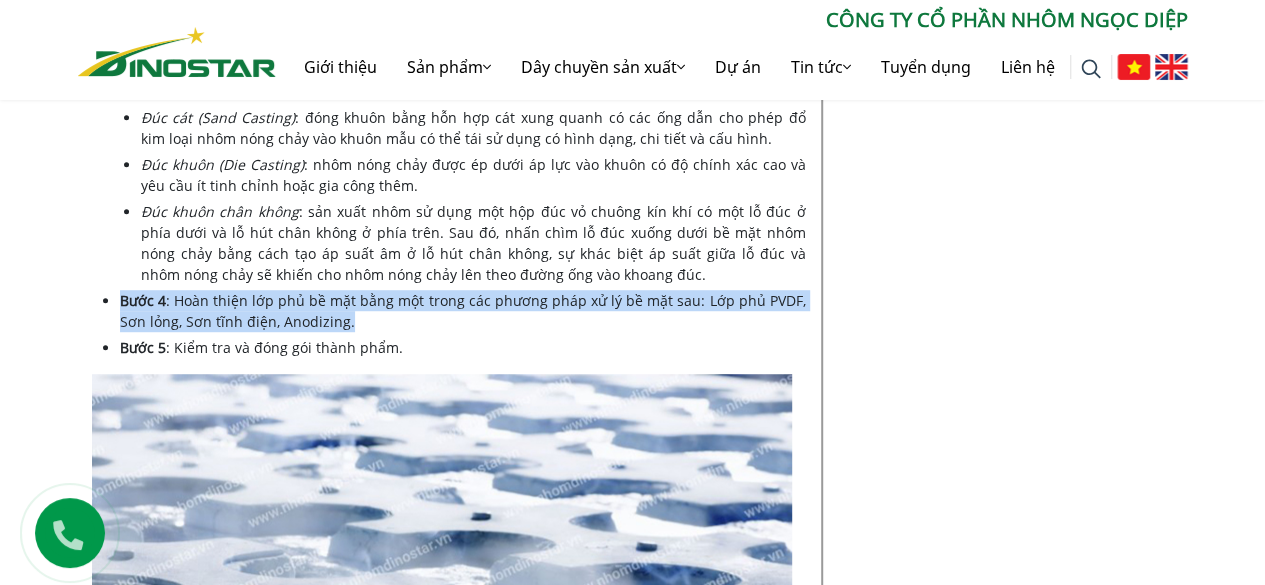 click on ": Hoàn thiện lớp phủ bề mặt bằng một trong các phương pháp xử lý bề mặt sau: Lớp phủ PVDF, Sơn lỏng, Sơn tĩnh điện, Anodizing." at bounding box center [463, 311] 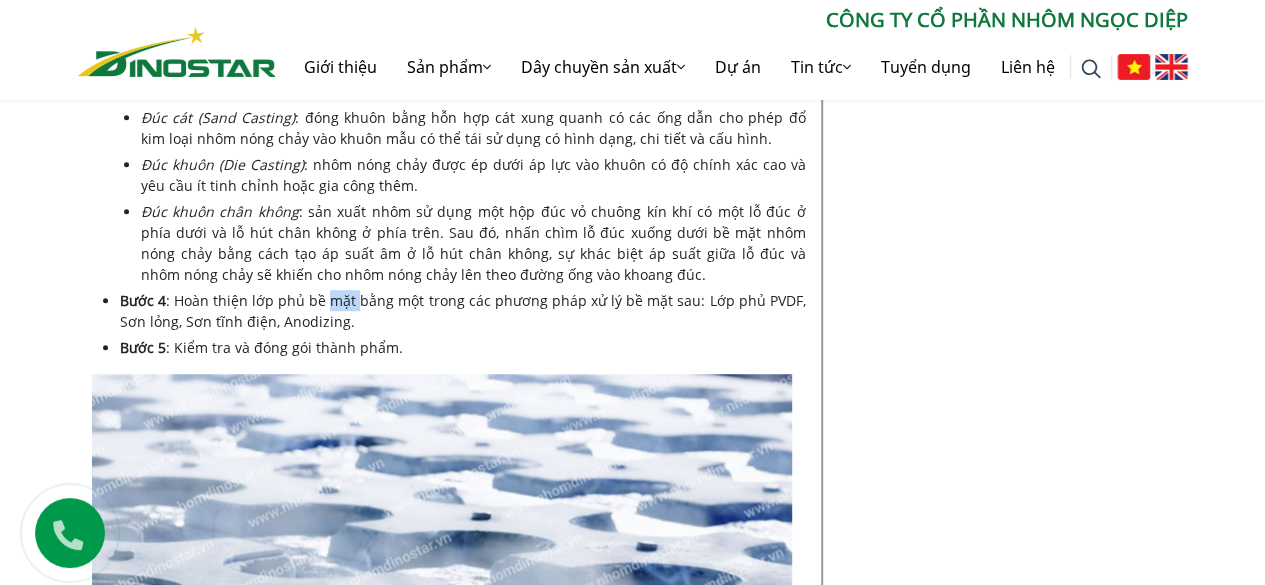 click on "Bước 4 : Hoàn thiện lớp phủ bề mặt bằng một trong các phương pháp xử lý bề mặt sau: Lớp phủ PVDF, Sơn lỏng, Sơn tĩnh điện, Anodizing." at bounding box center [463, 311] 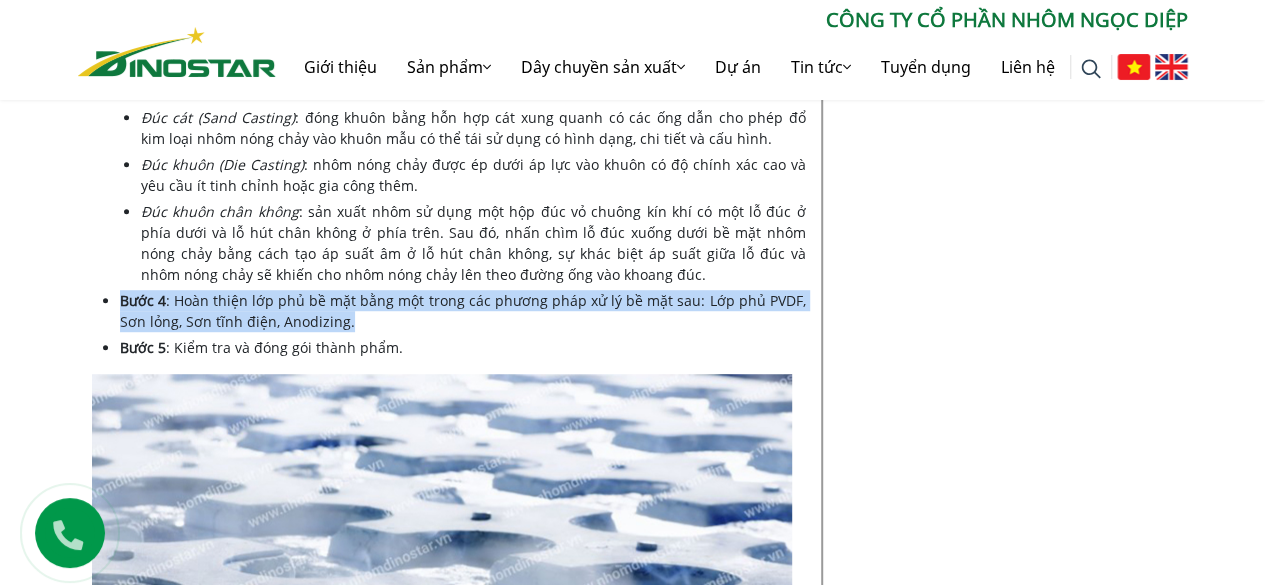 click on "Bước 4 : Hoàn thiện lớp phủ bề mặt bằng một trong các phương pháp xử lý bề mặt sau: Lớp phủ PVDF, Sơn lỏng, Sơn tĩnh điện, Anodizing." at bounding box center [463, 311] 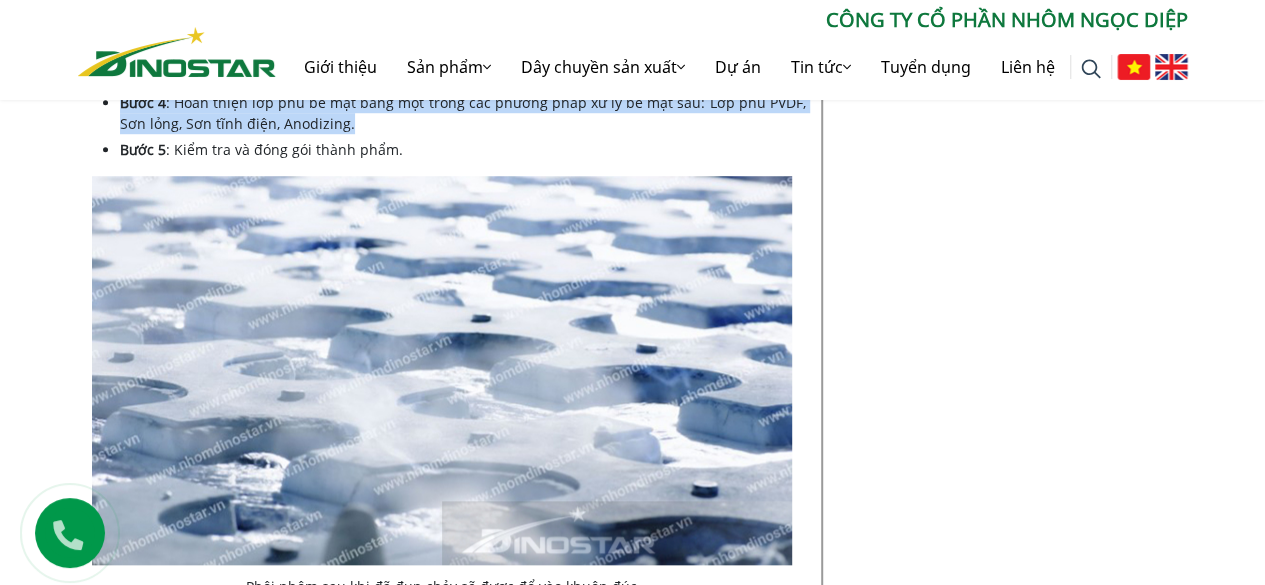 scroll, scrollTop: 4830, scrollLeft: 0, axis: vertical 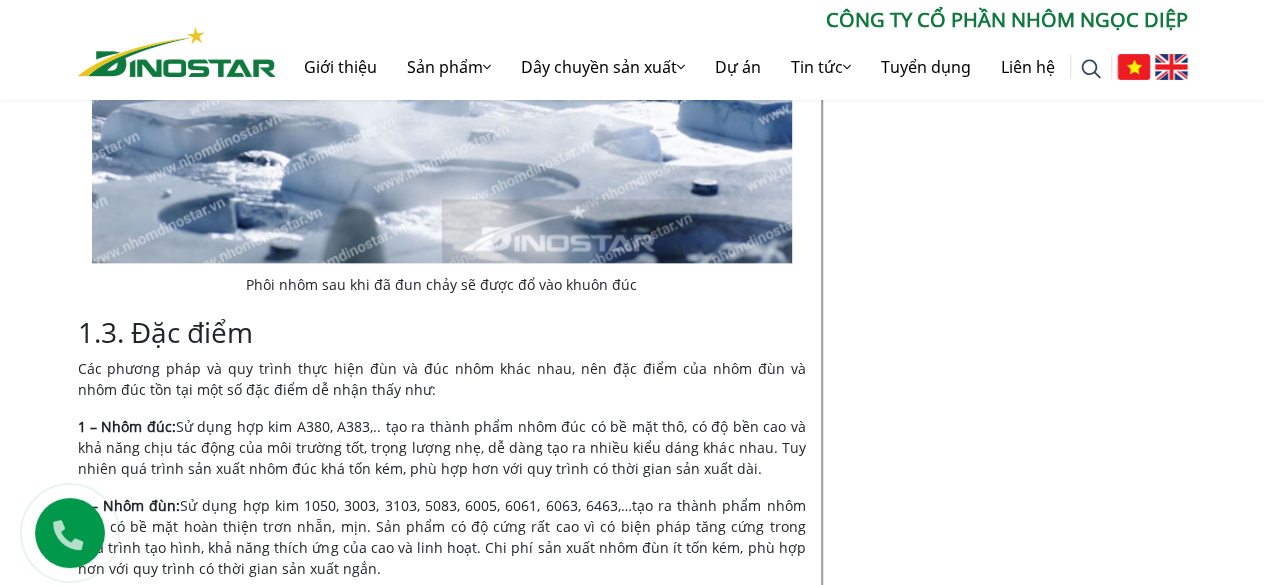 click on "Các phương pháp và quy trình thực hiện đùn và đúc nhôm khác nhau, nên đặc điểm của nhôm đùn và nhôm đúc tồn tại một số đặc điểm dễ nhận thấy như:" at bounding box center [442, 379] 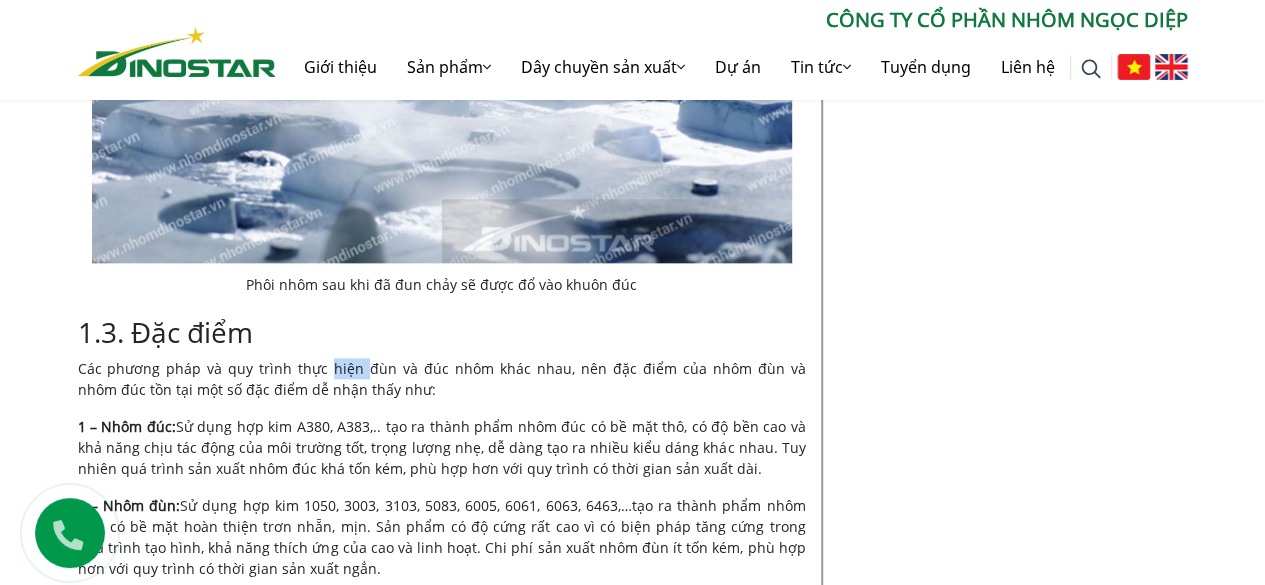 click on "Các phương pháp và quy trình thực hiện đùn và đúc nhôm khác nhau, nên đặc điểm của nhôm đùn và nhôm đúc tồn tại một số đặc điểm dễ nhận thấy như:" at bounding box center [442, 379] 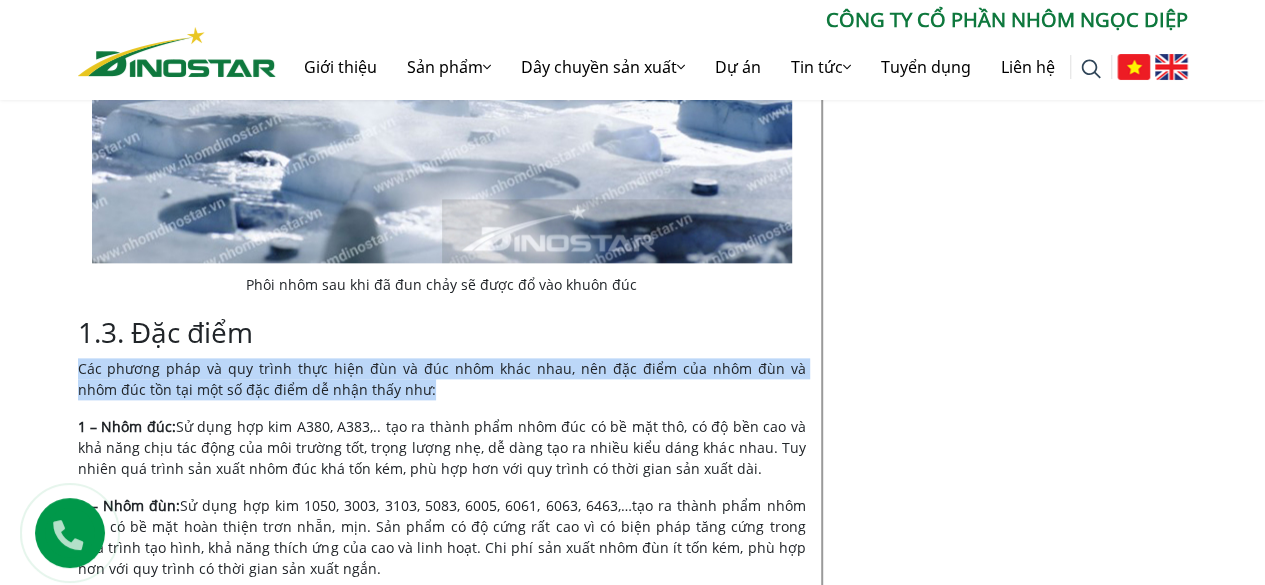 click on "Các phương pháp và quy trình thực hiện đùn và đúc nhôm khác nhau, nên đặc điểm của nhôm đùn và nhôm đúc tồn tại một số đặc điểm dễ nhận thấy như:" at bounding box center [442, 379] 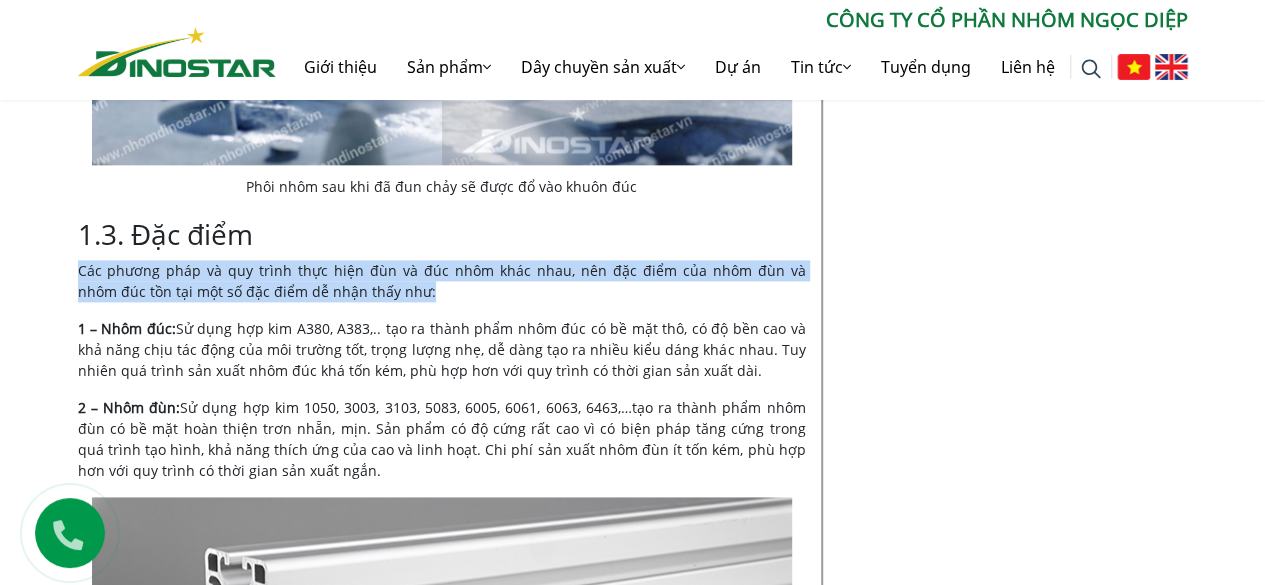 scroll, scrollTop: 4930, scrollLeft: 0, axis: vertical 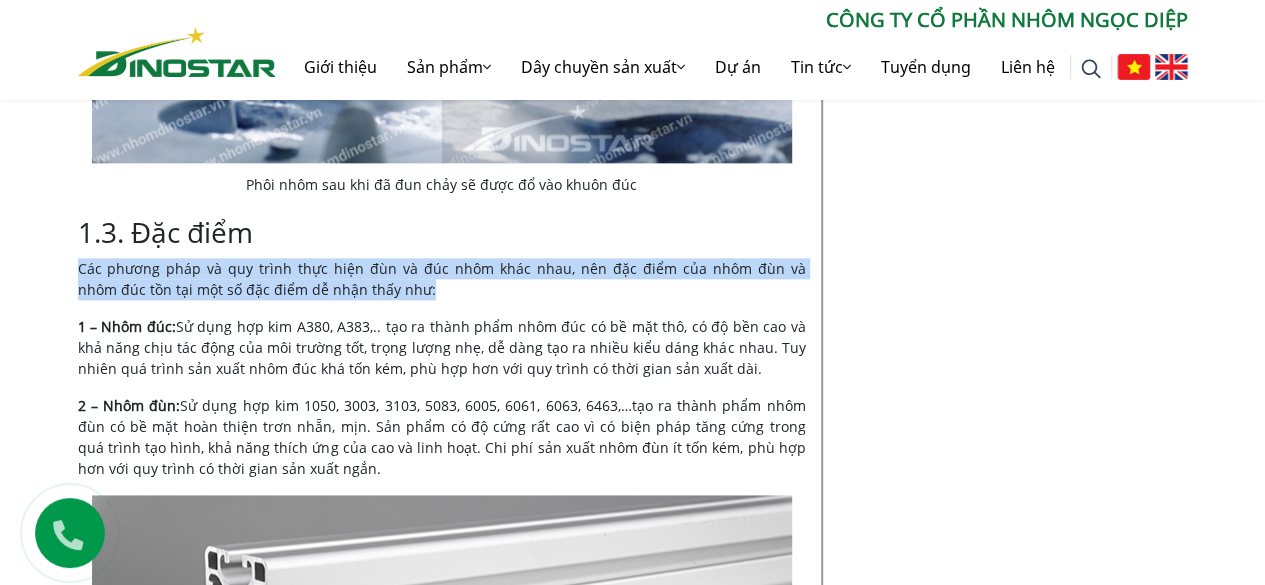 click on "Các phương pháp và quy trình thực hiện đùn và đúc nhôm khác nhau, nên đặc điểm của nhôm đùn và nhôm đúc tồn tại một số đặc điểm dễ nhận thấy như:" at bounding box center (442, 279) 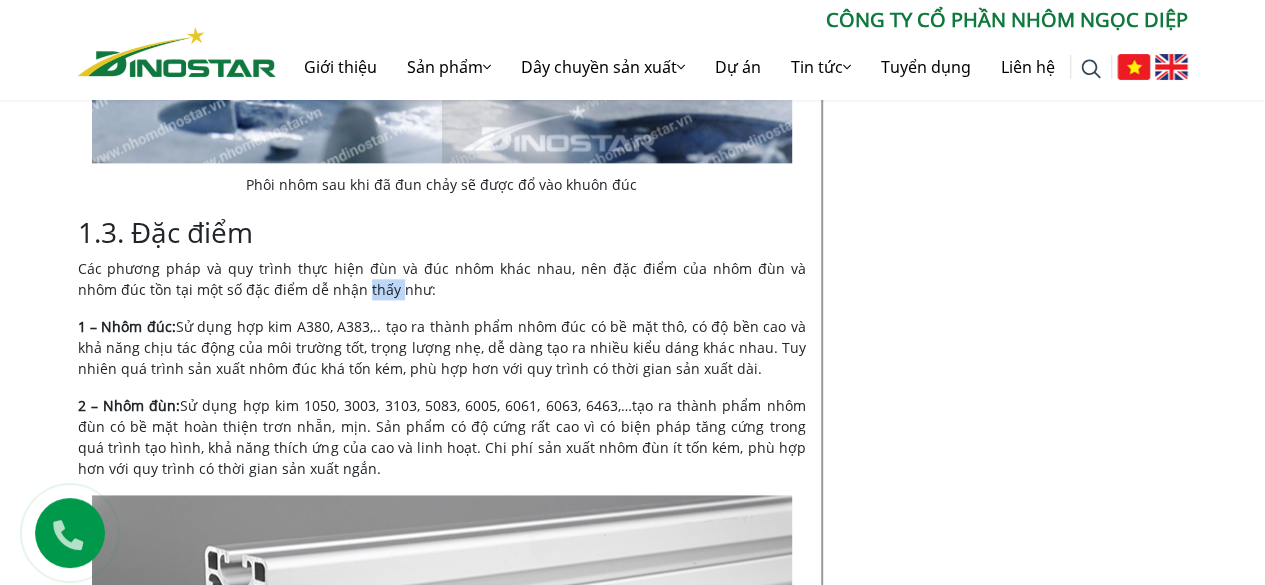 click on "Các phương pháp và quy trình thực hiện đùn và đúc nhôm khác nhau, nên đặc điểm của nhôm đùn và nhôm đúc tồn tại một số đặc điểm dễ nhận thấy như:" at bounding box center [442, 279] 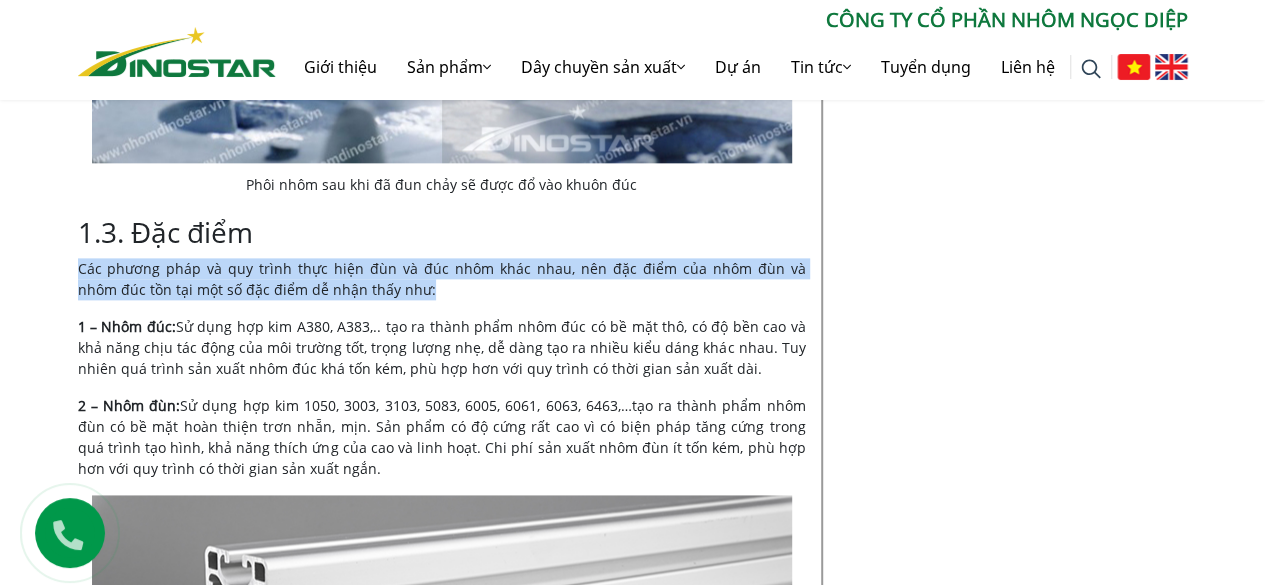 click on "Các phương pháp và quy trình thực hiện đùn và đúc nhôm khác nhau, nên đặc điểm của nhôm đùn và nhôm đúc tồn tại một số đặc điểm dễ nhận thấy như:" at bounding box center (442, 279) 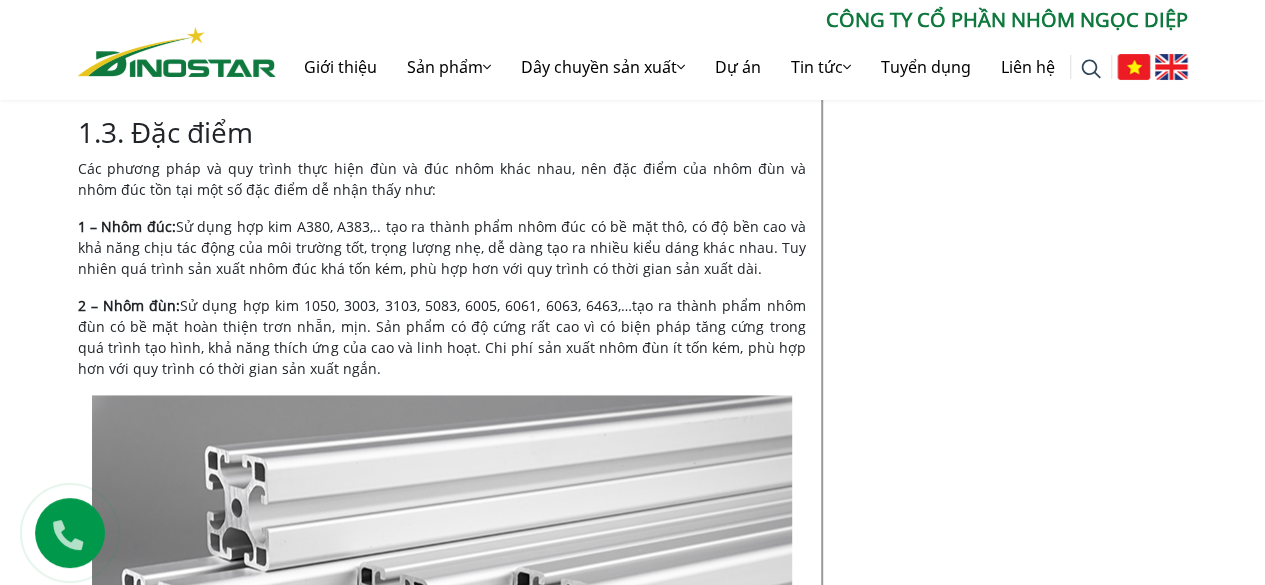 click on "Nội dung
Toggle
1. Điểm nhanh 4 cách phân biệt nhôm đùn và nhôm đúc đơn giản nhất 1.1. Phương pháp  1.2. Quy trình thực hiện 1.3. Đặc điểm 1.4. Chi phí sản xuất 2. [GEOGRAPHIC_DATA] và nhược điểm của [GEOGRAPHIC_DATA] và nhôm đúc 3. Nhôm Dinostar – Đơn vị cung cấp nhôm tốt nhất hiện nay
Nhôm đùn và nhôm đúc được sử dụng phổ biến hiện nay, đều sở hữu các đặc tính vật lý lượt trội về độ cứng, độ bền,… Tuy nhiên, đối với những người mới vào ngành hoặc đang tìm hiểu về 2 phương pháp sản xuất nhôm này sẽ rất khó  phân biệt nhôm đùn và nhôm đúc . Bài viết này sẽ gửi đến bạn những thông tin cụ thể, dễ dàng phân biệt được nhôm đùn và nhôm đúc.
Nhôm đúc và nhôm đùn là 2 phương pháp sản xuất nhôm phổ biến hiện nay
Tiêu chí
Nhôm đùn
Nhôm đúc" at bounding box center (442, -194) 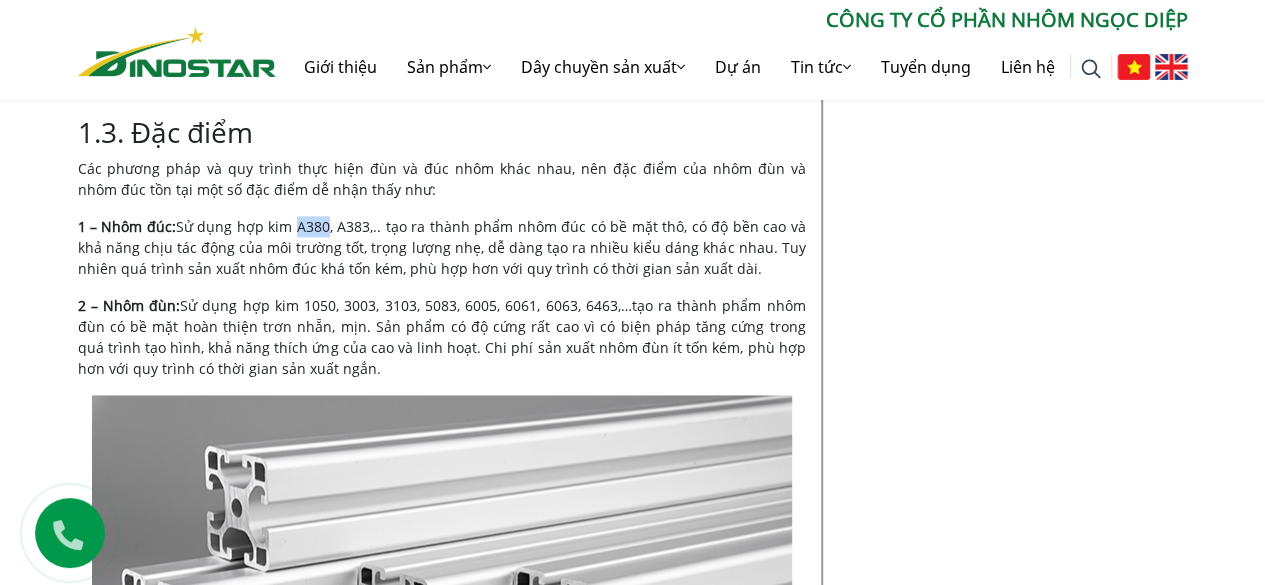 click on "Nội dung
Toggle
1. Điểm nhanh 4 cách phân biệt nhôm đùn và nhôm đúc đơn giản nhất 1.1. Phương pháp  1.2. Quy trình thực hiện 1.3. Đặc điểm 1.4. Chi phí sản xuất 2. [GEOGRAPHIC_DATA] và nhược điểm của [GEOGRAPHIC_DATA] và nhôm đúc 3. Nhôm Dinostar – Đơn vị cung cấp nhôm tốt nhất hiện nay
Nhôm đùn và nhôm đúc được sử dụng phổ biến hiện nay, đều sở hữu các đặc tính vật lý lượt trội về độ cứng, độ bền,… Tuy nhiên, đối với những người mới vào ngành hoặc đang tìm hiểu về 2 phương pháp sản xuất nhôm này sẽ rất khó  phân biệt nhôm đùn và nhôm đúc . Bài viết này sẽ gửi đến bạn những thông tin cụ thể, dễ dàng phân biệt được nhôm đùn và nhôm đúc.
Nhôm đúc và nhôm đùn là 2 phương pháp sản xuất nhôm phổ biến hiện nay
Tiêu chí
Nhôm đùn
Nhôm đúc" at bounding box center [442, -194] 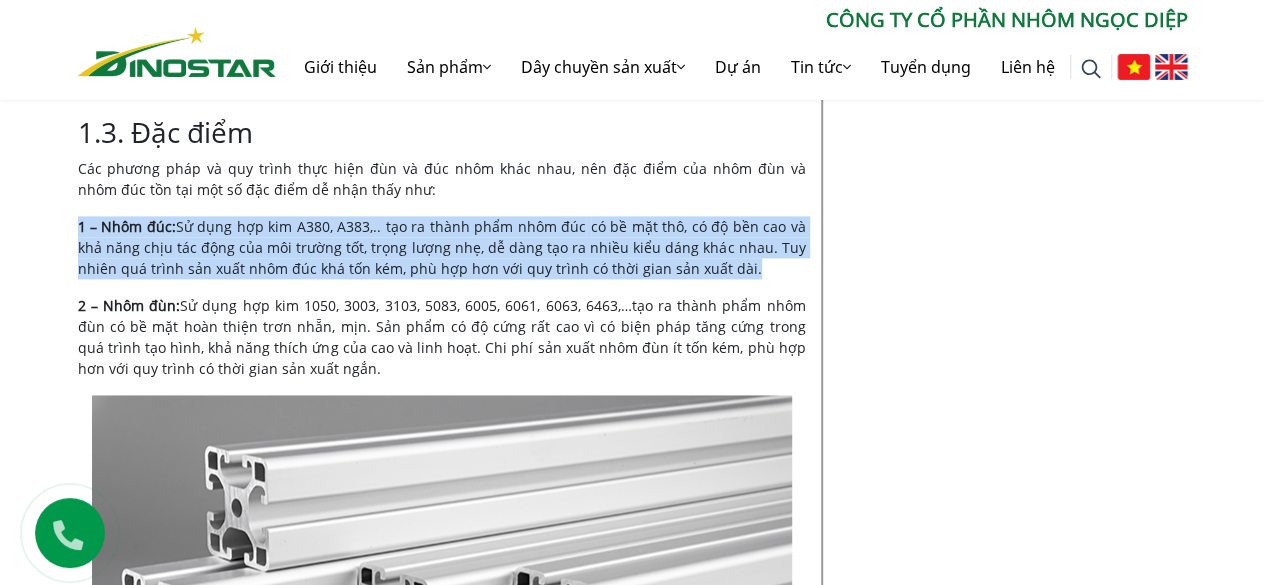 click on "Nội dung
Toggle
1. Điểm nhanh 4 cách phân biệt nhôm đùn và nhôm đúc đơn giản nhất 1.1. Phương pháp  1.2. Quy trình thực hiện 1.3. Đặc điểm 1.4. Chi phí sản xuất 2. [GEOGRAPHIC_DATA] và nhược điểm của [GEOGRAPHIC_DATA] và nhôm đúc 3. Nhôm Dinostar – Đơn vị cung cấp nhôm tốt nhất hiện nay
Nhôm đùn và nhôm đúc được sử dụng phổ biến hiện nay, đều sở hữu các đặc tính vật lý lượt trội về độ cứng, độ bền,… Tuy nhiên, đối với những người mới vào ngành hoặc đang tìm hiểu về 2 phương pháp sản xuất nhôm này sẽ rất khó  phân biệt nhôm đùn và nhôm đúc . Bài viết này sẽ gửi đến bạn những thông tin cụ thể, dễ dàng phân biệt được nhôm đùn và nhôm đúc.
Nhôm đúc và nhôm đùn là 2 phương pháp sản xuất nhôm phổ biến hiện nay
Tiêu chí
Nhôm đùn
Nhôm đúc" at bounding box center (442, -194) 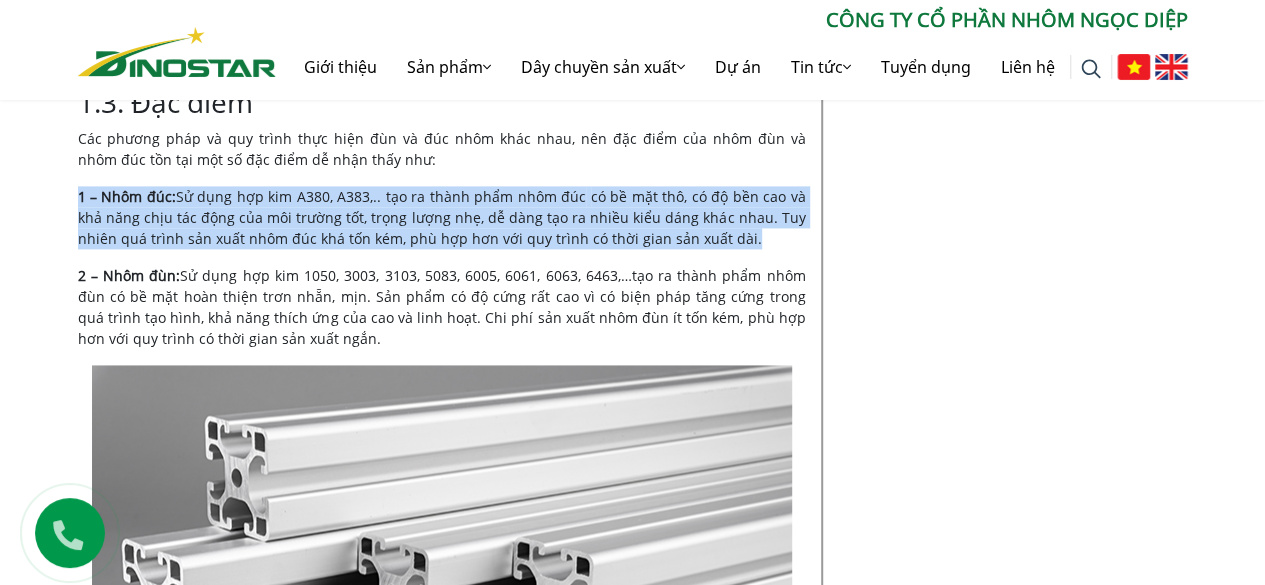 scroll, scrollTop: 5030, scrollLeft: 0, axis: vertical 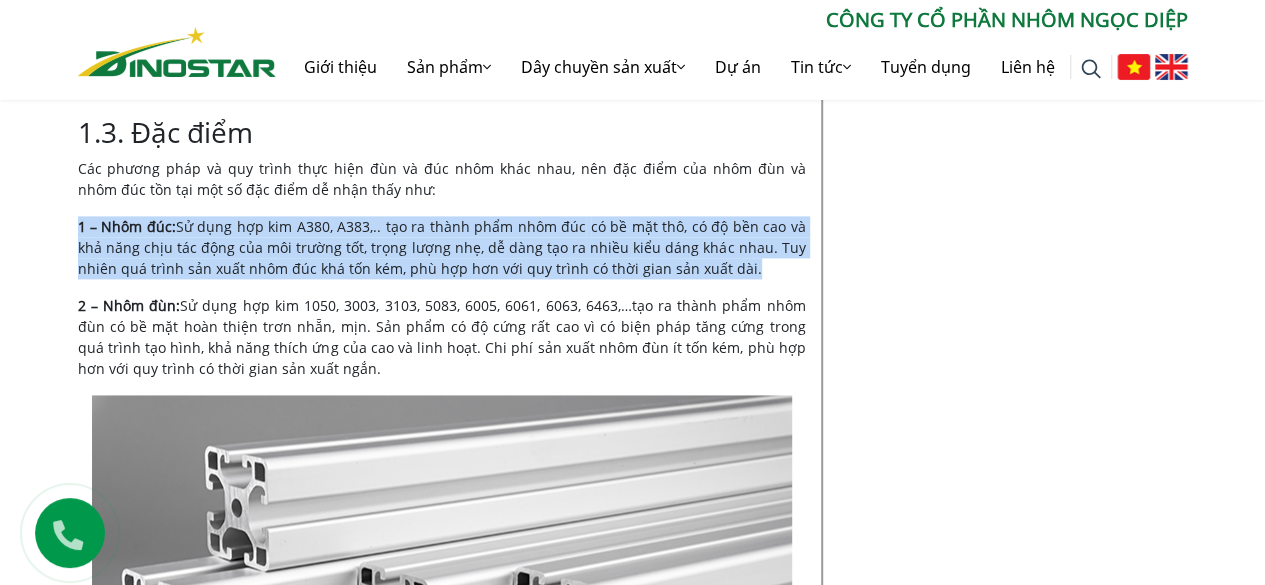 click on "có bề mặt thô, có độ bền cao và khả năng chịu tác động của môi trường tốt, trọng lượng nhẹ, dễ dàng tạo ra nhiều kiểu dáng khác nhau. Tuy nhiên quá trình sản xuất nhôm đúc khá tốn kém, phù hợp hơn với quy trình có thời gian sản xuất dài." at bounding box center [442, 247] 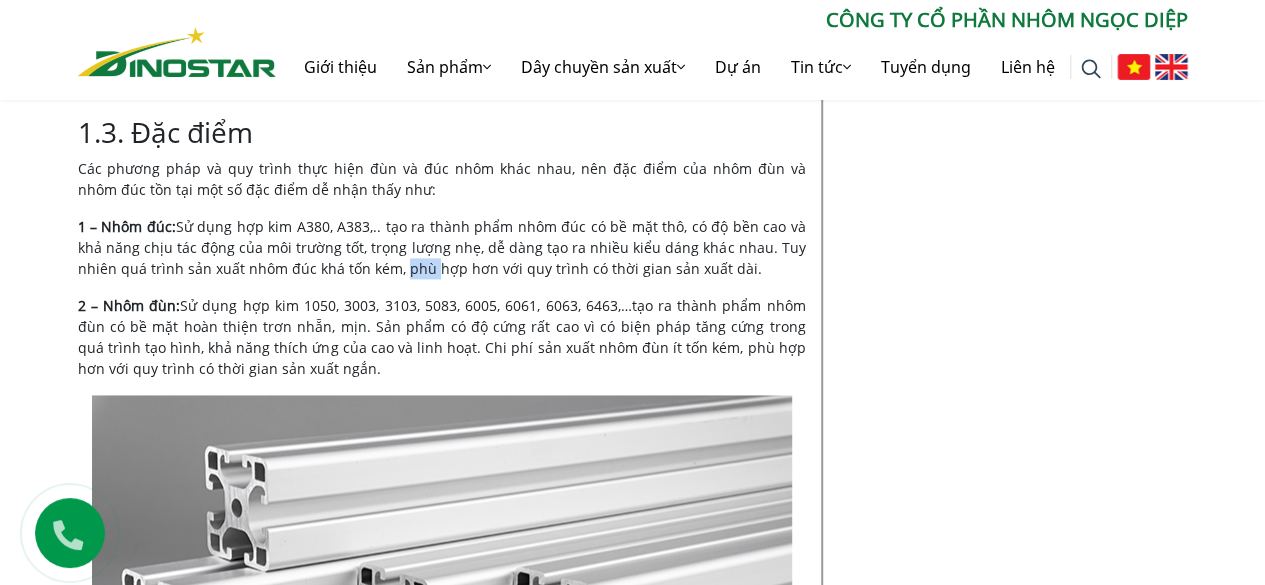 click on "có bề mặt thô, có độ bền cao và khả năng chịu tác động của môi trường tốt, trọng lượng nhẹ, dễ dàng tạo ra nhiều kiểu dáng khác nhau. Tuy nhiên quá trình sản xuất nhôm đúc khá tốn kém, phù hợp hơn với quy trình có thời gian sản xuất dài." at bounding box center [442, 247] 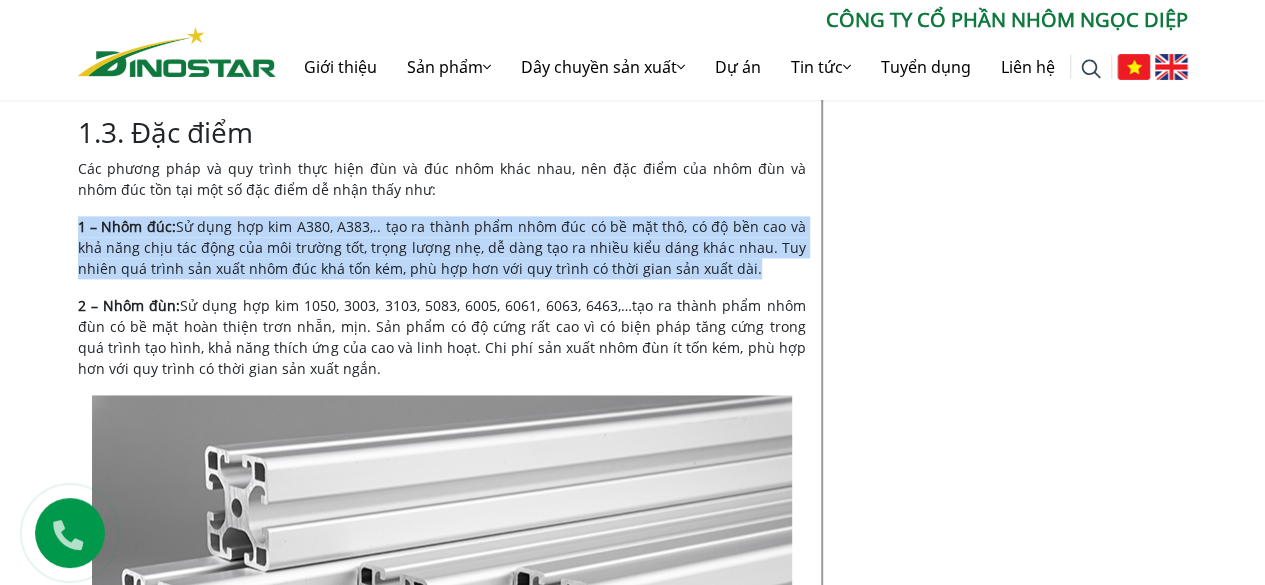click on "có bề mặt thô, có độ bền cao và khả năng chịu tác động của môi trường tốt, trọng lượng nhẹ, dễ dàng tạo ra nhiều kiểu dáng khác nhau. Tuy nhiên quá trình sản xuất nhôm đúc khá tốn kém, phù hợp hơn với quy trình có thời gian sản xuất dài." at bounding box center [442, 247] 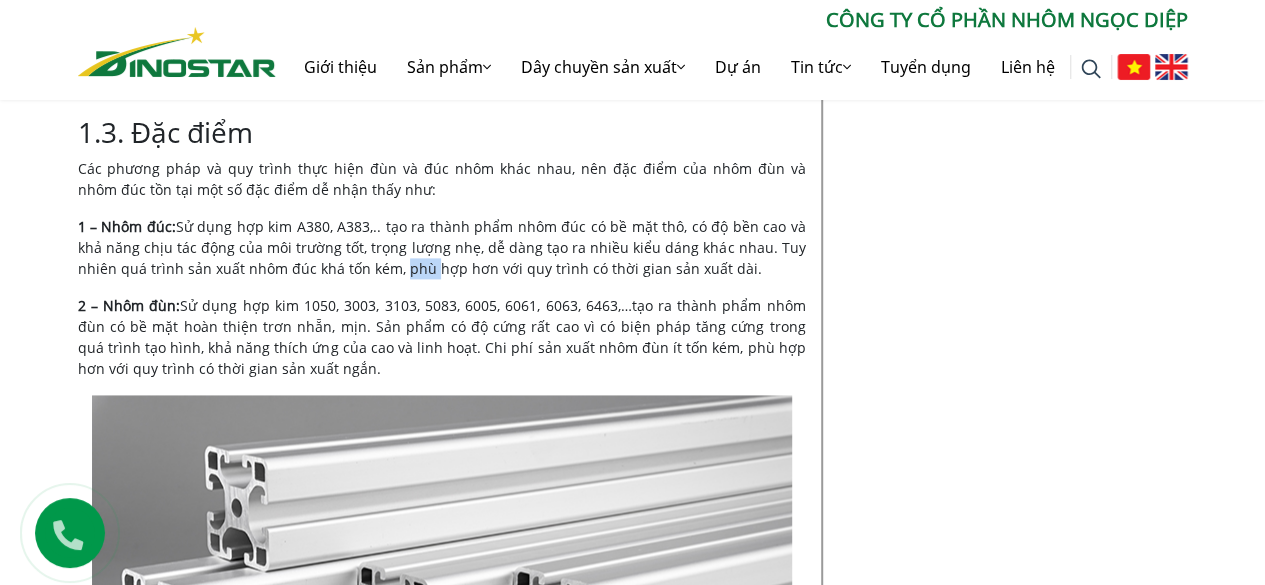 click on "có bề mặt thô, có độ bền cao và khả năng chịu tác động của môi trường tốt, trọng lượng nhẹ, dễ dàng tạo ra nhiều kiểu dáng khác nhau. Tuy nhiên quá trình sản xuất nhôm đúc khá tốn kém, phù hợp hơn với quy trình có thời gian sản xuất dài." at bounding box center [442, 247] 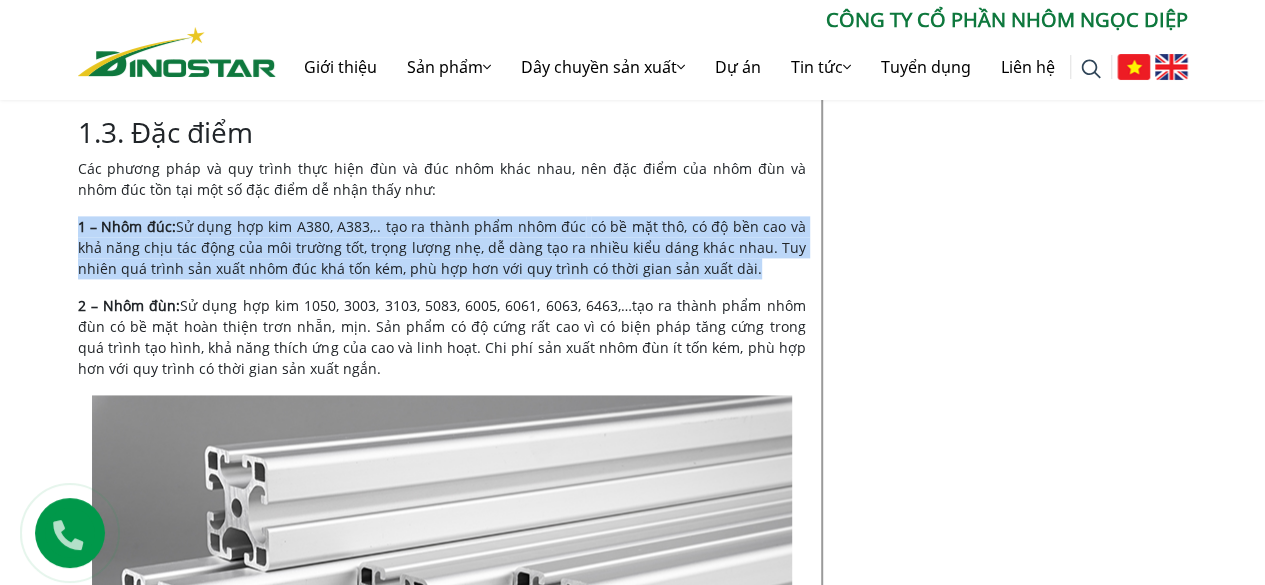 click on "có bề mặt thô, có độ bền cao và khả năng chịu tác động của môi trường tốt, trọng lượng nhẹ, dễ dàng tạo ra nhiều kiểu dáng khác nhau. Tuy nhiên quá trình sản xuất nhôm đúc khá tốn kém, phù hợp hơn với quy trình có thời gian sản xuất dài." at bounding box center (442, 247) 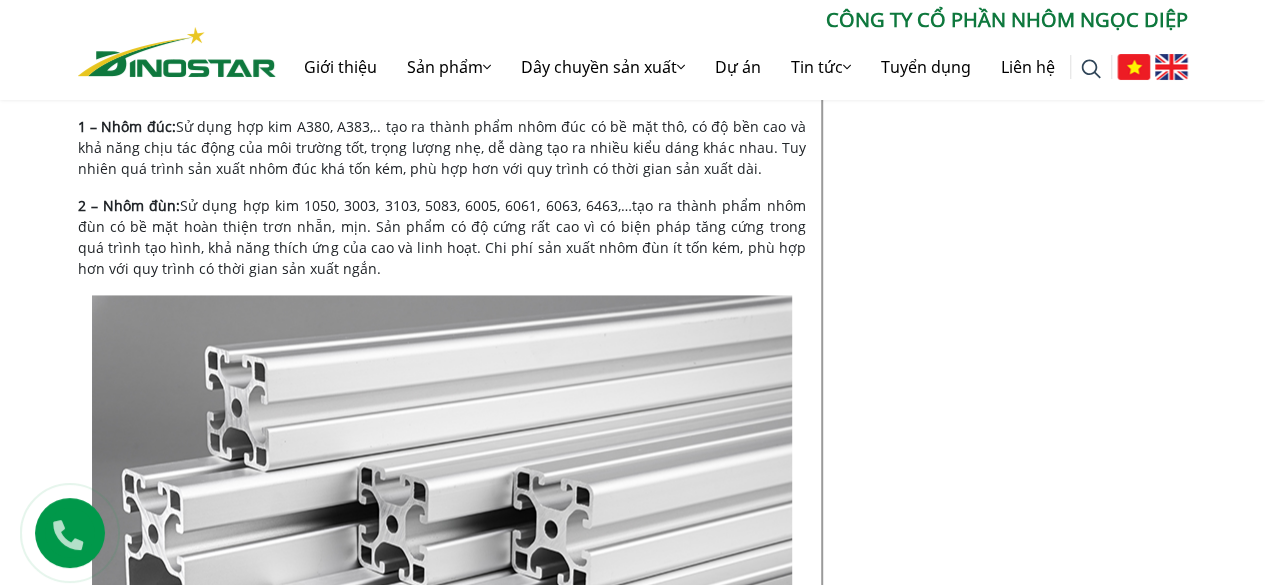 click on "Sử dụng hợp kim 1050, 3003, 3103, 5083, 6005, 6061, 6063, 6463,…tạo ra thành phẩm nhôm đùn có bề mặt hoàn thiện trơn nhẵn, mịn. Sản phẩm có độ cứng rất cao vì có biện pháp tăng cứng trong quá trình tạo hình, khả năng thích ứng của cao và linh hoạt. Chi phí sản xuất nhôm đùn ít tốn kém, phù hợp hơn với quy trình có thời gian sản xuất ngắn." at bounding box center [442, 237] 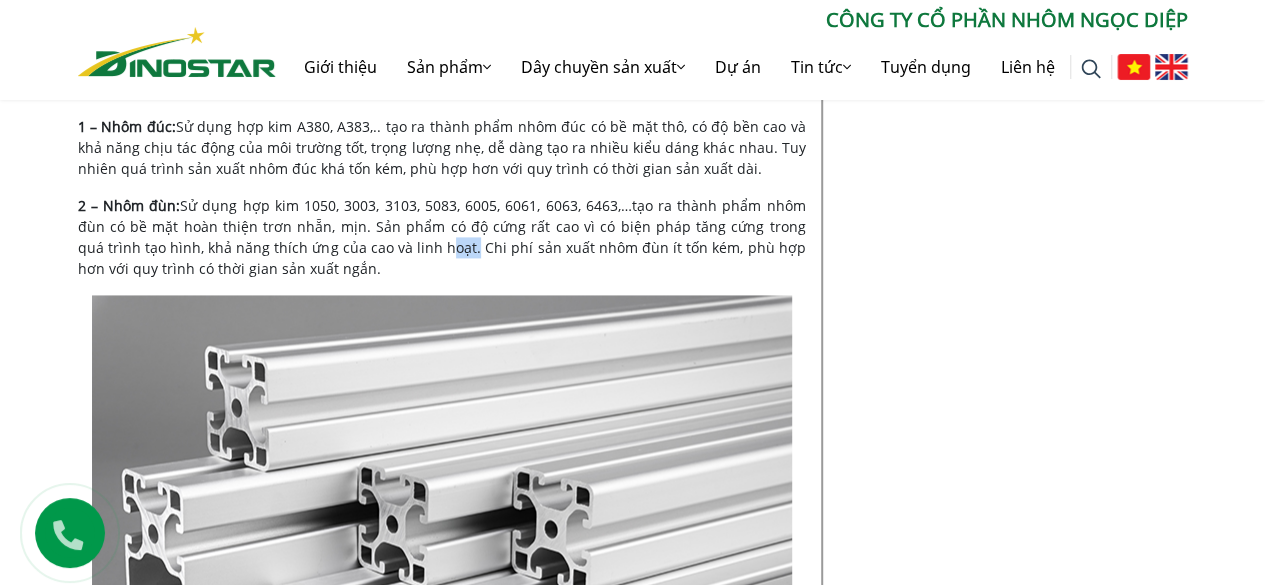 click on "Sử dụng hợp kim 1050, 3003, 3103, 5083, 6005, 6061, 6063, 6463,…tạo ra thành phẩm nhôm đùn có bề mặt hoàn thiện trơn nhẵn, mịn. Sản phẩm có độ cứng rất cao vì có biện pháp tăng cứng trong quá trình tạo hình, khả năng thích ứng của cao và linh hoạt. Chi phí sản xuất nhôm đùn ít tốn kém, phù hợp hơn với quy trình có thời gian sản xuất ngắn." at bounding box center [442, 237] 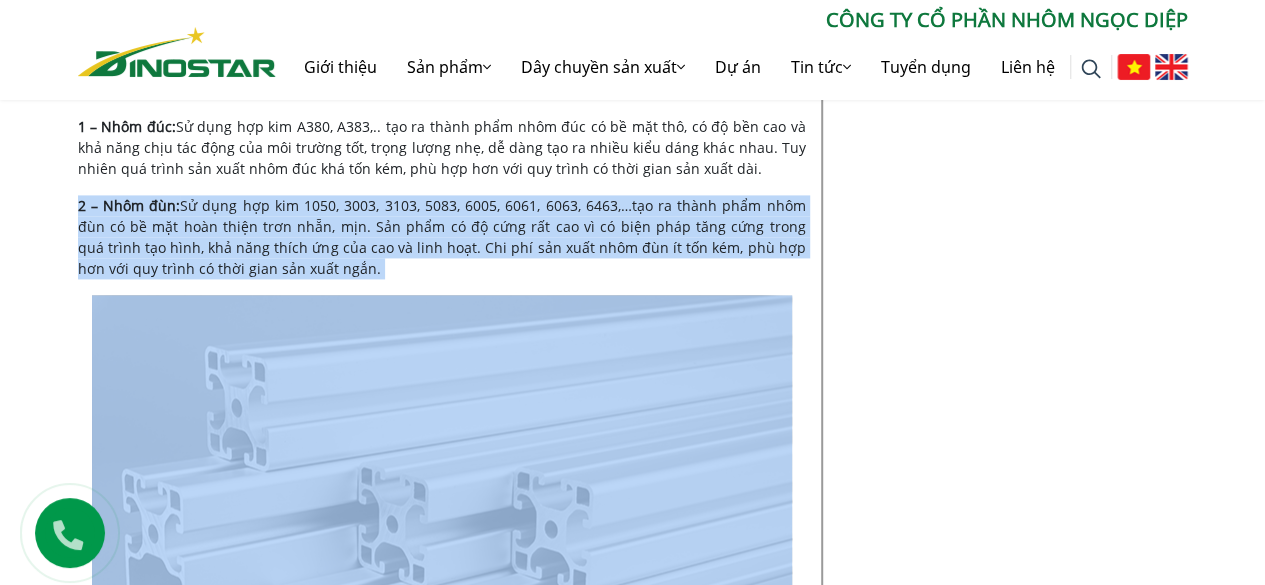 click on "Sử dụng hợp kim 1050, 3003, 3103, 5083, 6005, 6061, 6063, 6463,…tạo ra thành phẩm nhôm đùn có bề mặt hoàn thiện trơn nhẵn, mịn. Sản phẩm có độ cứng rất cao vì có biện pháp tăng cứng trong quá trình tạo hình, khả năng thích ứng của cao và linh hoạt. Chi phí sản xuất nhôm đùn ít tốn kém, phù hợp hơn với quy trình có thời gian sản xuất ngắn." at bounding box center (442, 237) 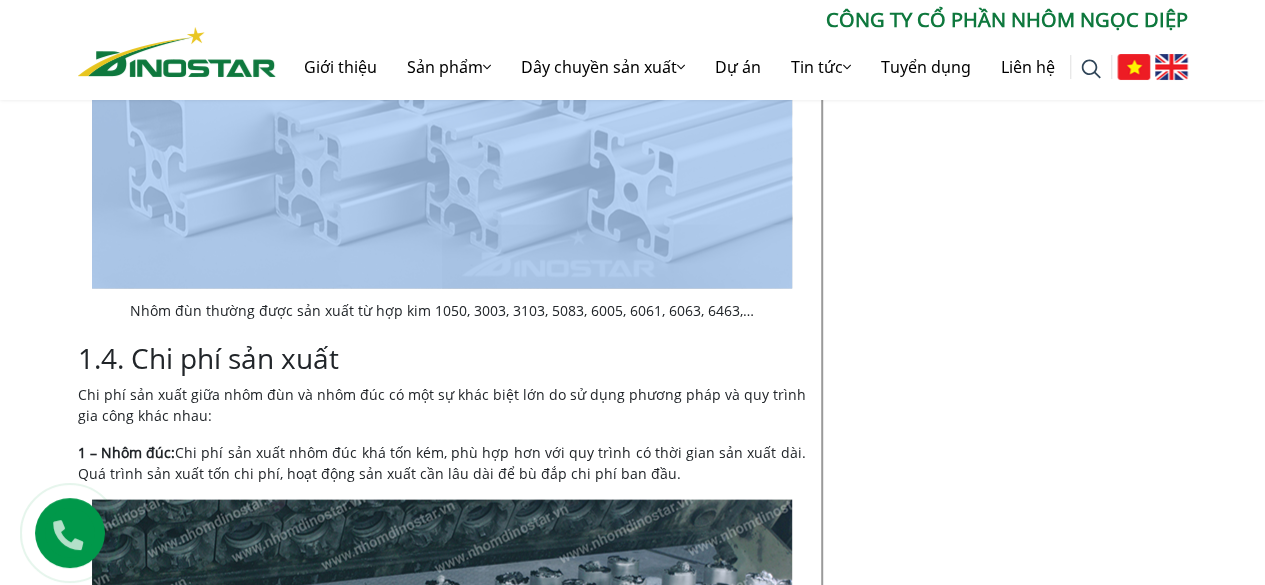 scroll, scrollTop: 5730, scrollLeft: 0, axis: vertical 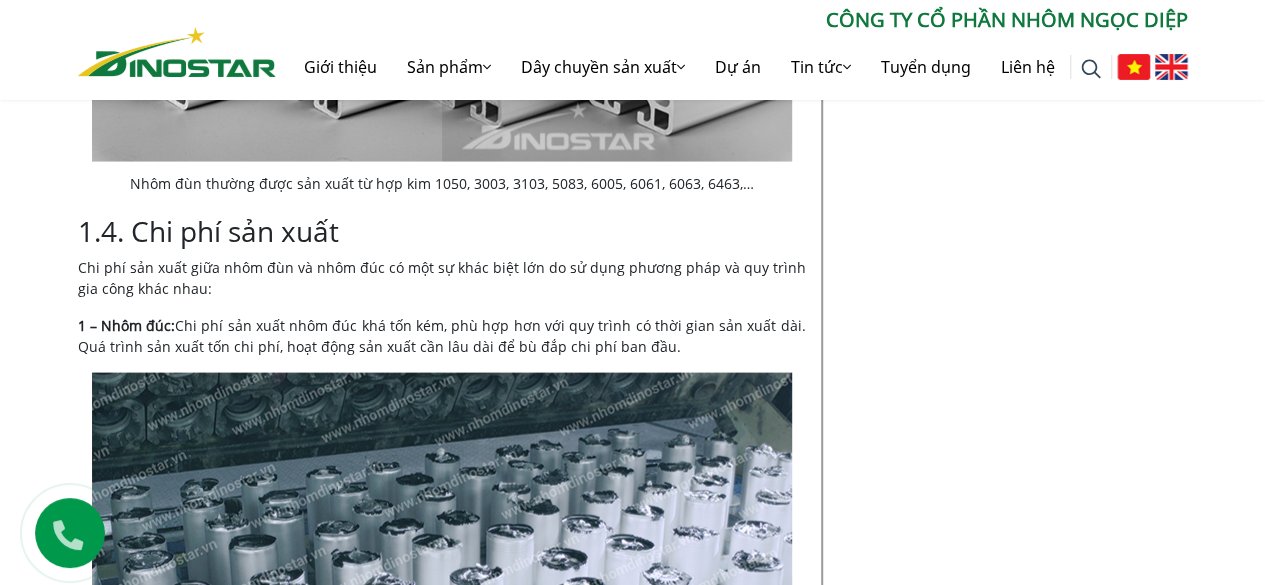 click on "Nhôm đùn thường được sản xuất từ hợp kim 1050, 3003, 3103, 5083, 6005, 6061, 6063, 6463,…" at bounding box center (442, 183) 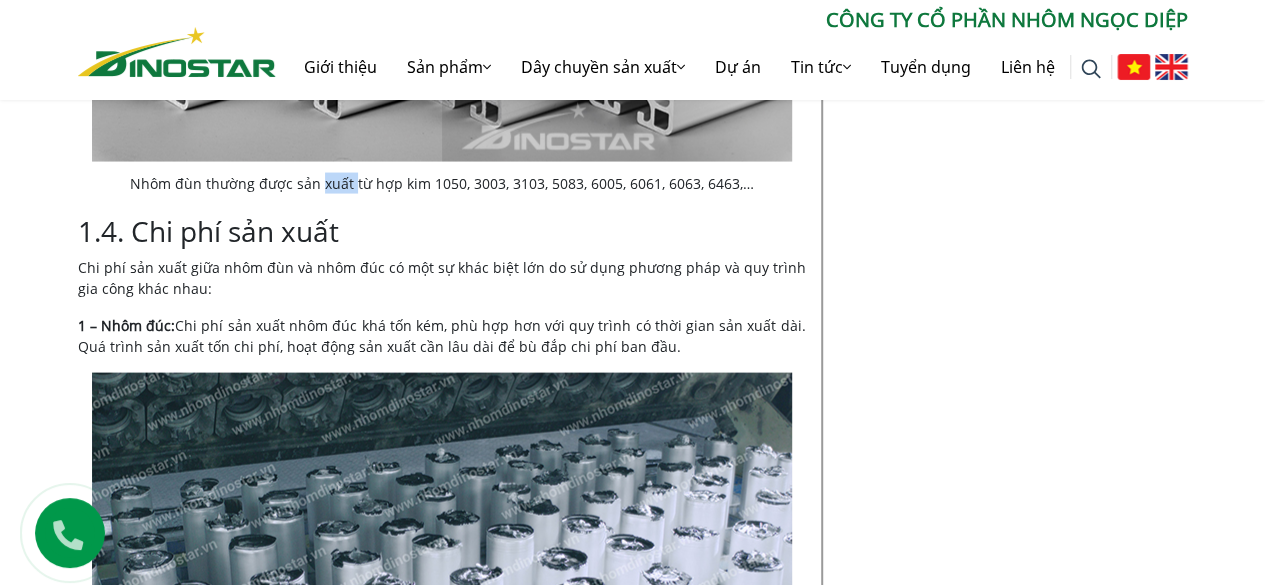 click on "Nhôm đùn thường được sản xuất từ hợp kim 1050, 3003, 3103, 5083, 6005, 6061, 6063, 6463,…" at bounding box center (442, 183) 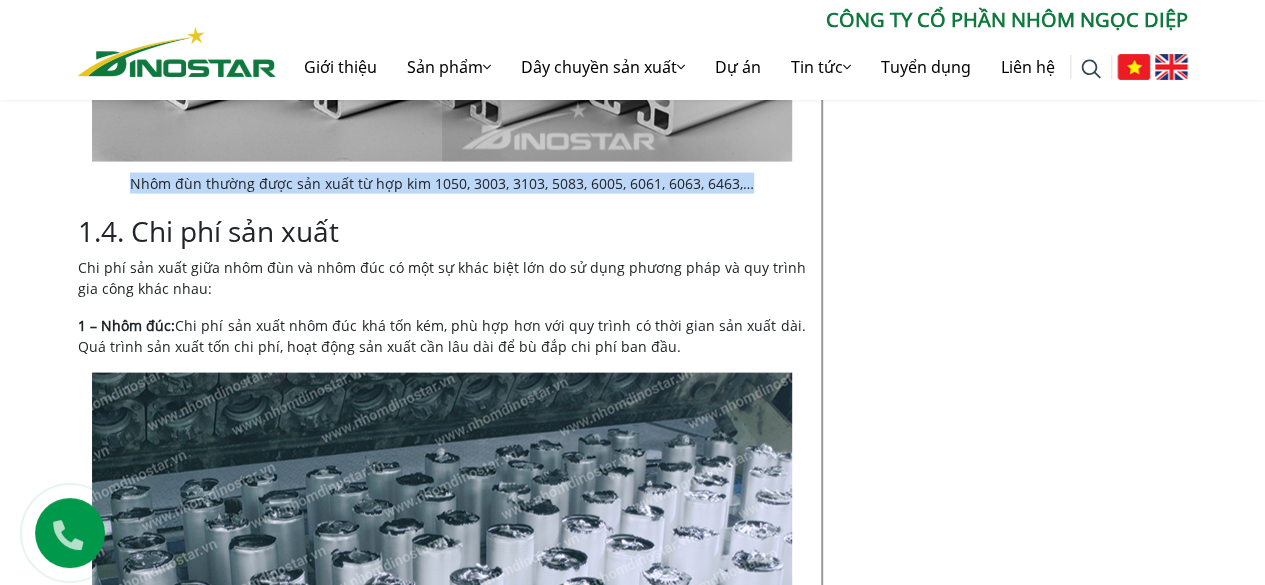 click on "Nhôm đùn thường được sản xuất từ hợp kim 1050, 3003, 3103, 5083, 6005, 6061, 6063, 6463,…" at bounding box center (442, 183) 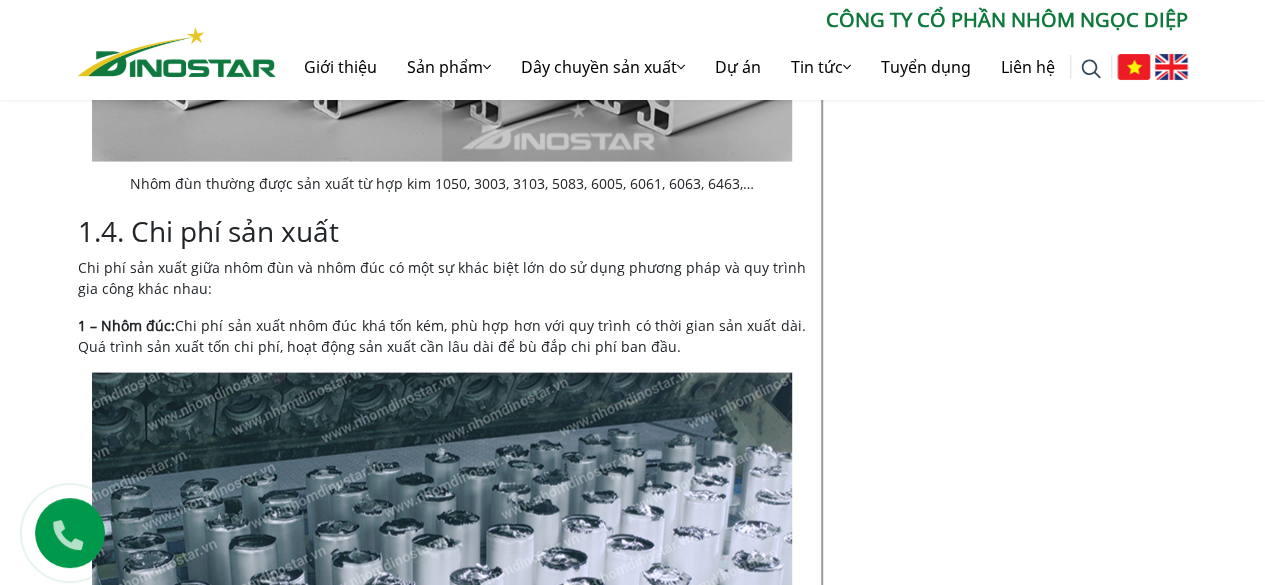 click on "Chi phí sản xuất giữa nhôm đùn và nhôm đúc có một sự khác biệt lớn do sử dụng phương pháp và quy trình gia công khác nhau:" at bounding box center [442, 278] 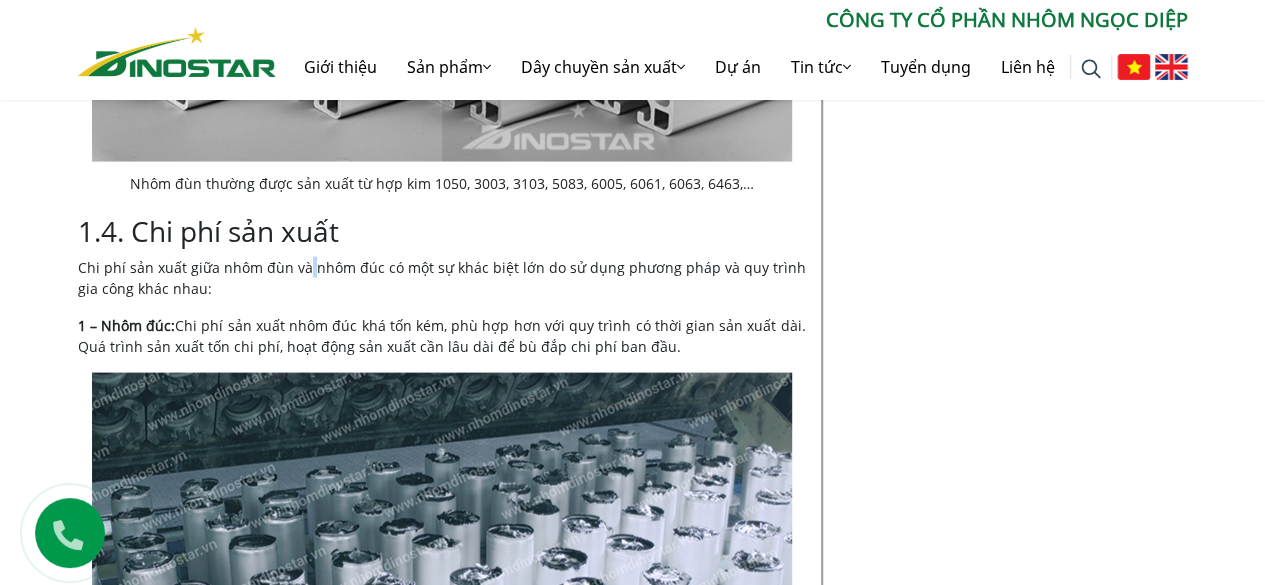 click on "Chi phí sản xuất giữa nhôm đùn và nhôm đúc có một sự khác biệt lớn do sử dụng phương pháp và quy trình gia công khác nhau:" at bounding box center [442, 278] 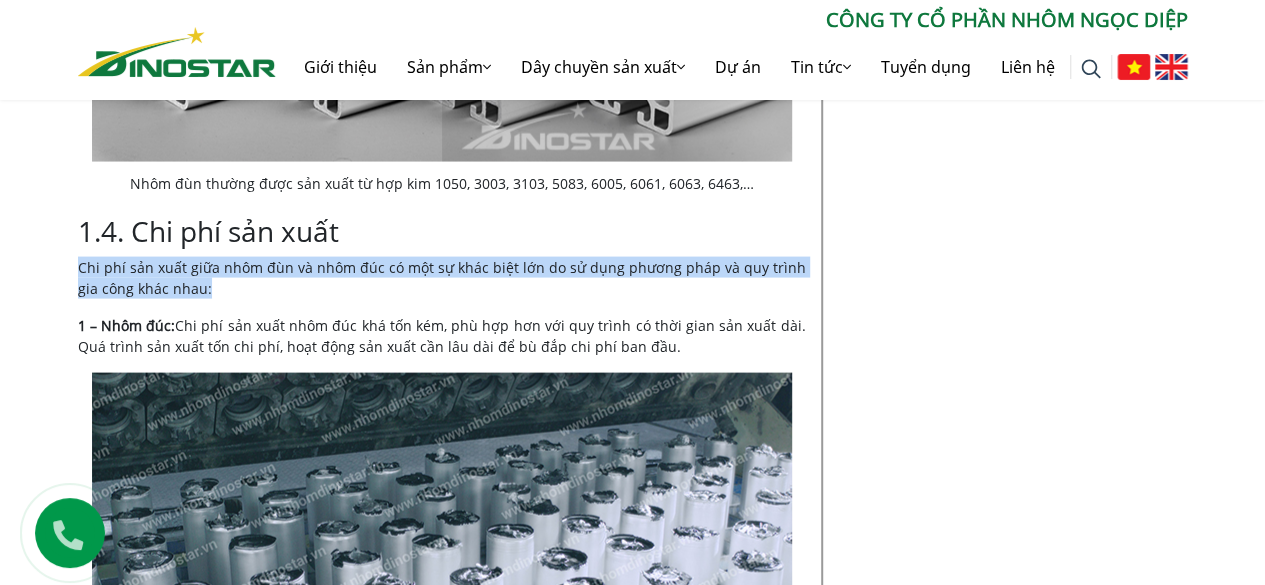 click on "Chi phí sản xuất giữa nhôm đùn và nhôm đúc có một sự khác biệt lớn do sử dụng phương pháp và quy trình gia công khác nhau:" at bounding box center [442, 278] 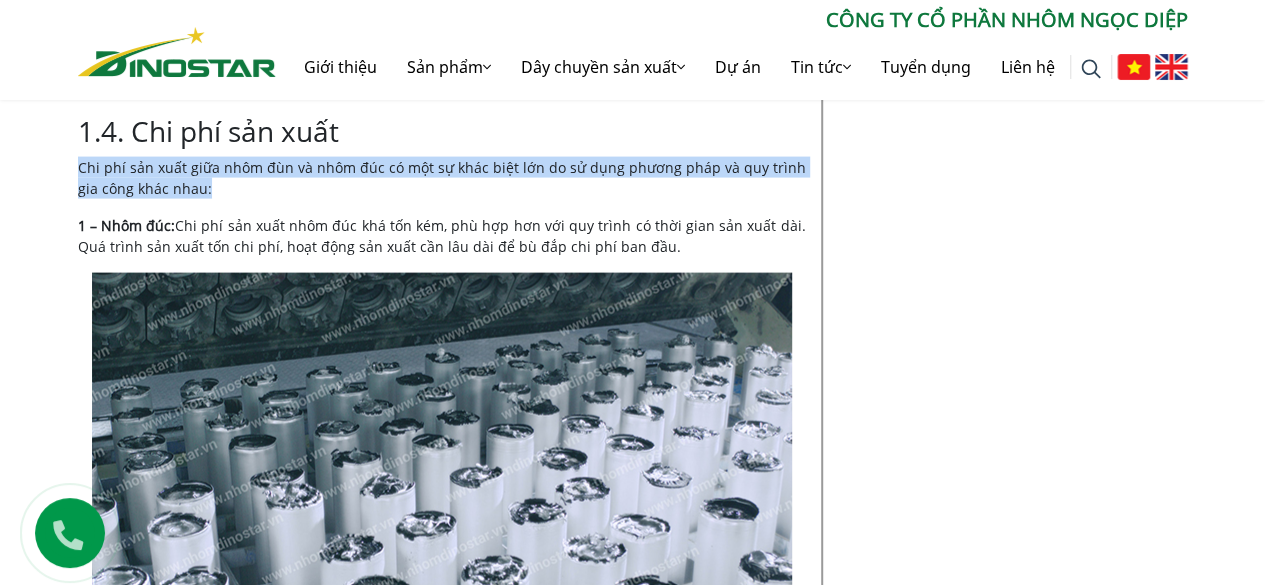 click on "Chi phí sản xuất giữa nhôm đùn và nhôm đúc có một sự khác biệt lớn do sử dụng phương pháp và quy trình gia công khác nhau:" at bounding box center (442, 178) 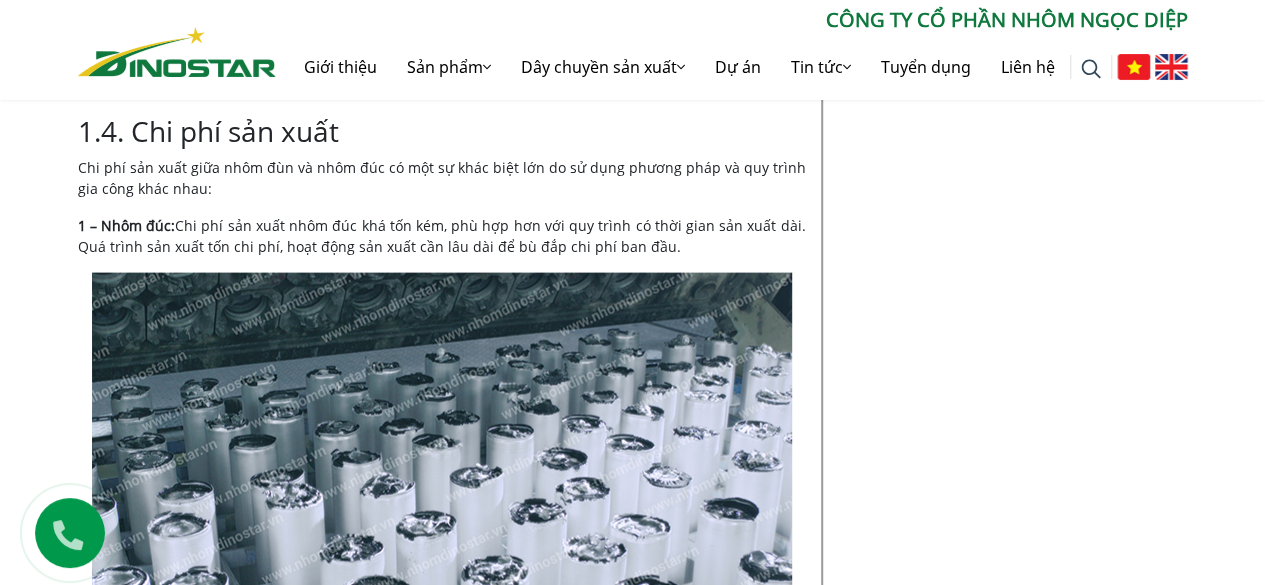 click on "Chi phí sản xuất nhôm đúc khá tốn kém, phù hợp hơn với quy trình có thời gian sản xuất dài. Quá trình sản xuất tốn chi phí, hoạt động sản xuất cần lâu dài để bù đắp chi phí ban đầu." at bounding box center [442, 236] 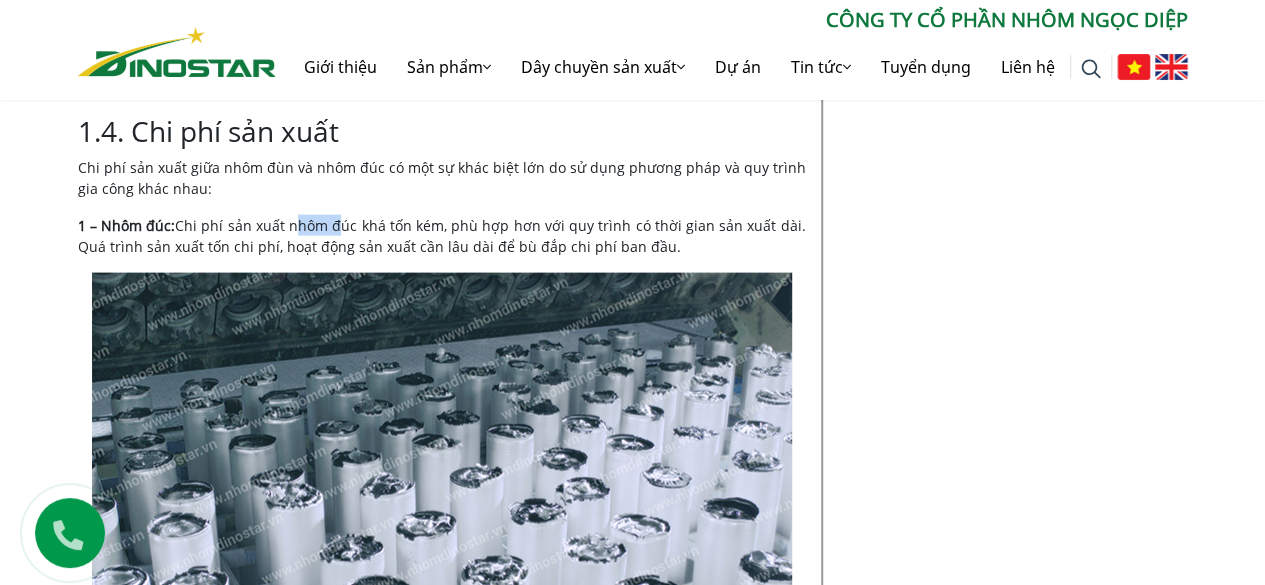 click on "Chi phí sản xuất nhôm đúc khá tốn kém, phù hợp hơn với quy trình có thời gian sản xuất dài. Quá trình sản xuất tốn chi phí, hoạt động sản xuất cần lâu dài để bù đắp chi phí ban đầu." at bounding box center [442, 236] 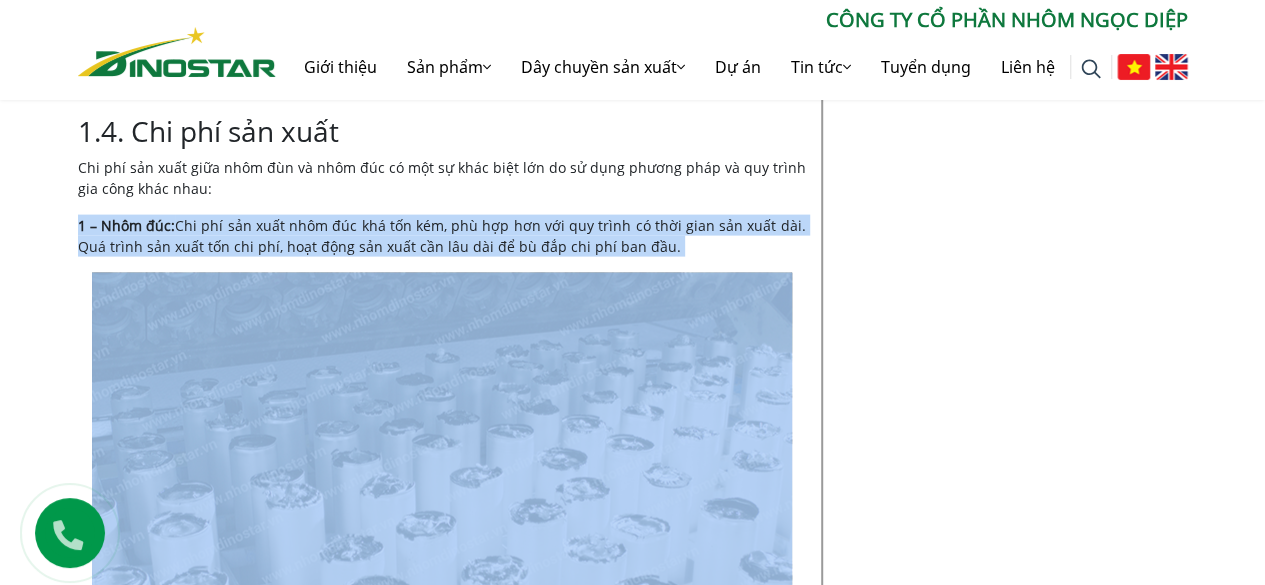 click on "Chi phí sản xuất nhôm đúc khá tốn kém, phù hợp hơn với quy trình có thời gian sản xuất dài. Quá trình sản xuất tốn chi phí, hoạt động sản xuất cần lâu dài để bù đắp chi phí ban đầu." at bounding box center [442, 236] 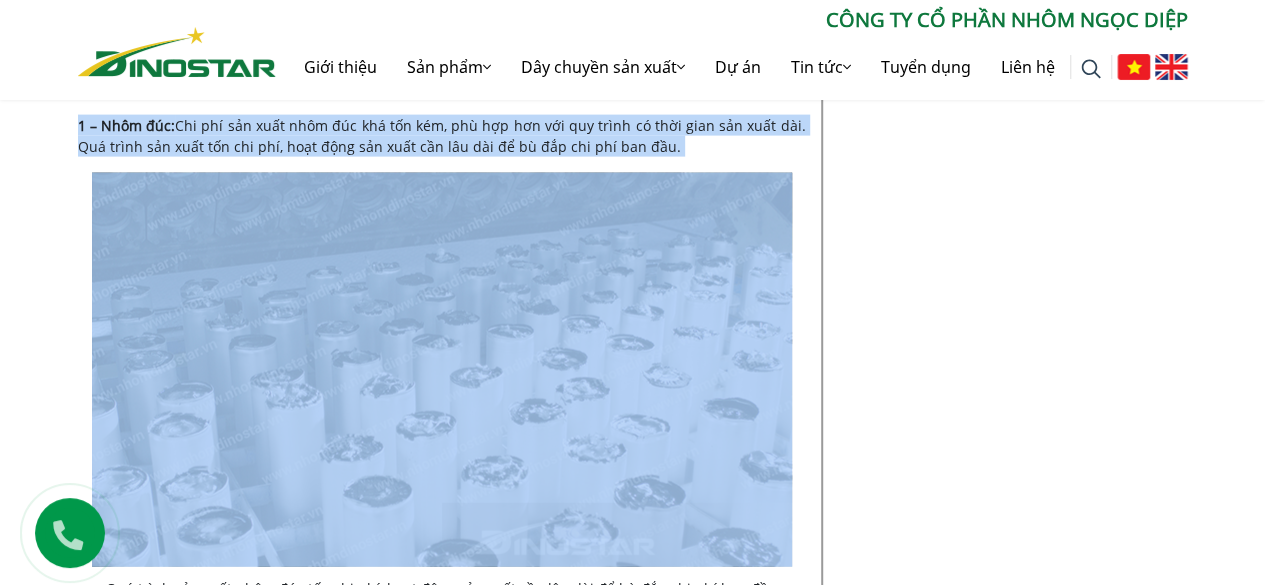 scroll, scrollTop: 5830, scrollLeft: 0, axis: vertical 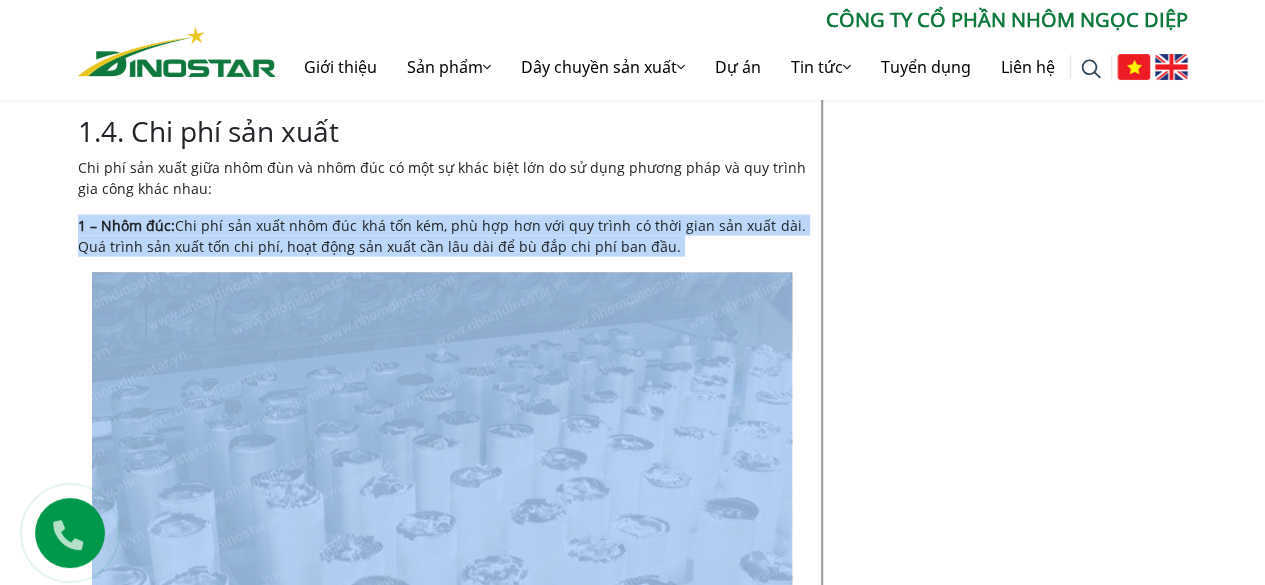 click on "Chi phí sản xuất nhôm đúc khá tốn kém, phù hợp hơn với quy trình có thời gian sản xuất dài. Quá trình sản xuất tốn chi phí, hoạt động sản xuất cần lâu dài để bù đắp chi phí ban đầu." at bounding box center [442, 236] 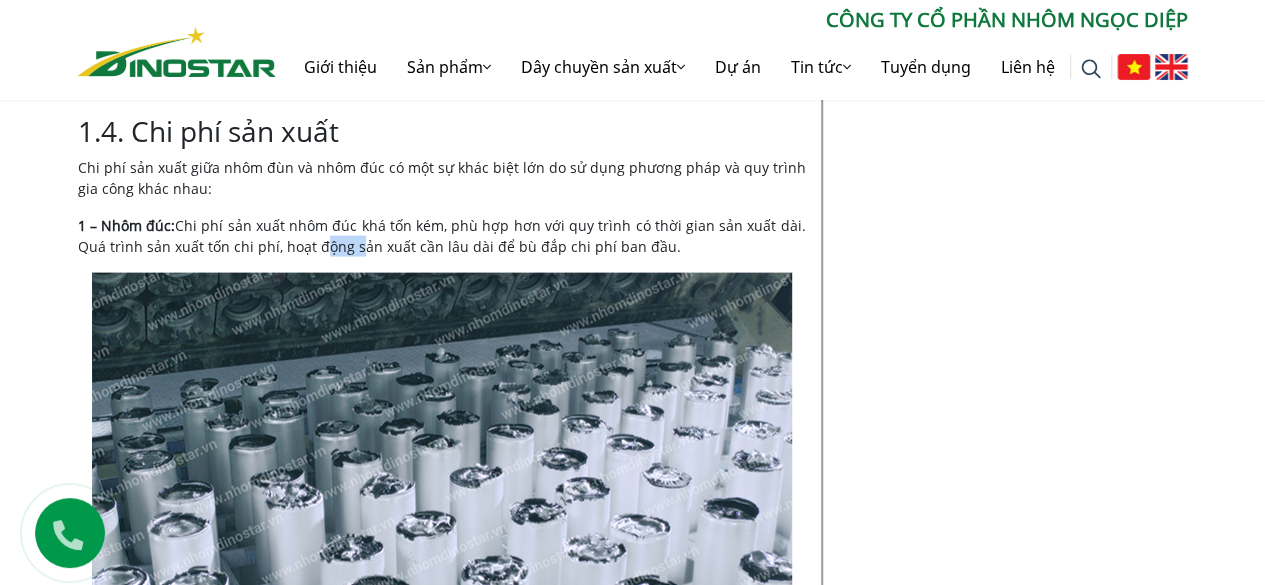 click on "Chi phí sản xuất nhôm đúc khá tốn kém, phù hợp hơn với quy trình có thời gian sản xuất dài. Quá trình sản xuất tốn chi phí, hoạt động sản xuất cần lâu dài để bù đắp chi phí ban đầu." at bounding box center [442, 236] 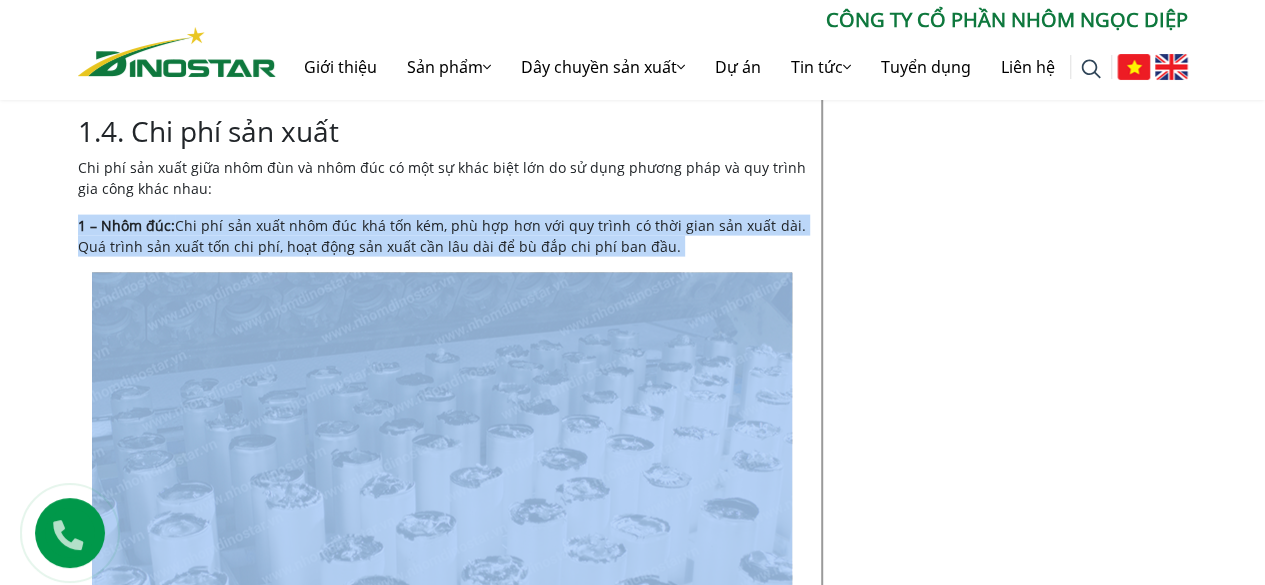 click on "Chi phí sản xuất nhôm đúc khá tốn kém, phù hợp hơn với quy trình có thời gian sản xuất dài. Quá trình sản xuất tốn chi phí, hoạt động sản xuất cần lâu dài để bù đắp chi phí ban đầu." at bounding box center (442, 236) 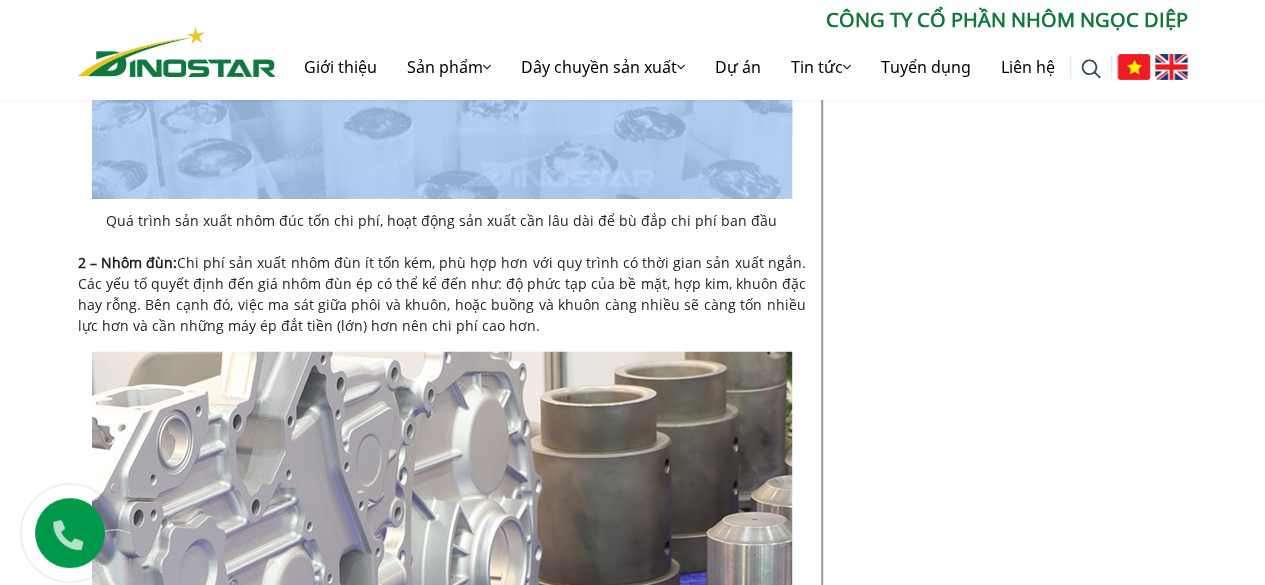 scroll, scrollTop: 6330, scrollLeft: 0, axis: vertical 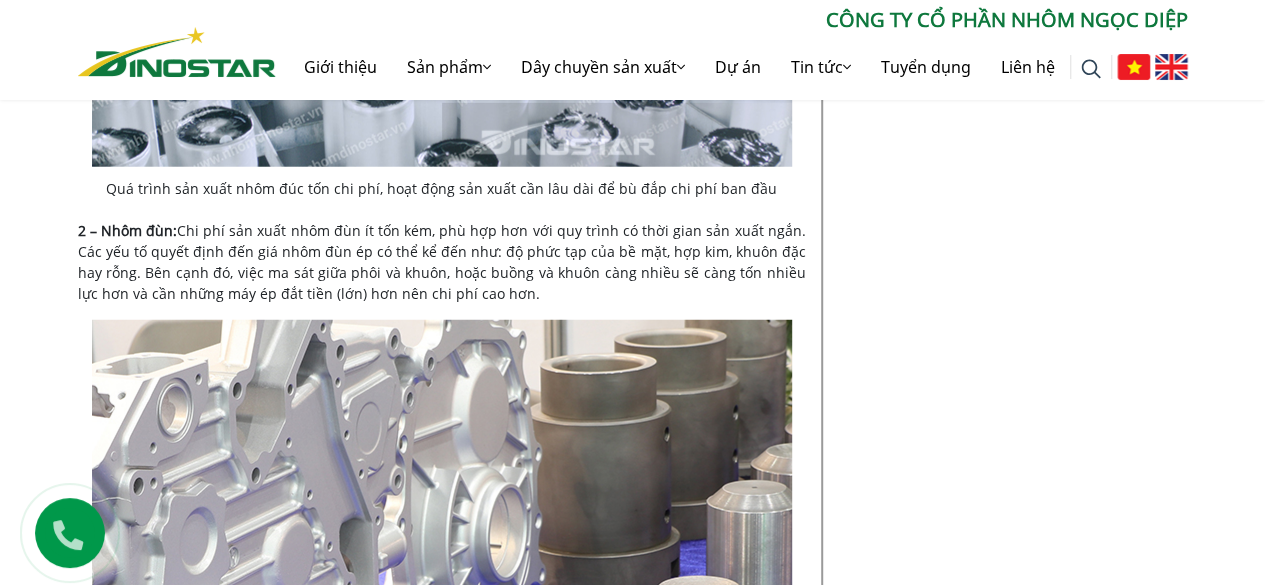 click on "Chi phí sản xuất nhôm đùn ít tốn kém, phù hợp hơn với quy trình có thời gian sản xuất ngắn. Các yếu tố quyết định đến giá nhôm đùn ép có thể kể đến như: độ phức tạp của bề mặt, hợp kim, khuôn đặc hay rỗng. Bên cạnh đó, việc ma sát giữa phôi và khuôn, hoặc buồng và khuôn càng nhiều sẽ càng tốn nhiều lực hơn và cần những máy ép đắt tiền (lớn) hơn nên chi phí cao hơn." at bounding box center (442, 262) 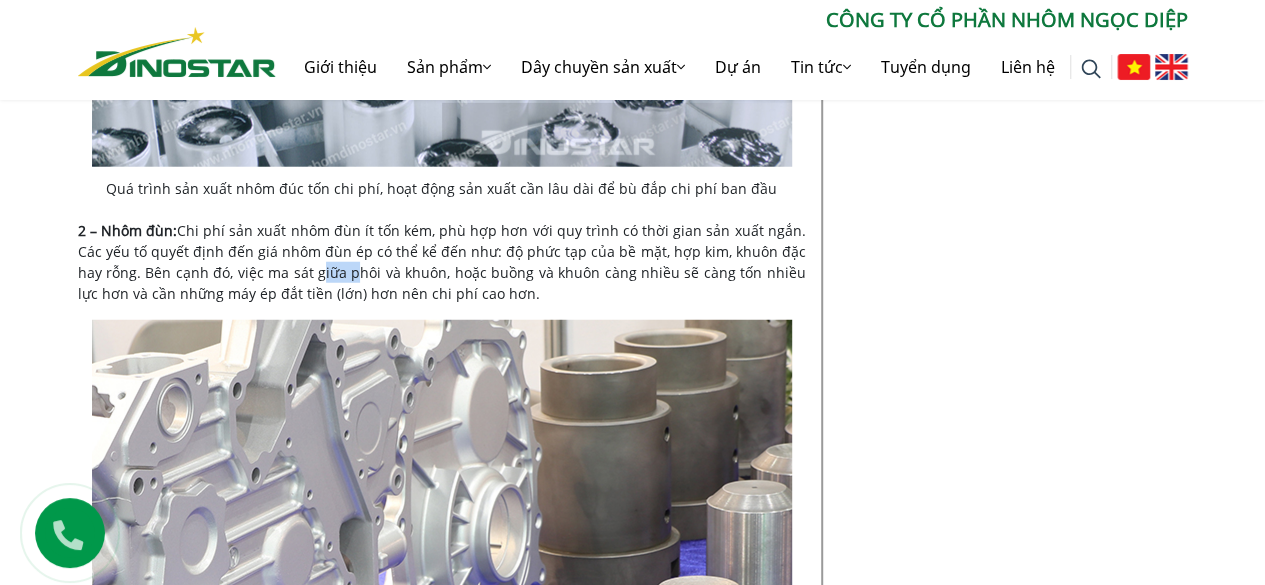 click on "Chi phí sản xuất nhôm đùn ít tốn kém, phù hợp hơn với quy trình có thời gian sản xuất ngắn. Các yếu tố quyết định đến giá nhôm đùn ép có thể kể đến như: độ phức tạp của bề mặt, hợp kim, khuôn đặc hay rỗng. Bên cạnh đó, việc ma sát giữa phôi và khuôn, hoặc buồng và khuôn càng nhiều sẽ càng tốn nhiều lực hơn và cần những máy ép đắt tiền (lớn) hơn nên chi phí cao hơn." at bounding box center (442, 262) 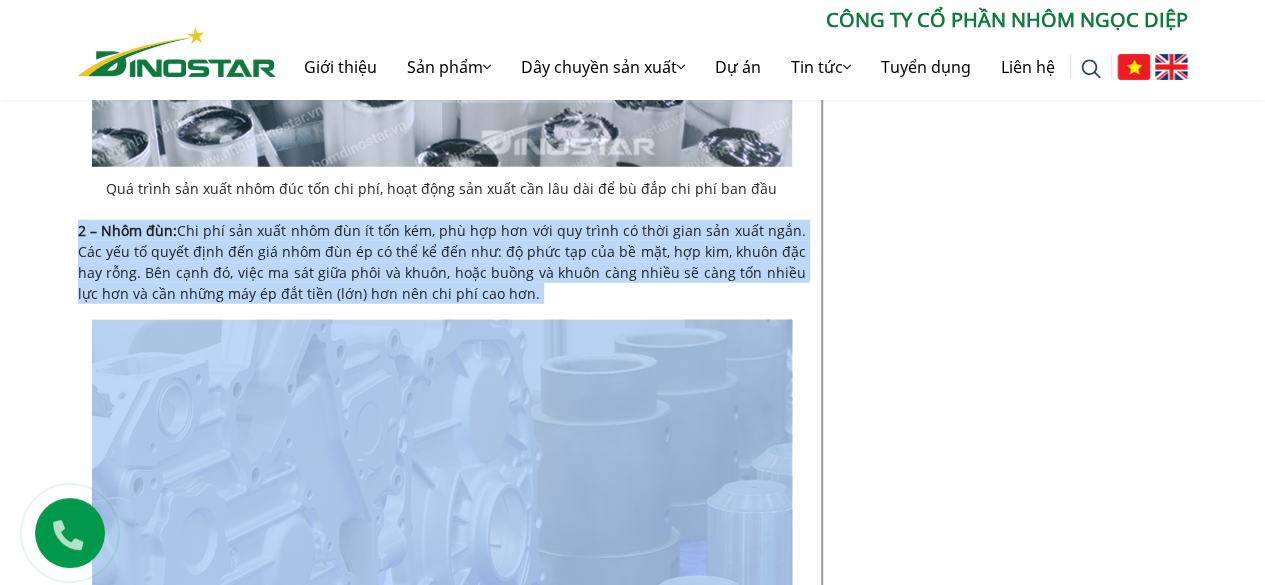 click on "Chi phí sản xuất nhôm đùn ít tốn kém, phù hợp hơn với quy trình có thời gian sản xuất ngắn. Các yếu tố quyết định đến giá nhôm đùn ép có thể kể đến như: độ phức tạp của bề mặt, hợp kim, khuôn đặc hay rỗng. Bên cạnh đó, việc ma sát giữa phôi và khuôn, hoặc buồng và khuôn càng nhiều sẽ càng tốn nhiều lực hơn và cần những máy ép đắt tiền (lớn) hơn nên chi phí cao hơn." at bounding box center (442, 262) 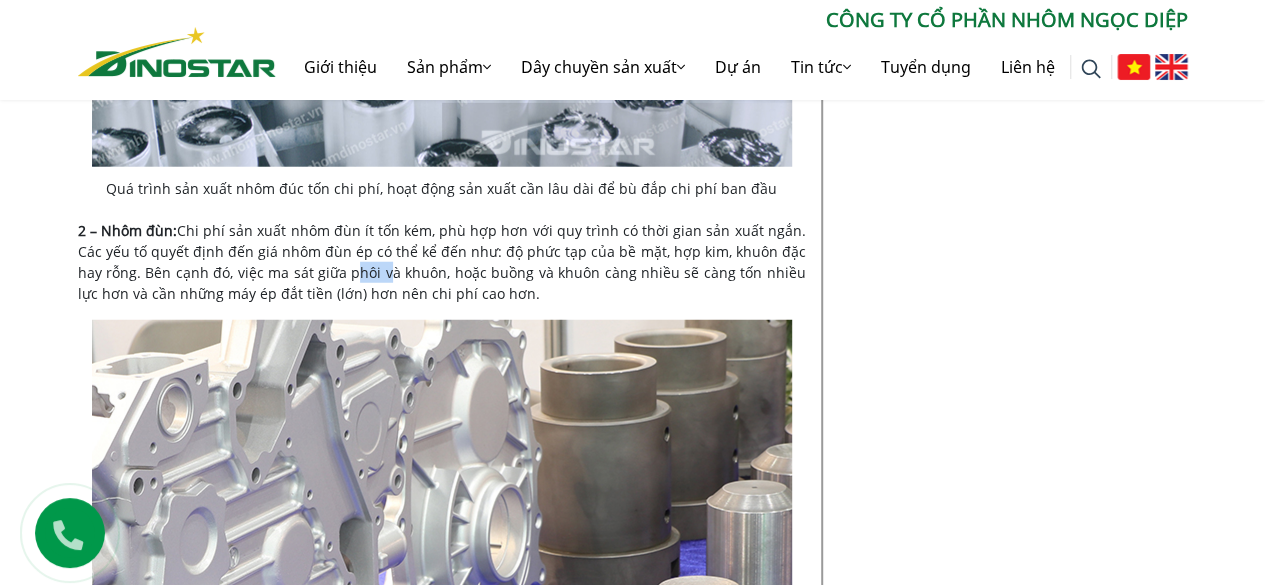 click on "Chi phí sản xuất nhôm đùn ít tốn kém, phù hợp hơn với quy trình có thời gian sản xuất ngắn. Các yếu tố quyết định đến giá nhôm đùn ép có thể kể đến như: độ phức tạp của bề mặt, hợp kim, khuôn đặc hay rỗng. Bên cạnh đó, việc ma sát giữa phôi và khuôn, hoặc buồng và khuôn càng nhiều sẽ càng tốn nhiều lực hơn và cần những máy ép đắt tiền (lớn) hơn nên chi phí cao hơn." at bounding box center [442, 262] 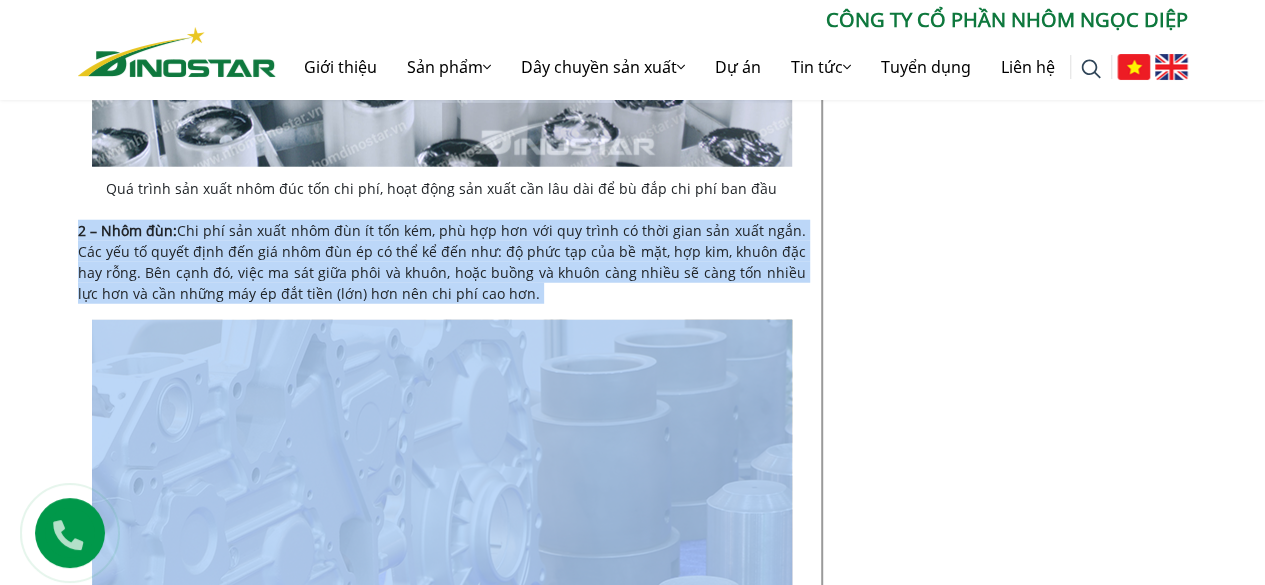 click on "Chi phí sản xuất nhôm đùn ít tốn kém, phù hợp hơn với quy trình có thời gian sản xuất ngắn. Các yếu tố quyết định đến giá nhôm đùn ép có thể kể đến như: độ phức tạp của bề mặt, hợp kim, khuôn đặc hay rỗng. Bên cạnh đó, việc ma sát giữa phôi và khuôn, hoặc buồng và khuôn càng nhiều sẽ càng tốn nhiều lực hơn và cần những máy ép đắt tiền (lớn) hơn nên chi phí cao hơn." at bounding box center [442, 262] 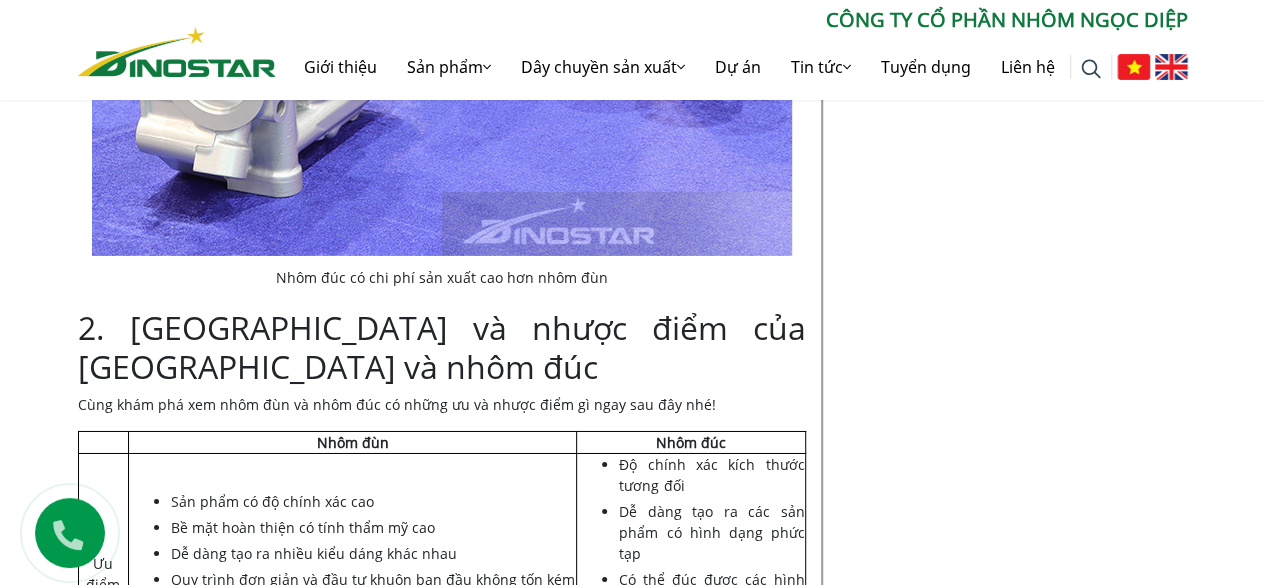 scroll, scrollTop: 7030, scrollLeft: 0, axis: vertical 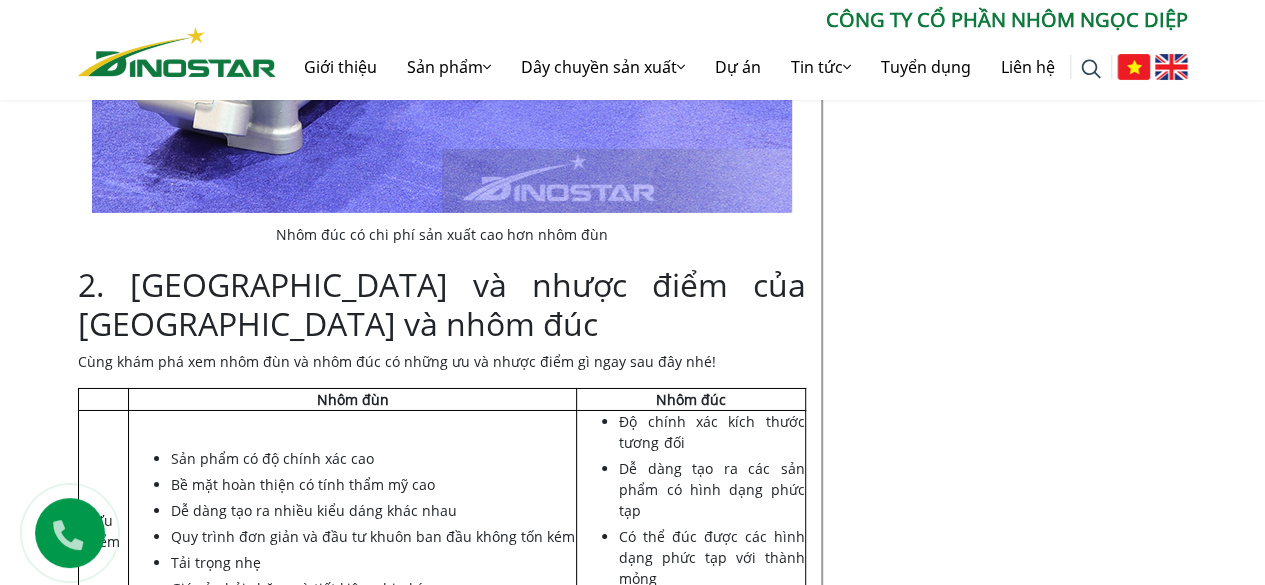 click on "2. [GEOGRAPHIC_DATA] và nhược điểm của [GEOGRAPHIC_DATA] và nhôm đúc" at bounding box center [442, 304] 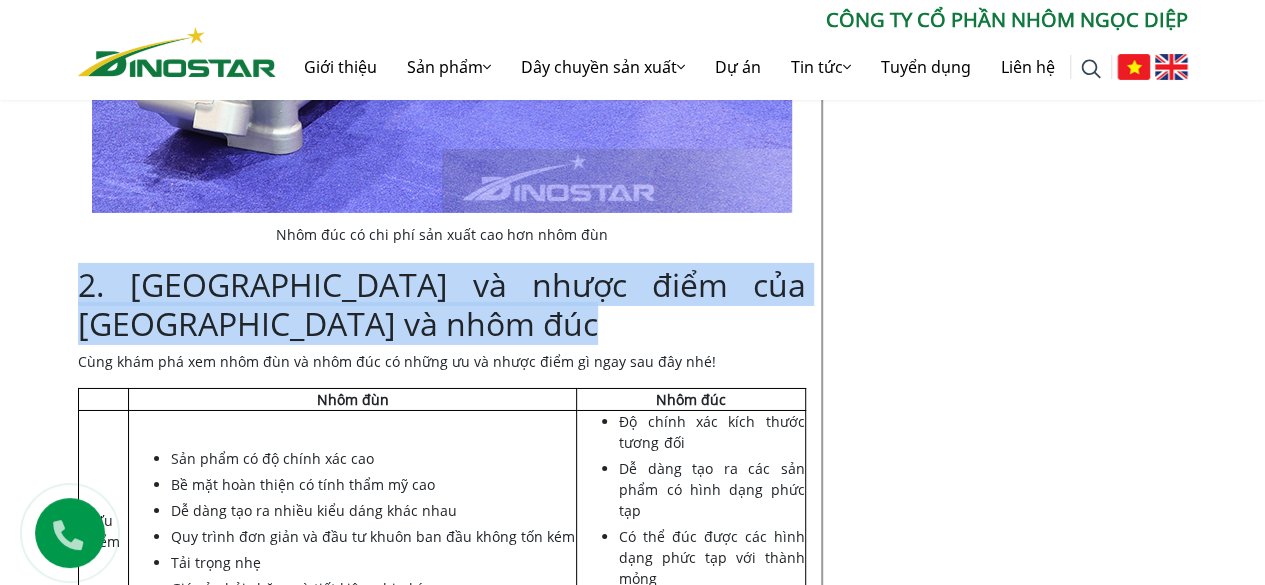 click on "2. [GEOGRAPHIC_DATA] và nhược điểm của [GEOGRAPHIC_DATA] và nhôm đúc" at bounding box center [442, 304] 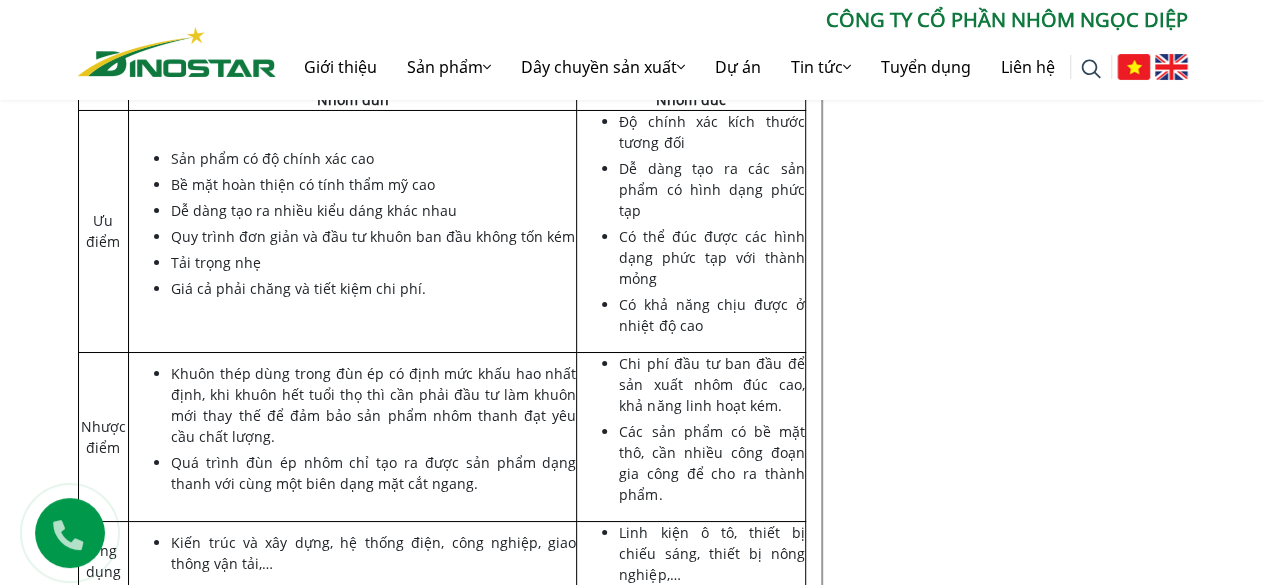 scroll, scrollTop: 7230, scrollLeft: 0, axis: vertical 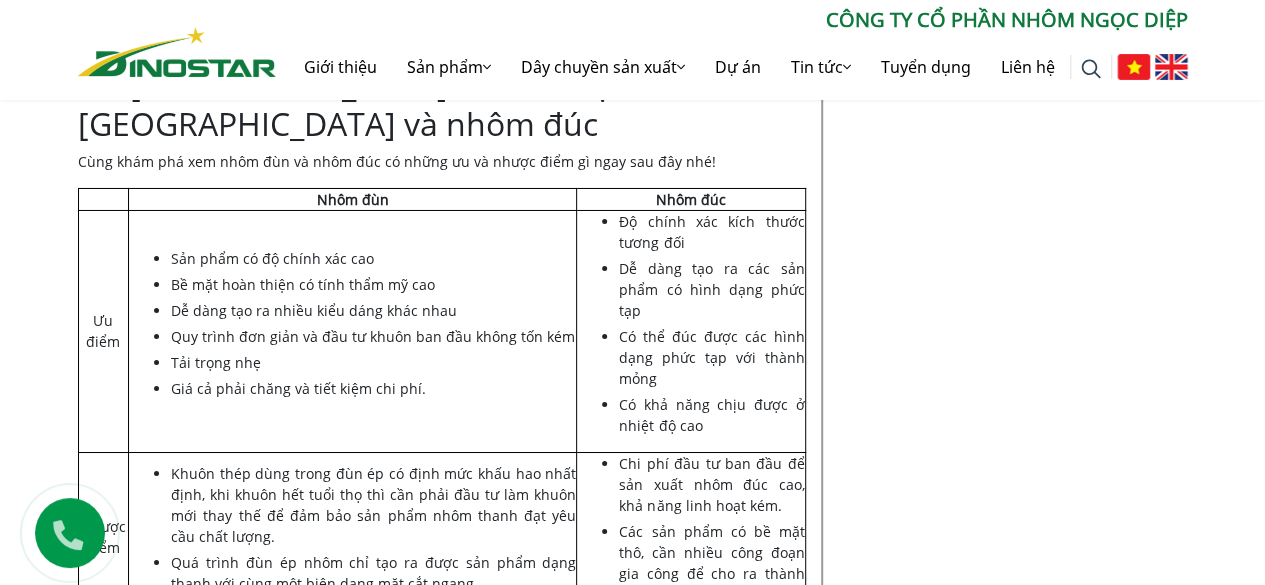 click on "Bề mặt hoàn thiện có tính thẩm mỹ cao" at bounding box center [373, 284] 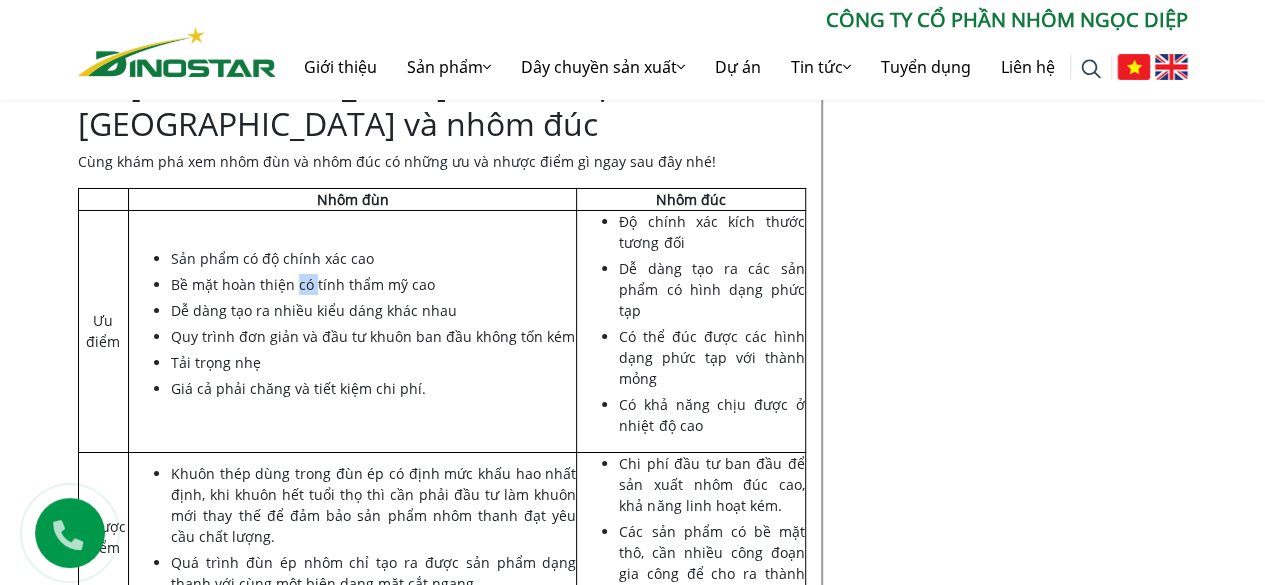 click on "Bề mặt hoàn thiện có tính thẩm mỹ cao" at bounding box center (303, 284) 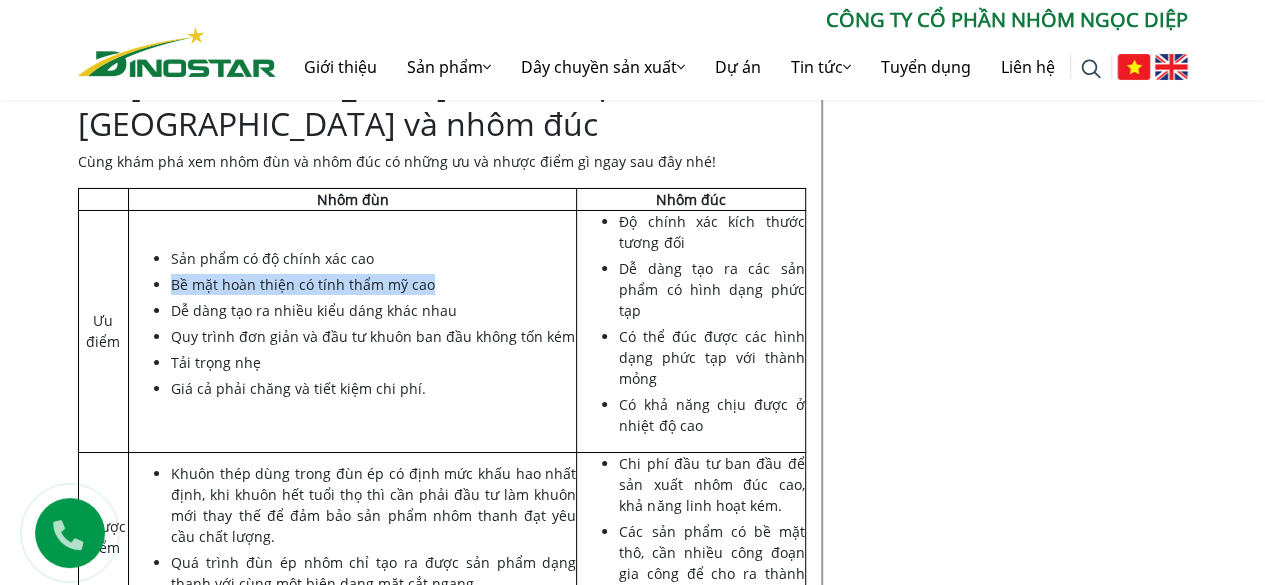 click on "Bề mặt hoàn thiện có tính thẩm mỹ cao" at bounding box center (303, 284) 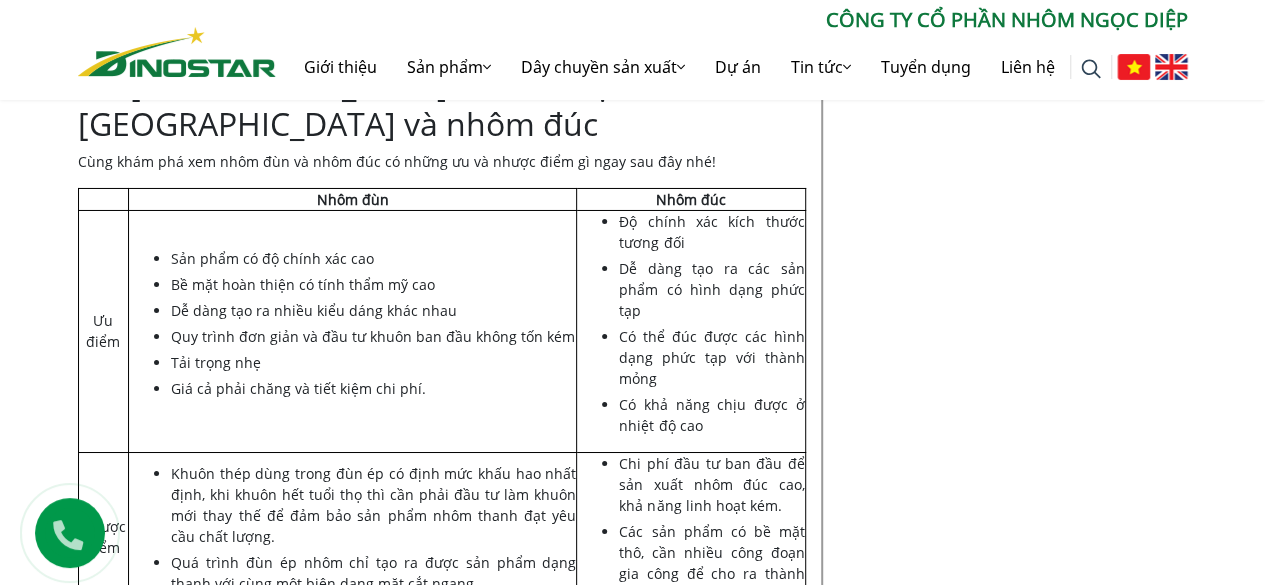 click on "Dễ dàng tạo ra các sản phẩm có hình dạng phức tạp" at bounding box center [711, 289] 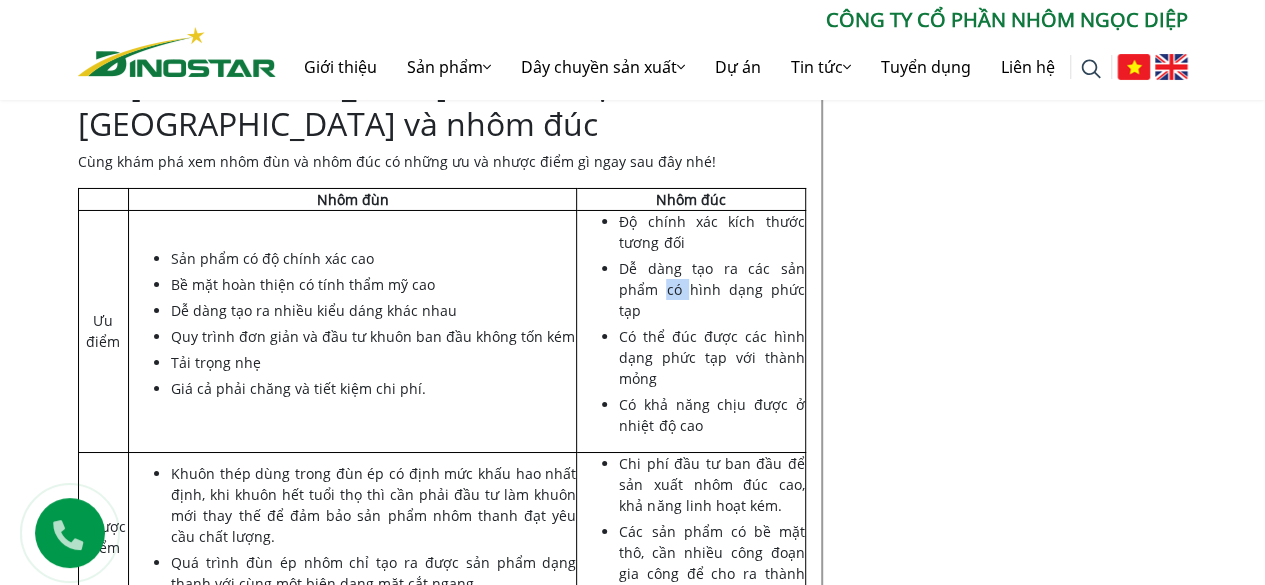 click on "Dễ dàng tạo ra các sản phẩm có hình dạng phức tạp" at bounding box center (711, 289) 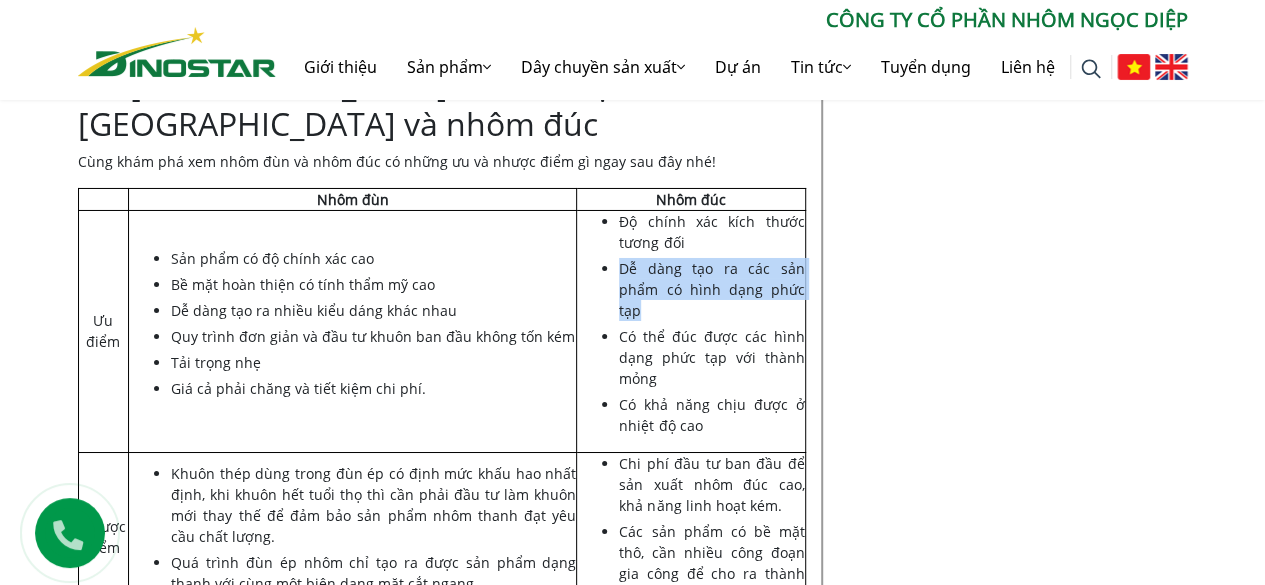 click on "Dễ dàng tạo ra các sản phẩm có hình dạng phức tạp" at bounding box center [711, 289] 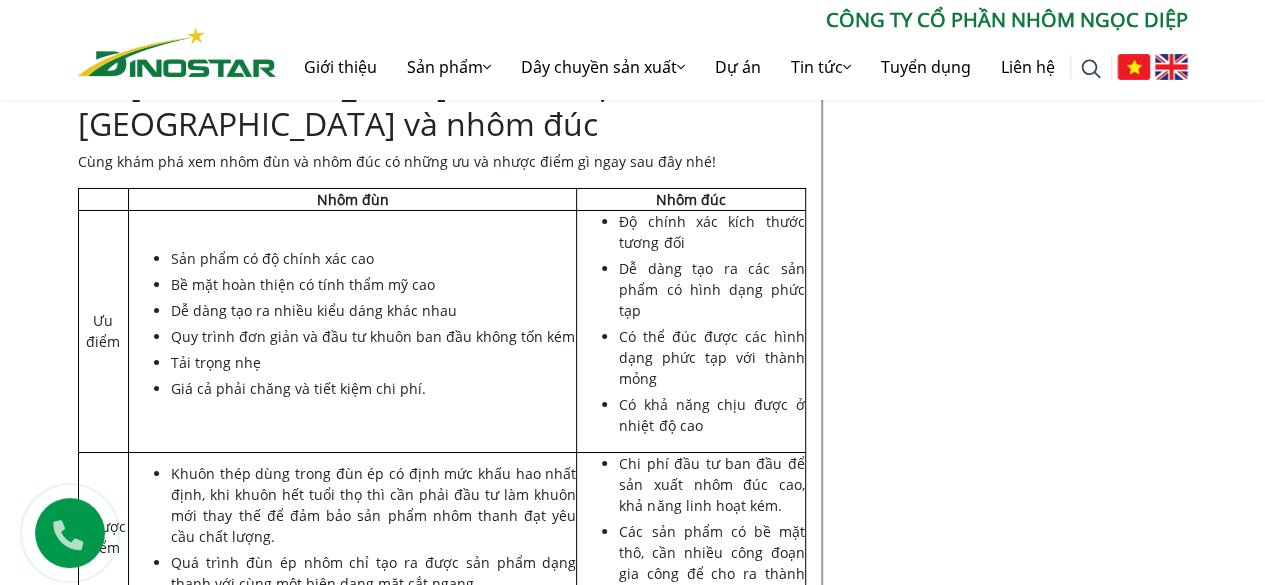 click on "Sản phẩm có độ chính xác cao
Bề mặt hoàn thiện có tính thẩm mỹ cao
Dễ dàng tạo ra nhiều kiểu dáng khác nhau
Quy trình đơn giản và đầu tư khuôn ban đầu không tốn kém
Tải trọng nhẹ
Giá cả phải chăng và tiết kiệm chi phí." at bounding box center (373, 323) 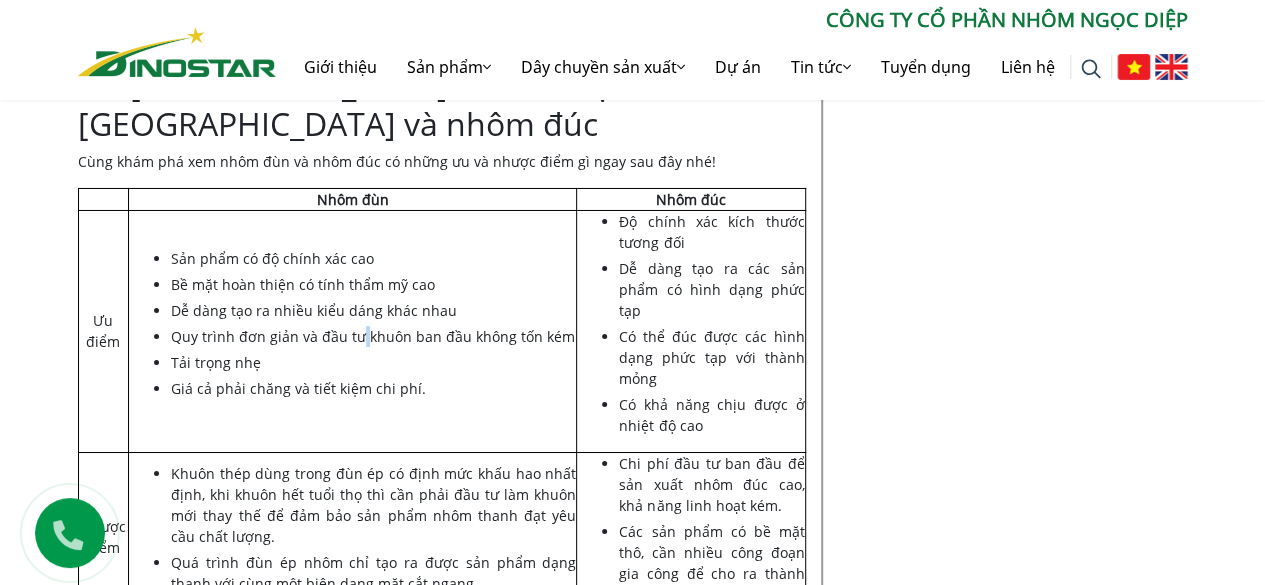 click on "Sản phẩm có độ chính xác cao
Bề mặt hoàn thiện có tính thẩm mỹ cao
Dễ dàng tạo ra nhiều kiểu dáng khác nhau
Quy trình đơn giản và đầu tư khuôn ban đầu không tốn kém
Tải trọng nhẹ
Giá cả phải chăng và tiết kiệm chi phí." at bounding box center [373, 323] 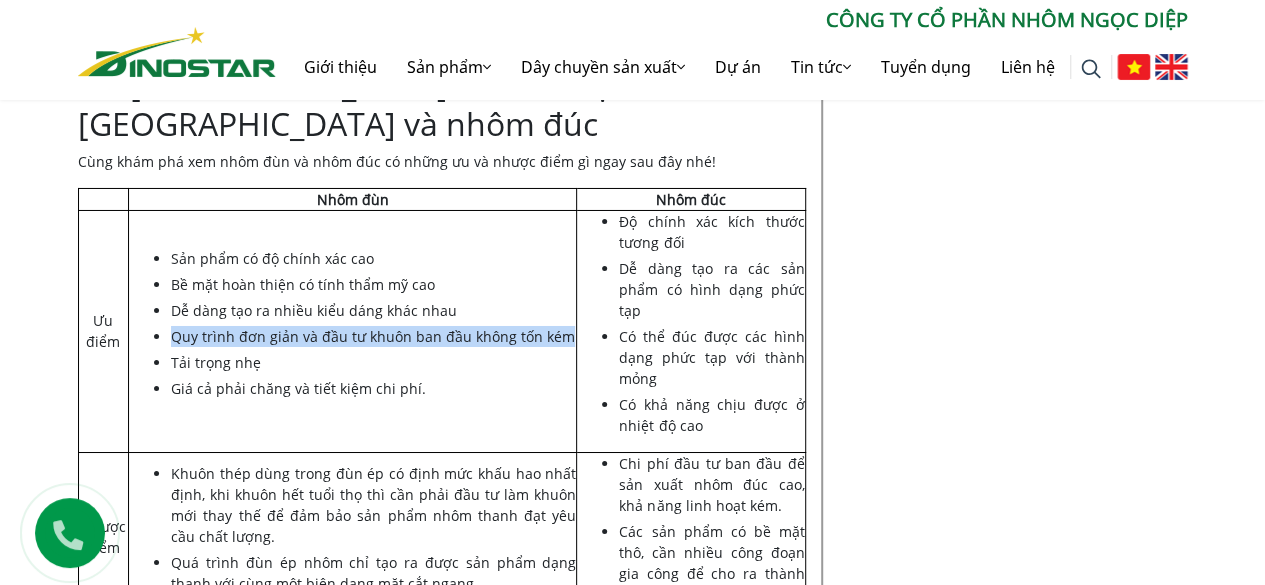 click on "Sản phẩm có độ chính xác cao
Bề mặt hoàn thiện có tính thẩm mỹ cao
Dễ dàng tạo ra nhiều kiểu dáng khác nhau
Quy trình đơn giản và đầu tư khuôn ban đầu không tốn kém
Tải trọng nhẹ
Giá cả phải chăng và tiết kiệm chi phí." at bounding box center [373, 323] 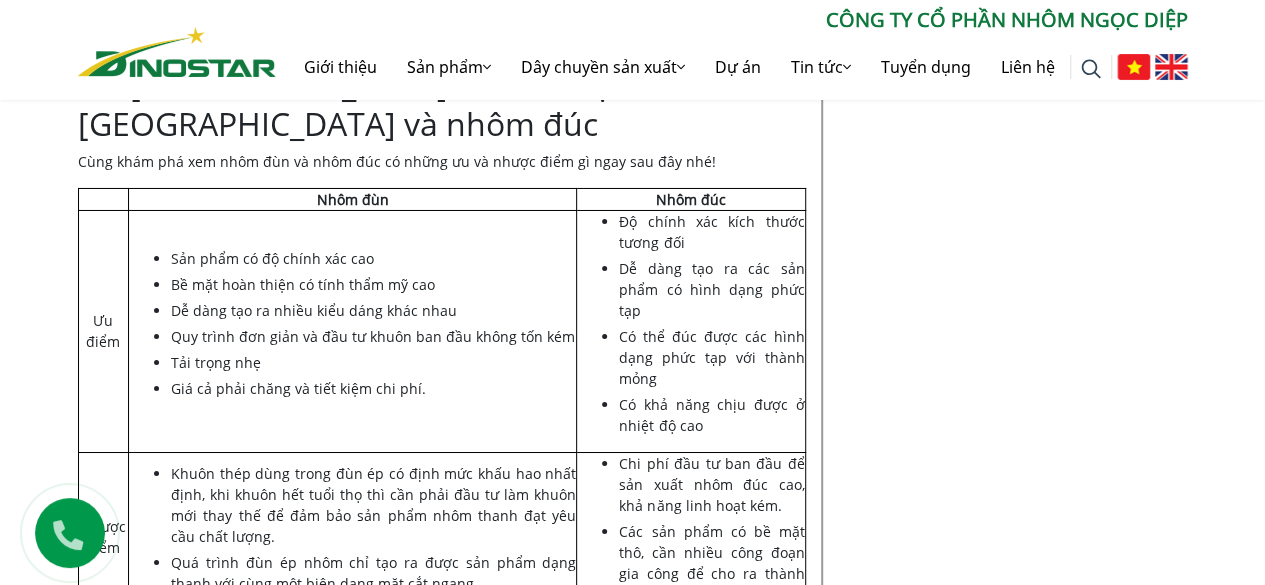 click on "Dễ dàng tạo ra nhiều kiểu dáng khác nhau" at bounding box center (314, 310) 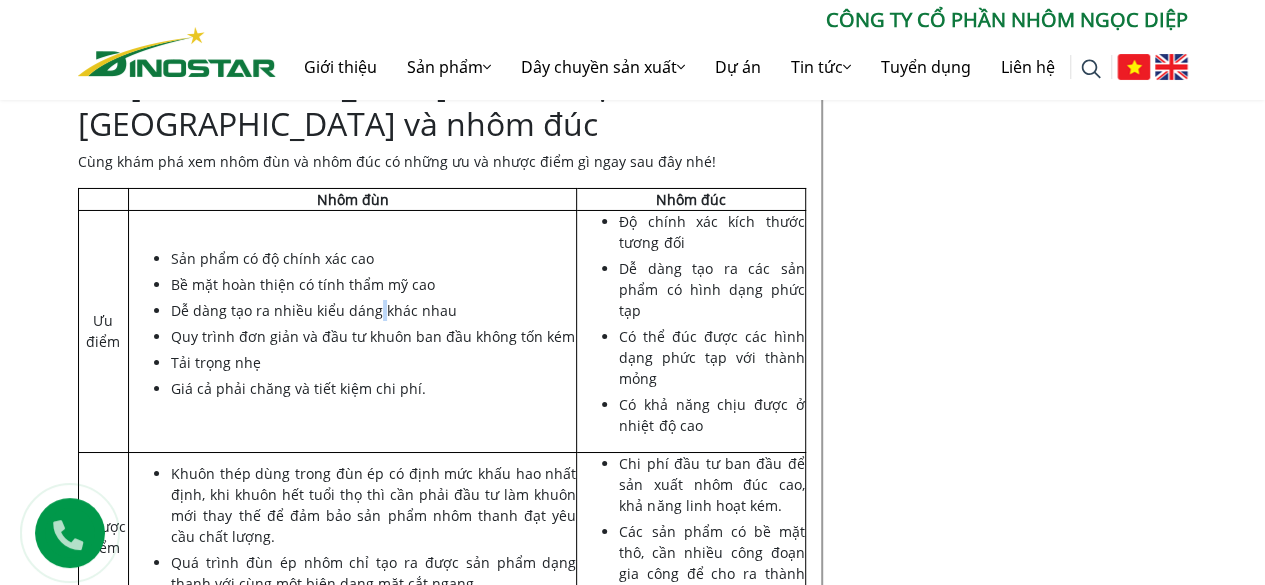 click on "Dễ dàng tạo ra nhiều kiểu dáng khác nhau" at bounding box center (314, 310) 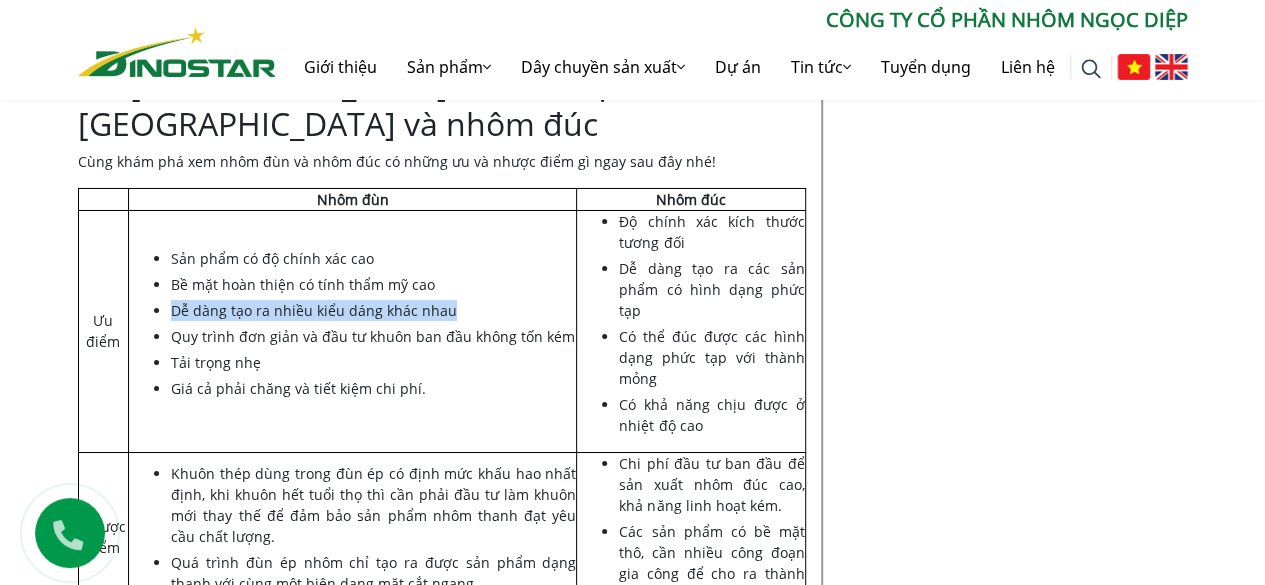 click on "Dễ dàng tạo ra nhiều kiểu dáng khác nhau" at bounding box center [314, 310] 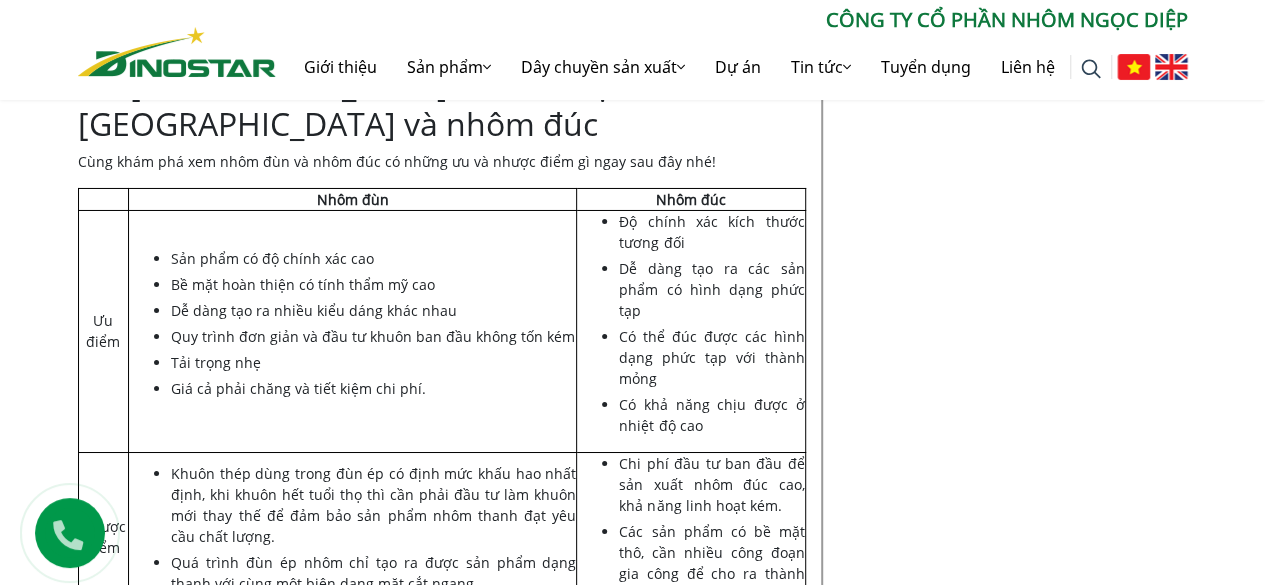 click on "Quy trình đơn giản và đầu tư khuôn ban đầu không tốn kém" at bounding box center (373, 336) 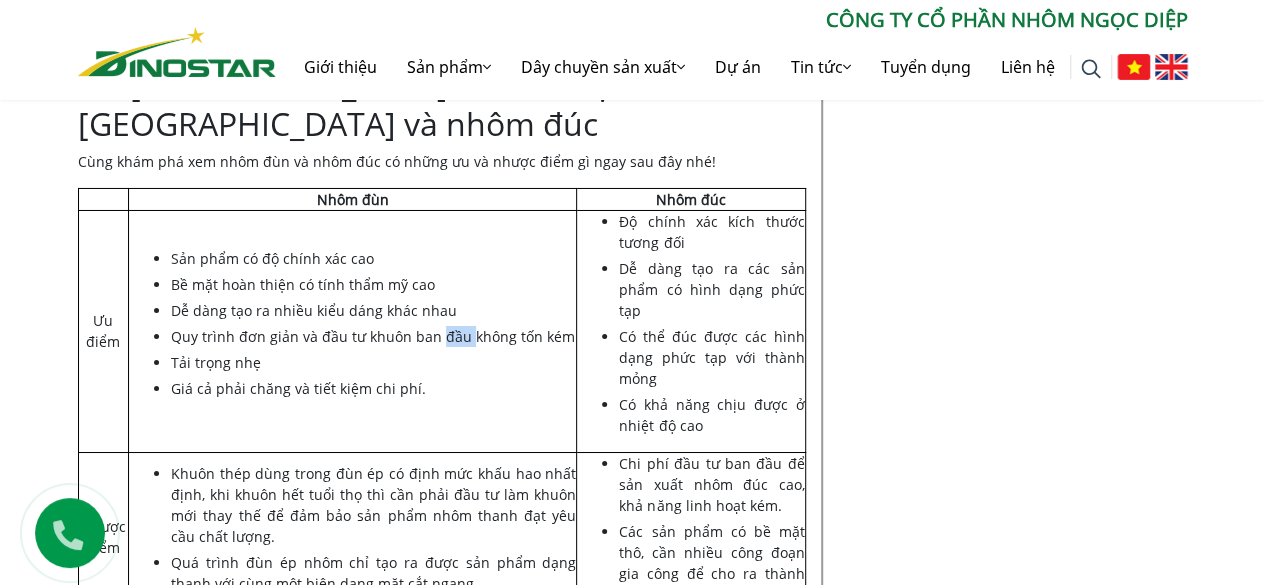 click on "Quy trình đơn giản và đầu tư khuôn ban đầu không tốn kém" at bounding box center [373, 336] 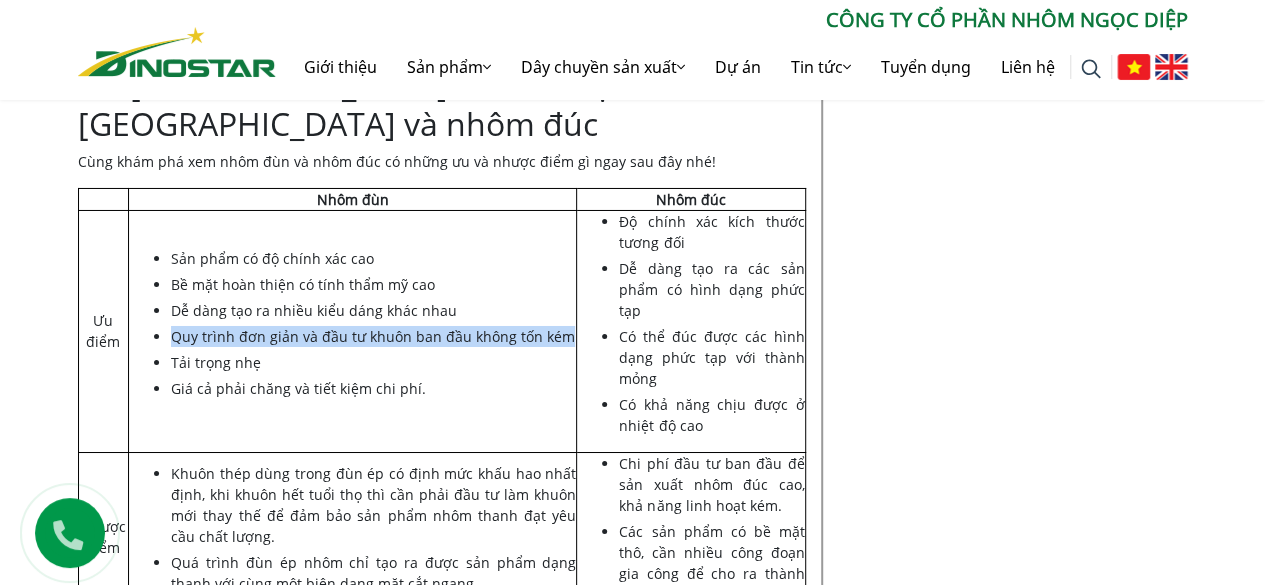 click on "Quy trình đơn giản và đầu tư khuôn ban đầu không tốn kém" at bounding box center (373, 336) 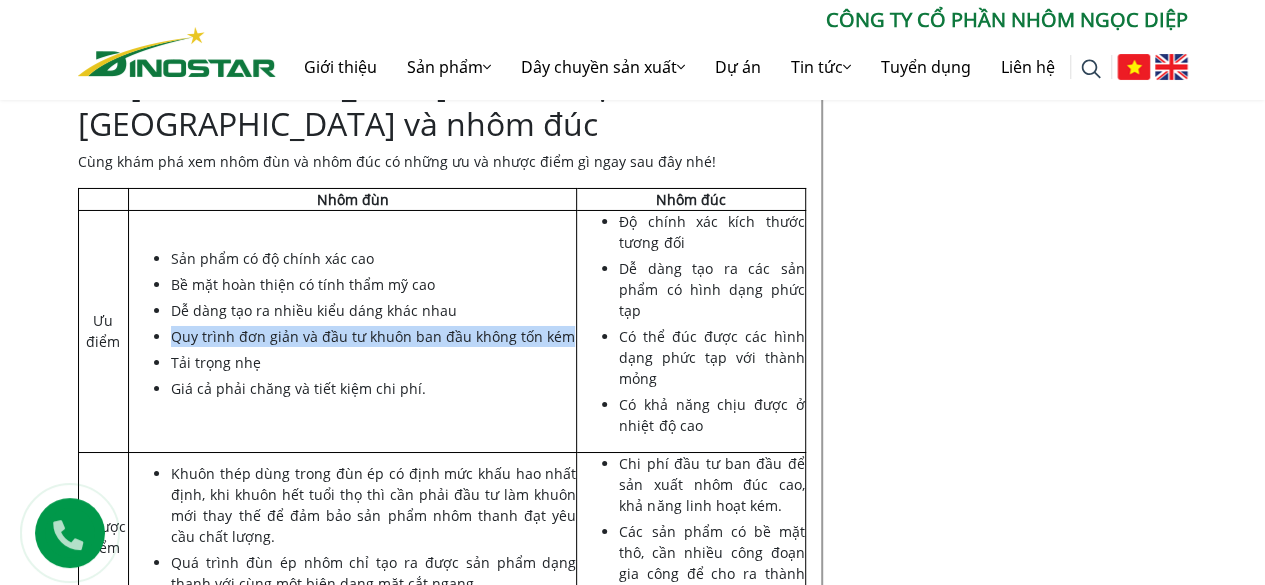 click on "Quy trình đơn giản và đầu tư khuôn ban đầu không tốn kém" at bounding box center [373, 336] 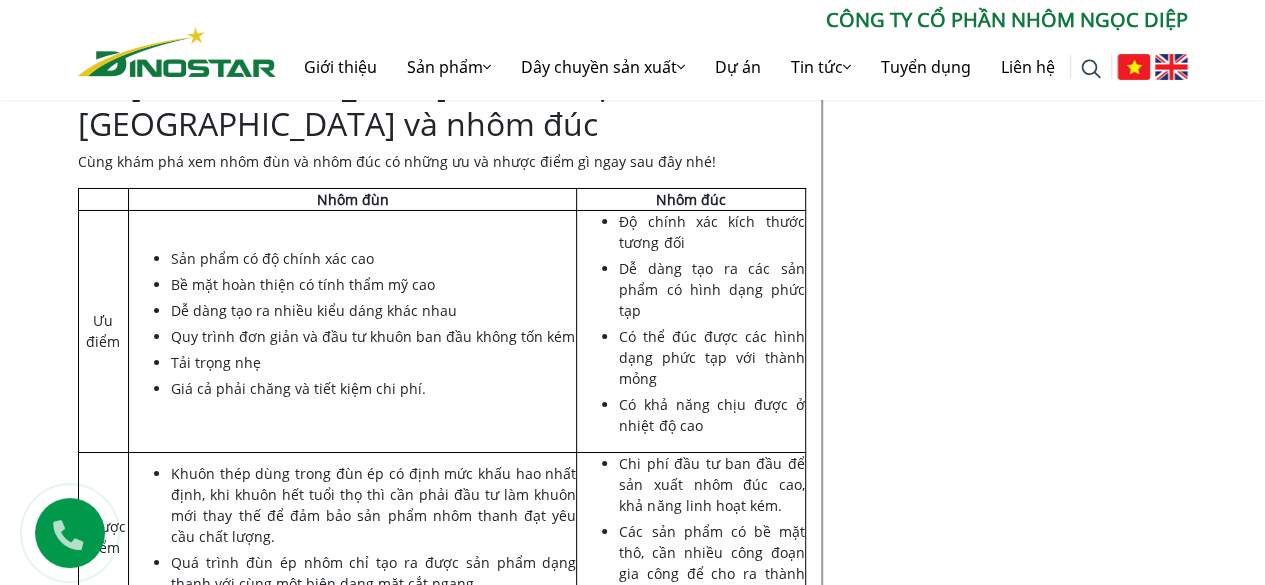 click on "Giá cả phải chăng và tiết kiệm chi phí." at bounding box center [298, 388] 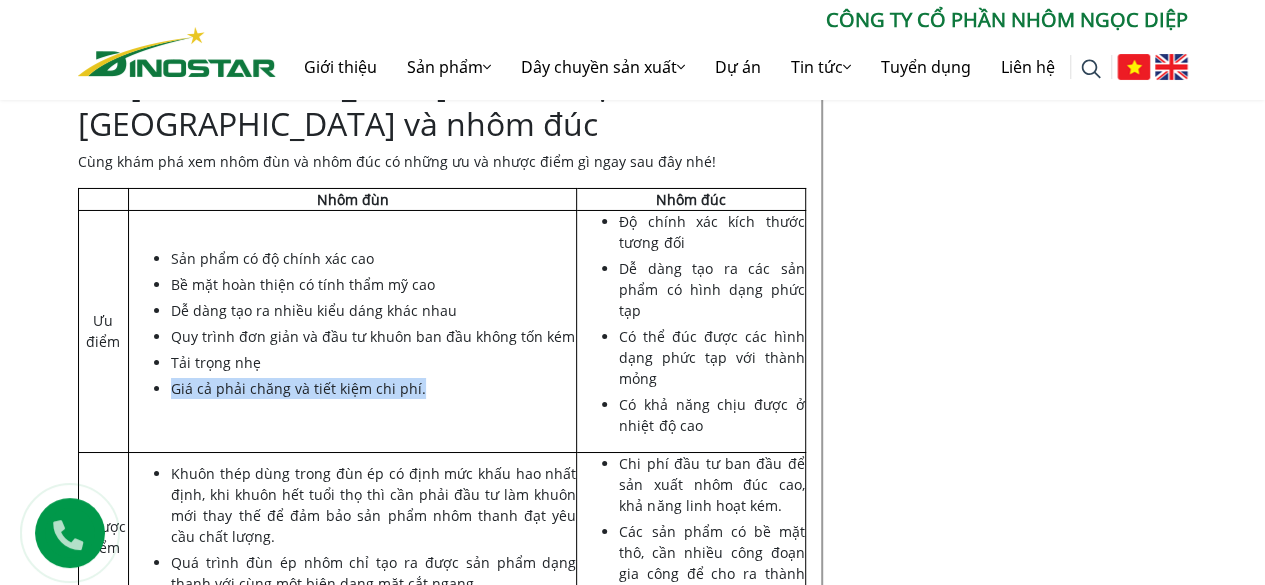 click on "Giá cả phải chăng và tiết kiệm chi phí." at bounding box center (298, 388) 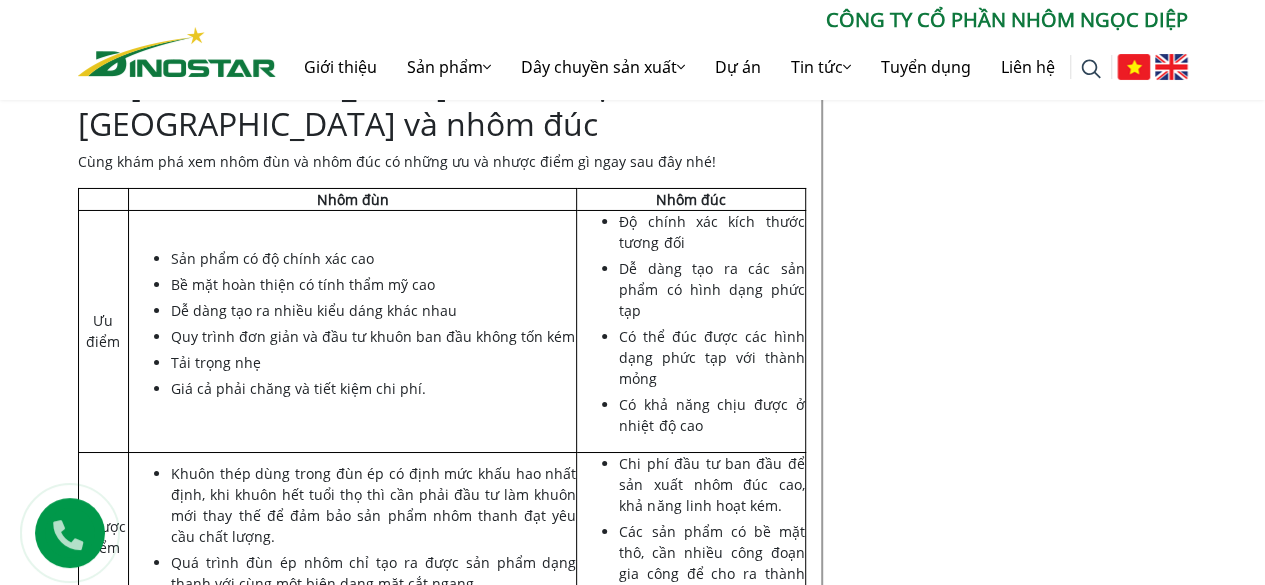 click on "Có thể đúc được các hình dạng phức tạp với thành mỏng" at bounding box center [711, 357] 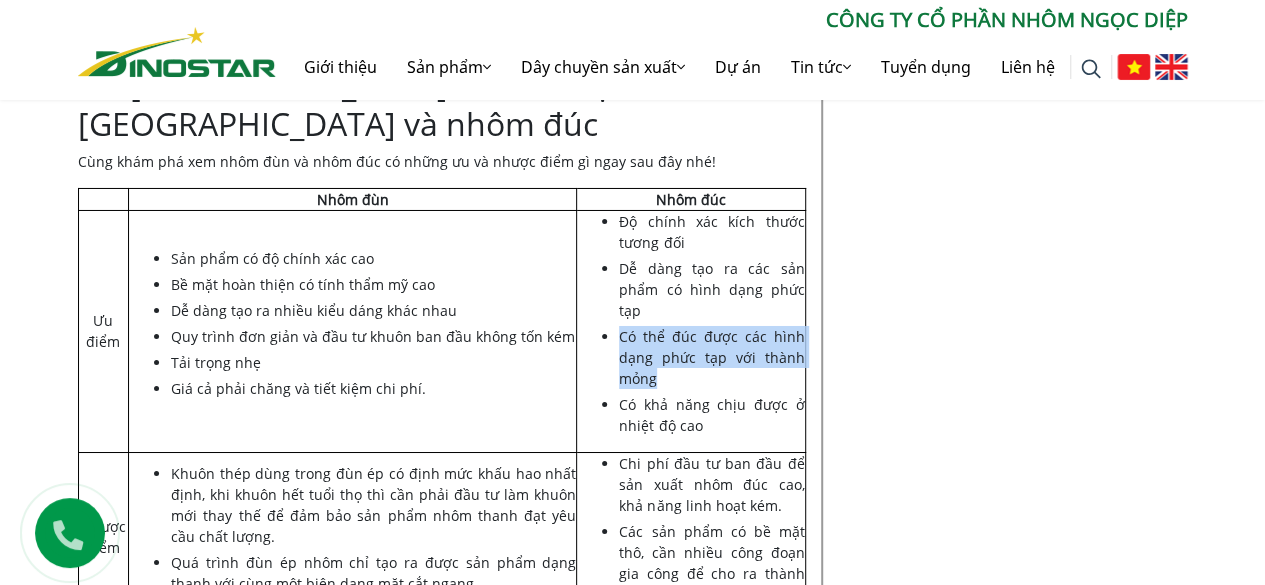 click on "Có thể đúc được các hình dạng phức tạp với thành mỏng" at bounding box center (711, 357) 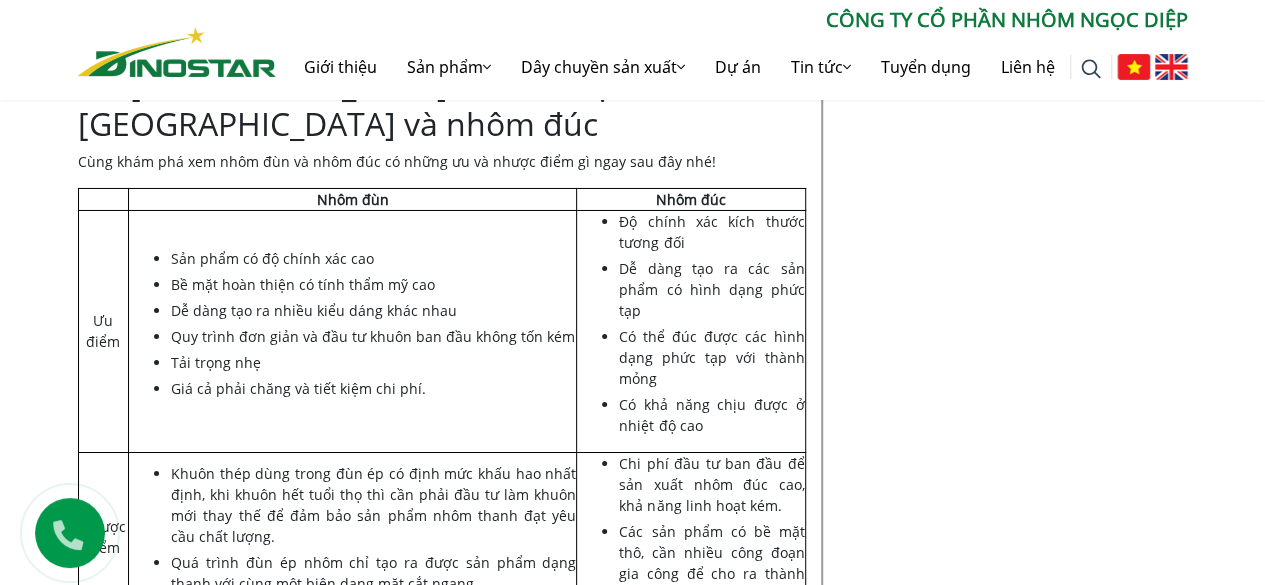 click on "Dễ dàng tạo ra các sản phẩm có hình dạng phức tạp" at bounding box center (711, 289) 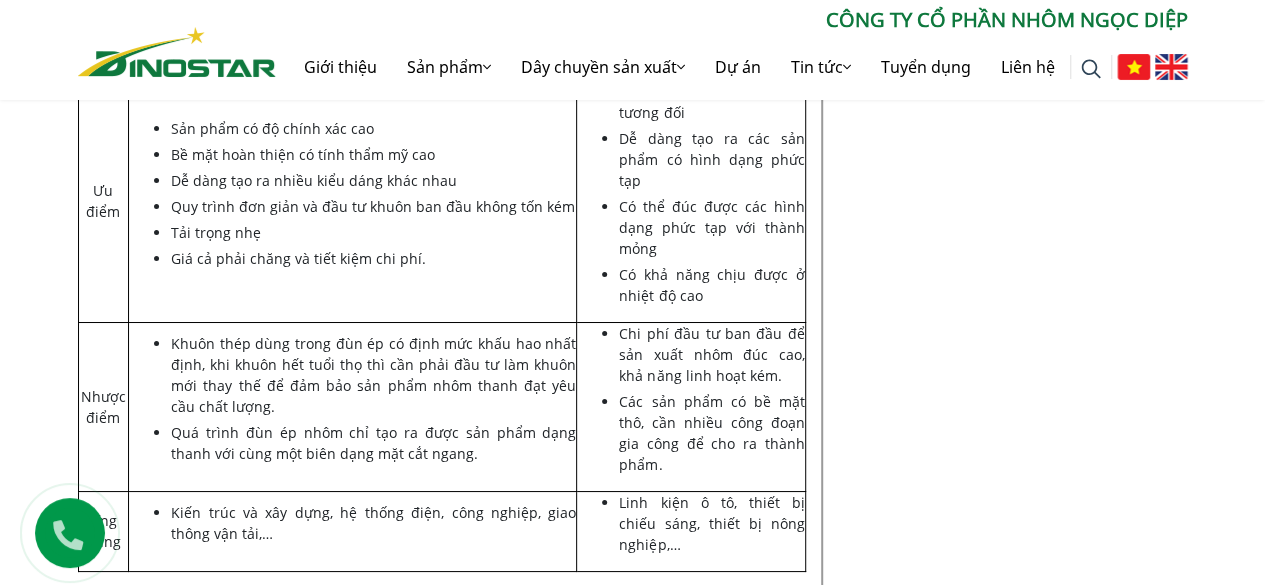 scroll, scrollTop: 7330, scrollLeft: 0, axis: vertical 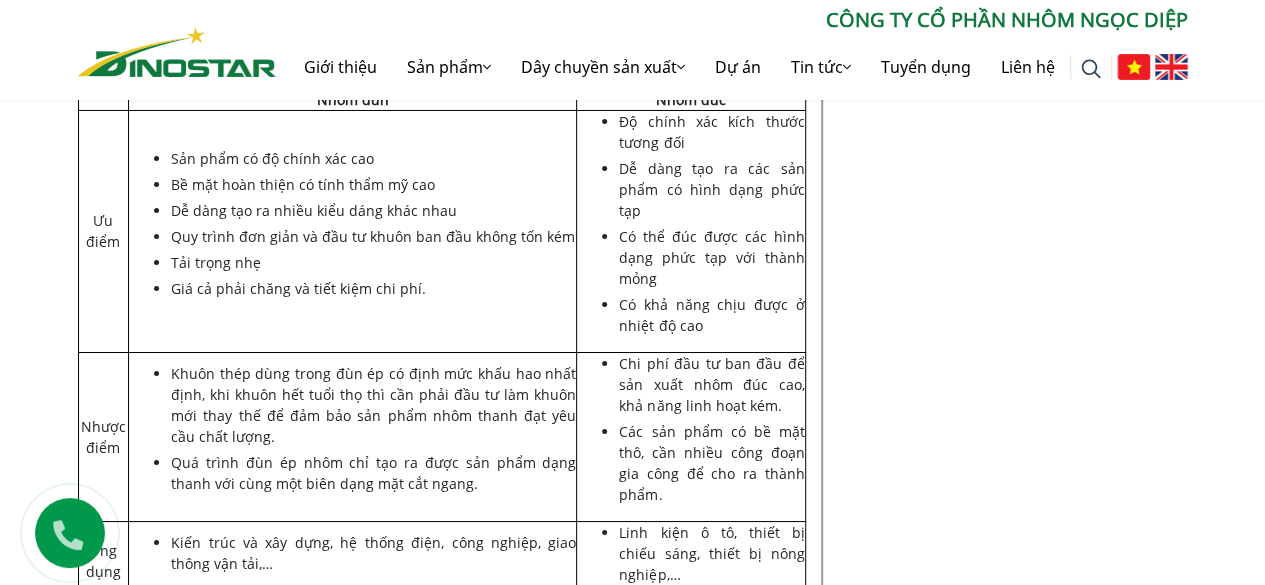 click on "Có thể đúc được các hình dạng phức tạp với thành mỏng" at bounding box center (711, 257) 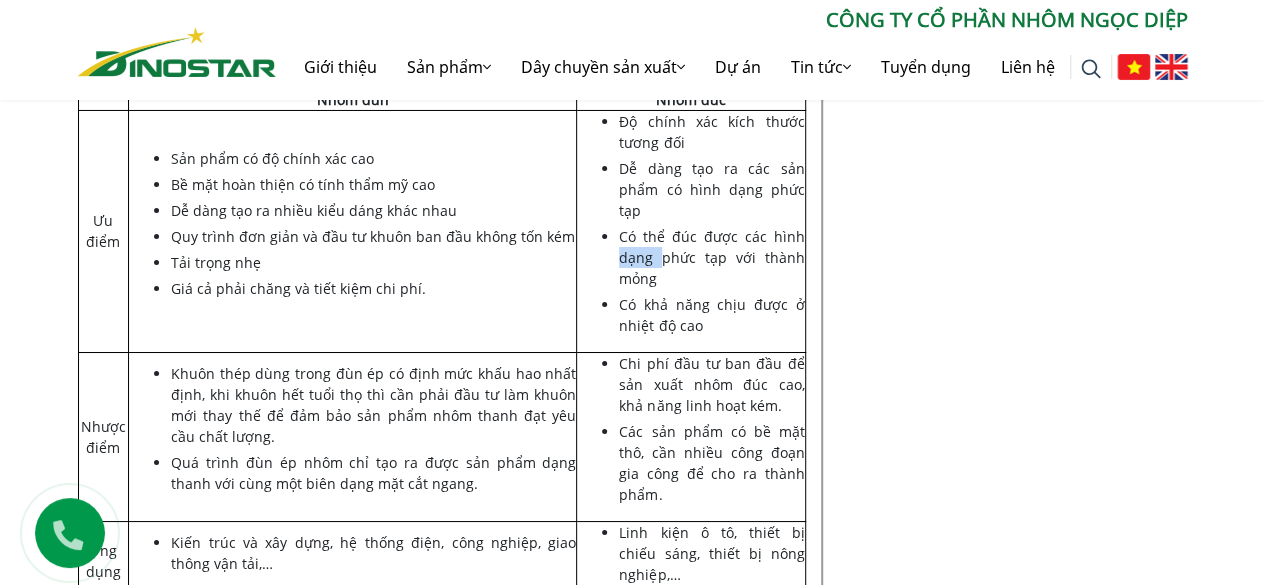 click on "Có thể đúc được các hình dạng phức tạp với thành mỏng" at bounding box center [711, 257] 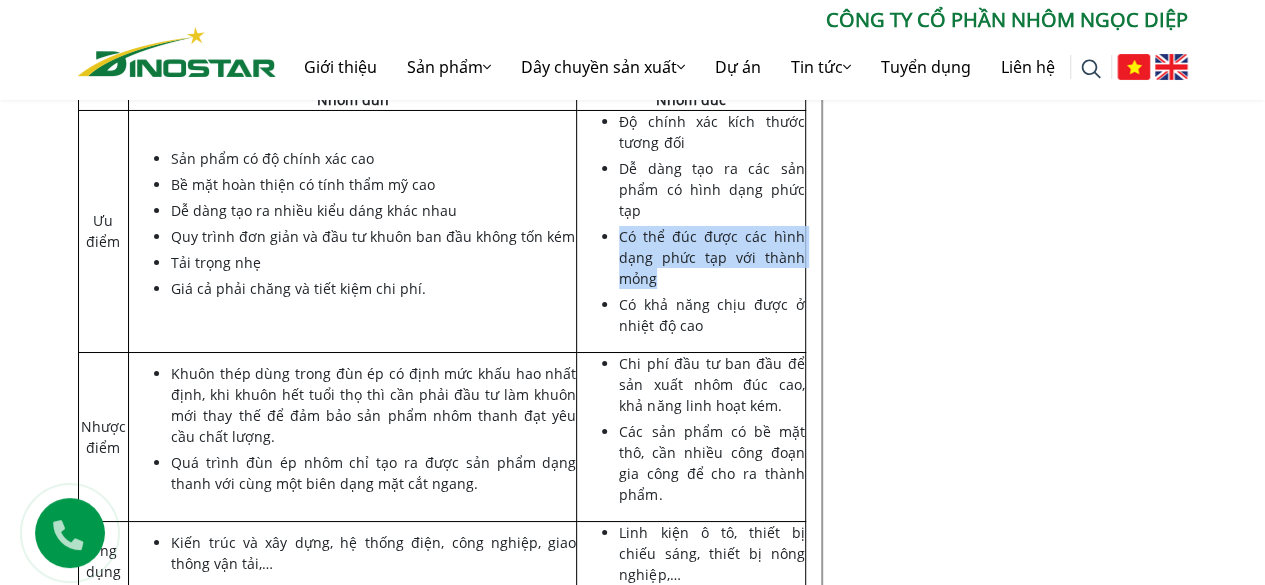 click on "Có thể đúc được các hình dạng phức tạp với thành mỏng" at bounding box center [711, 257] 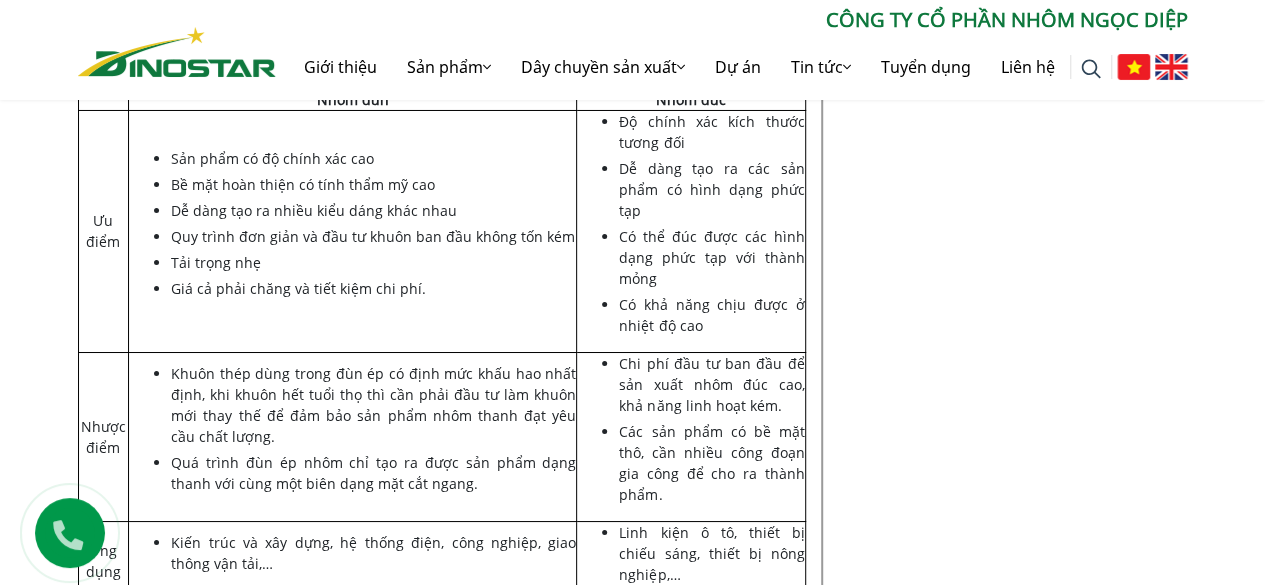 click on "Có khả năng chịu được ở nhiệt độ cao" at bounding box center [711, 315] 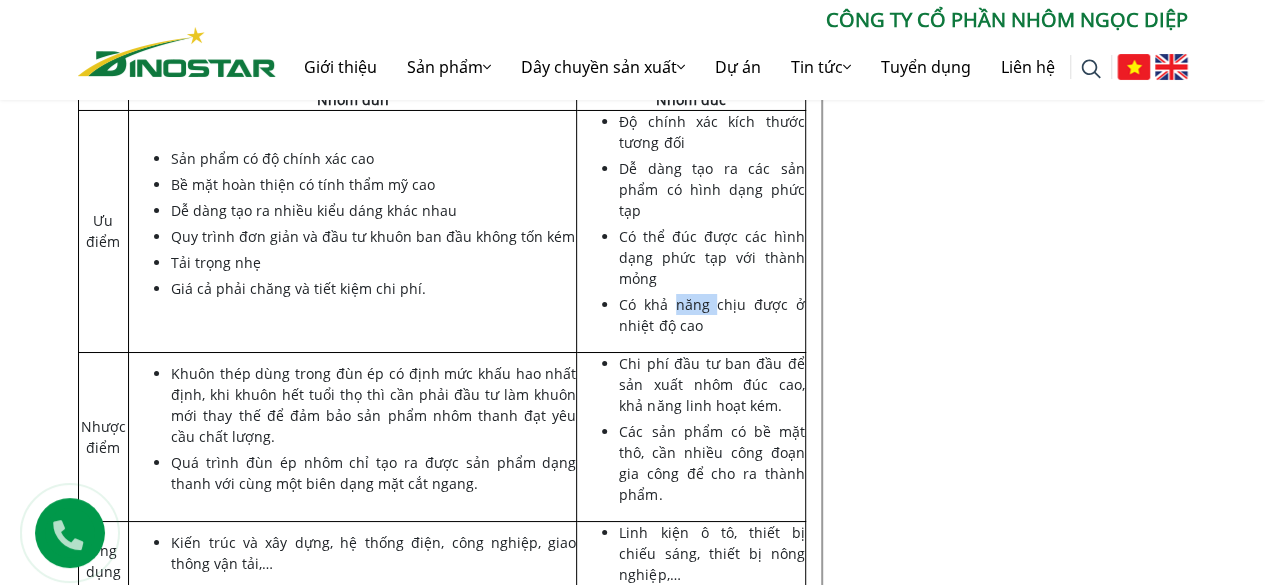 click on "Có khả năng chịu được ở nhiệt độ cao" at bounding box center [711, 315] 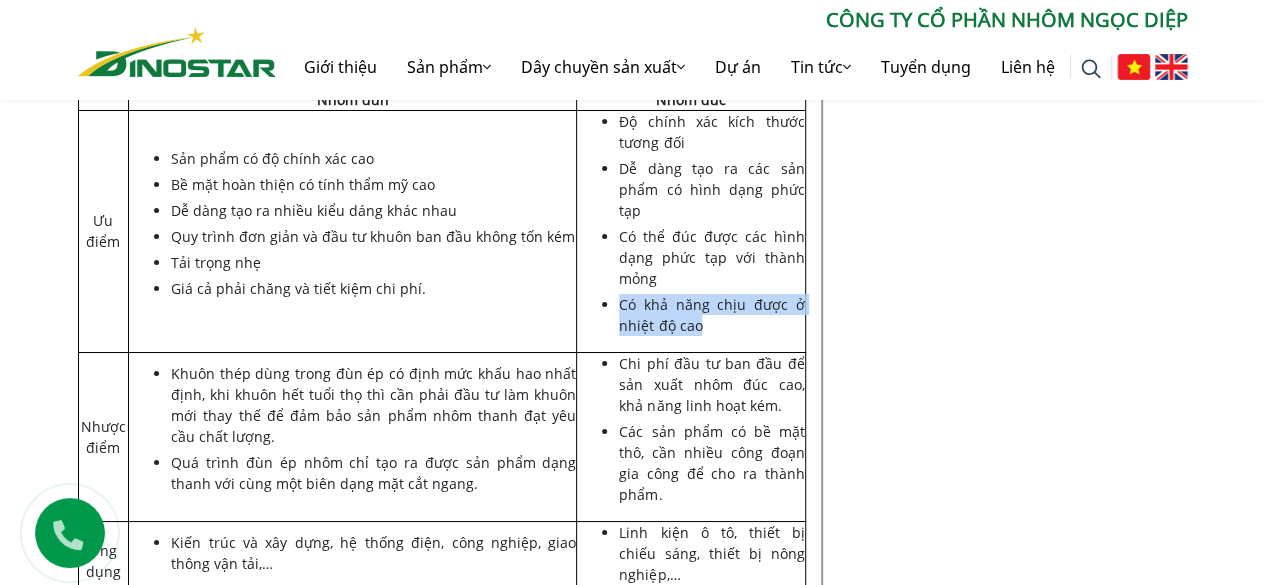 click on "Có khả năng chịu được ở nhiệt độ cao" at bounding box center [711, 315] 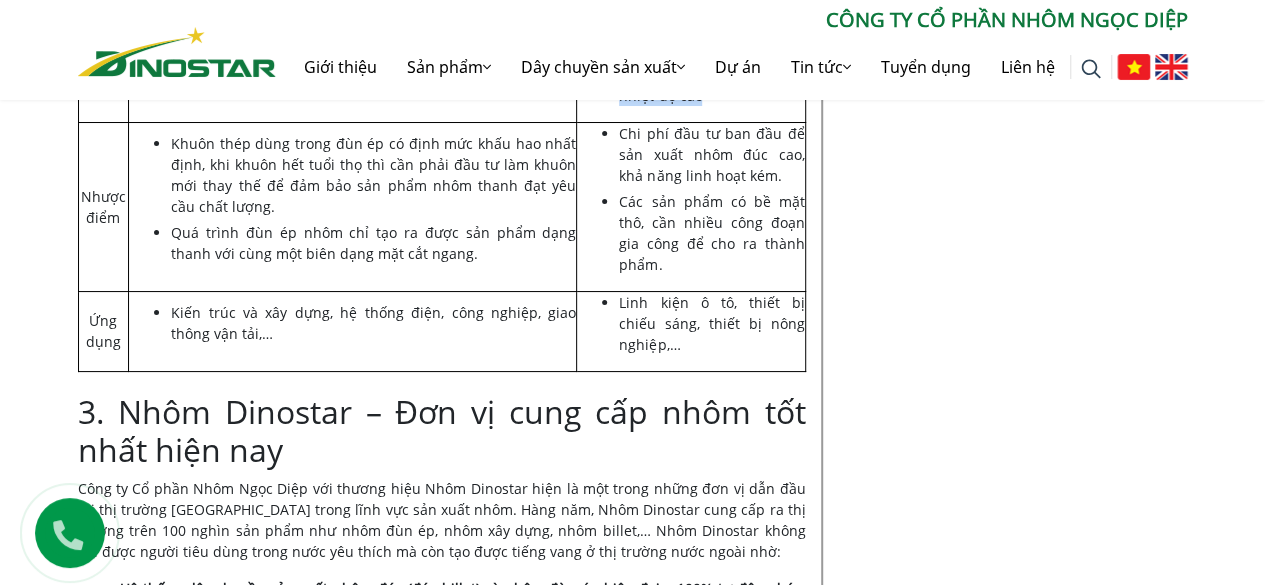 scroll, scrollTop: 7530, scrollLeft: 0, axis: vertical 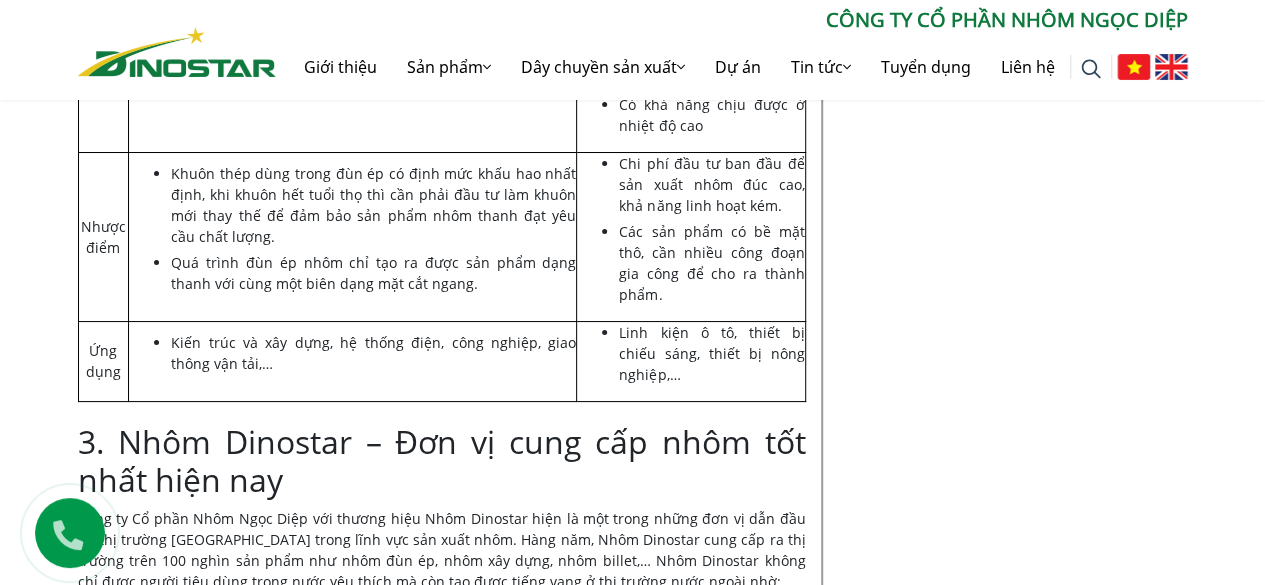 click on "Chi phí đầu tư ban đầu để sản xuất nhôm đúc cao, khả năng linh hoạt kém." at bounding box center (711, 184) 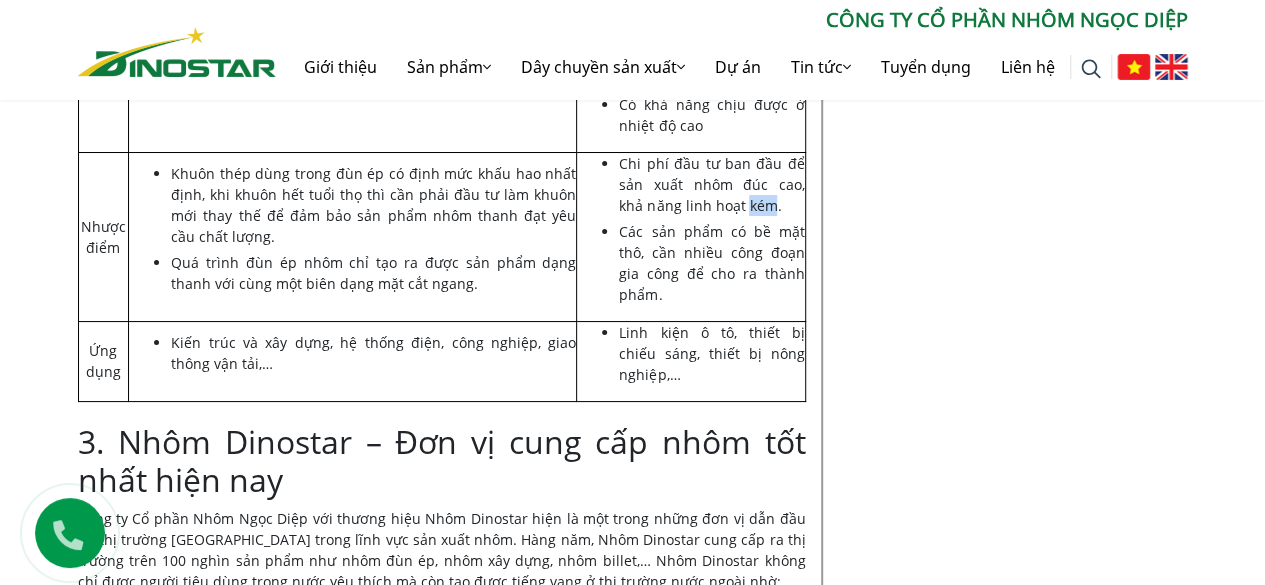 click on "Chi phí đầu tư ban đầu để sản xuất nhôm đúc cao, khả năng linh hoạt kém." at bounding box center [711, 184] 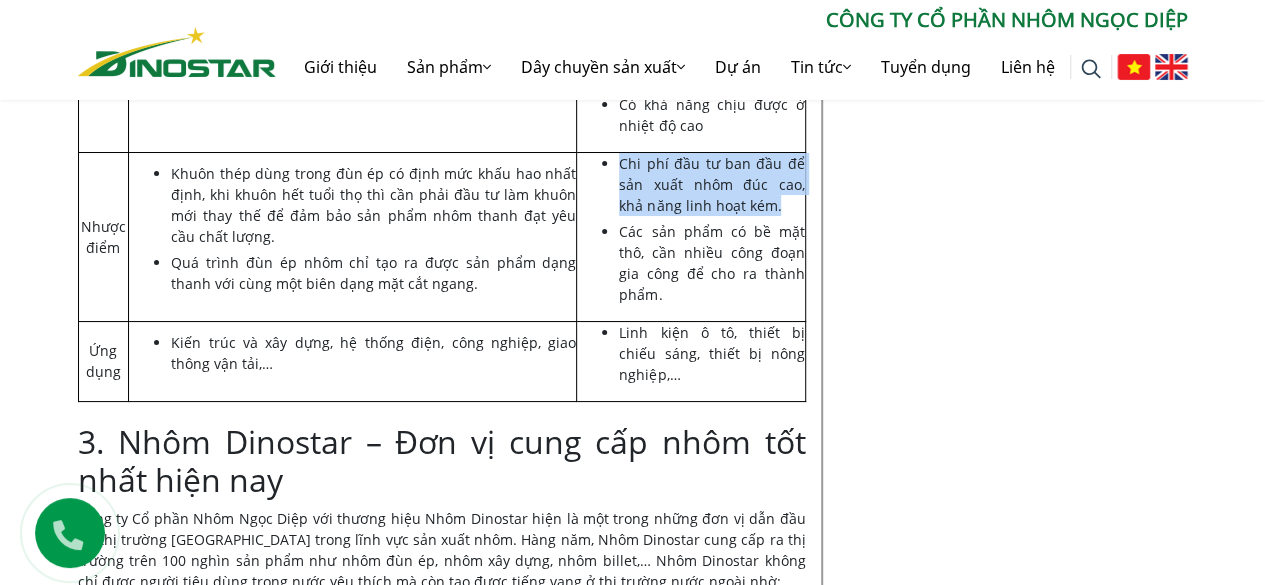click on "Chi phí đầu tư ban đầu để sản xuất nhôm đúc cao, khả năng linh hoạt kém." at bounding box center (711, 184) 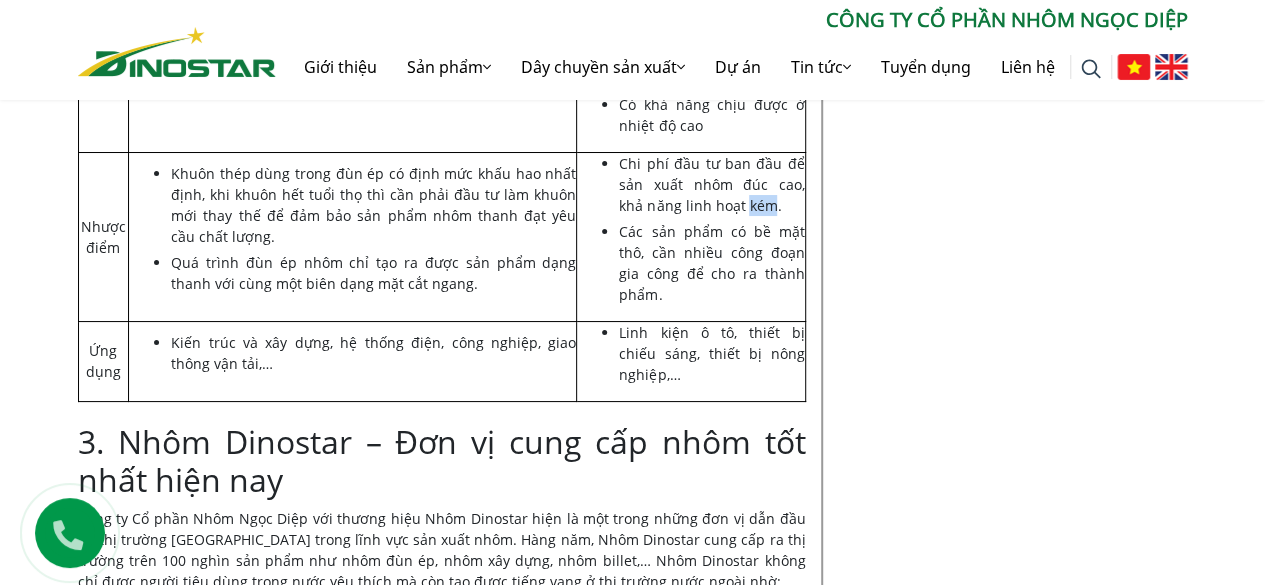 click on "Chi phí đầu tư ban đầu để sản xuất nhôm đúc cao, khả năng linh hoạt kém." at bounding box center (711, 184) 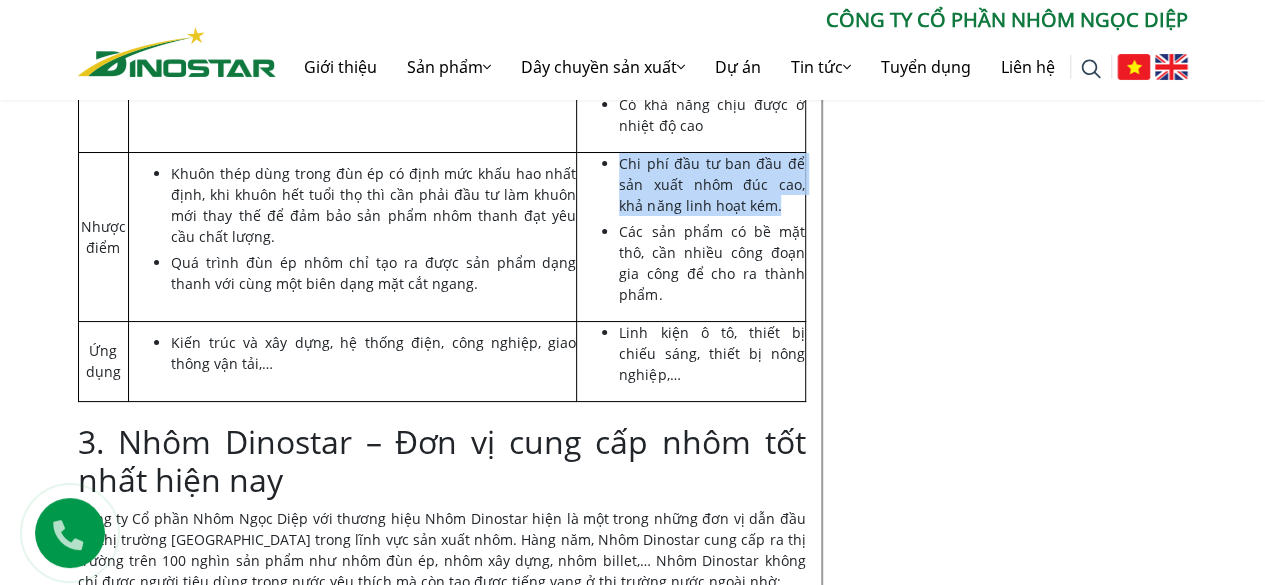 click on "Chi phí đầu tư ban đầu để sản xuất nhôm đúc cao, khả năng linh hoạt kém." at bounding box center (711, 184) 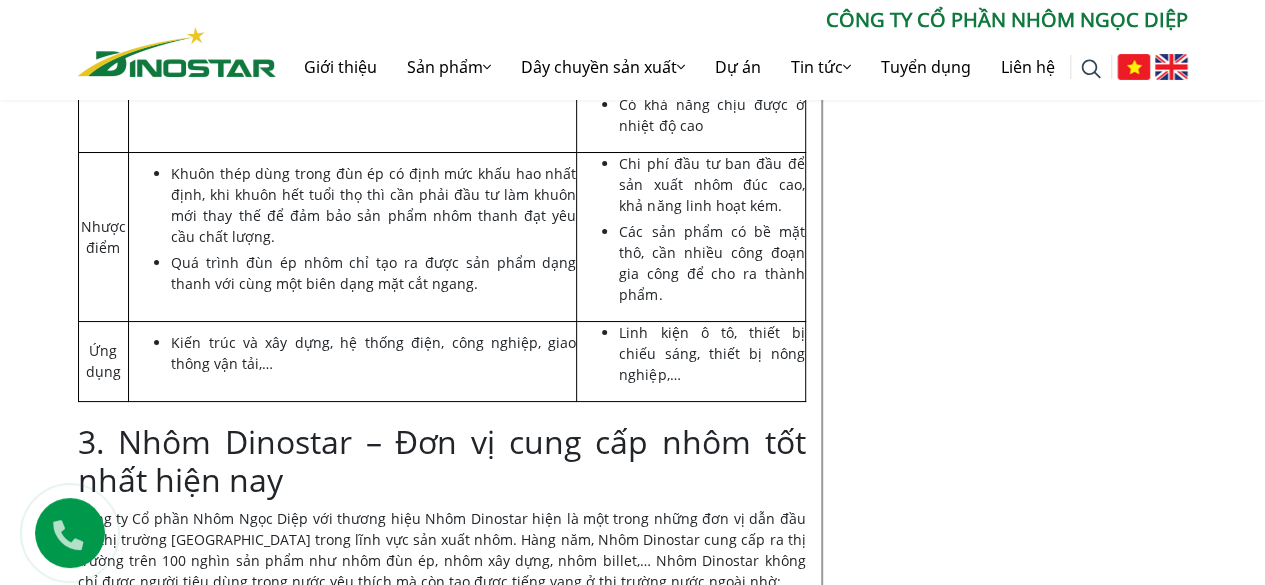 click on "Khuôn thép dùng trong đùn ép có định mức khấu hao nhất định, khi khuôn hết tuổi thọ thì cần phải đầu tư làm khuôn mới thay thế để đảm bảo sản phẩm nhôm thanh đạt yêu cầu chất lượng." at bounding box center [373, 205] 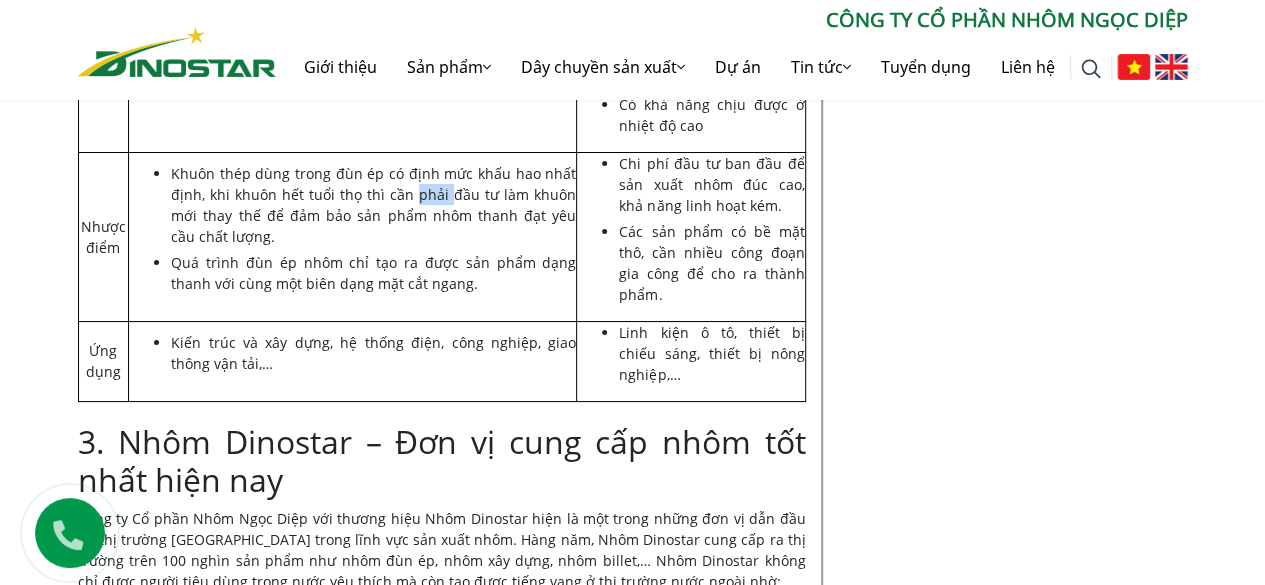 click on "Khuôn thép dùng trong đùn ép có định mức khấu hao nhất định, khi khuôn hết tuổi thọ thì cần phải đầu tư làm khuôn mới thay thế để đảm bảo sản phẩm nhôm thanh đạt yêu cầu chất lượng." at bounding box center (373, 205) 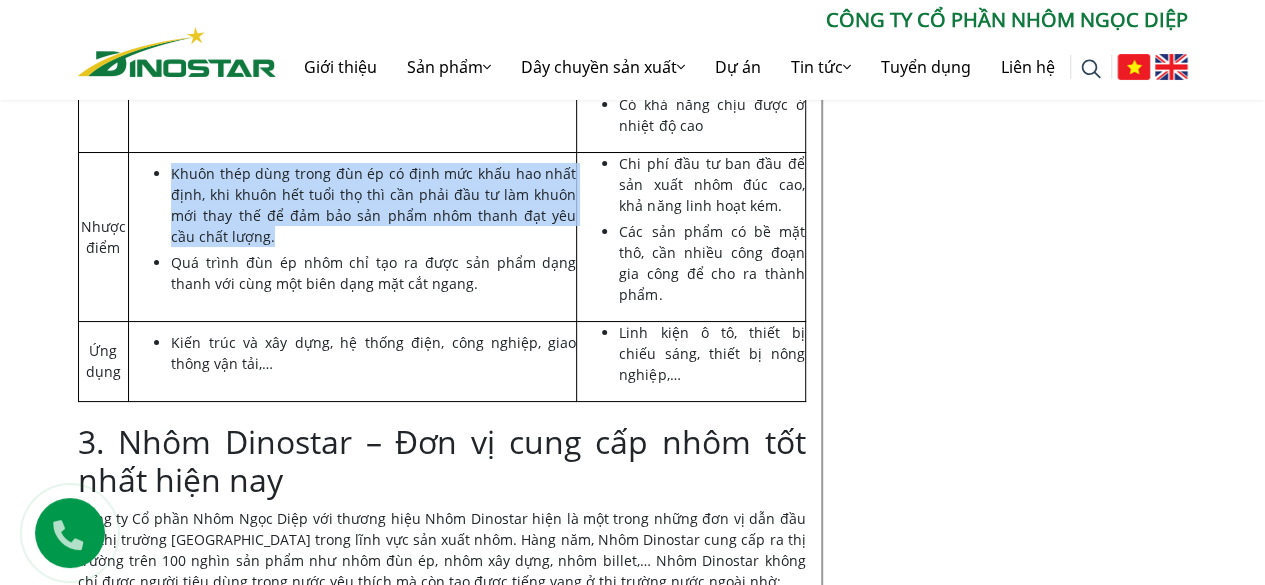 click on "Khuôn thép dùng trong đùn ép có định mức khấu hao nhất định, khi khuôn hết tuổi thọ thì cần phải đầu tư làm khuôn mới thay thế để đảm bảo sản phẩm nhôm thanh đạt yêu cầu chất lượng." at bounding box center [373, 205] 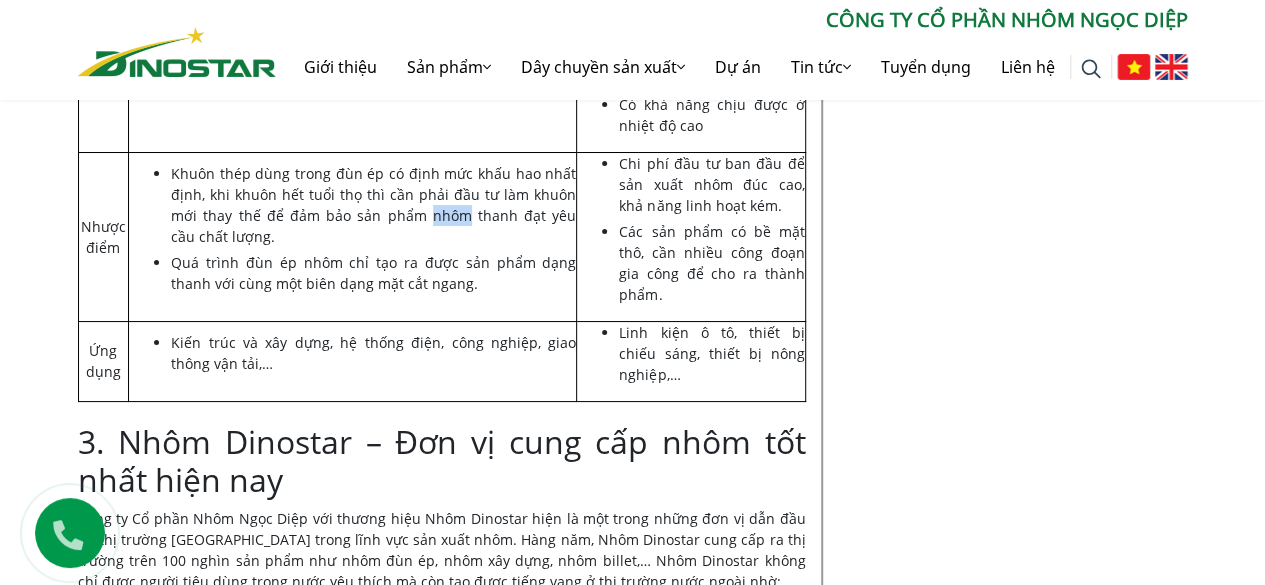 click on "Khuôn thép dùng trong đùn ép có định mức khấu hao nhất định, khi khuôn hết tuổi thọ thì cần phải đầu tư làm khuôn mới thay thế để đảm bảo sản phẩm nhôm thanh đạt yêu cầu chất lượng." at bounding box center [373, 205] 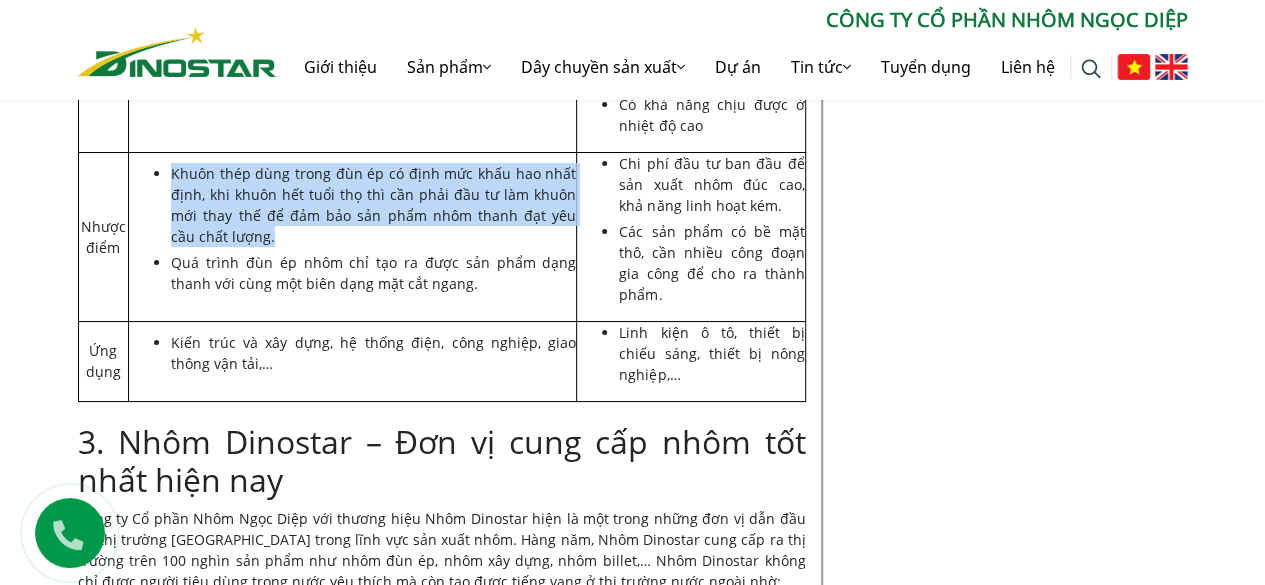 click on "Khuôn thép dùng trong đùn ép có định mức khấu hao nhất định, khi khuôn hết tuổi thọ thì cần phải đầu tư làm khuôn mới thay thế để đảm bảo sản phẩm nhôm thanh đạt yêu cầu chất lượng." at bounding box center [373, 205] 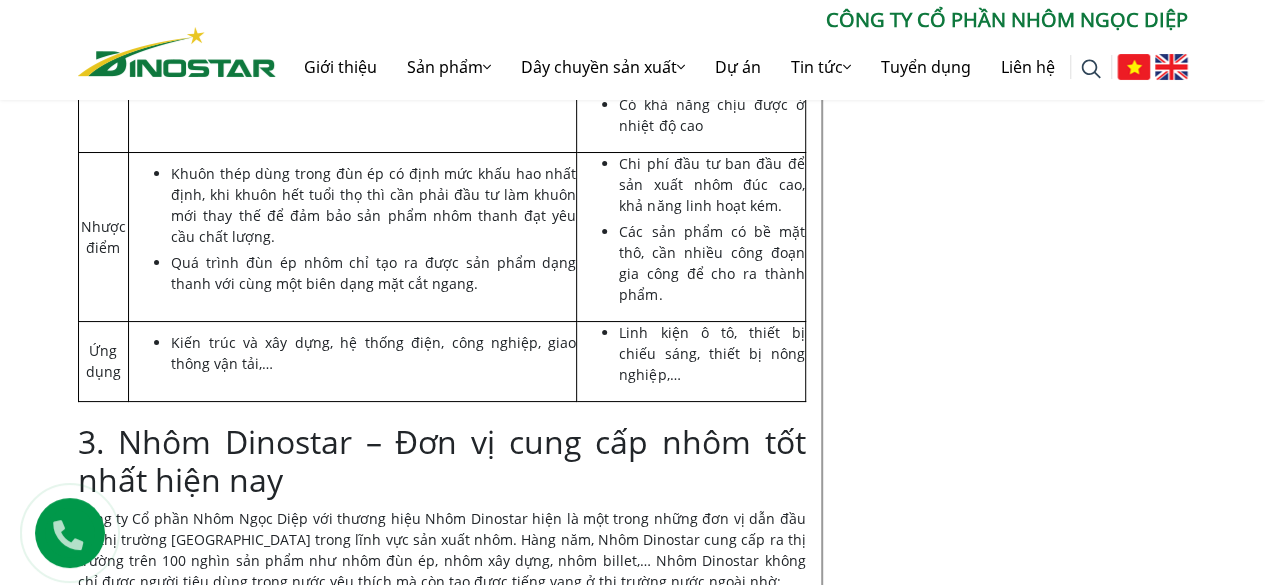 click on "Khuôn thép dùng trong đùn ép có định mức khấu hao nhất định, khi khuôn hết tuổi thọ thì cần phải đầu tư làm khuôn mới thay thế để đảm bảo sản phẩm nhôm thanh đạt yêu cầu chất lượng.
Quá trình đùn ép nhôm chỉ tạo ra được sản phẩm dạng thanh với cùng một biên dạng mặt cắt ngang." at bounding box center (353, 236) 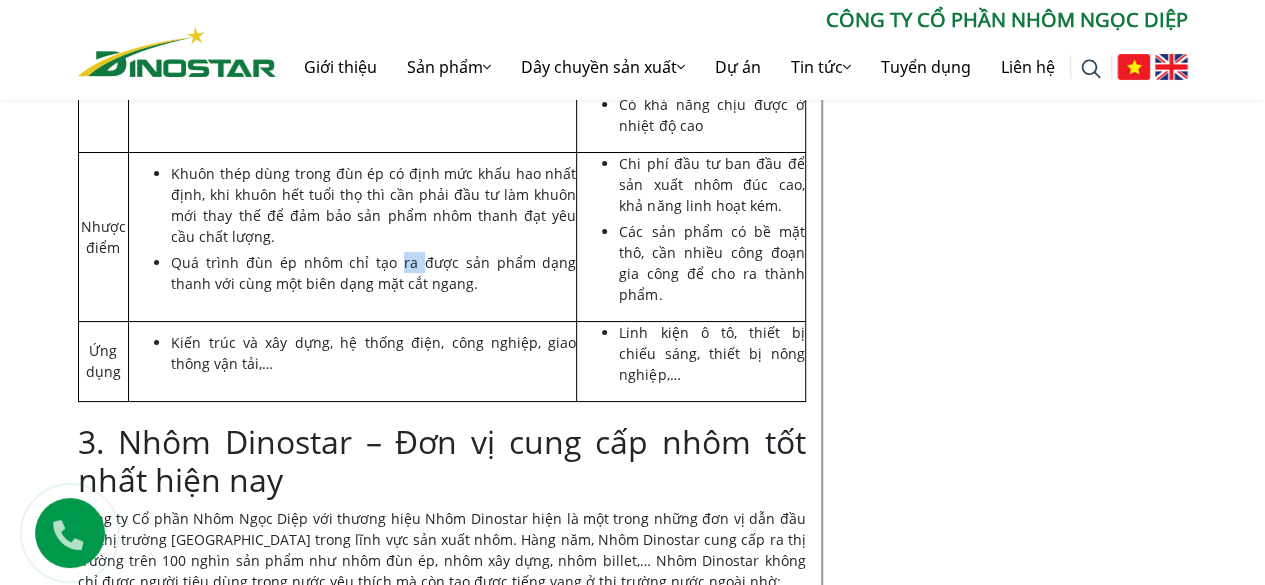 click on "Quá trình đùn ép nhôm chỉ tạo ra được sản phẩm dạng thanh với cùng một biên dạng mặt cắt ngang." at bounding box center [373, 273] 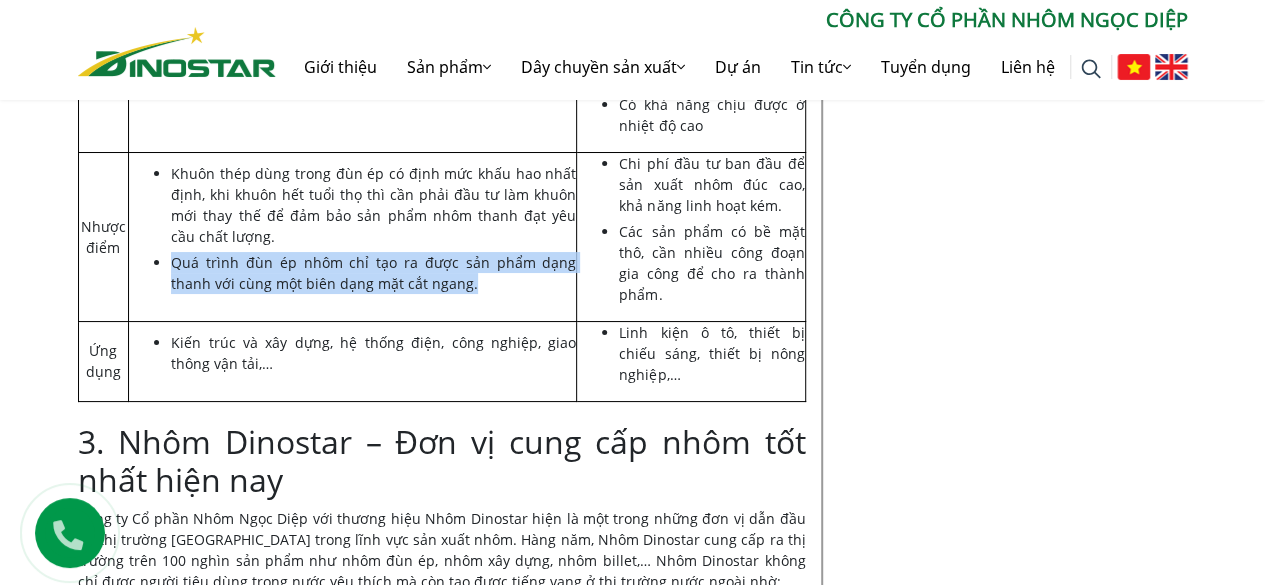 click on "Quá trình đùn ép nhôm chỉ tạo ra được sản phẩm dạng thanh với cùng một biên dạng mặt cắt ngang." at bounding box center [373, 273] 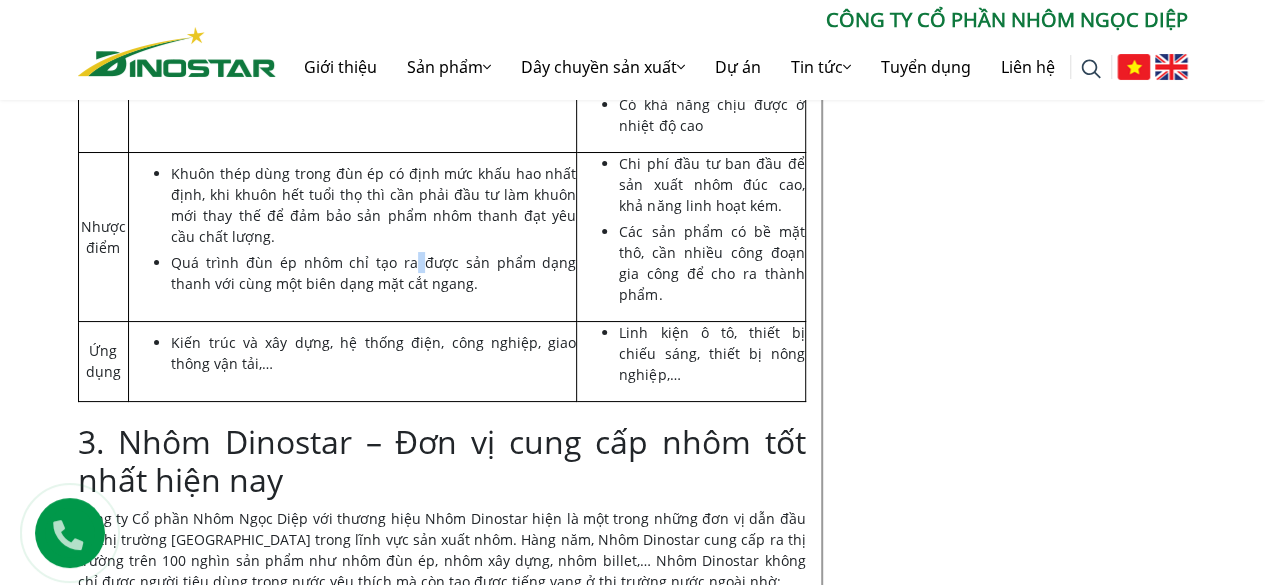 click on "Quá trình đùn ép nhôm chỉ tạo ra được sản phẩm dạng thanh với cùng một biên dạng mặt cắt ngang." at bounding box center (373, 273) 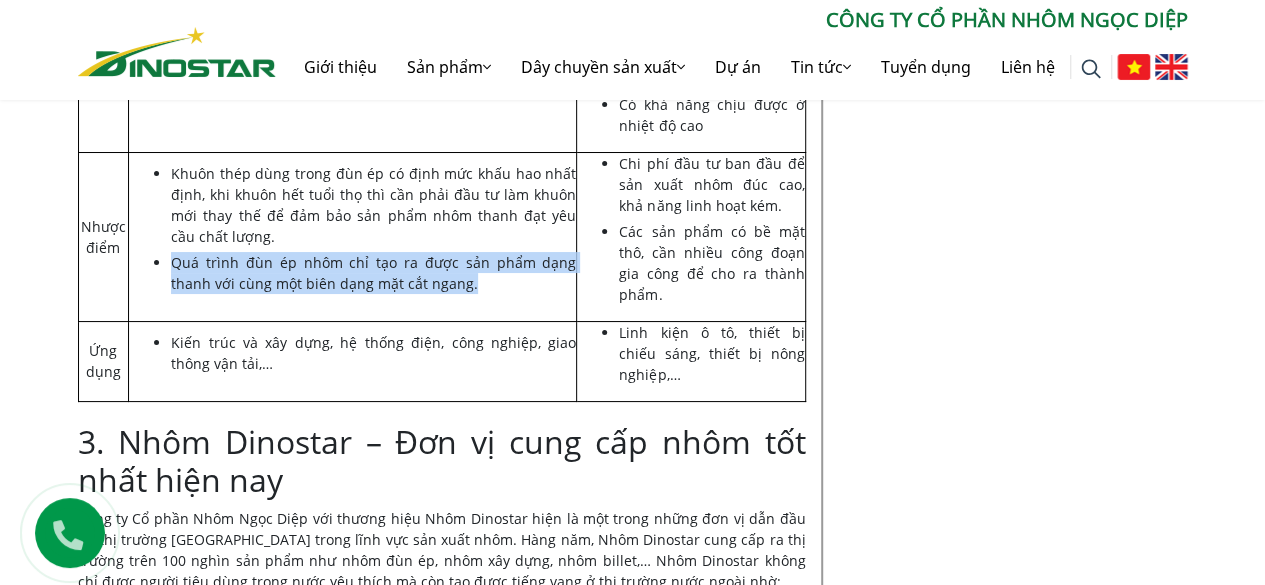 click on "Quá trình đùn ép nhôm chỉ tạo ra được sản phẩm dạng thanh với cùng một biên dạng mặt cắt ngang." at bounding box center [373, 273] 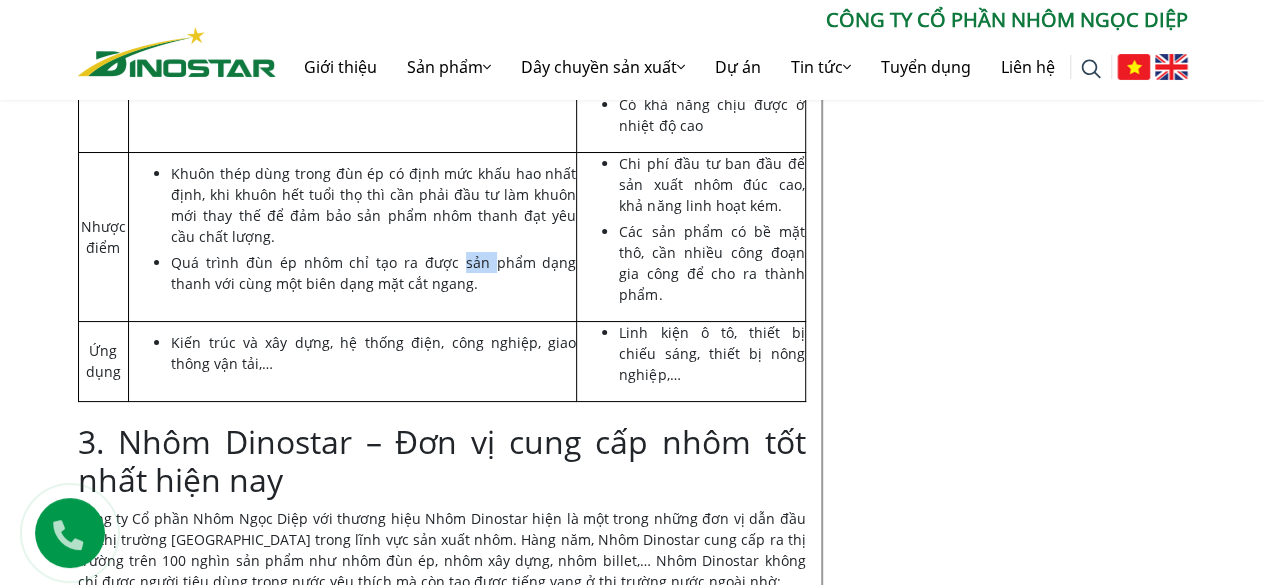 click on "Quá trình đùn ép nhôm chỉ tạo ra được sản phẩm dạng thanh với cùng một biên dạng mặt cắt ngang." at bounding box center (373, 273) 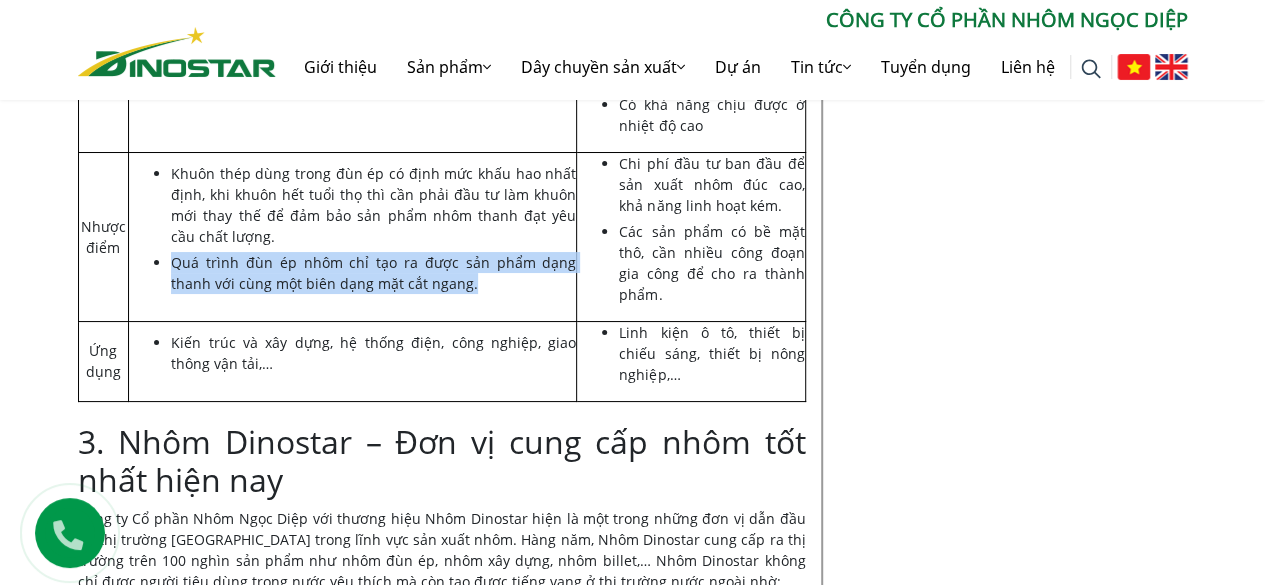 click on "Quá trình đùn ép nhôm chỉ tạo ra được sản phẩm dạng thanh với cùng một biên dạng mặt cắt ngang." at bounding box center [373, 273] 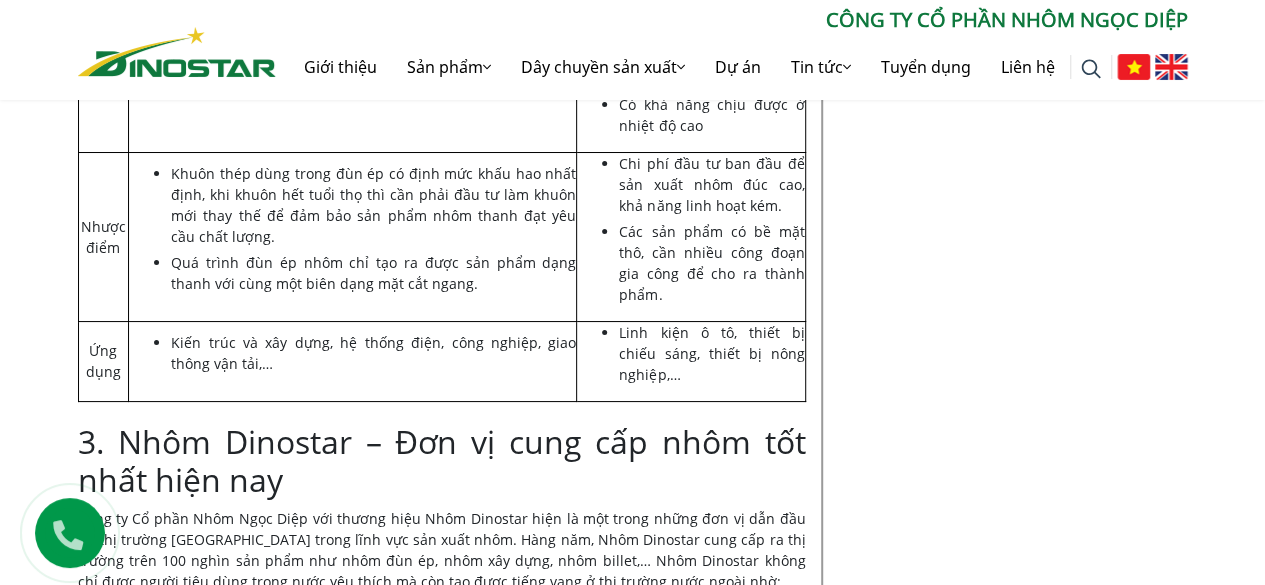 click on "Các sản phẩm có bề mặt thô, cần nhiều công đoạn gia công để cho ra thành phẩm." at bounding box center [711, 263] 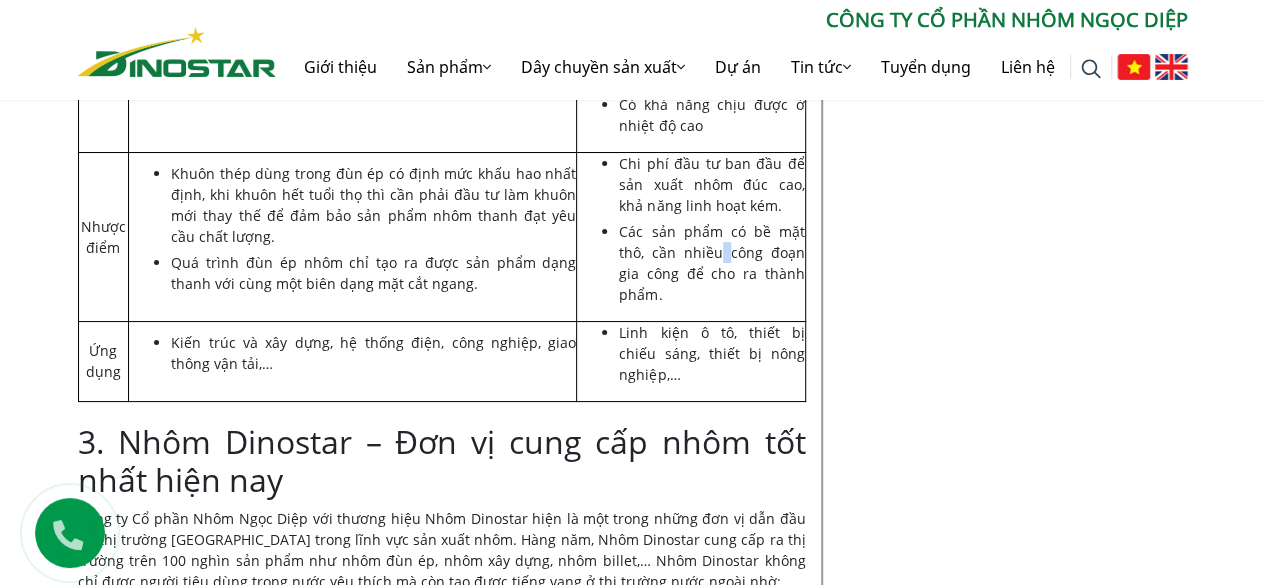 click on "Các sản phẩm có bề mặt thô, cần nhiều công đoạn gia công để cho ra thành phẩm." at bounding box center (711, 263) 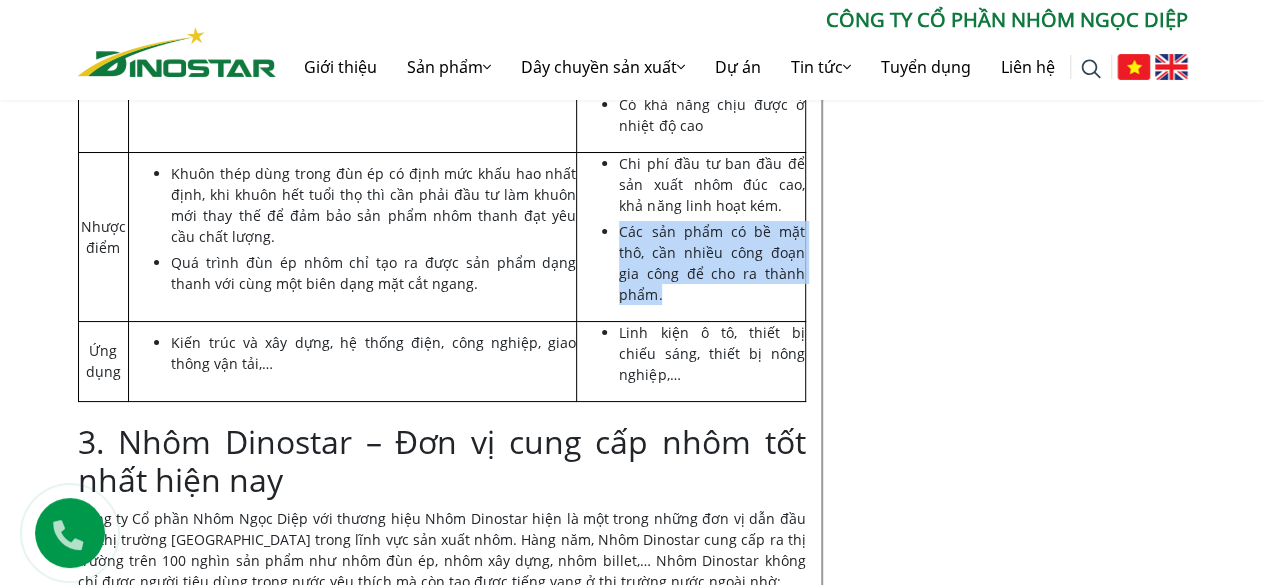 click on "Các sản phẩm có bề mặt thô, cần nhiều công đoạn gia công để cho ra thành phẩm." at bounding box center [711, 263] 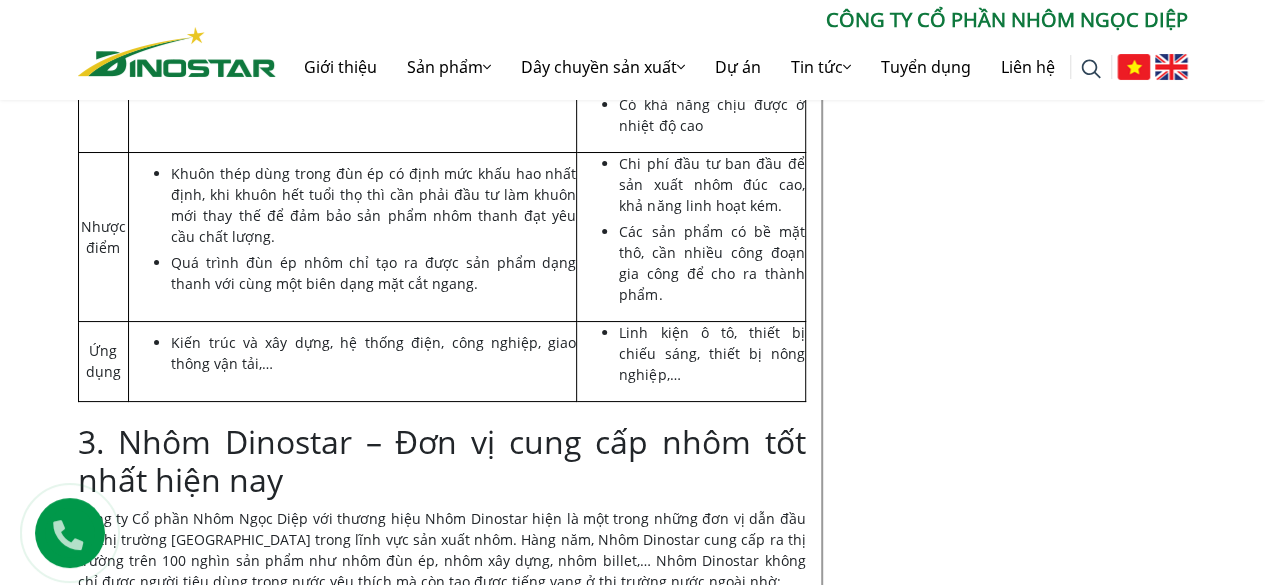 click on "Linh kiện ô tô, thiết bị chiếu sáng, thiết bị nông nghiệp,…" at bounding box center (711, 353) 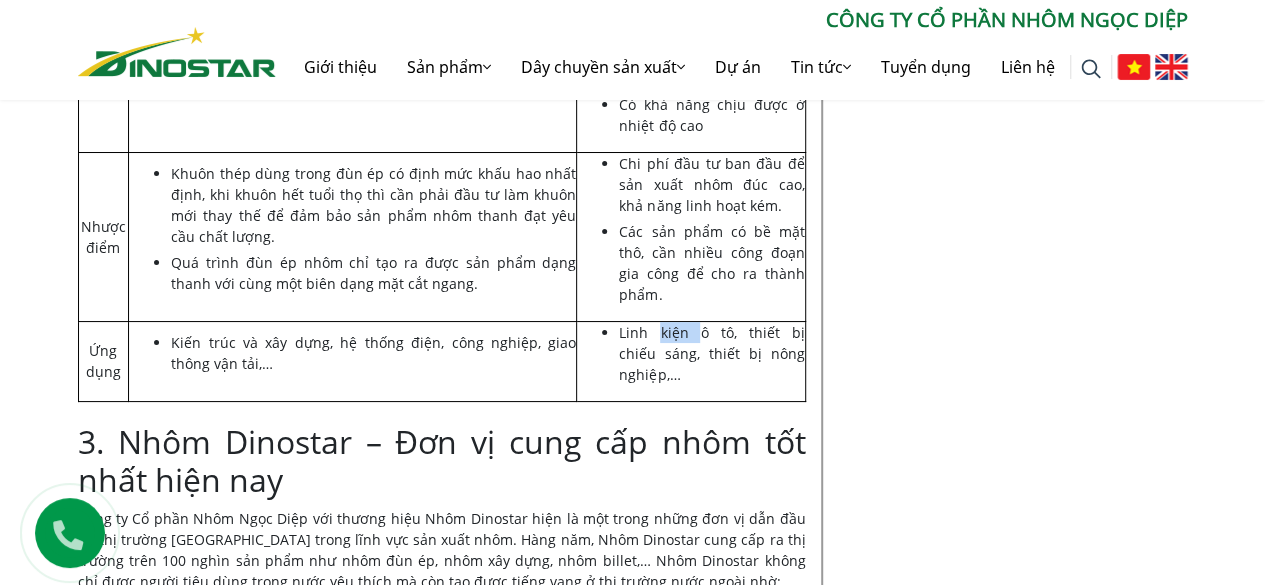 click on "Linh kiện ô tô, thiết bị chiếu sáng, thiết bị nông nghiệp,…" at bounding box center [711, 353] 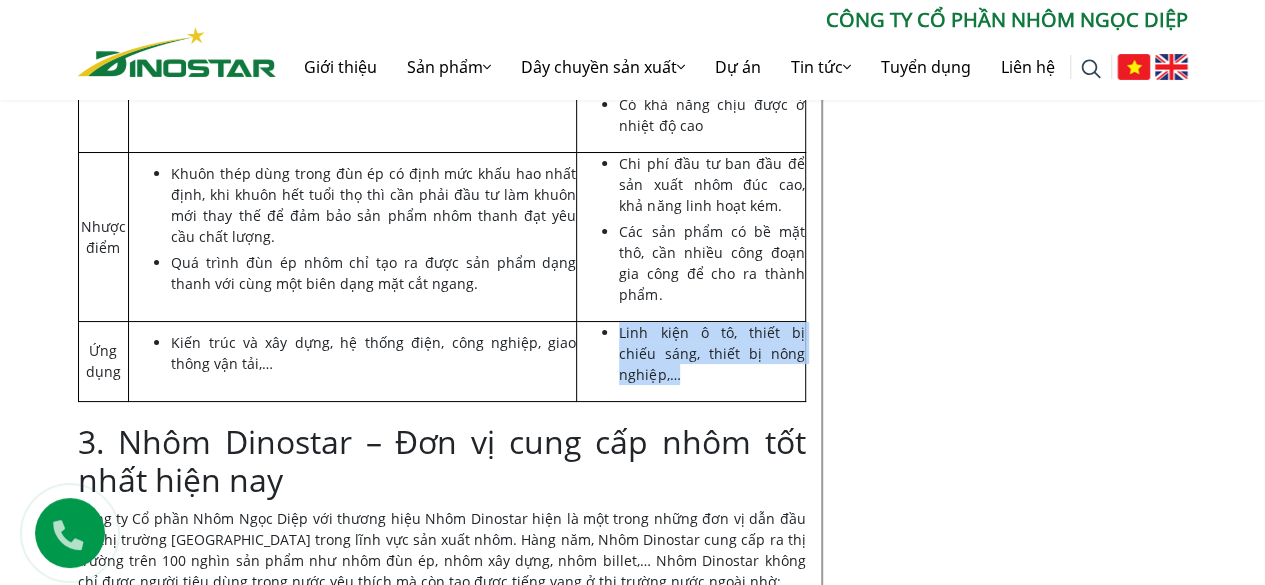 click on "Linh kiện ô tô, thiết bị chiếu sáng, thiết bị nông nghiệp,…" at bounding box center (711, 353) 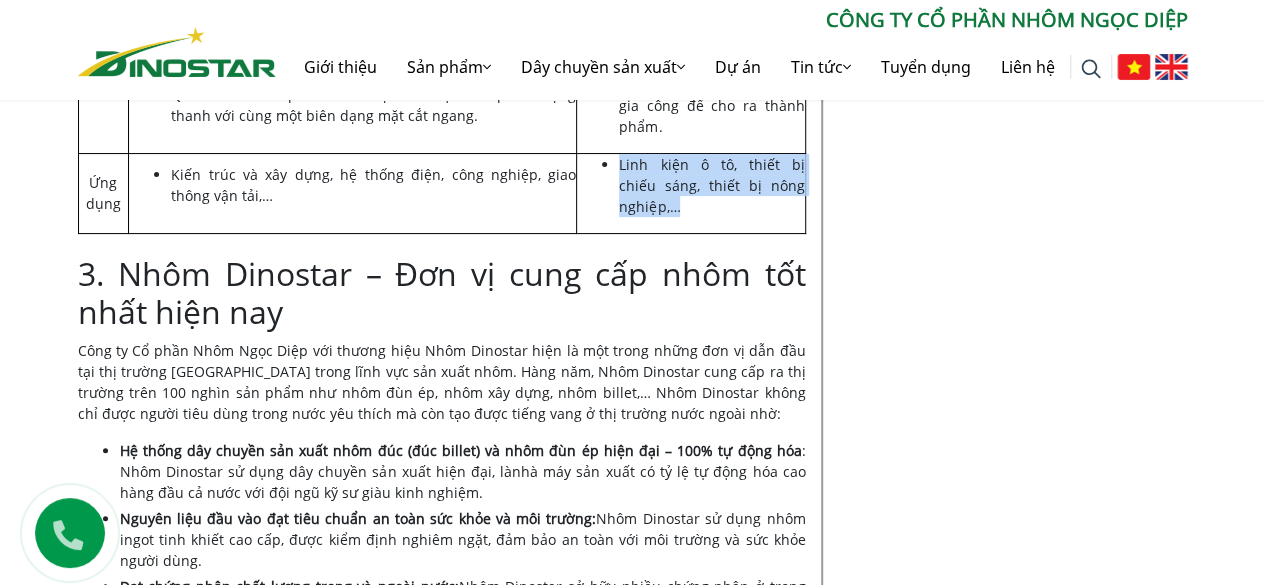 scroll, scrollTop: 7830, scrollLeft: 0, axis: vertical 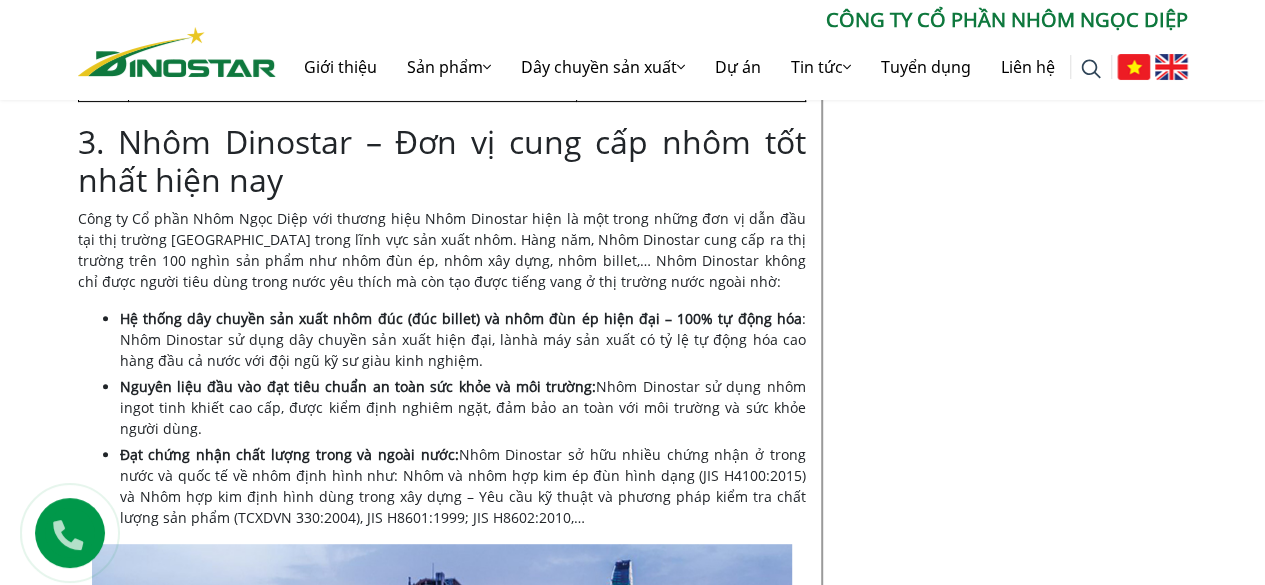 click on "Nhôm Dinostar sử dụng nhôm ingot tinh khiết cao cấp, được kiểm định nghiêm ngặt, đảm bảo an toàn với môi trường và sức khỏe người dùng." at bounding box center [463, 407] 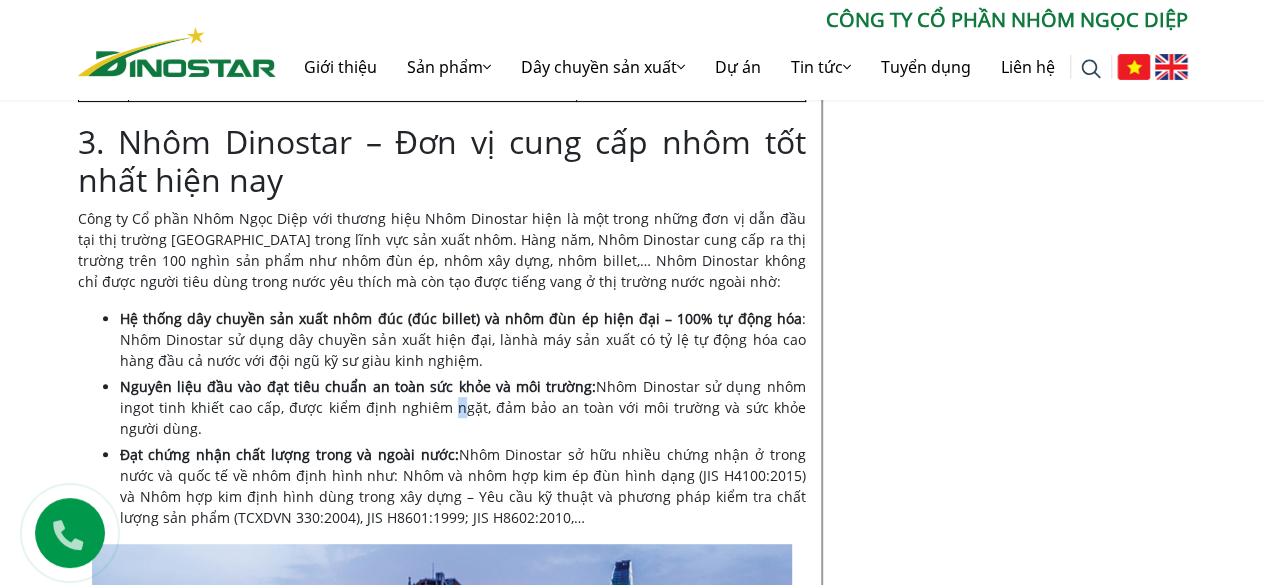 click on "Nhôm Dinostar sử dụng nhôm ingot tinh khiết cao cấp, được kiểm định nghiêm ngặt, đảm bảo an toàn với môi trường và sức khỏe người dùng." at bounding box center (463, 407) 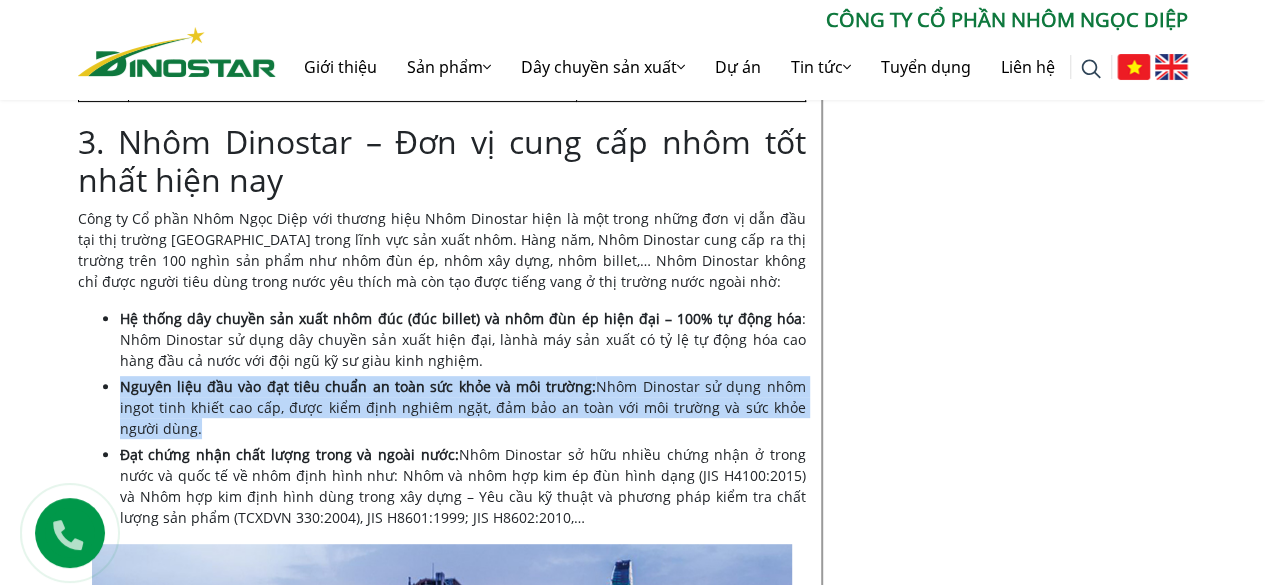 click on "Nhôm Dinostar sử dụng nhôm ingot tinh khiết cao cấp, được kiểm định nghiêm ngặt, đảm bảo an toàn với môi trường và sức khỏe người dùng." at bounding box center (463, 407) 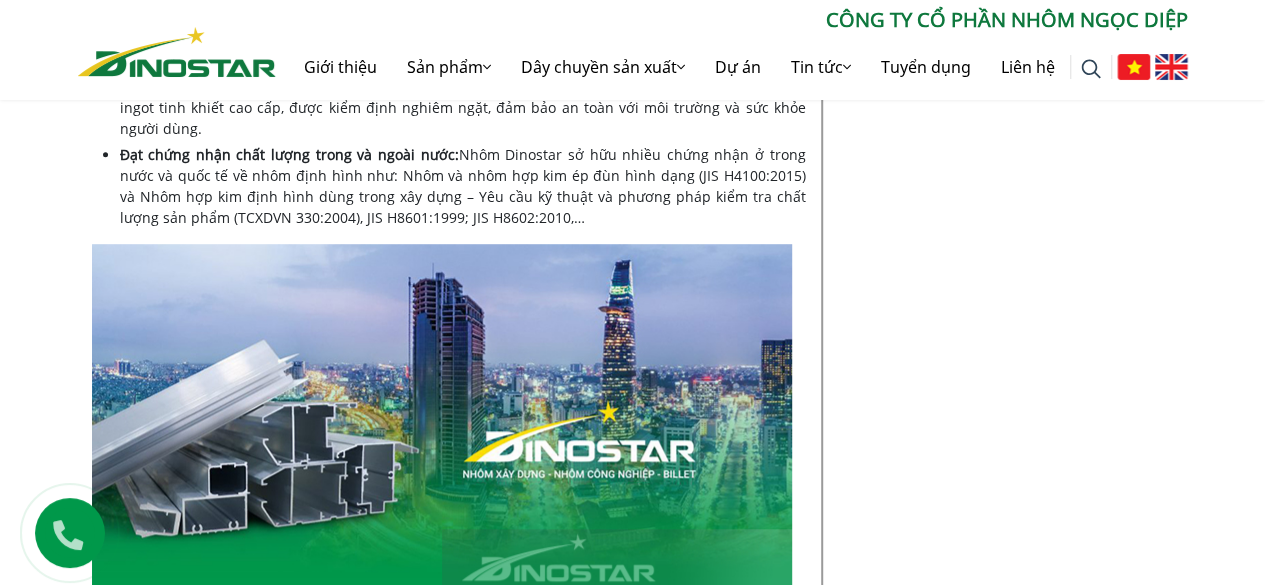 click on "Nhôm Dinostar sở hữu nhiều chứng nhận ở trong nước và quốc tế về nhôm định hình như: Nhôm và nhôm hợp kim ép đùn hình dạng (JIS H4100:2015) và Nhôm hợp kim định hình dùng trong xây dựng – Yêu cầu kỹ thuật và phương pháp kiểm tra chất lượng sản phẩm (TCXDVN 330:2004), JIS H8601:1999; JIS H8602:2010,…" at bounding box center [463, 186] 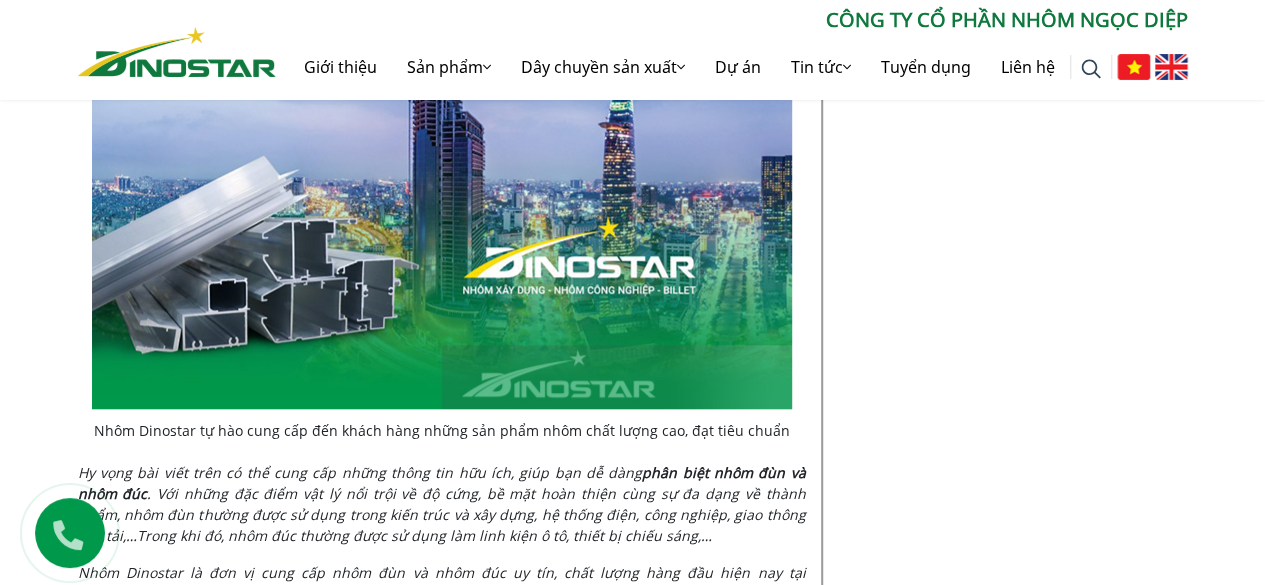 scroll, scrollTop: 8530, scrollLeft: 0, axis: vertical 